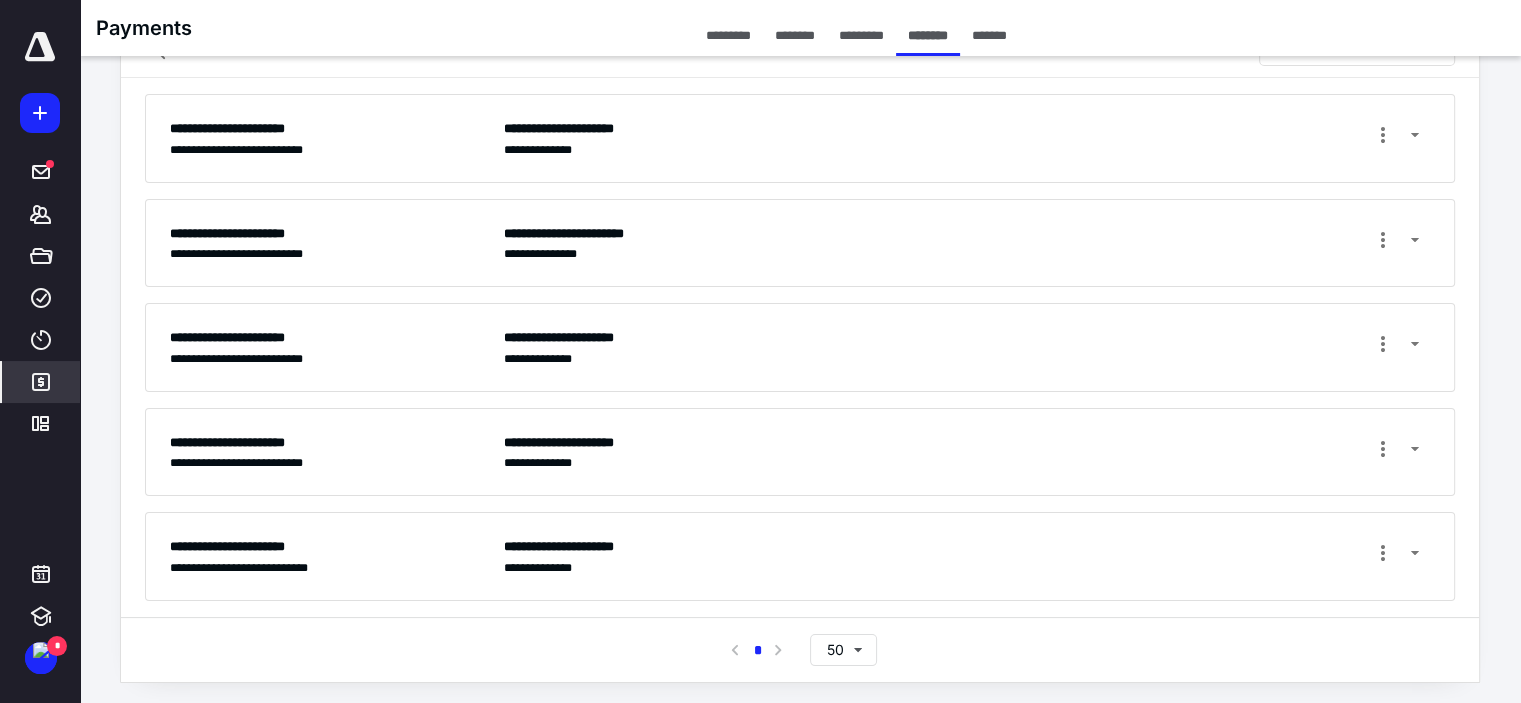scroll, scrollTop: 0, scrollLeft: 0, axis: both 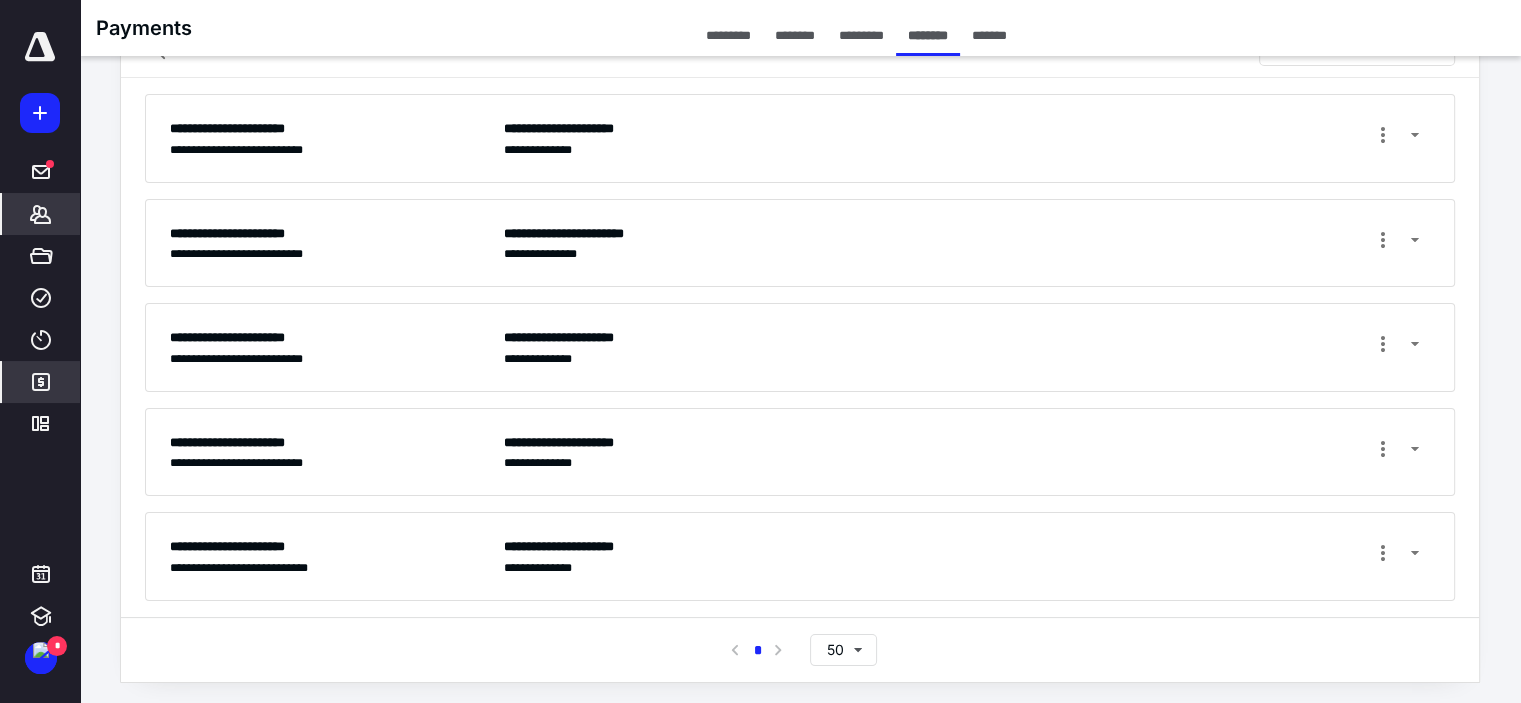 click 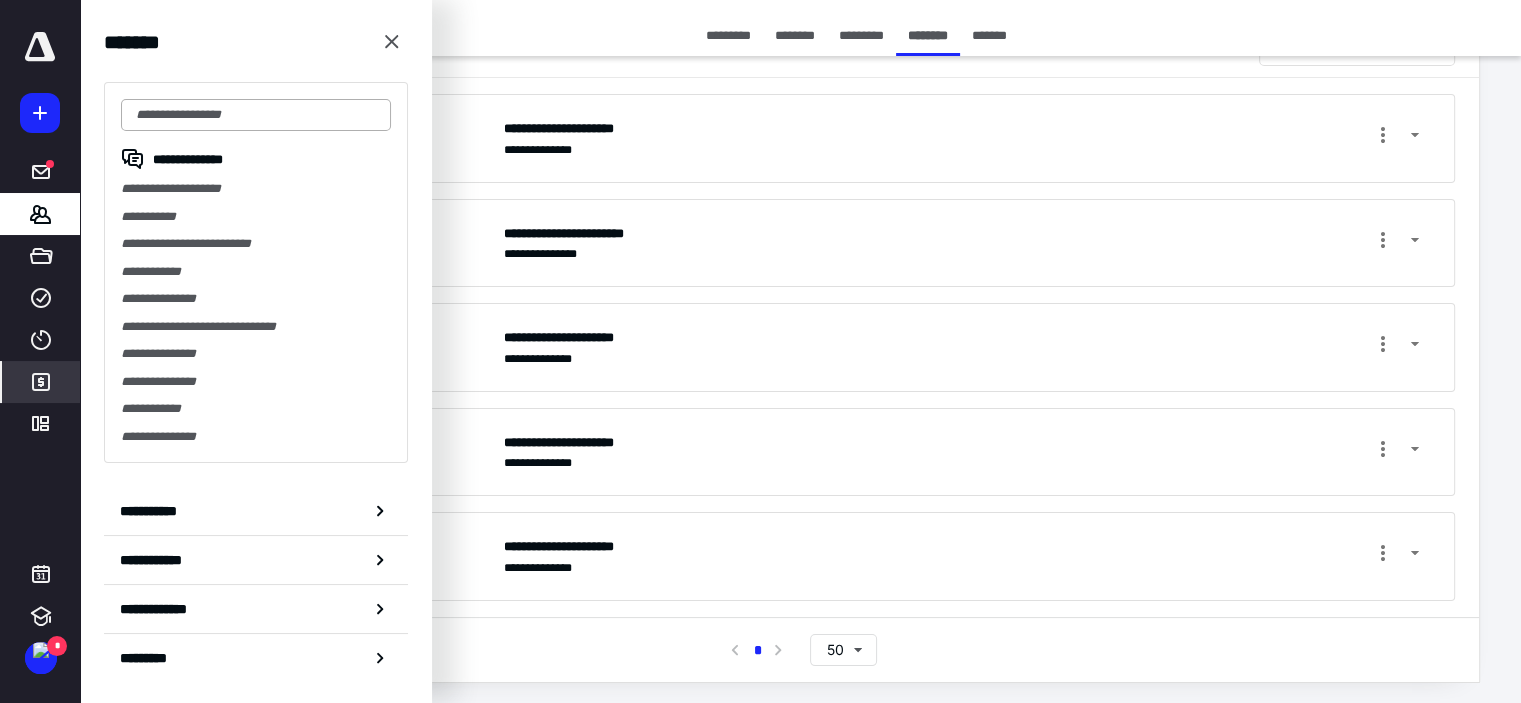 click at bounding box center (256, 115) 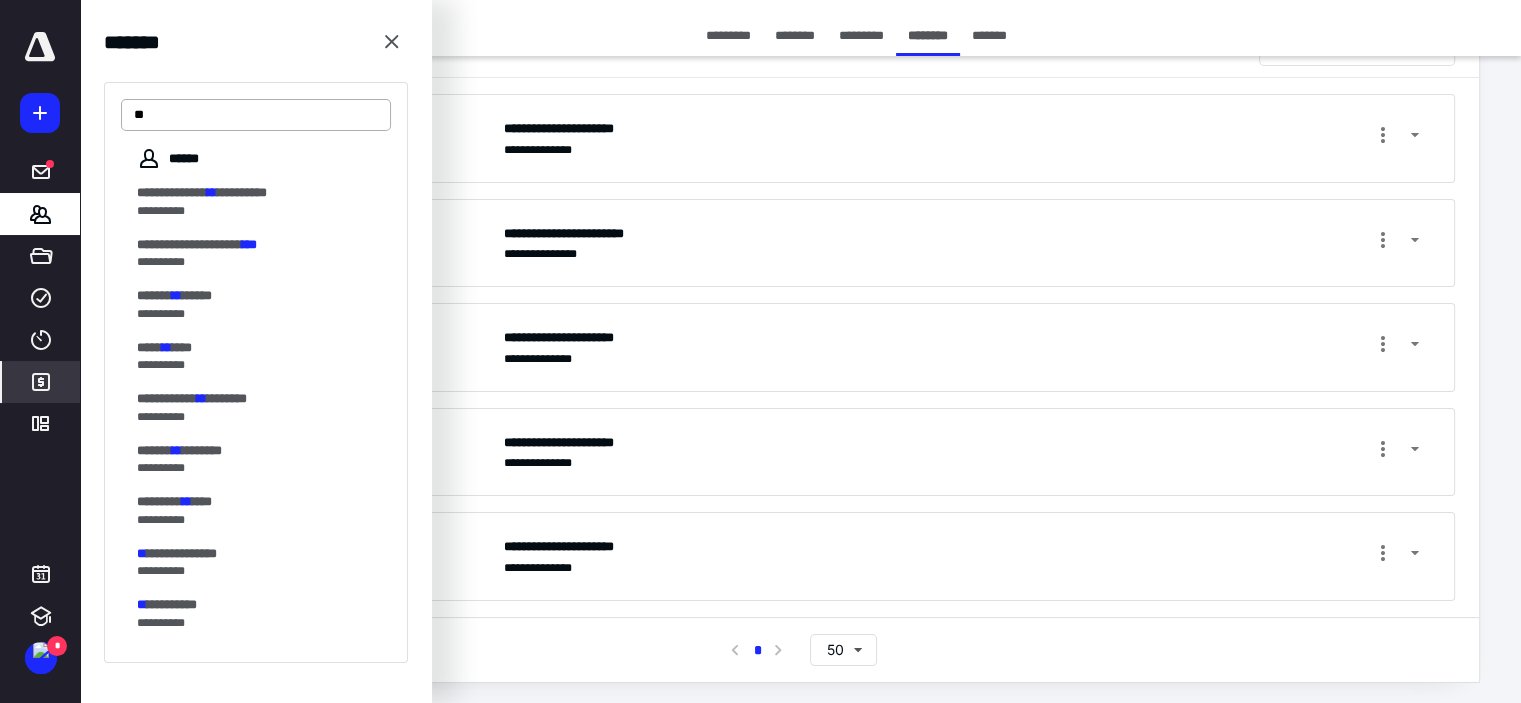 type on "*" 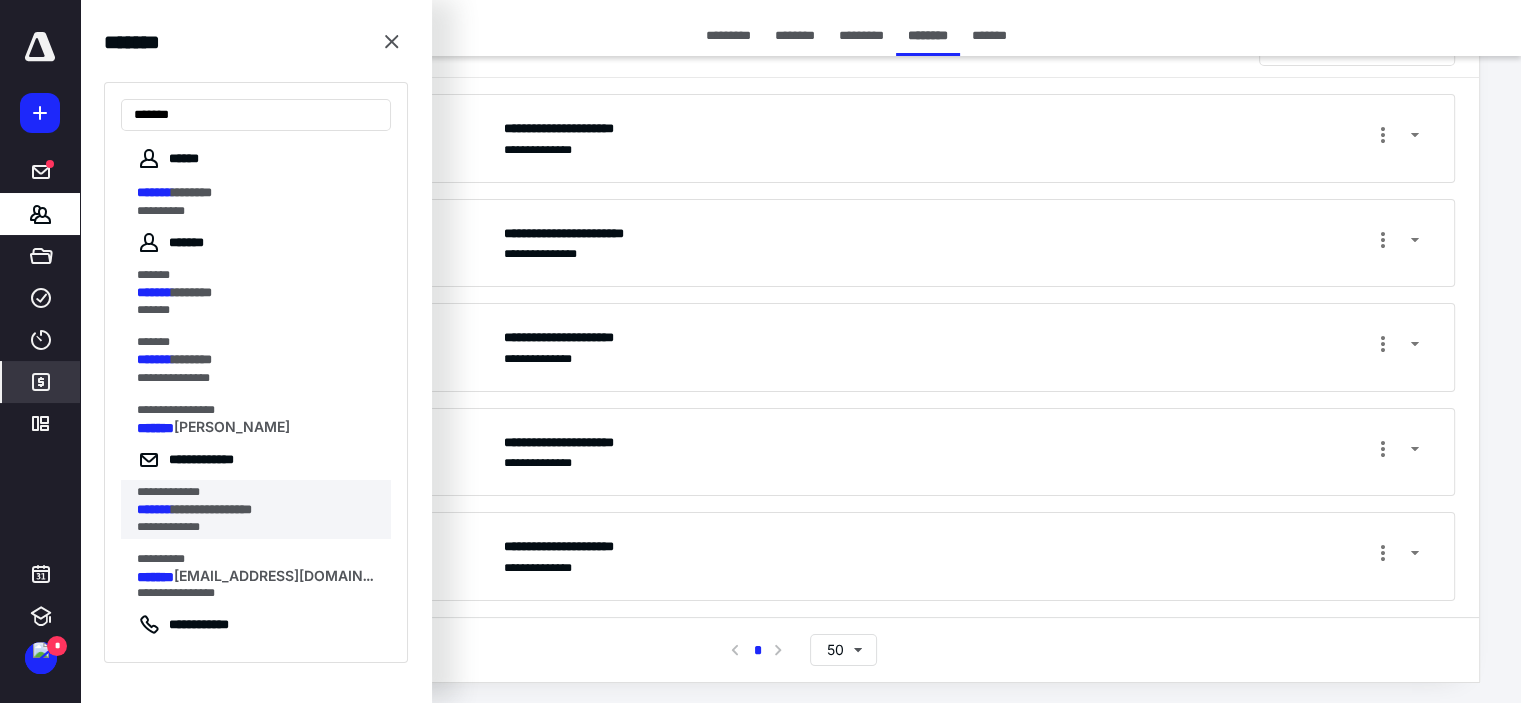 type on "*******" 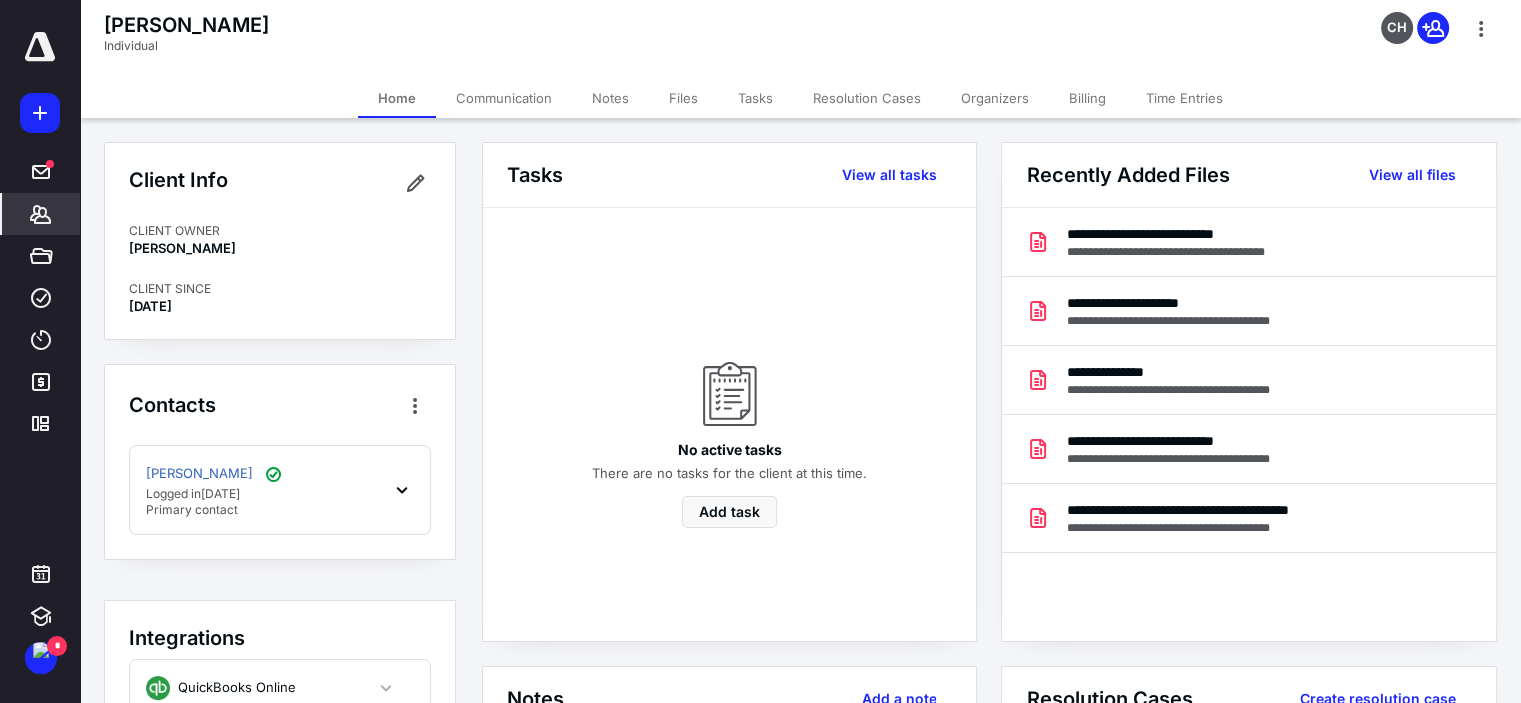 click on "Billing" at bounding box center [1087, 98] 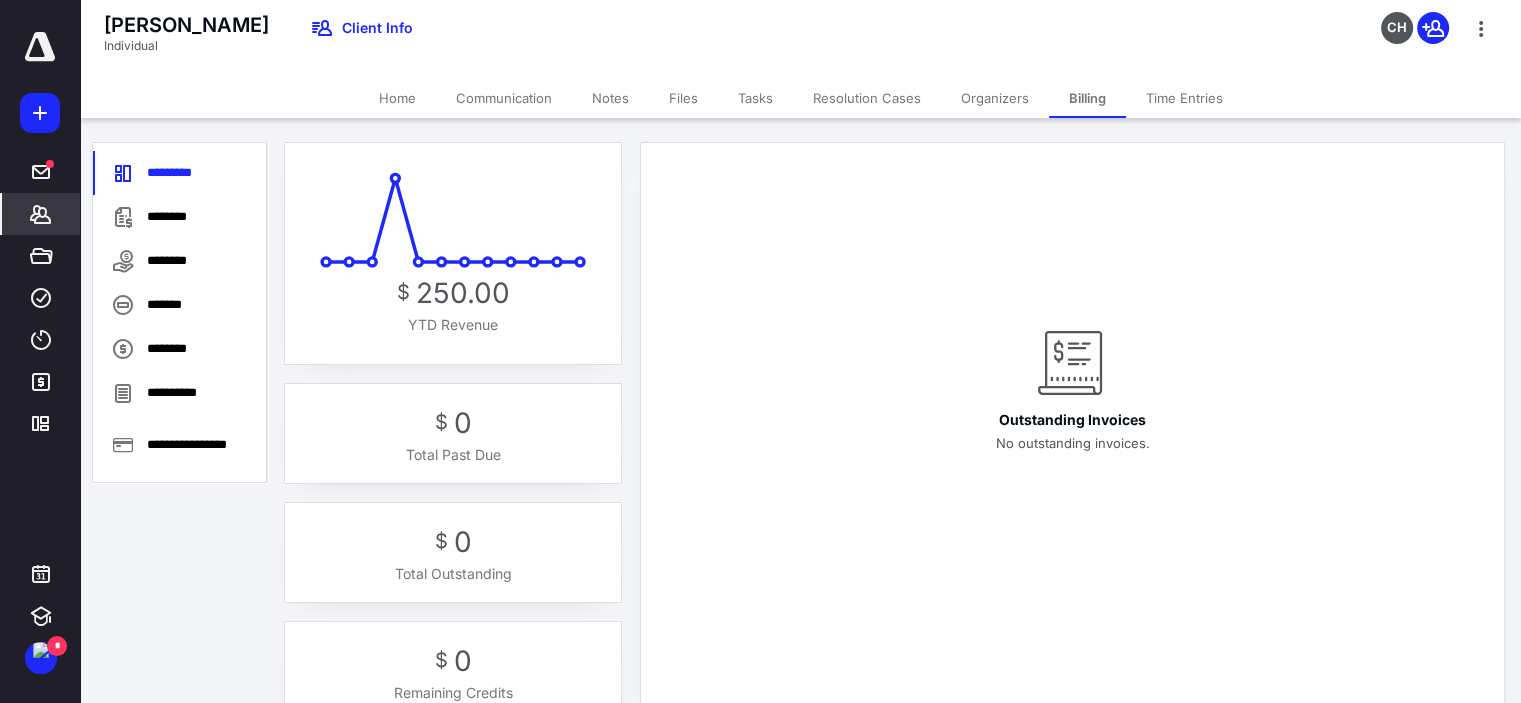 drag, startPoint x: 204, startPoint y: 209, endPoint x: 344, endPoint y: 194, distance: 140.80128 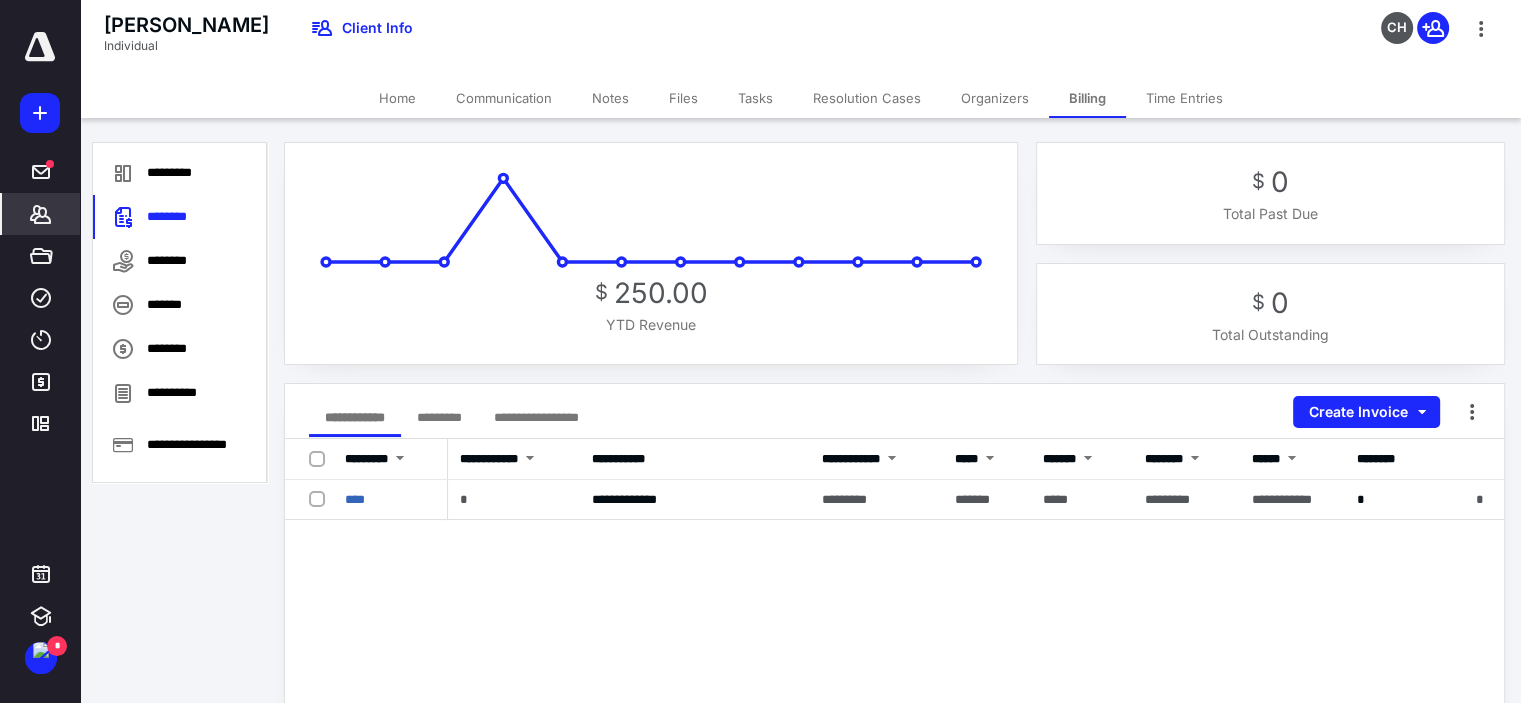 click on "Home" at bounding box center [397, 98] 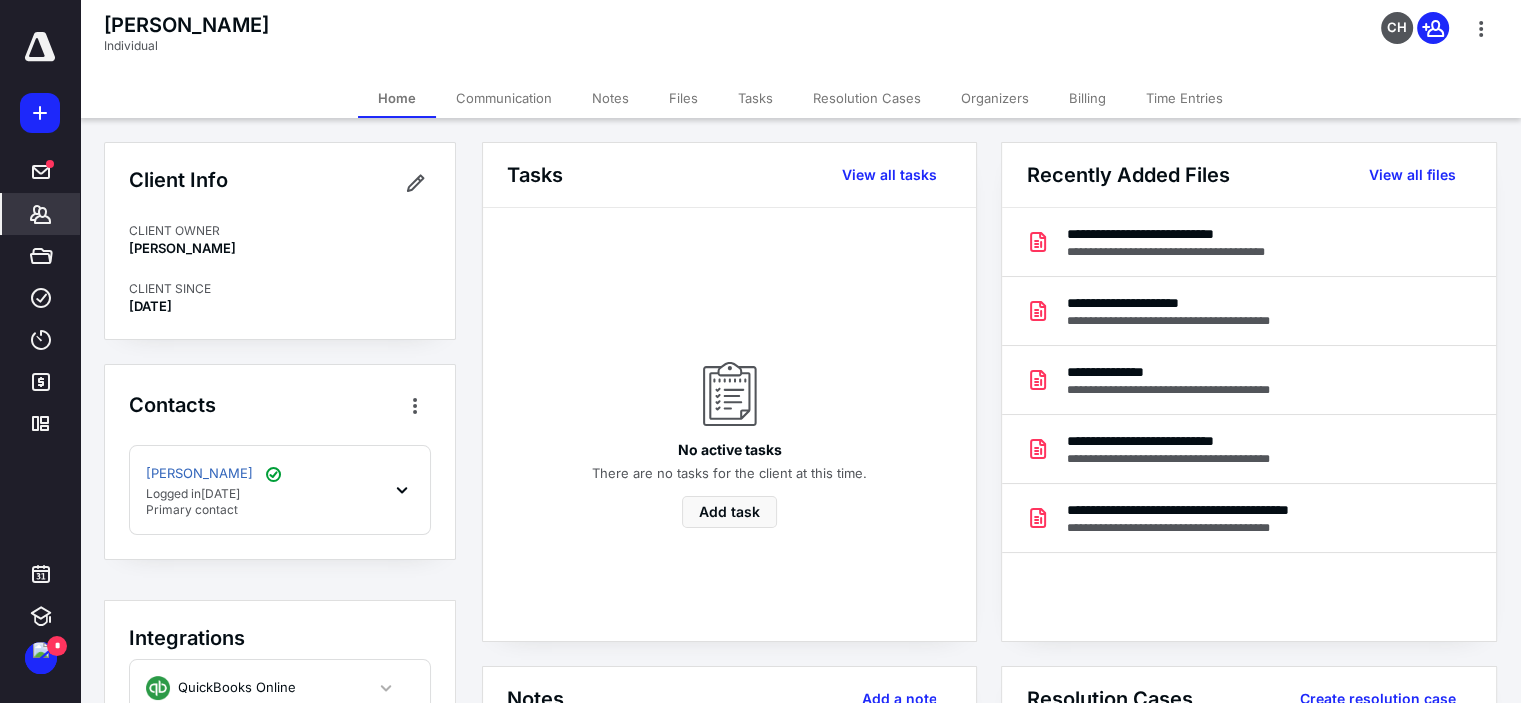 scroll, scrollTop: 275, scrollLeft: 0, axis: vertical 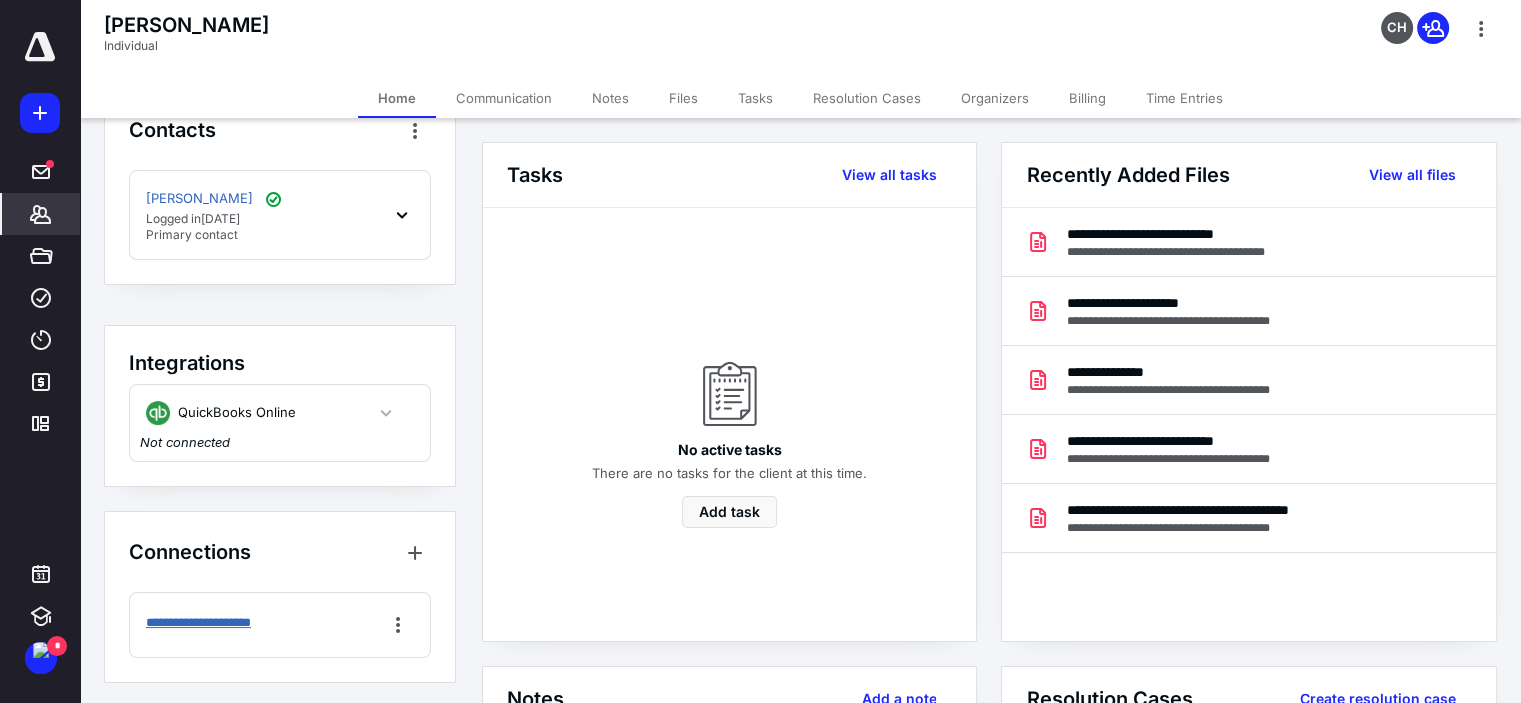 click on "**********" at bounding box center [217, 623] 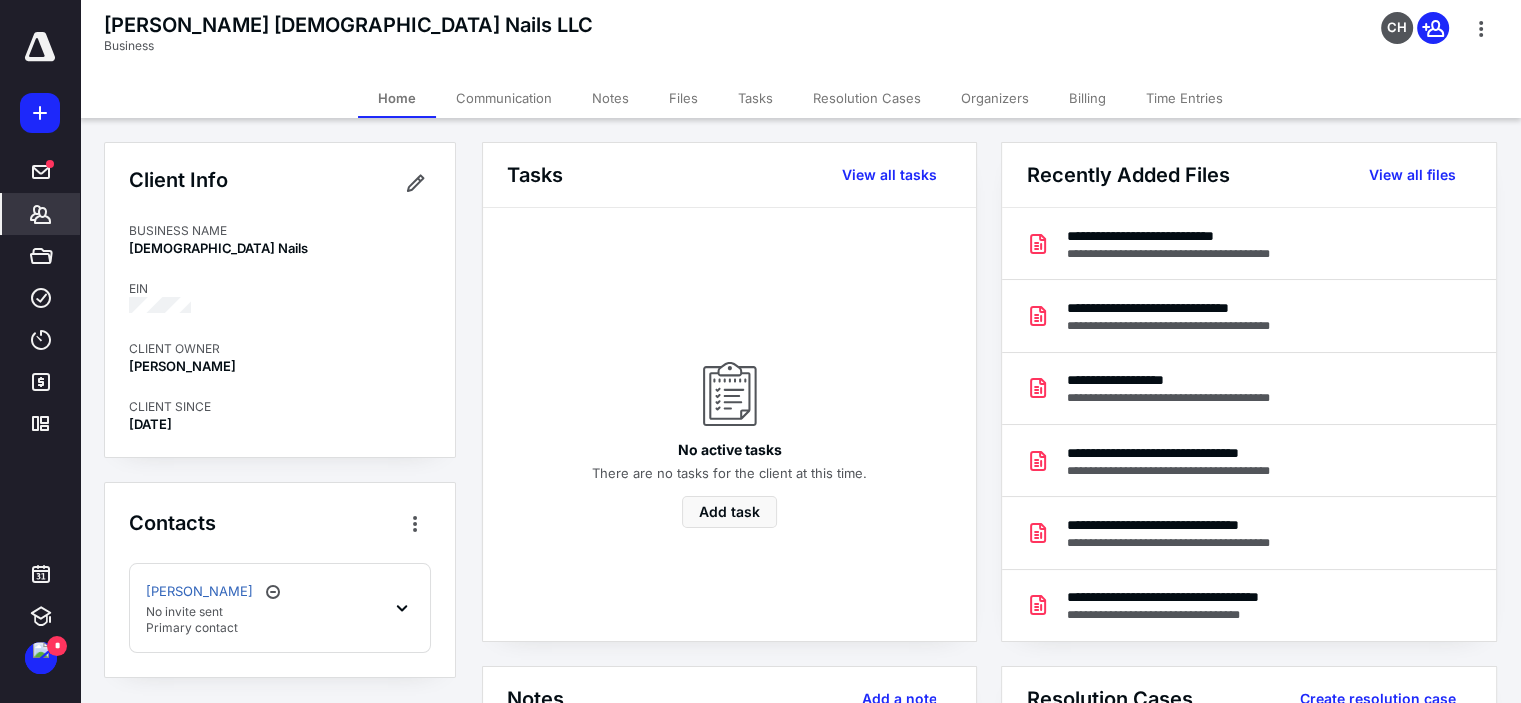 click on "Billing" at bounding box center (1087, 98) 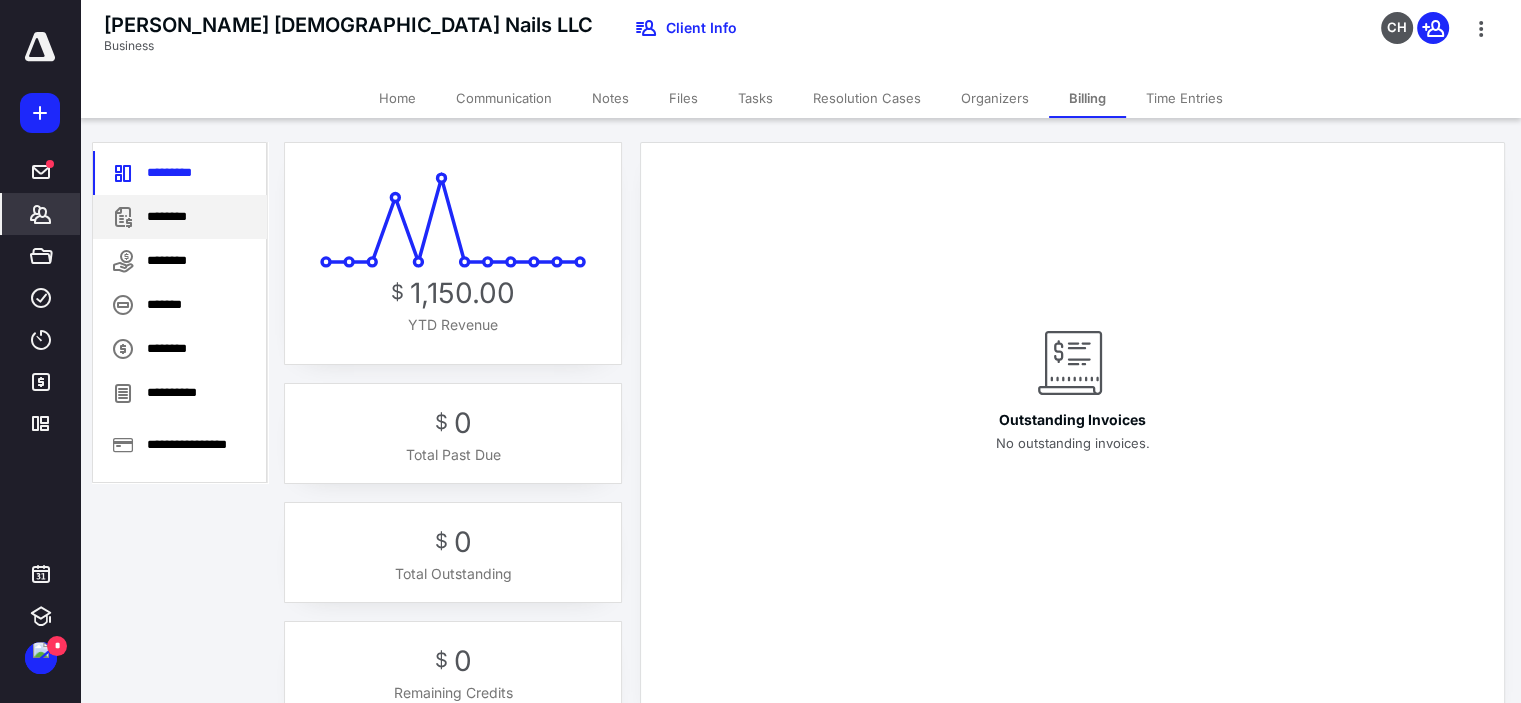 click on "********" at bounding box center [180, 217] 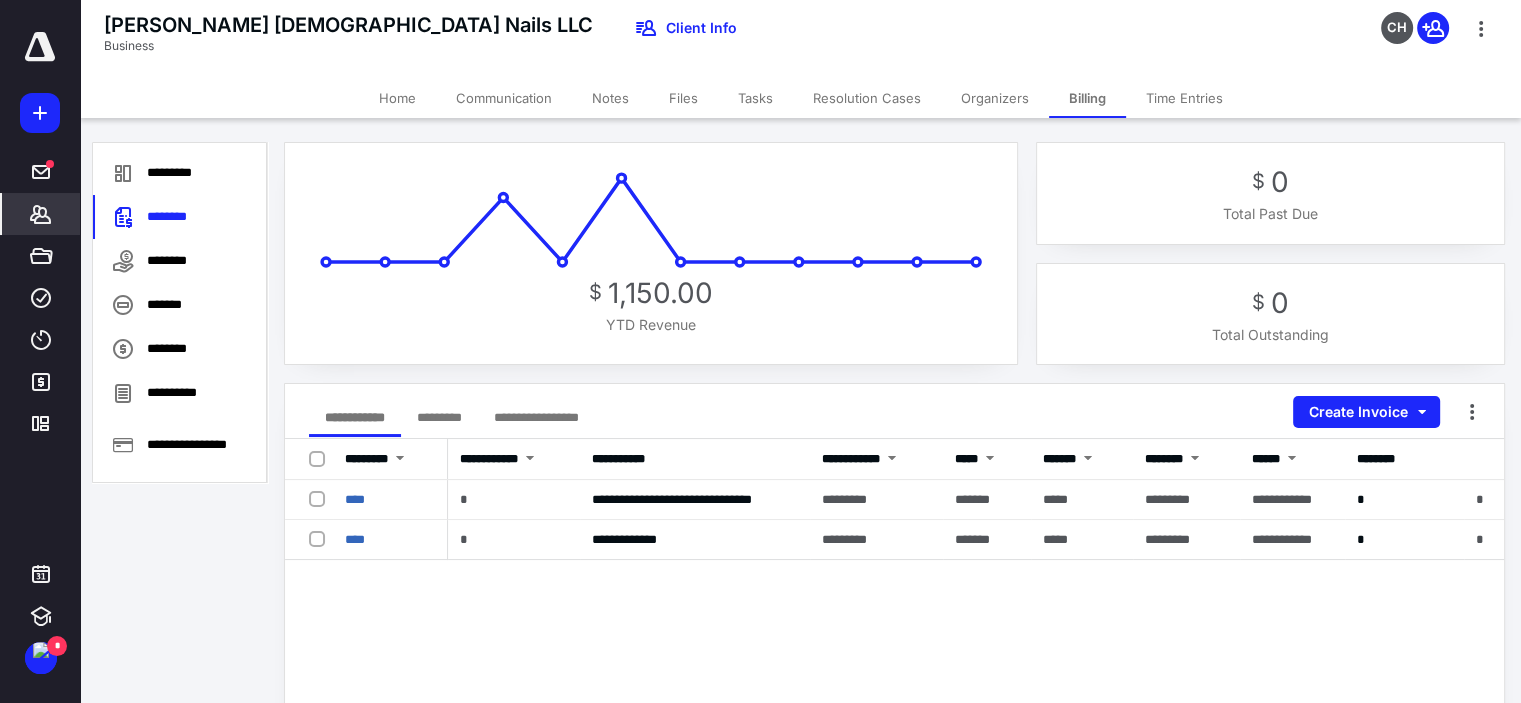 click on "*********" at bounding box center (439, 417) 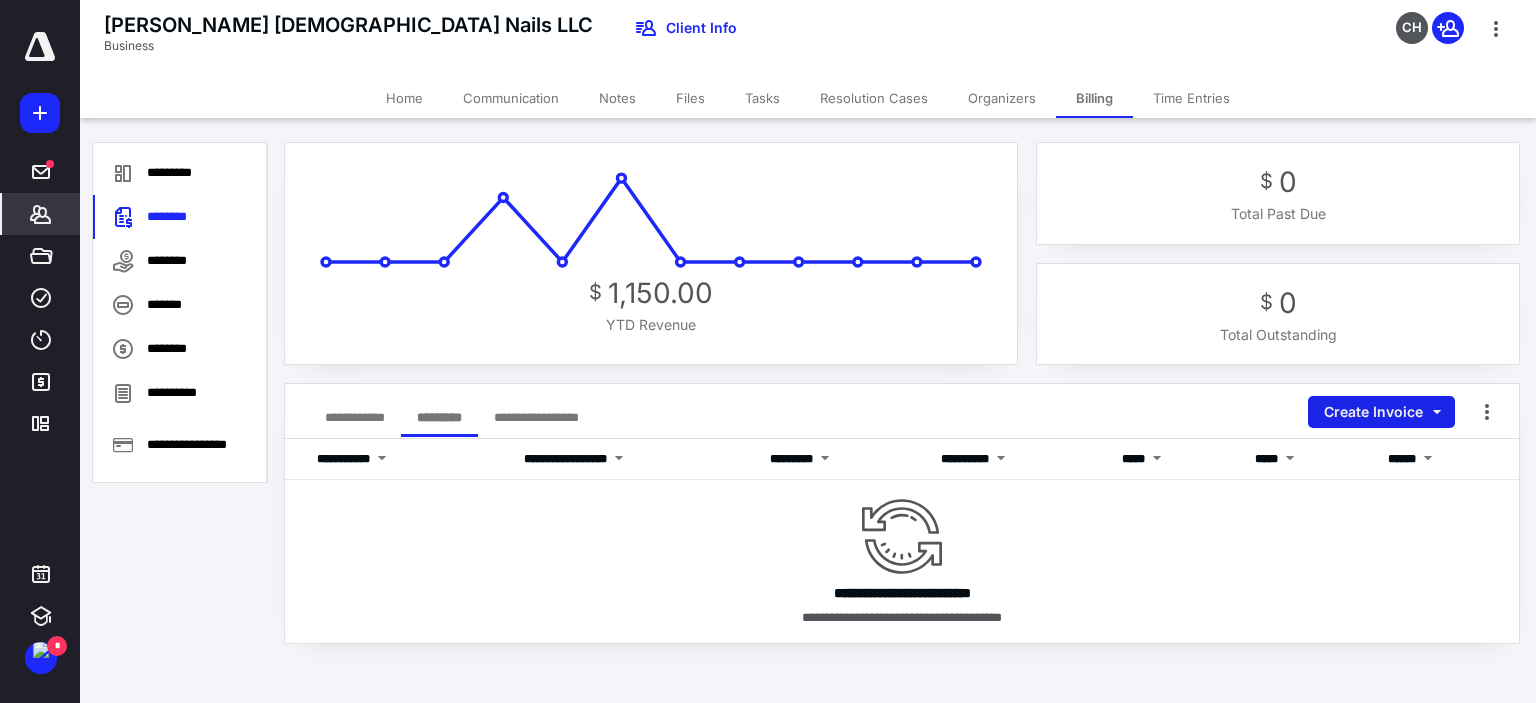 click on "Create Invoice" at bounding box center (1381, 412) 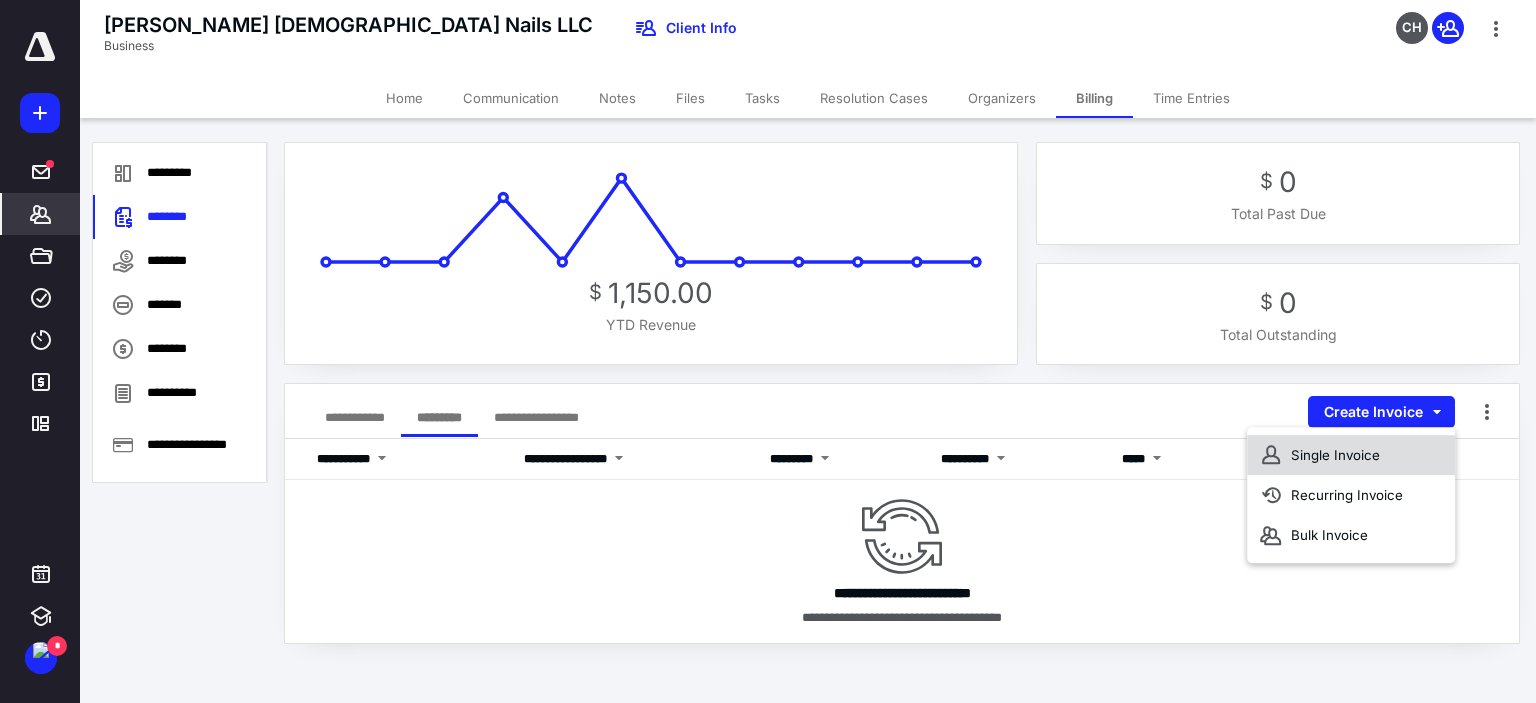 click on "Single Invoice" at bounding box center [1351, 455] 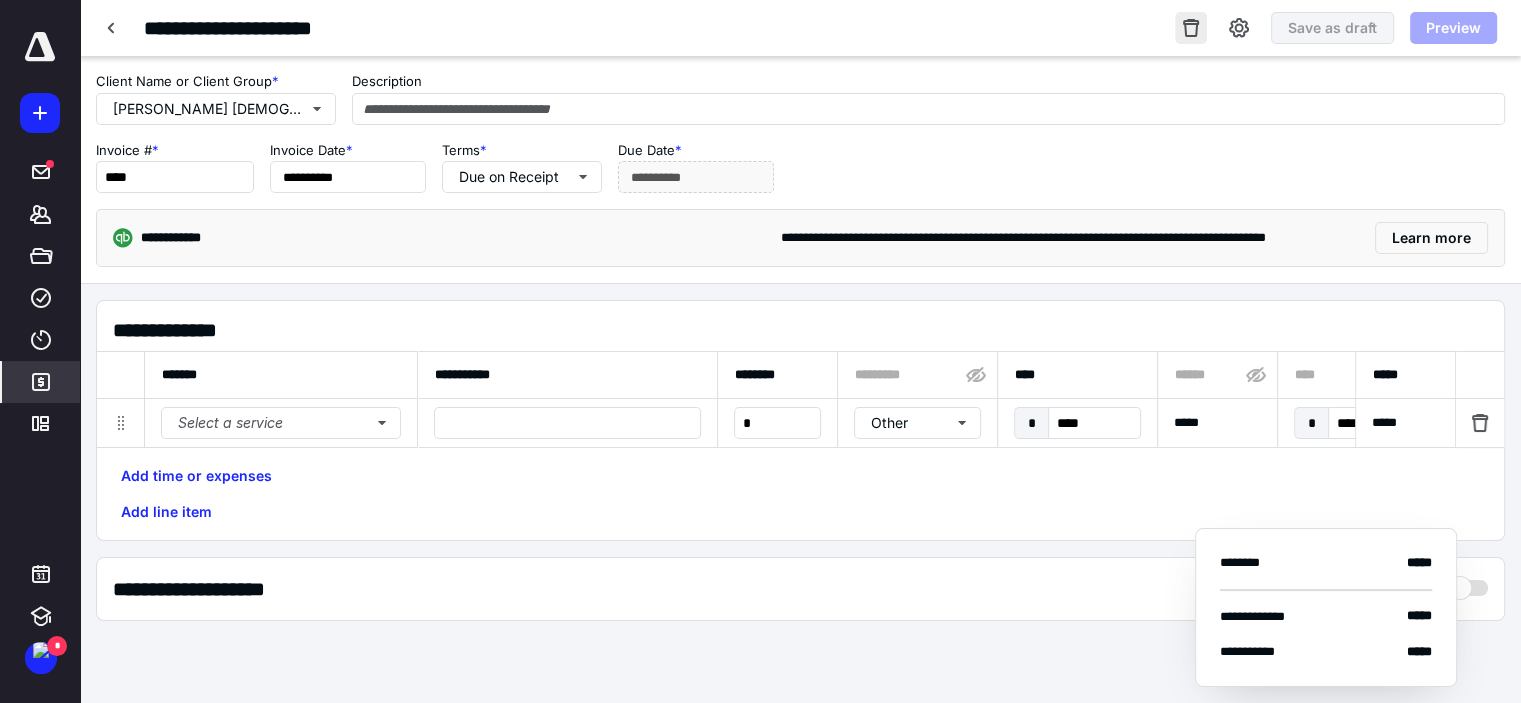 click at bounding box center (1191, 28) 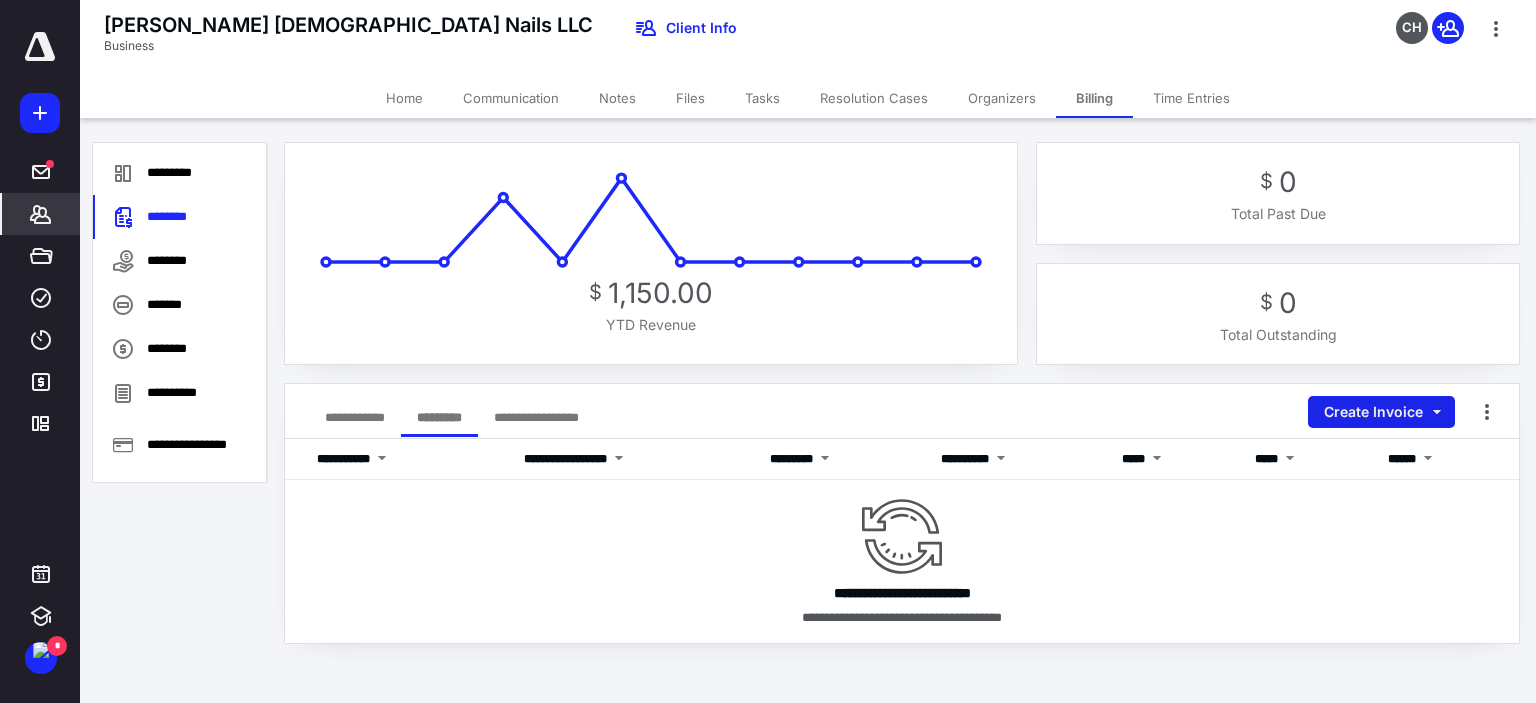 click on "Create Invoice" at bounding box center (1381, 412) 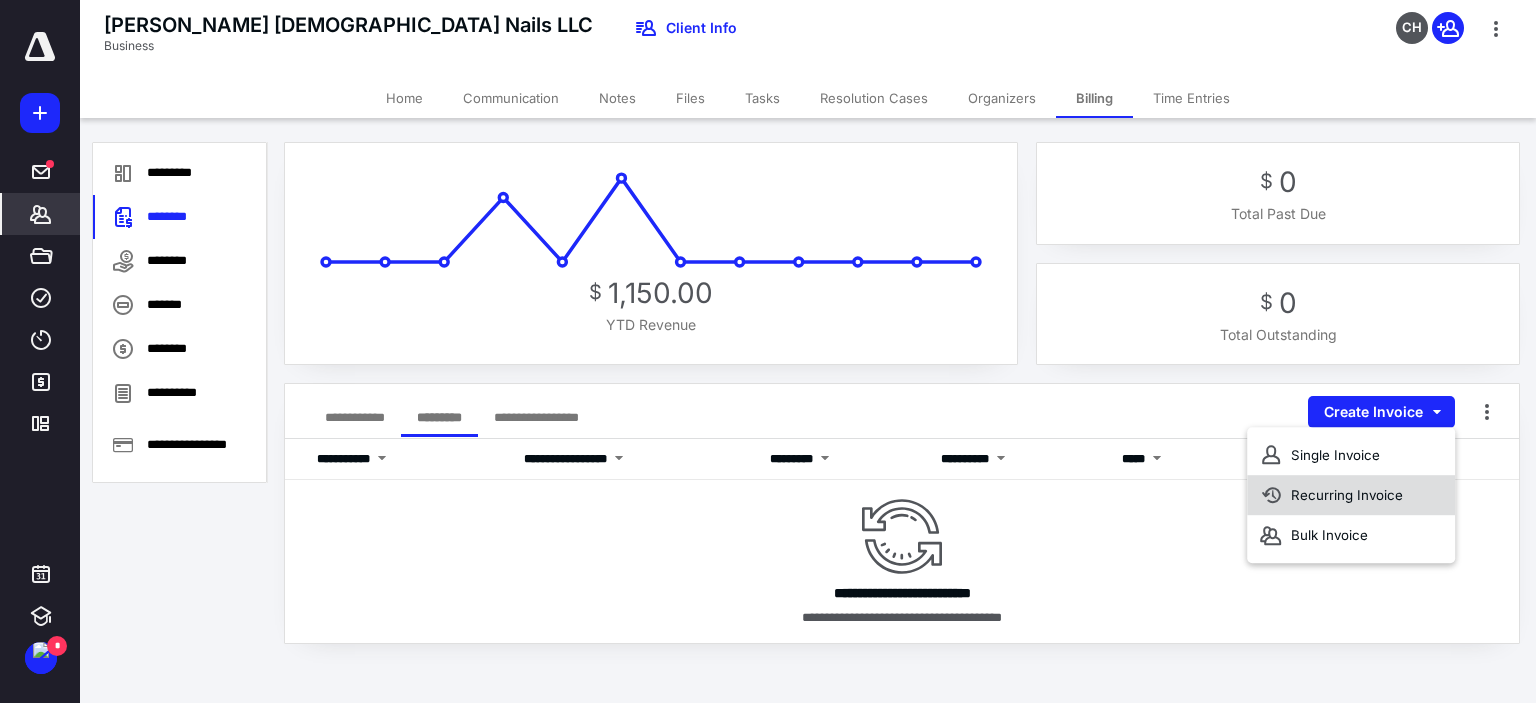 click on "Recurring Invoice" at bounding box center (1351, 495) 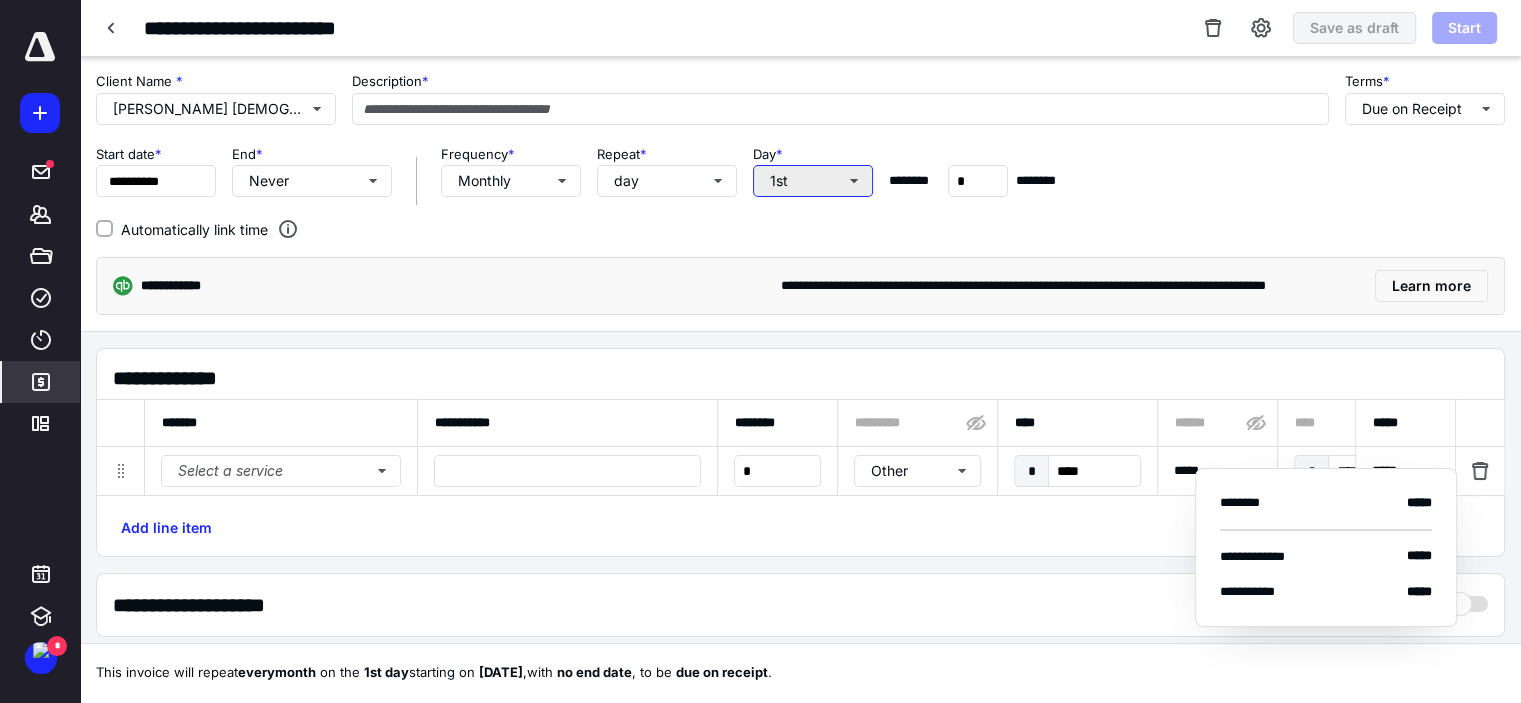 click on "1st" at bounding box center [813, 181] 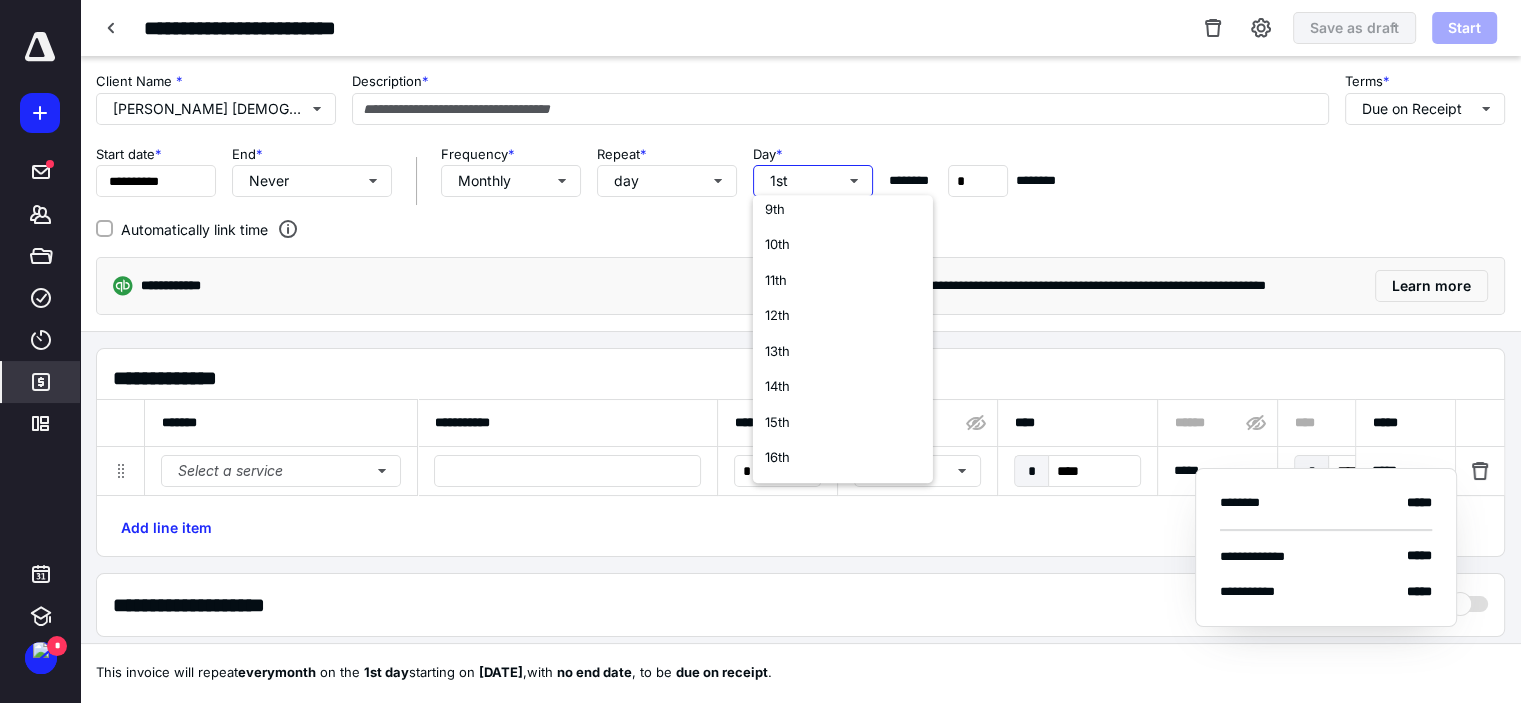 scroll, scrollTop: 400, scrollLeft: 0, axis: vertical 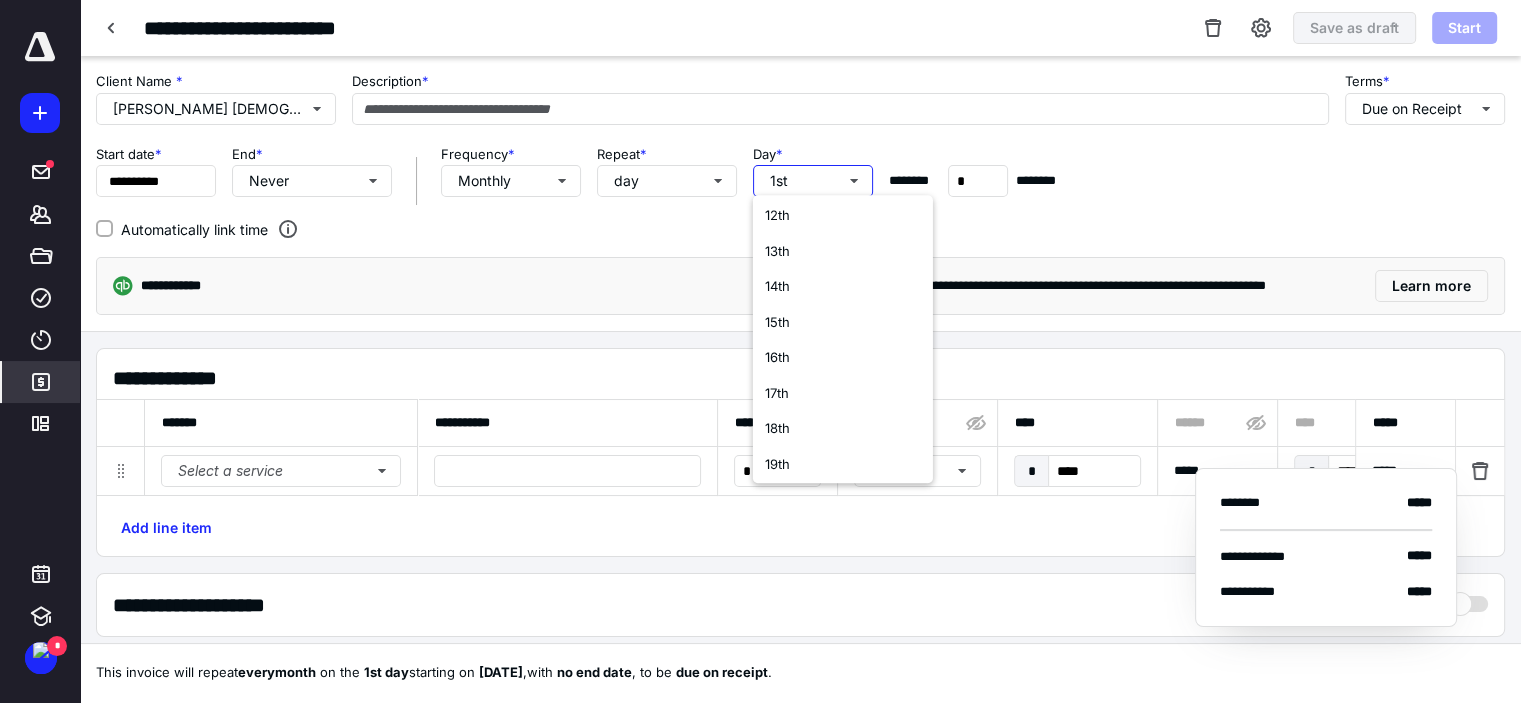 click on "15th" at bounding box center [843, 323] 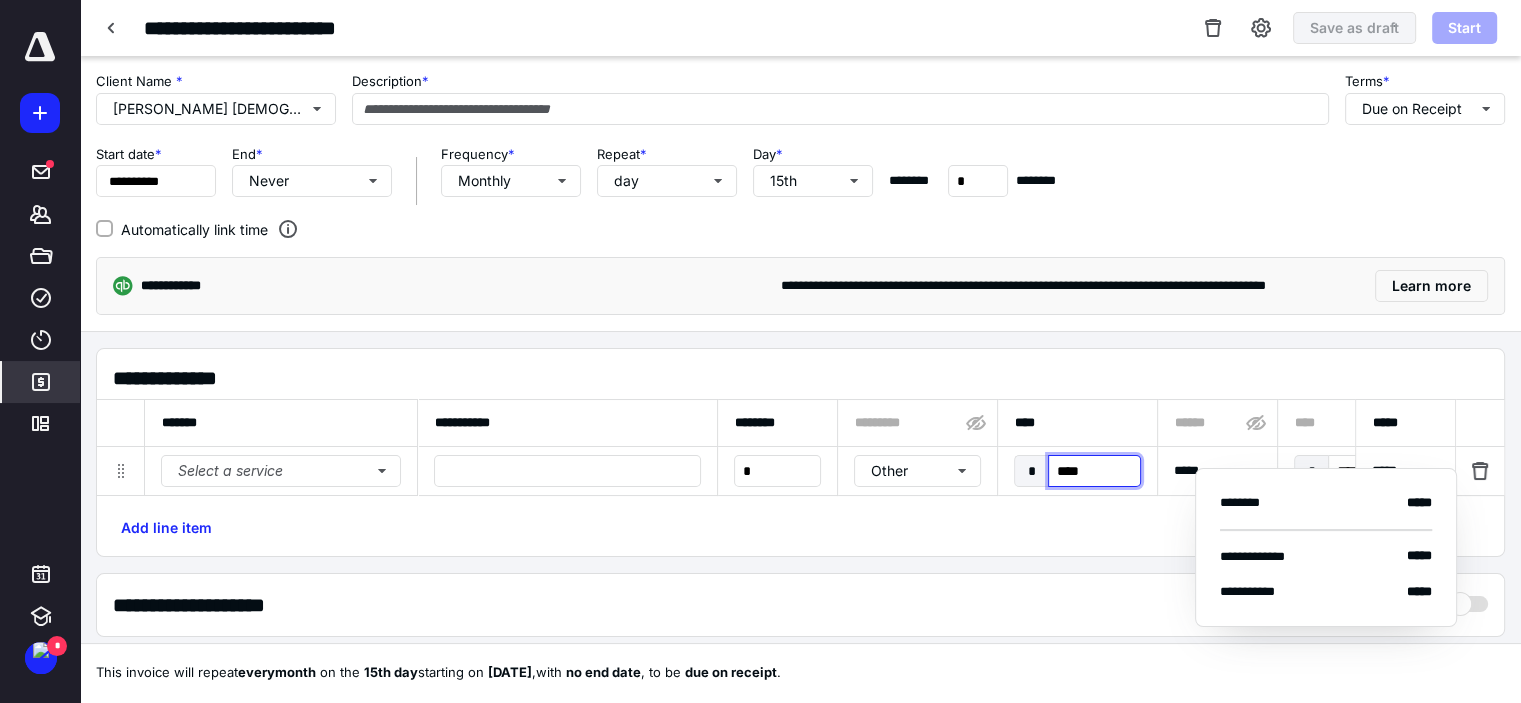 click on "****" at bounding box center (1094, 471) 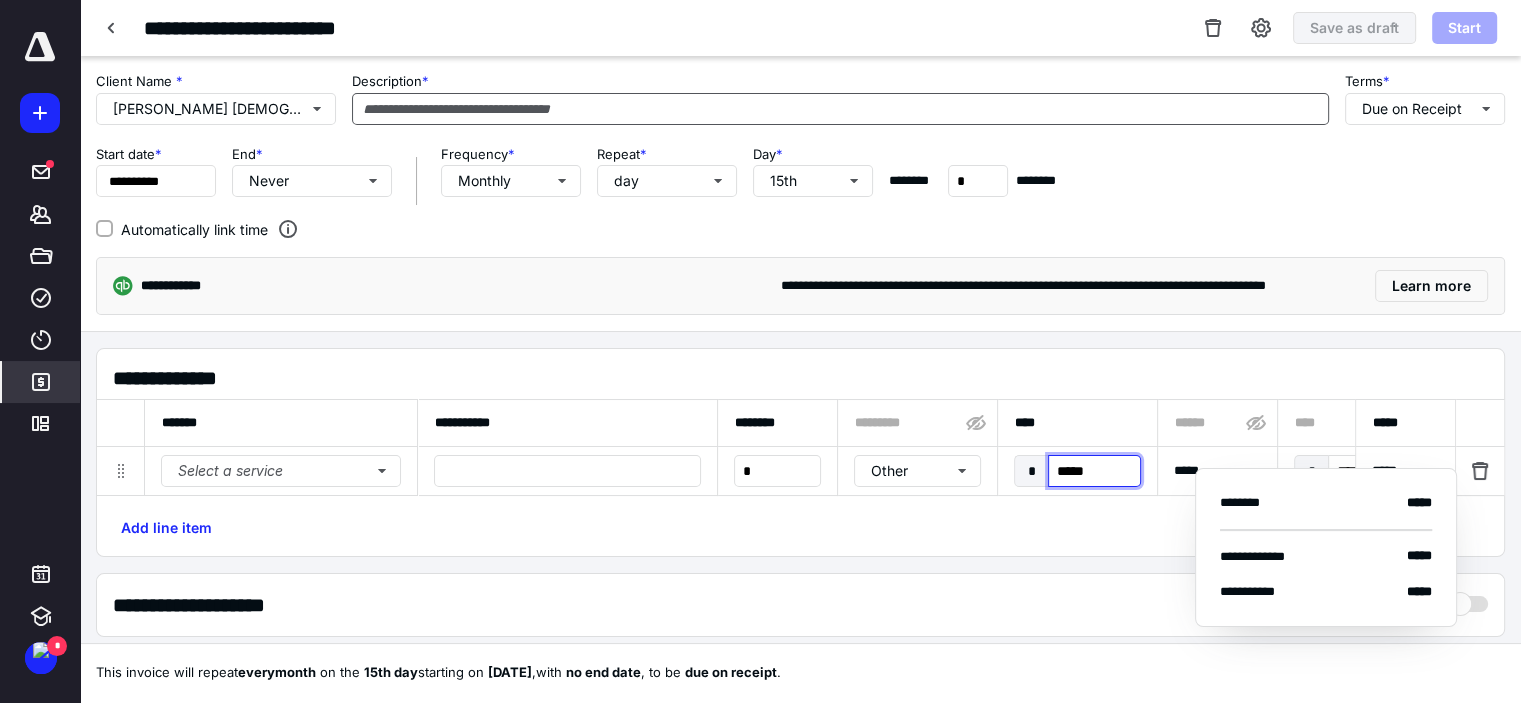 type on "*****" 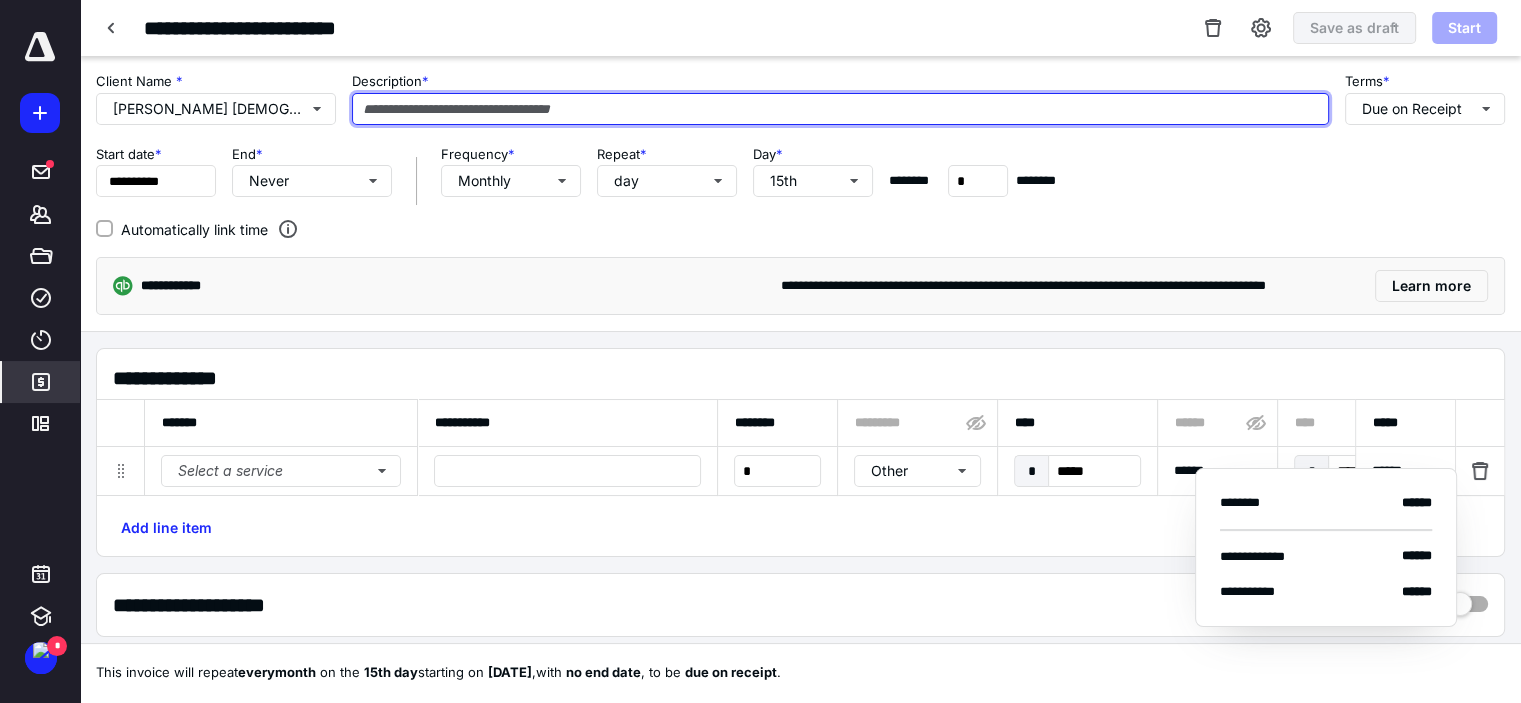 drag, startPoint x: 529, startPoint y: 106, endPoint x: 538, endPoint y: 98, distance: 12.0415945 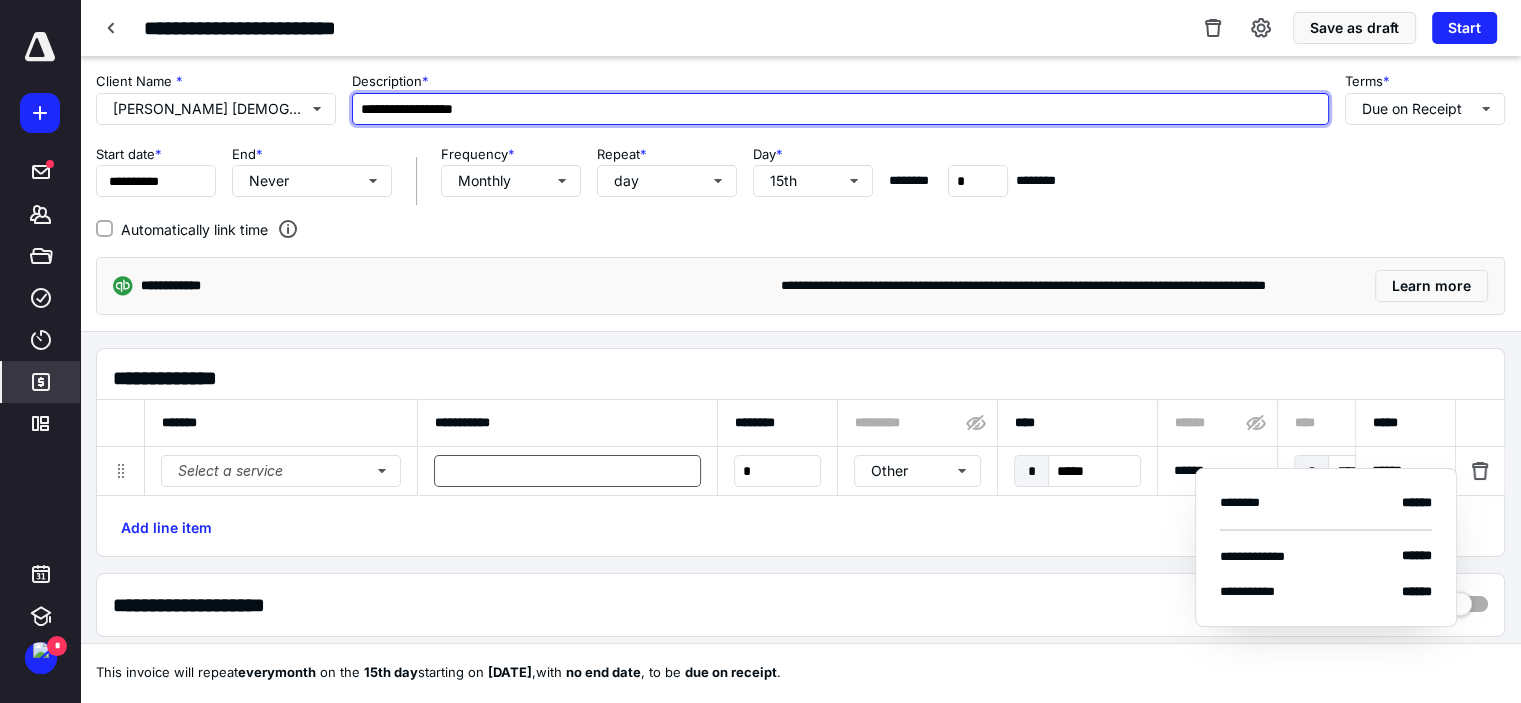 type on "**********" 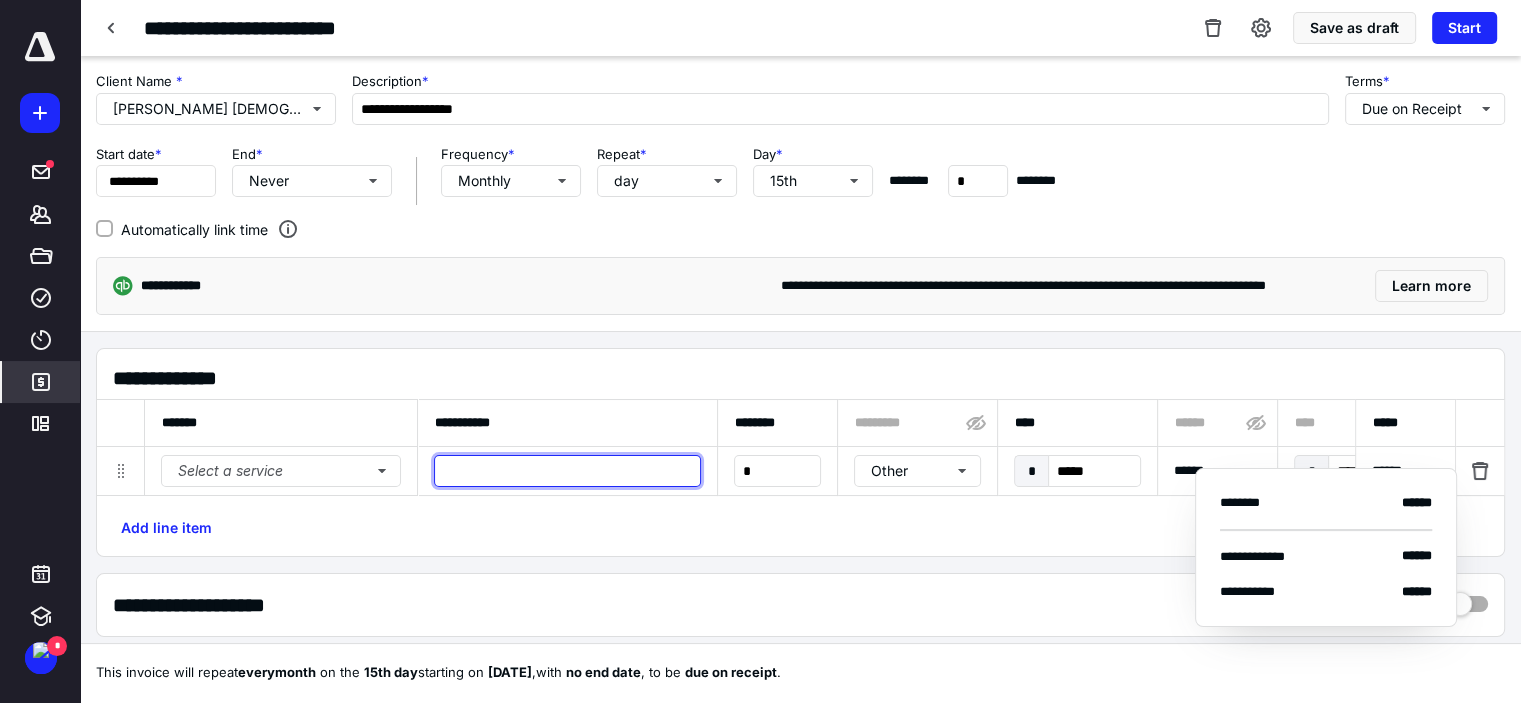 click at bounding box center (567, 471) 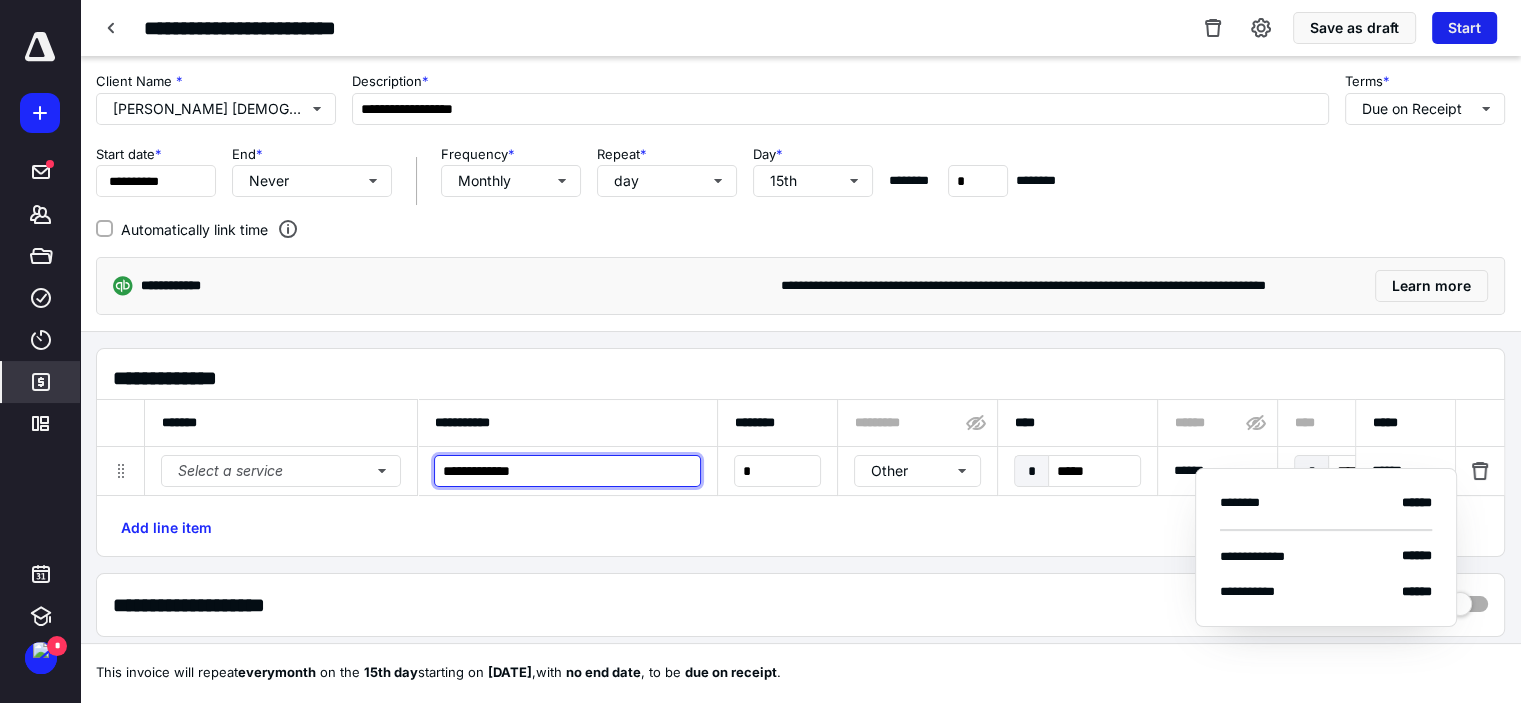 type on "**********" 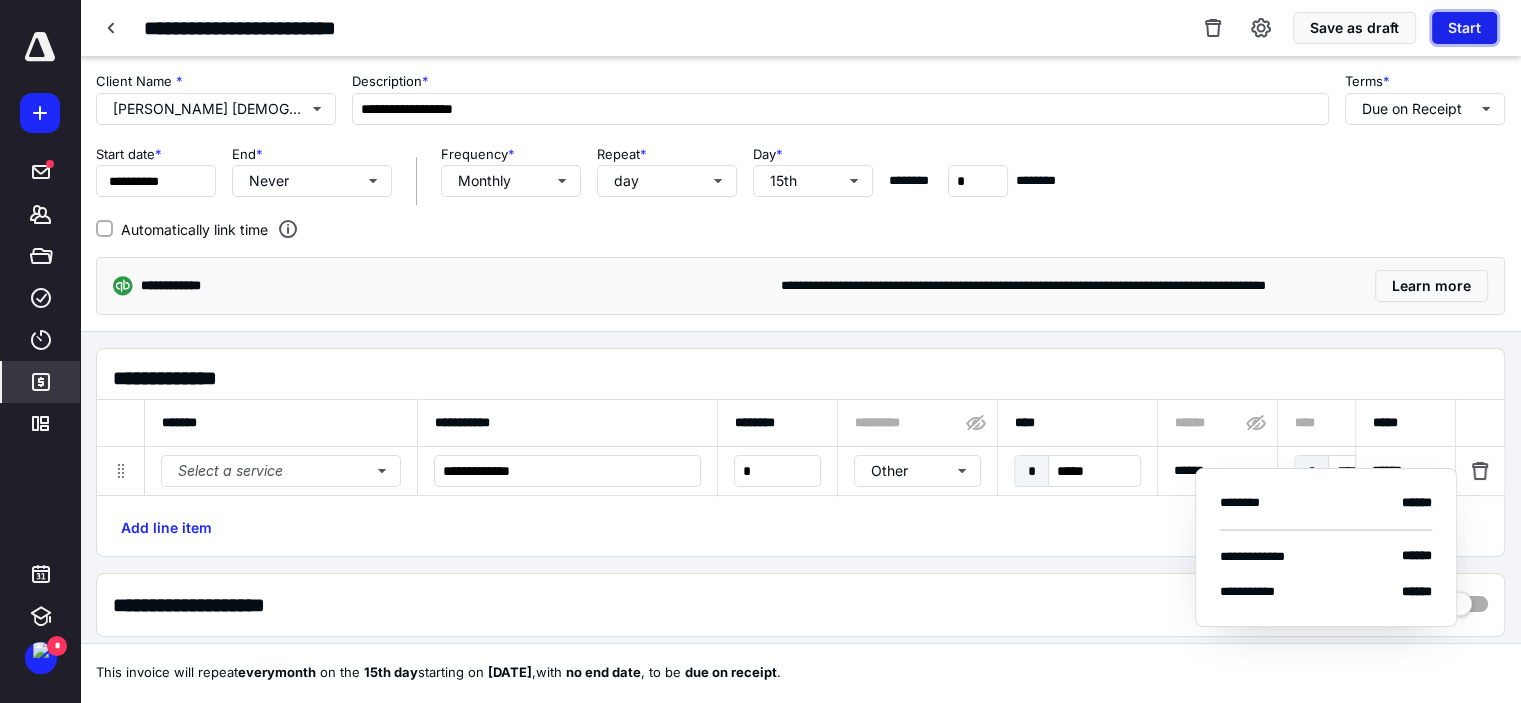 click on "Start" at bounding box center [1464, 28] 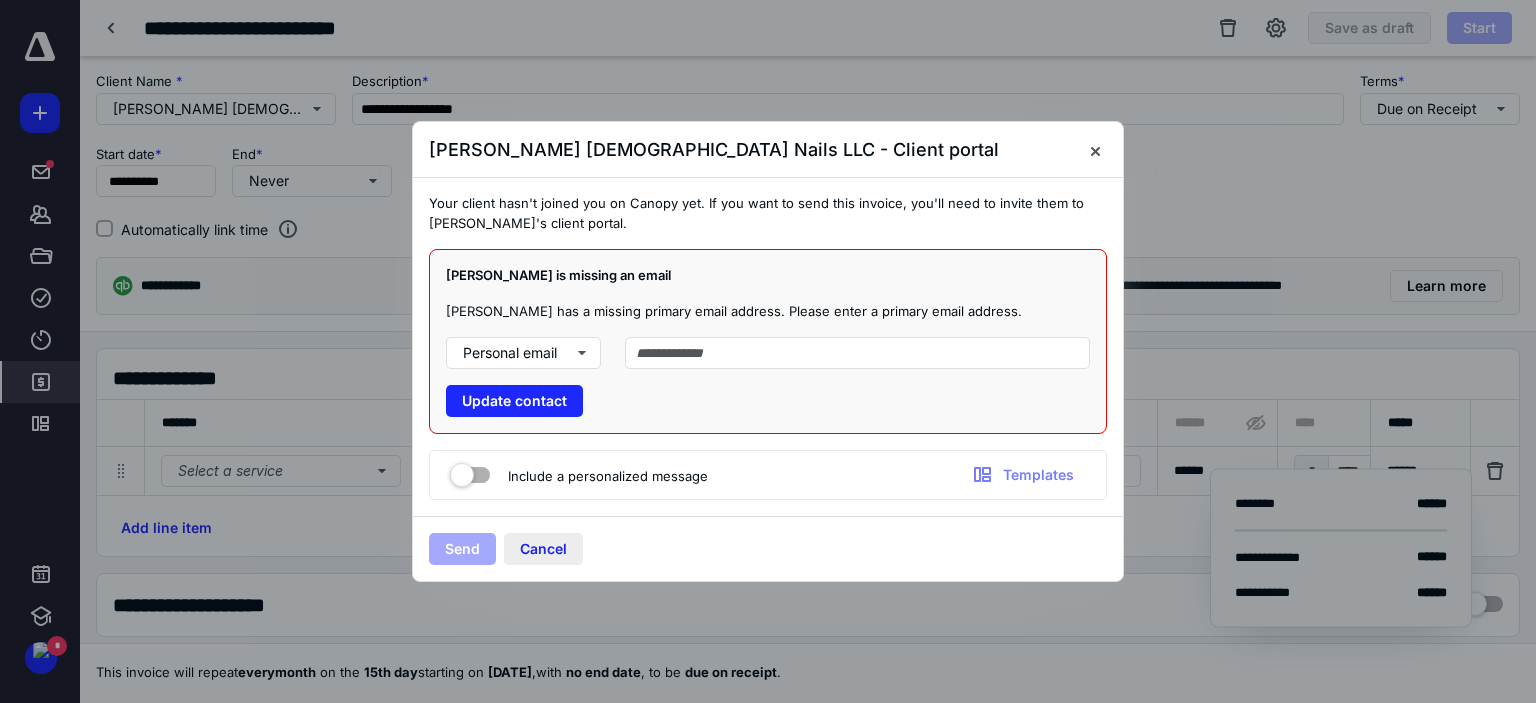 click on "Cancel" at bounding box center (543, 549) 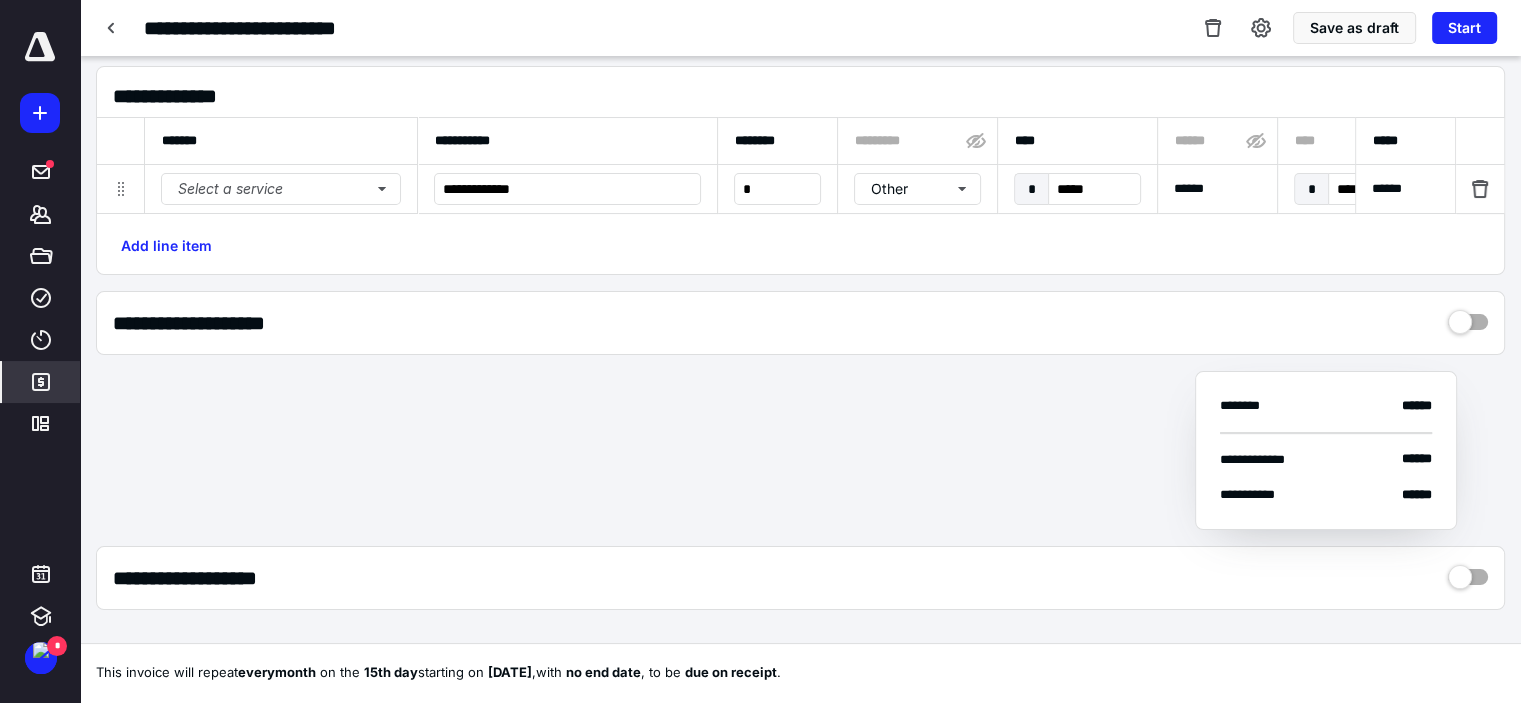 scroll, scrollTop: 0, scrollLeft: 0, axis: both 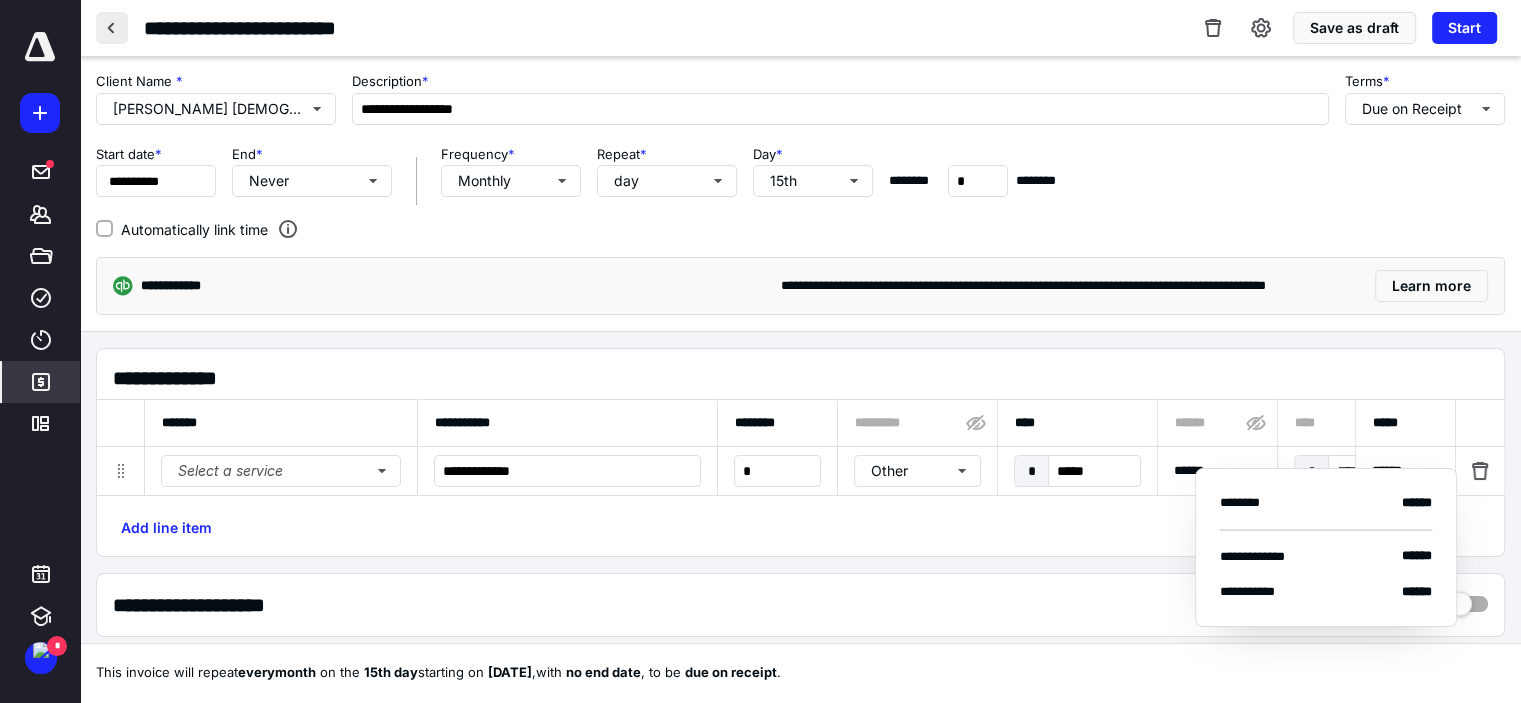 click at bounding box center [112, 28] 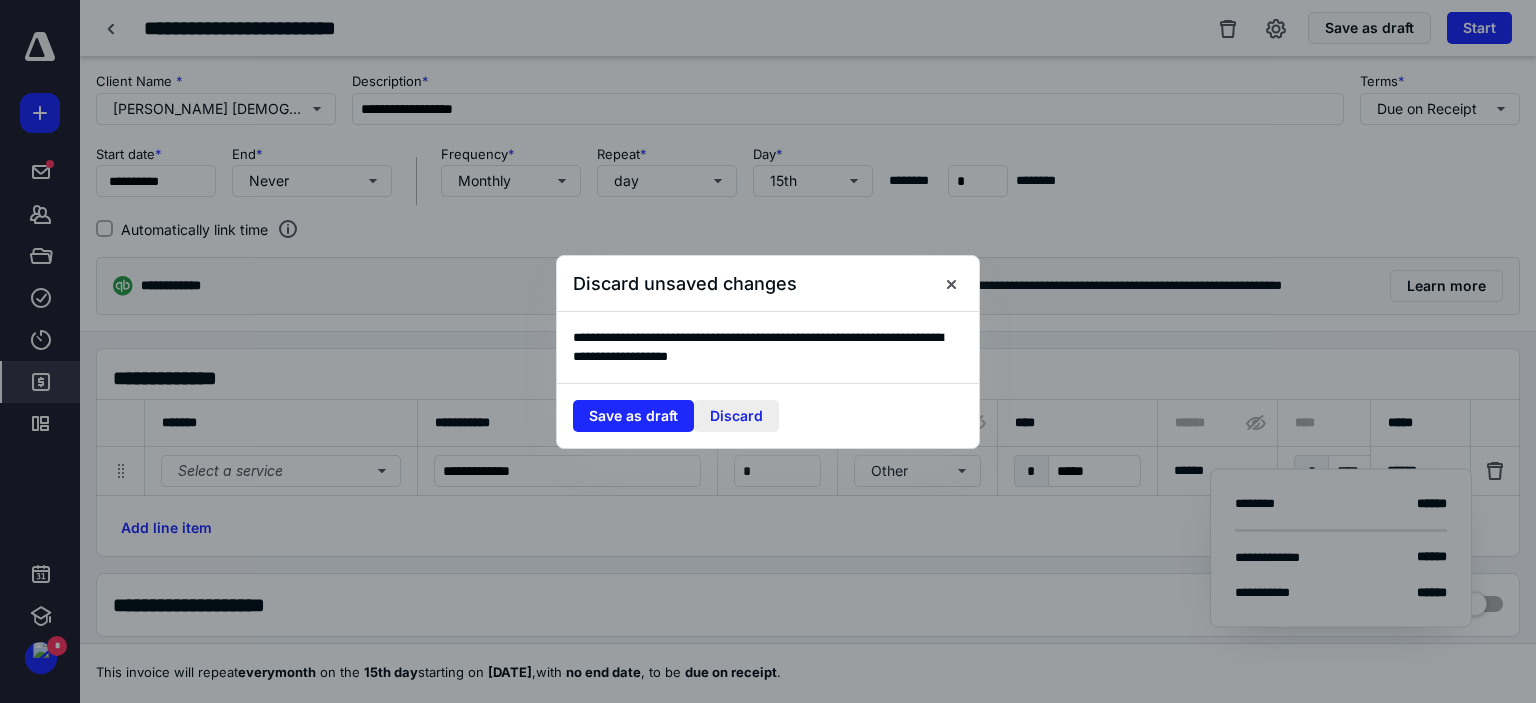 click on "Discard" at bounding box center (736, 416) 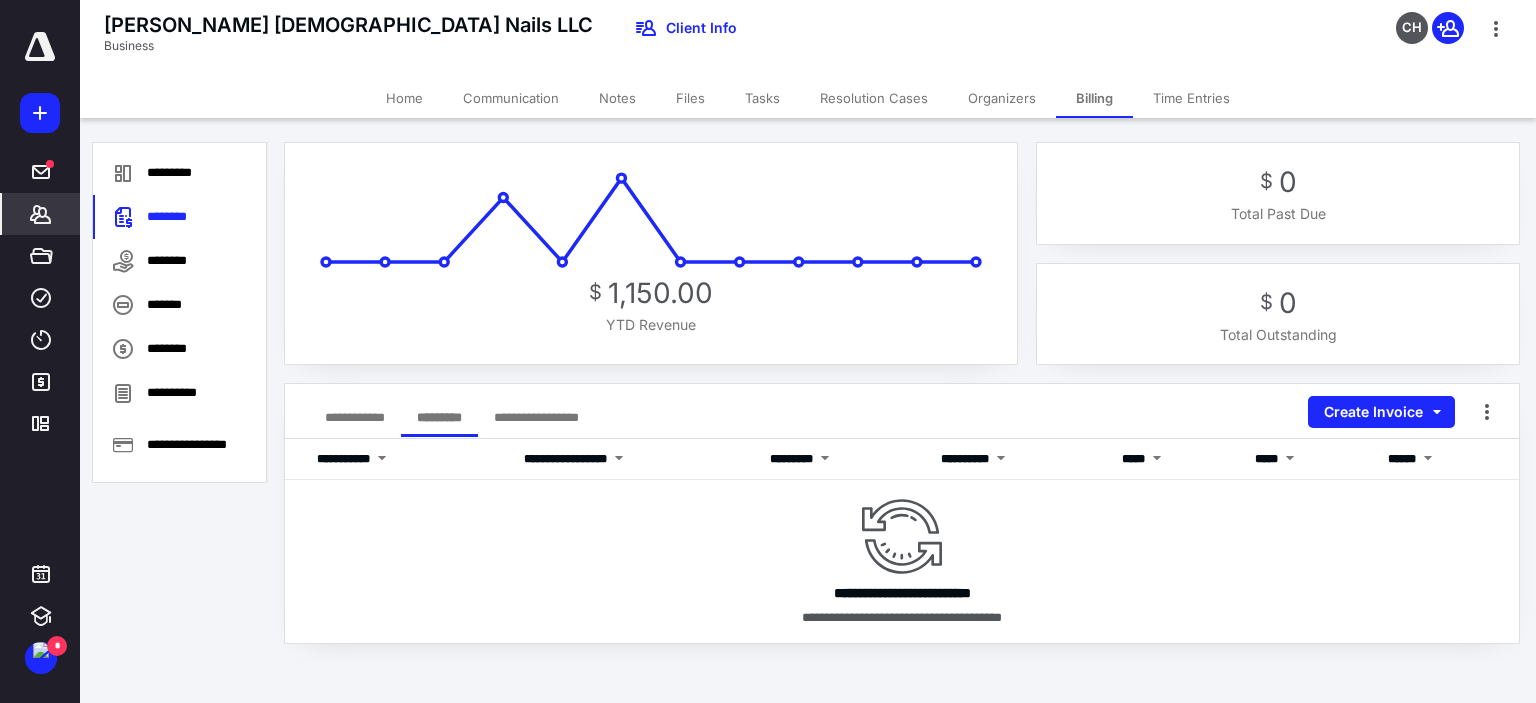 click on "**********" at bounding box center (355, 417) 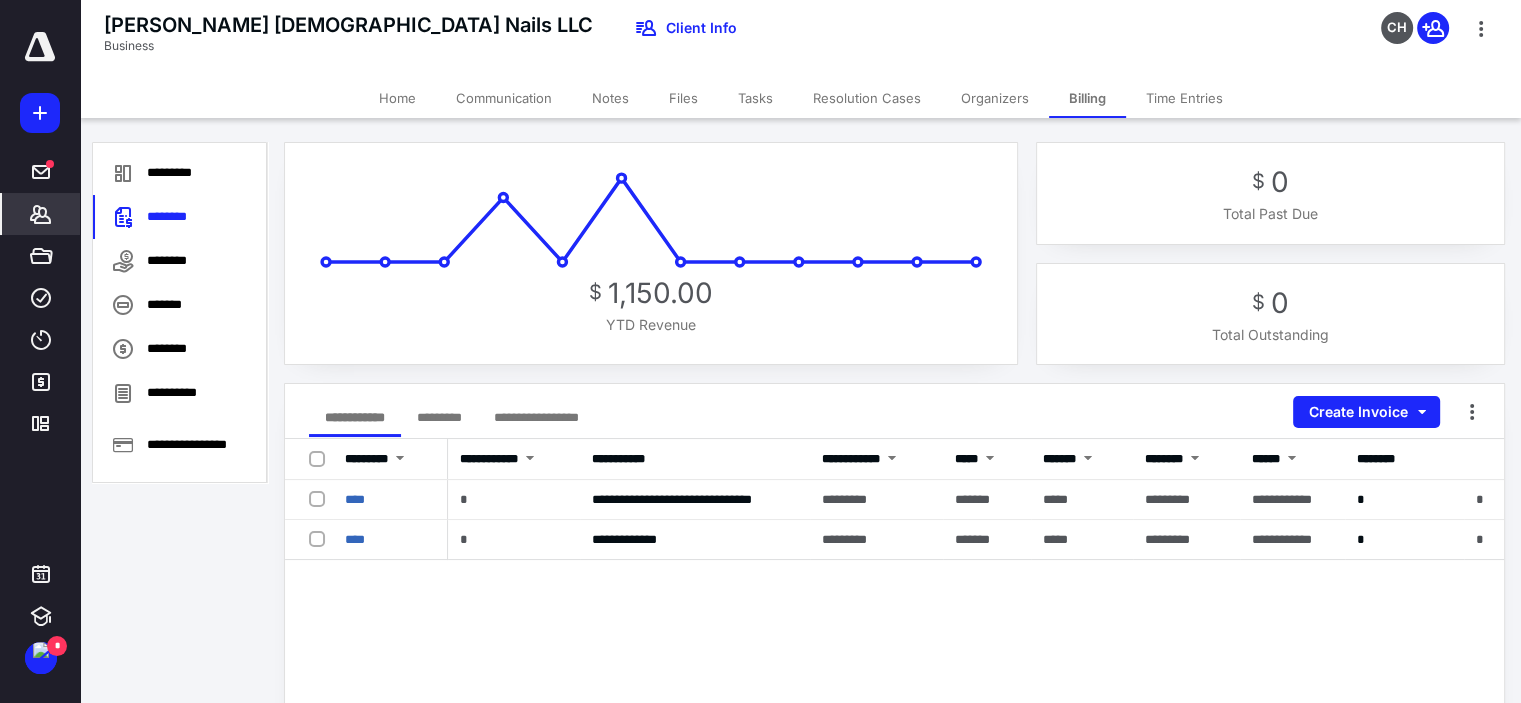 click 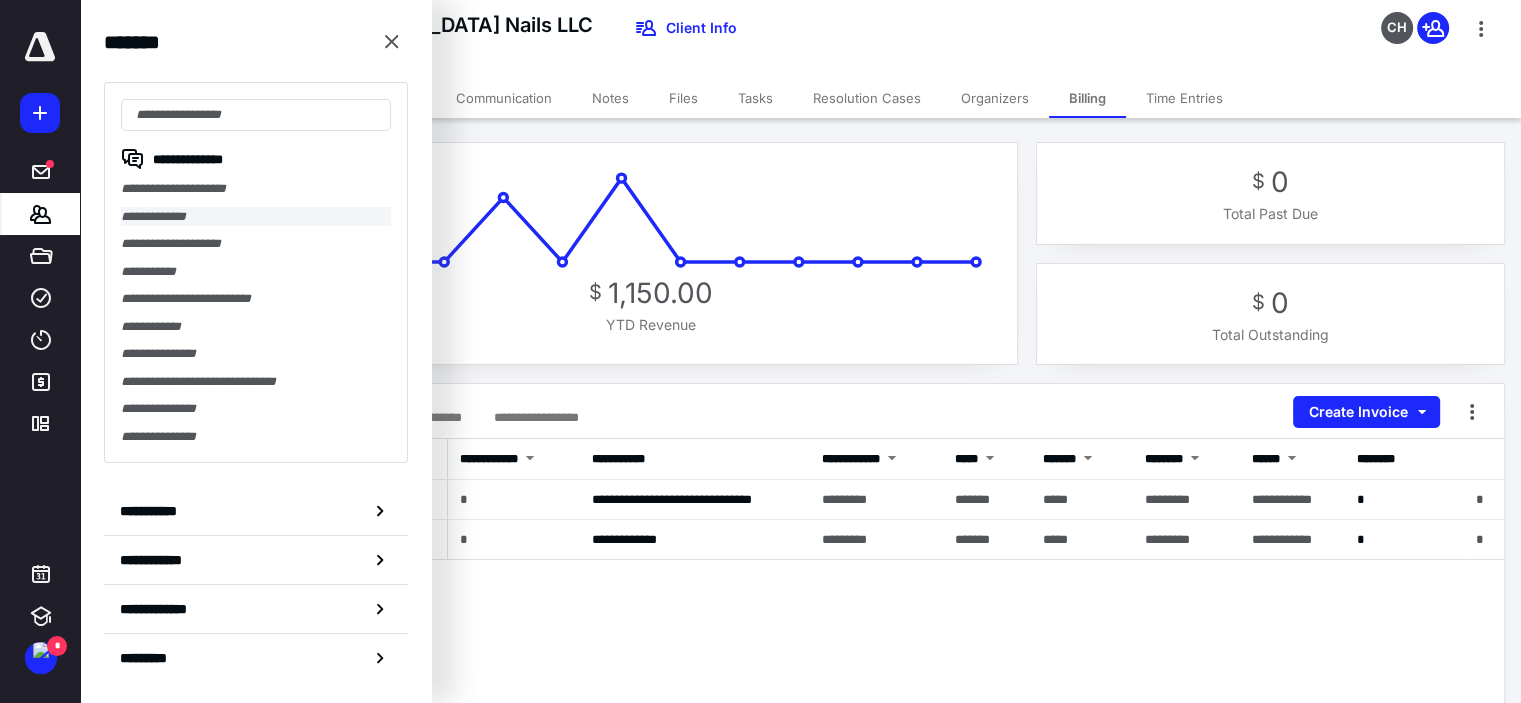 click on "**********" at bounding box center (256, 217) 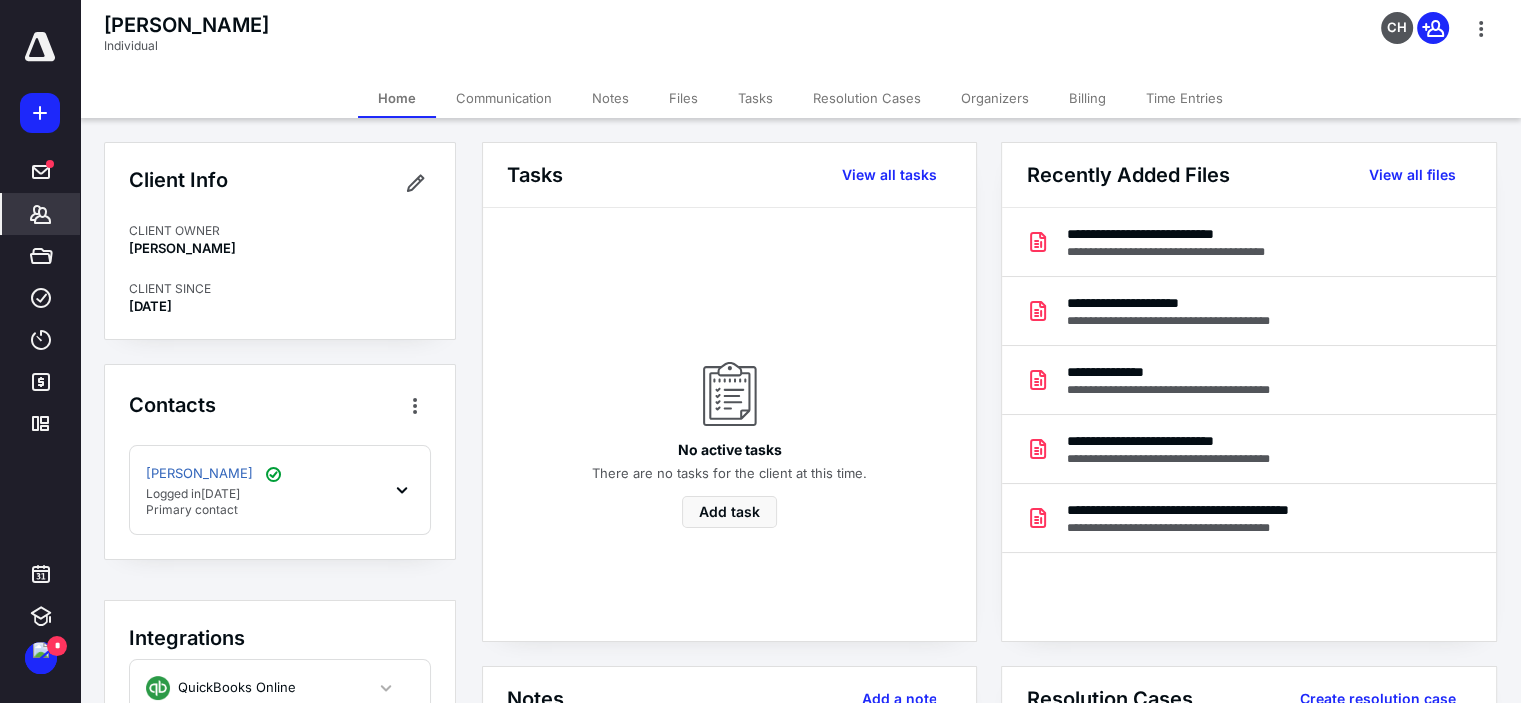 click on "Billing" at bounding box center (1087, 98) 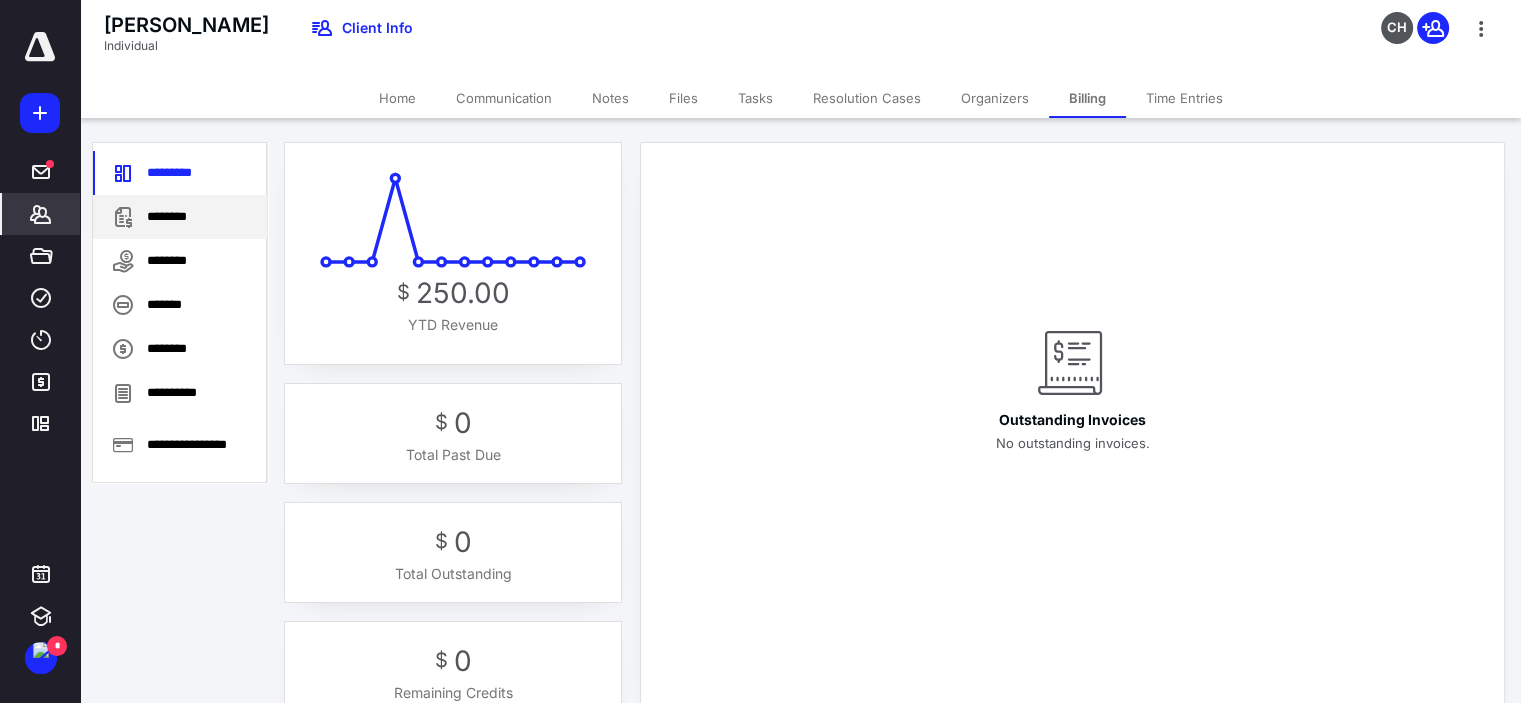 click on "********" at bounding box center (180, 217) 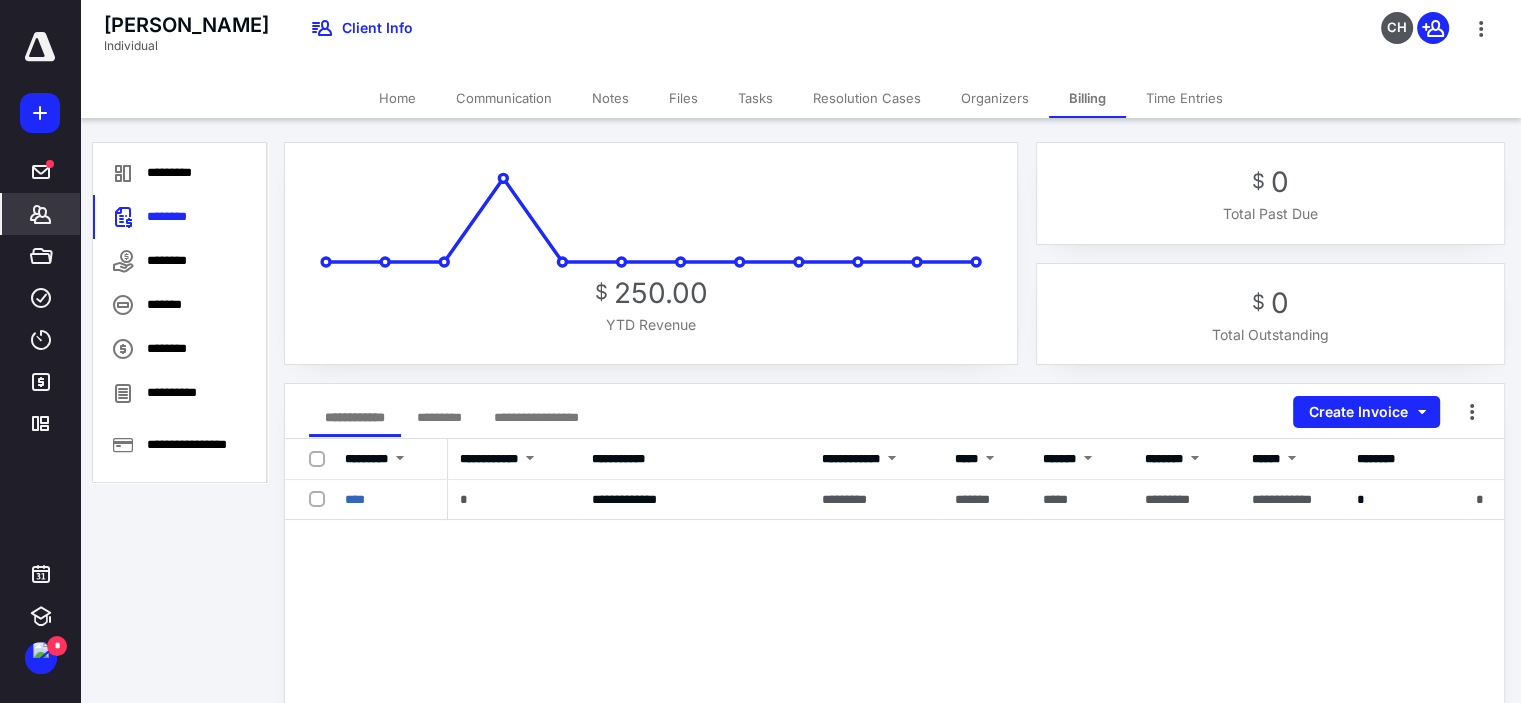 click on "*********" at bounding box center (439, 417) 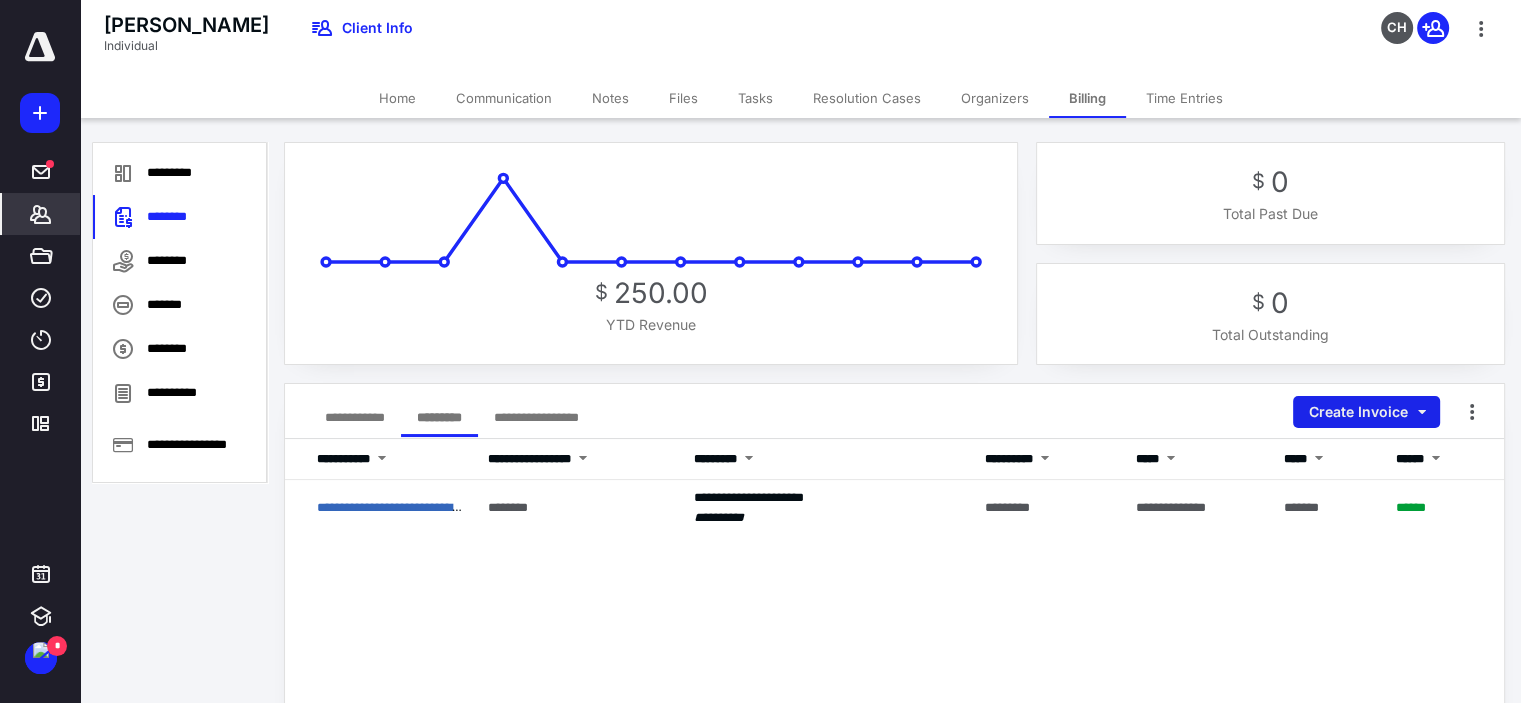 click on "Create Invoice" at bounding box center (1366, 412) 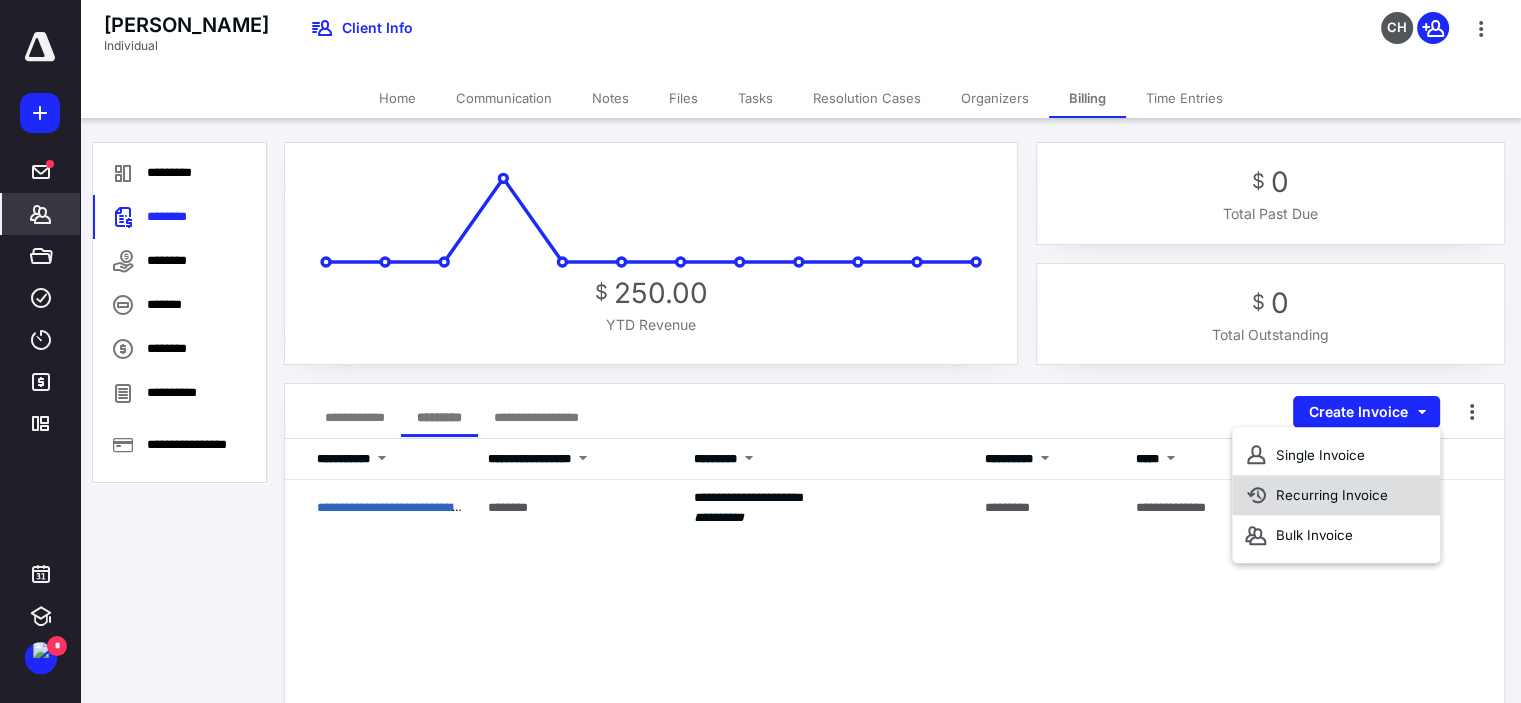 click on "Recurring Invoice" at bounding box center [1336, 495] 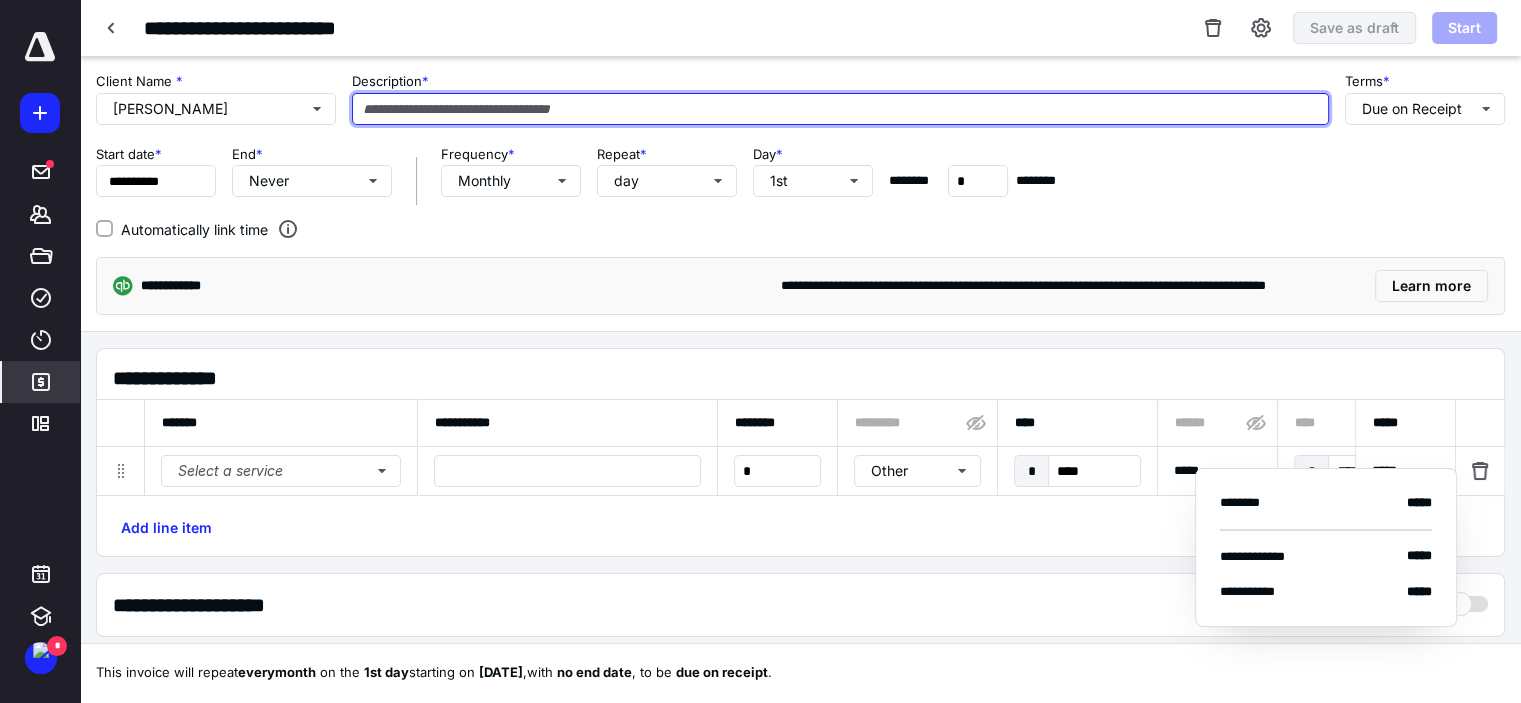 click at bounding box center [840, 109] 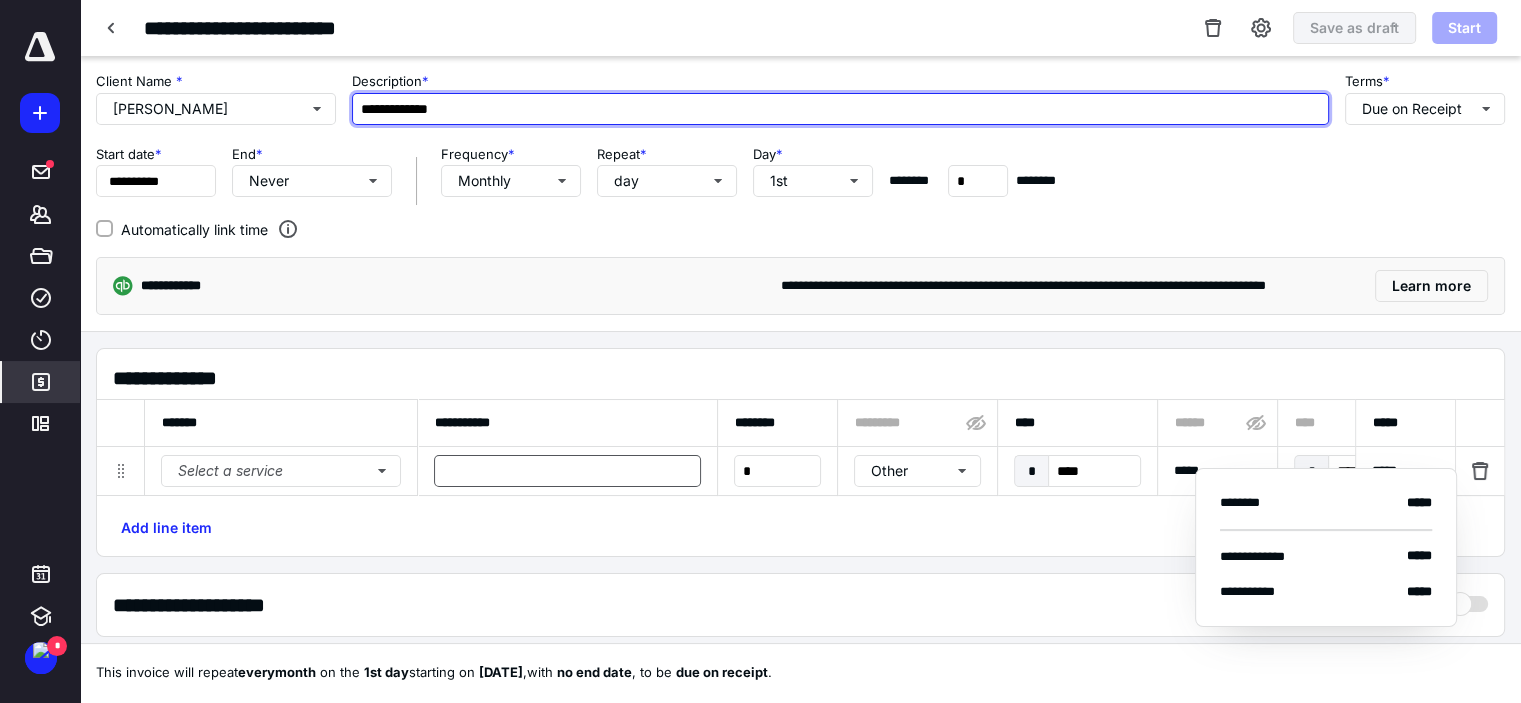 type on "**********" 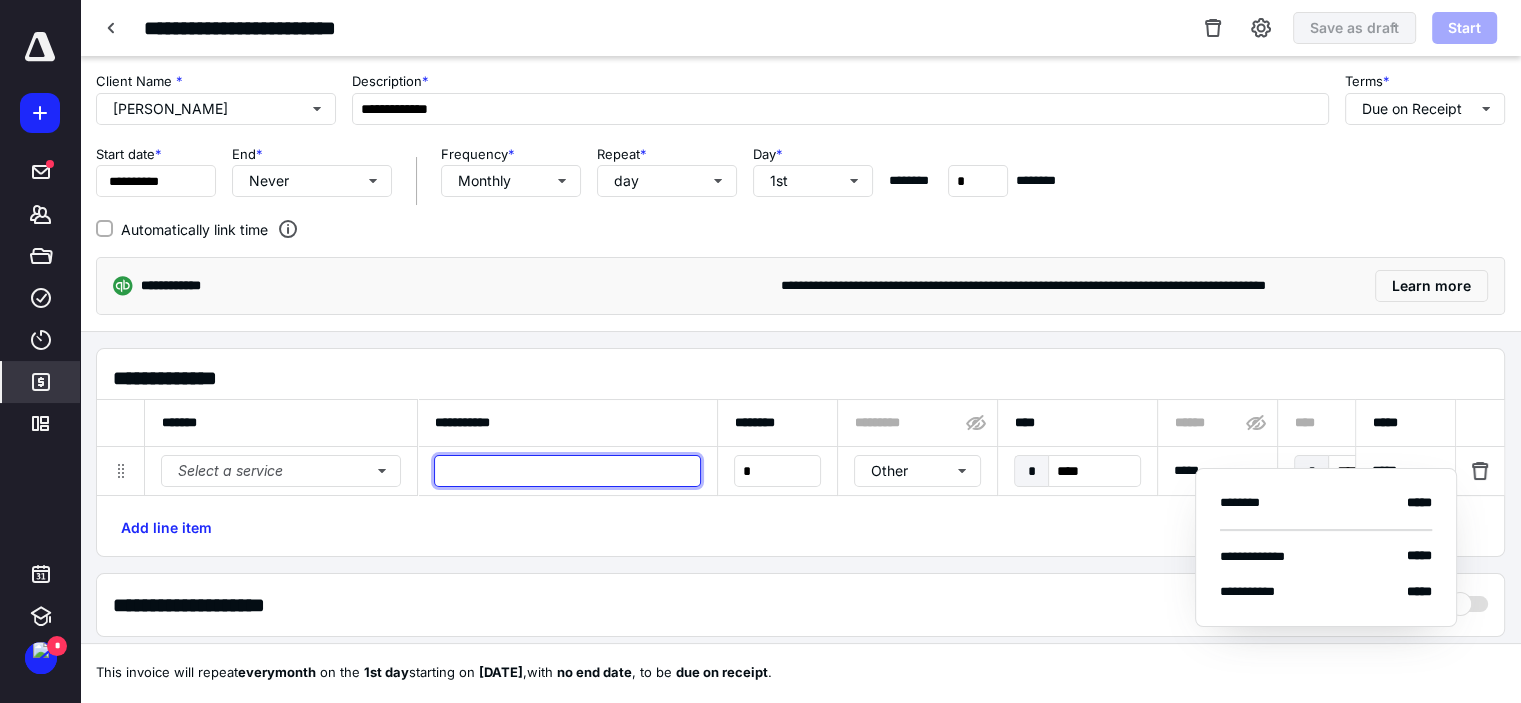 click at bounding box center [567, 471] 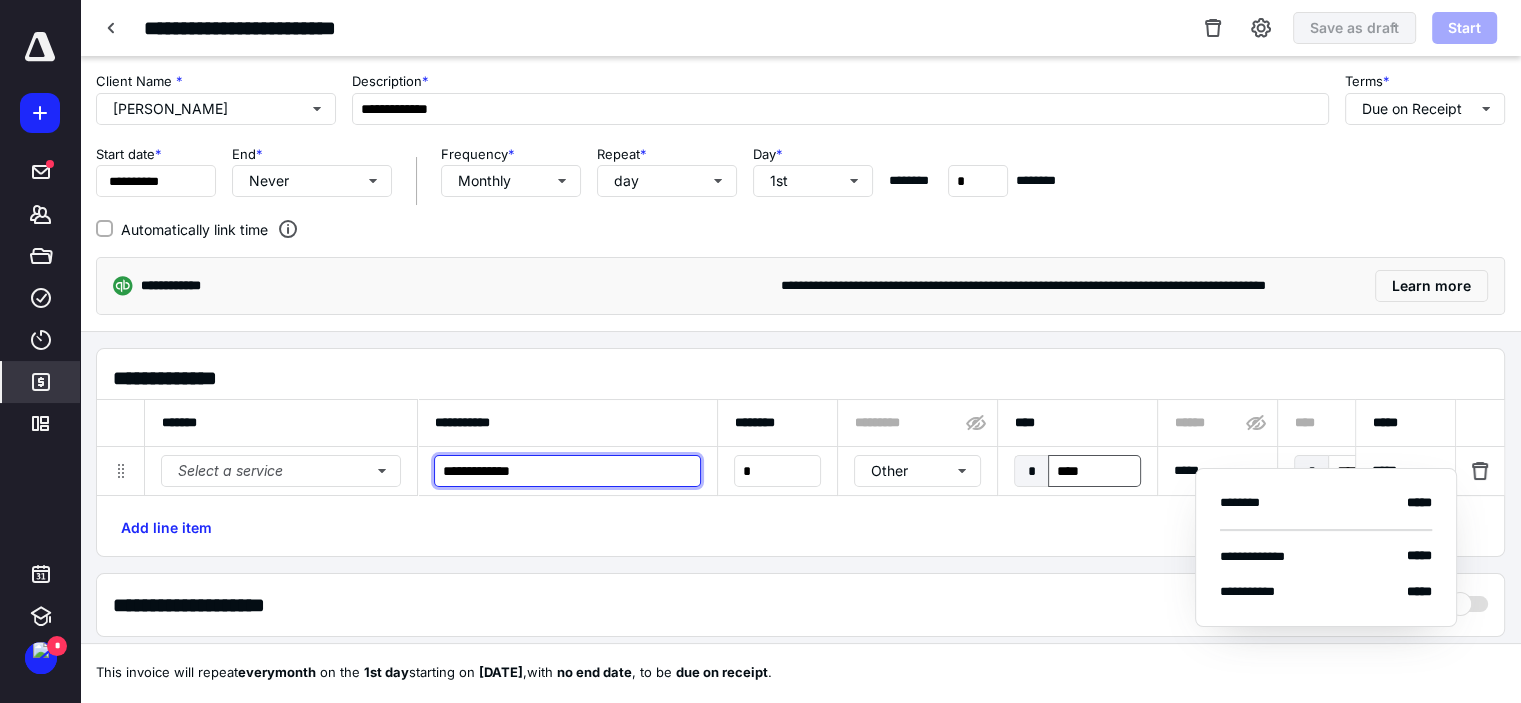 type on "**********" 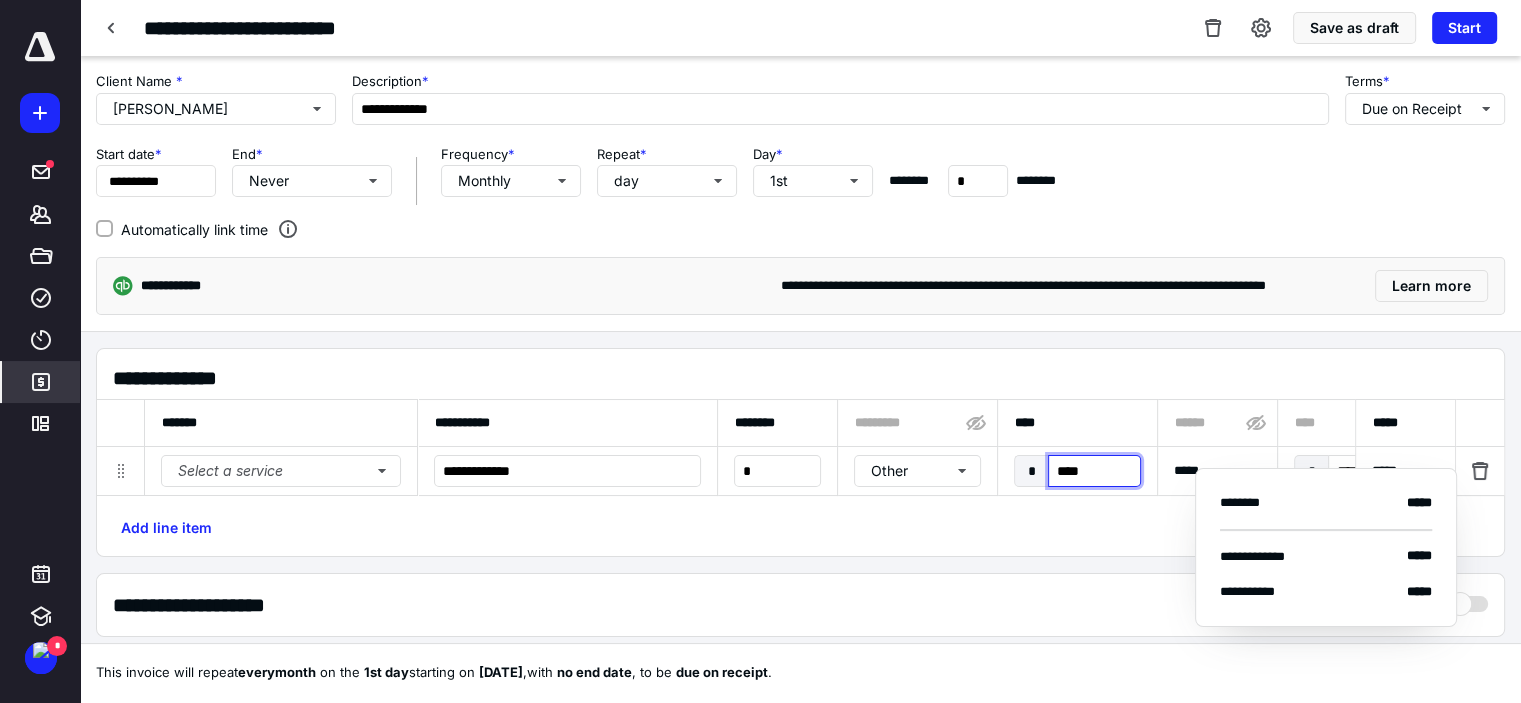 click on "****" at bounding box center (1094, 471) 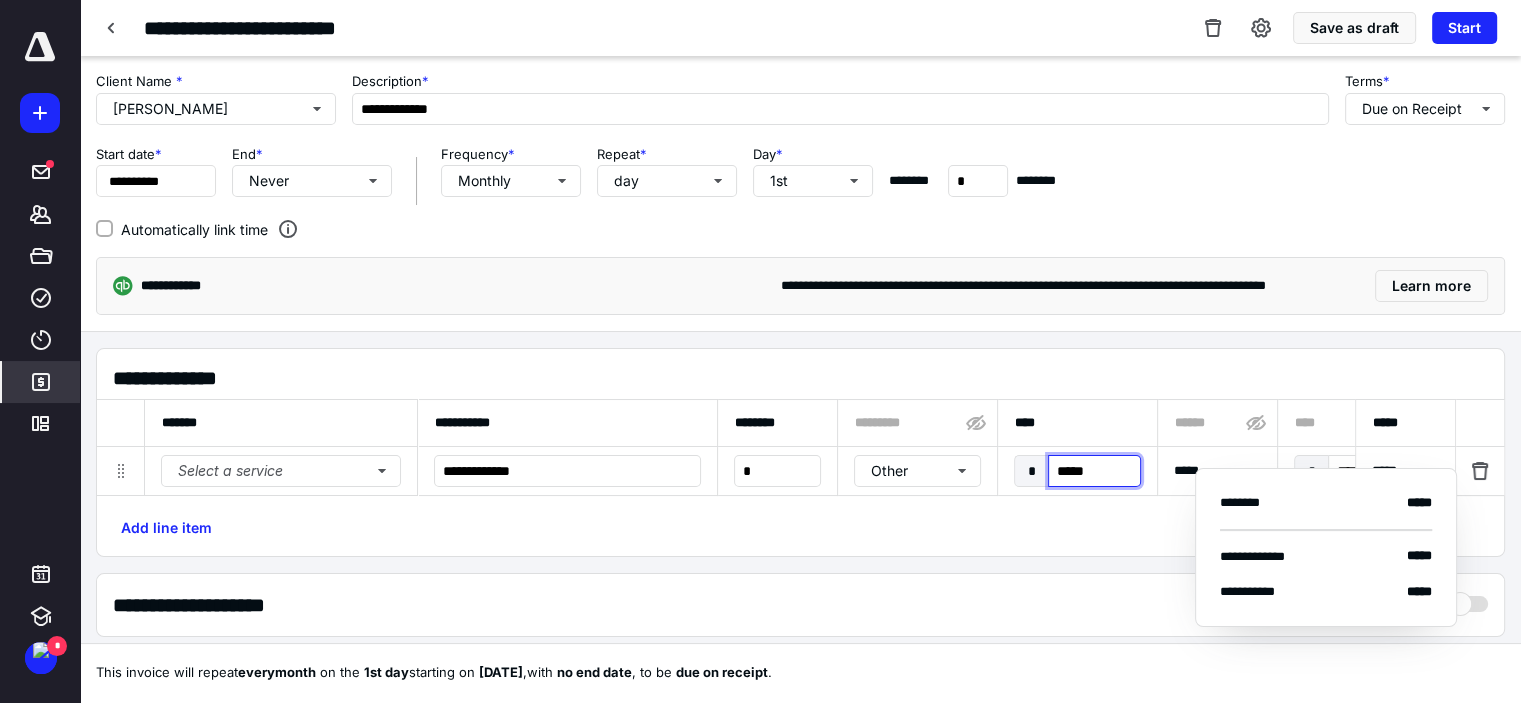 type on "*****" 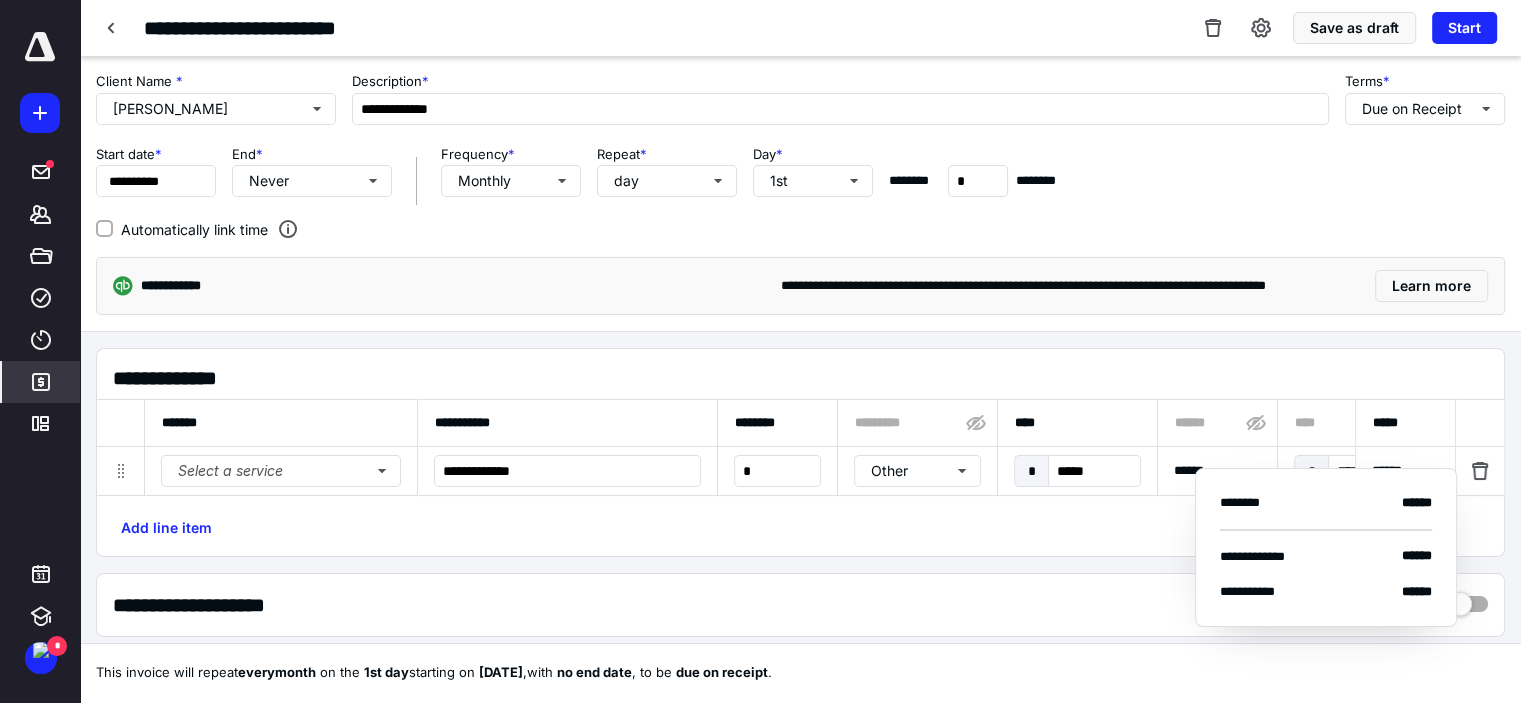 click on "Add line item" at bounding box center [800, 526] 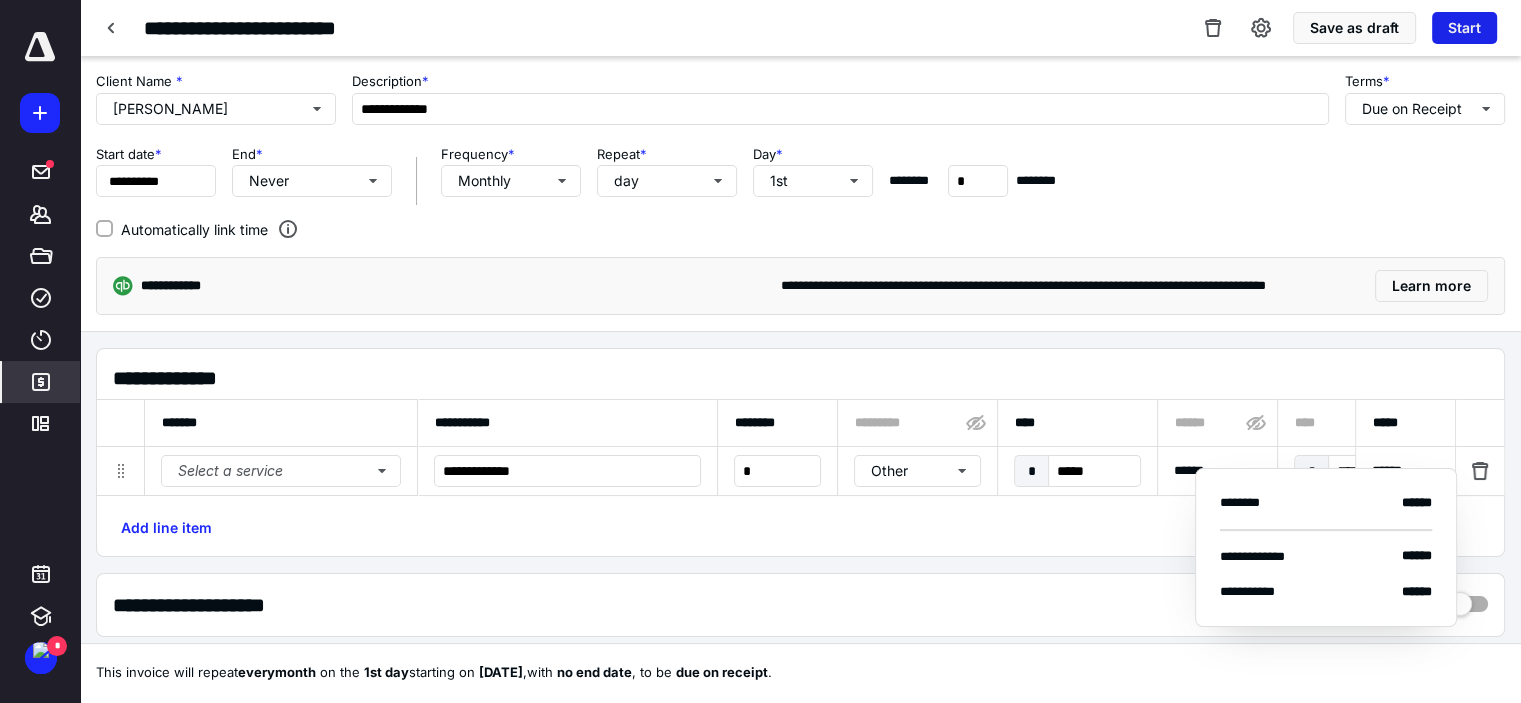 click on "Start" at bounding box center (1464, 28) 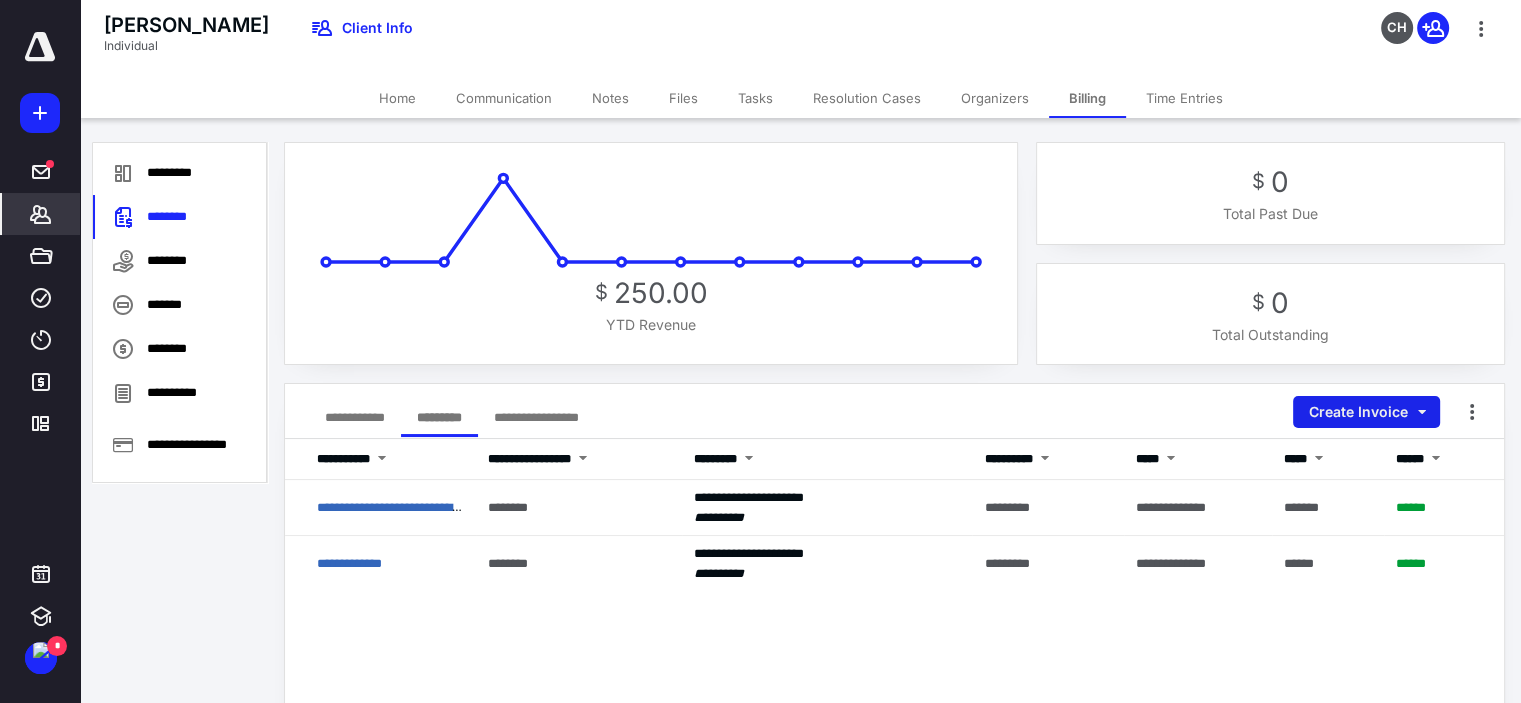 click on "Create Invoice" at bounding box center (1366, 412) 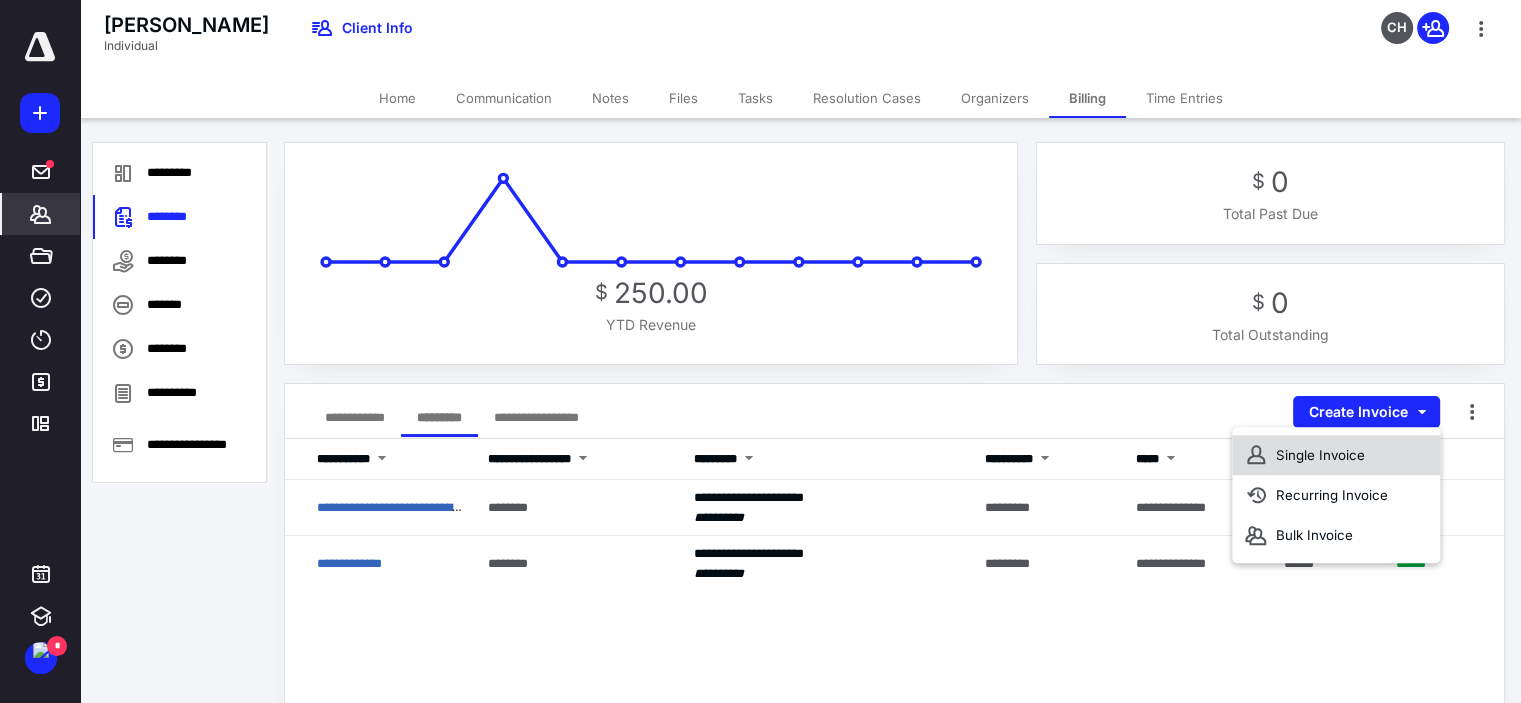 click on "Single Invoice" at bounding box center (1336, 455) 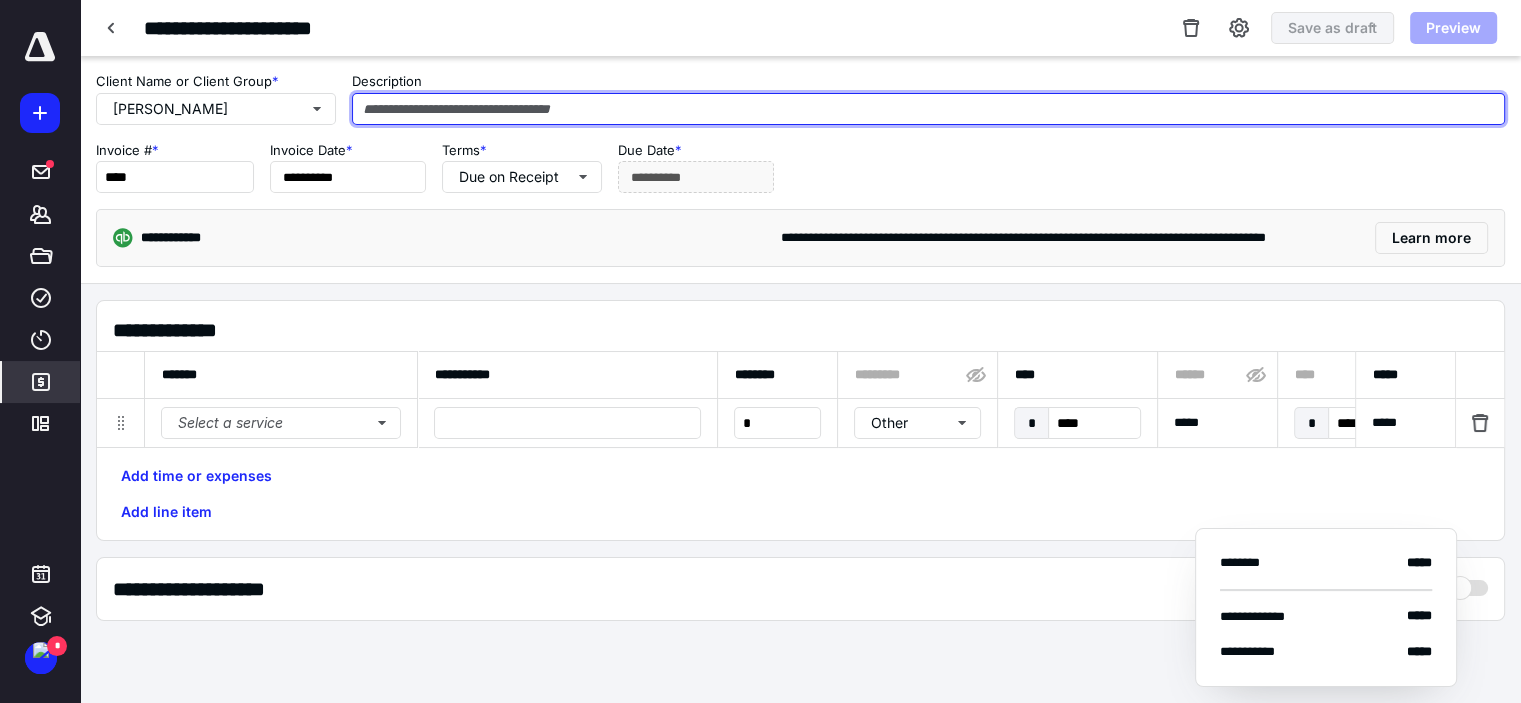 click at bounding box center [928, 109] 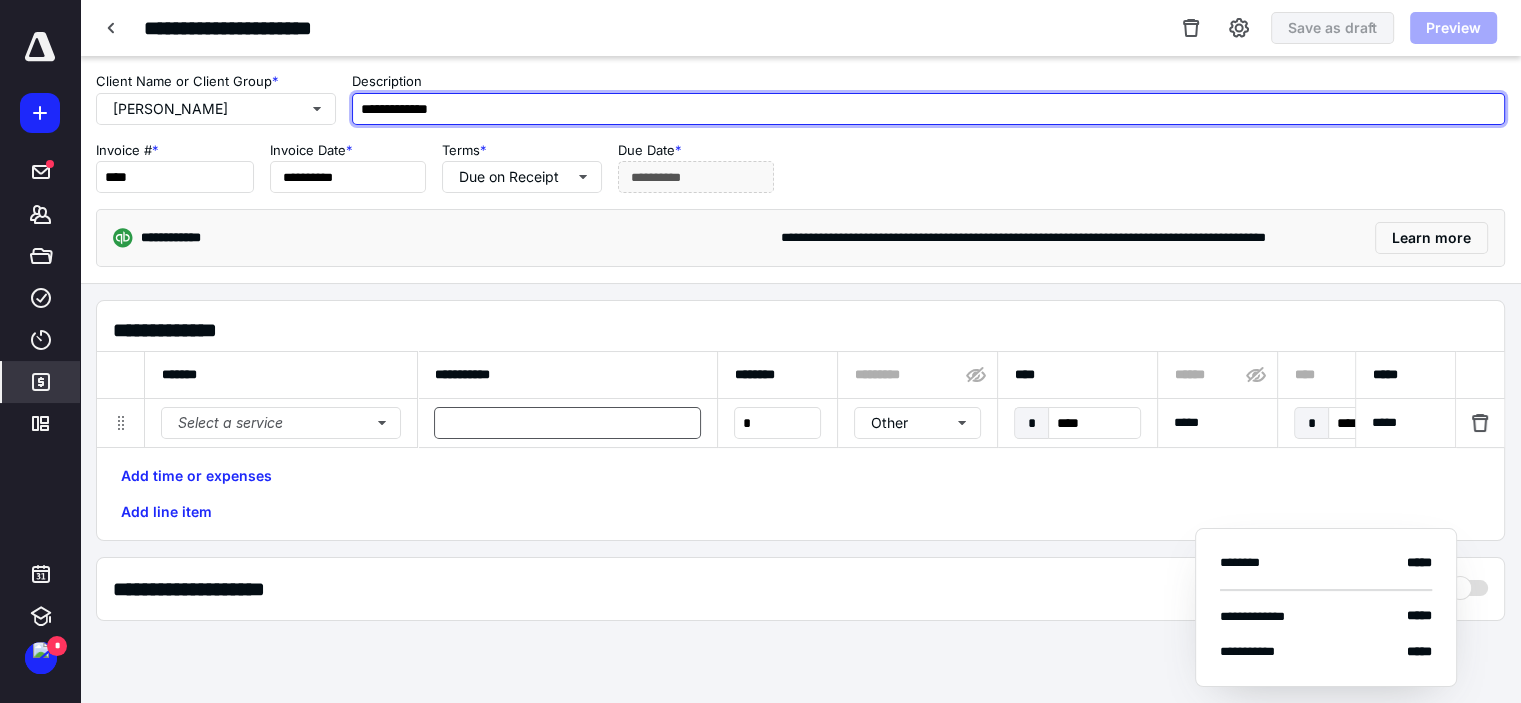 type on "**********" 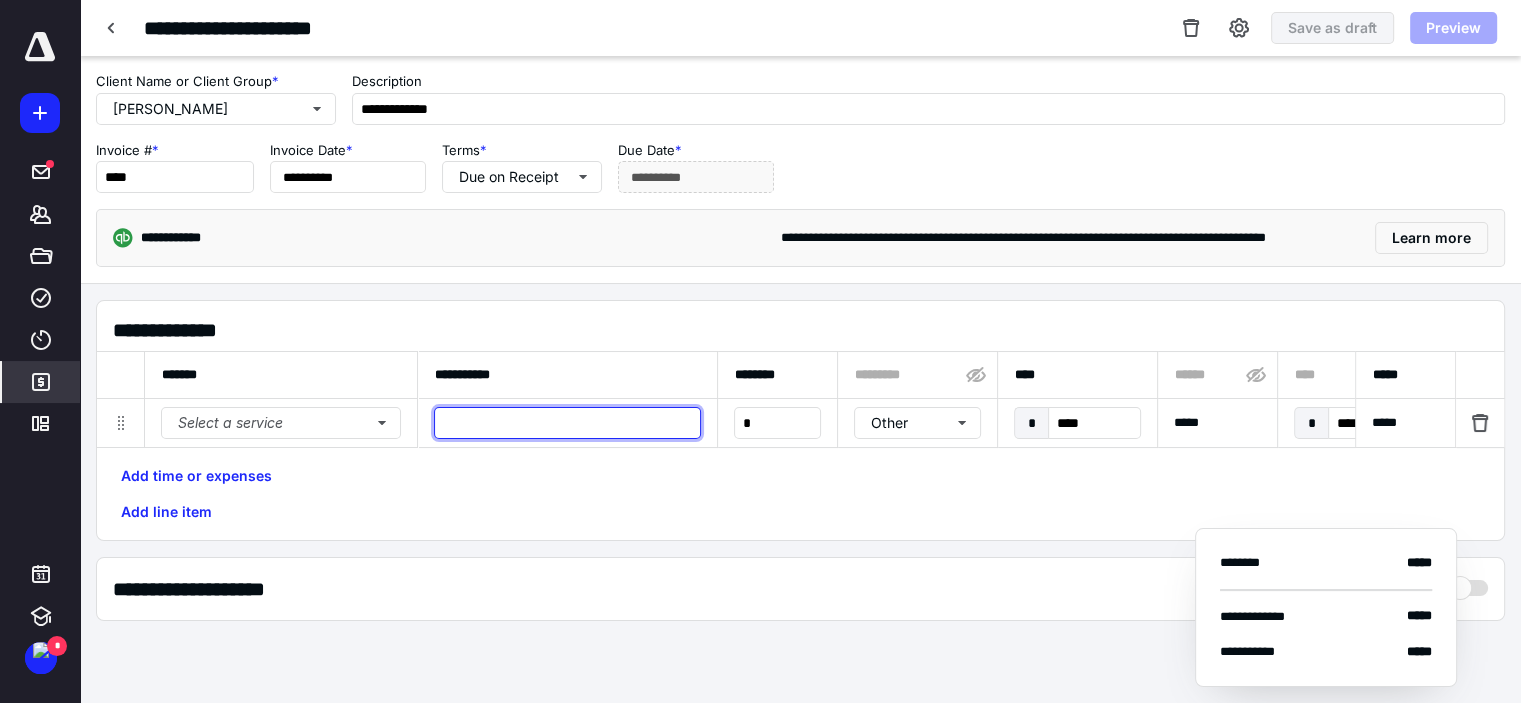 click at bounding box center (567, 423) 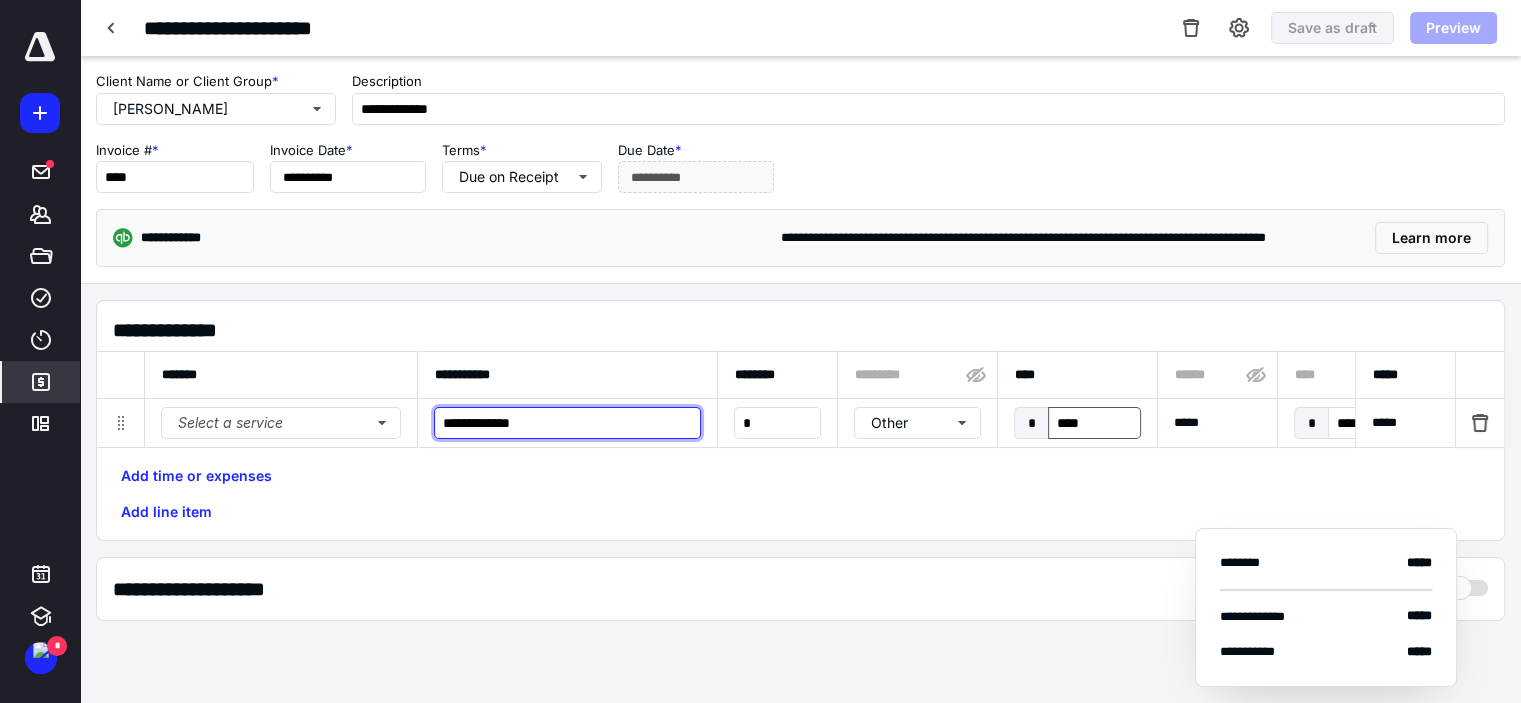 type on "**********" 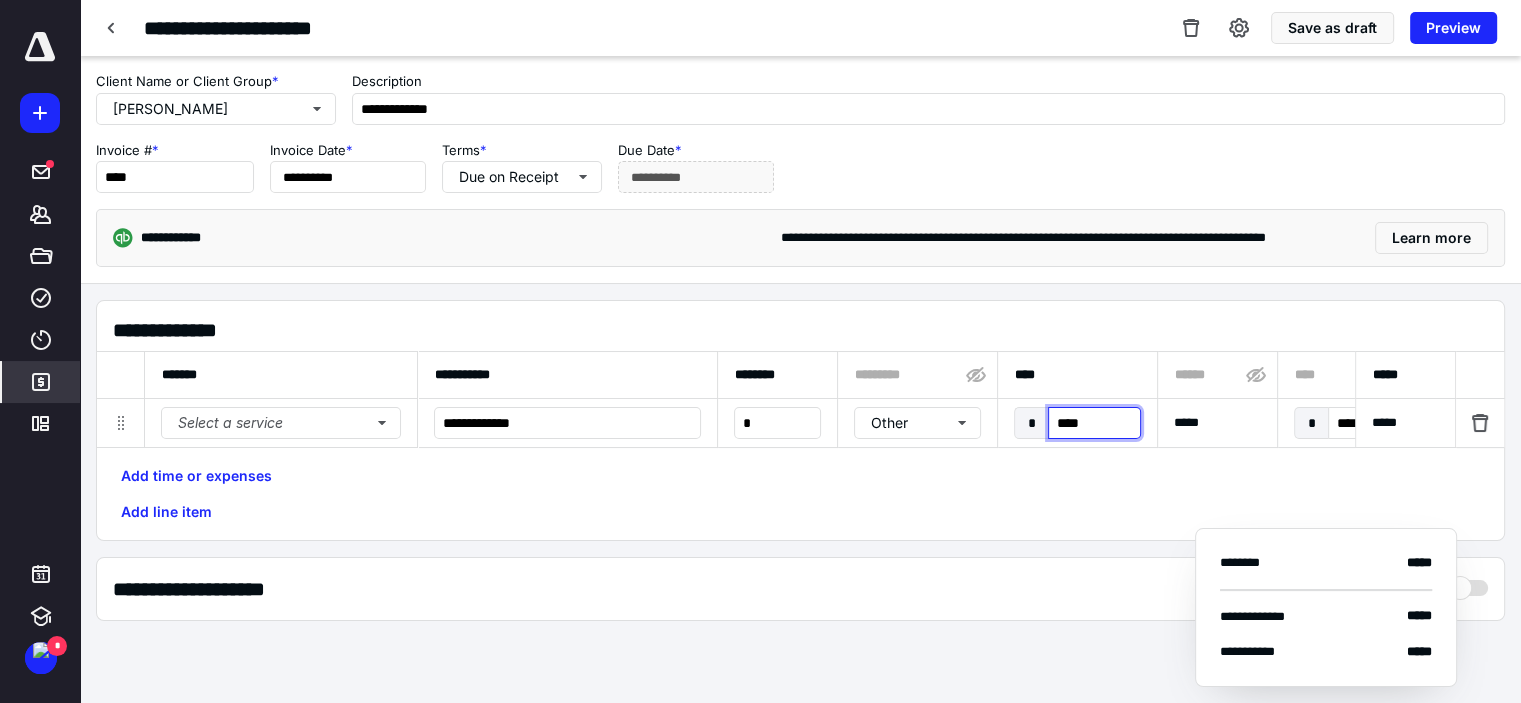 click on "****" at bounding box center (1094, 423) 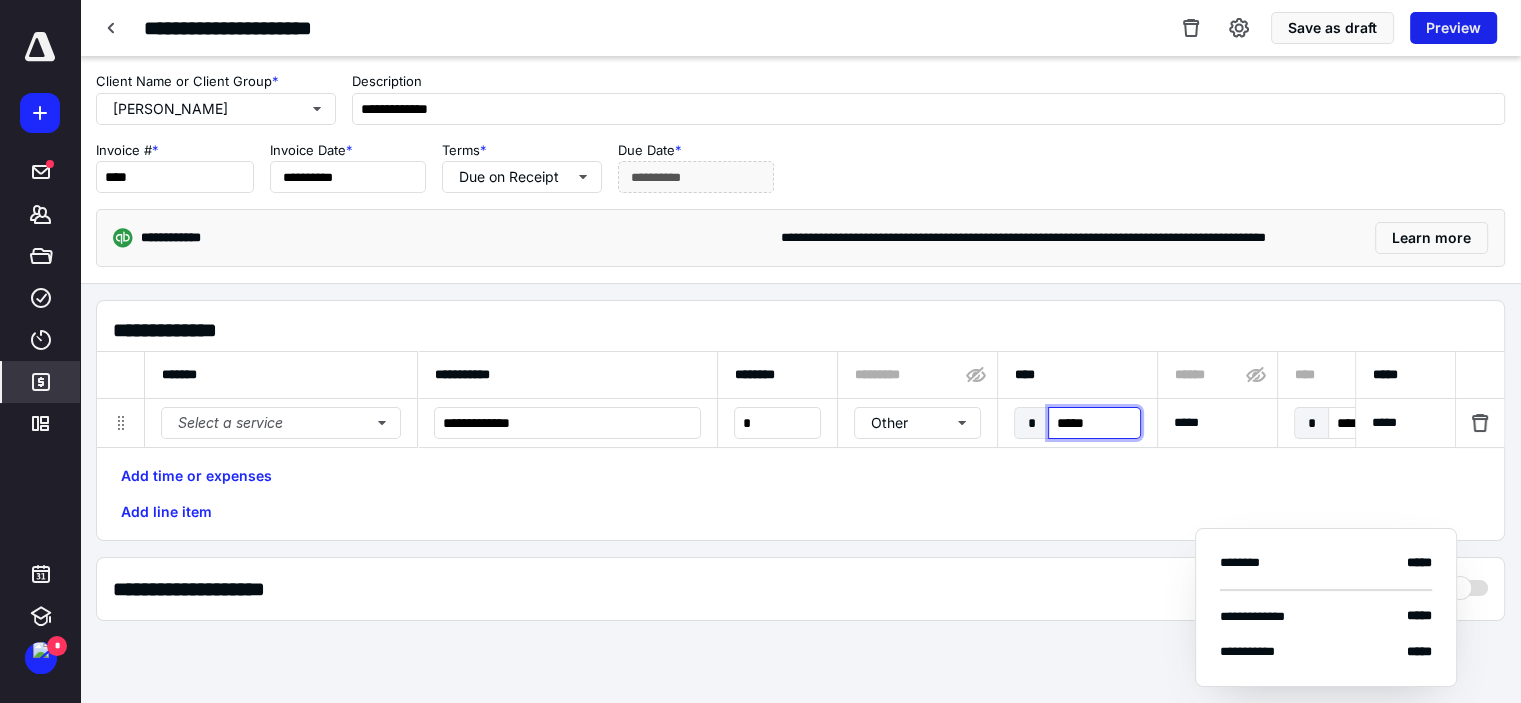 type on "*****" 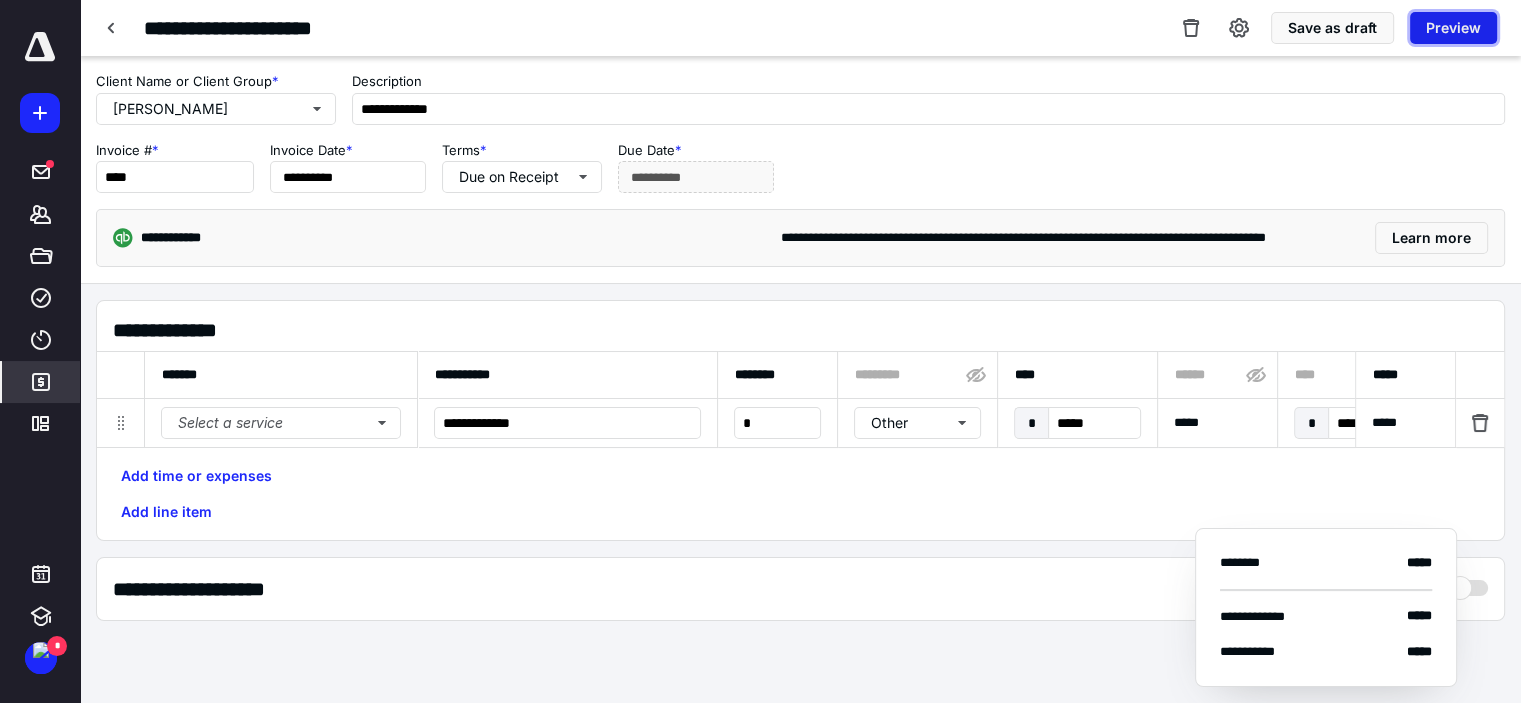 click on "Preview" at bounding box center [1453, 28] 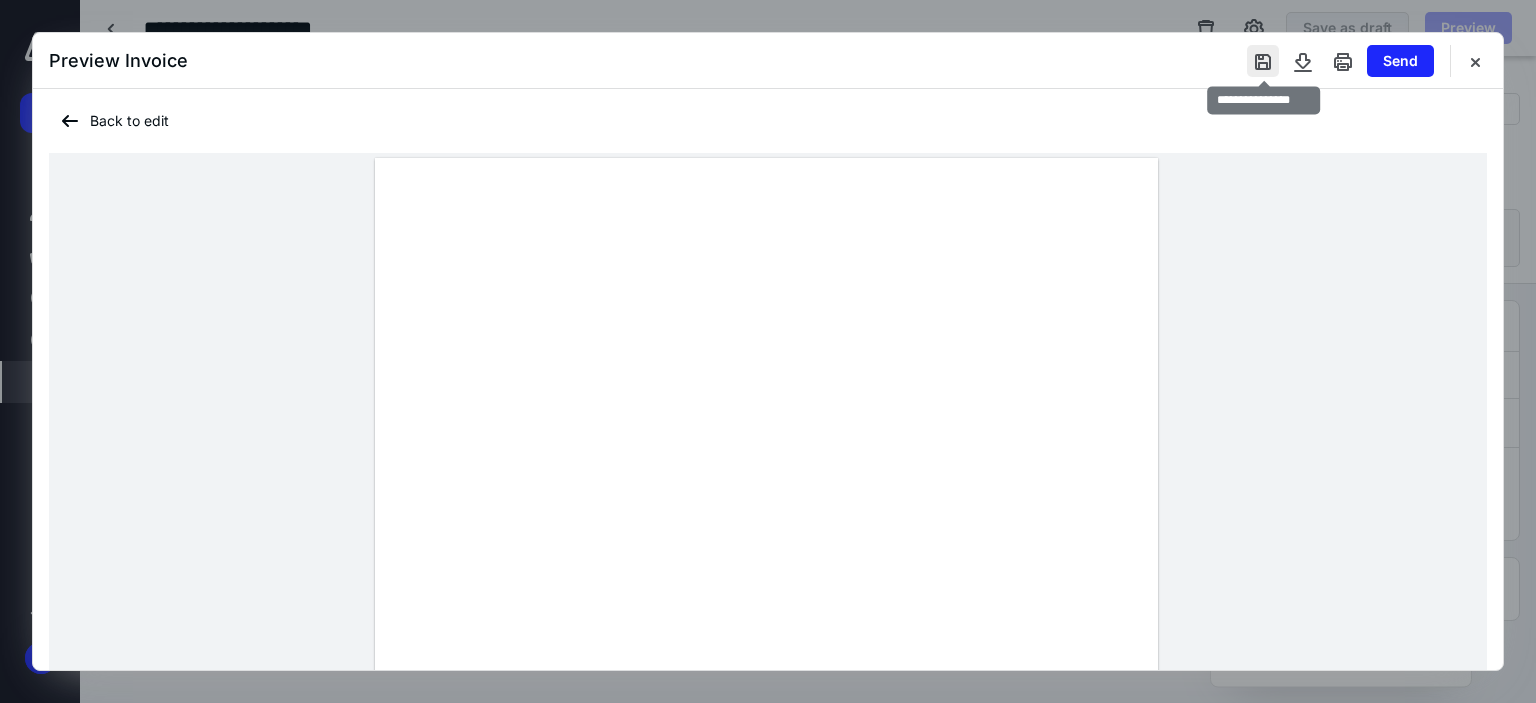 click at bounding box center (1263, 61) 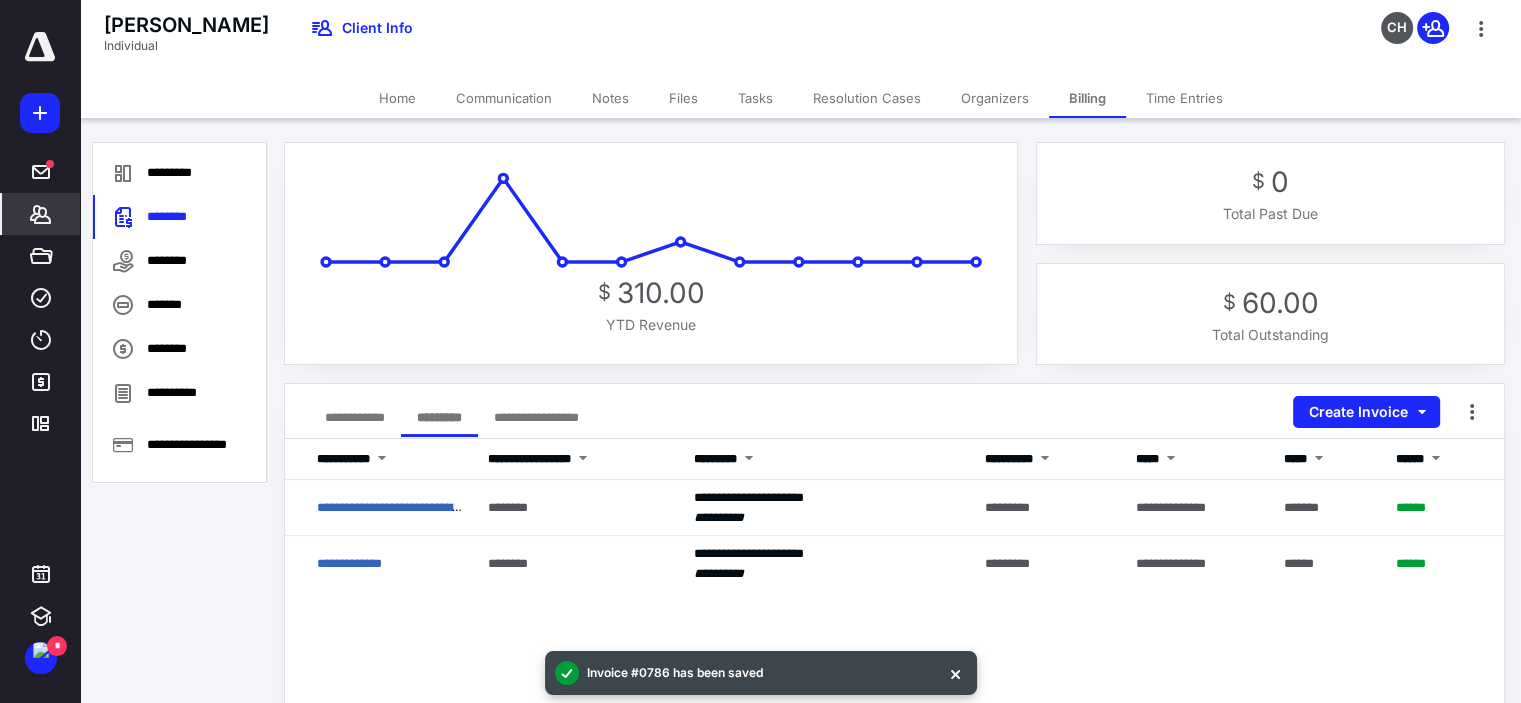click on "**********" at bounding box center [355, 417] 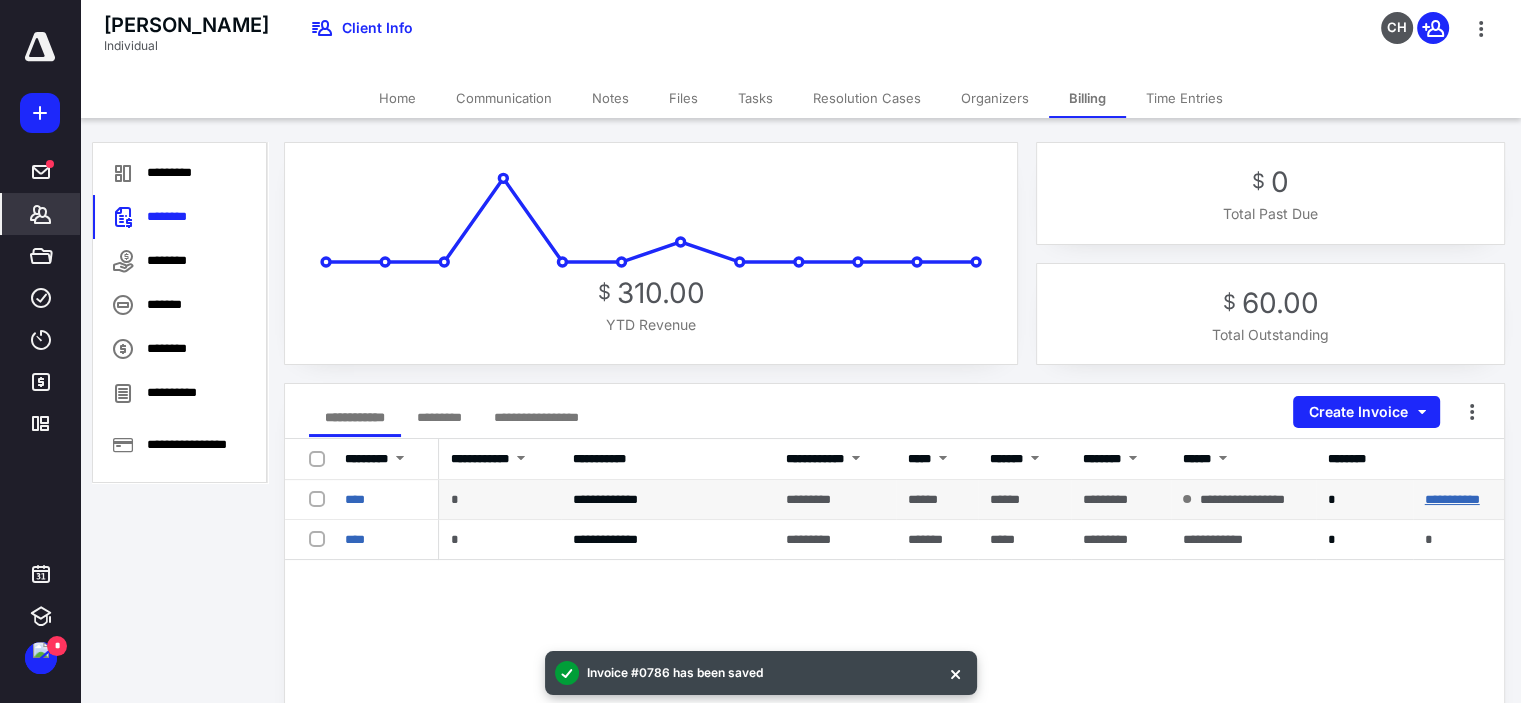 click on "**********" at bounding box center (1452, 499) 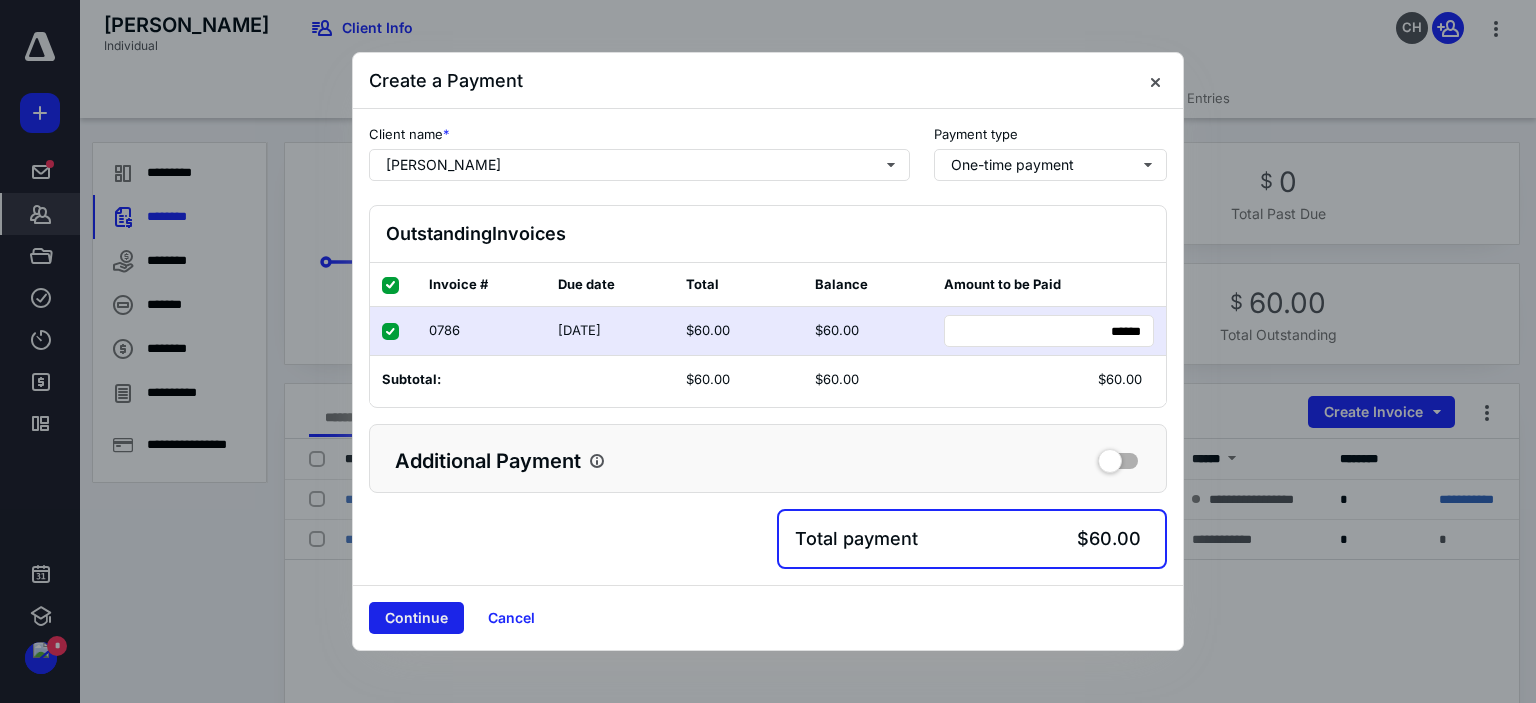 click on "Continue" at bounding box center [416, 618] 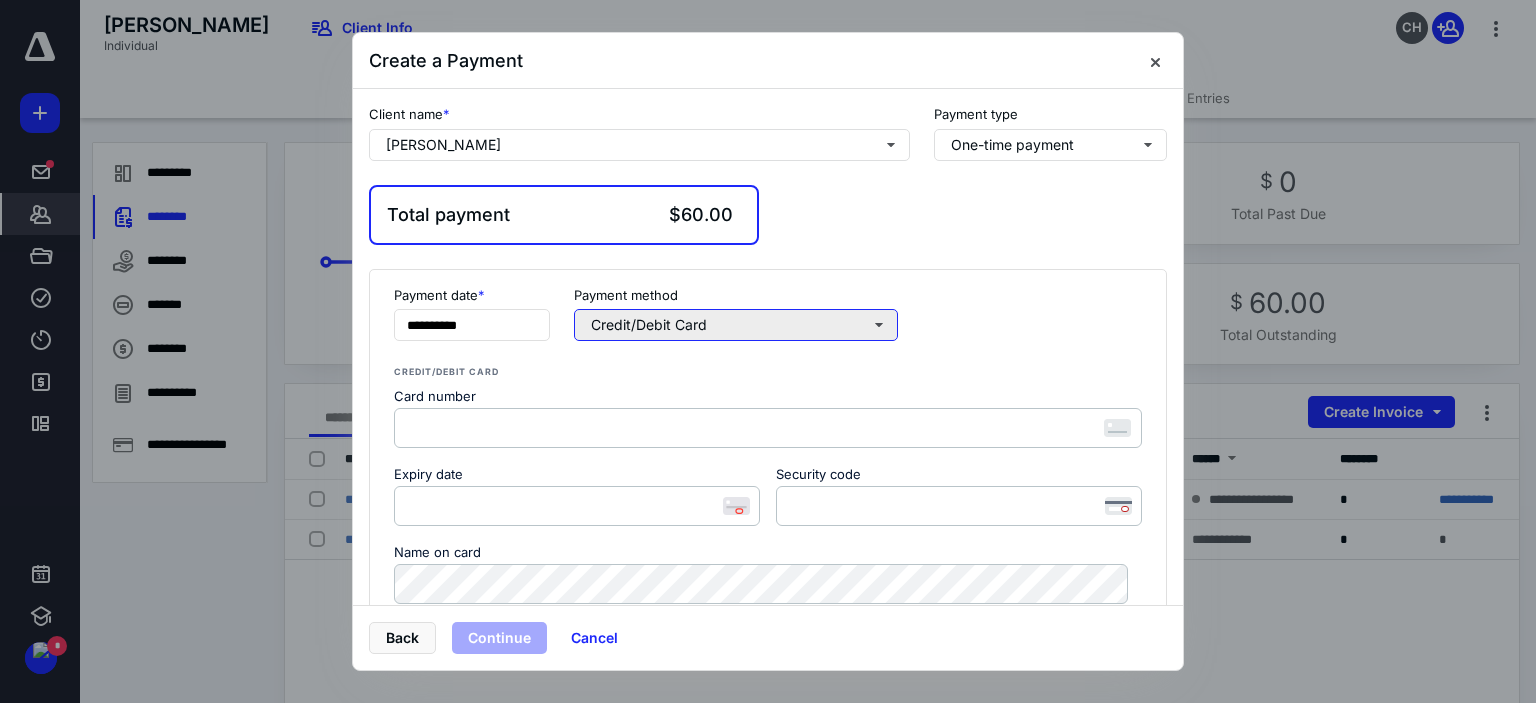 click on "Credit/Debit Card" at bounding box center [736, 325] 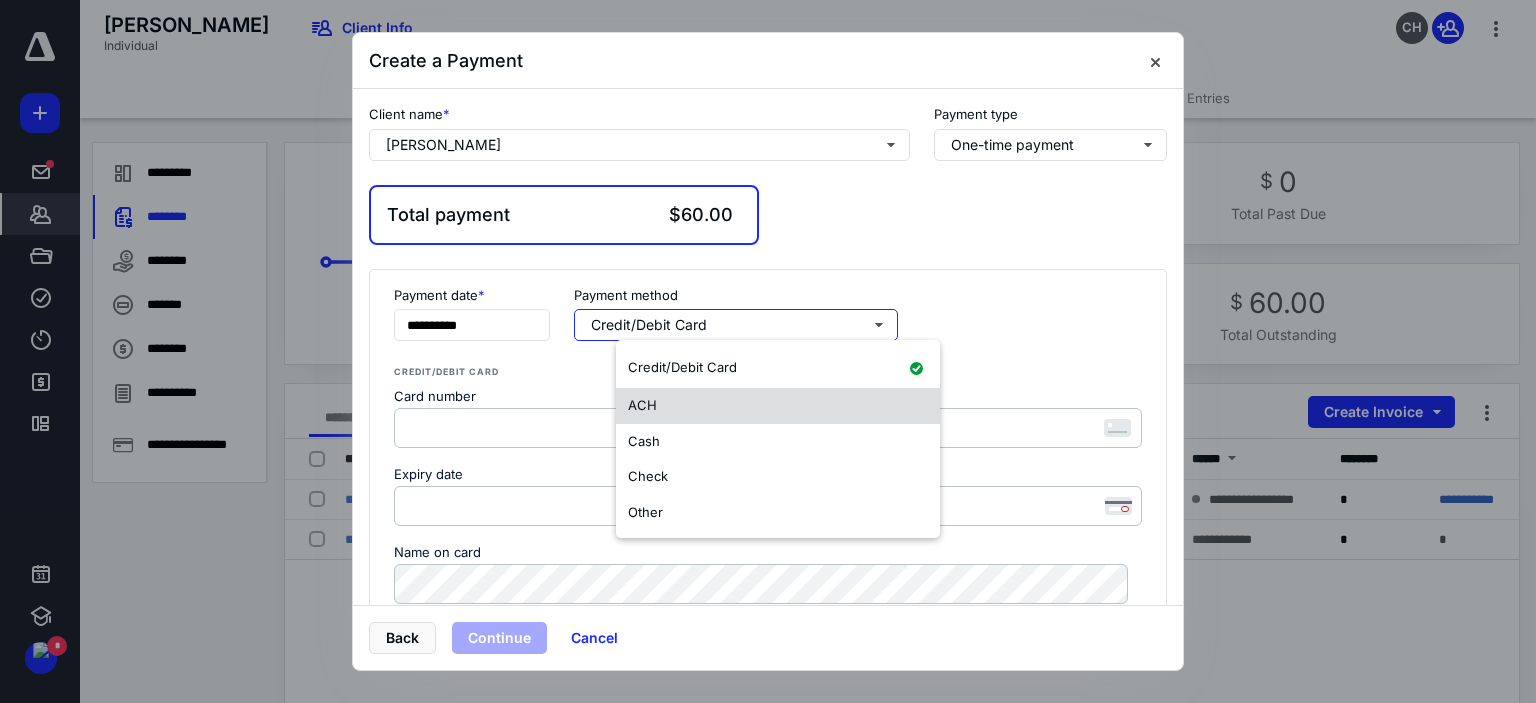 click on "ACH" at bounding box center (778, 406) 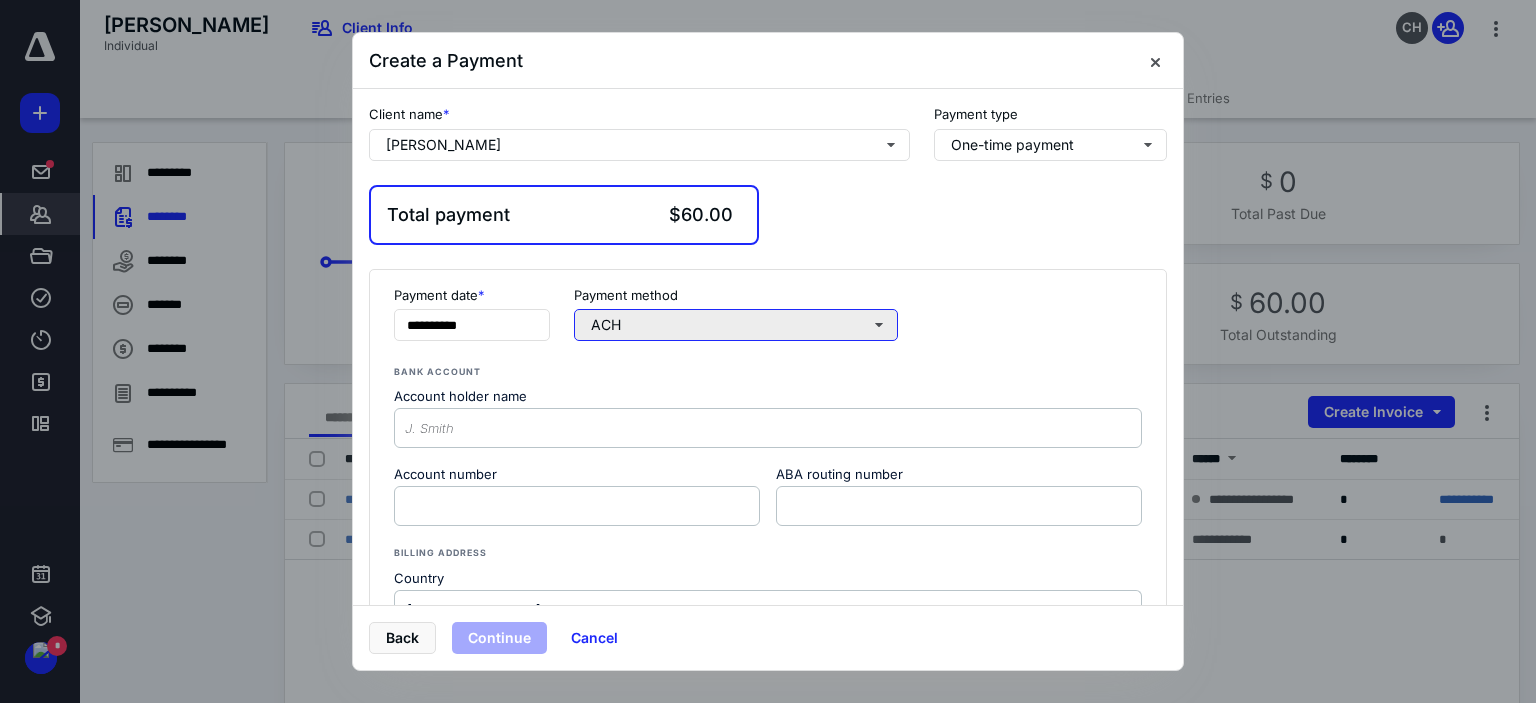 click on "ACH" at bounding box center [736, 325] 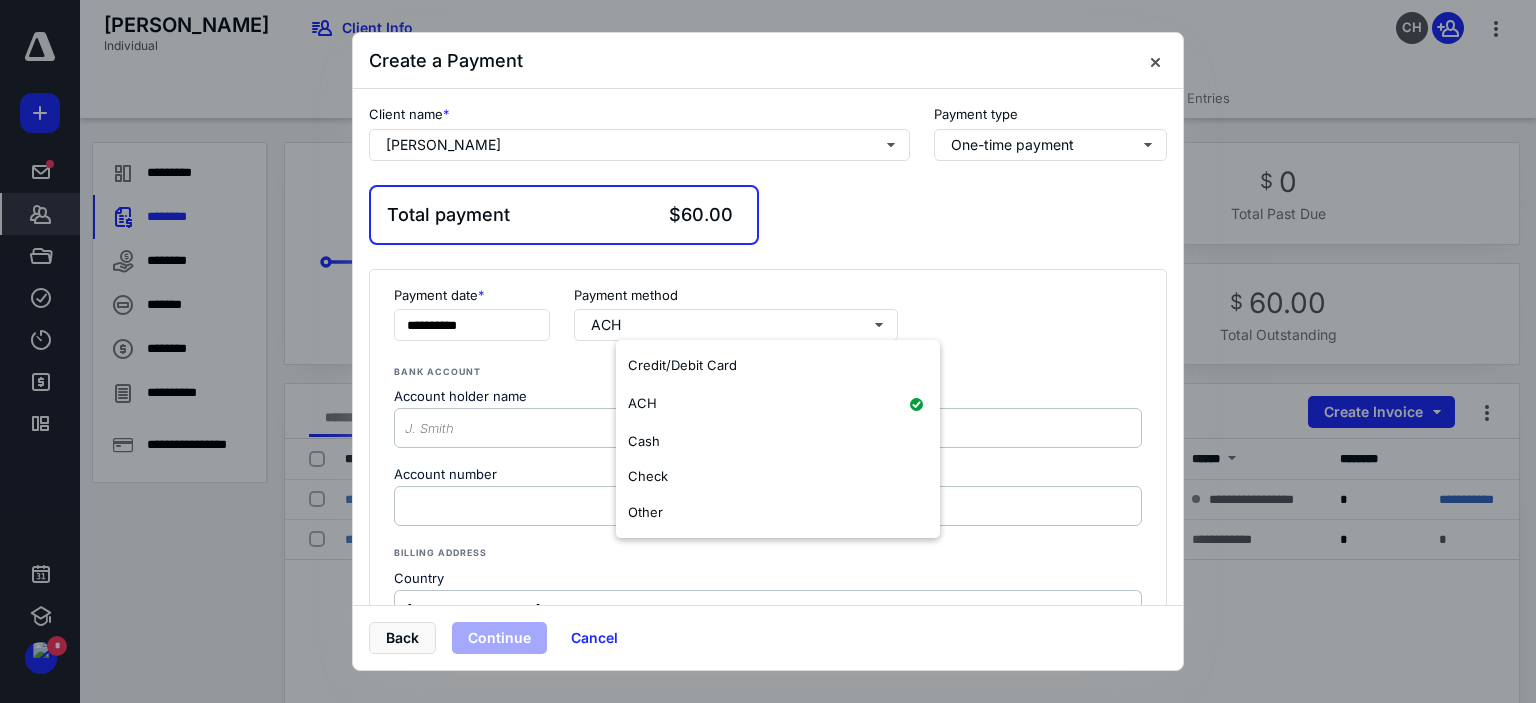 click on "**********" at bounding box center (768, 624) 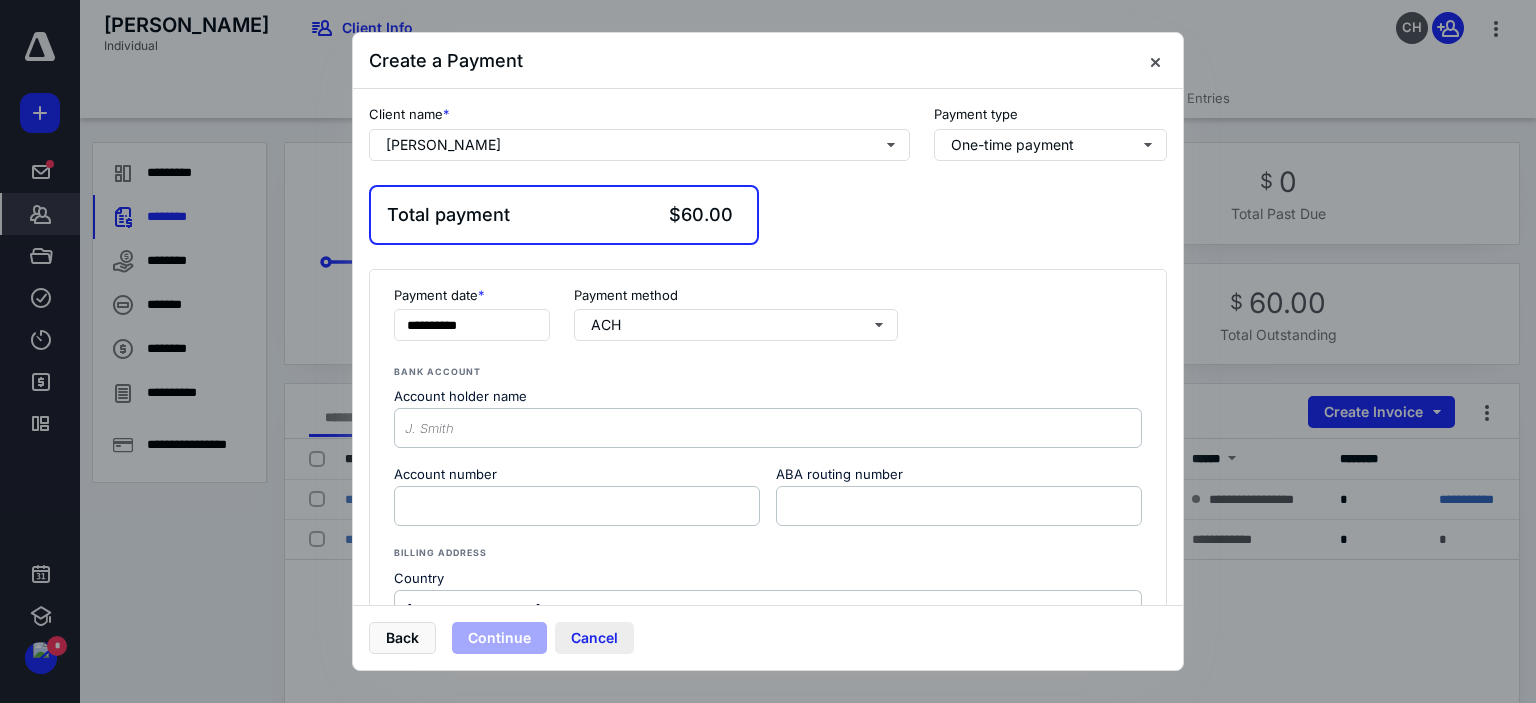 click on "Cancel" at bounding box center (594, 638) 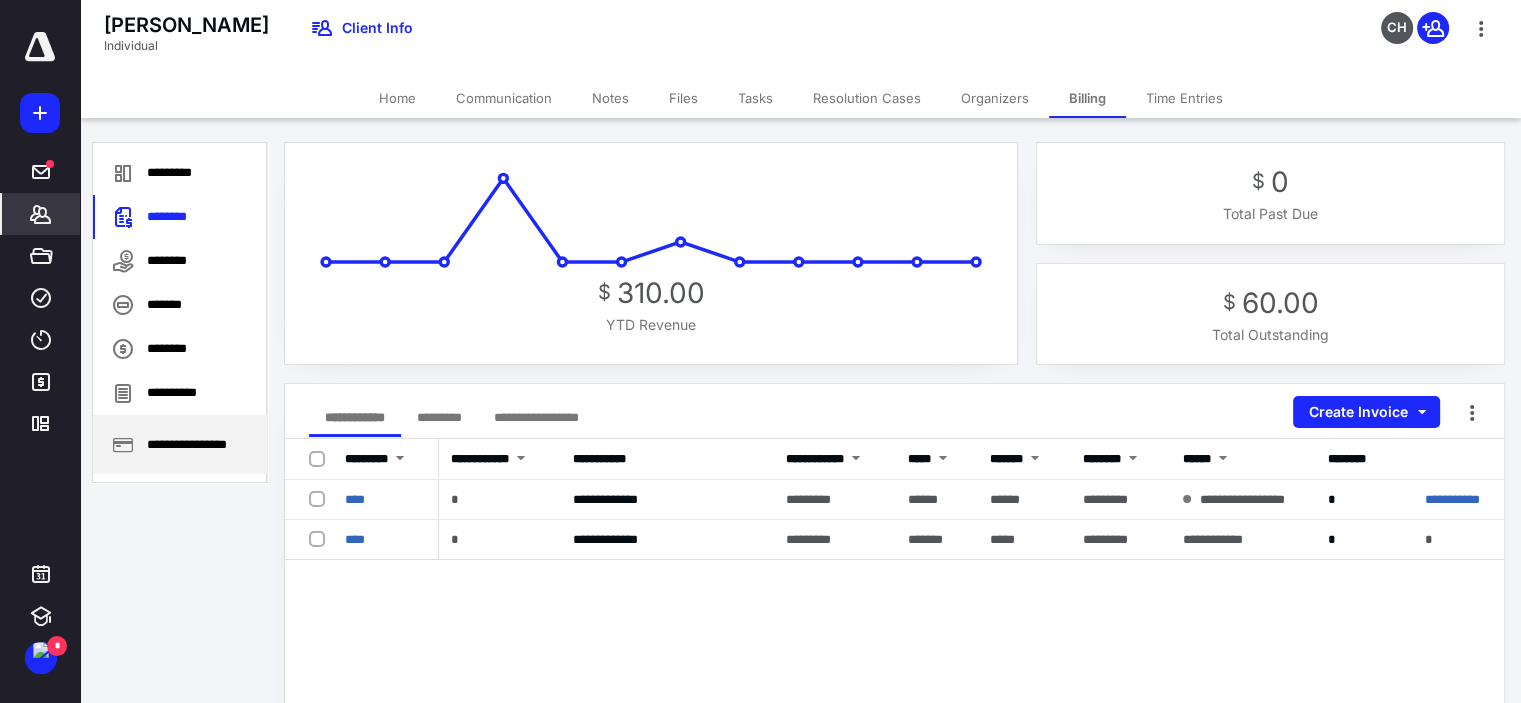 click on "**********" at bounding box center [180, 444] 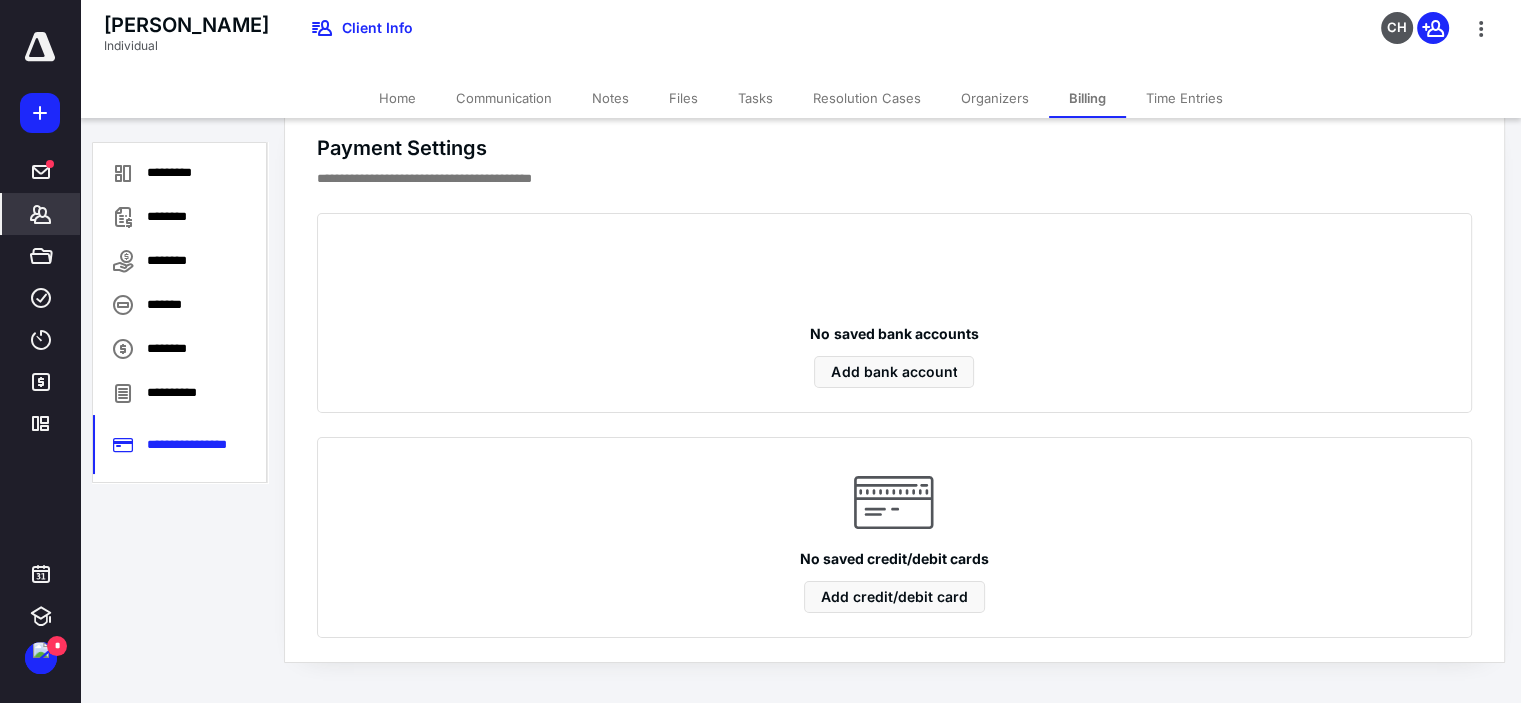 scroll, scrollTop: 0, scrollLeft: 0, axis: both 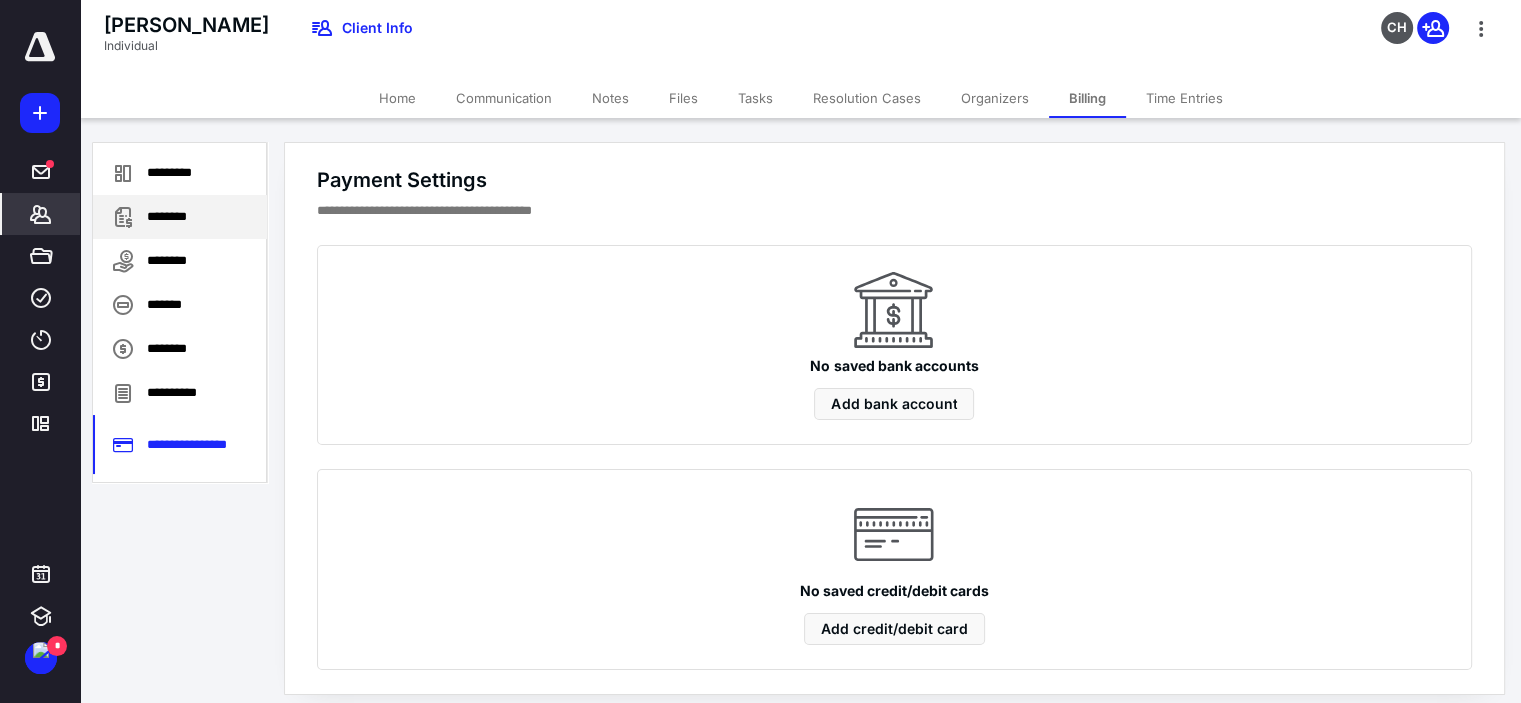 click on "********" at bounding box center (180, 217) 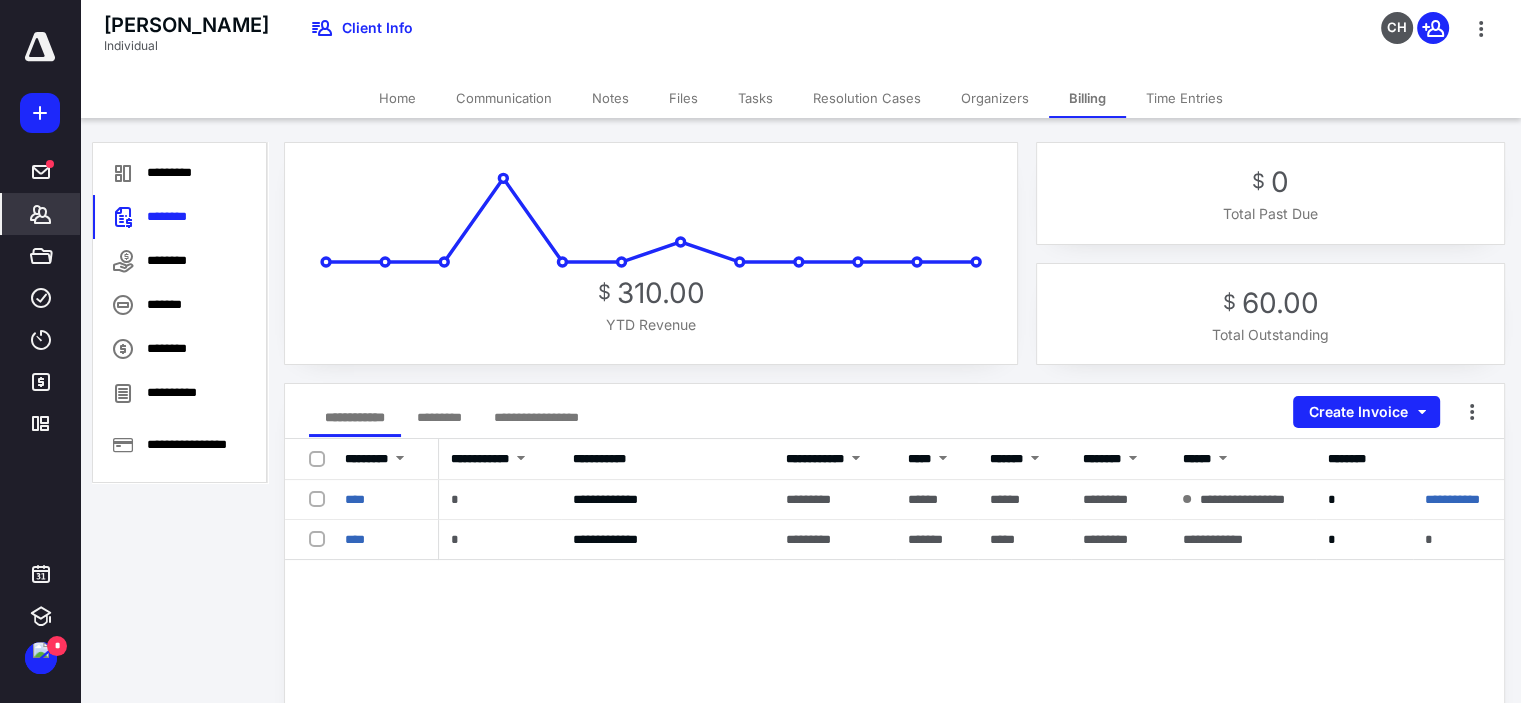 drag, startPoint x: 487, startPoint y: 414, endPoint x: 772, endPoint y: 513, distance: 301.70514 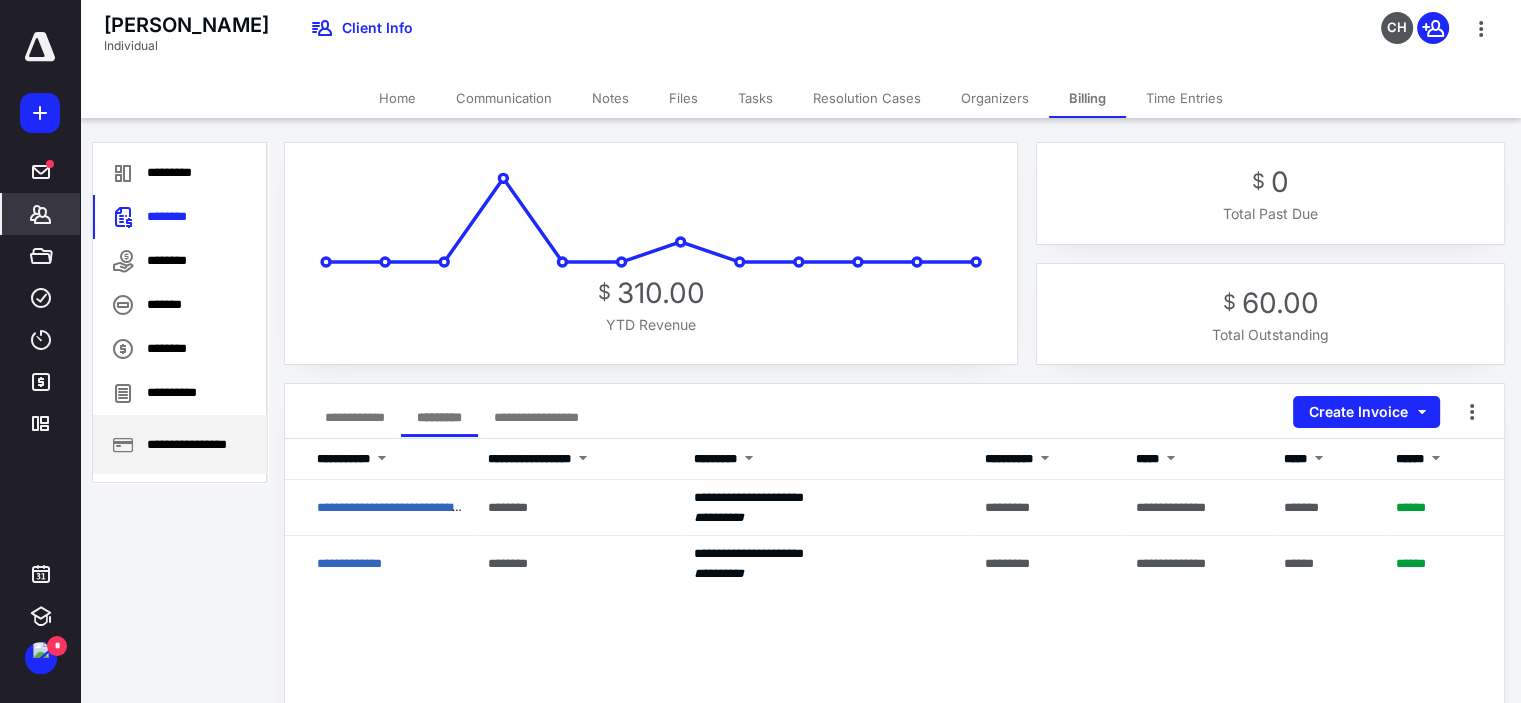 click on "**********" at bounding box center [180, 444] 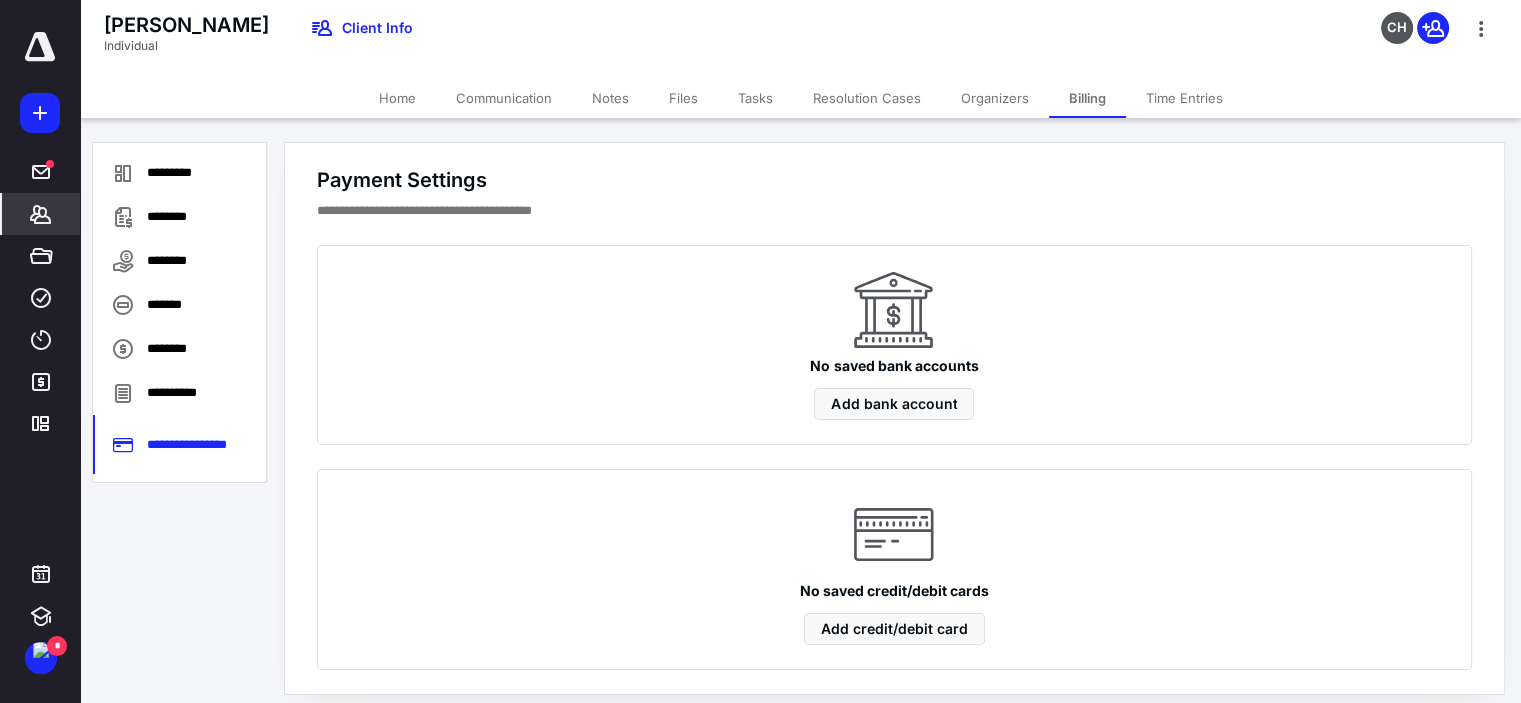 click on "Billing" at bounding box center [1087, 98] 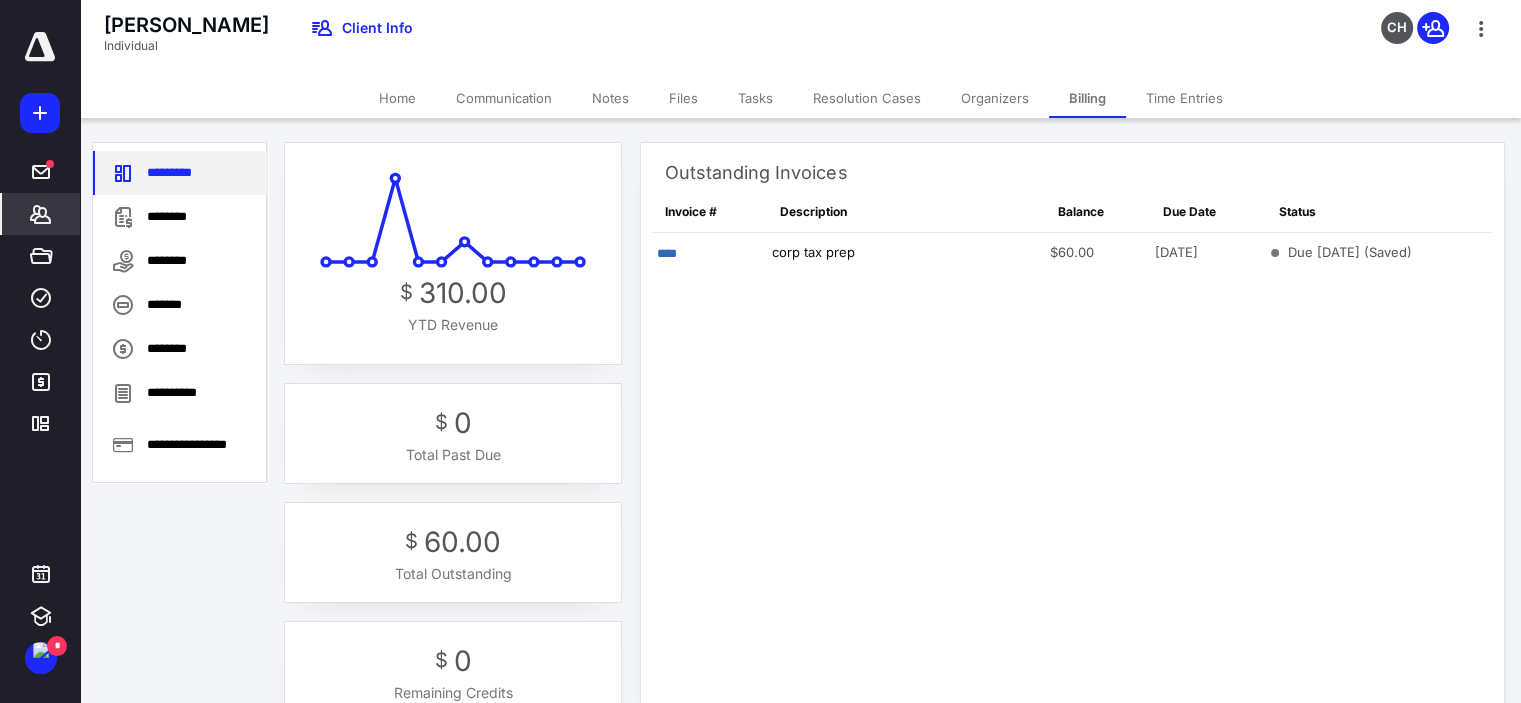 drag, startPoint x: 164, startPoint y: 215, endPoint x: 265, endPoint y: 185, distance: 105.36128 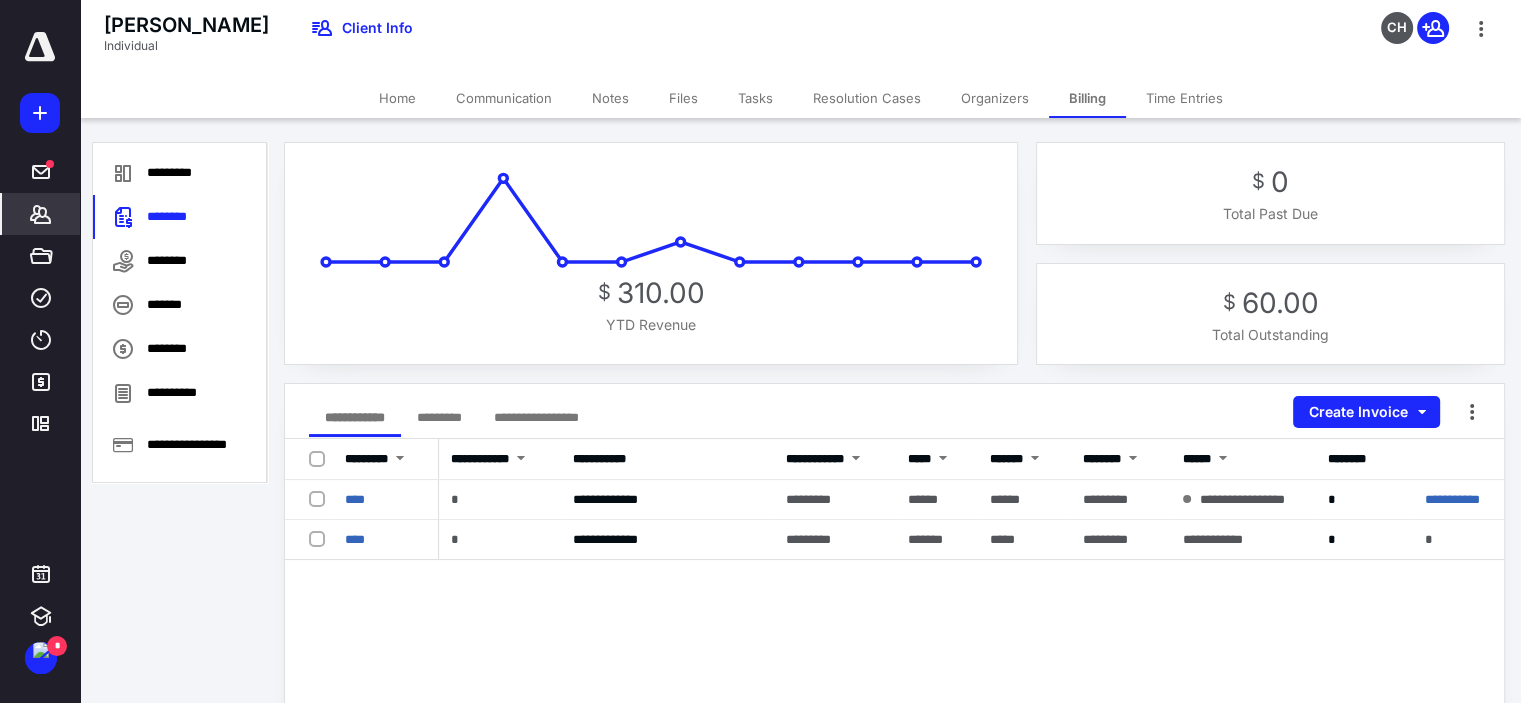 drag, startPoint x: 480, startPoint y: 403, endPoint x: 699, endPoint y: 384, distance: 219.82266 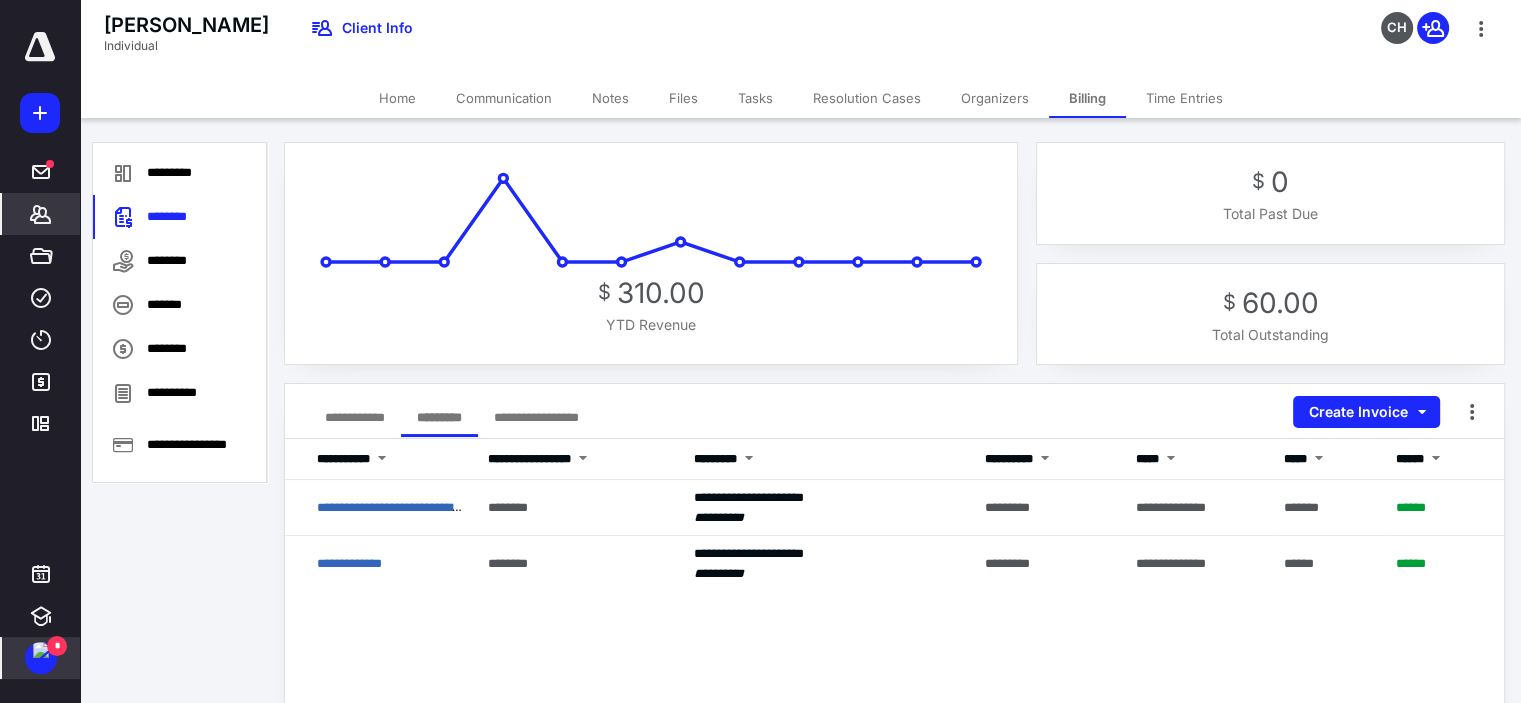 click at bounding box center [41, 650] 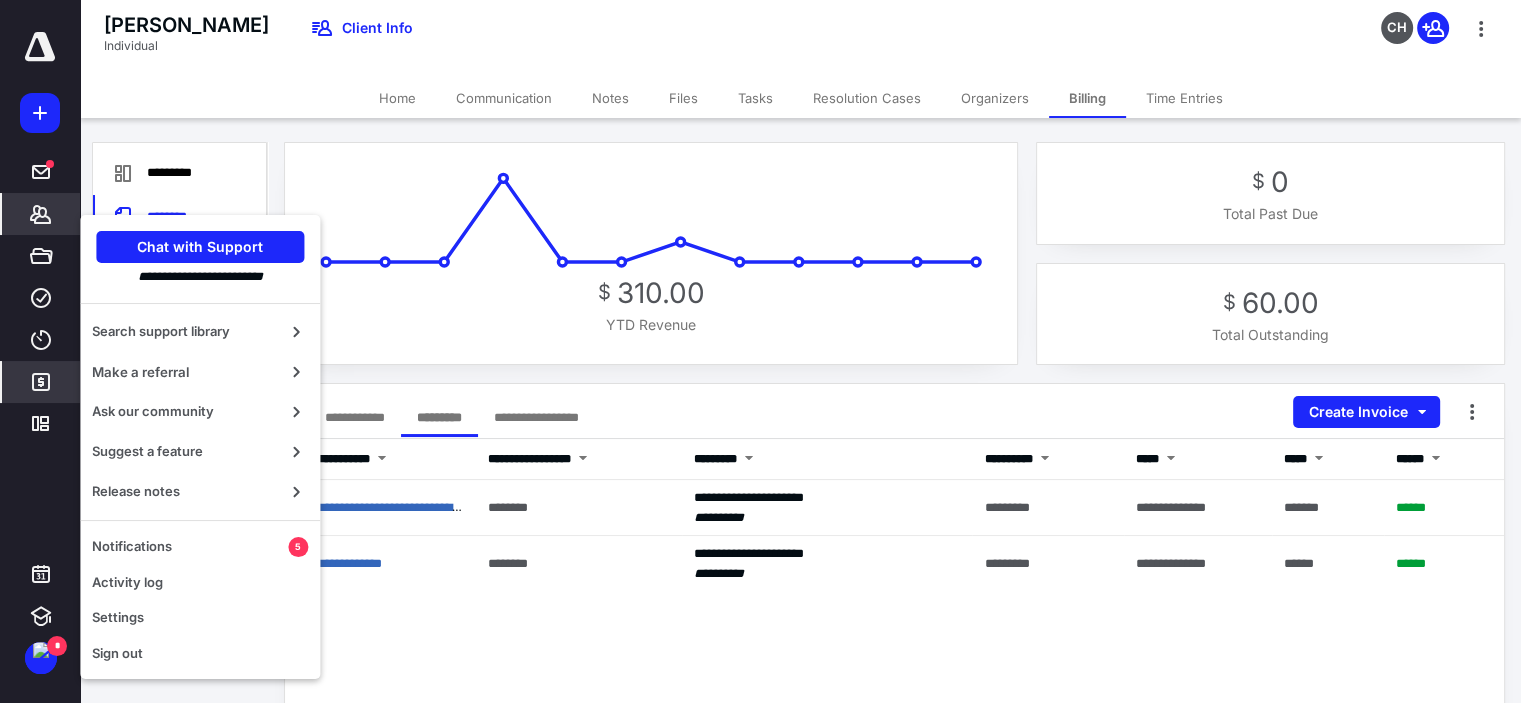 click 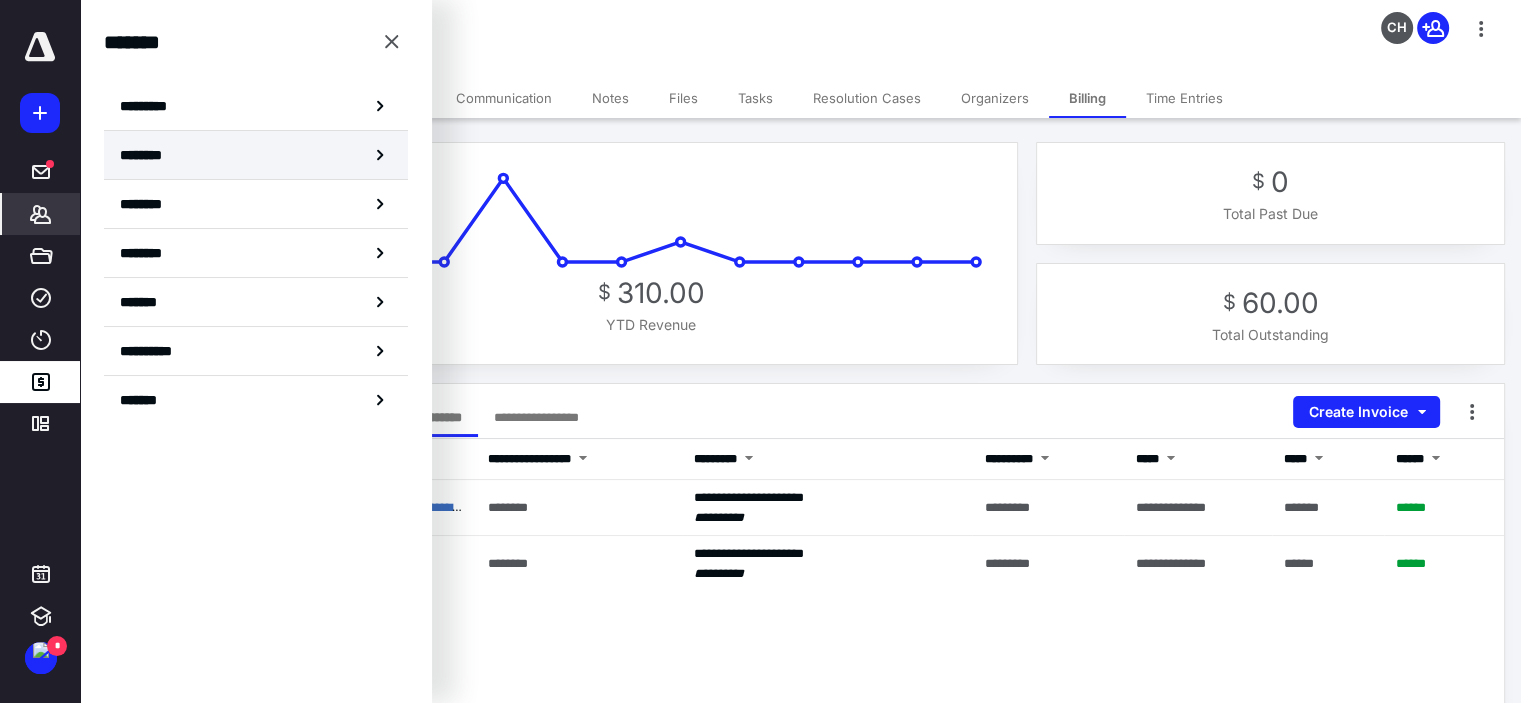 click on "********" at bounding box center (148, 155) 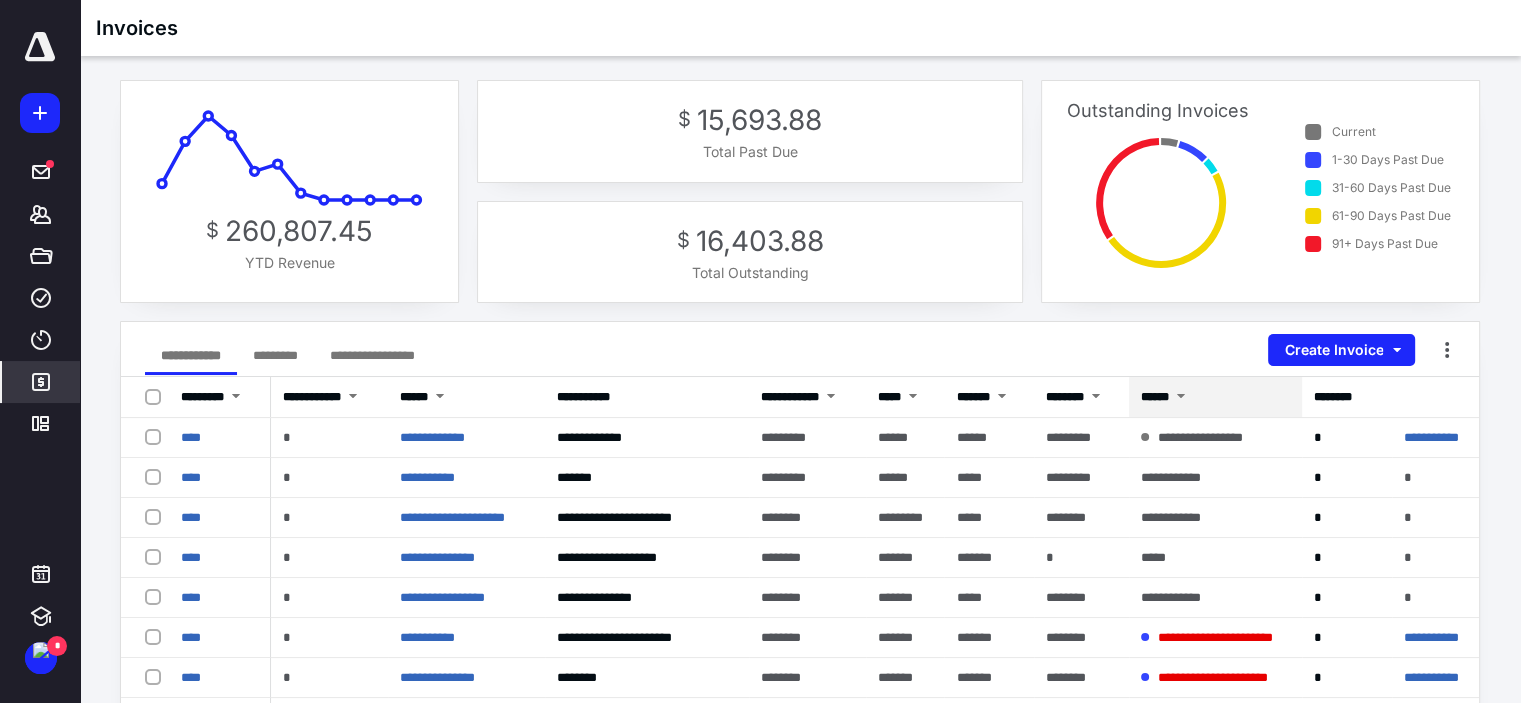 click at bounding box center [1181, 398] 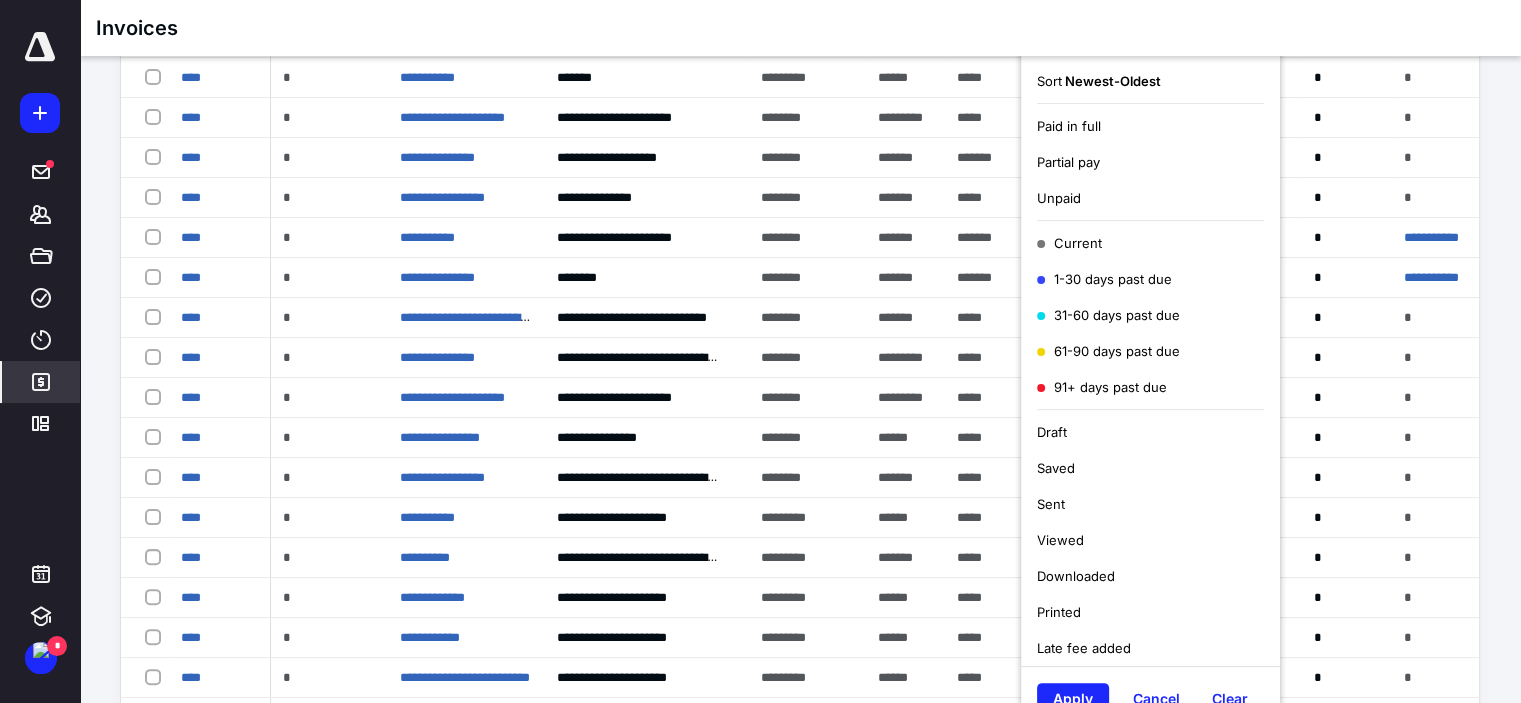 scroll, scrollTop: 200, scrollLeft: 0, axis: vertical 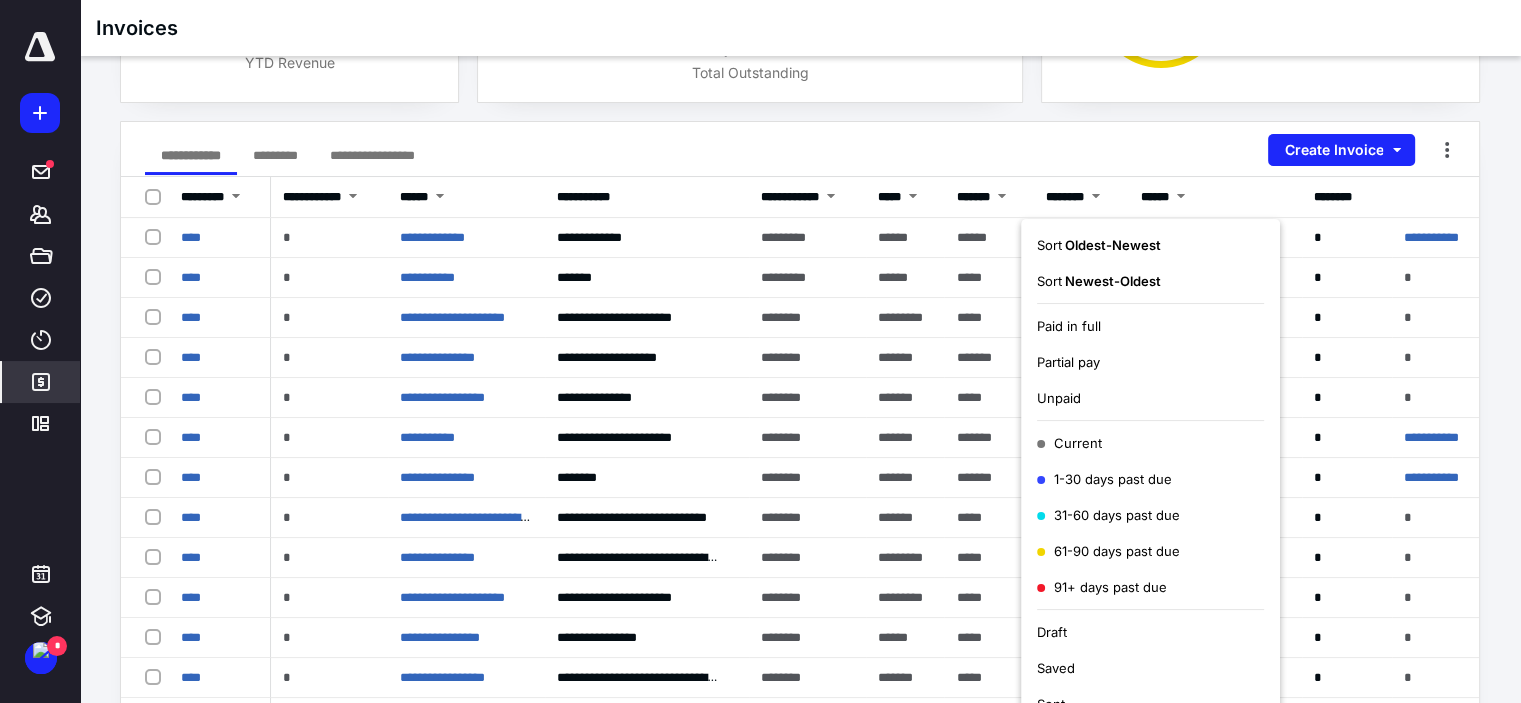 click on "**********" at bounding box center [800, 149] 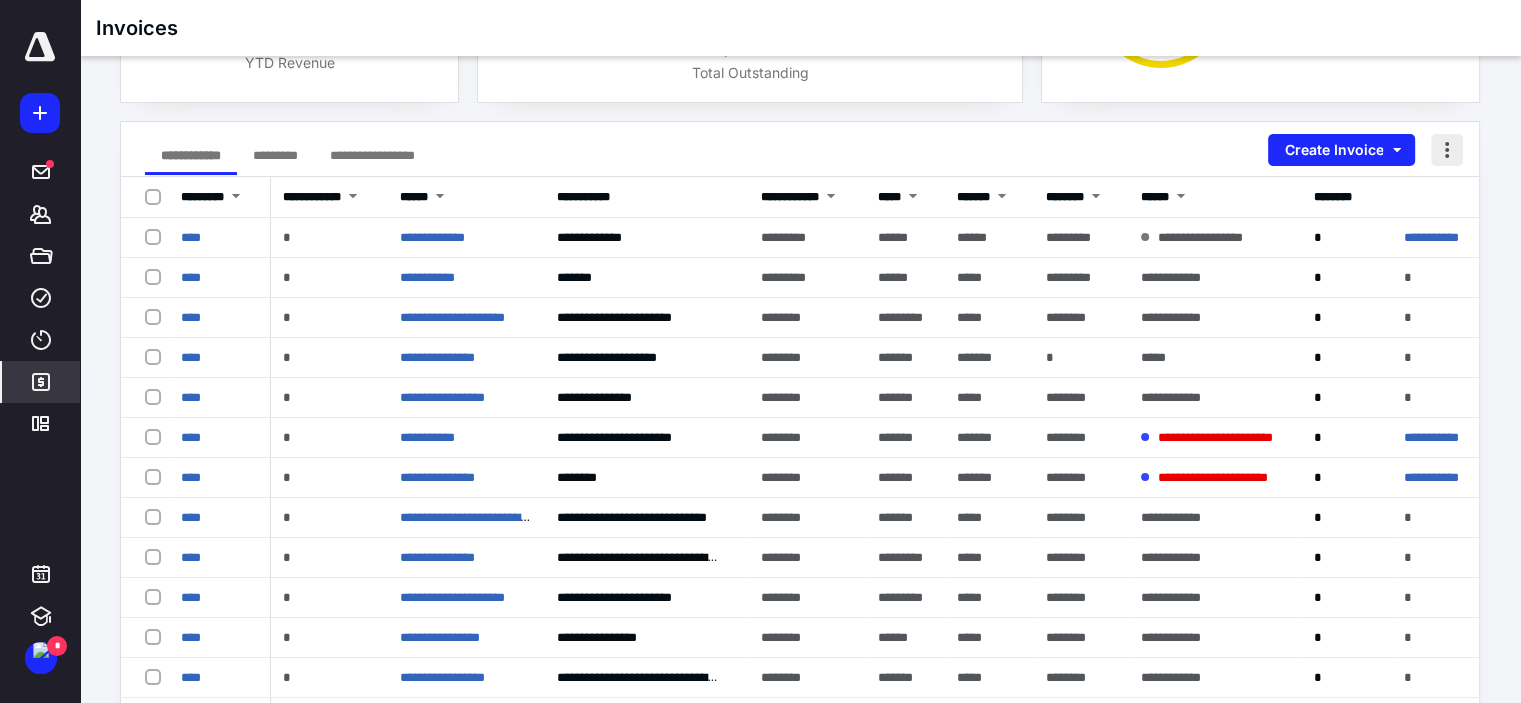 click at bounding box center (1447, 150) 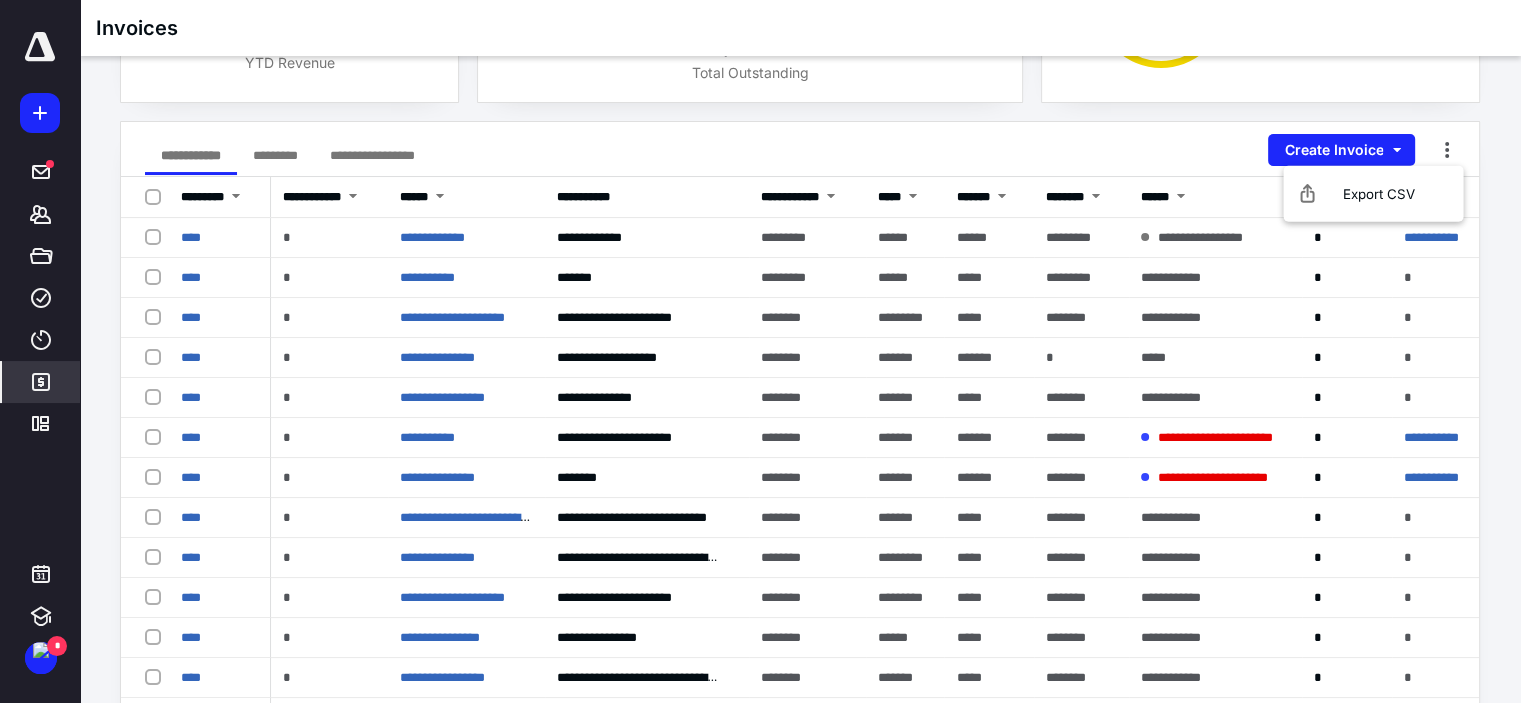 click on "**********" at bounding box center [800, 149] 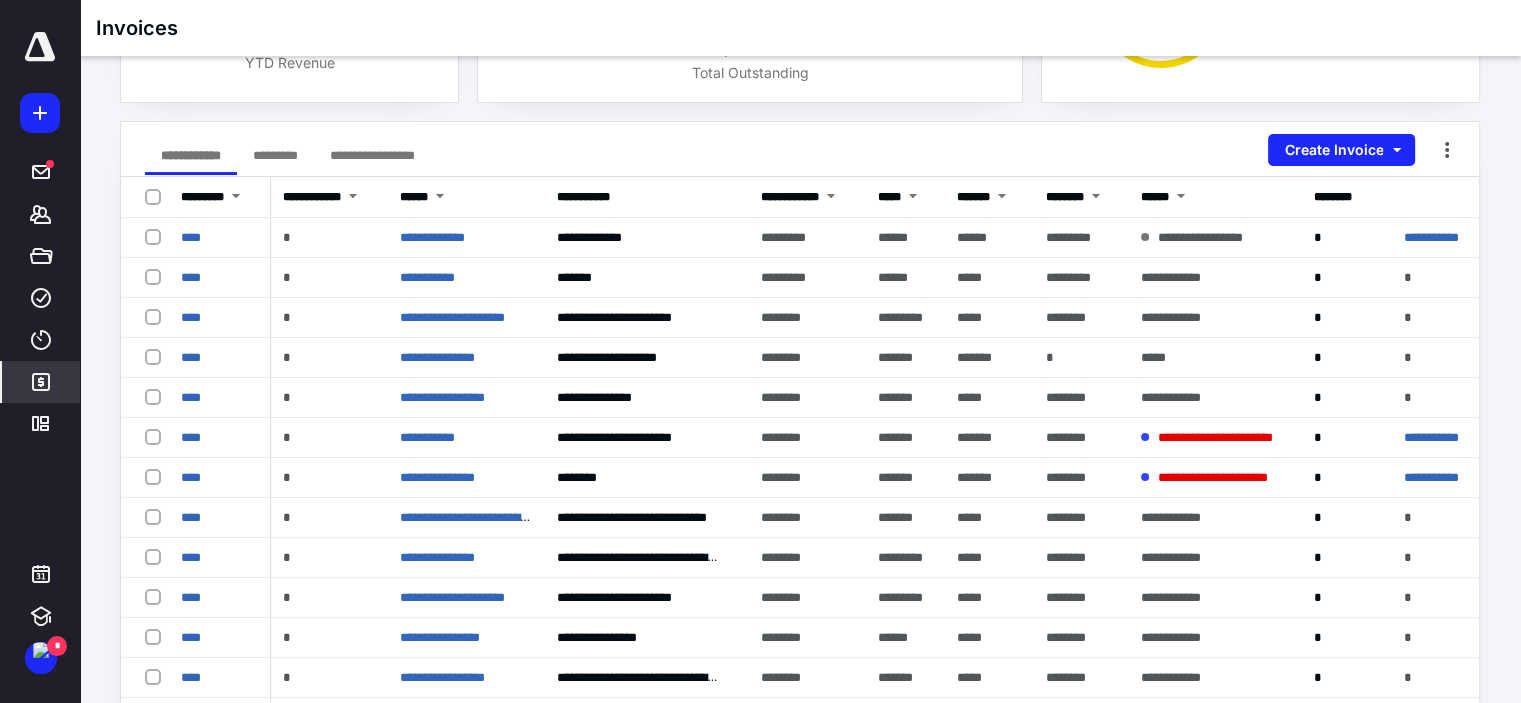 drag, startPoint x: 317, startPoint y: 148, endPoint x: 364, endPoint y: 147, distance: 47.010635 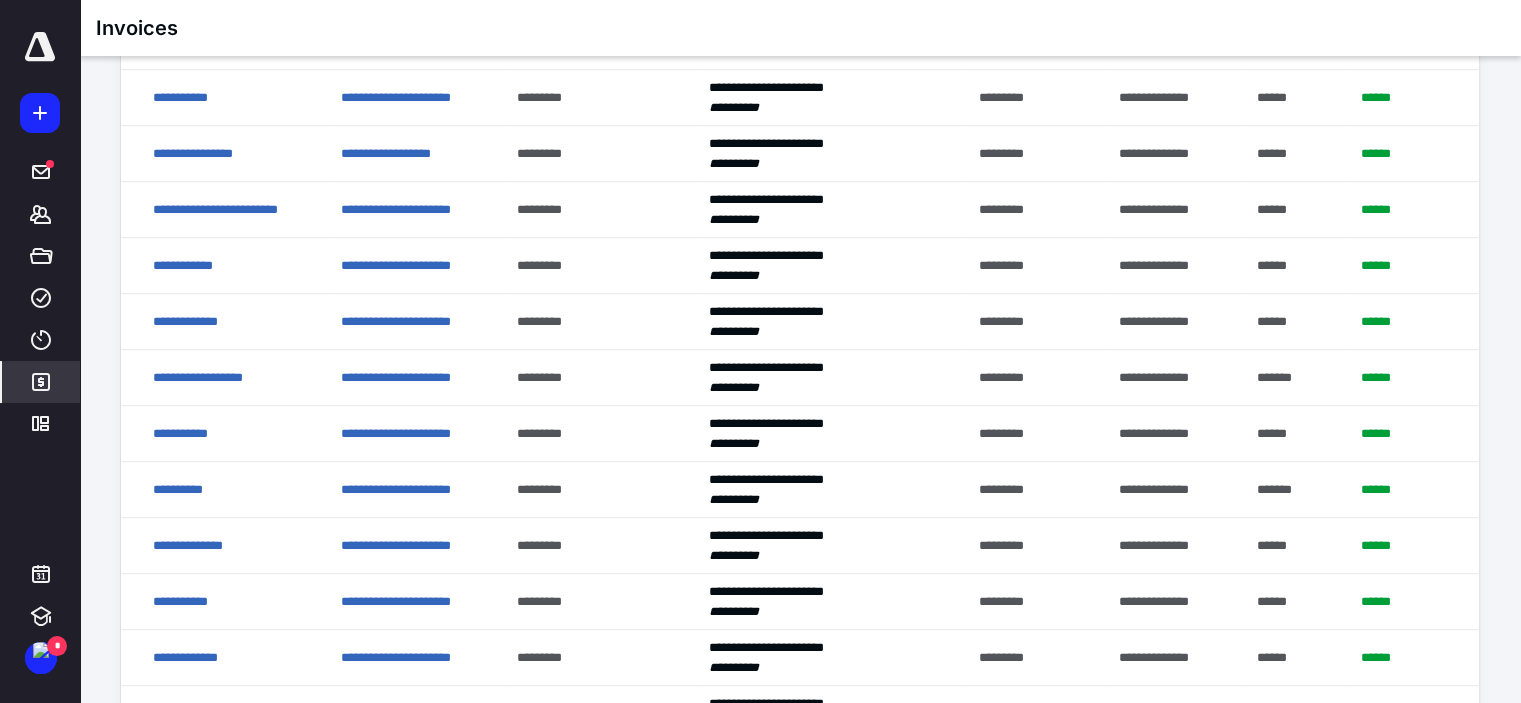 scroll, scrollTop: 1400, scrollLeft: 0, axis: vertical 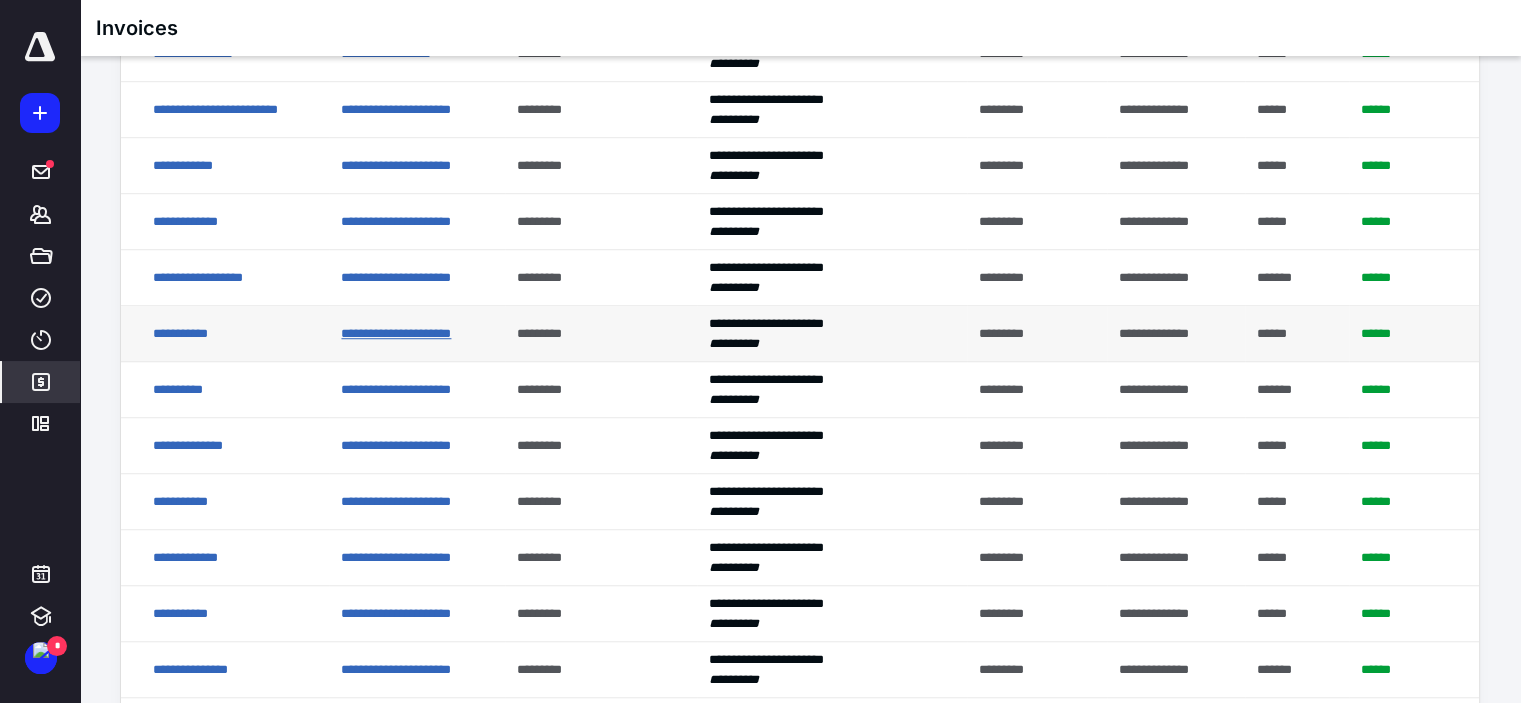 click on "**********" at bounding box center (396, 333) 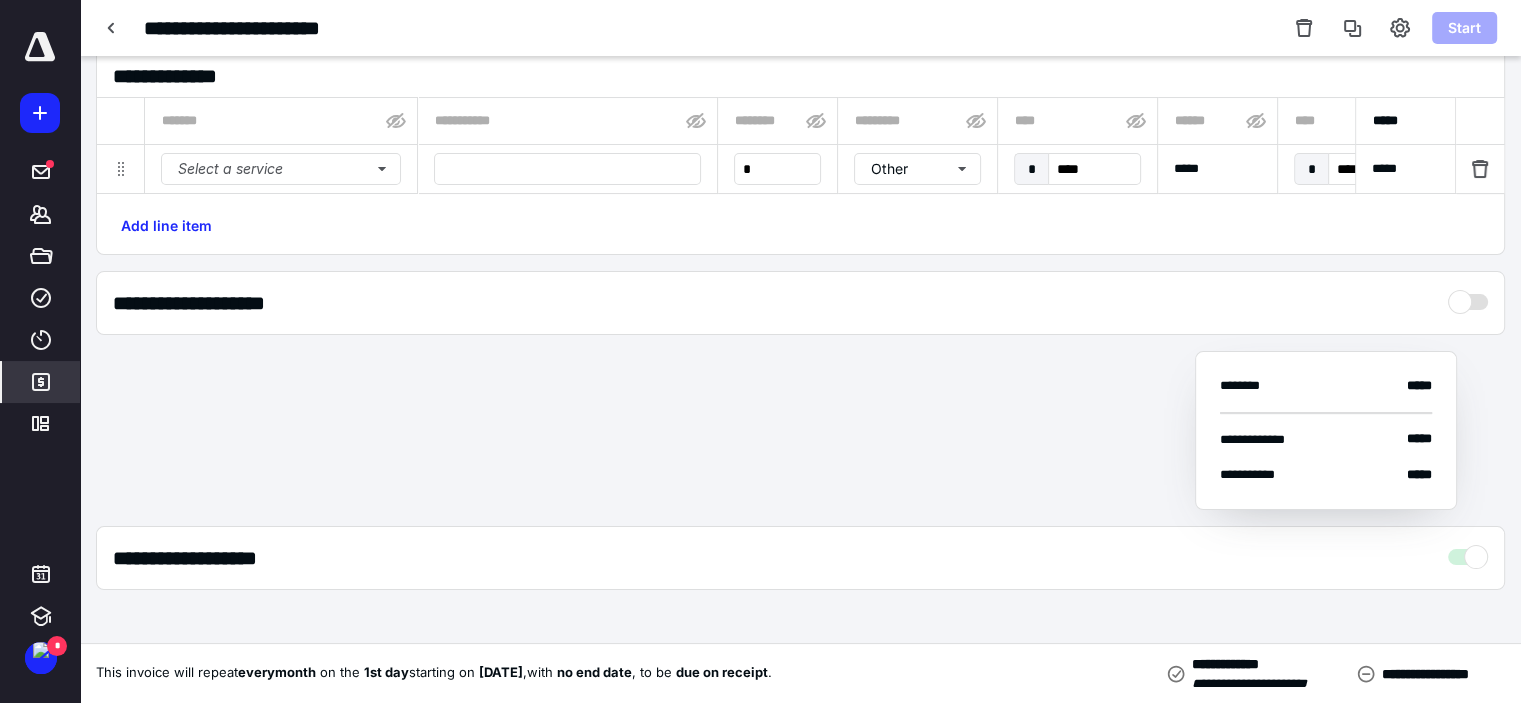 type on "**********" 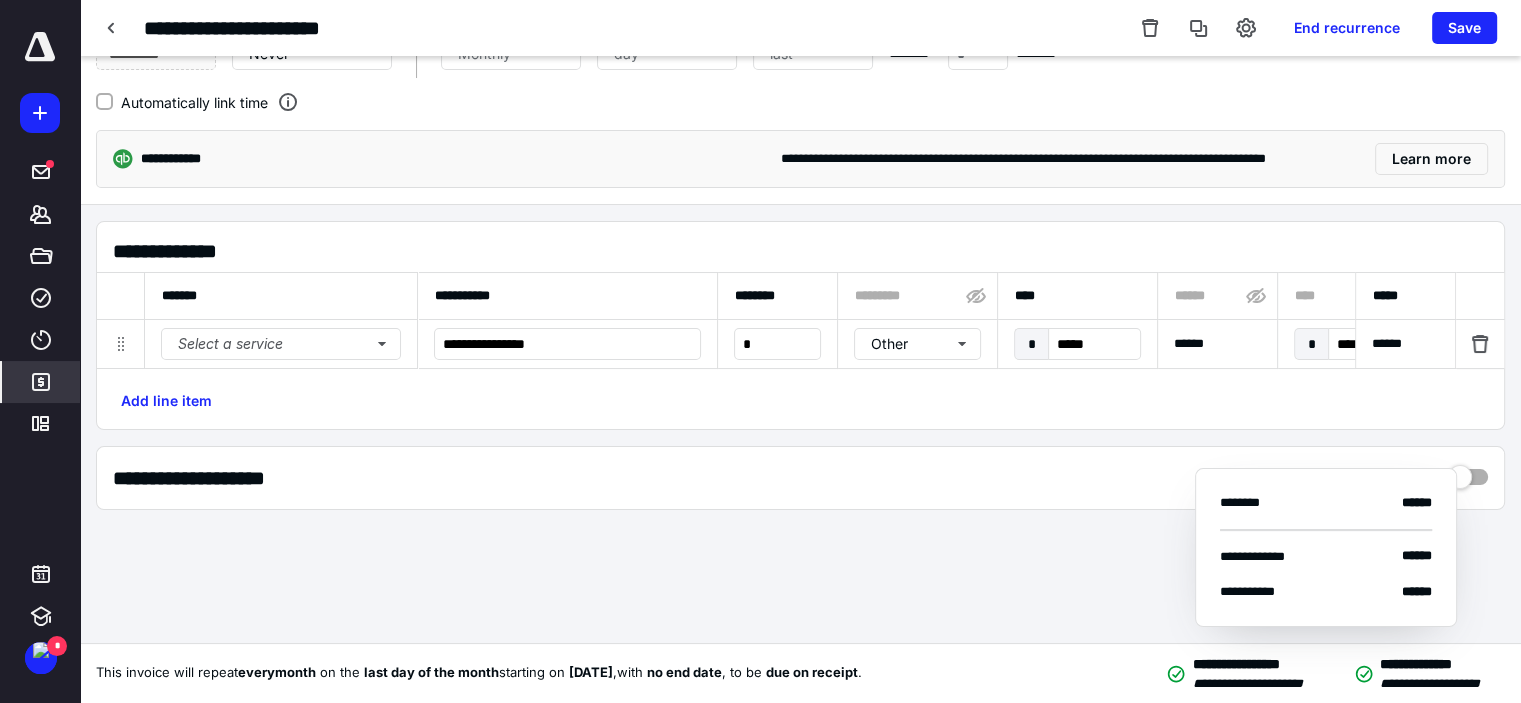 scroll, scrollTop: 0, scrollLeft: 0, axis: both 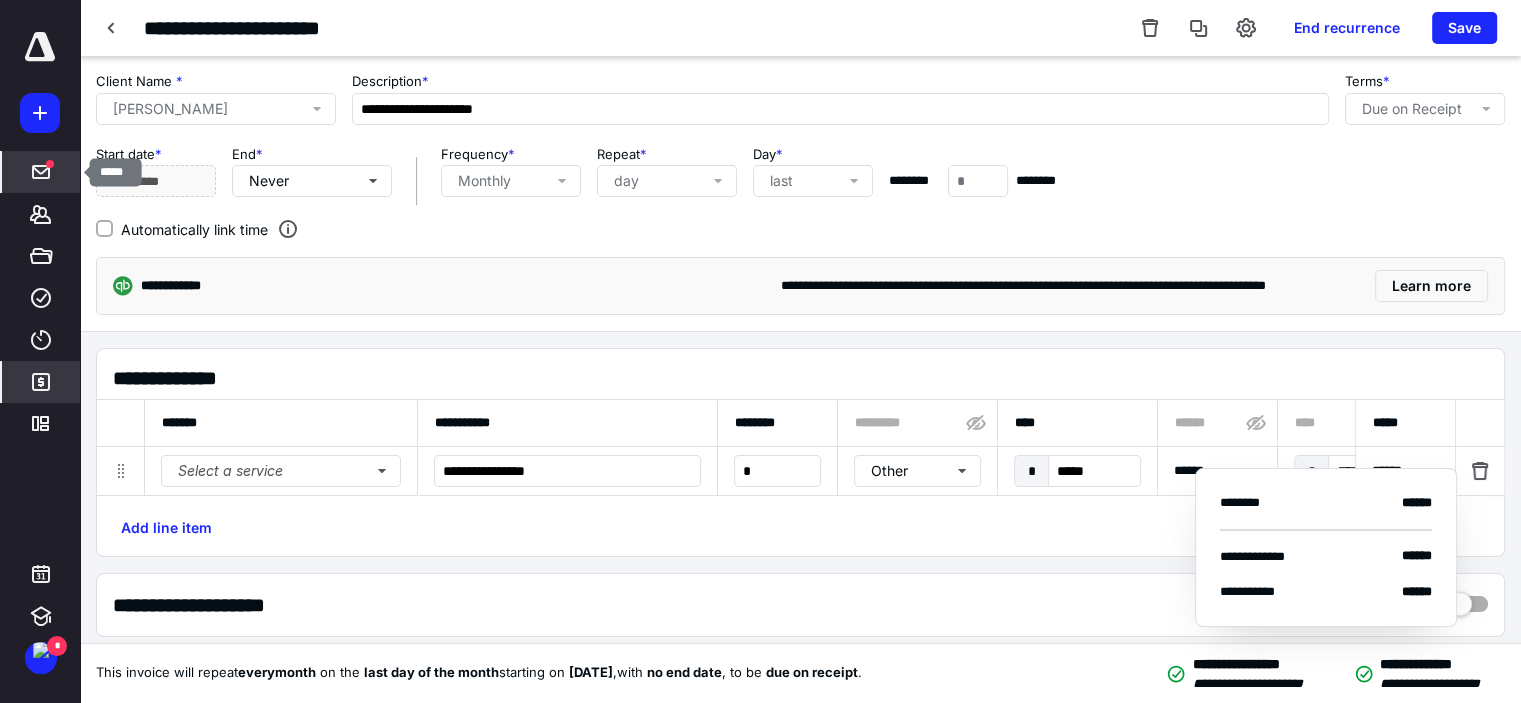 click 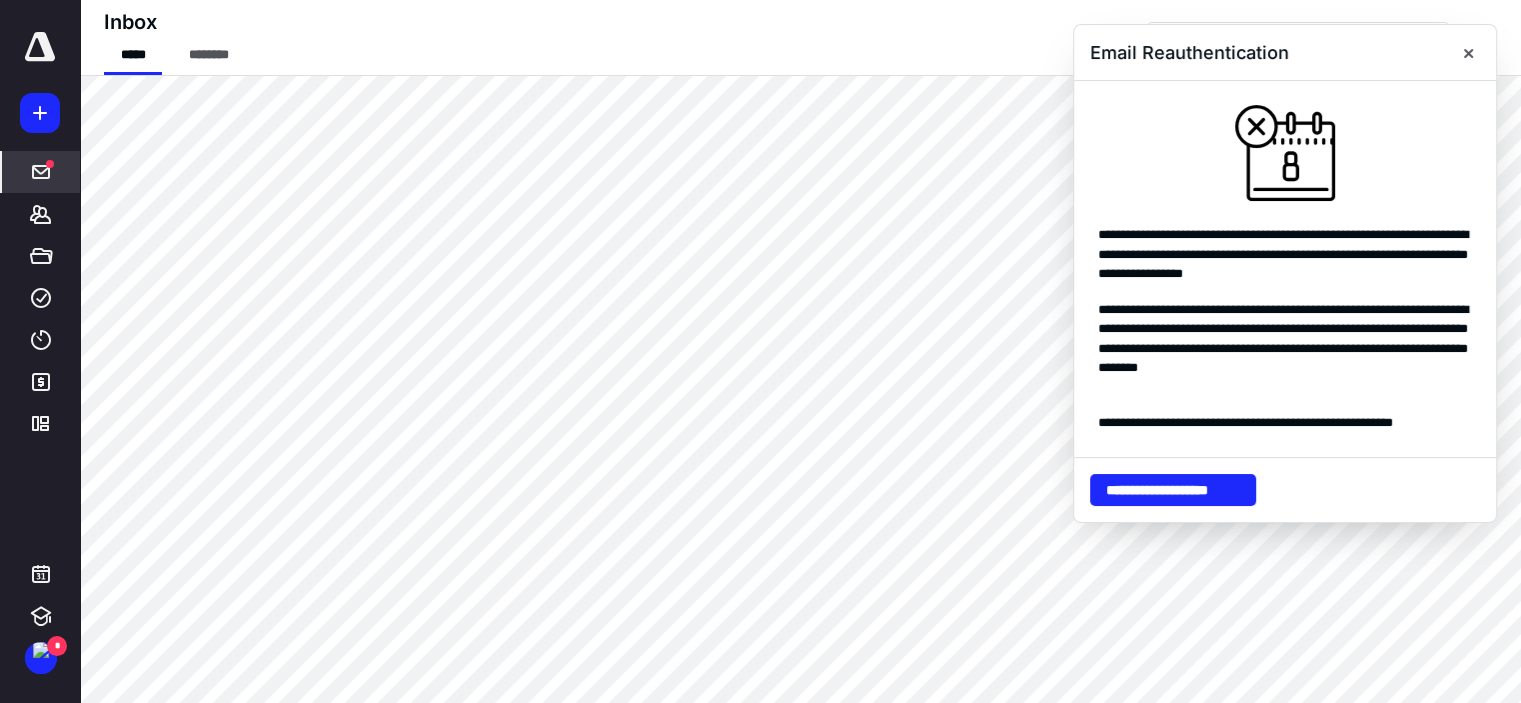 drag, startPoint x: 1467, startPoint y: 47, endPoint x: 1246, endPoint y: 4, distance: 225.1444 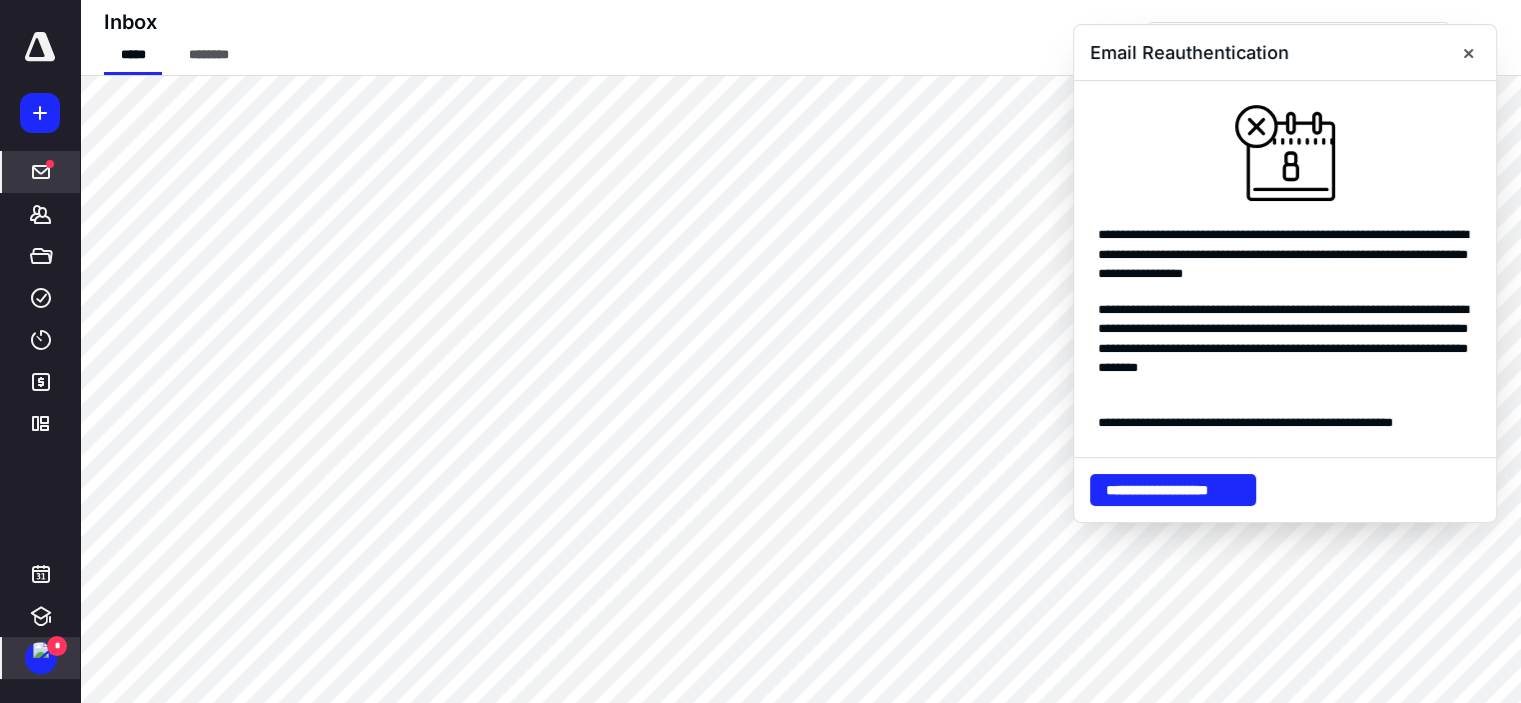 click at bounding box center (41, 650) 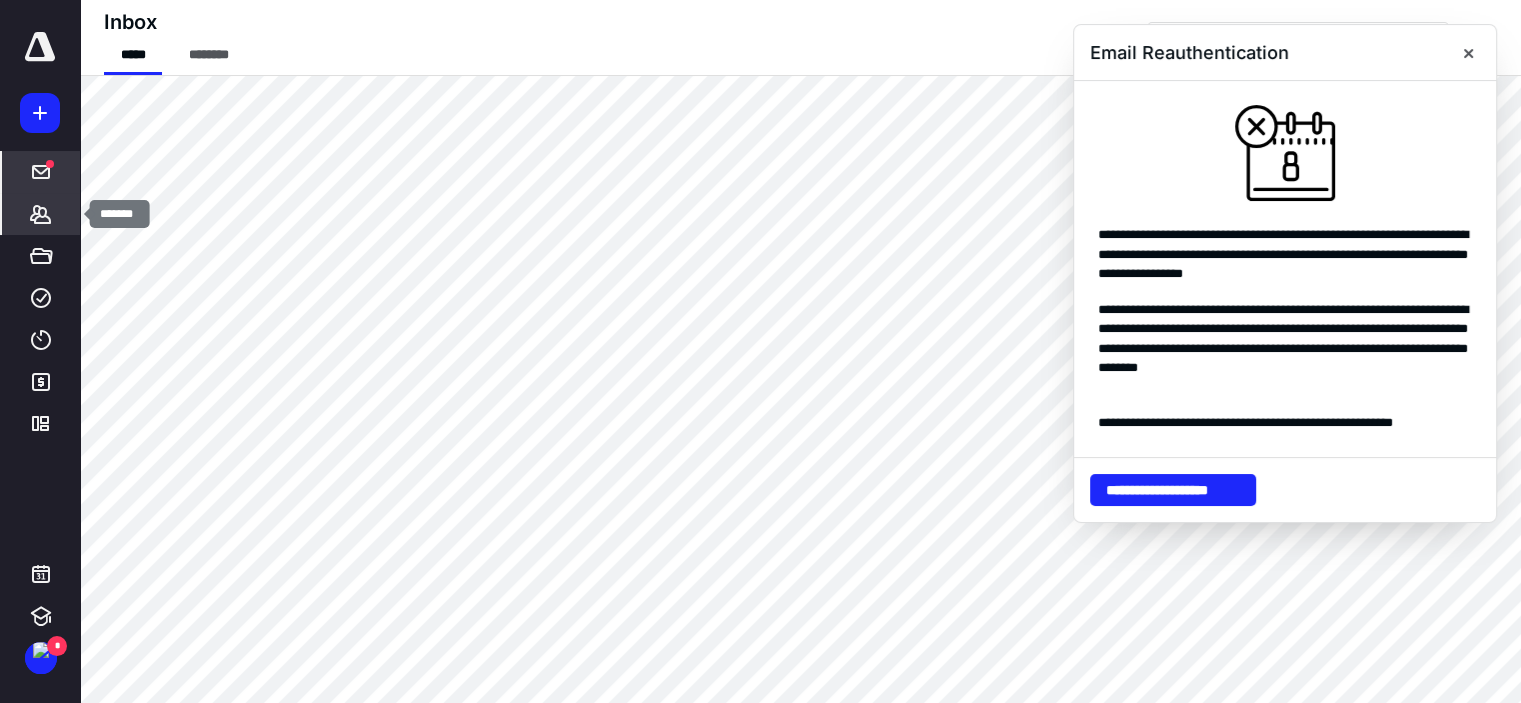 click 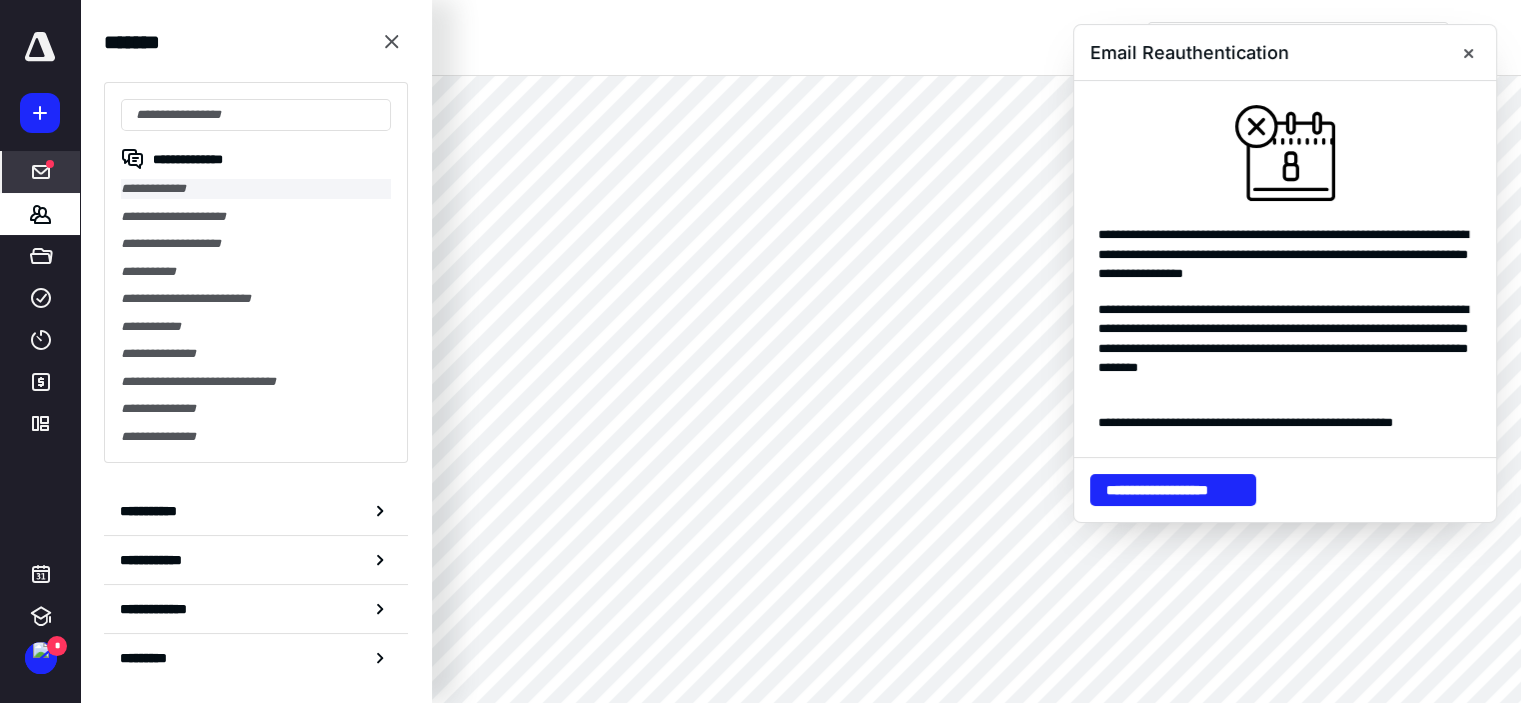 click on "**********" at bounding box center (256, 189) 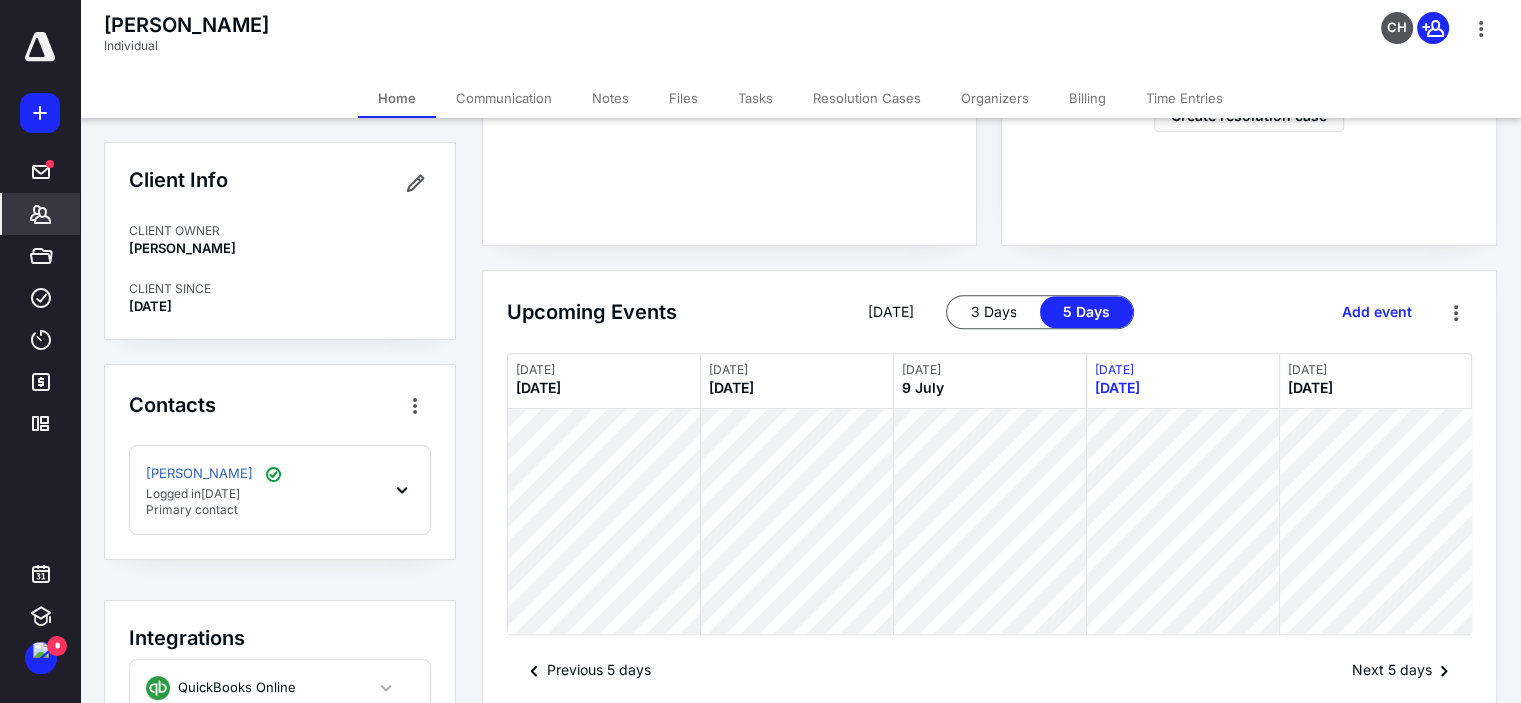 scroll, scrollTop: 1046, scrollLeft: 0, axis: vertical 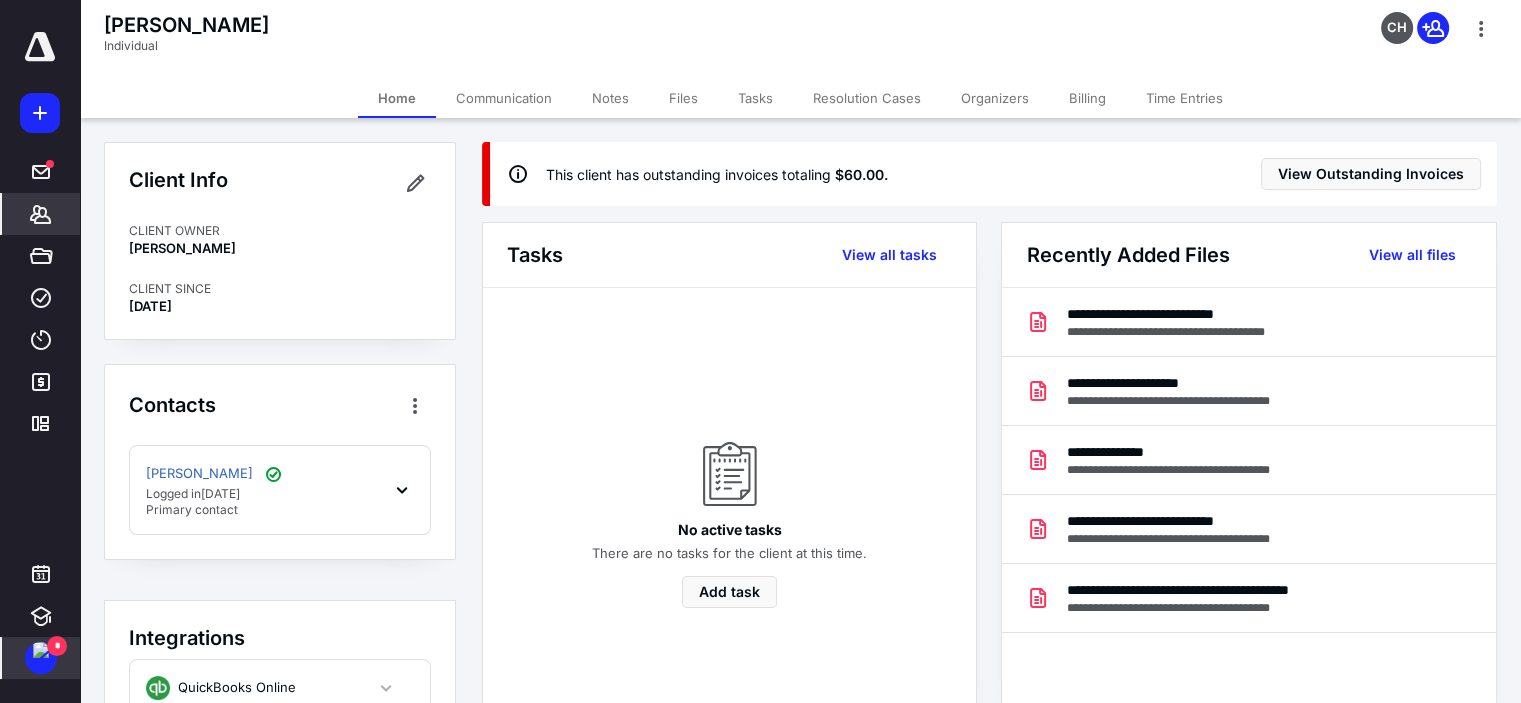 click on "*" at bounding box center (57, 646) 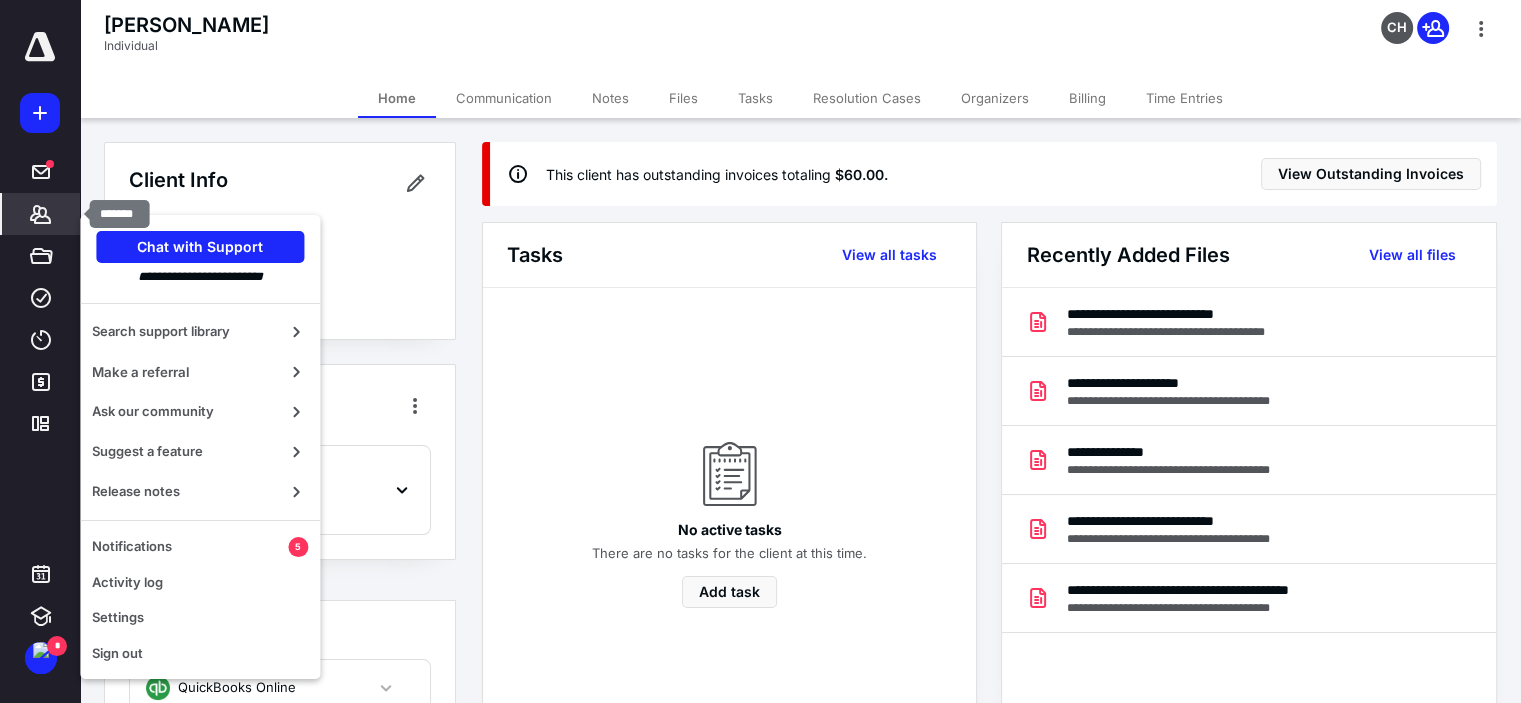 click 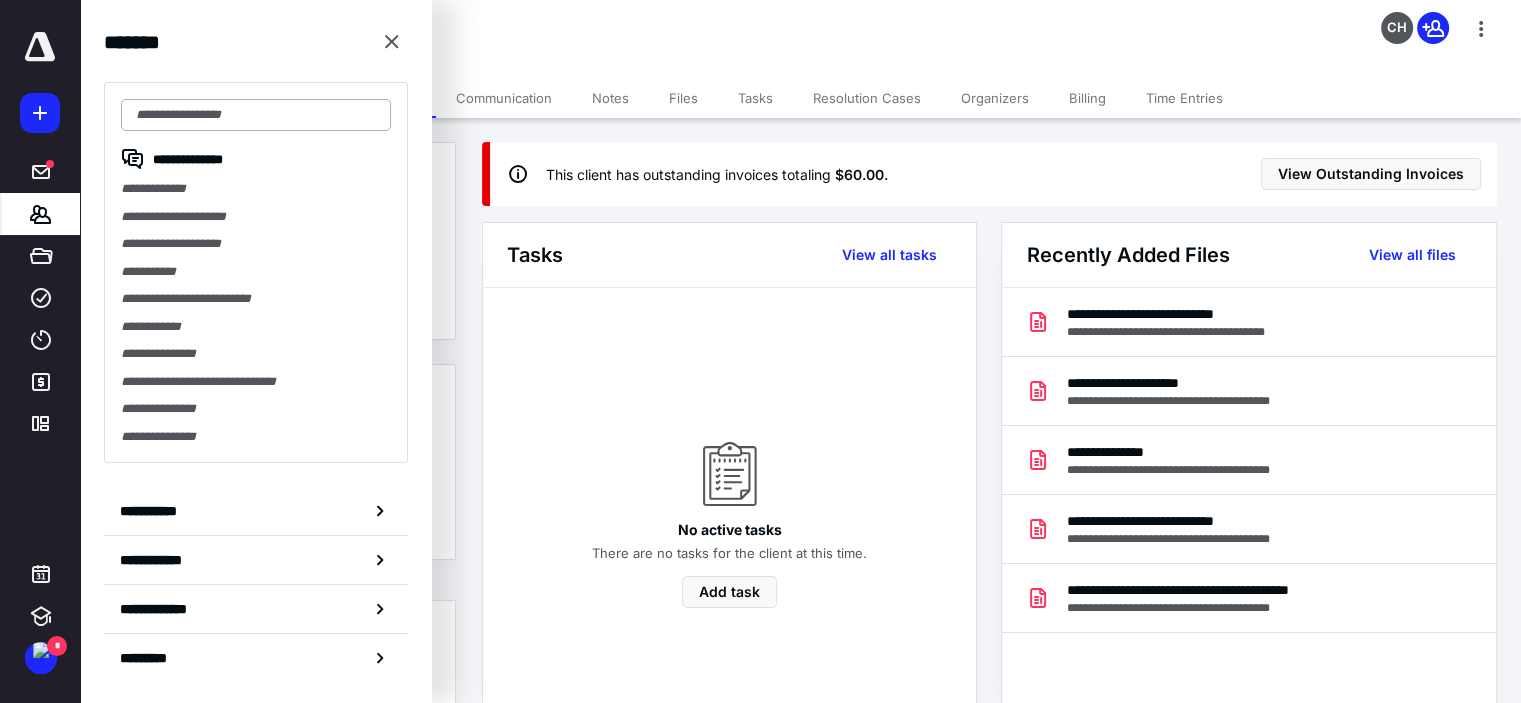 click at bounding box center [256, 115] 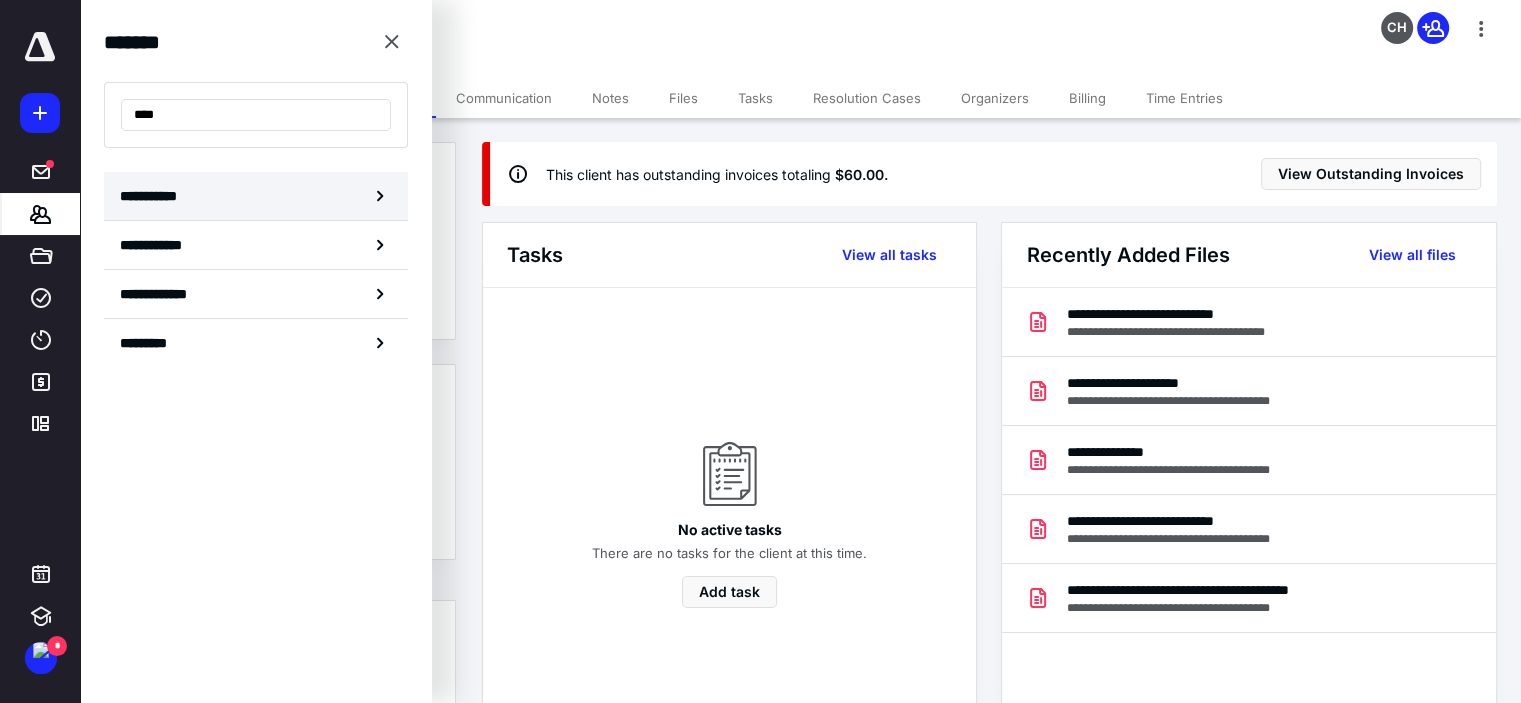 type on "****" 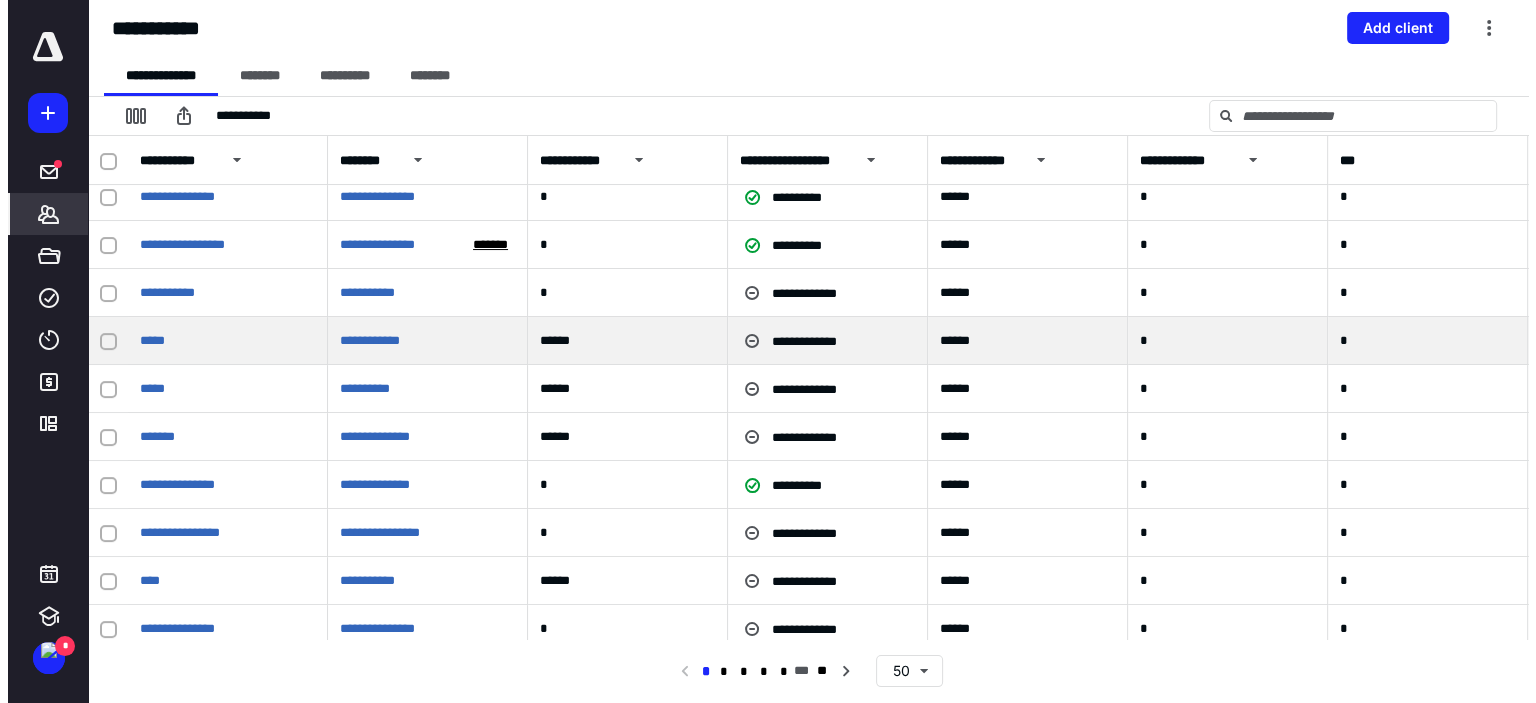 scroll, scrollTop: 0, scrollLeft: 0, axis: both 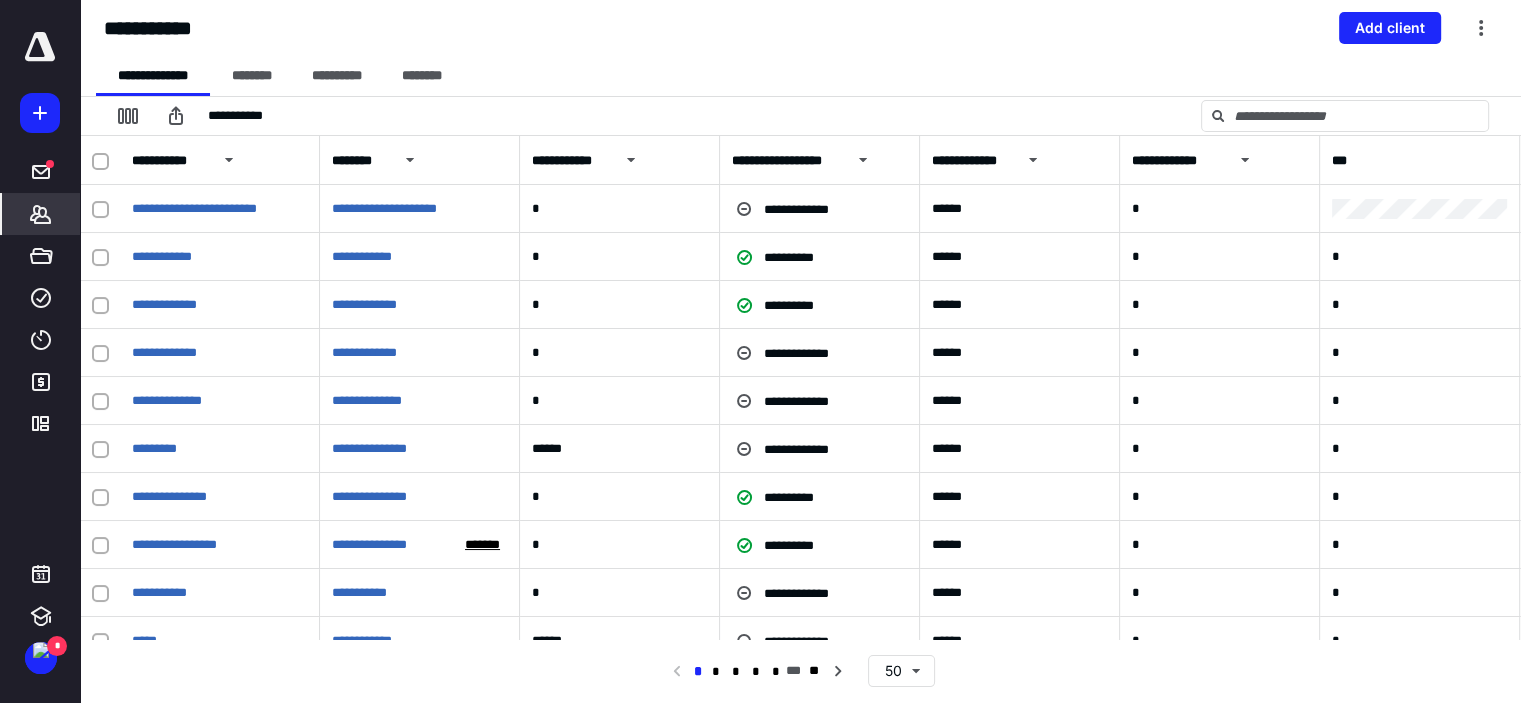 click 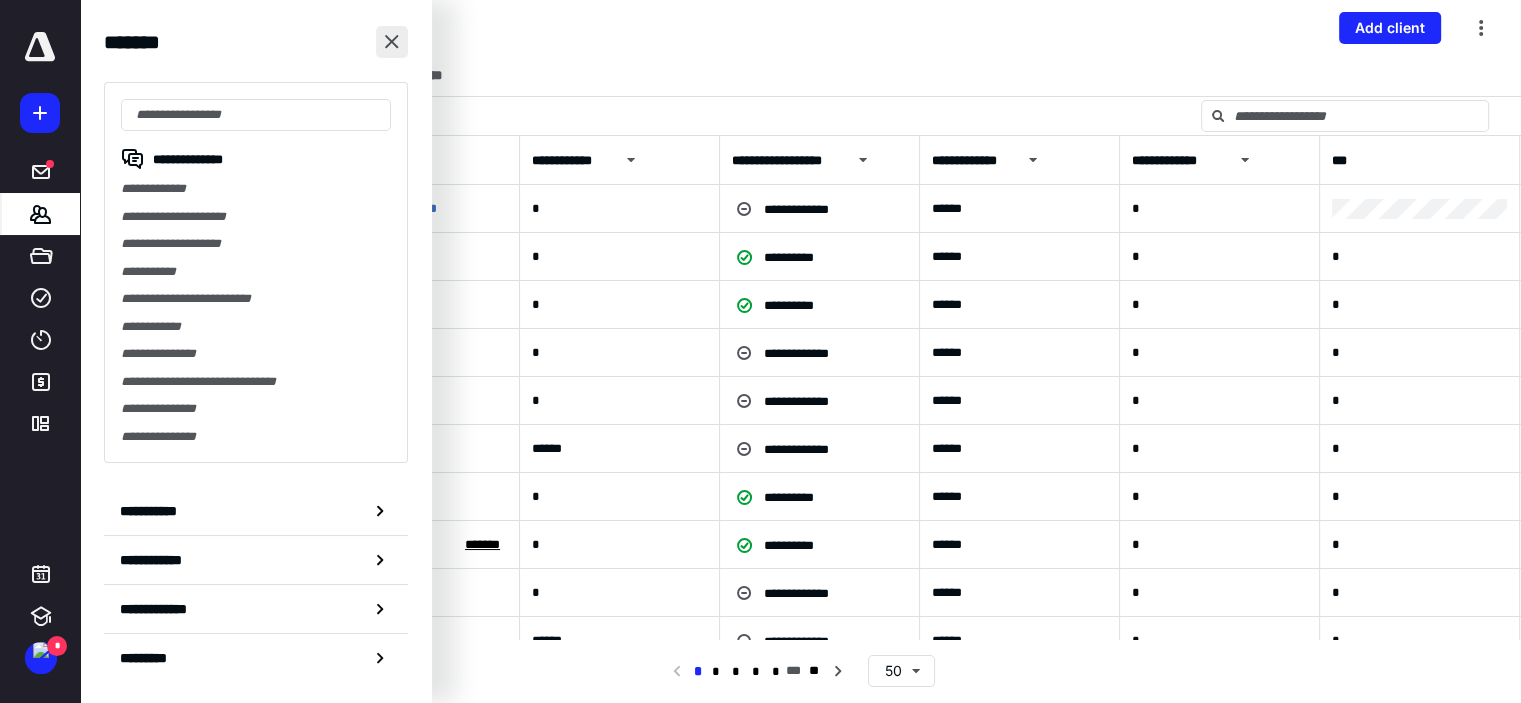 click at bounding box center [392, 42] 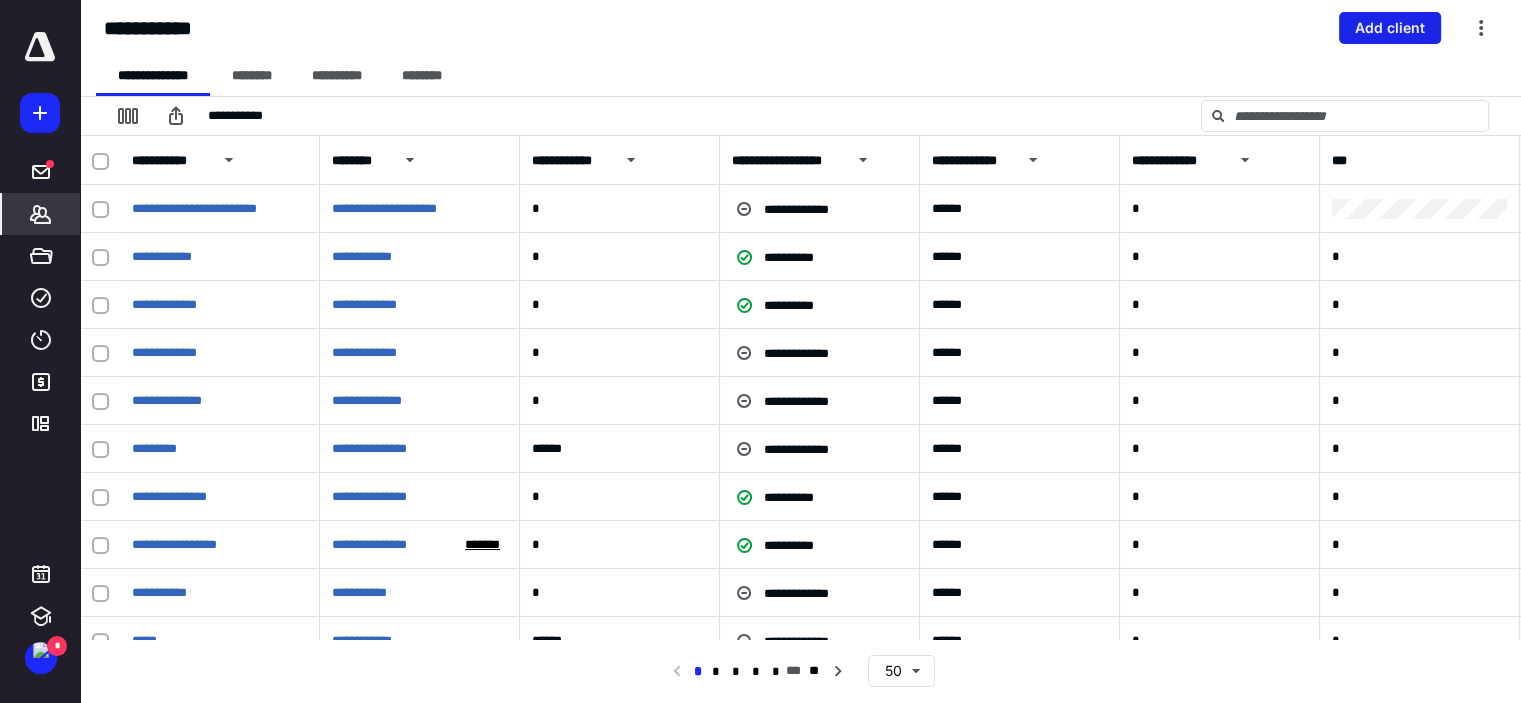 click on "Add client" at bounding box center [1390, 28] 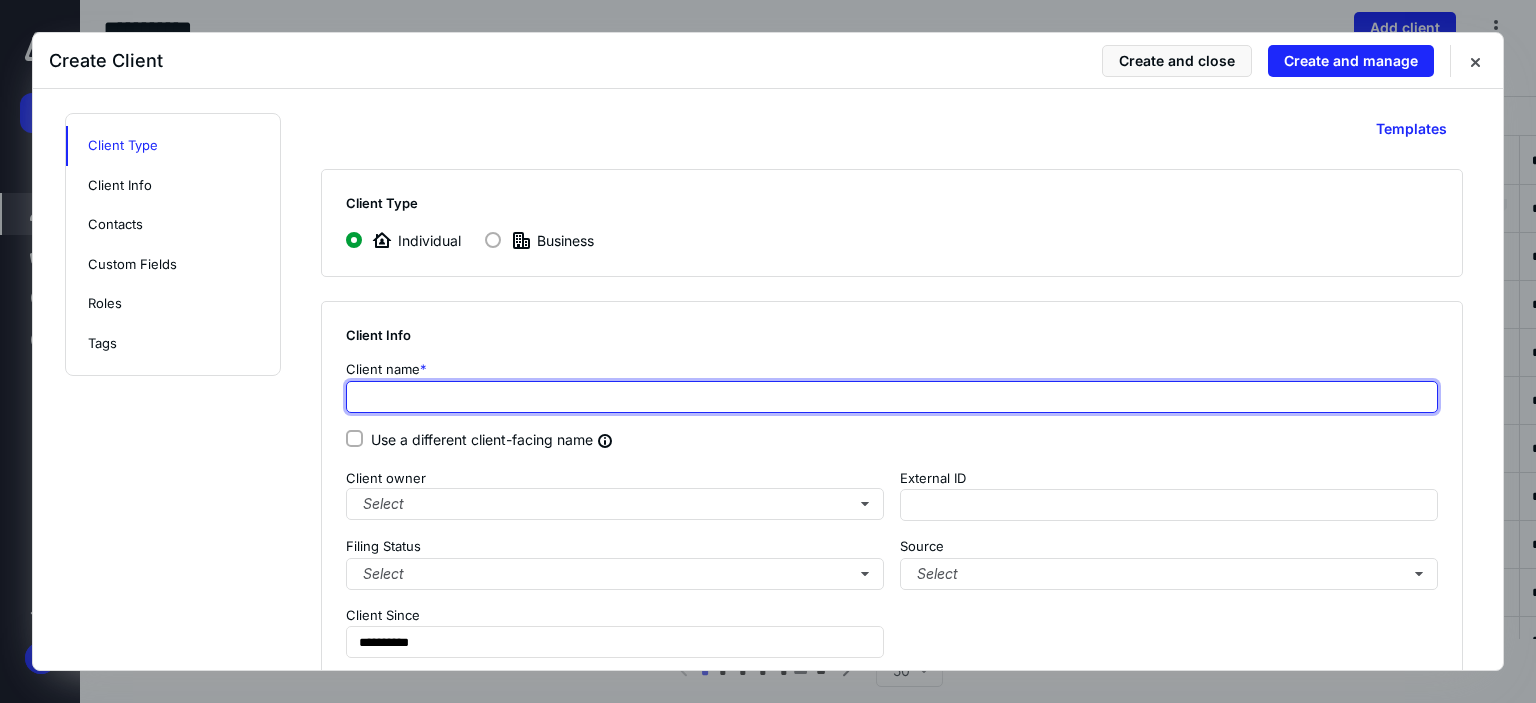 click at bounding box center (892, 397) 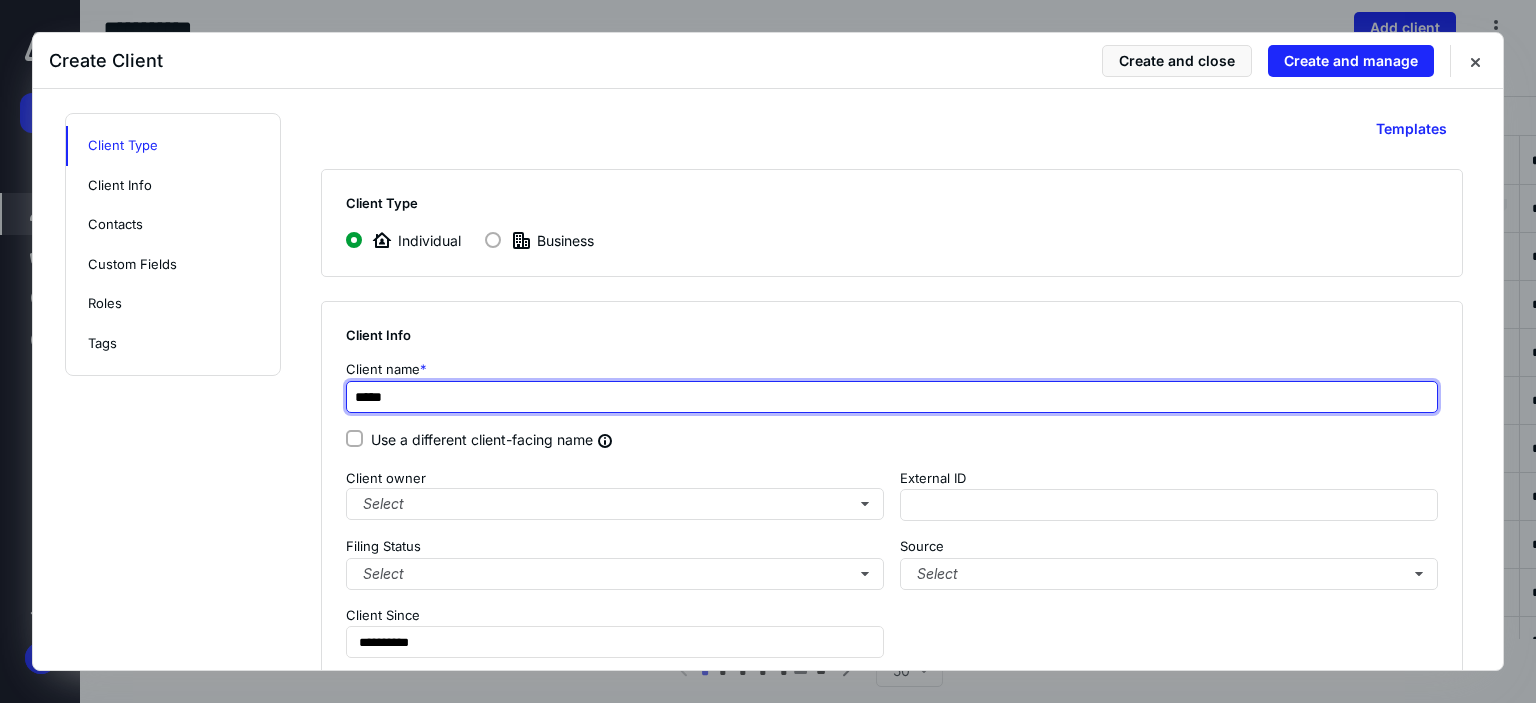 click on "****" at bounding box center (892, 397) 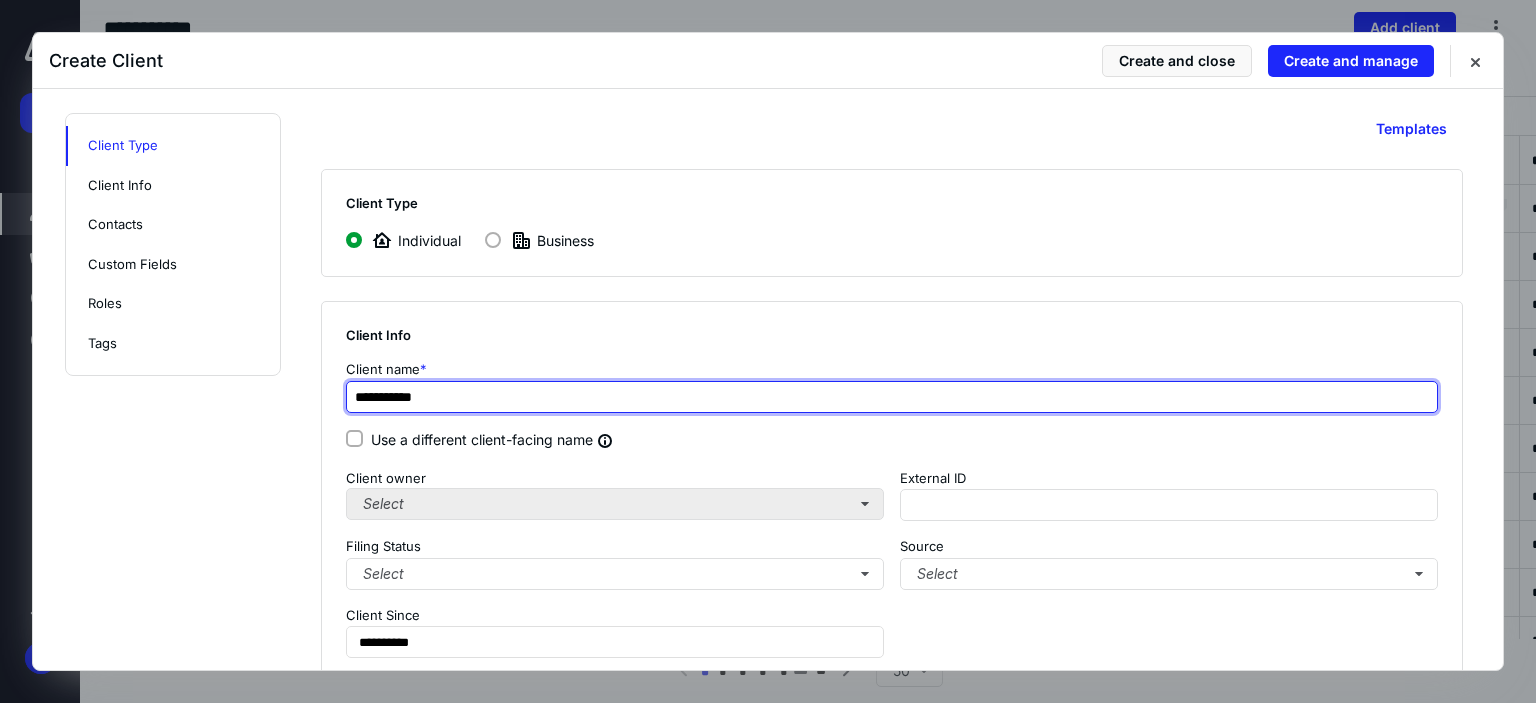 type on "*********" 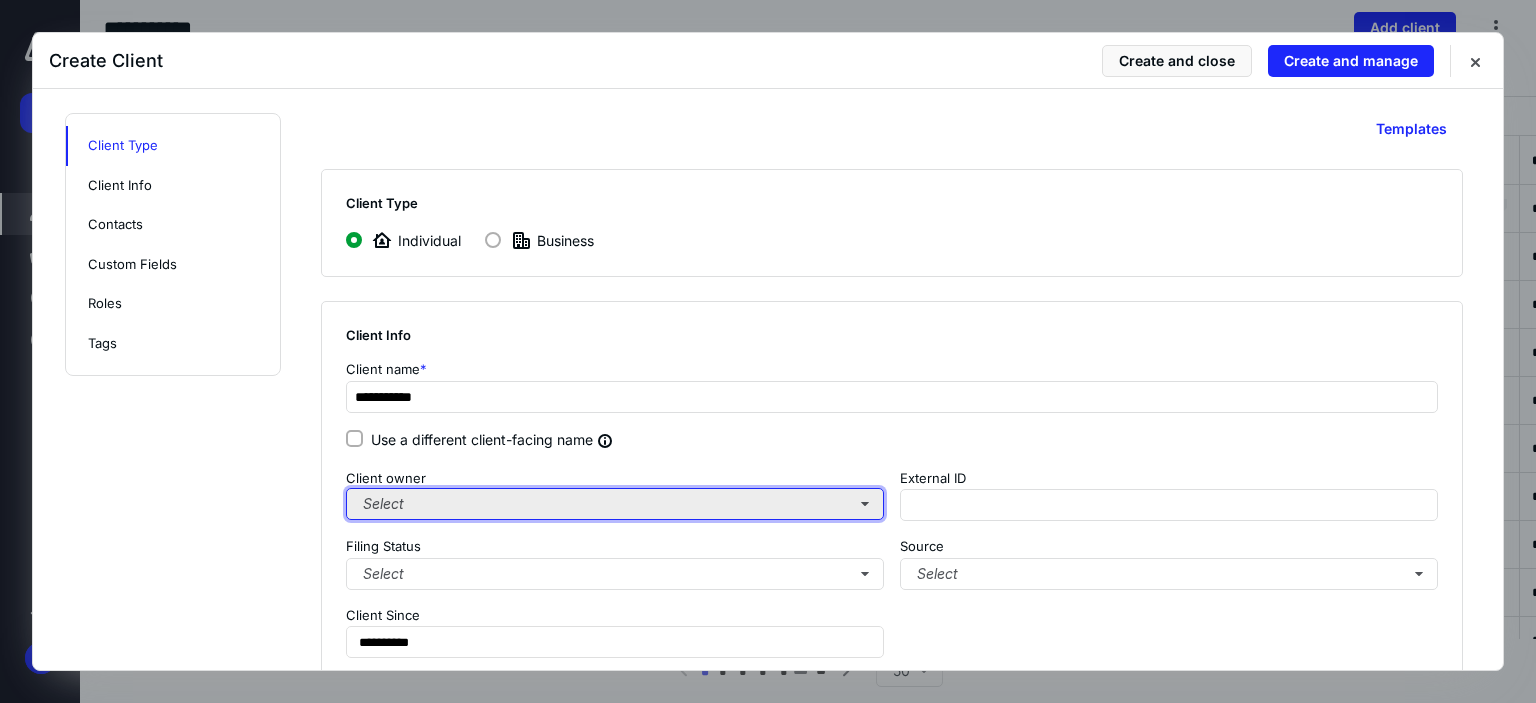 click on "Select" at bounding box center [615, 504] 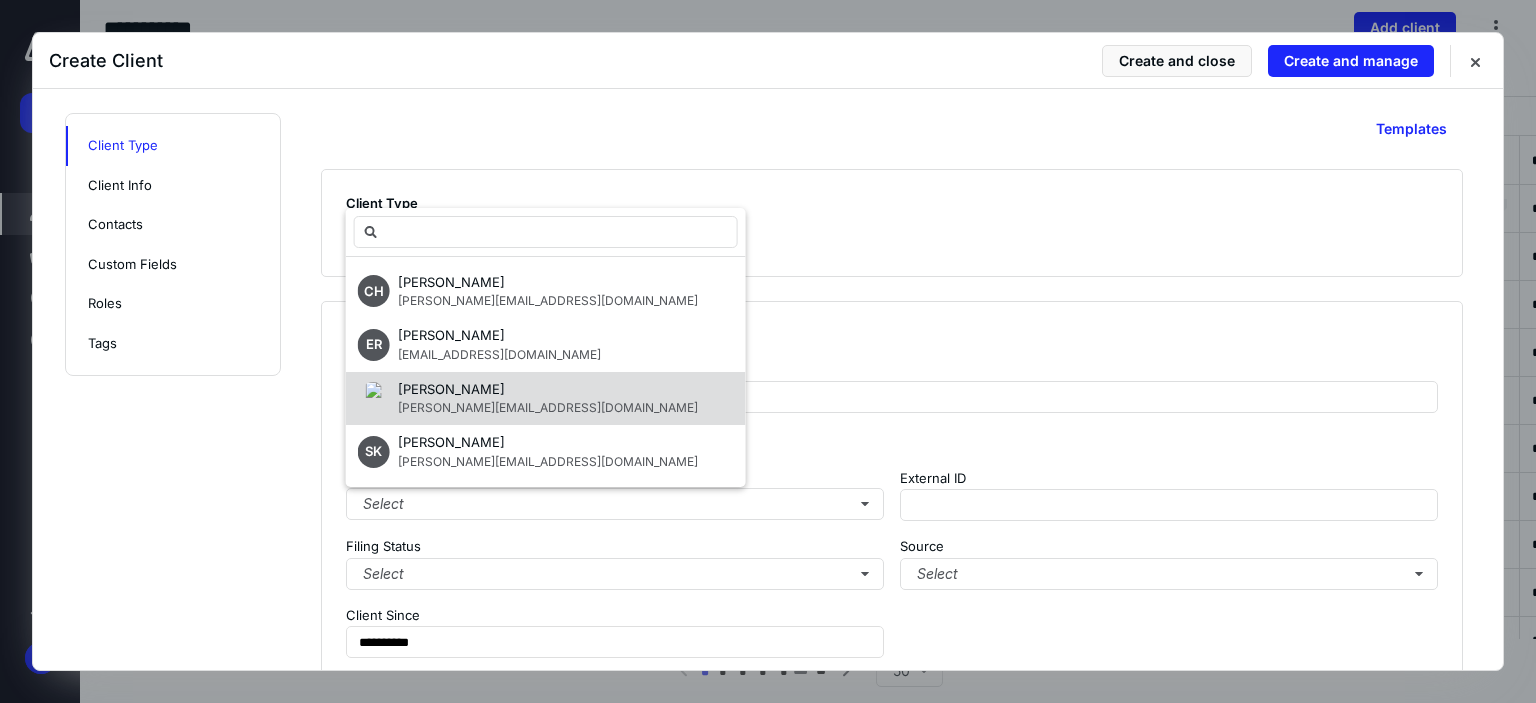 drag, startPoint x: 521, startPoint y: 407, endPoint x: 669, endPoint y: 417, distance: 148.33745 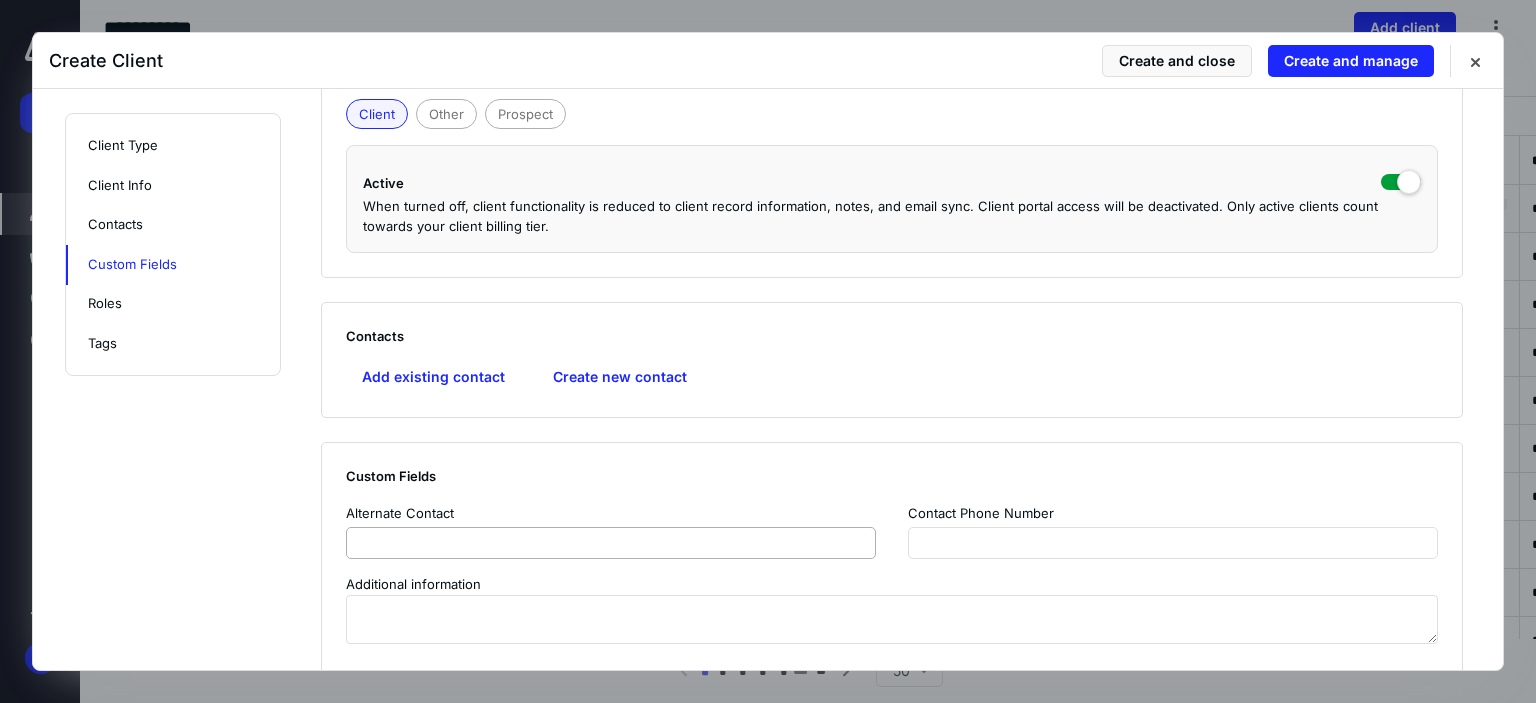 scroll, scrollTop: 929, scrollLeft: 0, axis: vertical 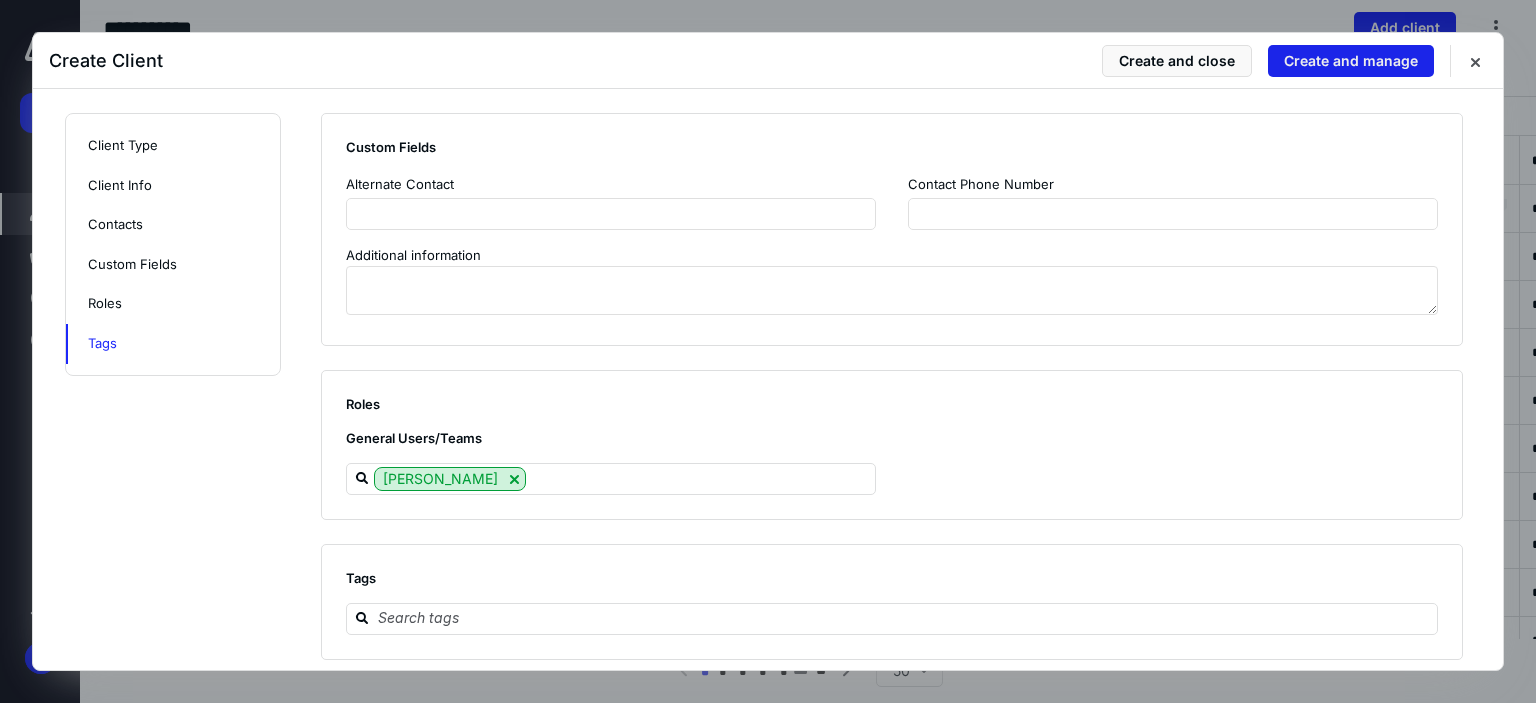 click on "Create and manage" at bounding box center (1351, 61) 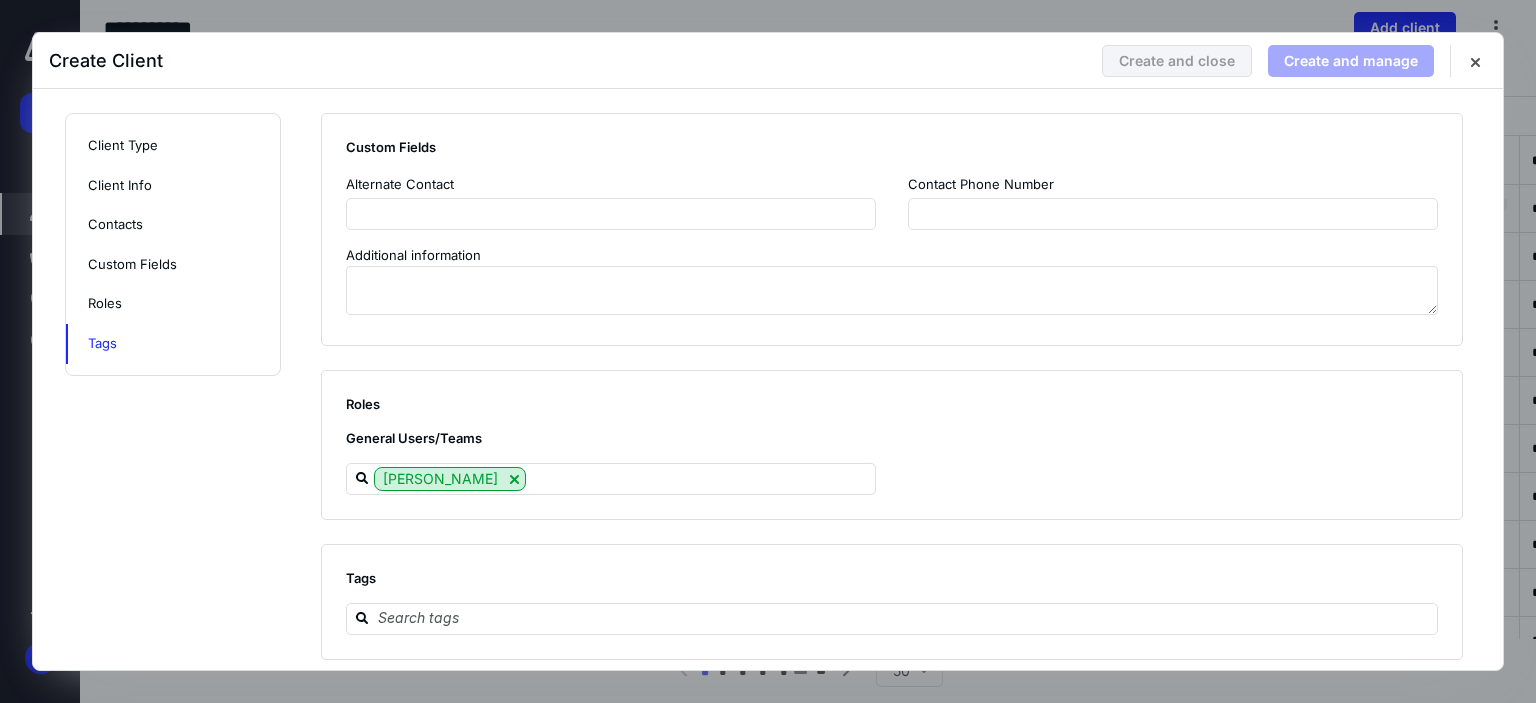 scroll, scrollTop: 952, scrollLeft: 0, axis: vertical 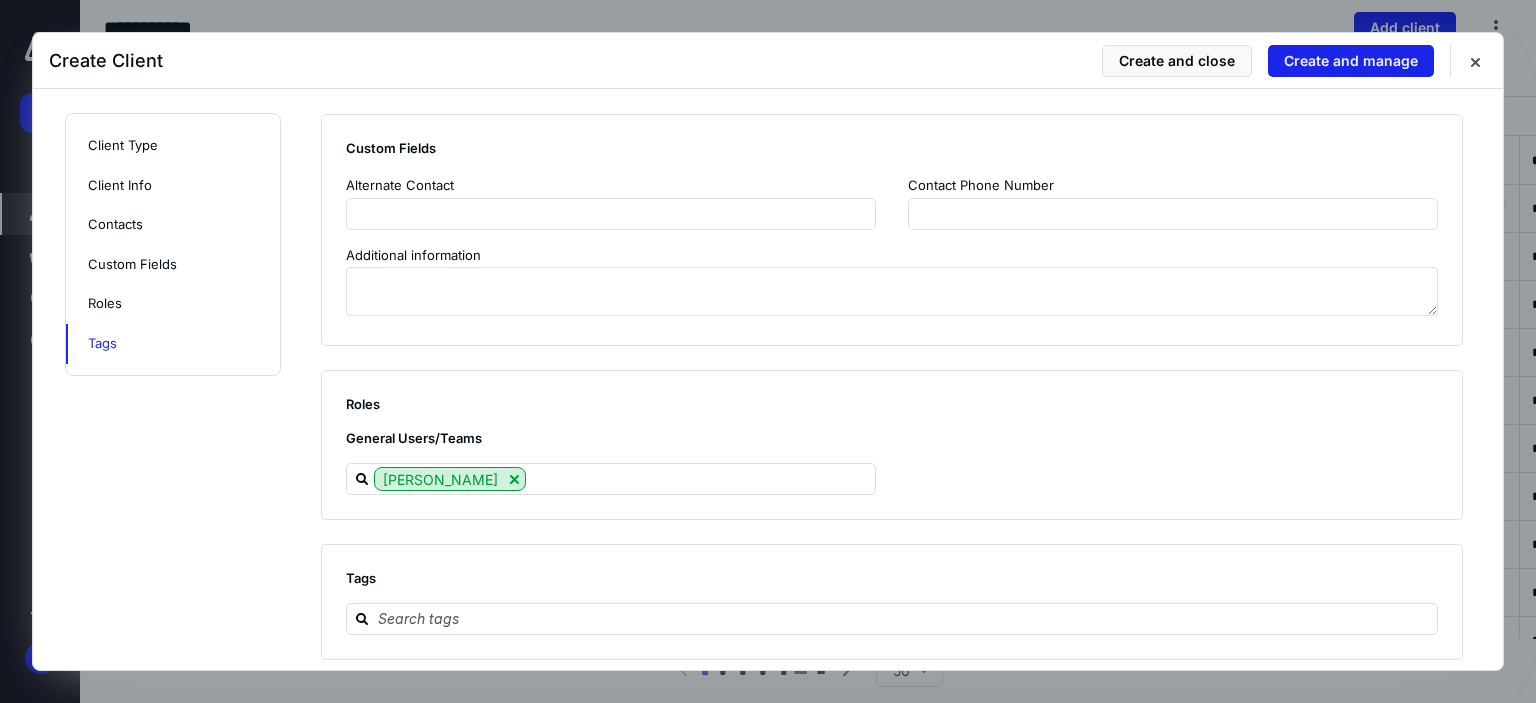 click on "Create and manage" at bounding box center (1351, 61) 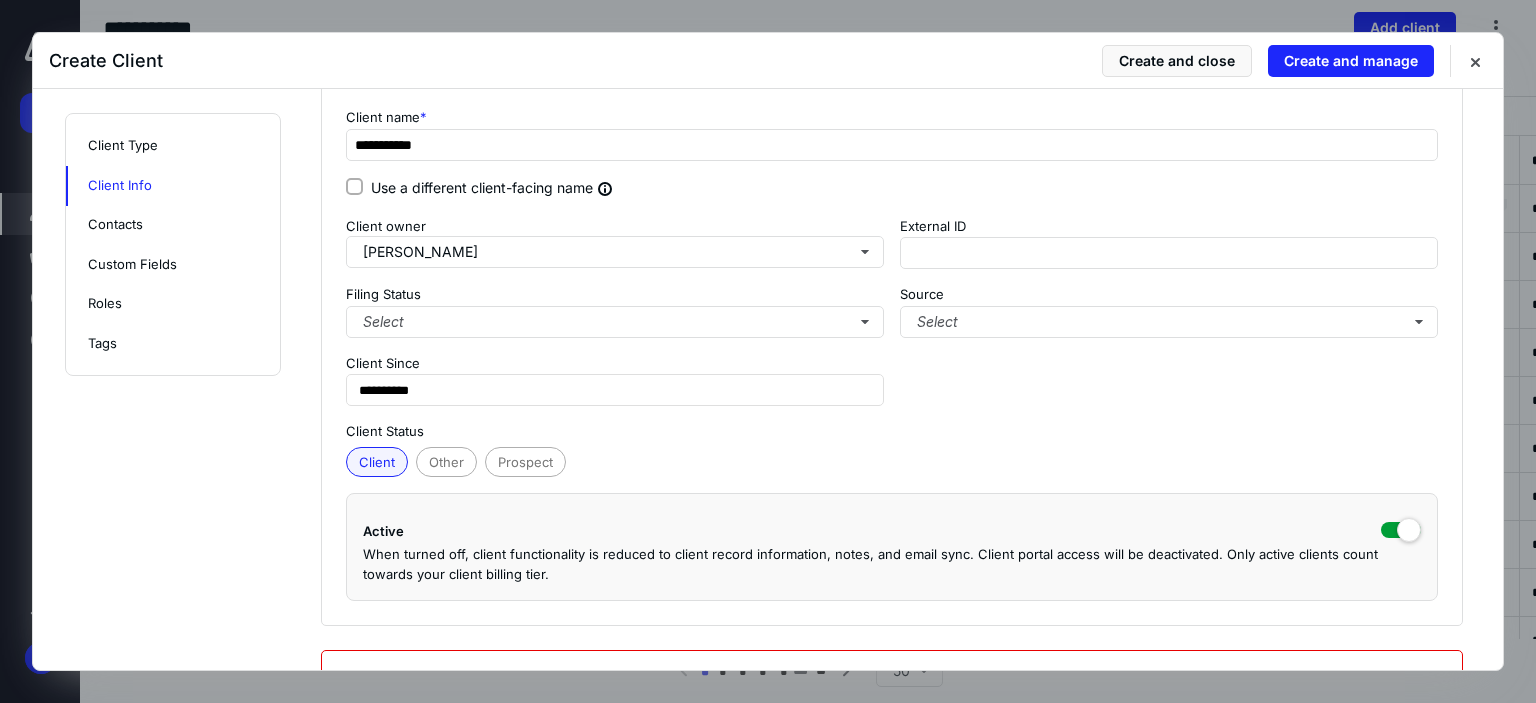 scroll, scrollTop: 452, scrollLeft: 0, axis: vertical 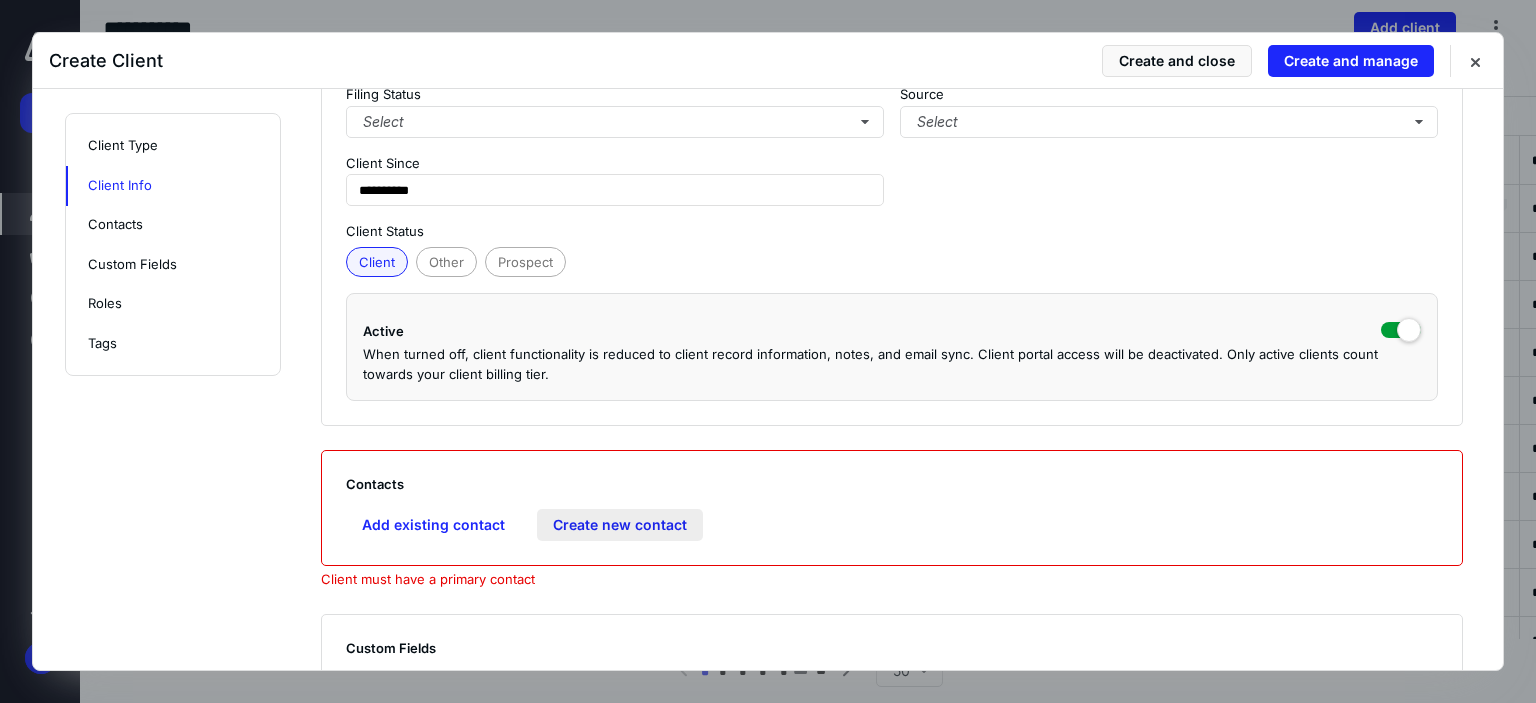 click on "Create new contact" at bounding box center (620, 525) 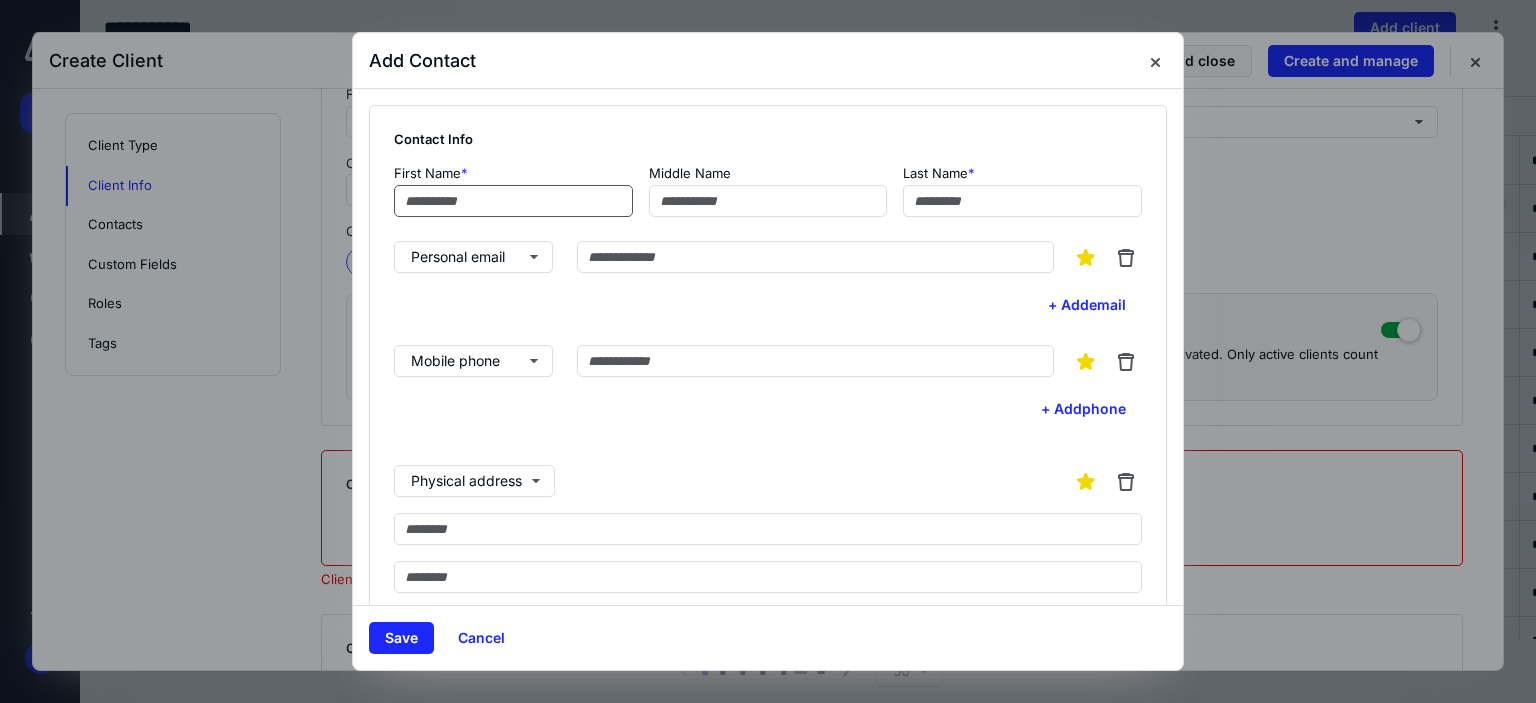 click at bounding box center (513, 201) 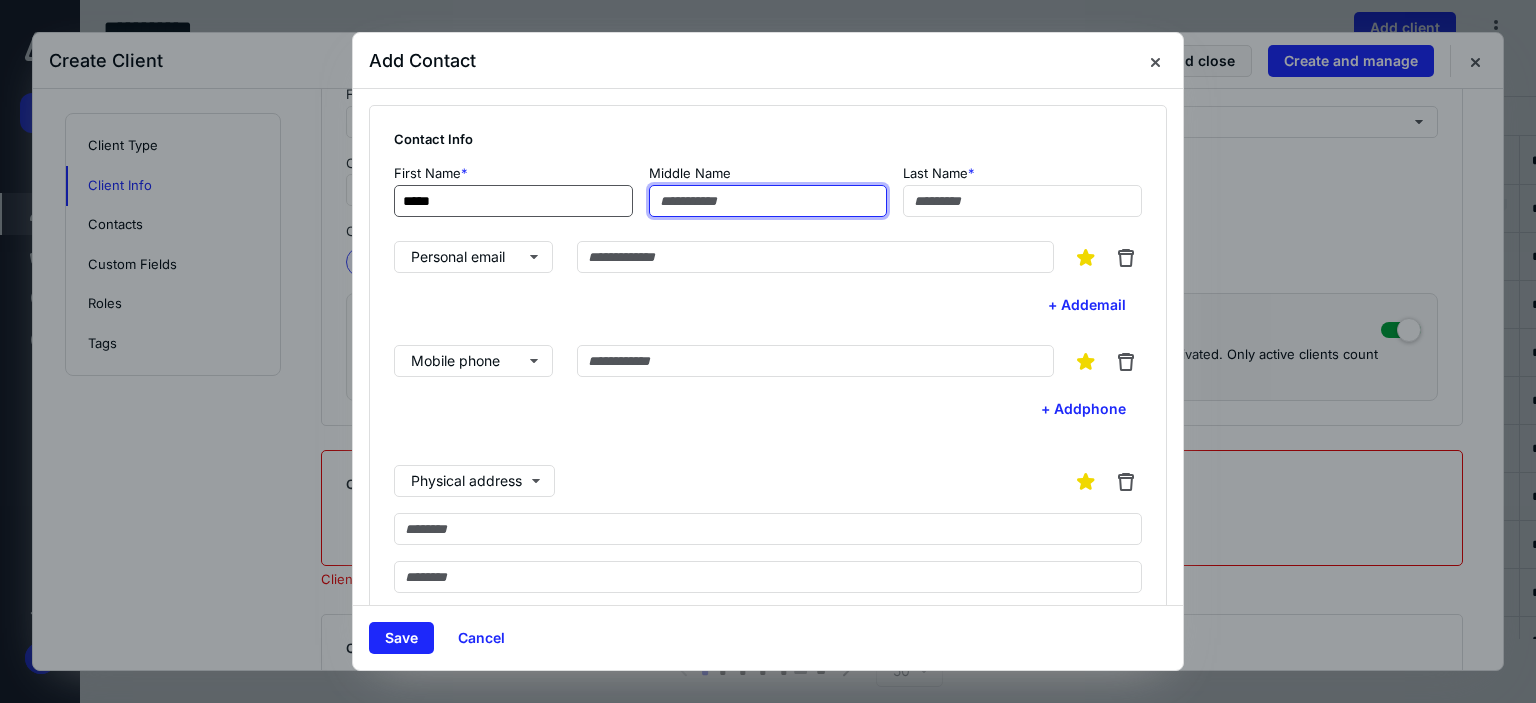 type on "****" 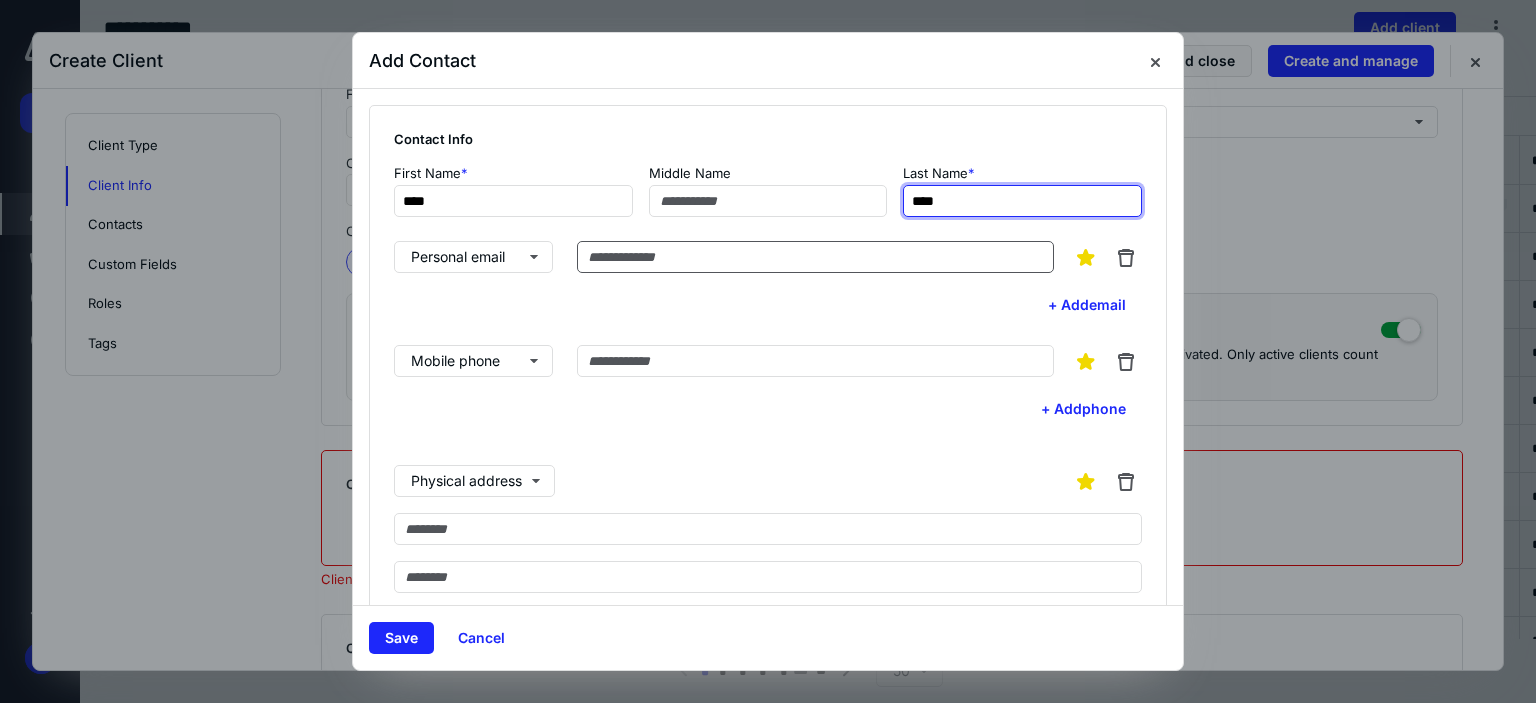 type on "****" 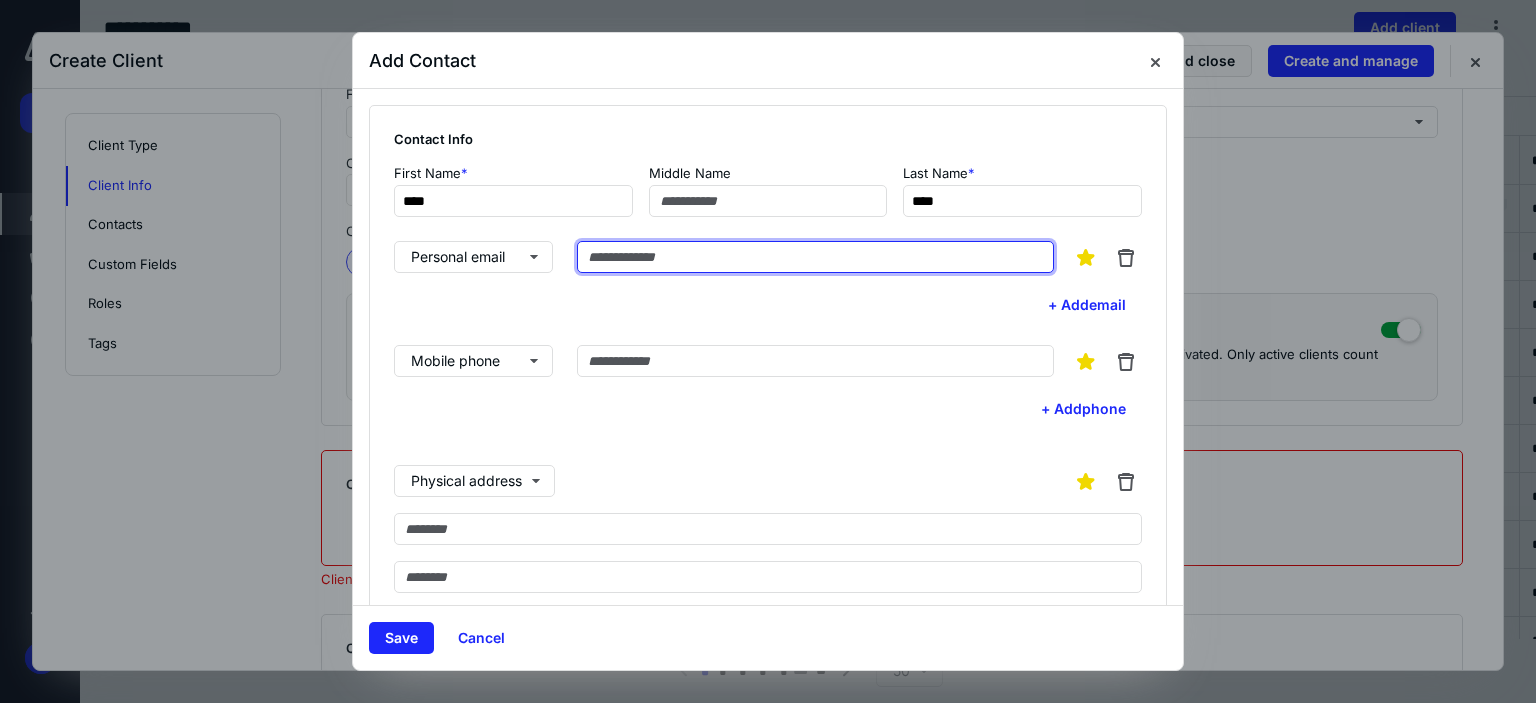 click at bounding box center [815, 257] 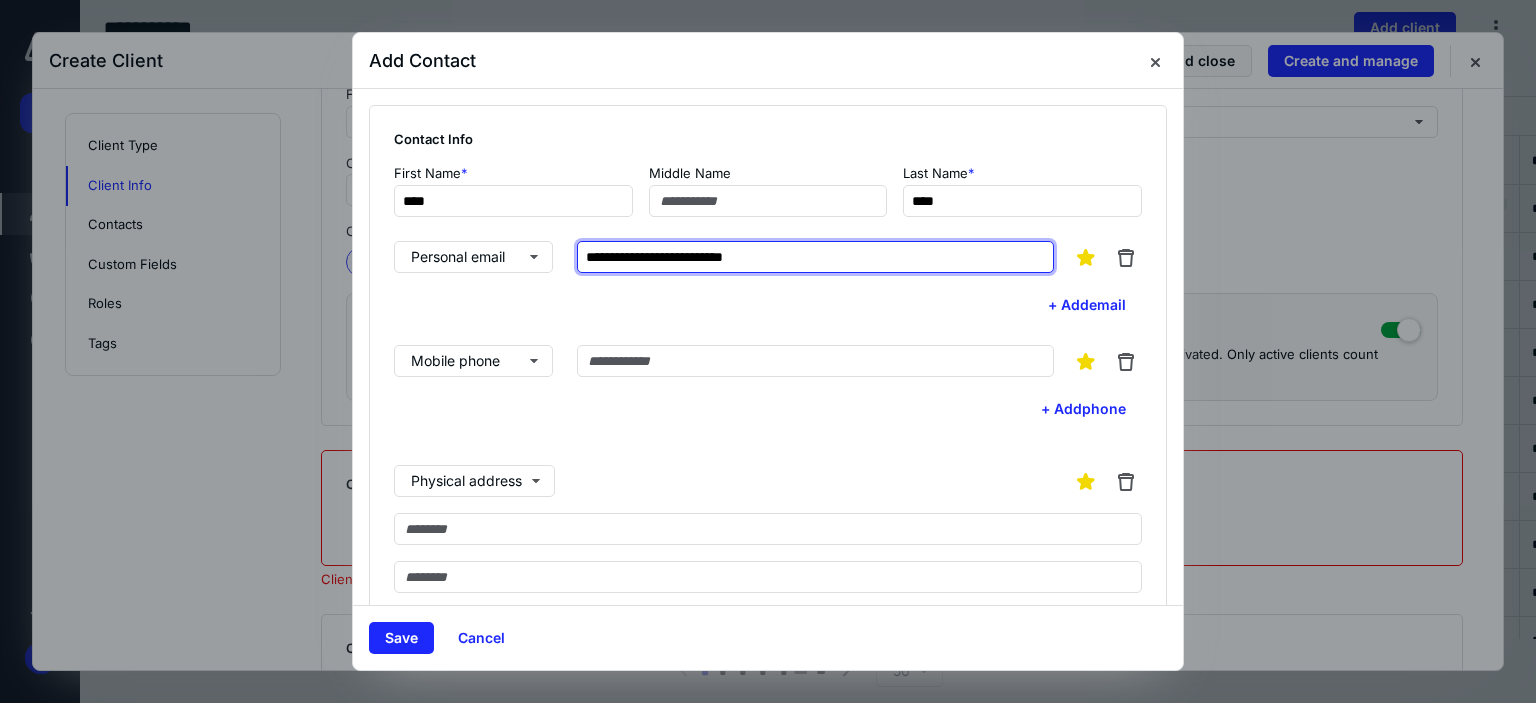 type on "**********" 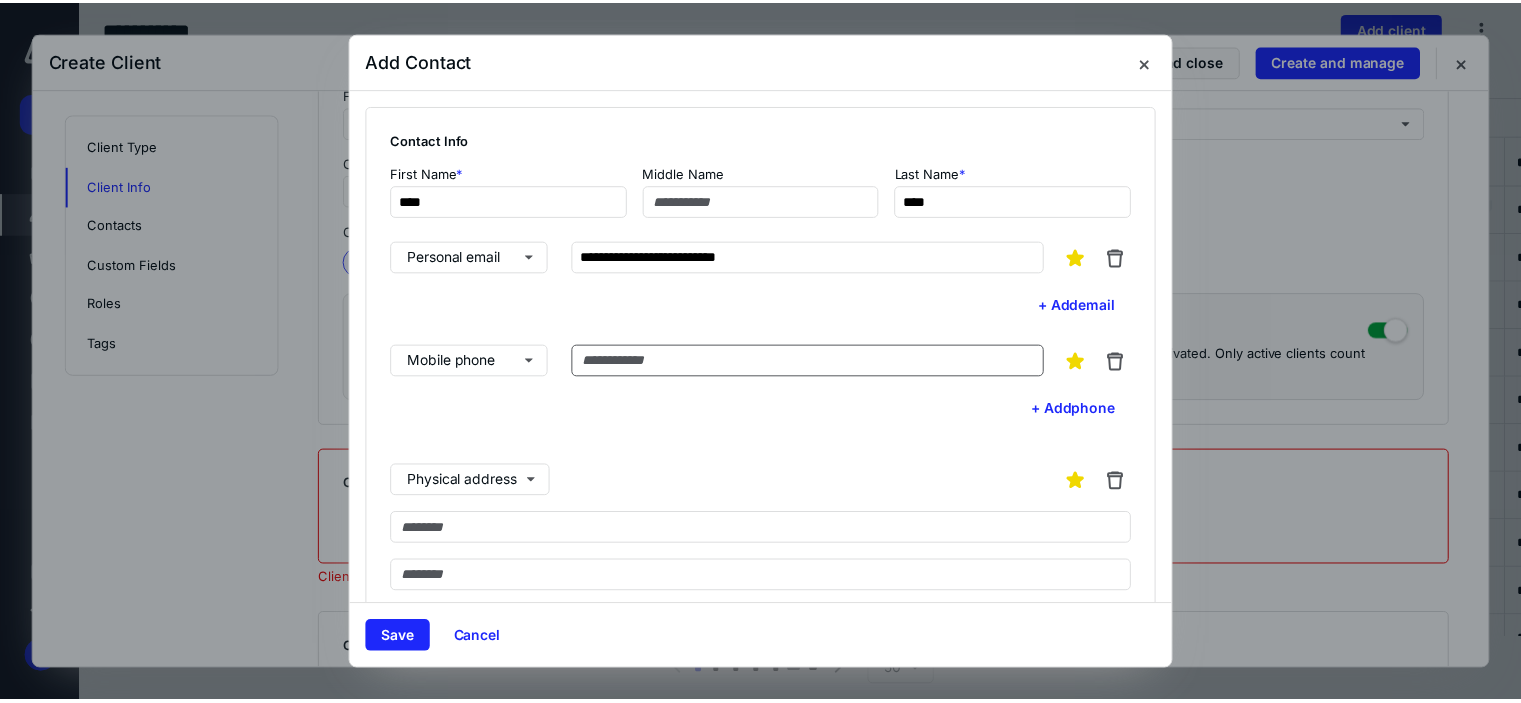 scroll, scrollTop: 200, scrollLeft: 0, axis: vertical 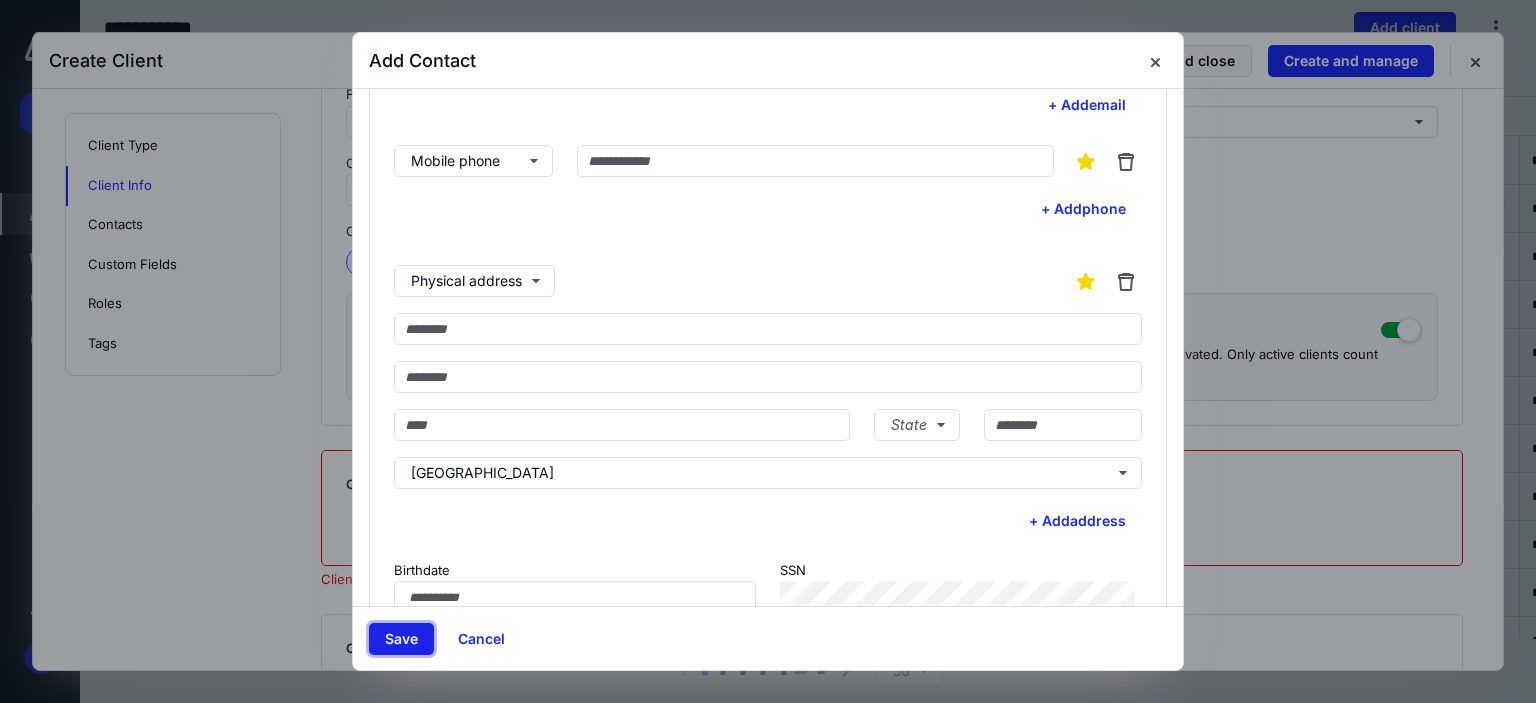 click on "Save" at bounding box center [401, 639] 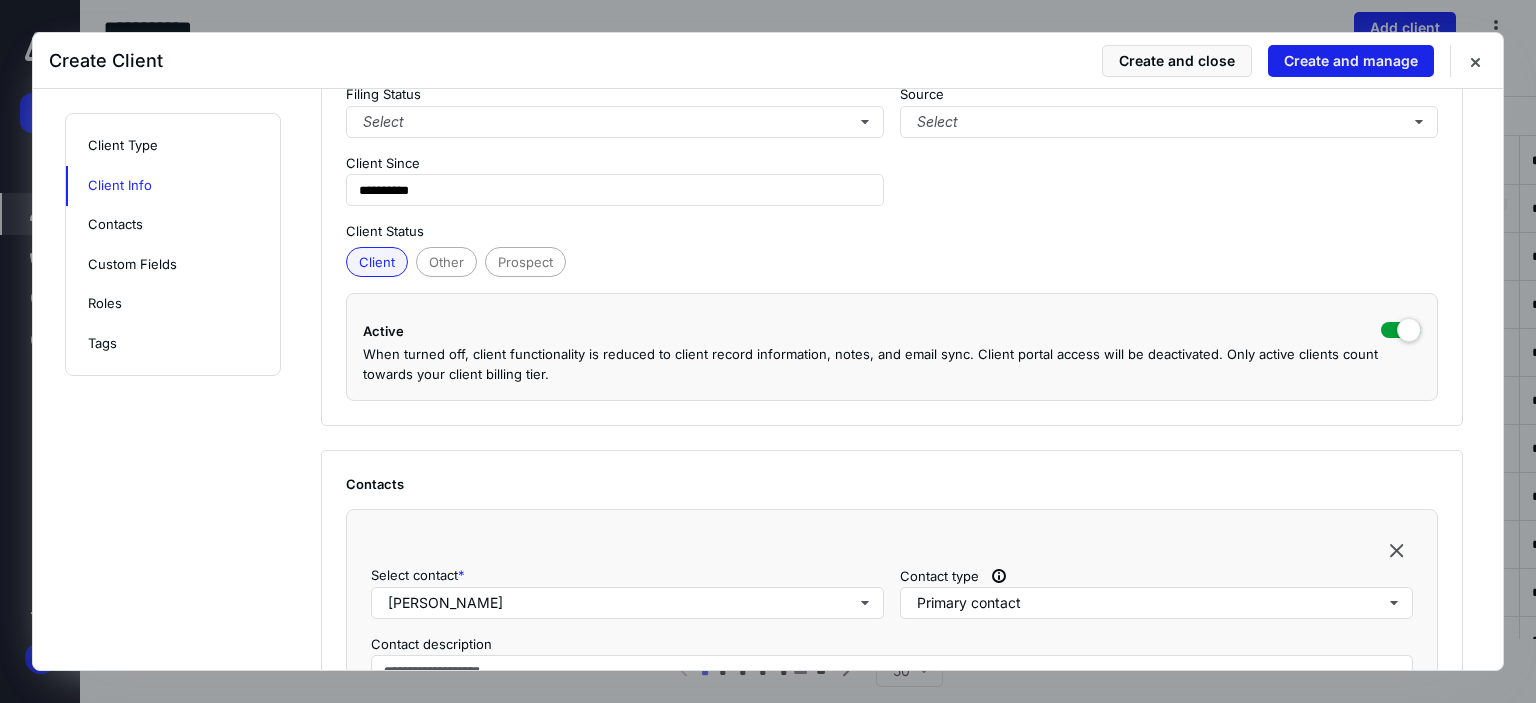 click on "Create and manage" at bounding box center [1351, 61] 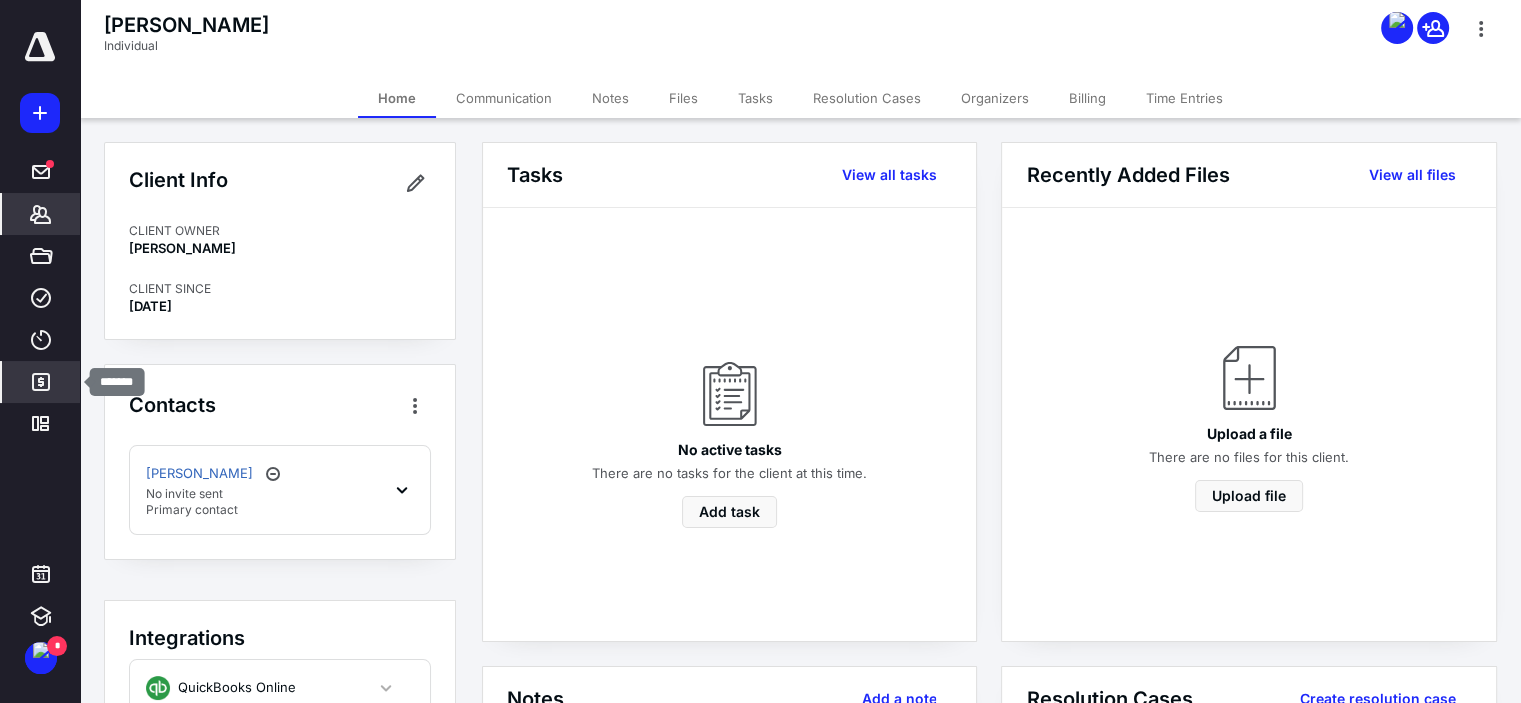 click 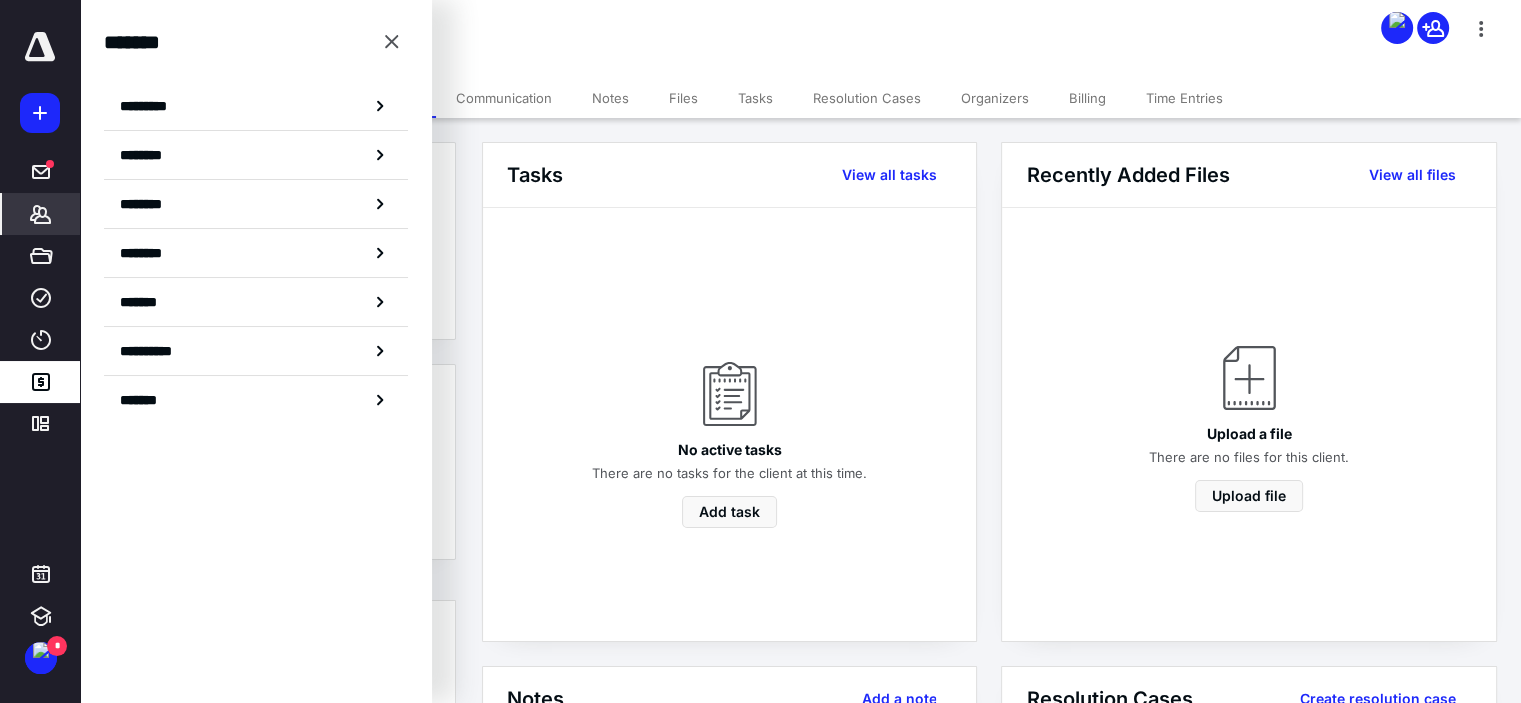 click on "Billing" at bounding box center [1087, 98] 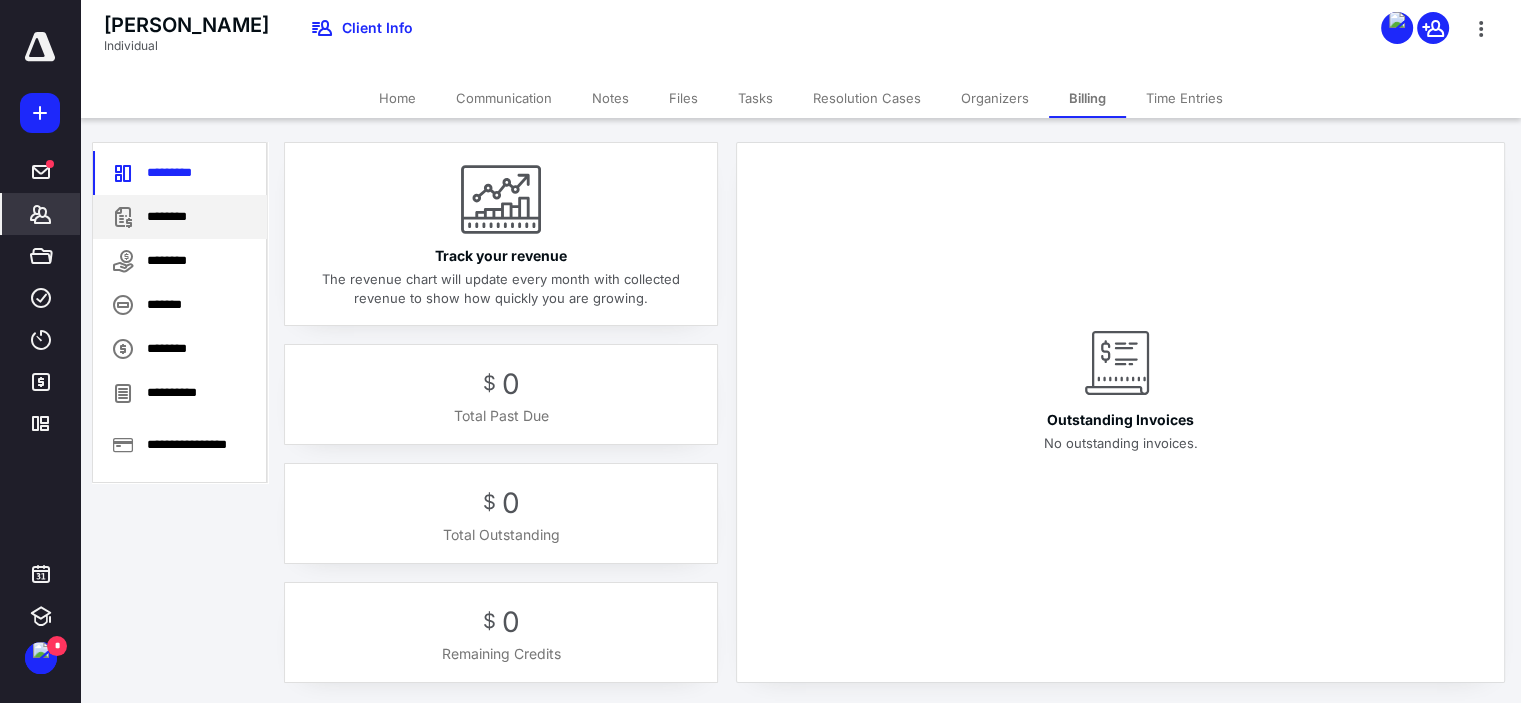 click on "********" at bounding box center [180, 217] 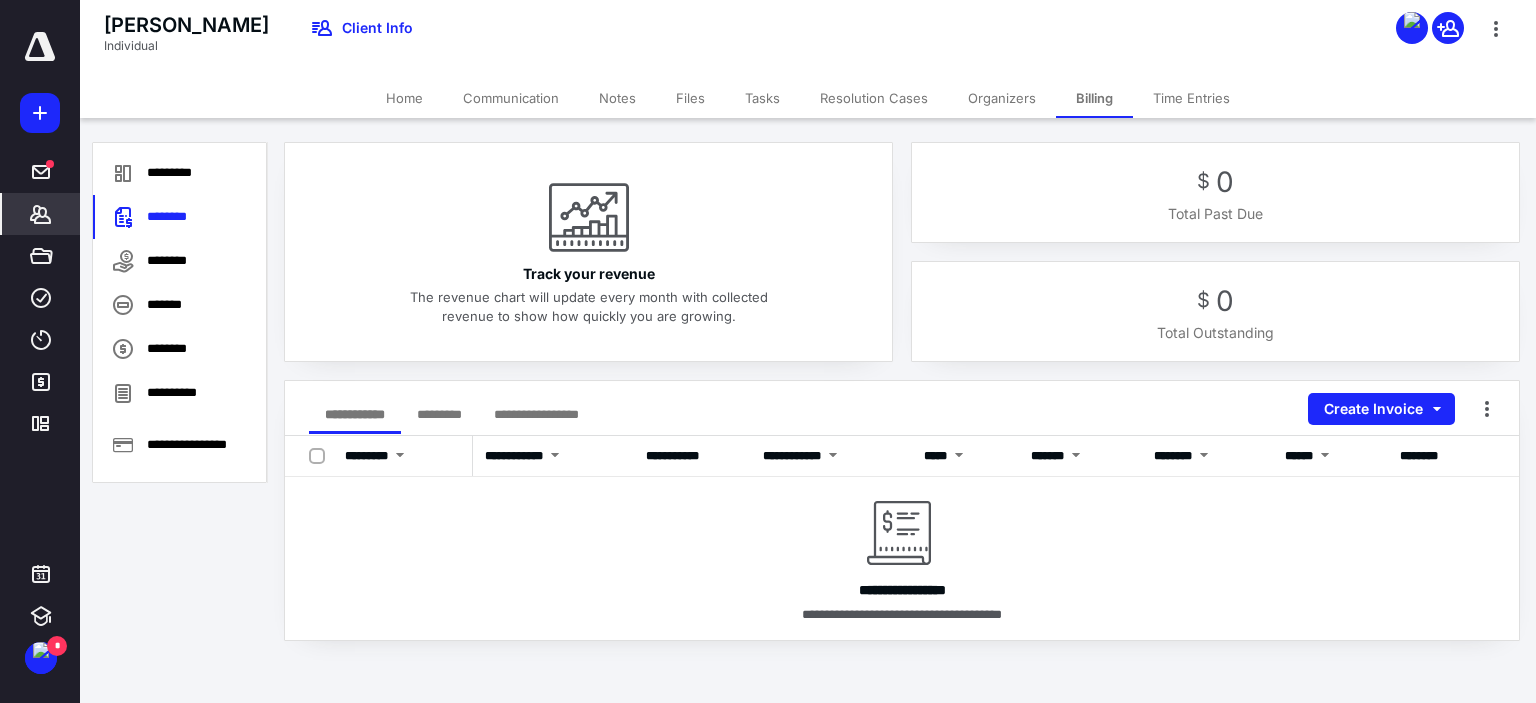 click on "*********" at bounding box center [439, 414] 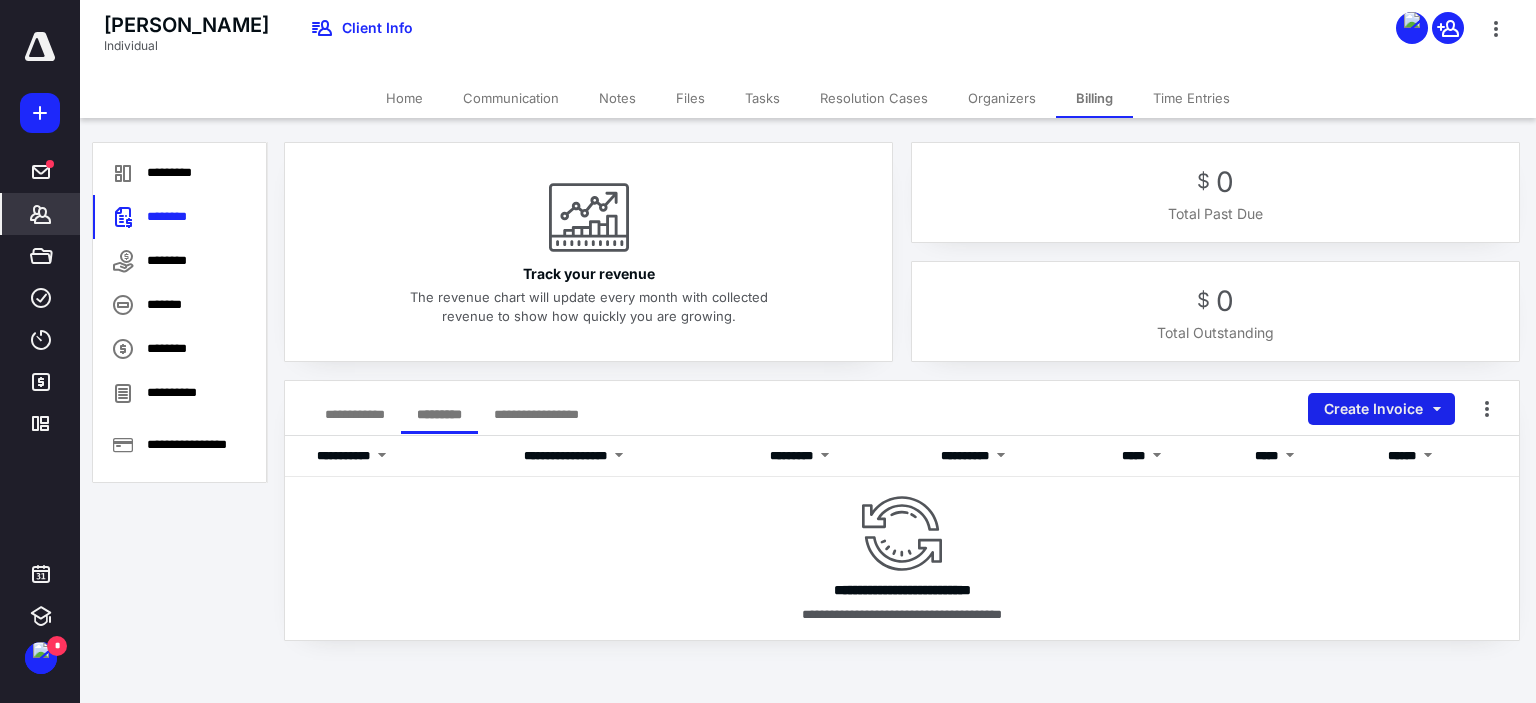 click on "Create Invoice" at bounding box center [1381, 409] 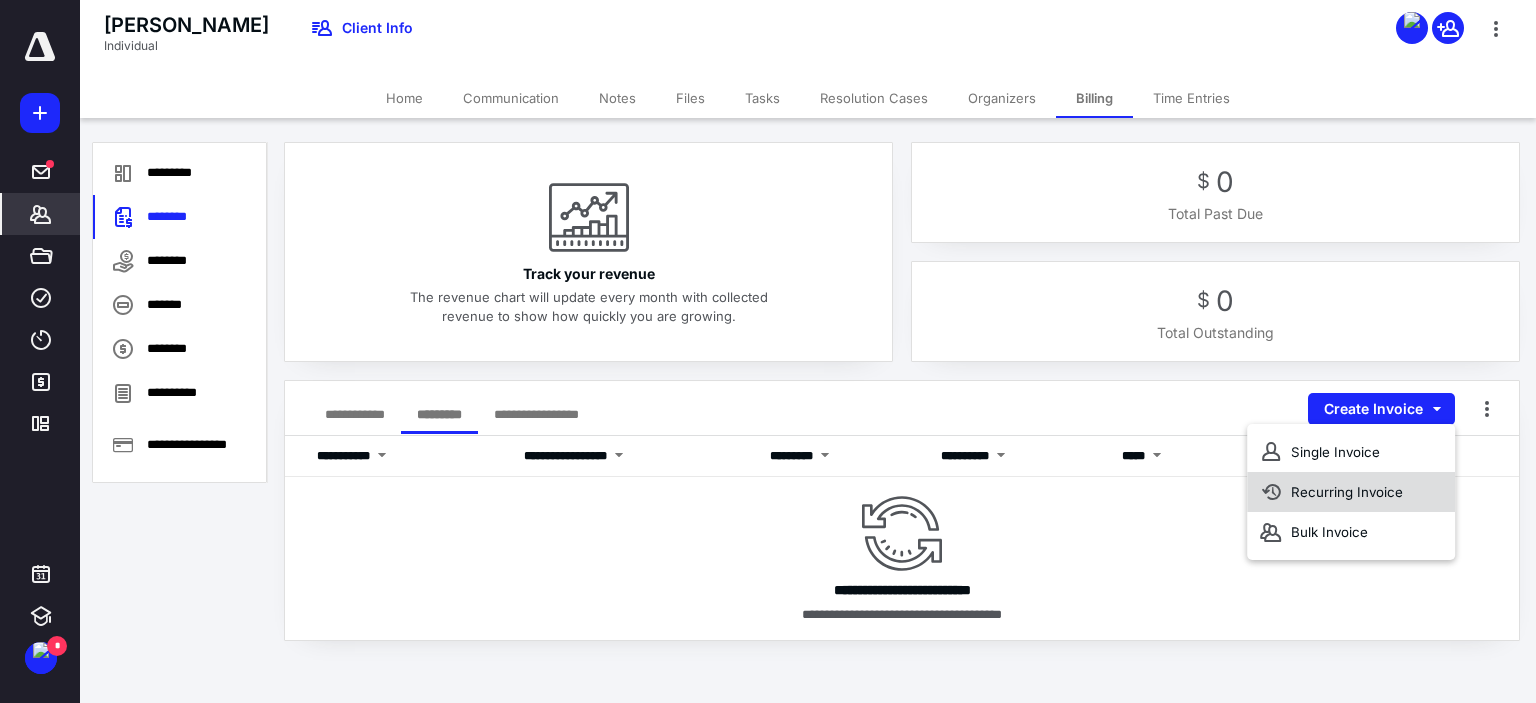 click on "Recurring Invoice" at bounding box center [1351, 492] 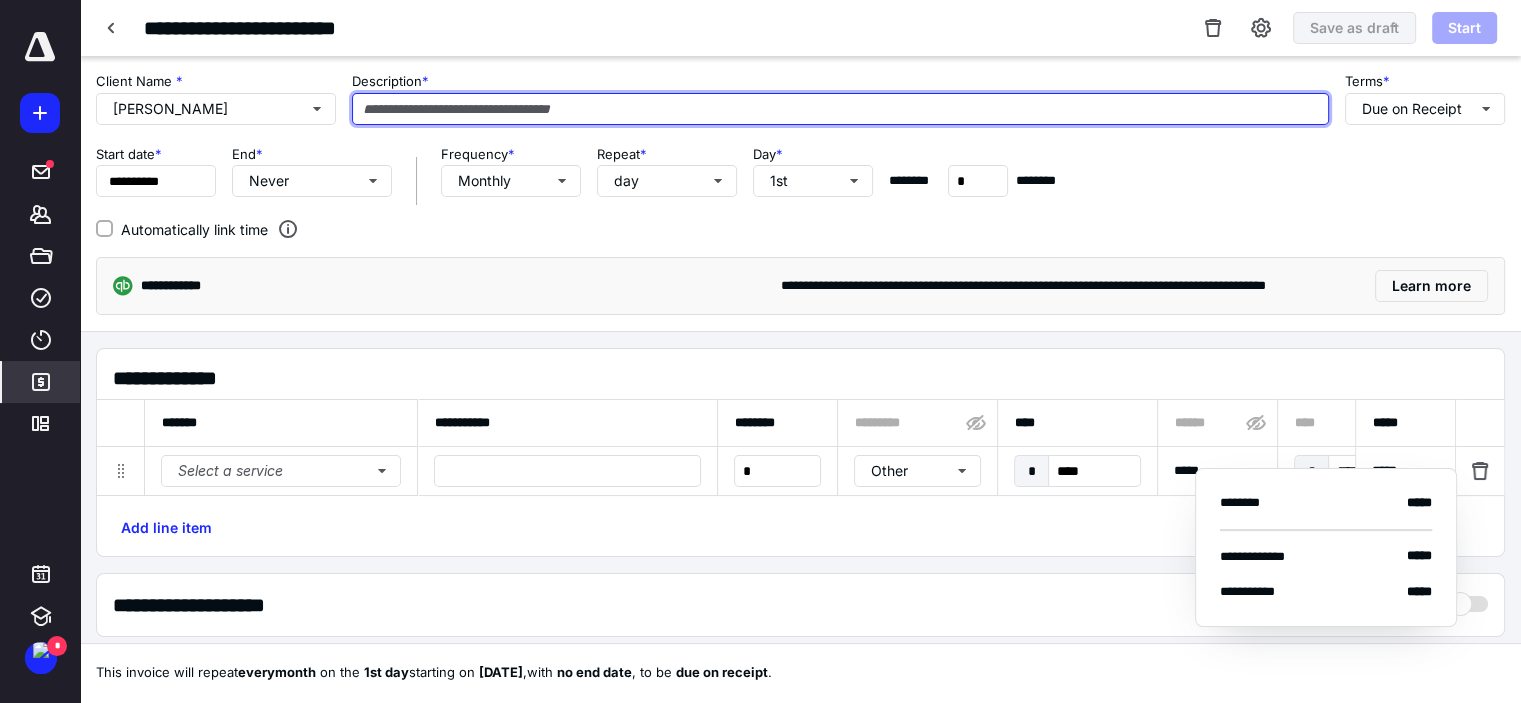click at bounding box center [840, 109] 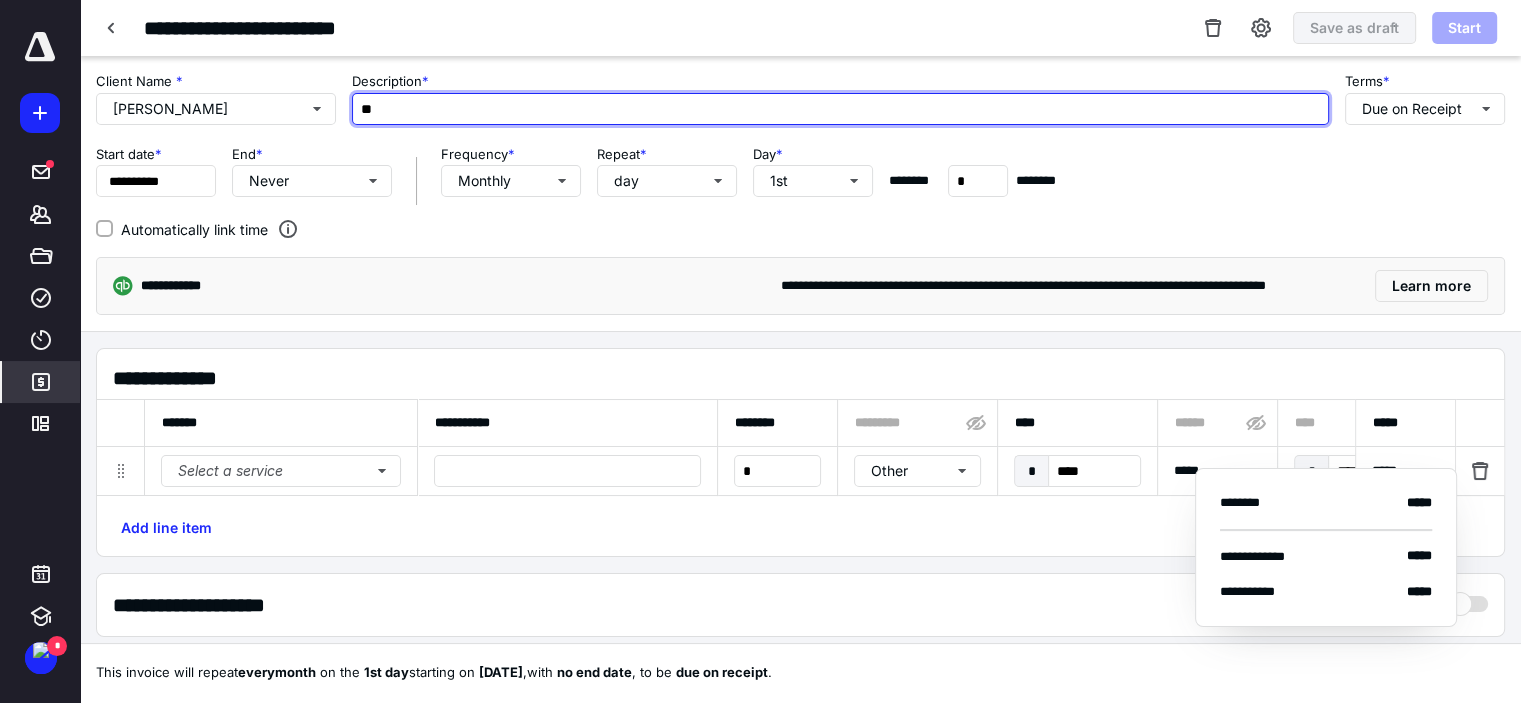 type on "*" 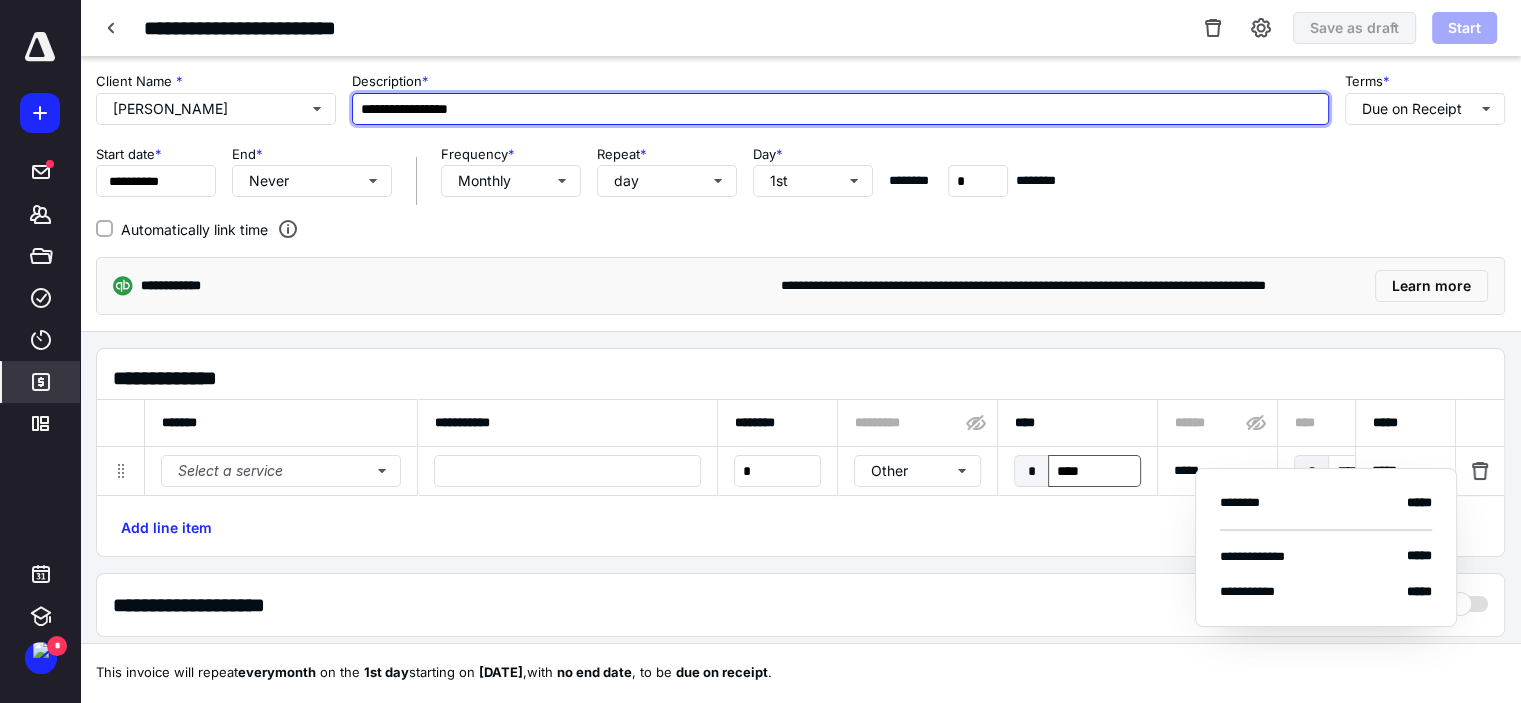 type on "**********" 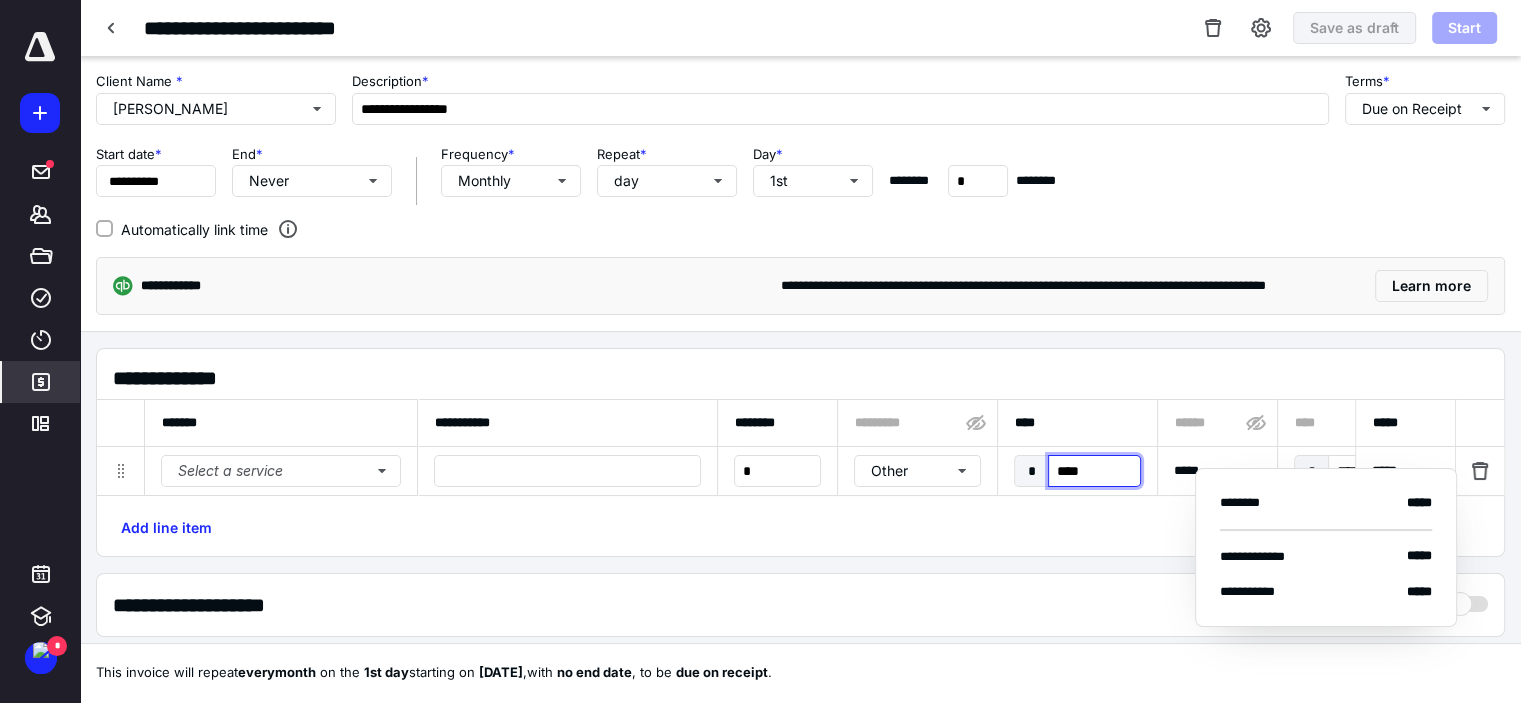 click on "****" at bounding box center [1094, 471] 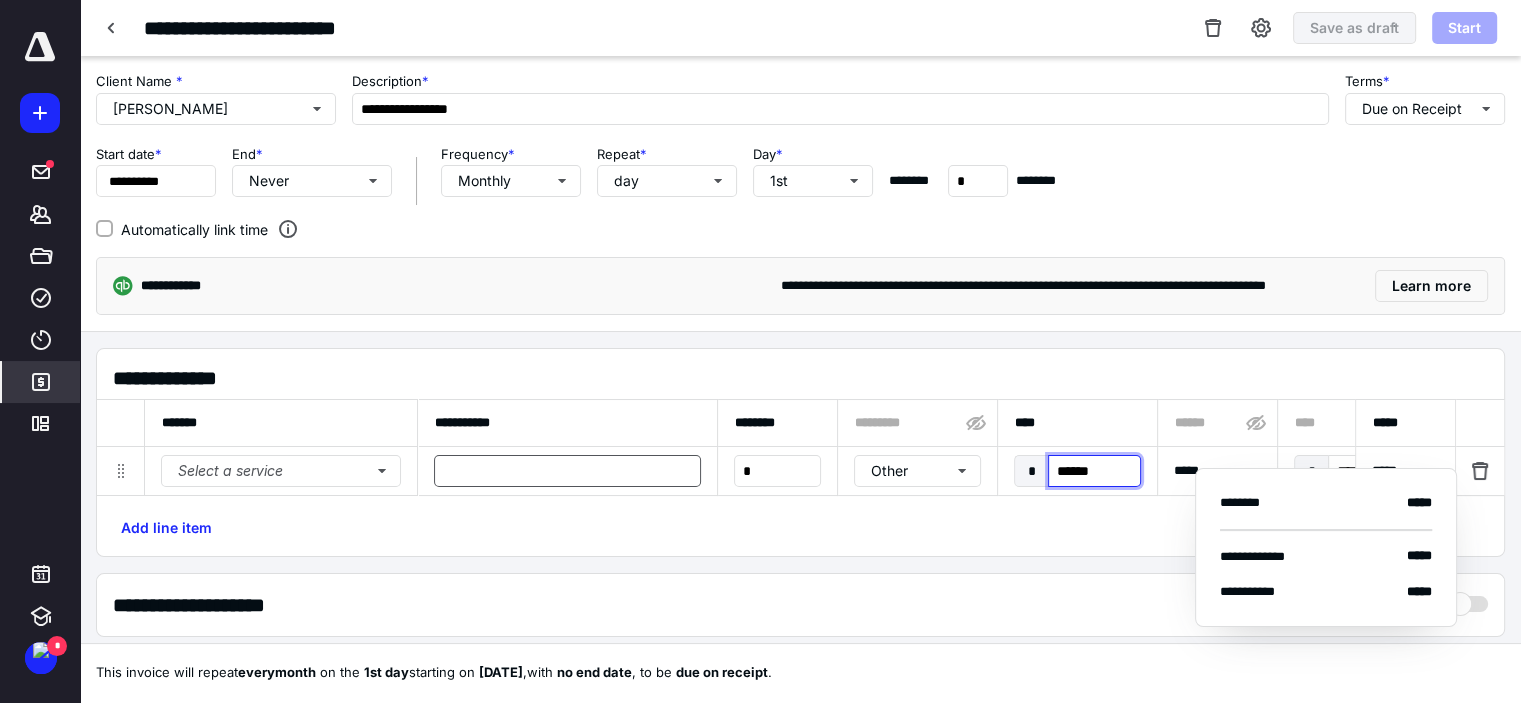 type on "******" 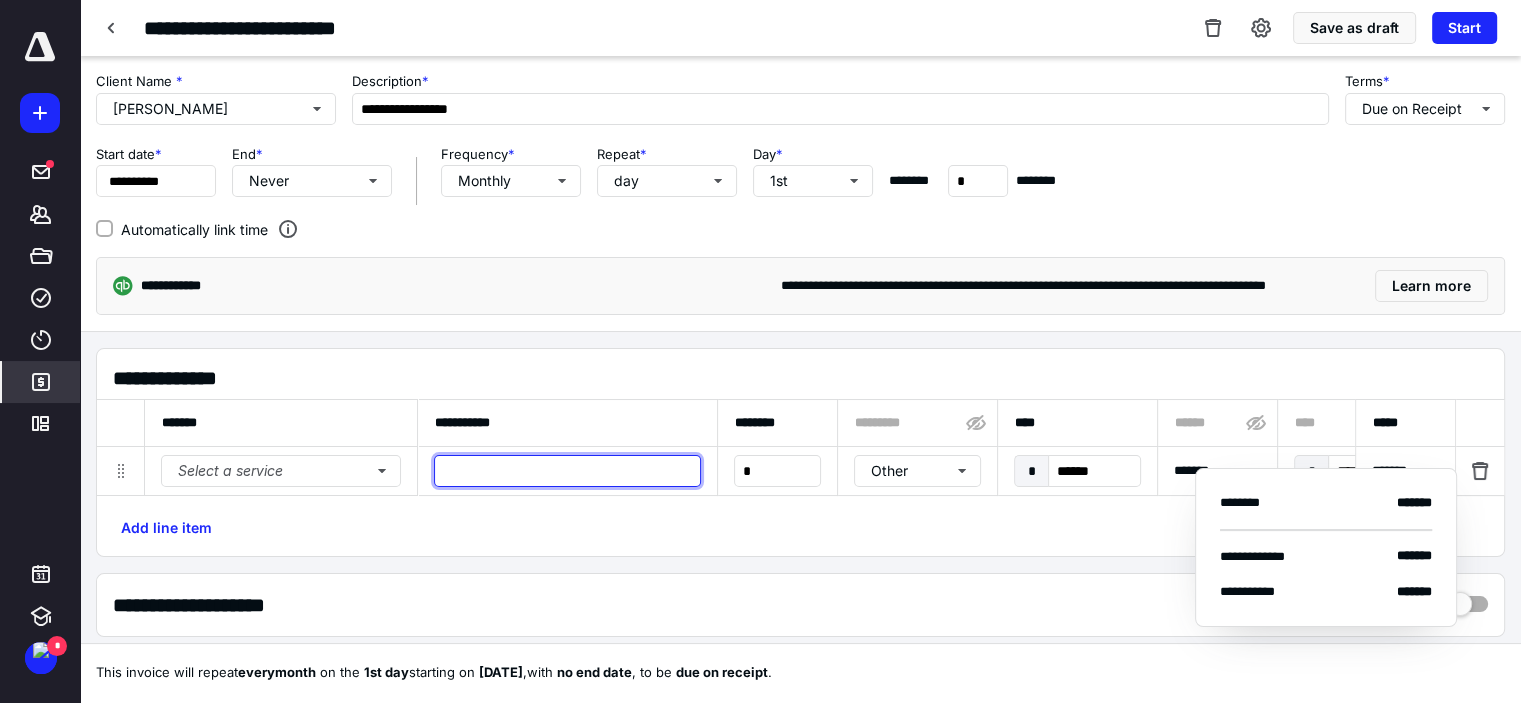 click at bounding box center [567, 471] 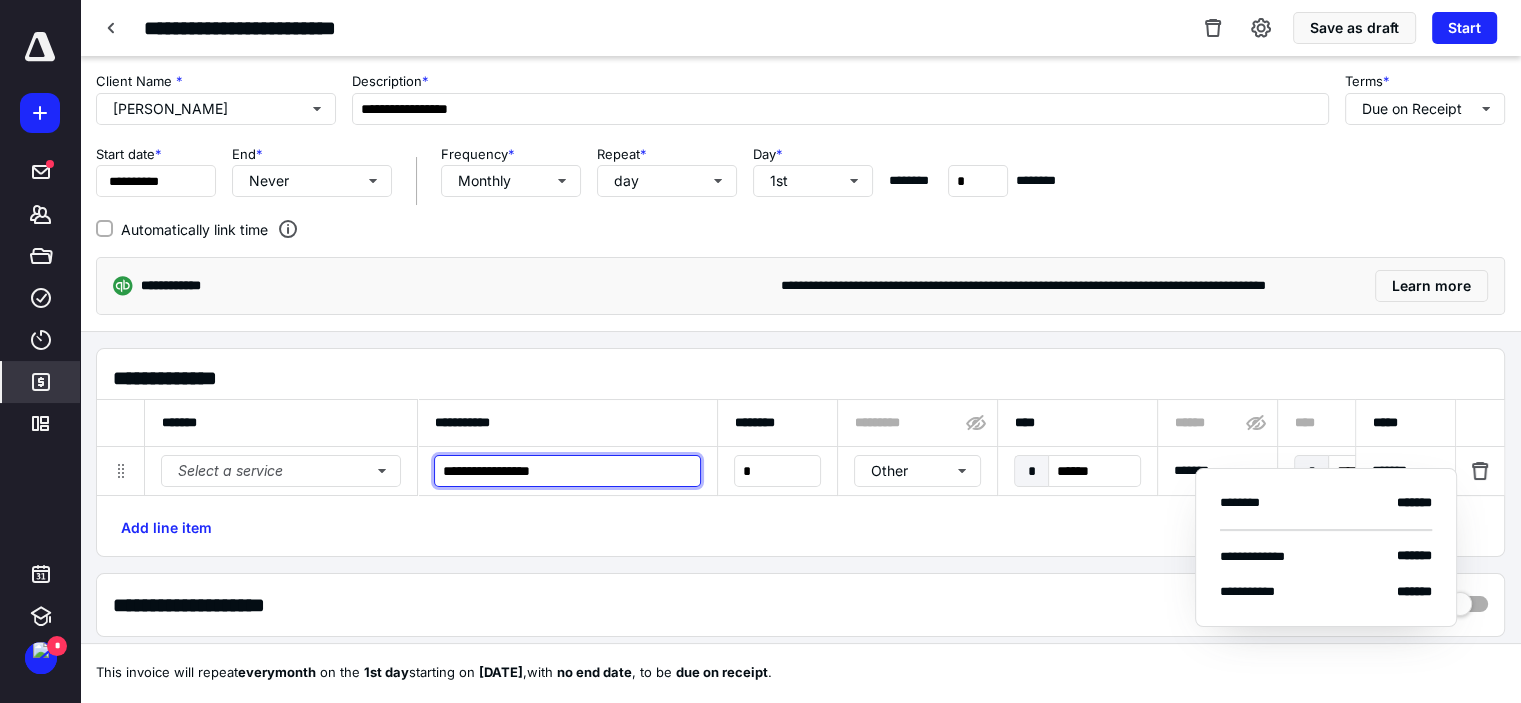 type on "**********" 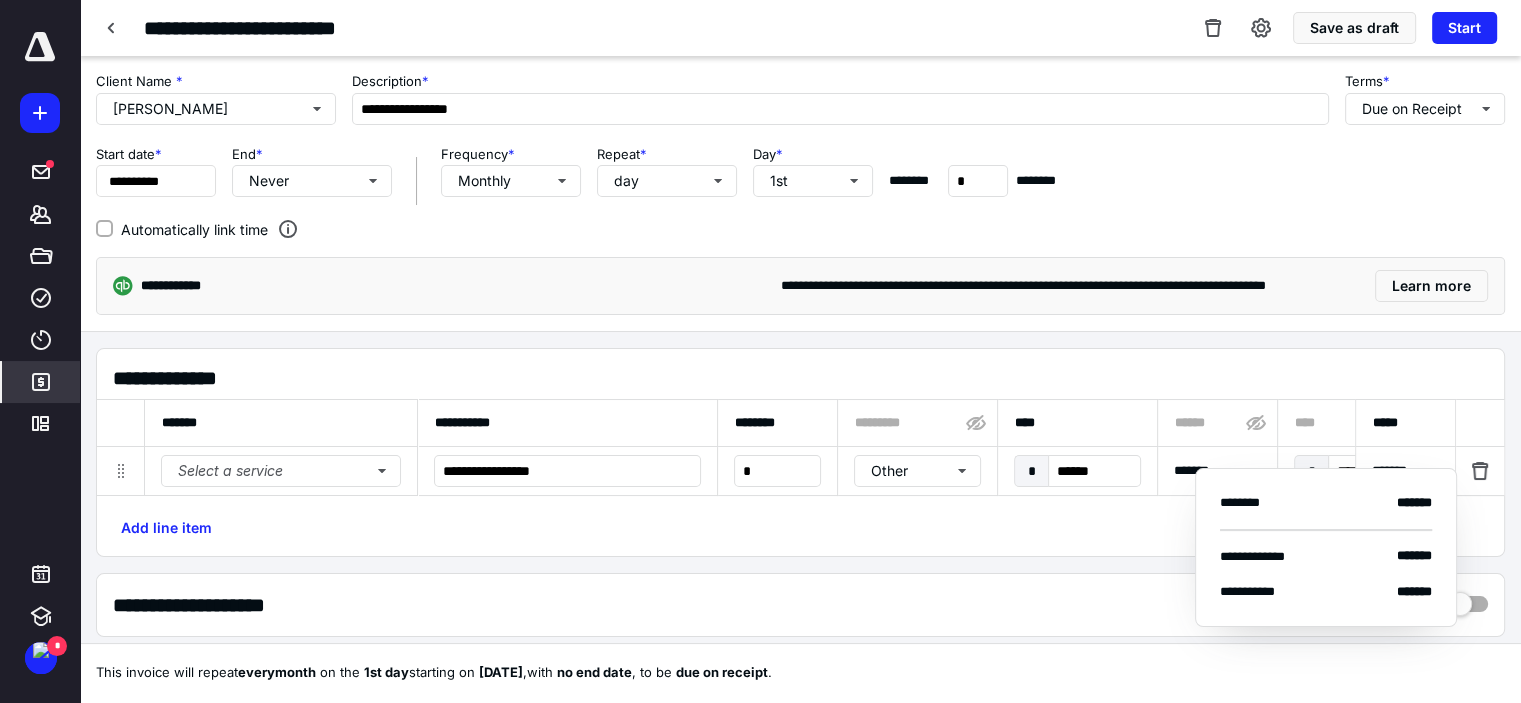 click on "Add line item" at bounding box center (800, 526) 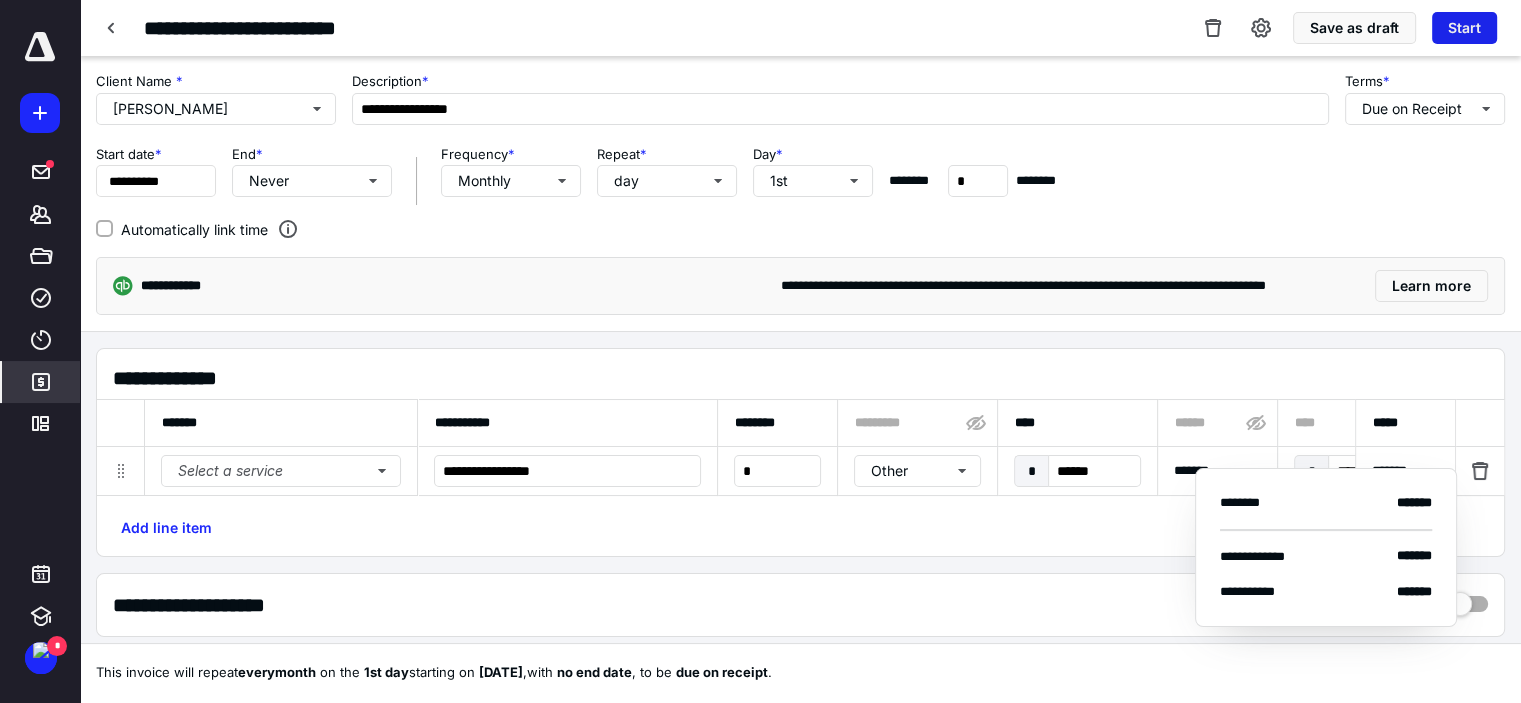 click on "Start" at bounding box center (1464, 28) 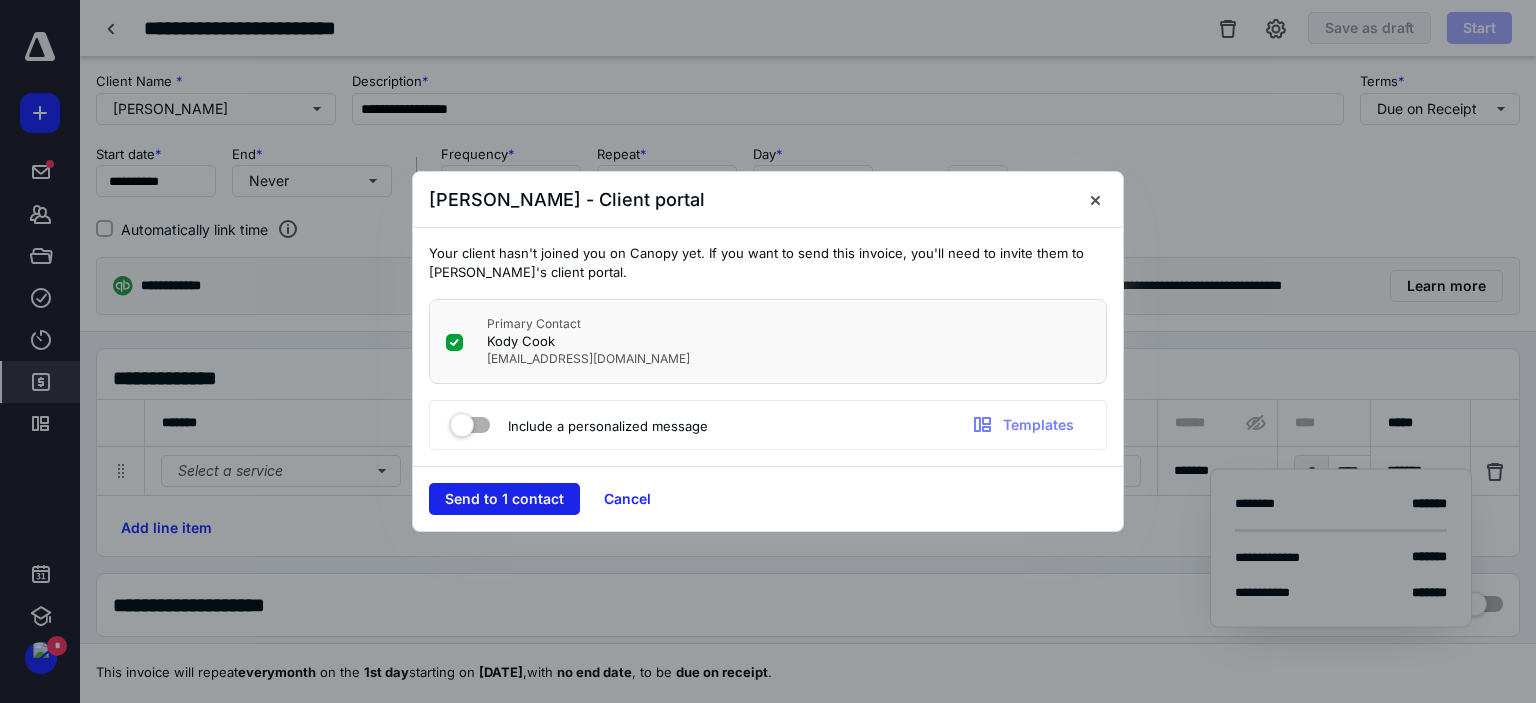 click on "Send to 1 contact" at bounding box center [504, 499] 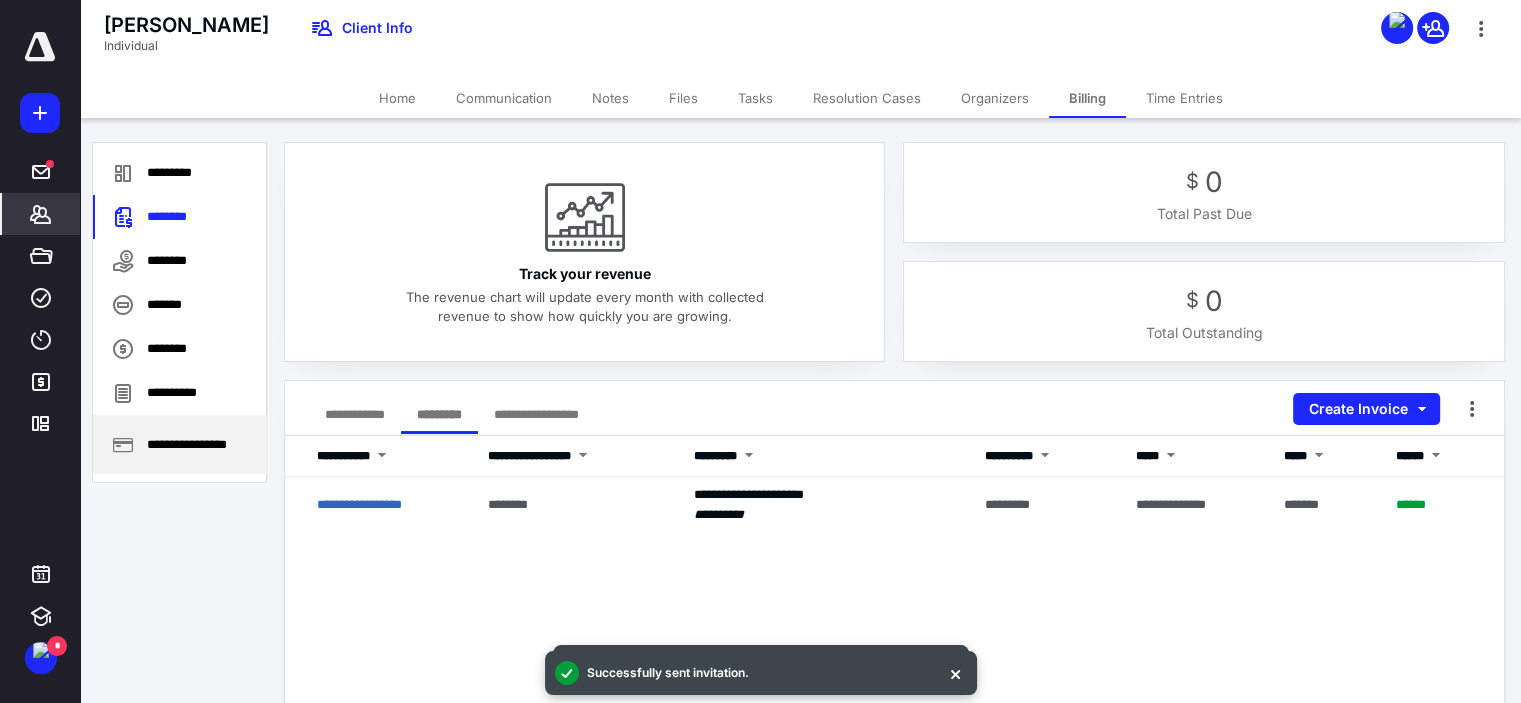 click on "**********" at bounding box center (180, 444) 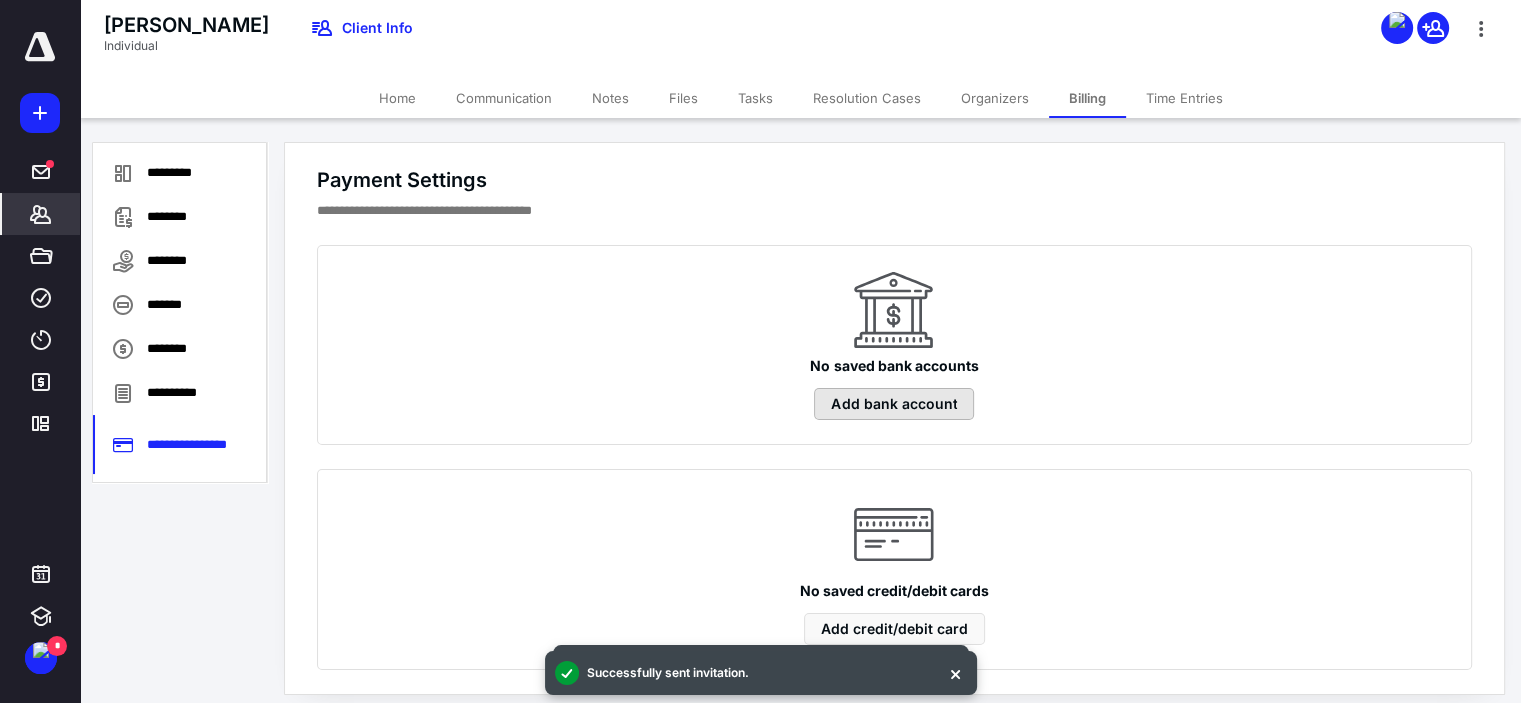 click on "Add bank account" at bounding box center [894, 404] 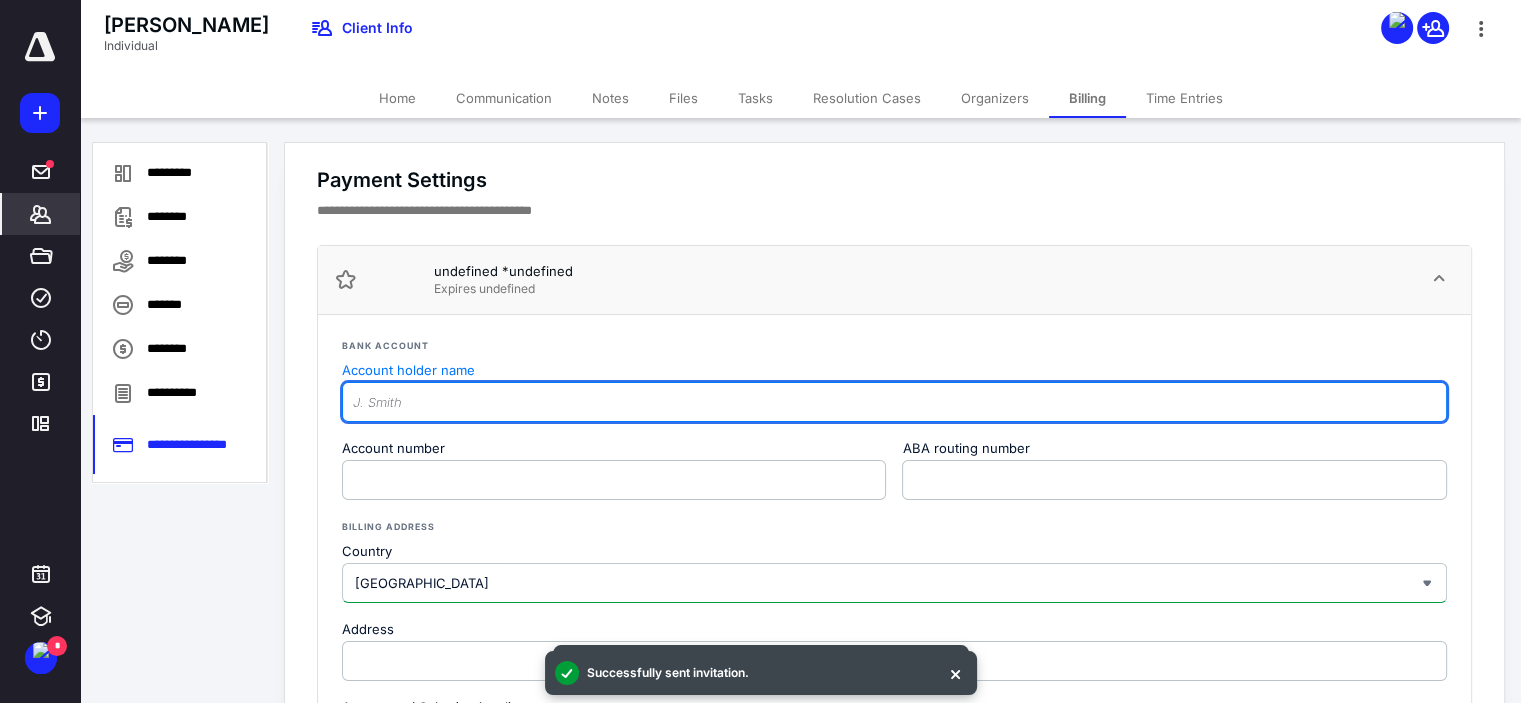 click on "Account holder name" at bounding box center (894, 402) 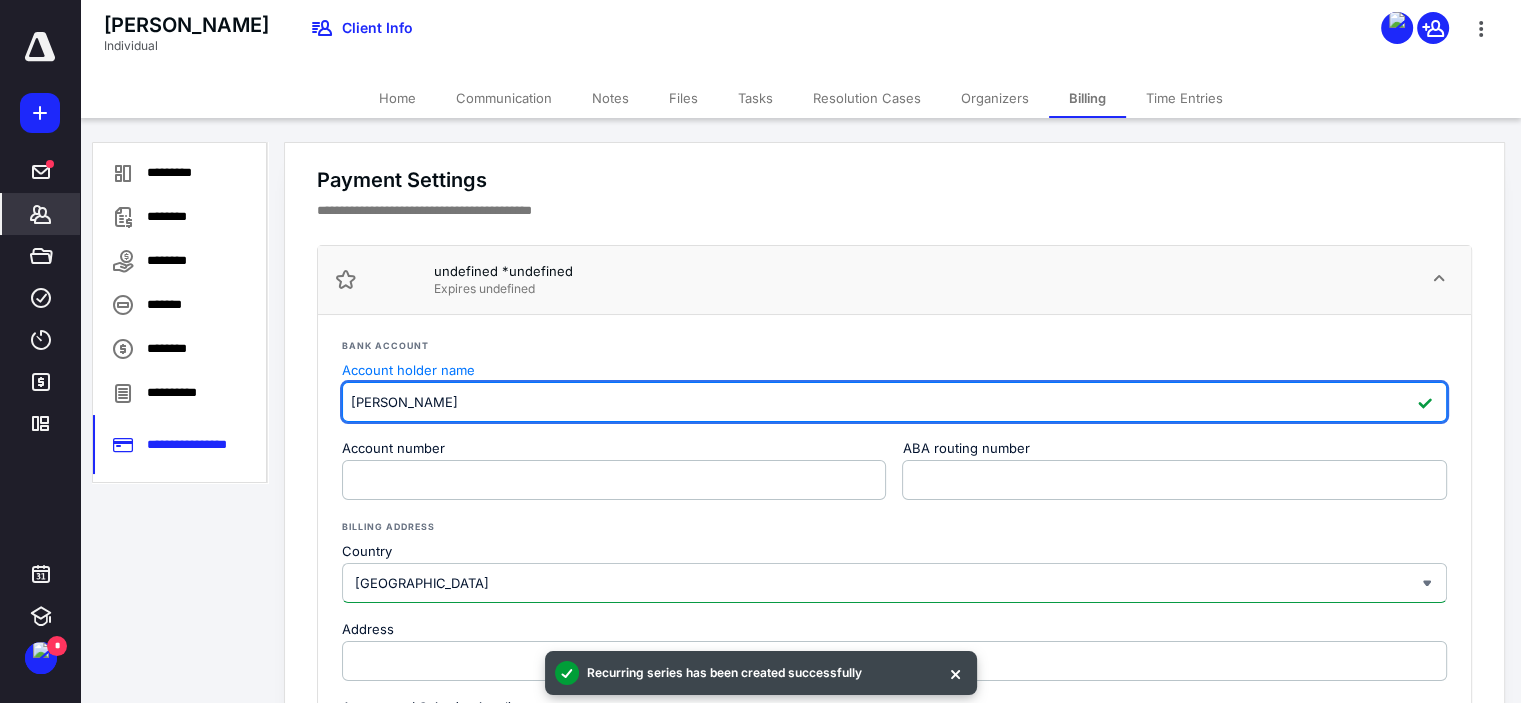type on "[PERSON_NAME]" 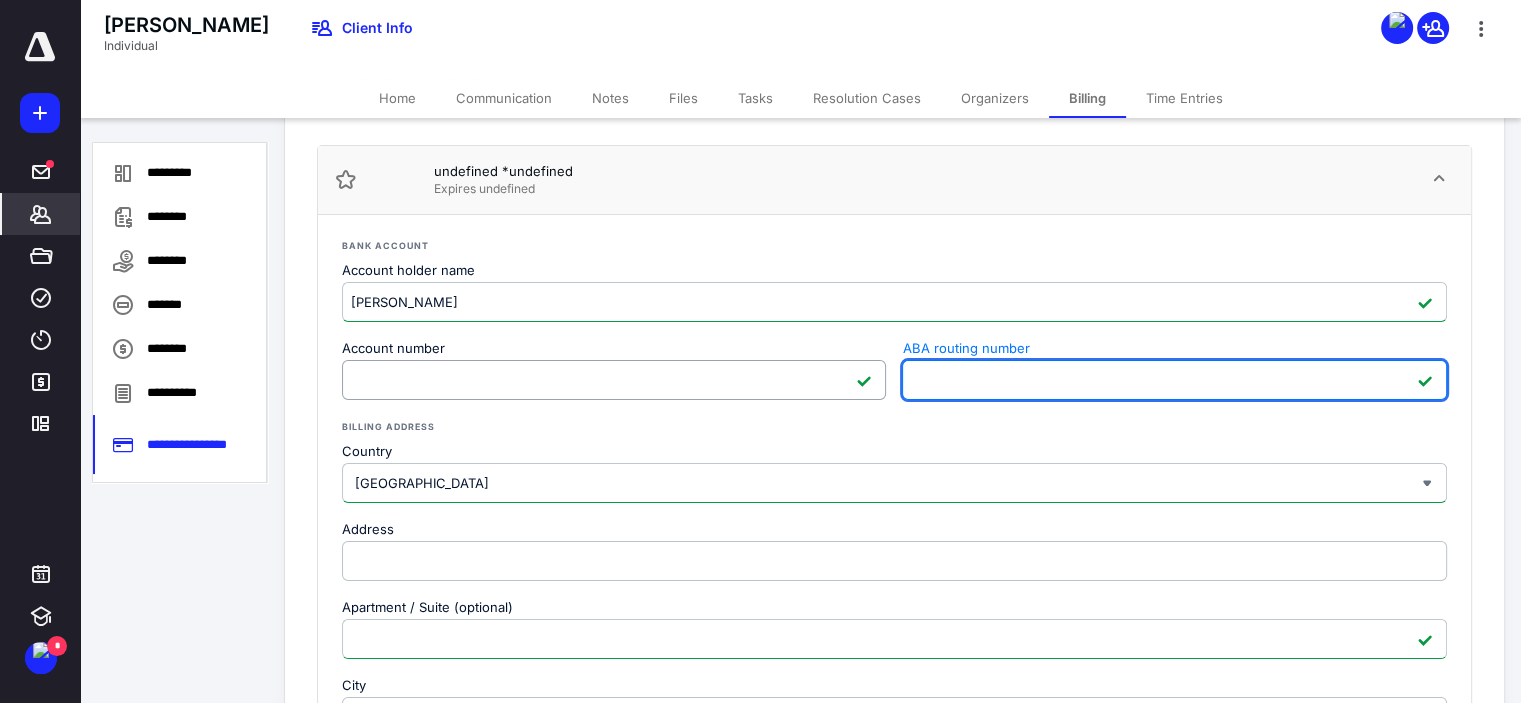 scroll, scrollTop: 200, scrollLeft: 0, axis: vertical 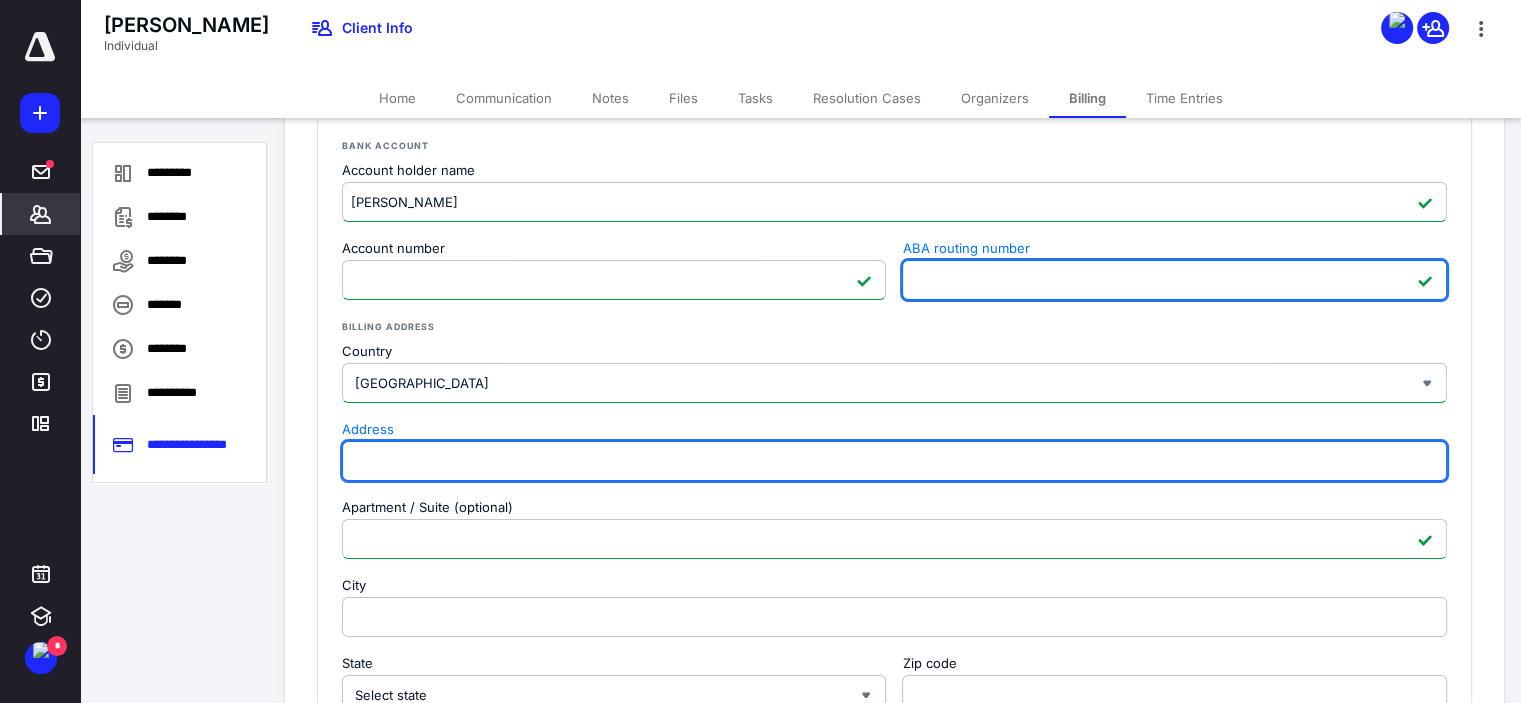 click on "Address" at bounding box center (894, 461) 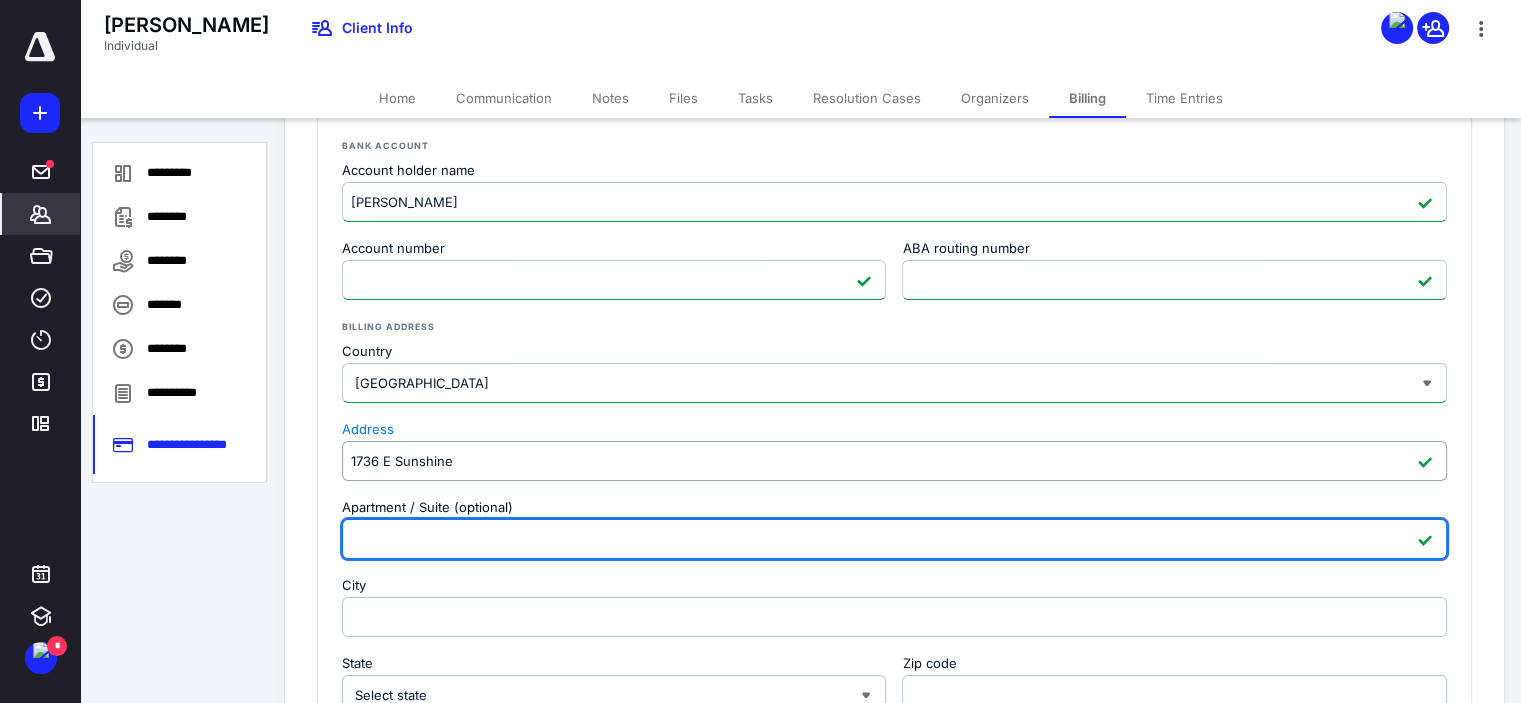 type on "1736 E Sunshine" 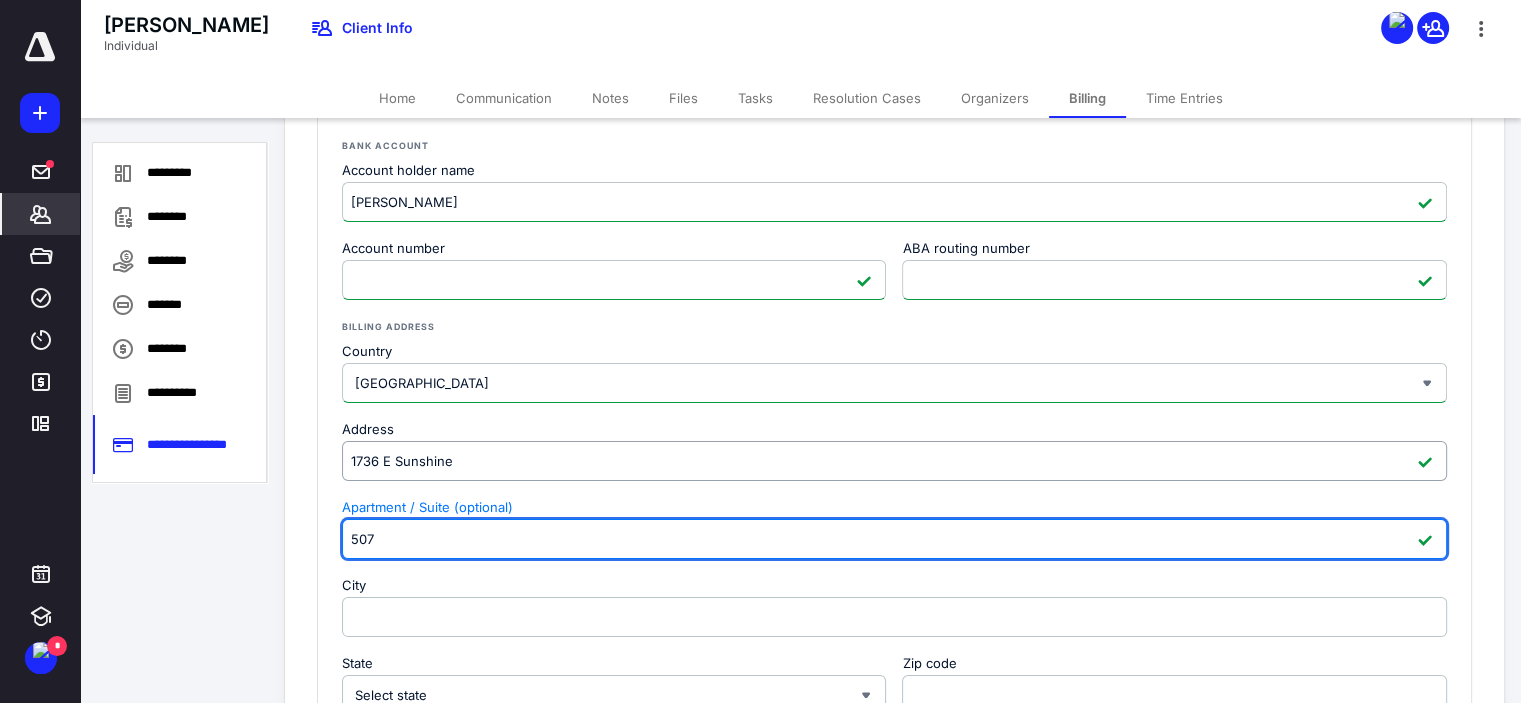 type on "507" 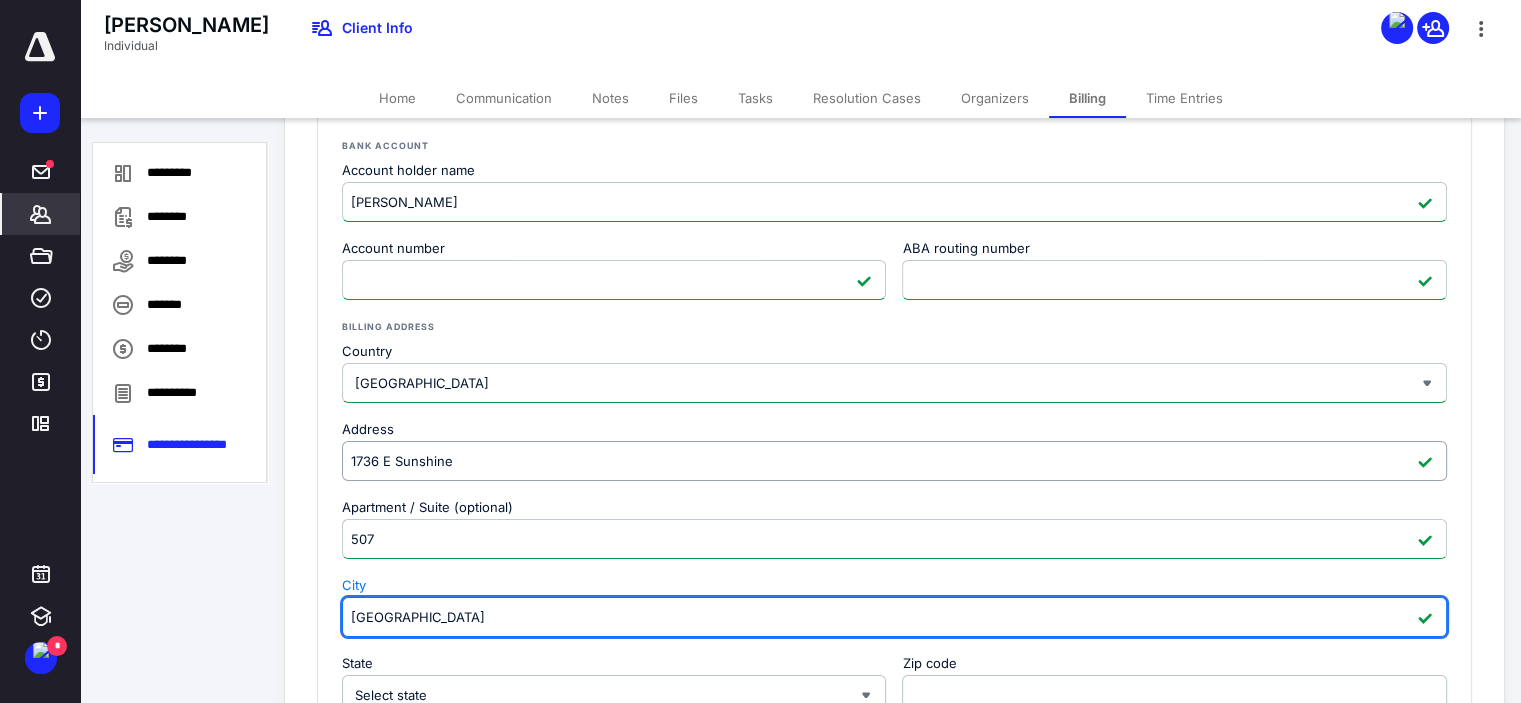 type on "[GEOGRAPHIC_DATA]" 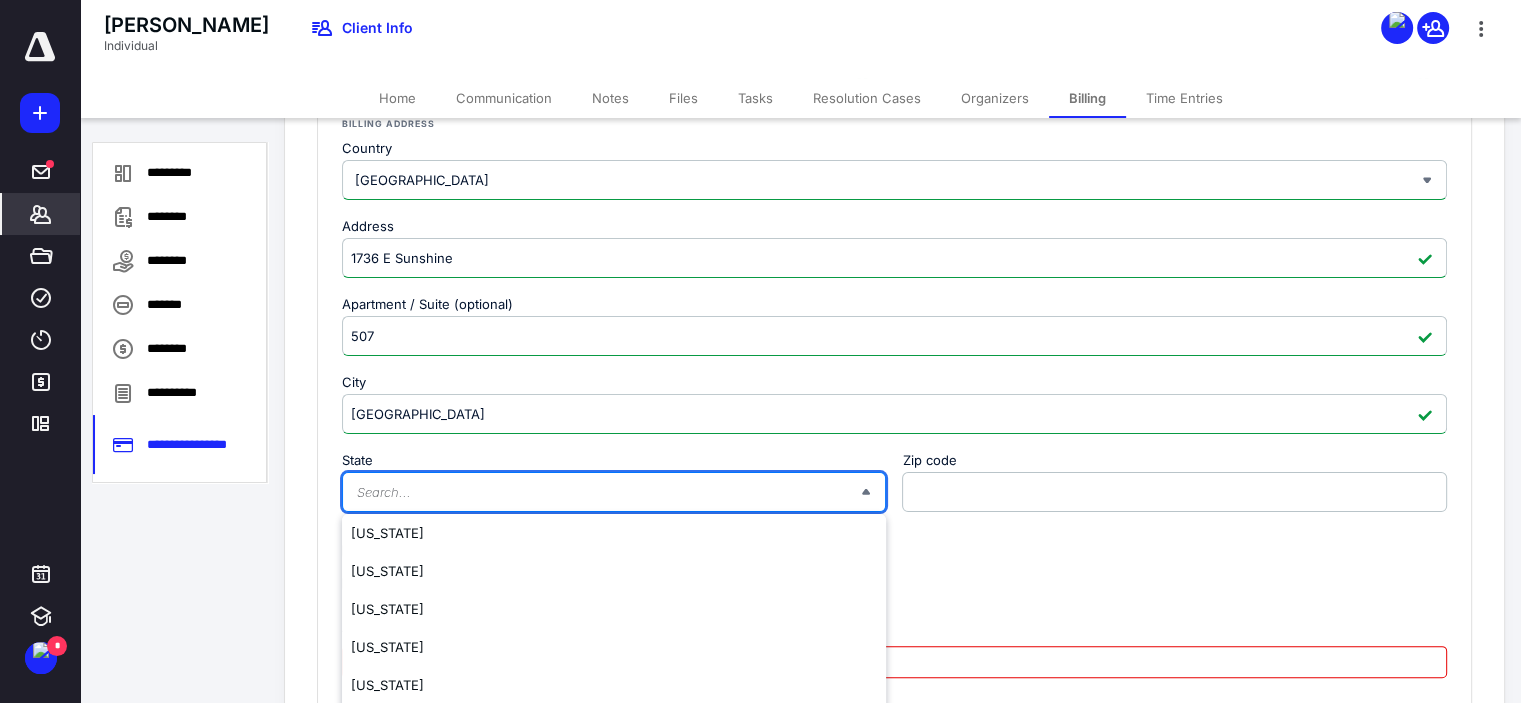 scroll, scrollTop: 588, scrollLeft: 0, axis: vertical 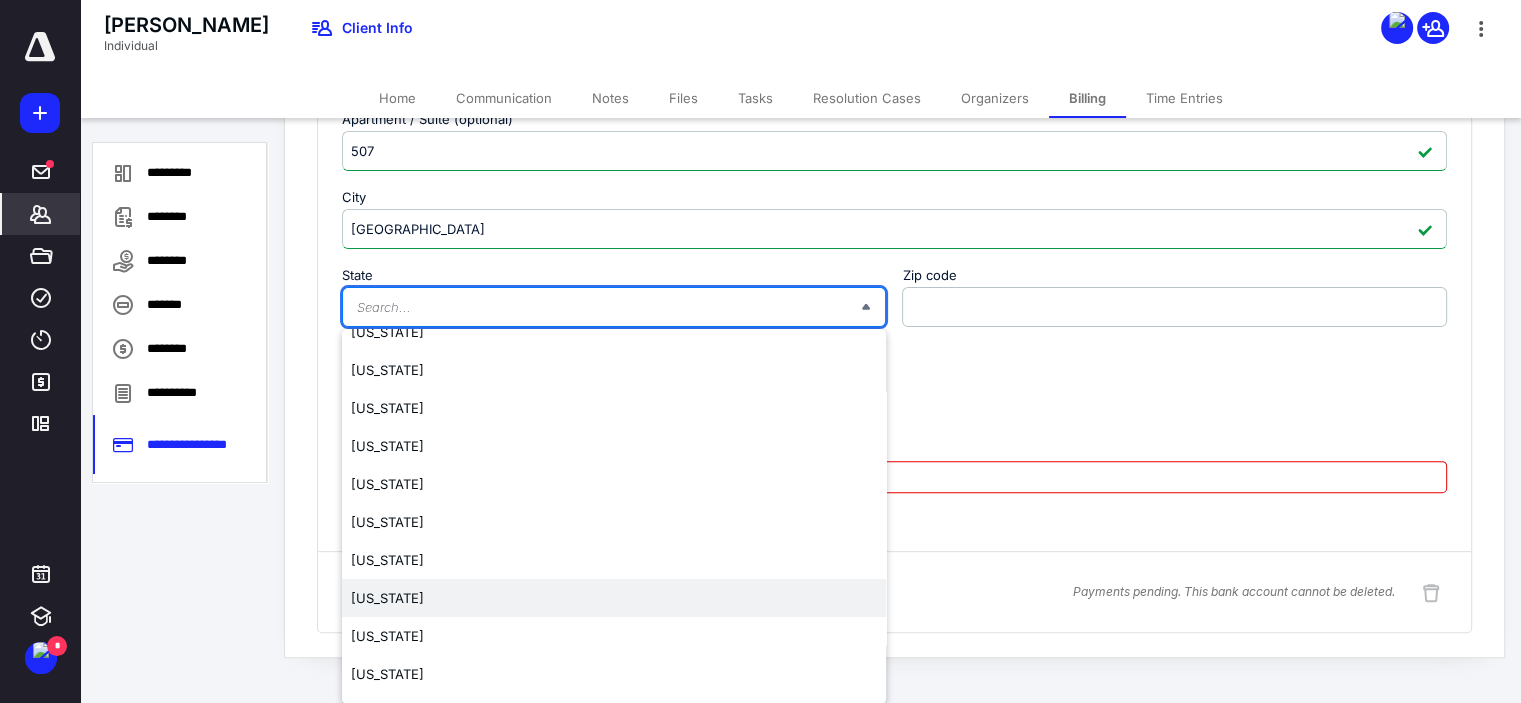 click on "[US_STATE]" at bounding box center [614, 598] 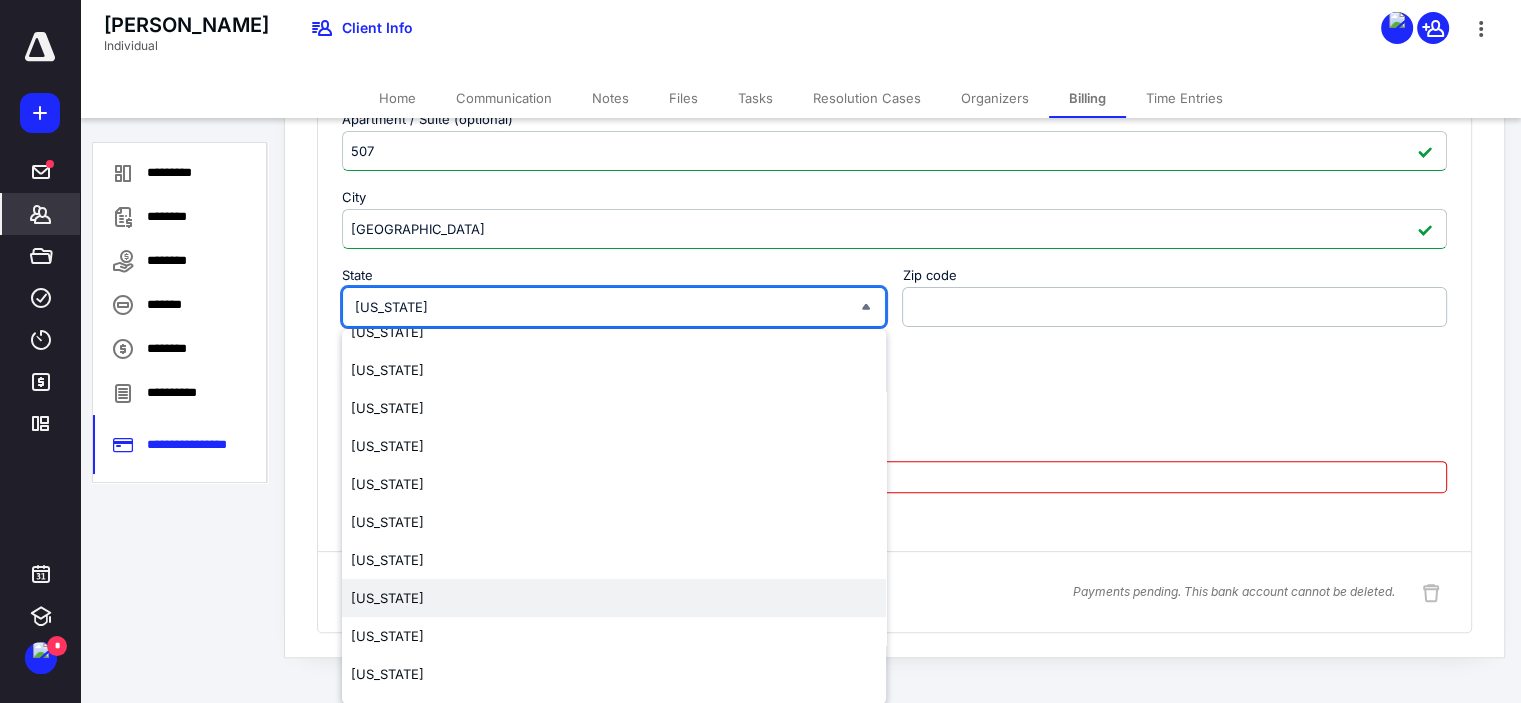 scroll, scrollTop: 584, scrollLeft: 0, axis: vertical 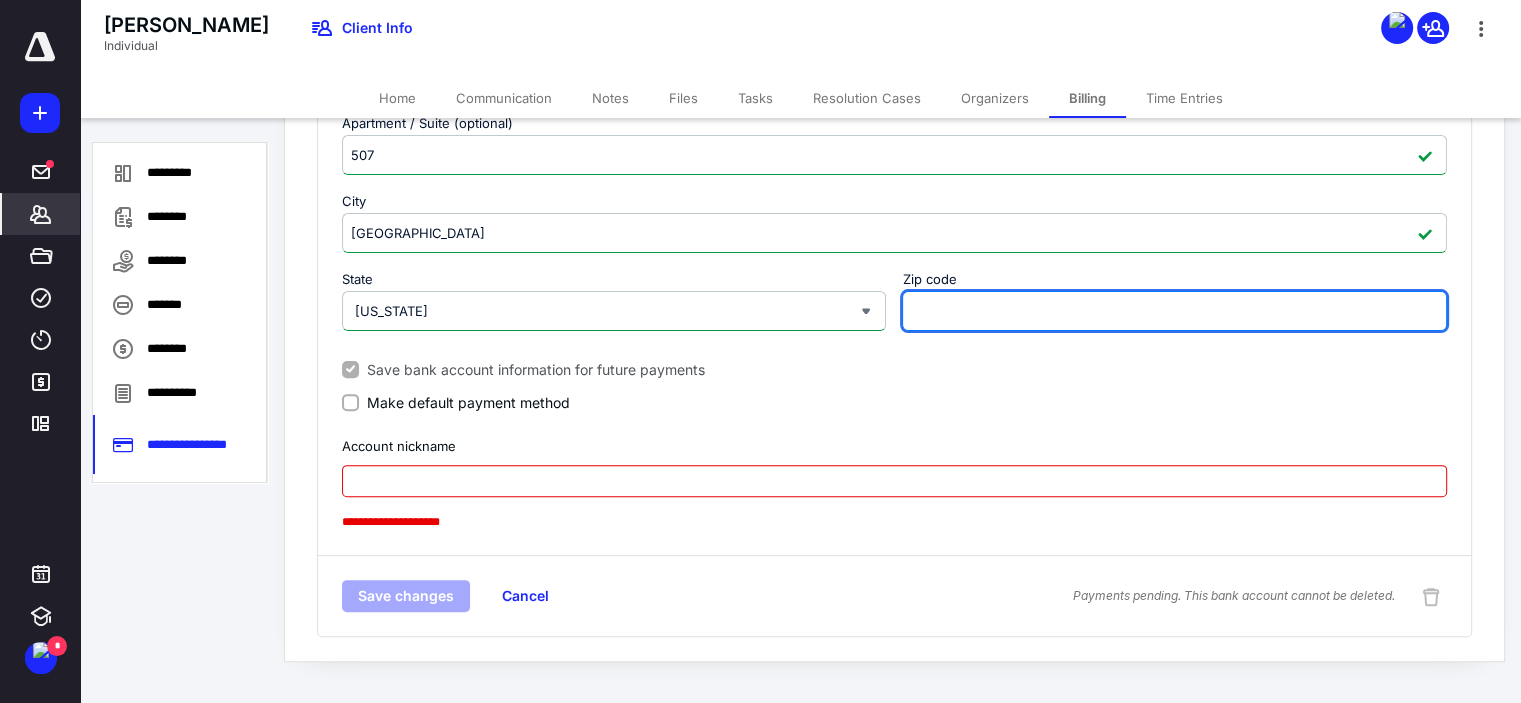 click on "Zip code" at bounding box center [1174, 311] 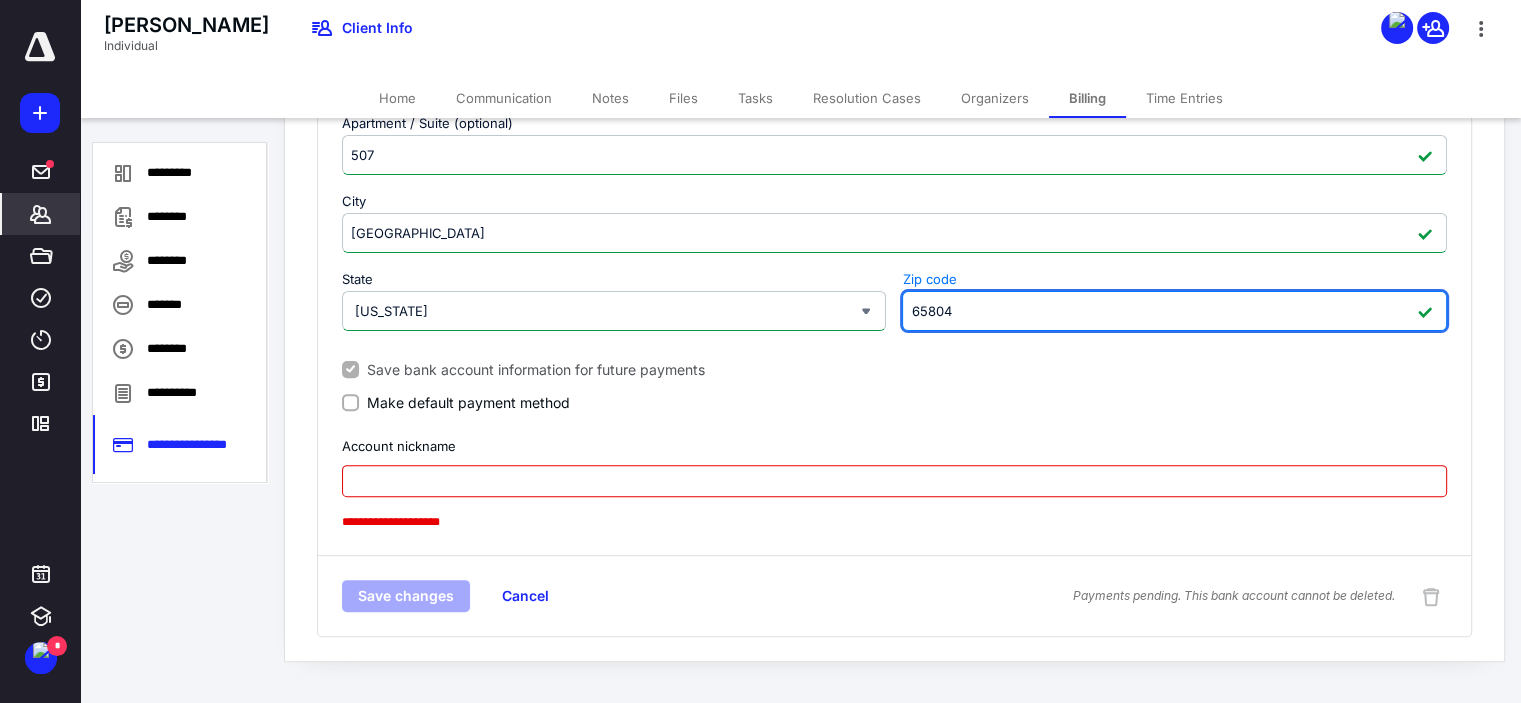 type on "65804" 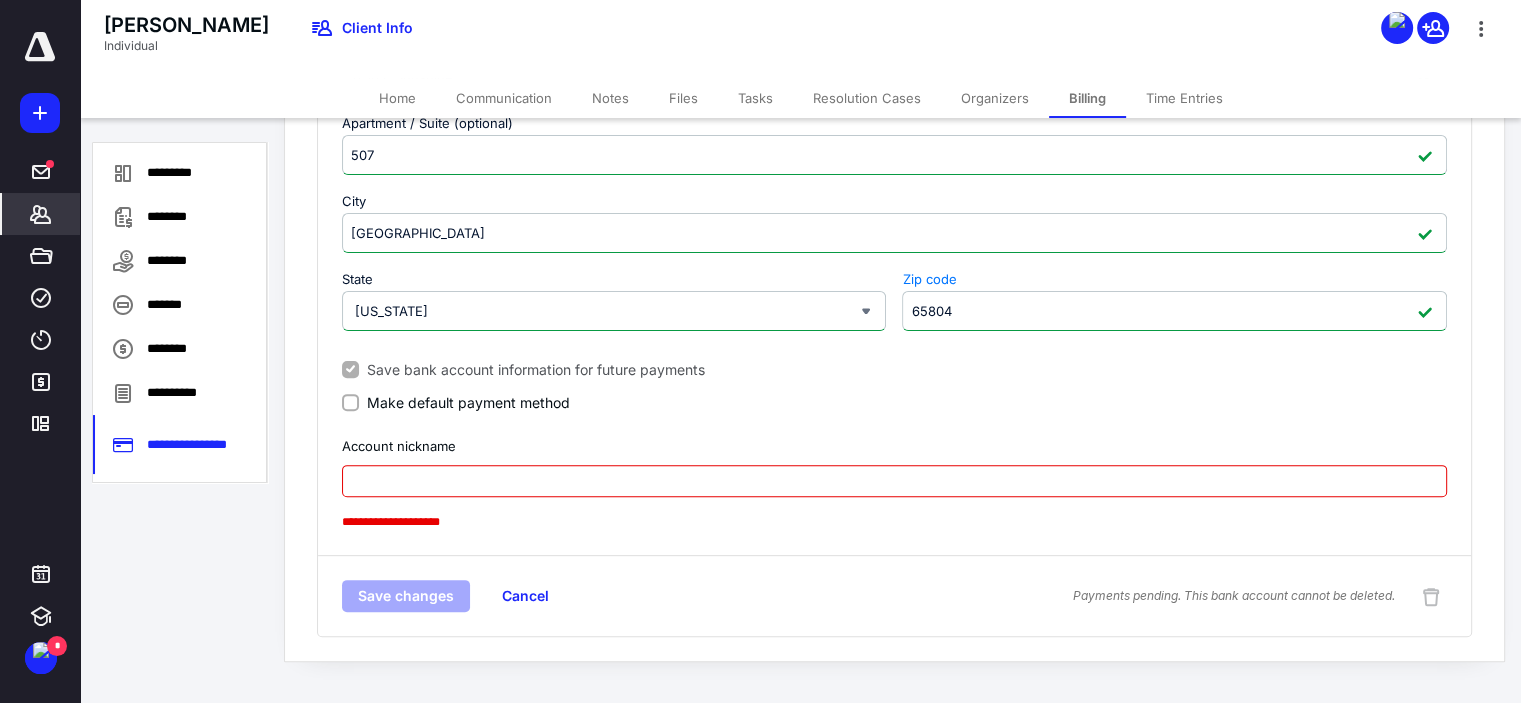 click on "Make default payment method" at bounding box center (894, 400) 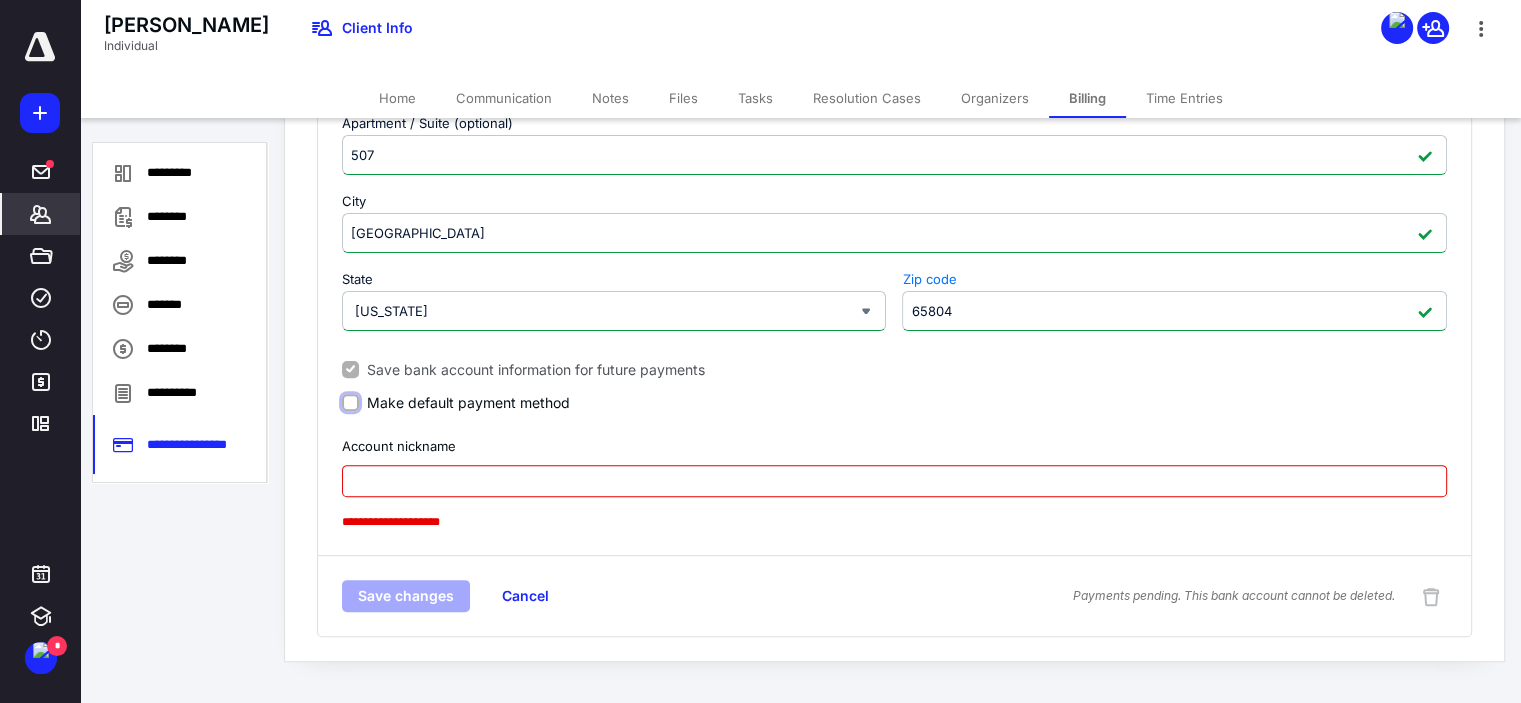 checkbox on "true" 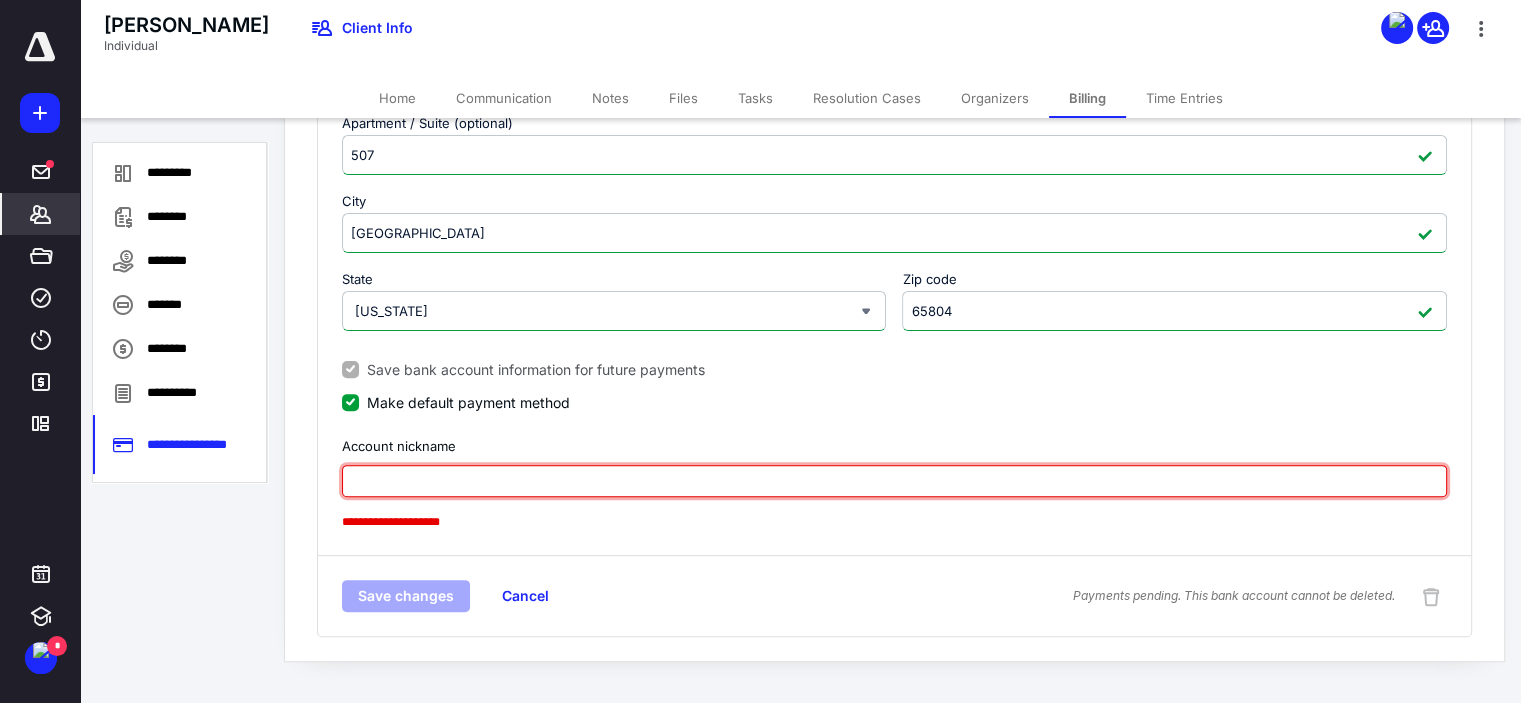 click at bounding box center (894, 481) 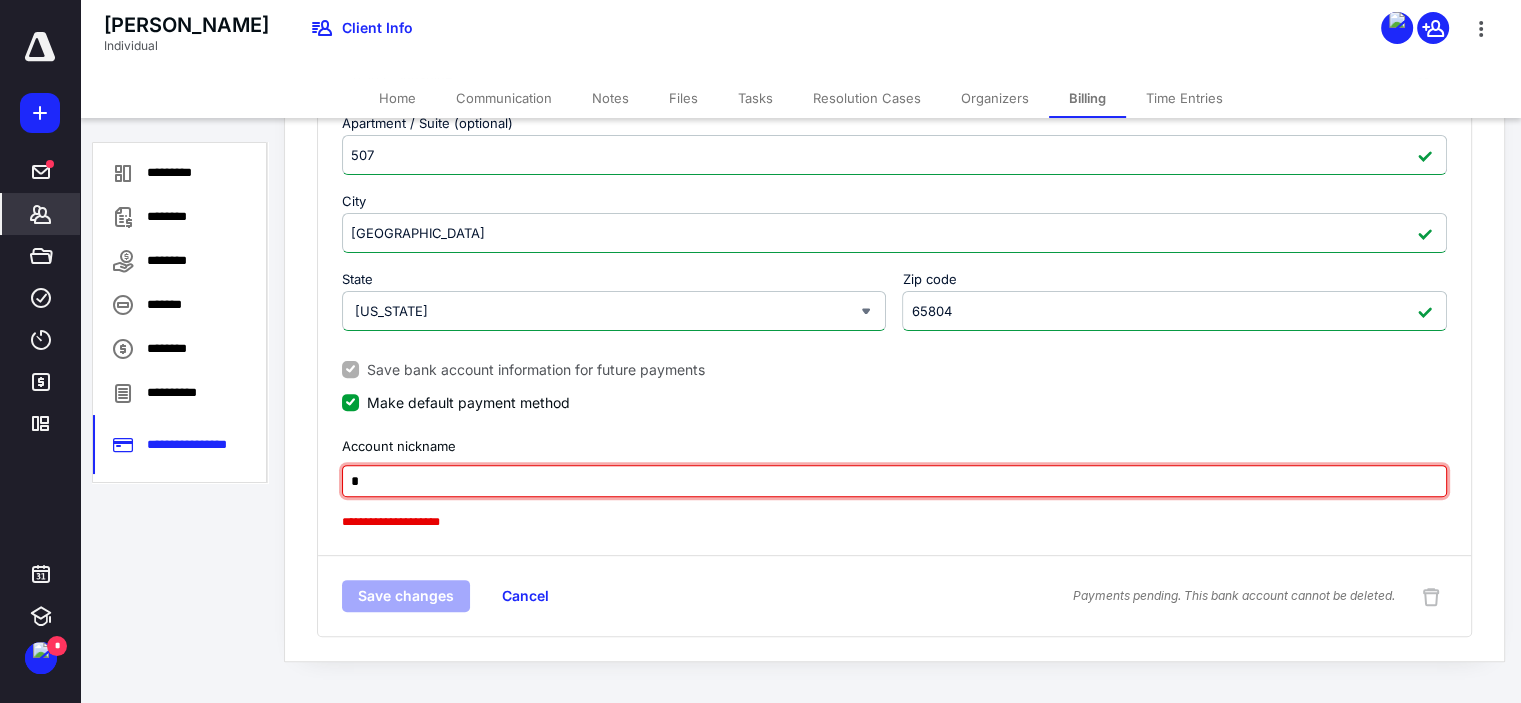 scroll, scrollTop: 566, scrollLeft: 0, axis: vertical 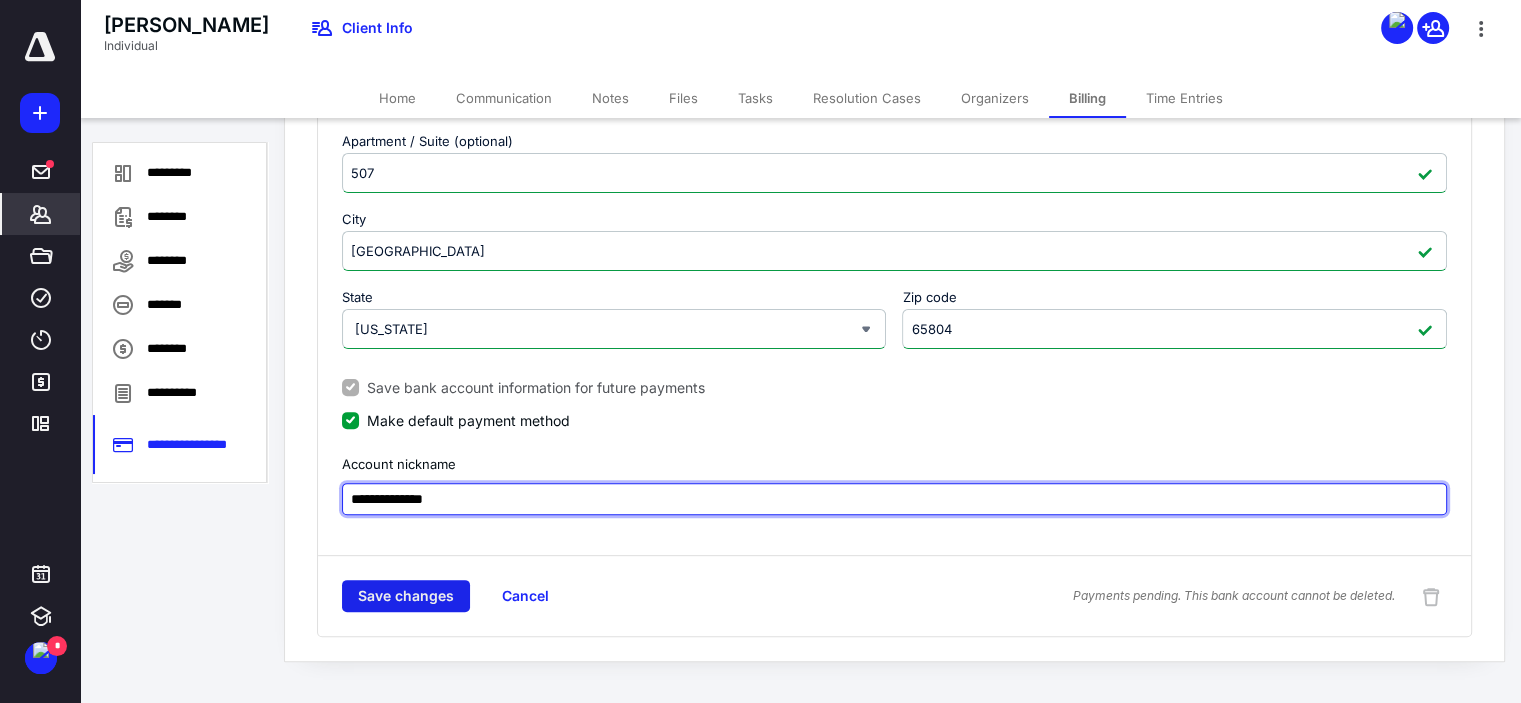 type on "**********" 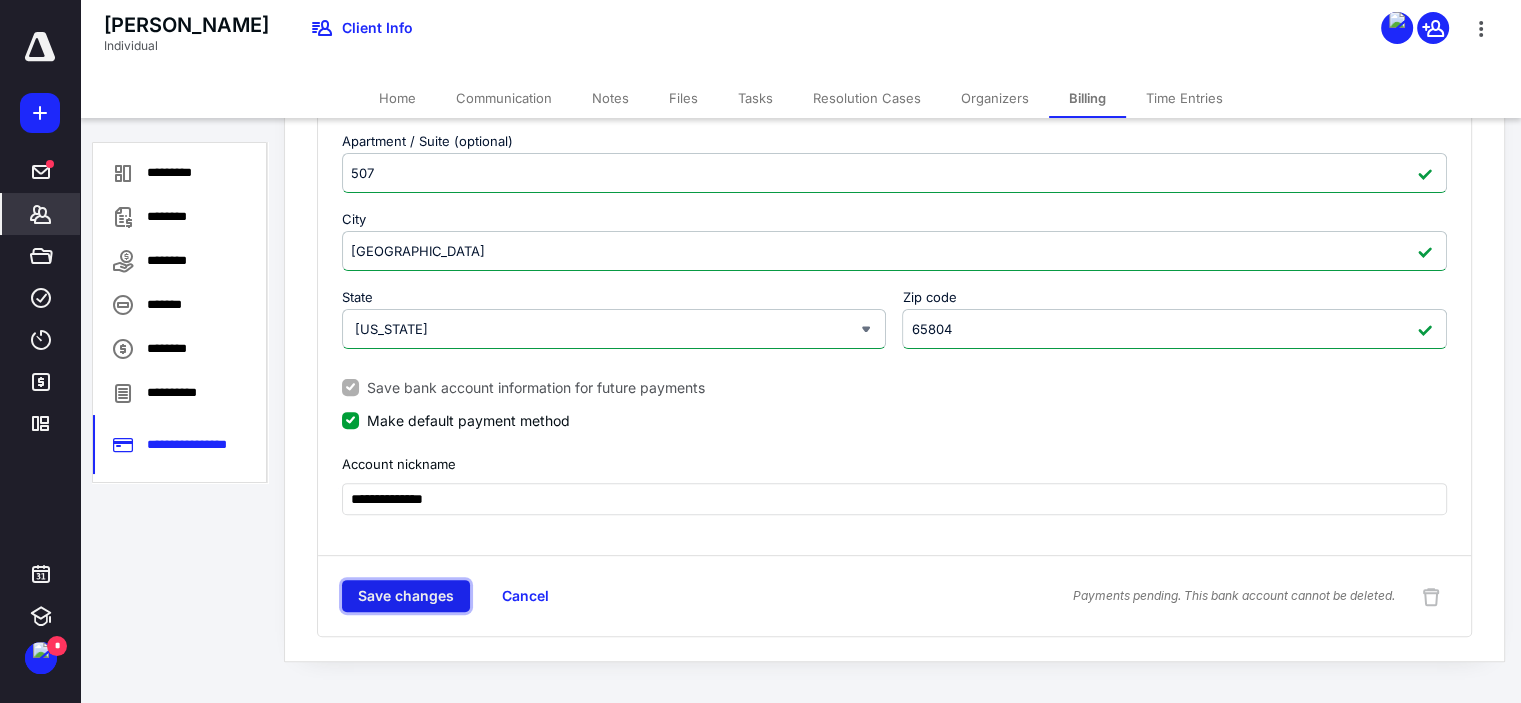 click on "Save changes" at bounding box center (406, 596) 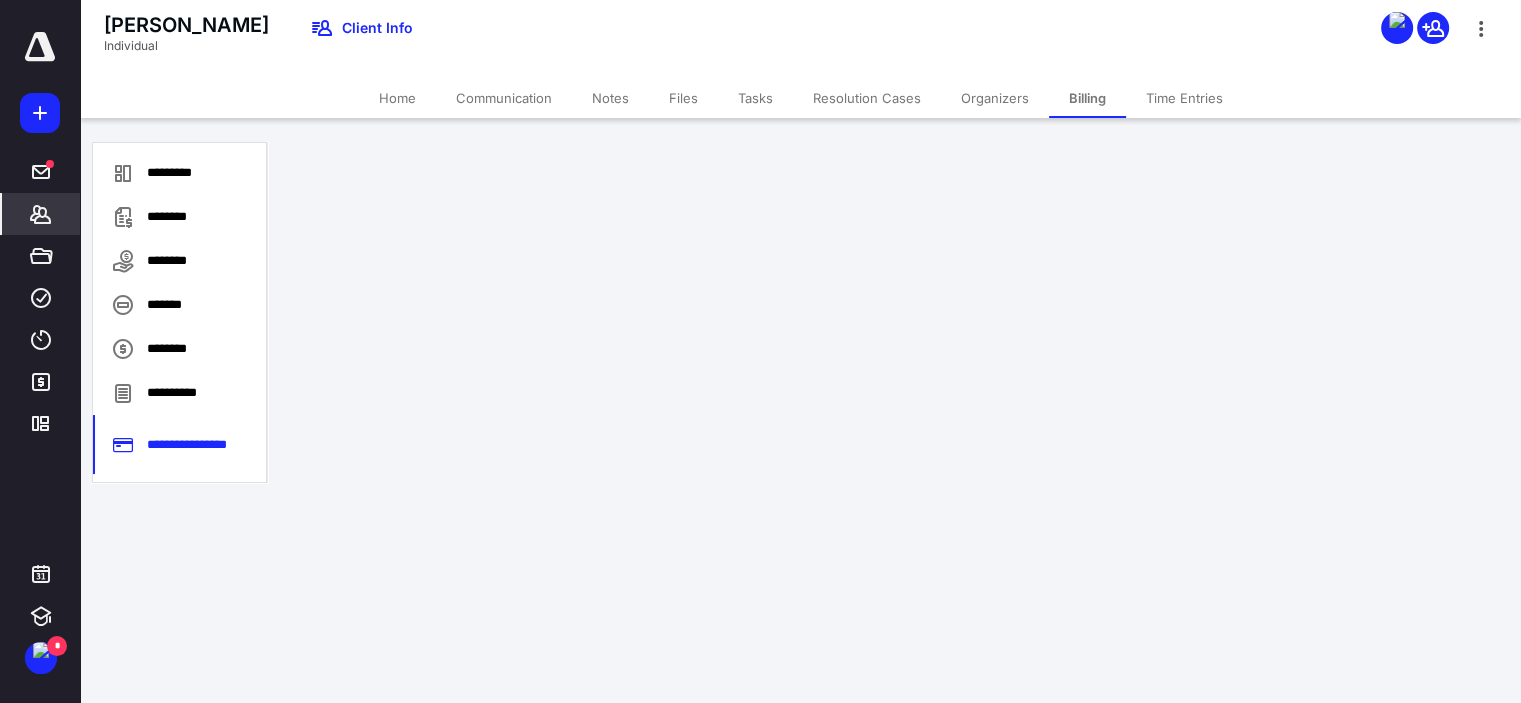 scroll, scrollTop: 0, scrollLeft: 0, axis: both 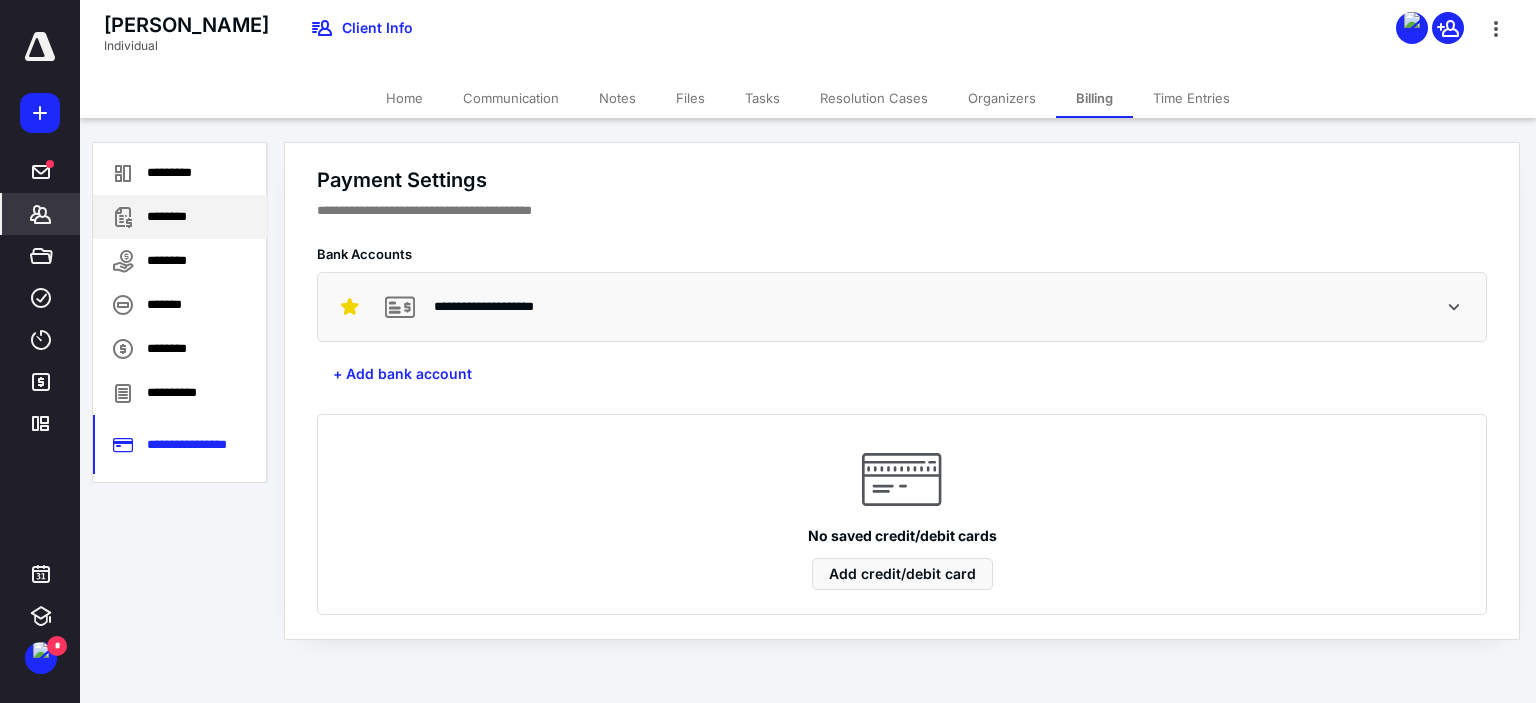click on "********" at bounding box center (180, 217) 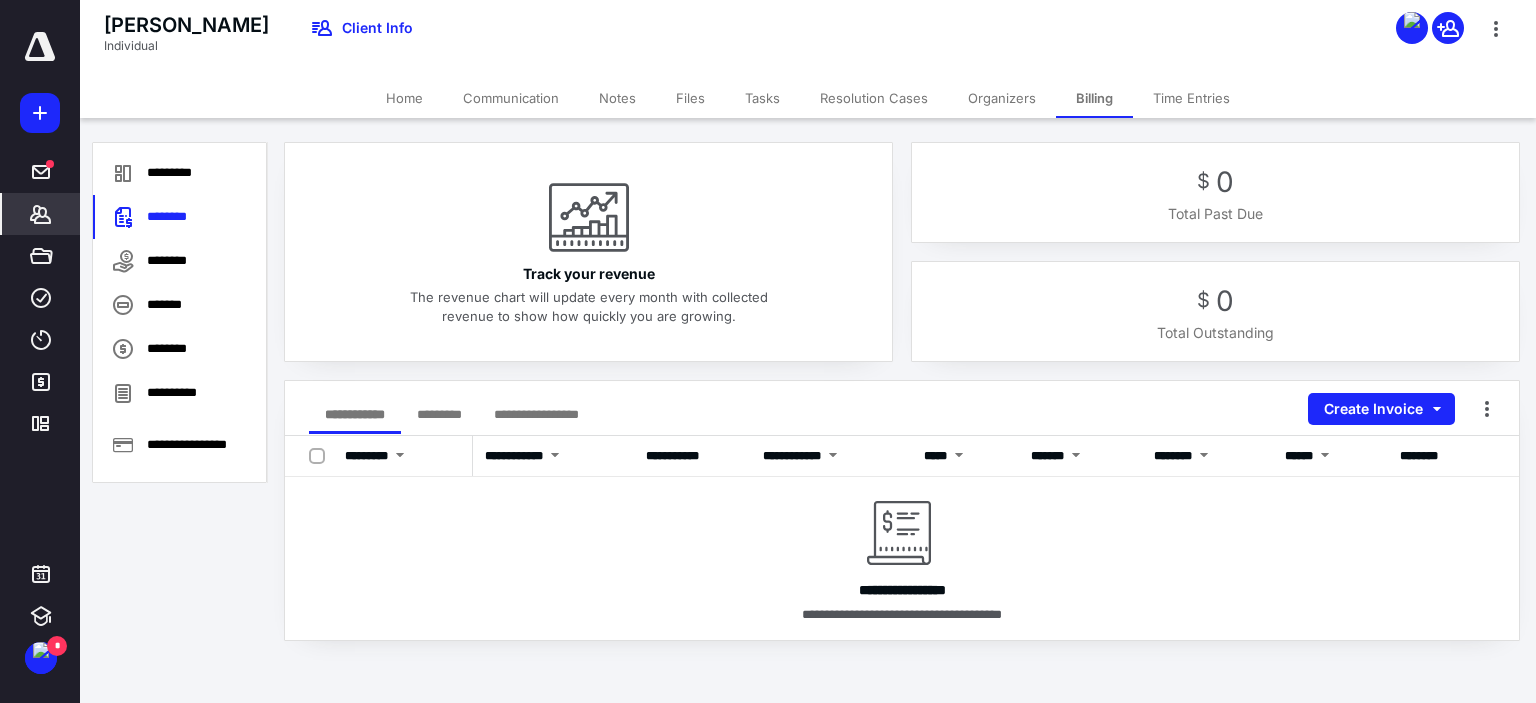 click on "*********" at bounding box center (439, 414) 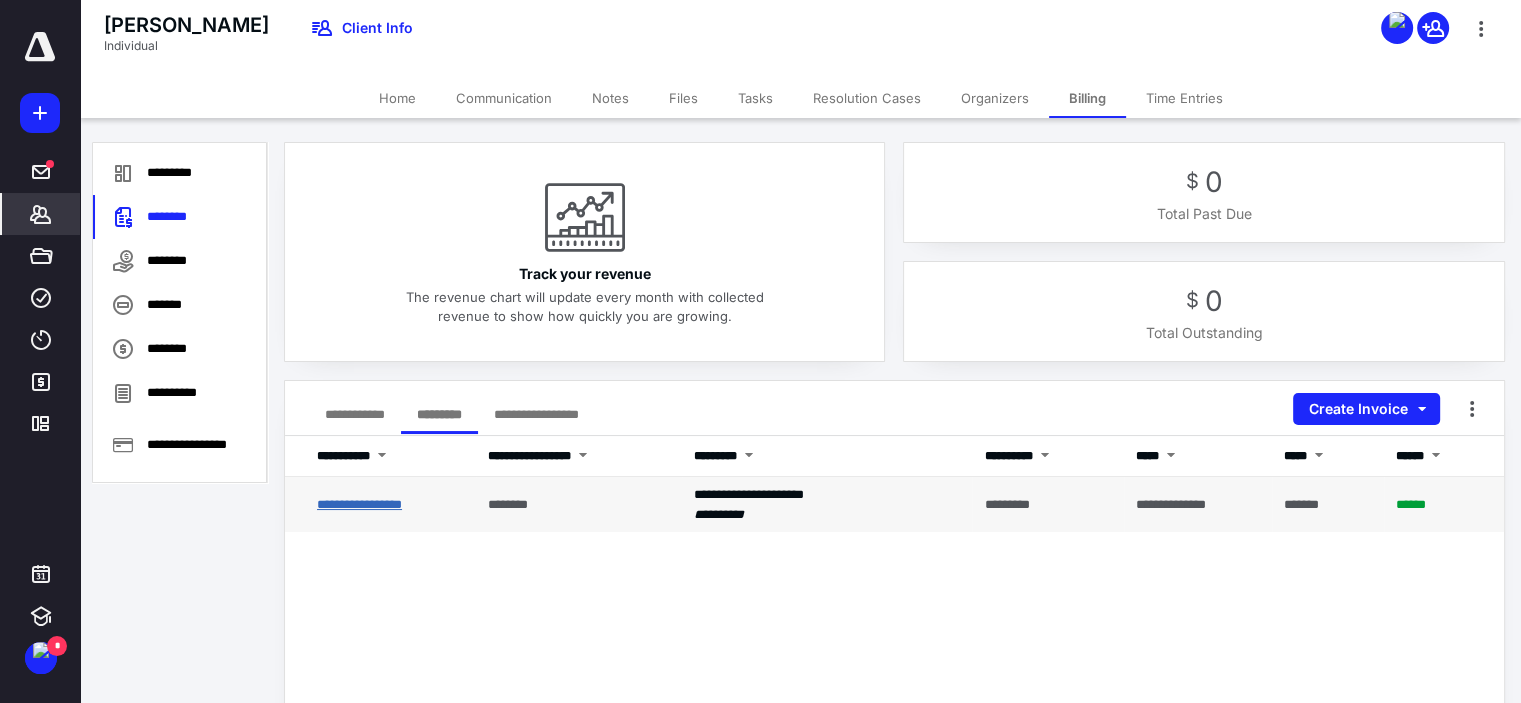 click on "**********" at bounding box center (359, 504) 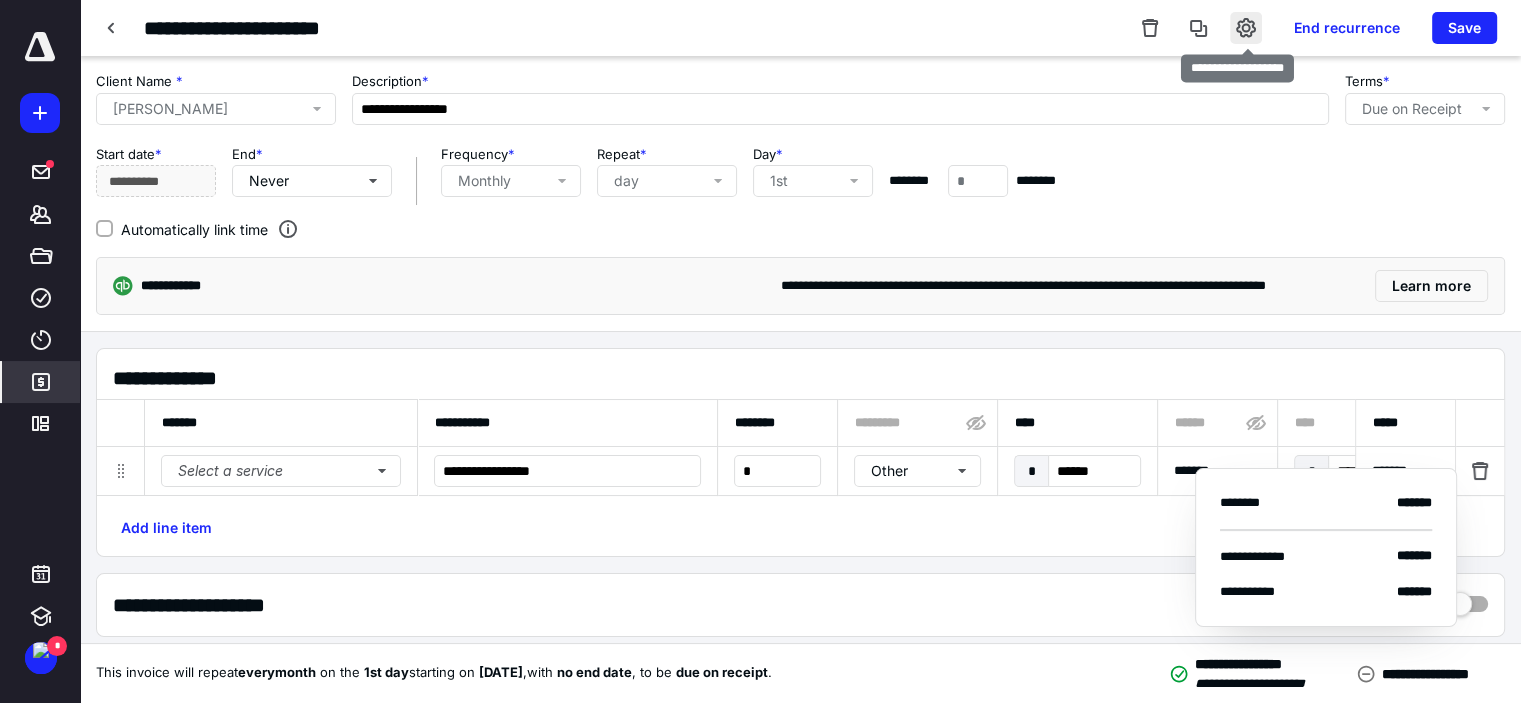 click at bounding box center [1246, 28] 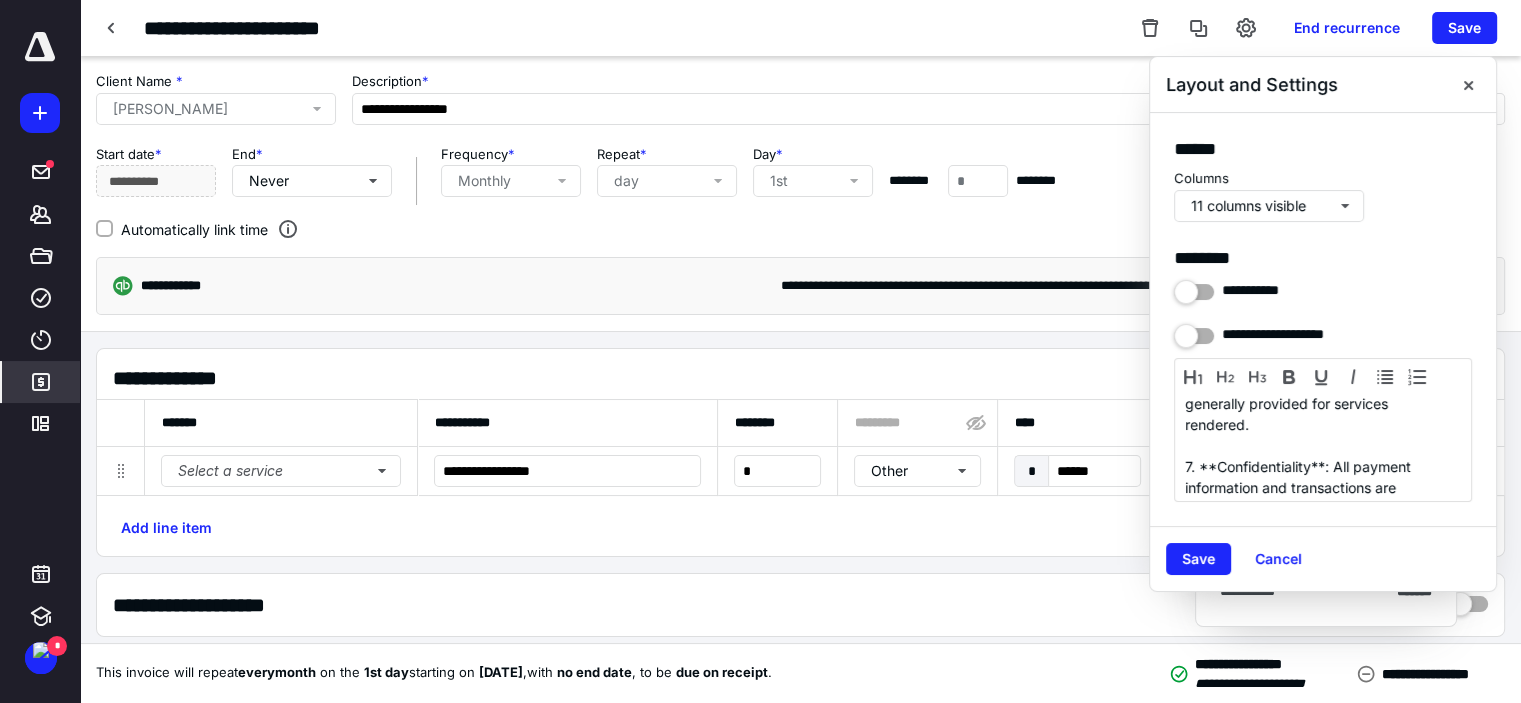 scroll, scrollTop: 949, scrollLeft: 0, axis: vertical 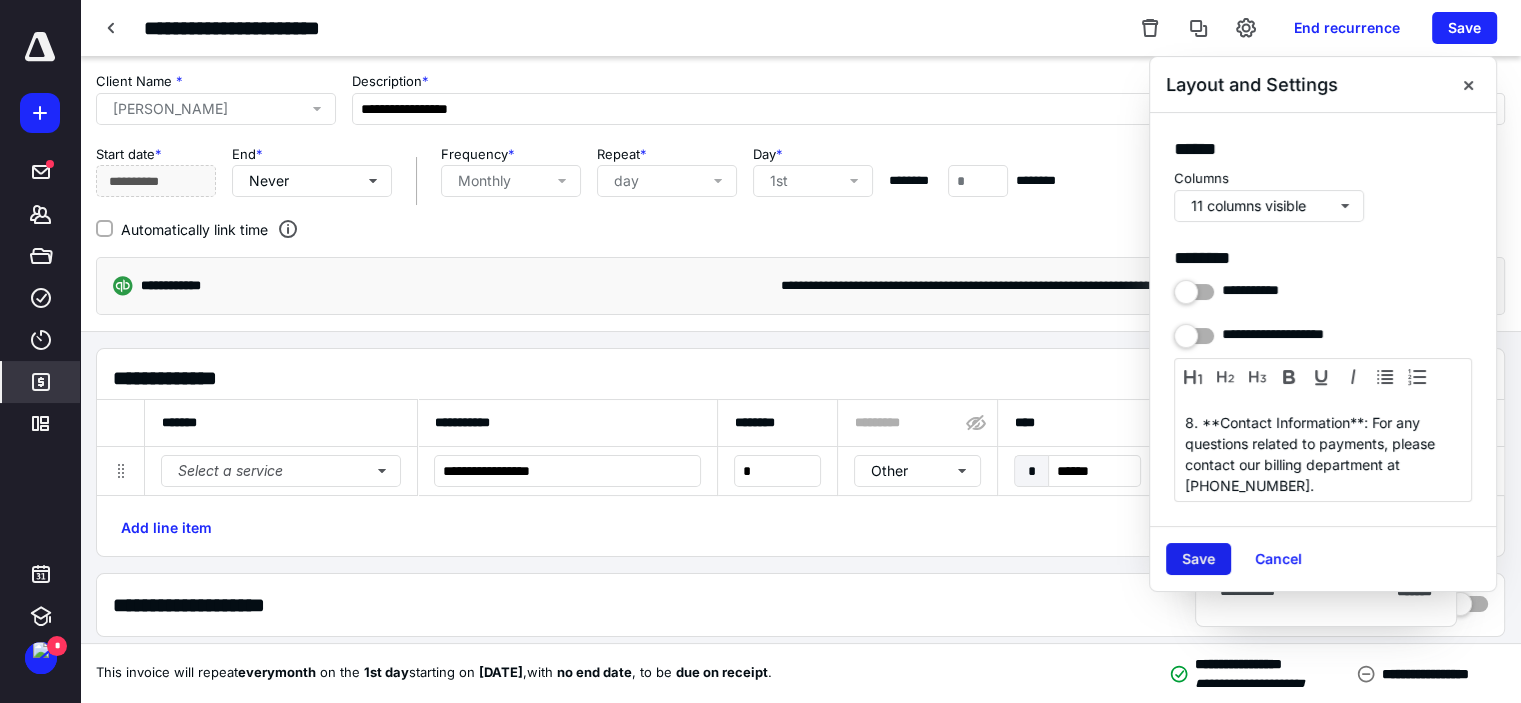 click on "Save" at bounding box center [1198, 559] 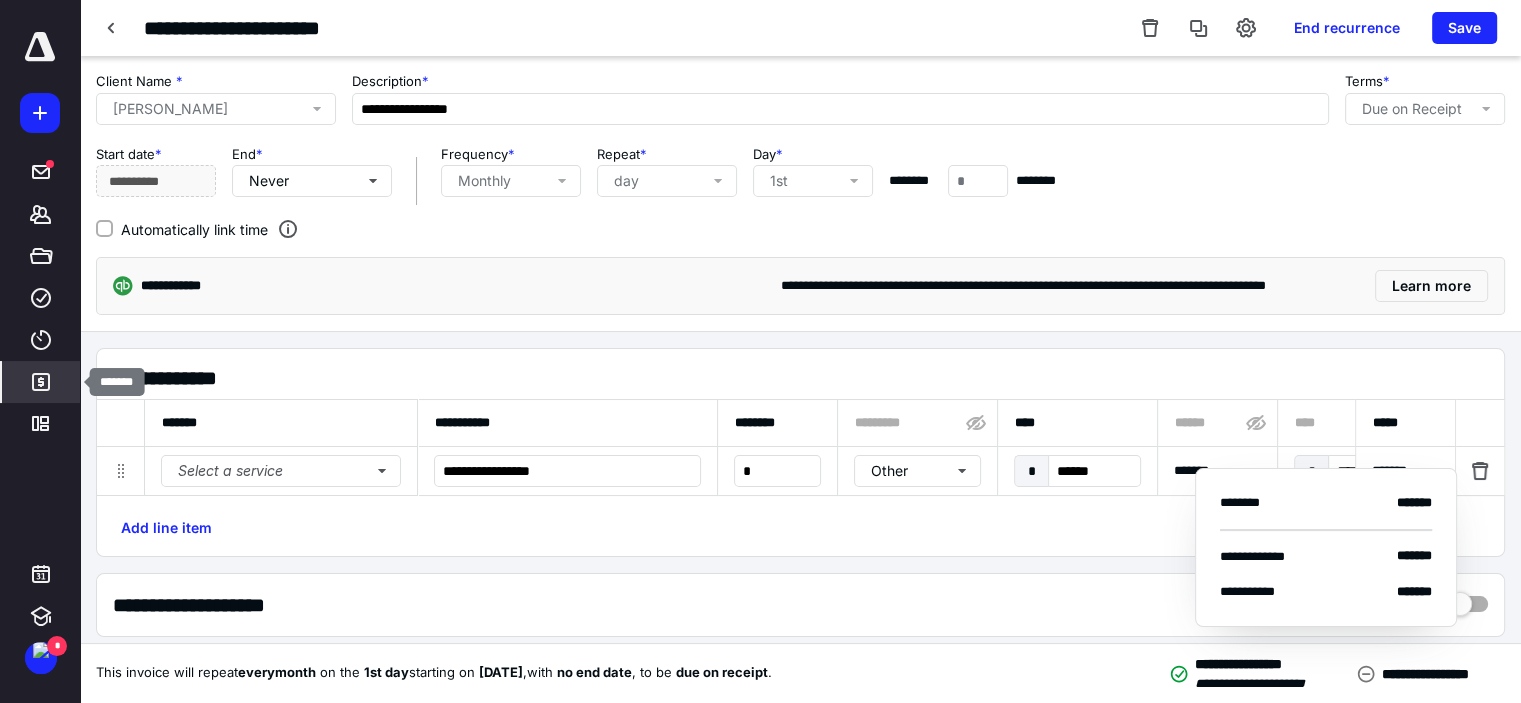 click 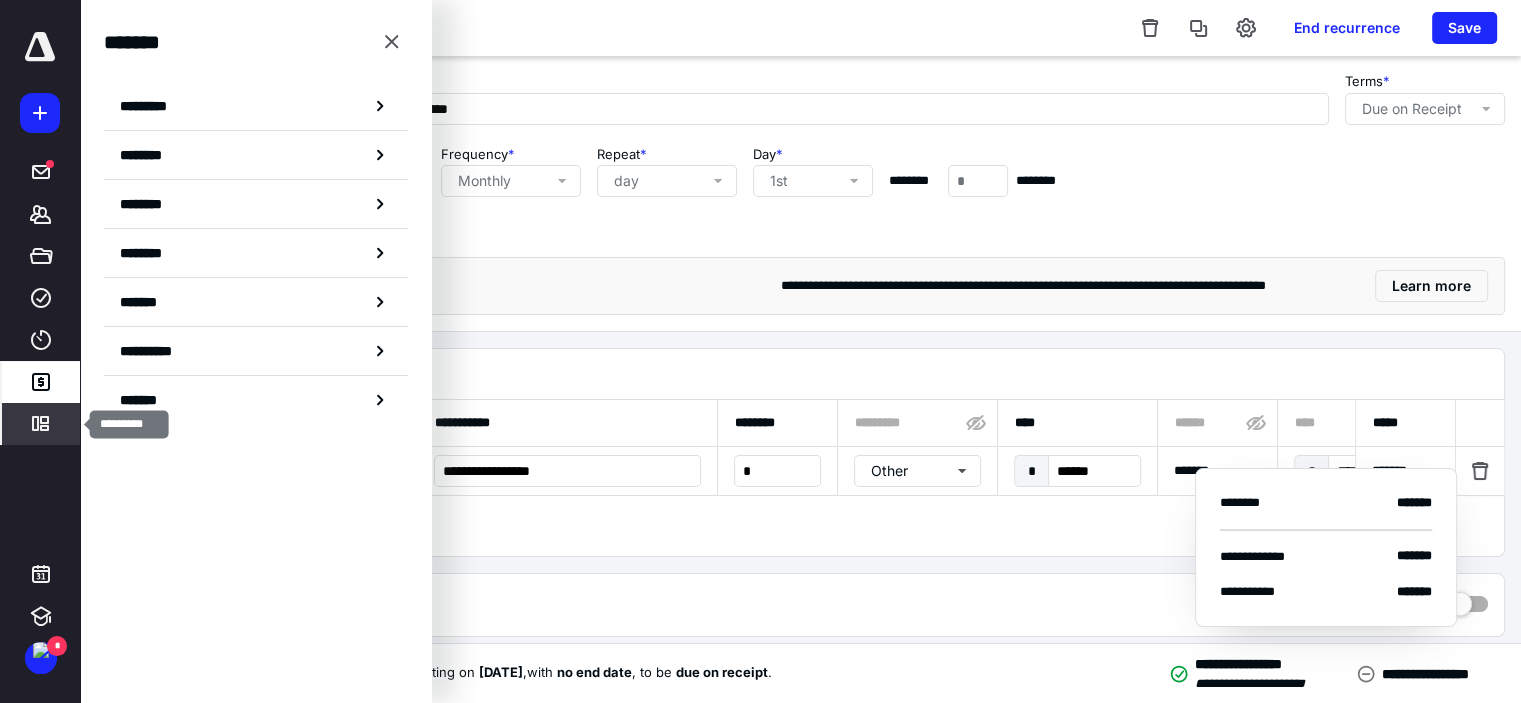 click 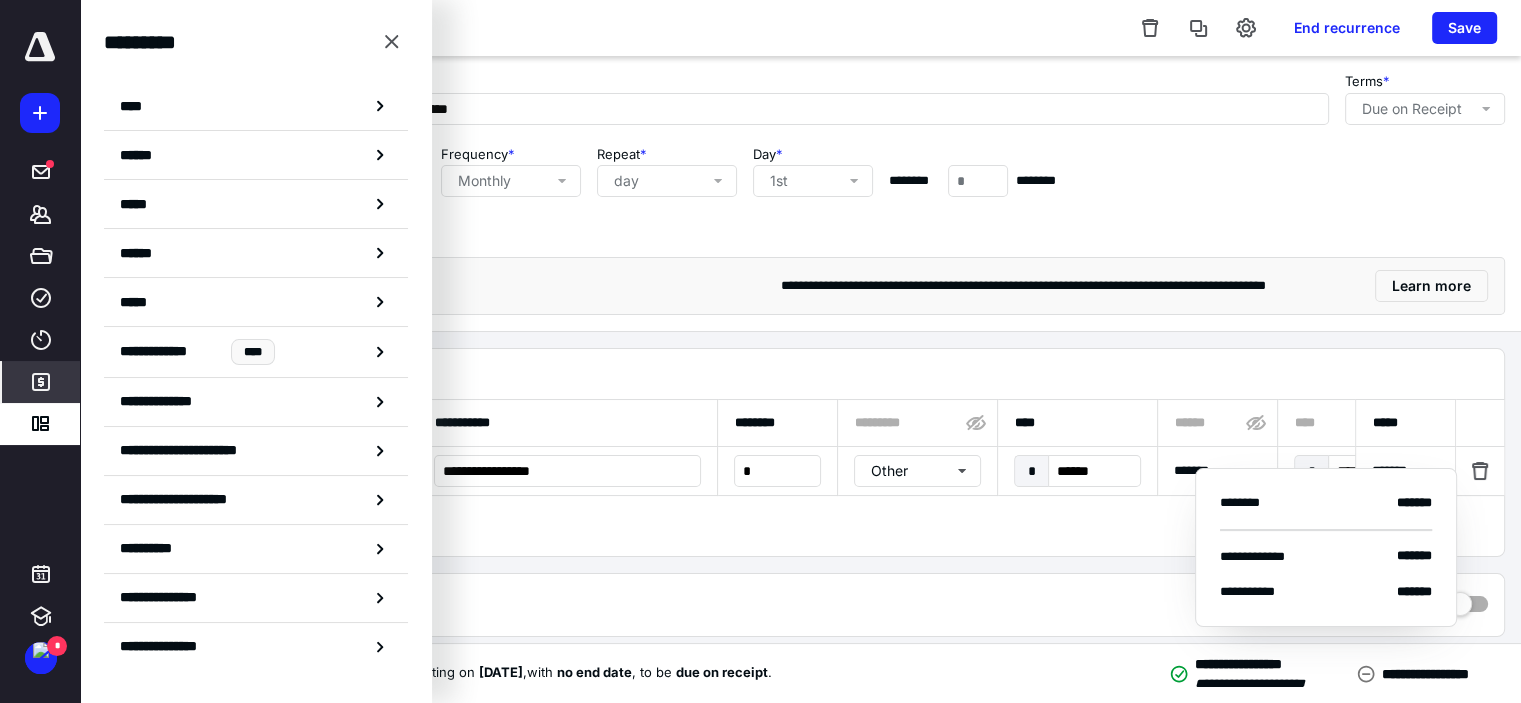 click on "**********" at bounding box center [800, 286] 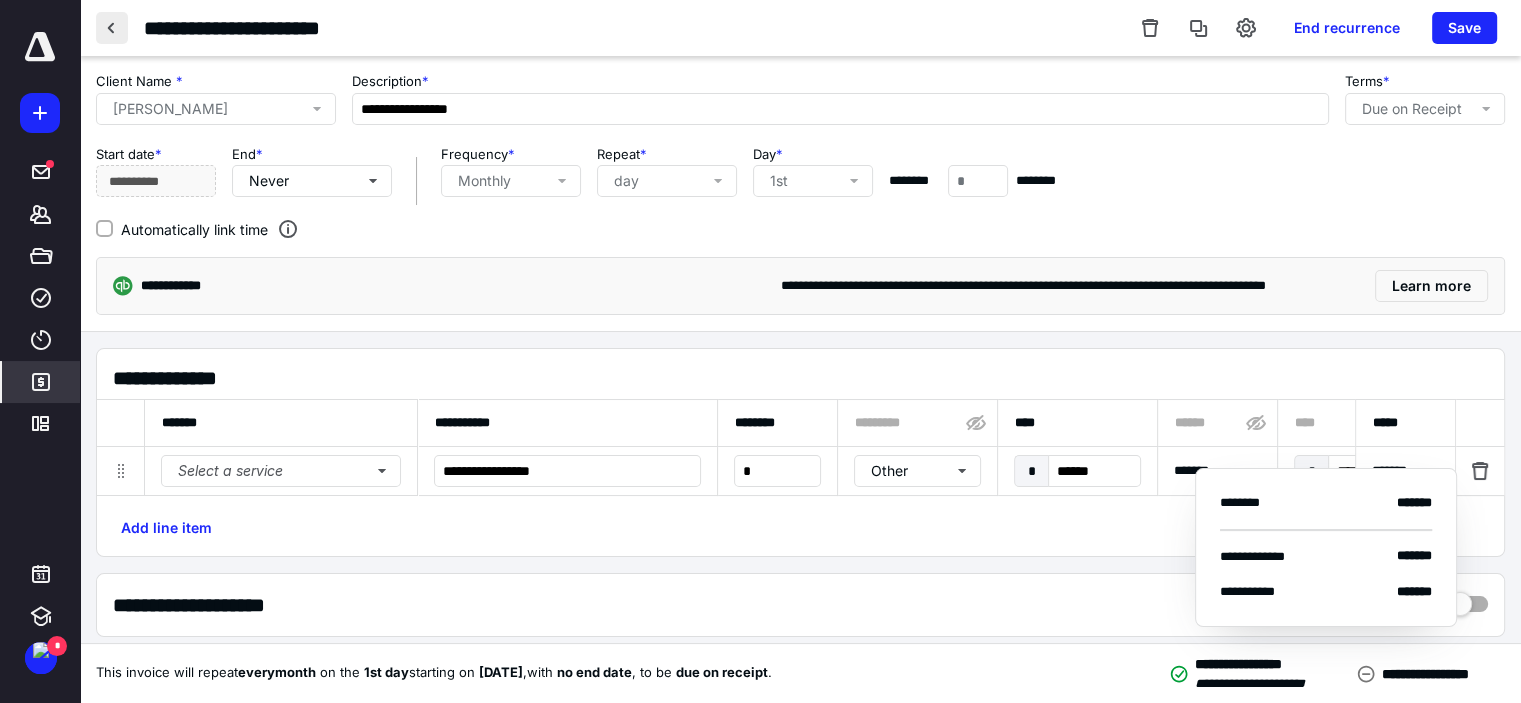 click at bounding box center [112, 28] 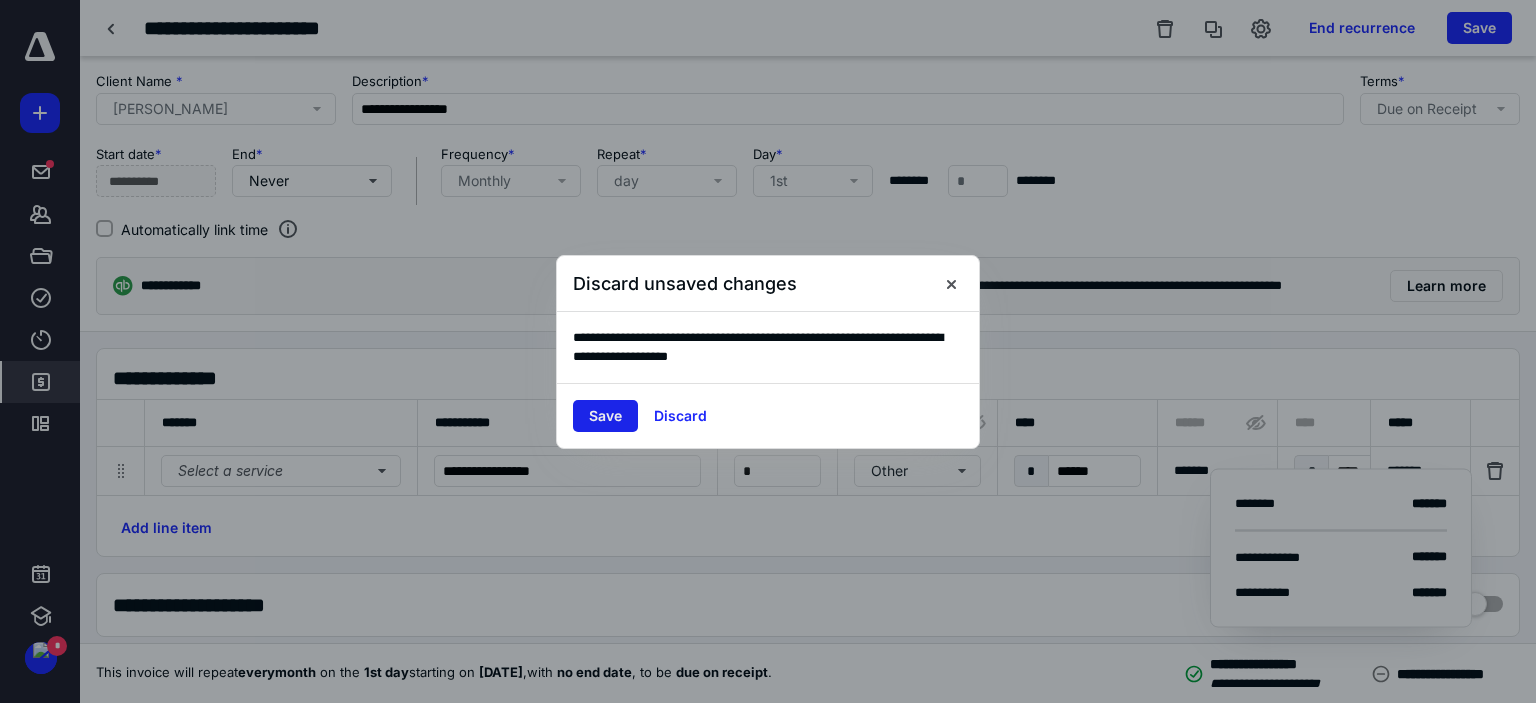 click on "Save" at bounding box center [605, 416] 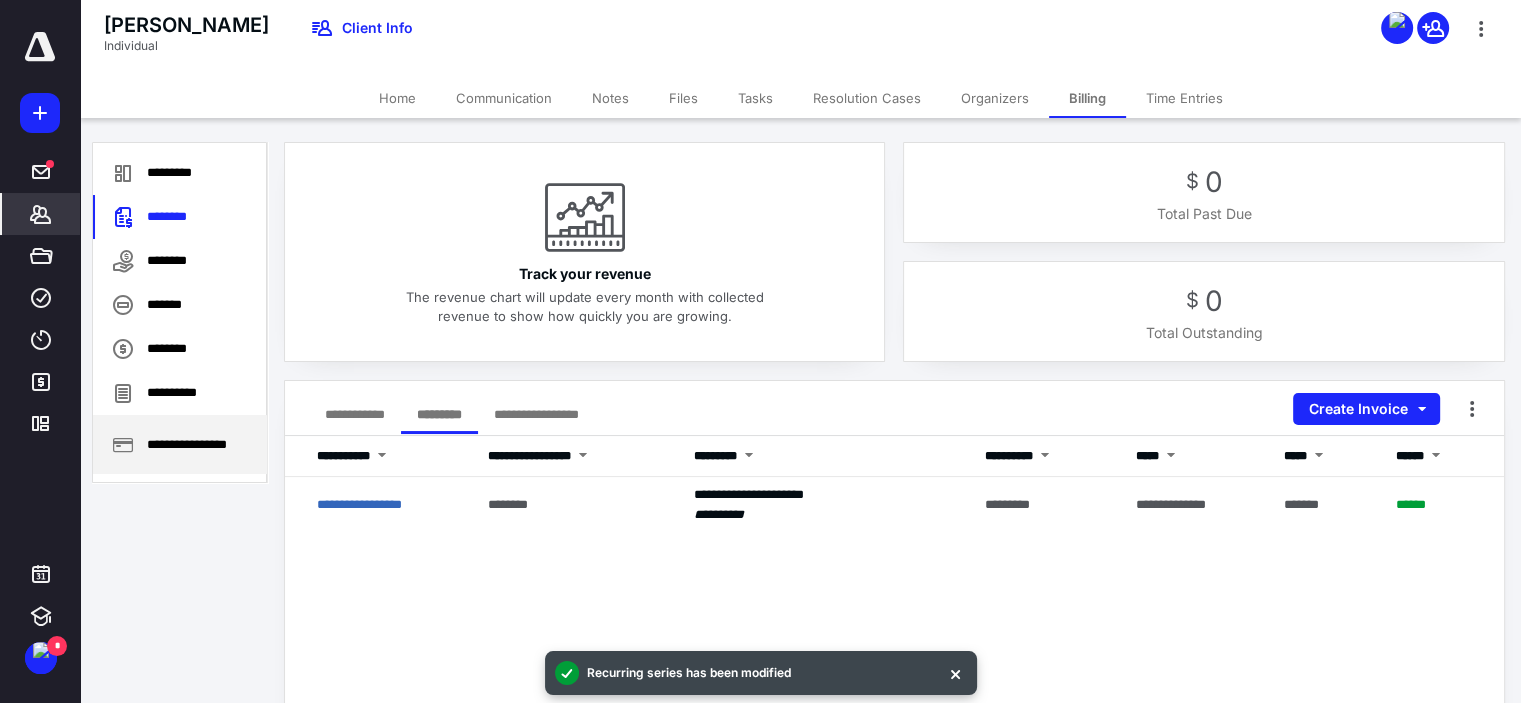 click on "**********" at bounding box center (180, 444) 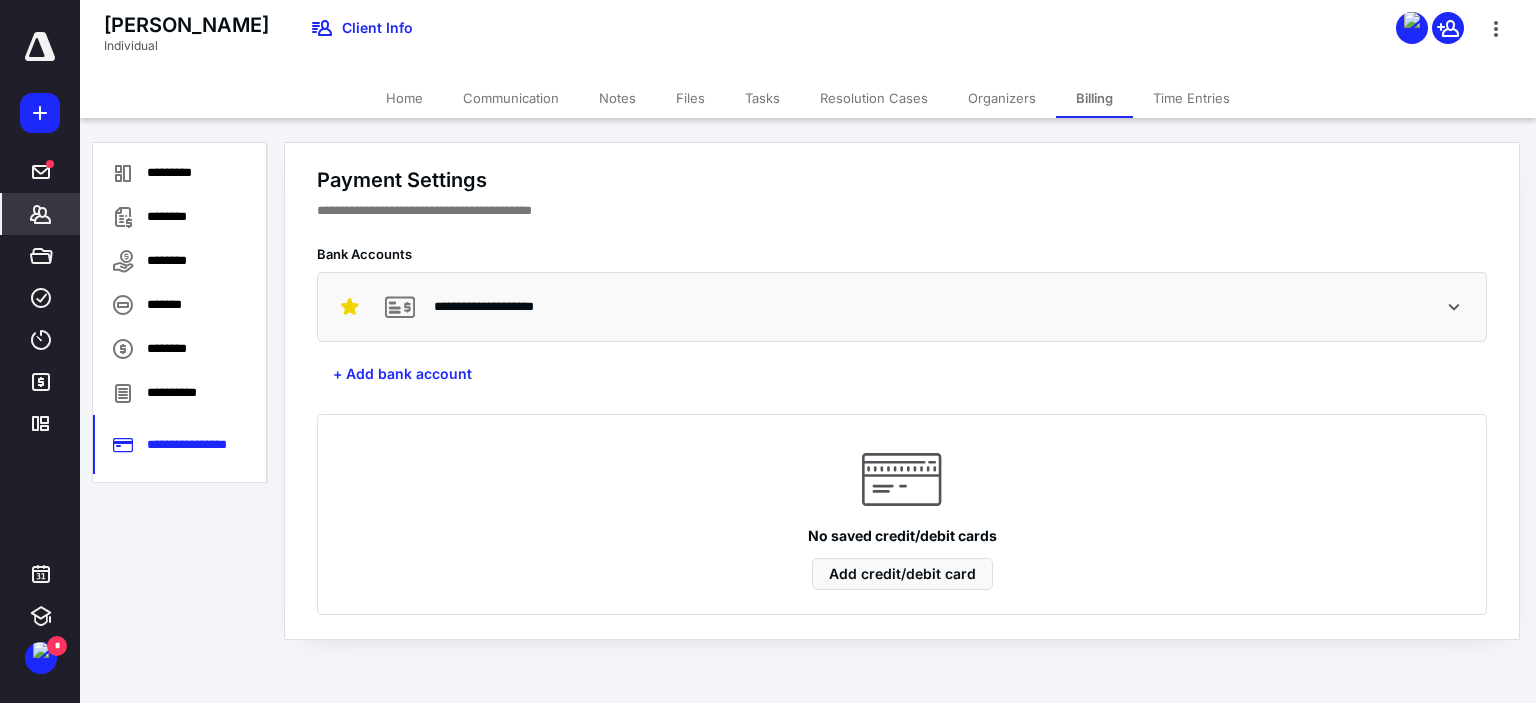 click on "**********" at bounding box center (902, 307) 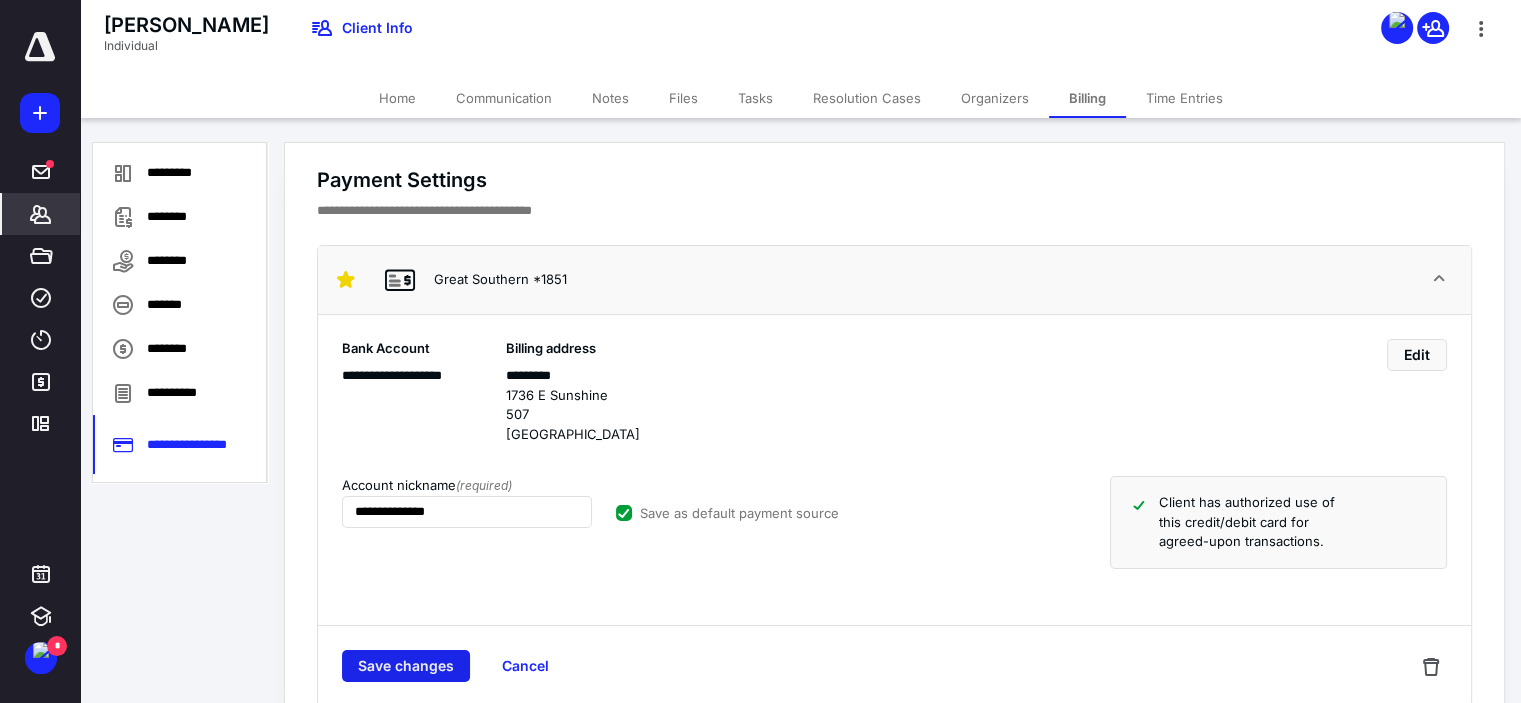 click on "Save changes" at bounding box center [406, 666] 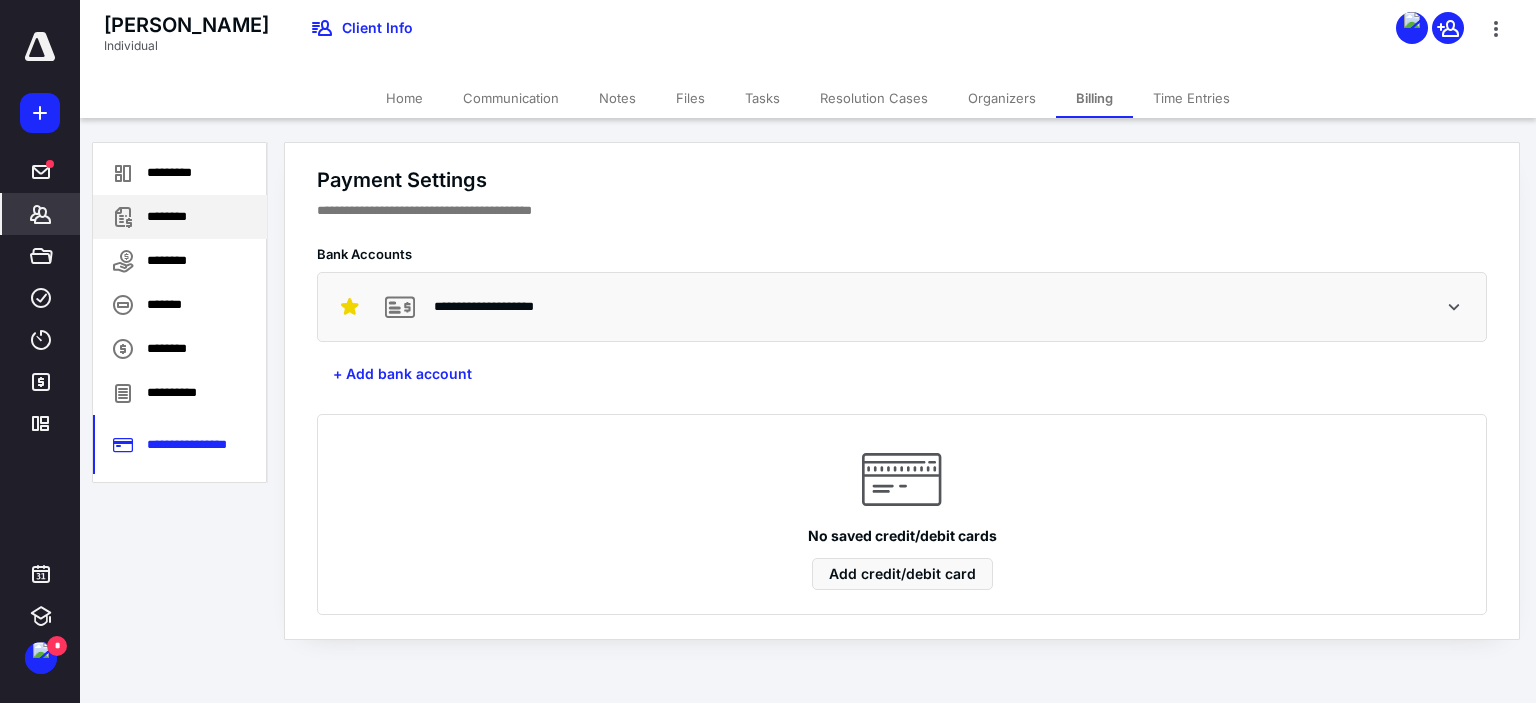 click on "********" at bounding box center (180, 217) 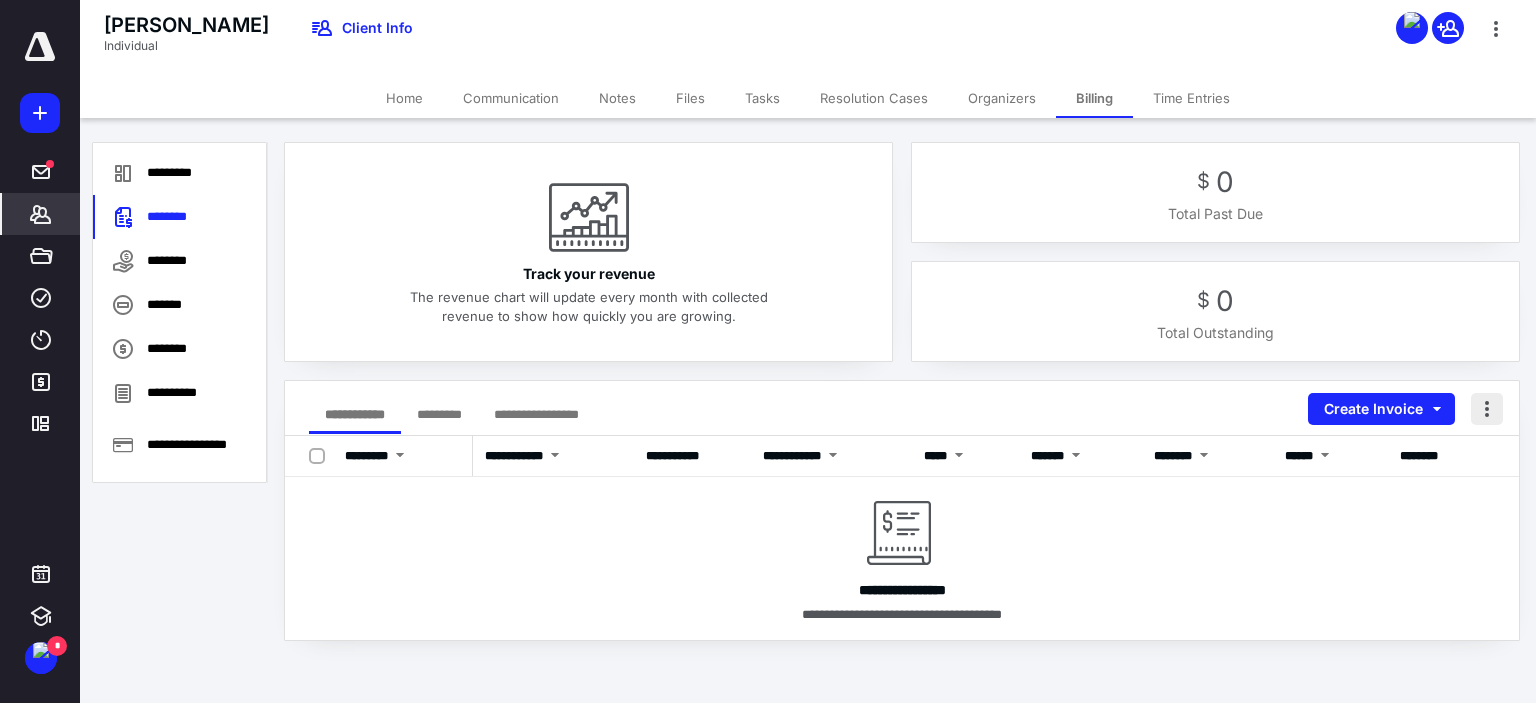 click at bounding box center (1487, 409) 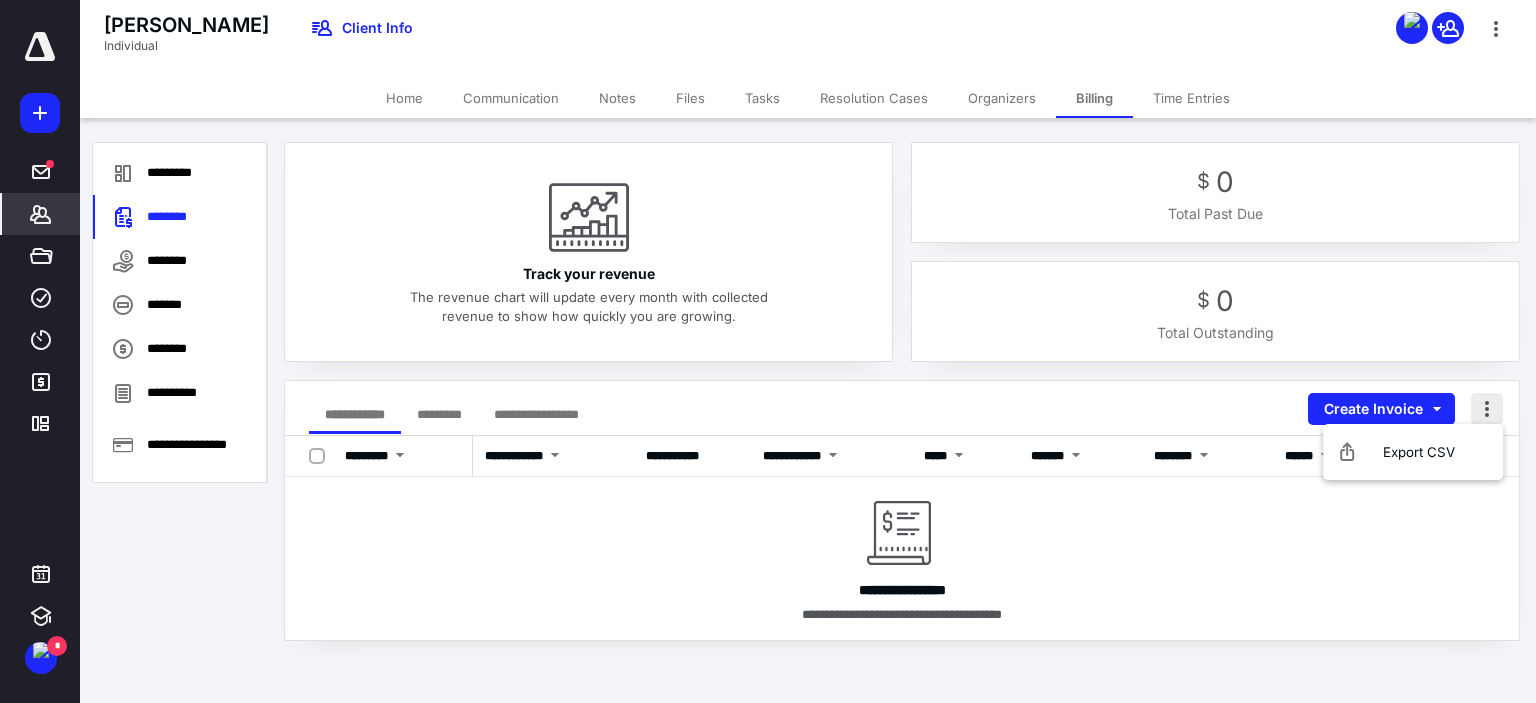 click at bounding box center [1487, 409] 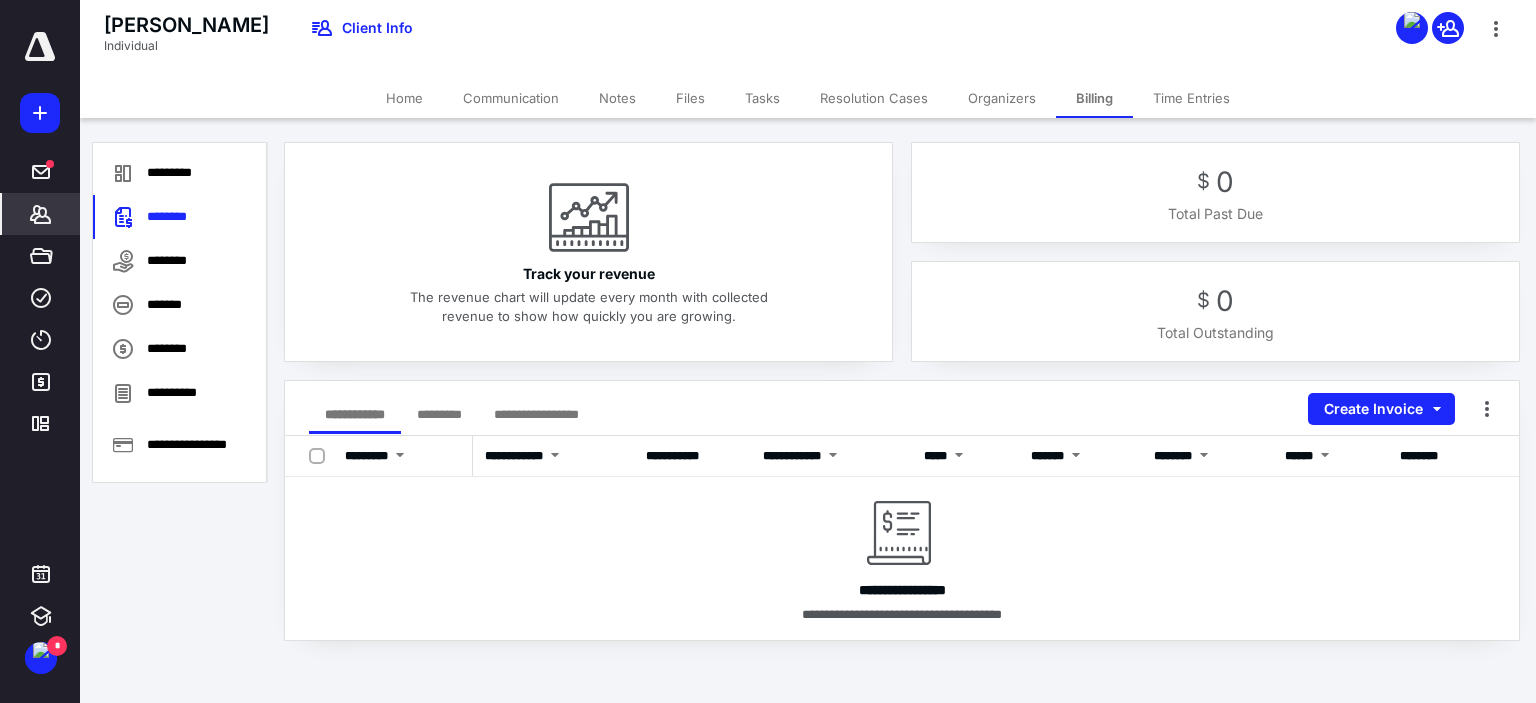 click on "**********" at bounding box center [768, 391] 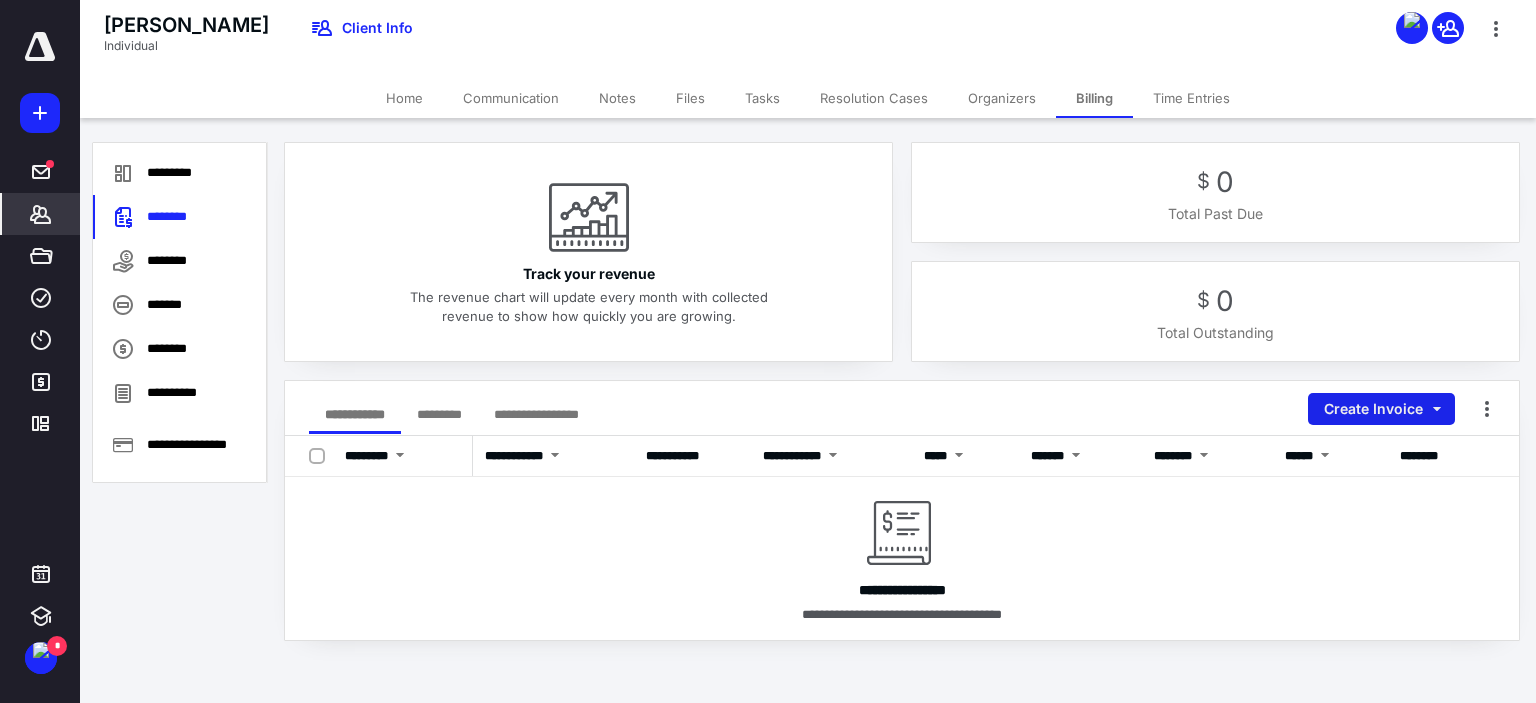 click on "Create Invoice" at bounding box center (1381, 409) 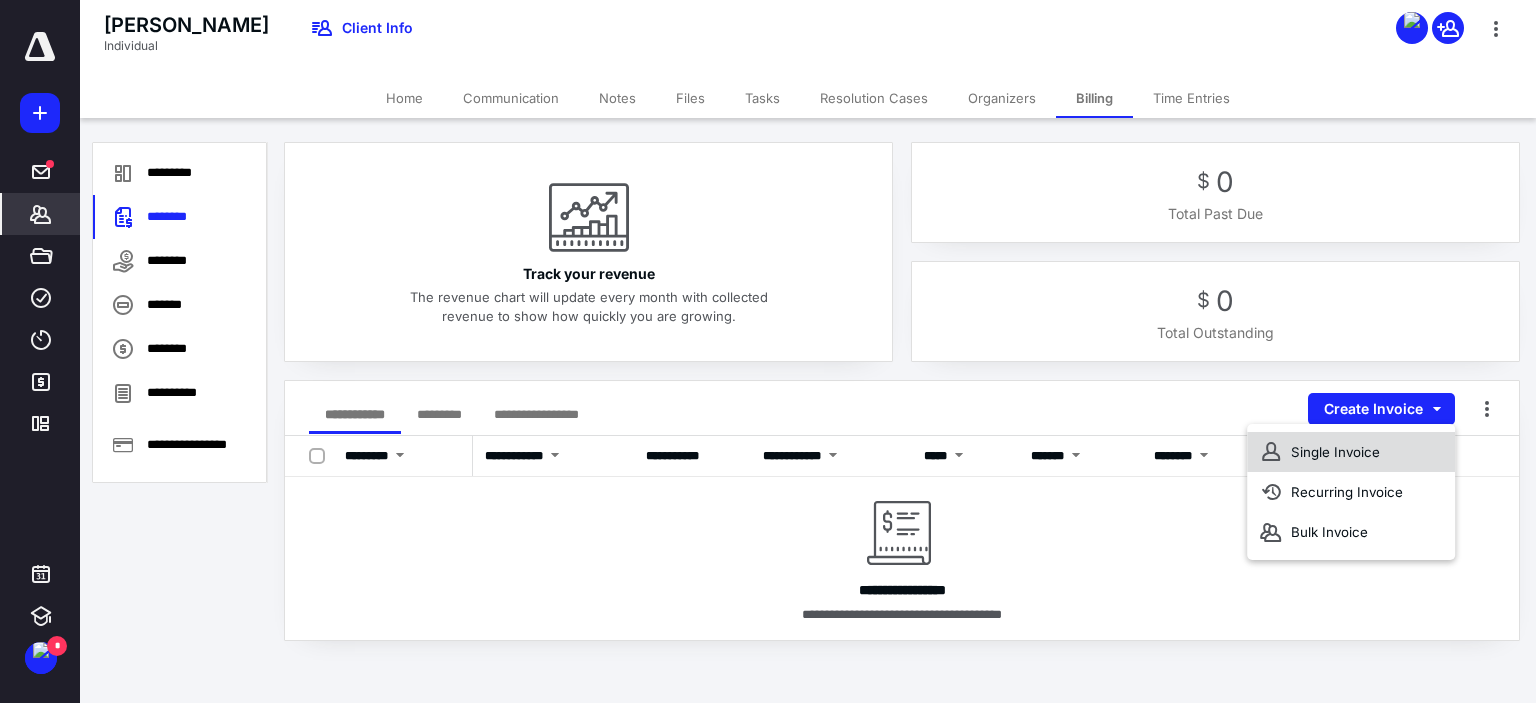 click on "Single Invoice" at bounding box center [1351, 452] 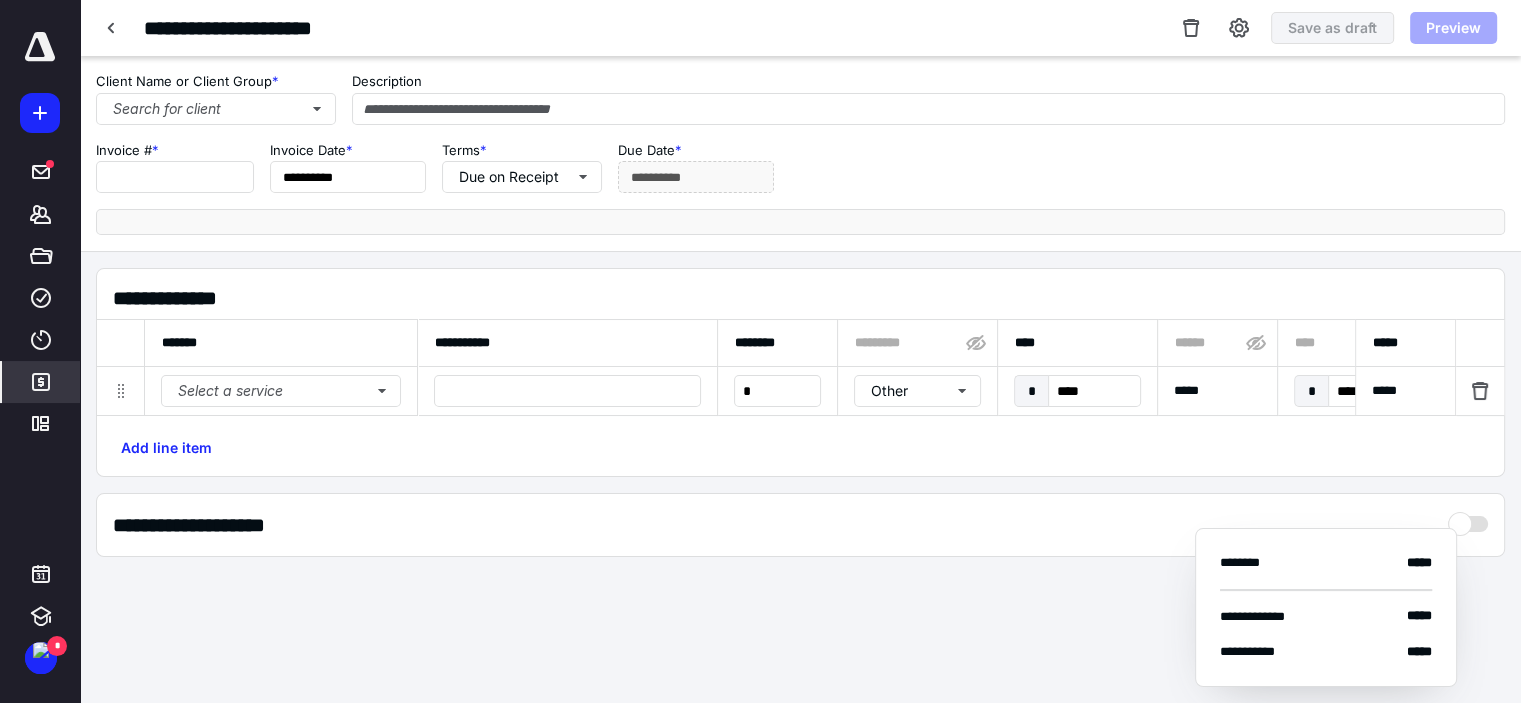 type on "****" 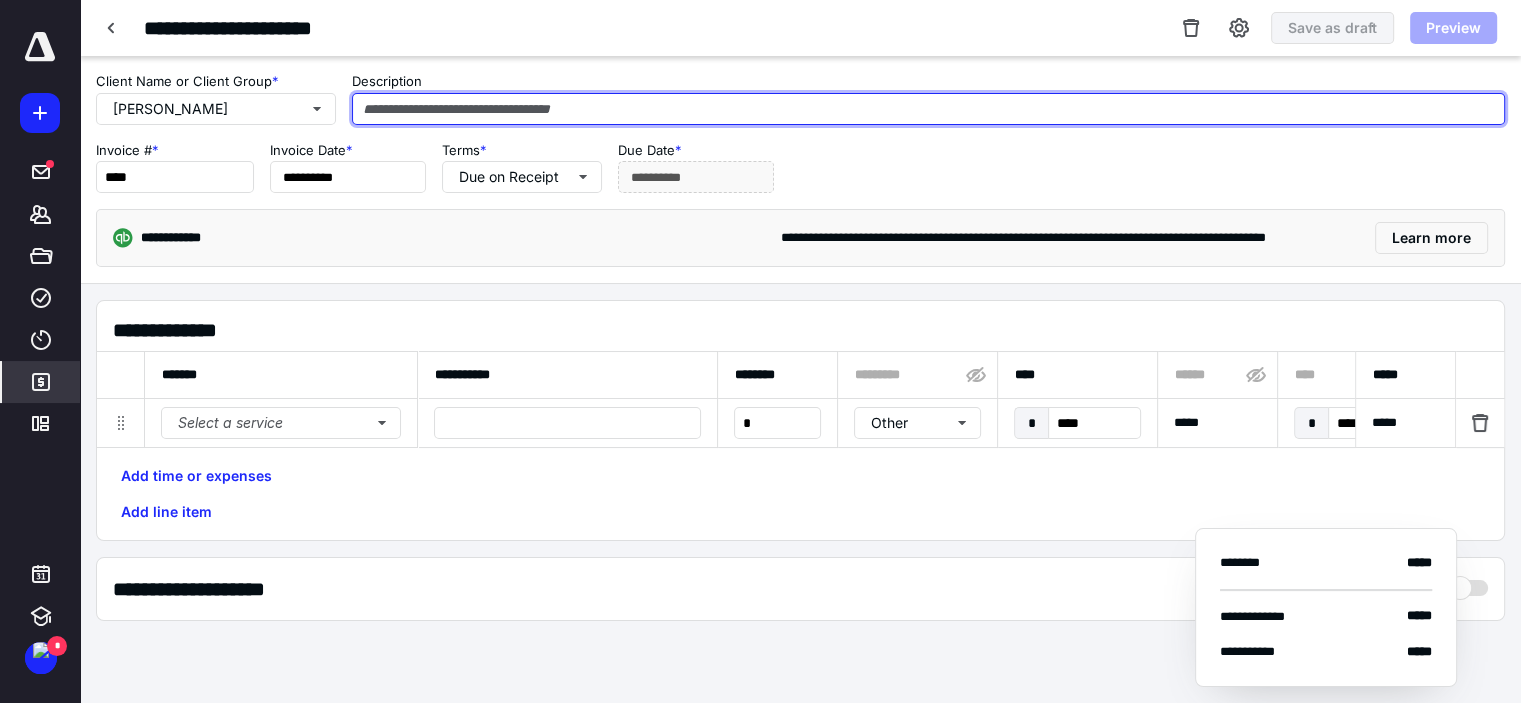 click at bounding box center (928, 109) 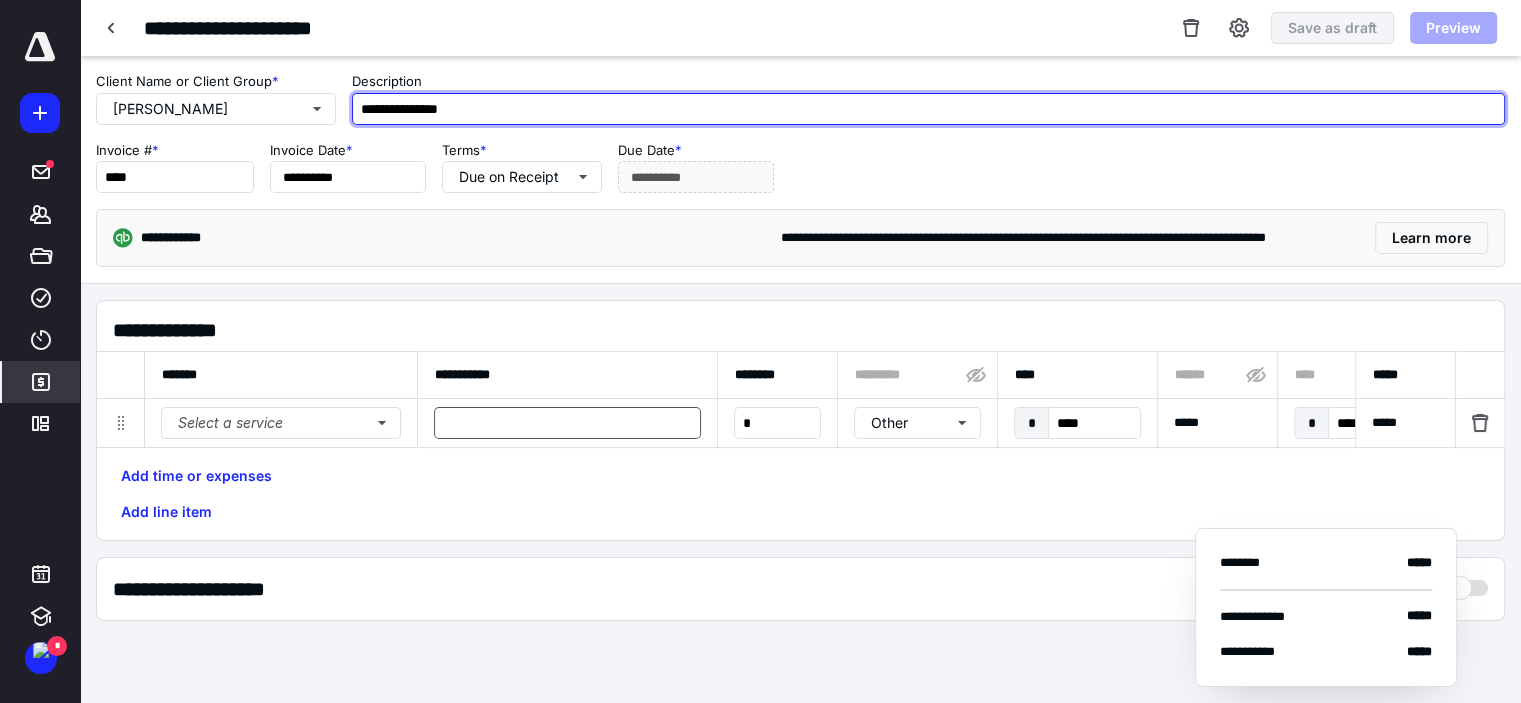 type on "**********" 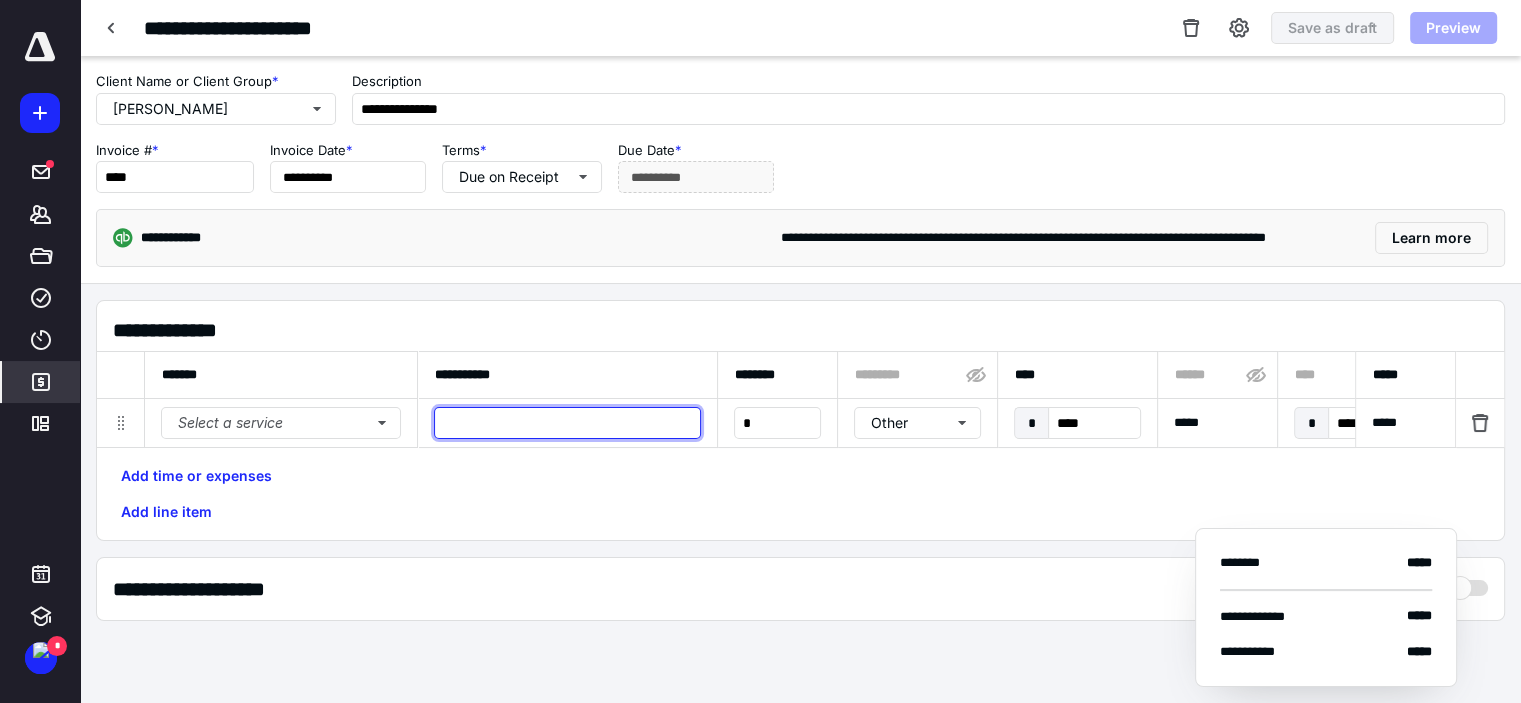 click at bounding box center (567, 423) 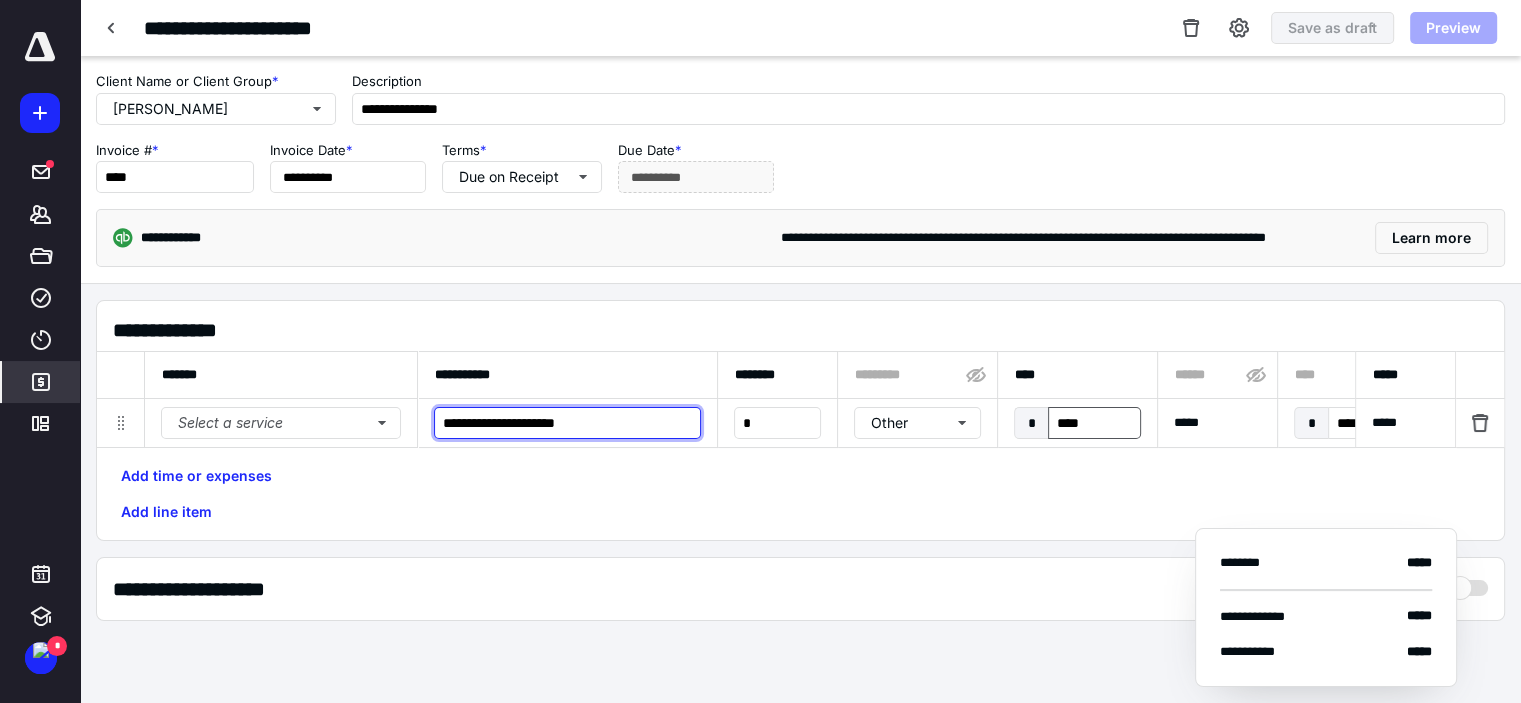 type on "**********" 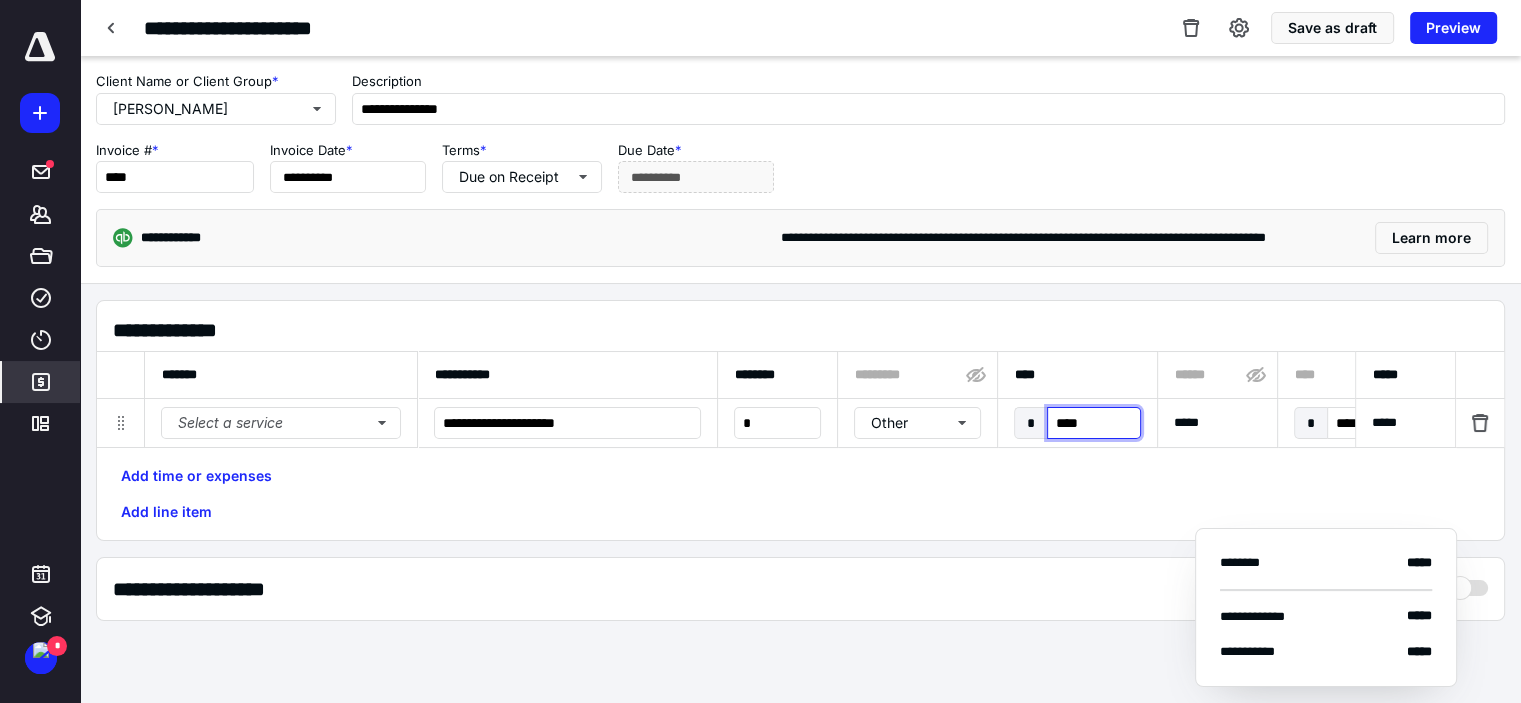 click on "****" at bounding box center (1094, 423) 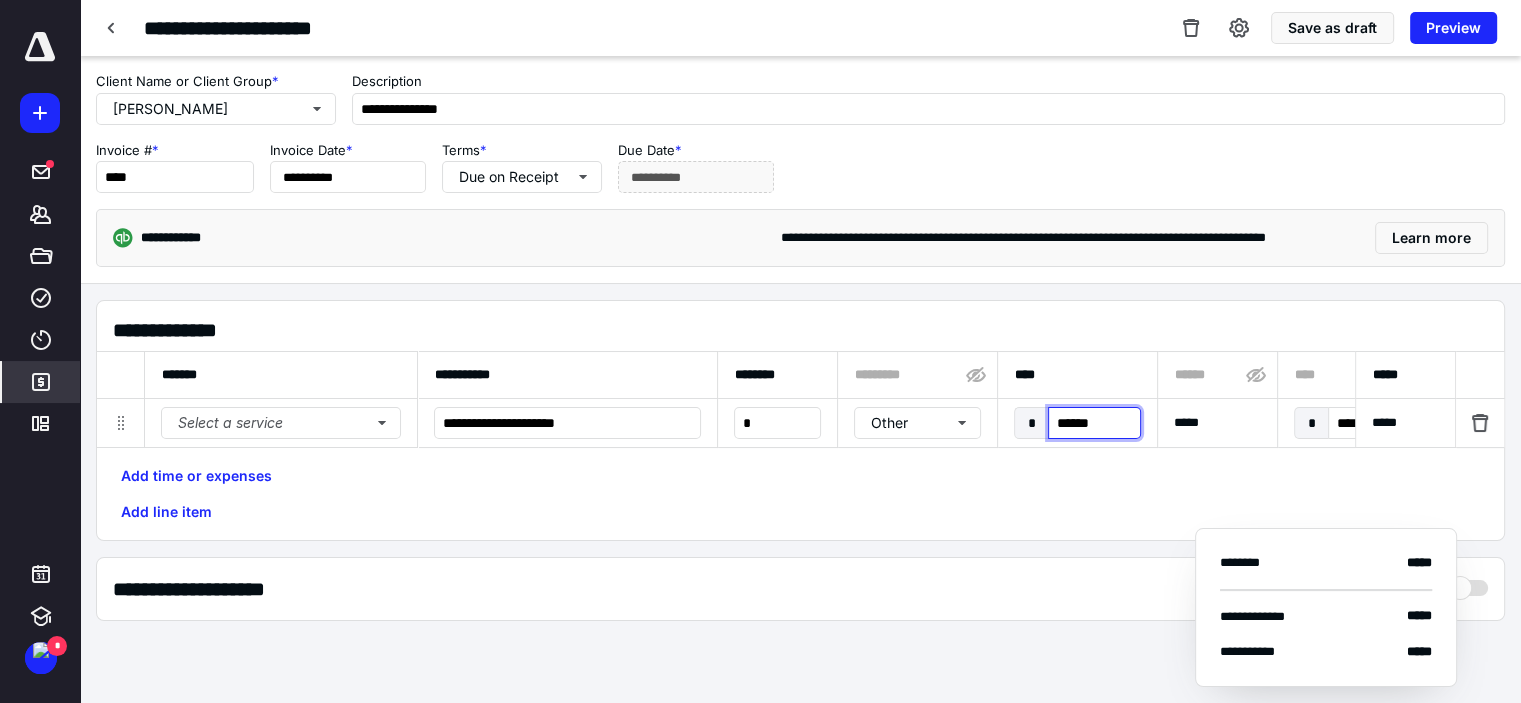 type on "******" 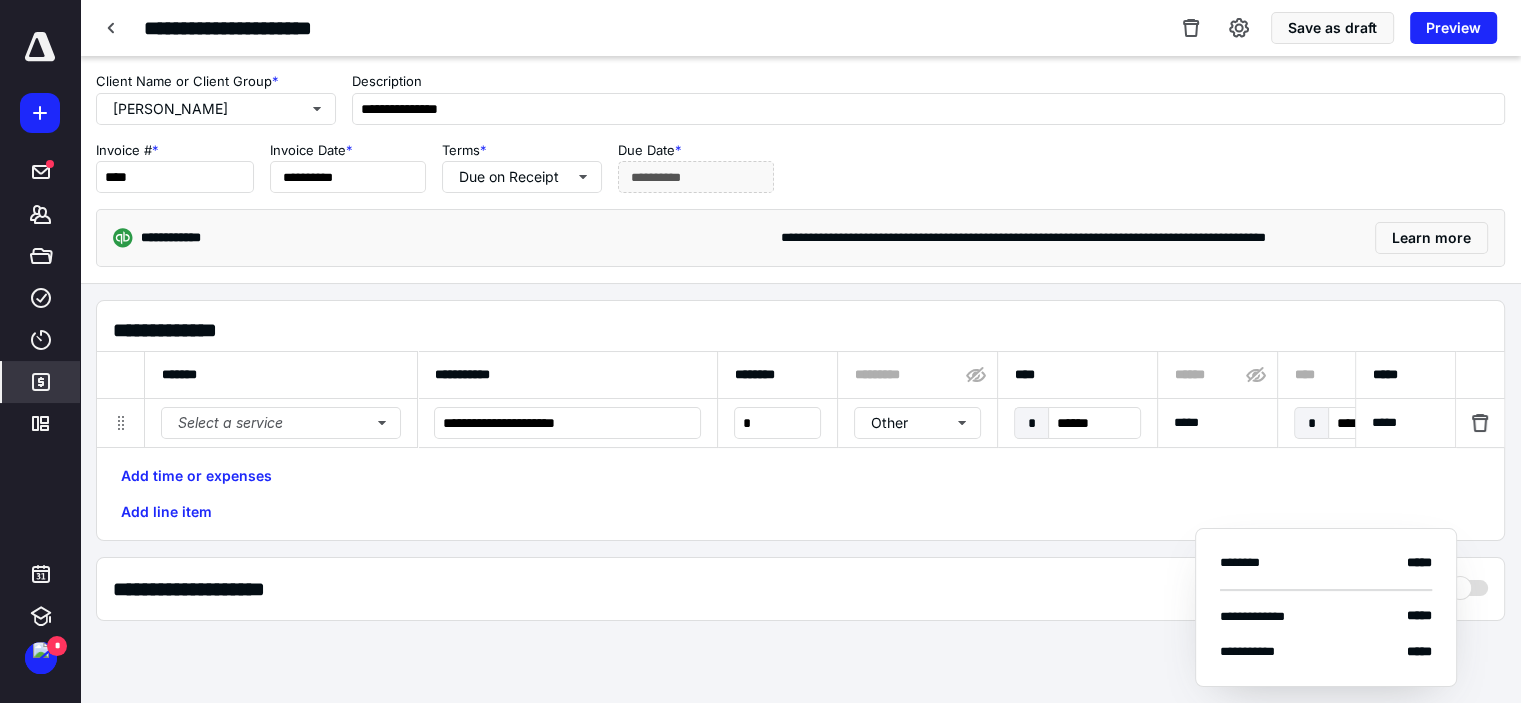 click on "**********" at bounding box center (800, 420) 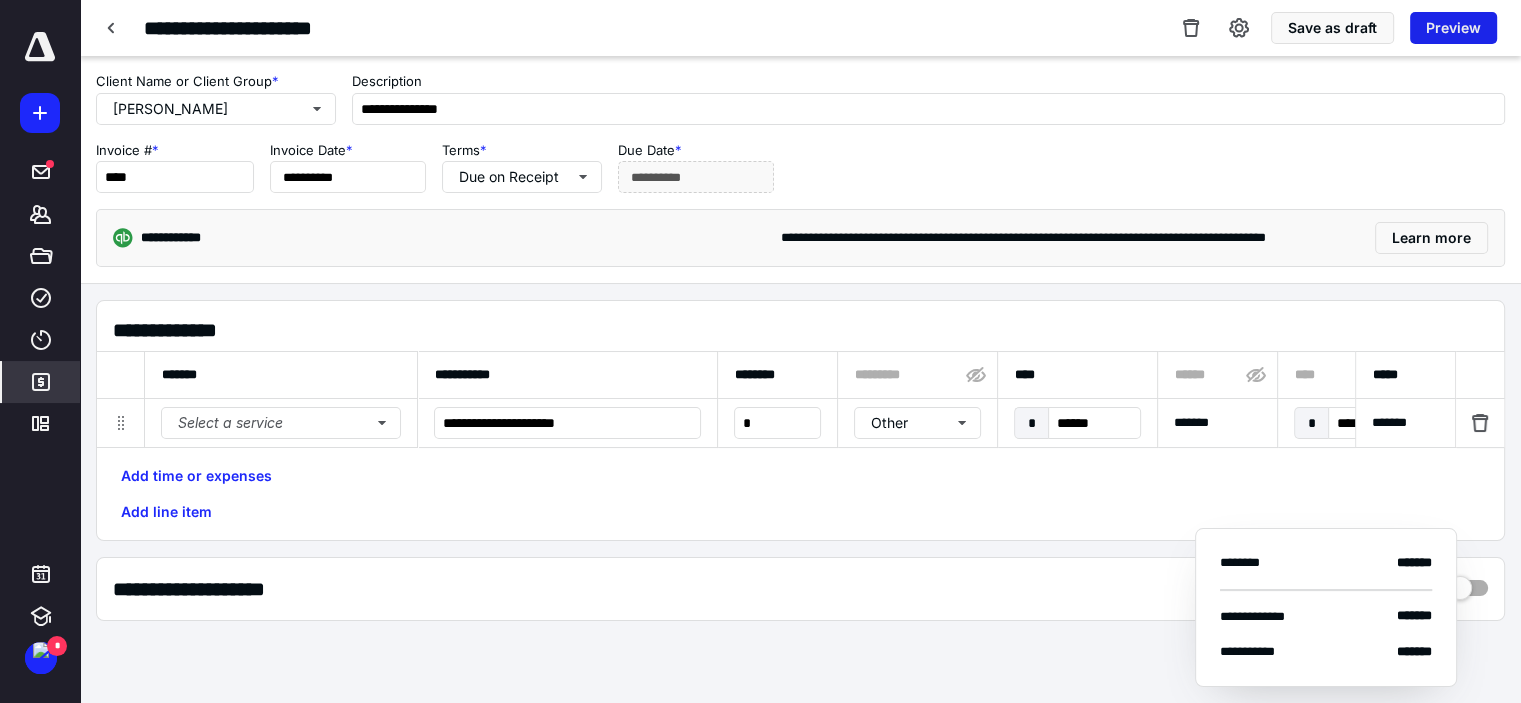 click on "Preview" at bounding box center [1453, 28] 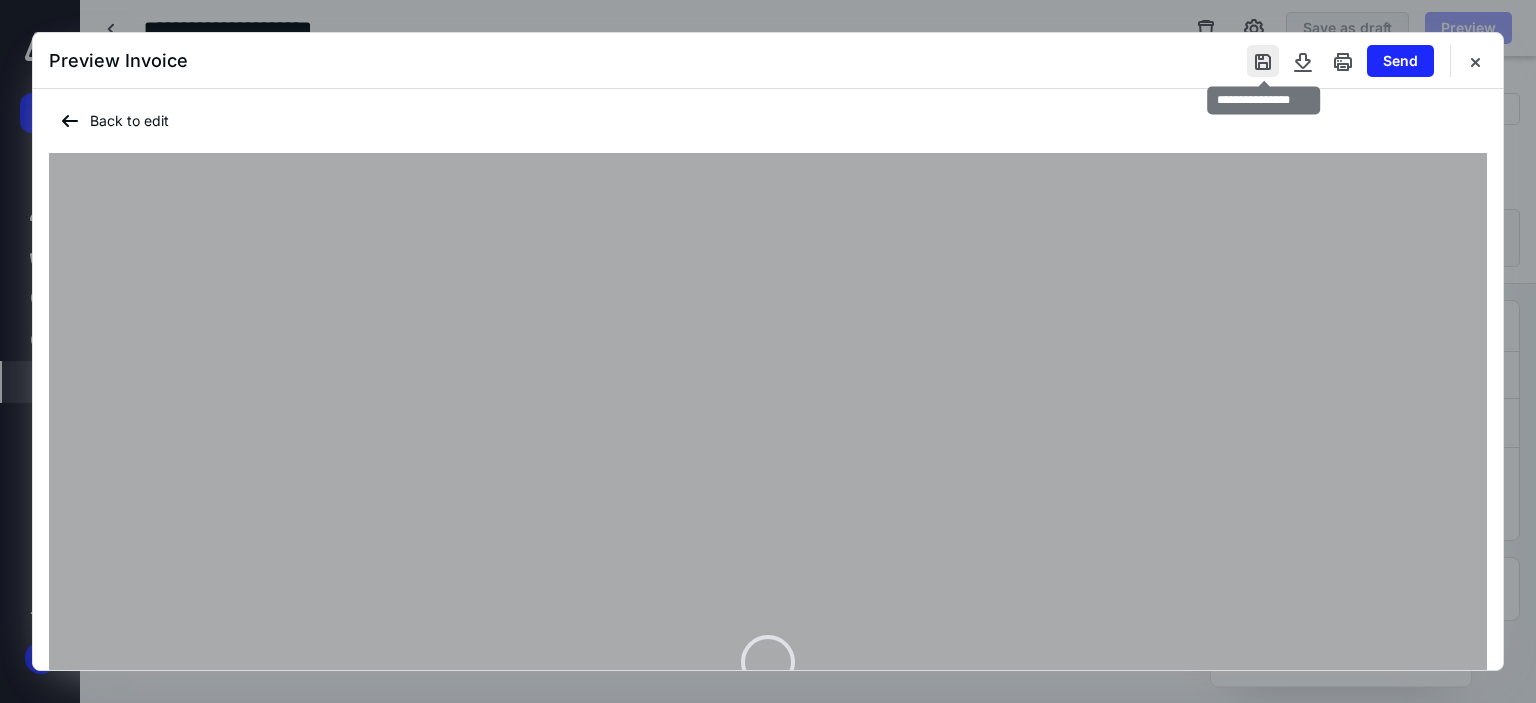click at bounding box center (1263, 61) 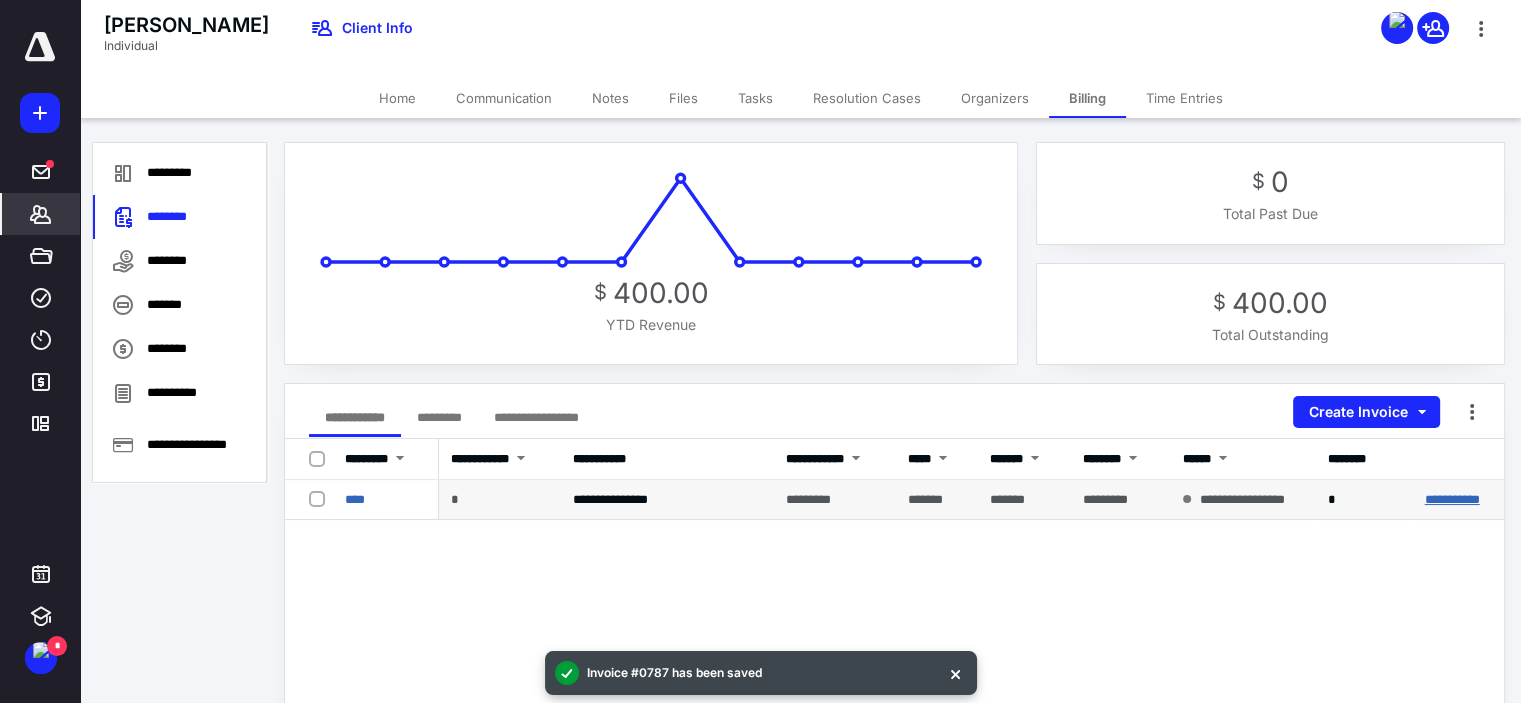 click on "**********" at bounding box center [1452, 499] 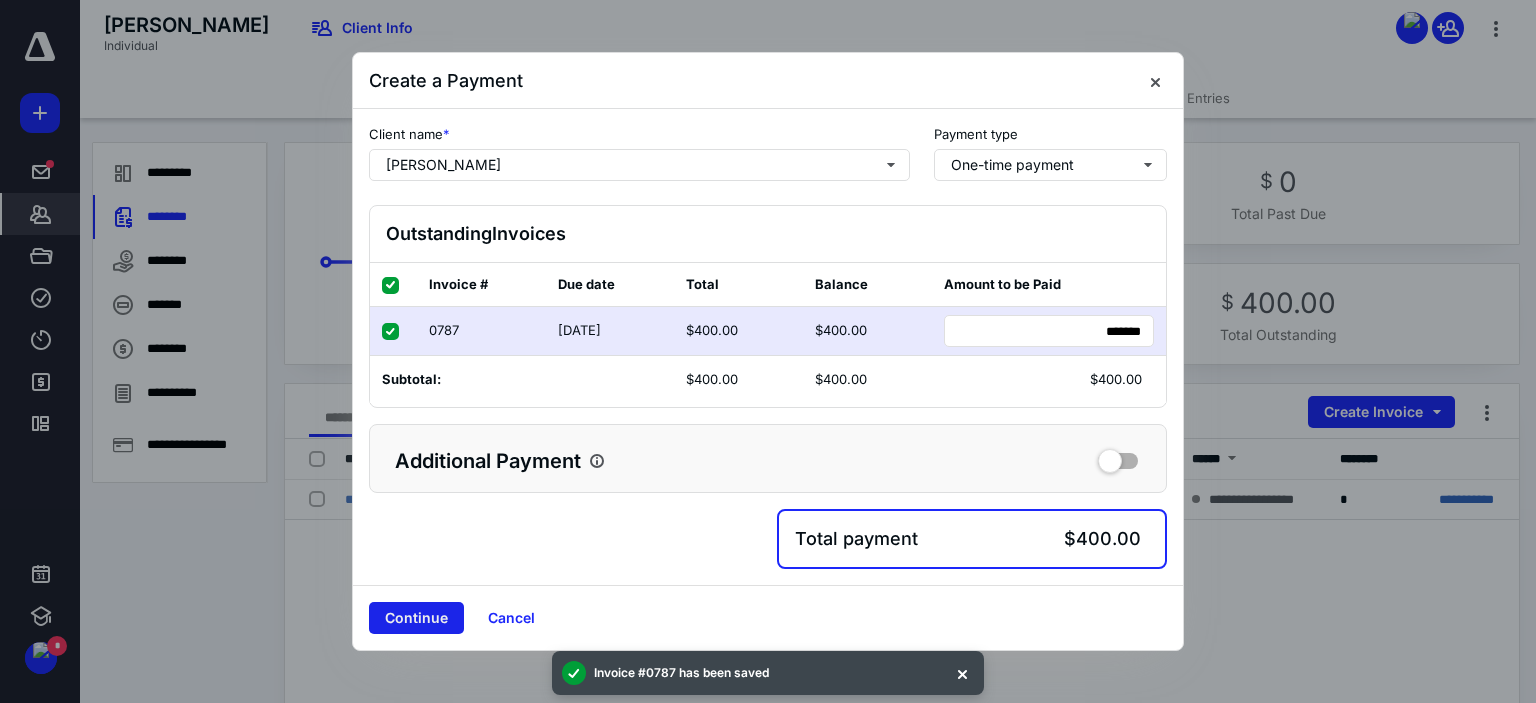 click on "Continue" at bounding box center (416, 618) 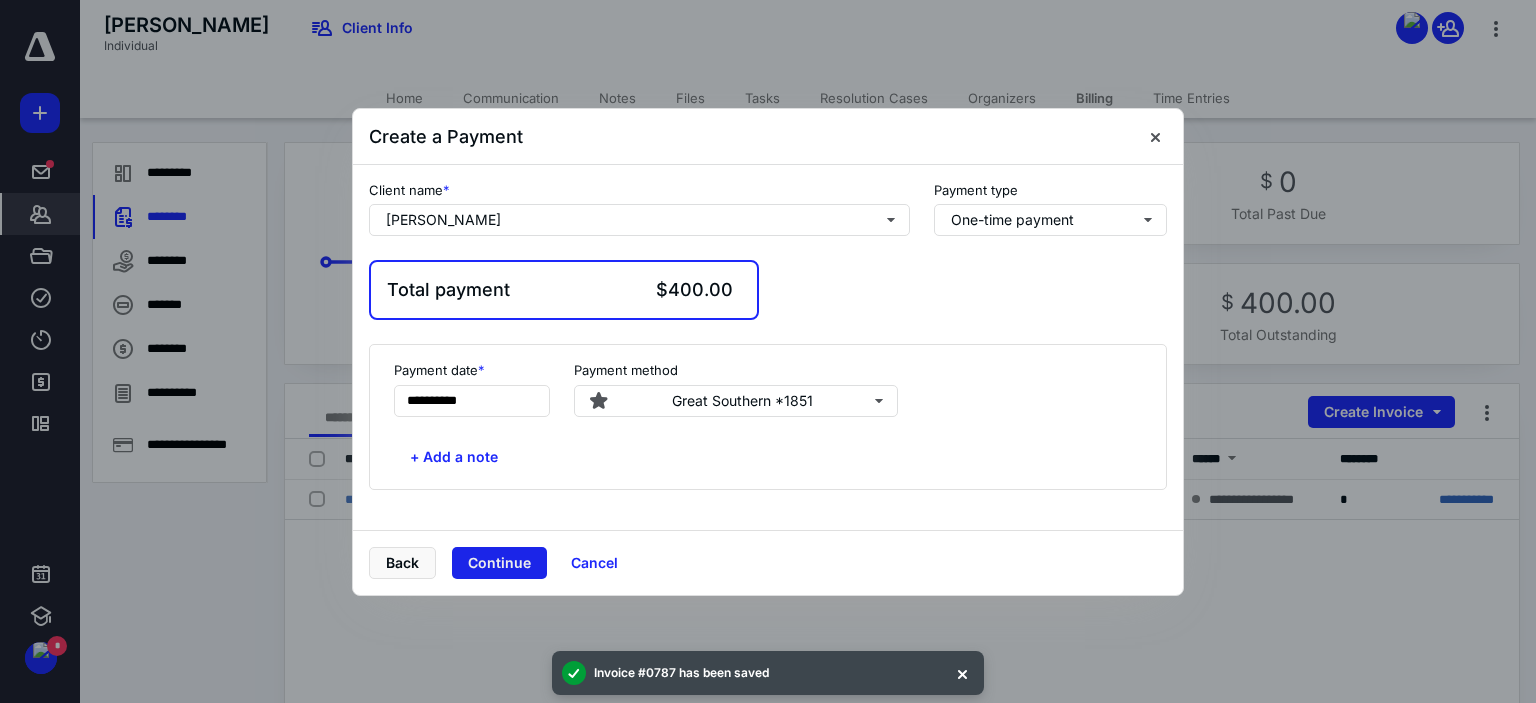 click on "Continue" at bounding box center (499, 563) 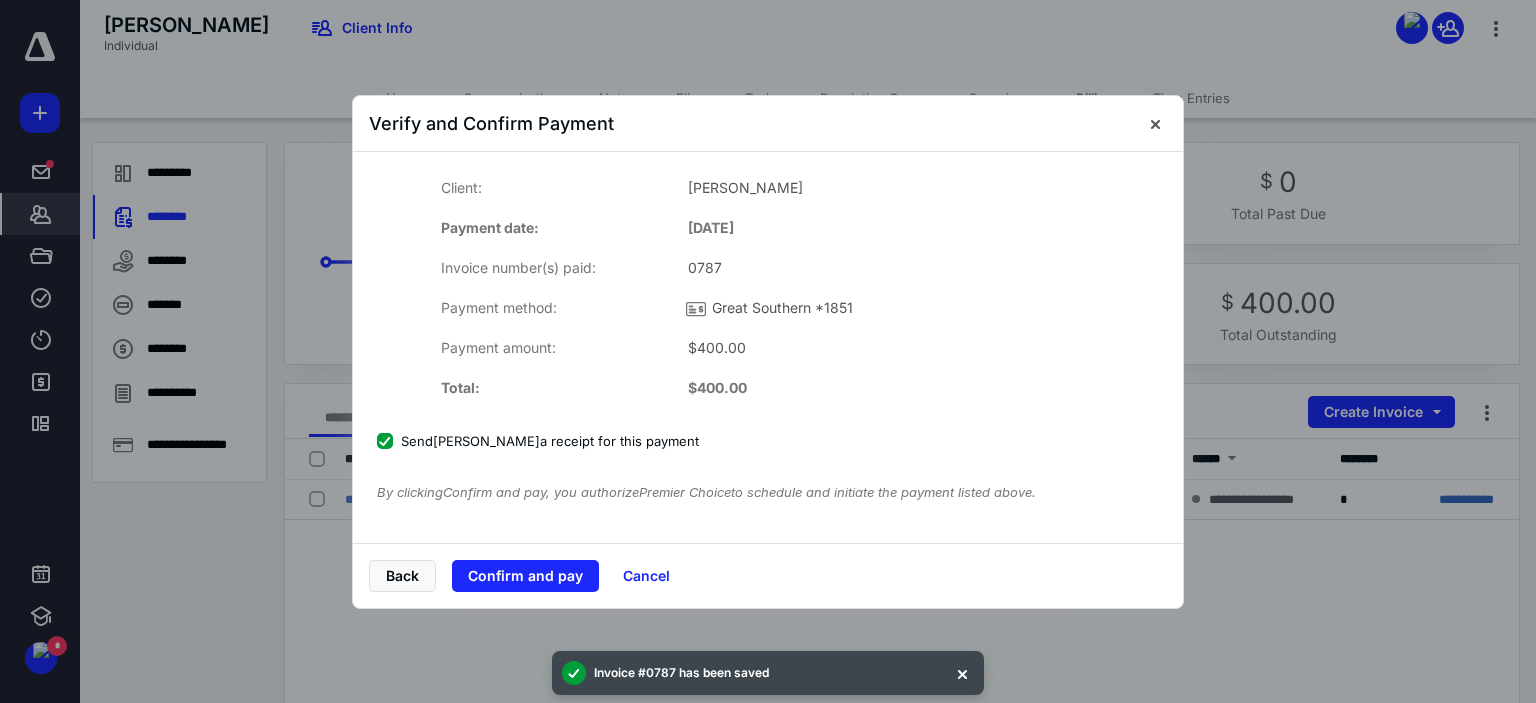 click on "Confirm and pay" at bounding box center (525, 576) 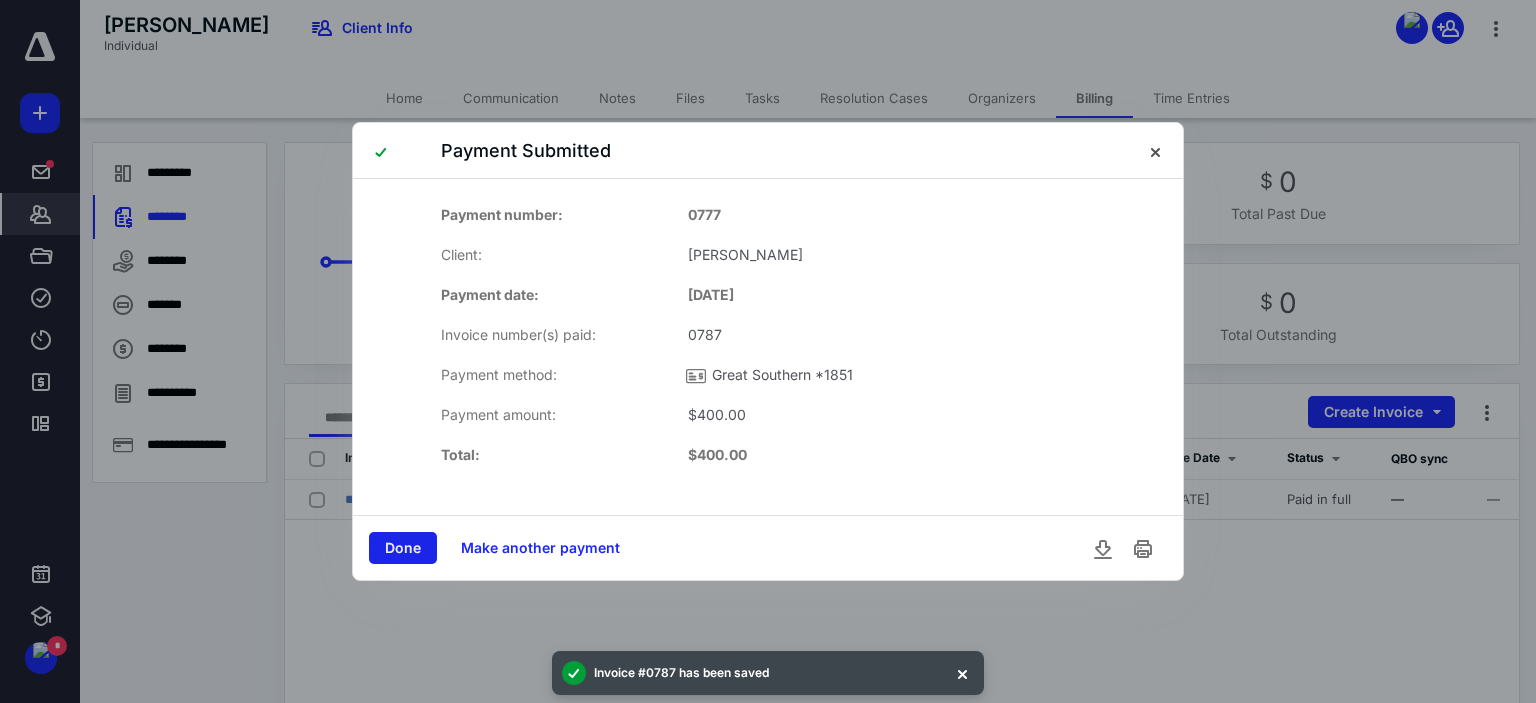 click on "Done" at bounding box center (403, 548) 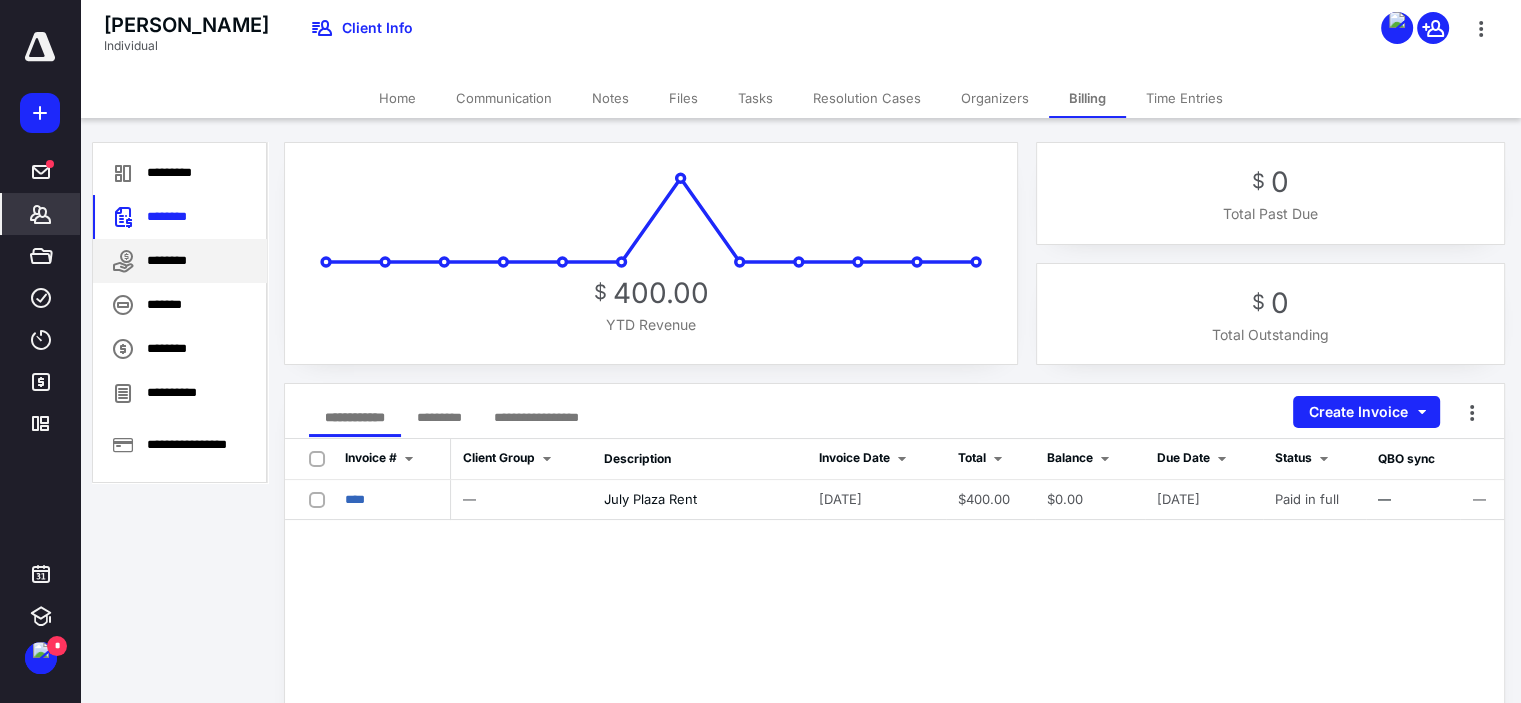 click on "********" at bounding box center (180, 261) 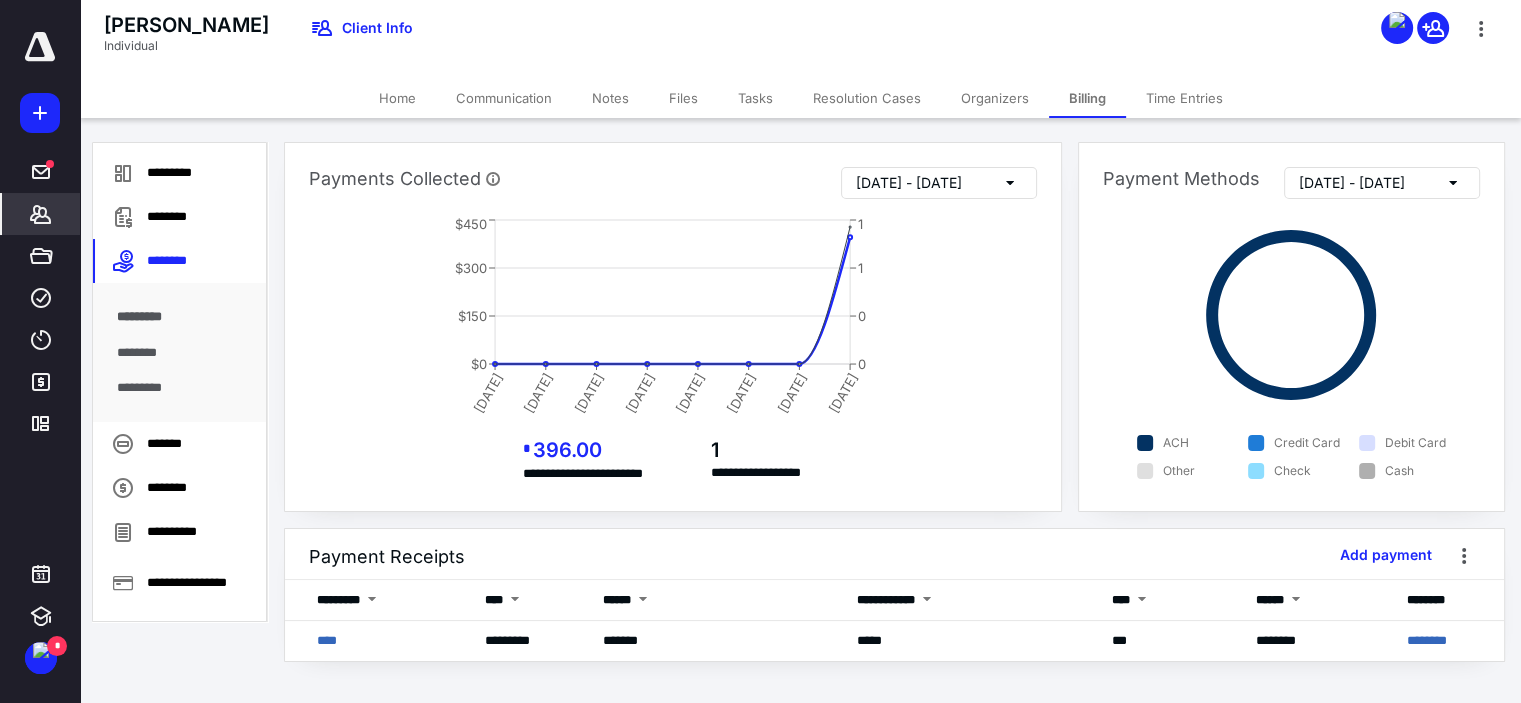 scroll, scrollTop: 21, scrollLeft: 0, axis: vertical 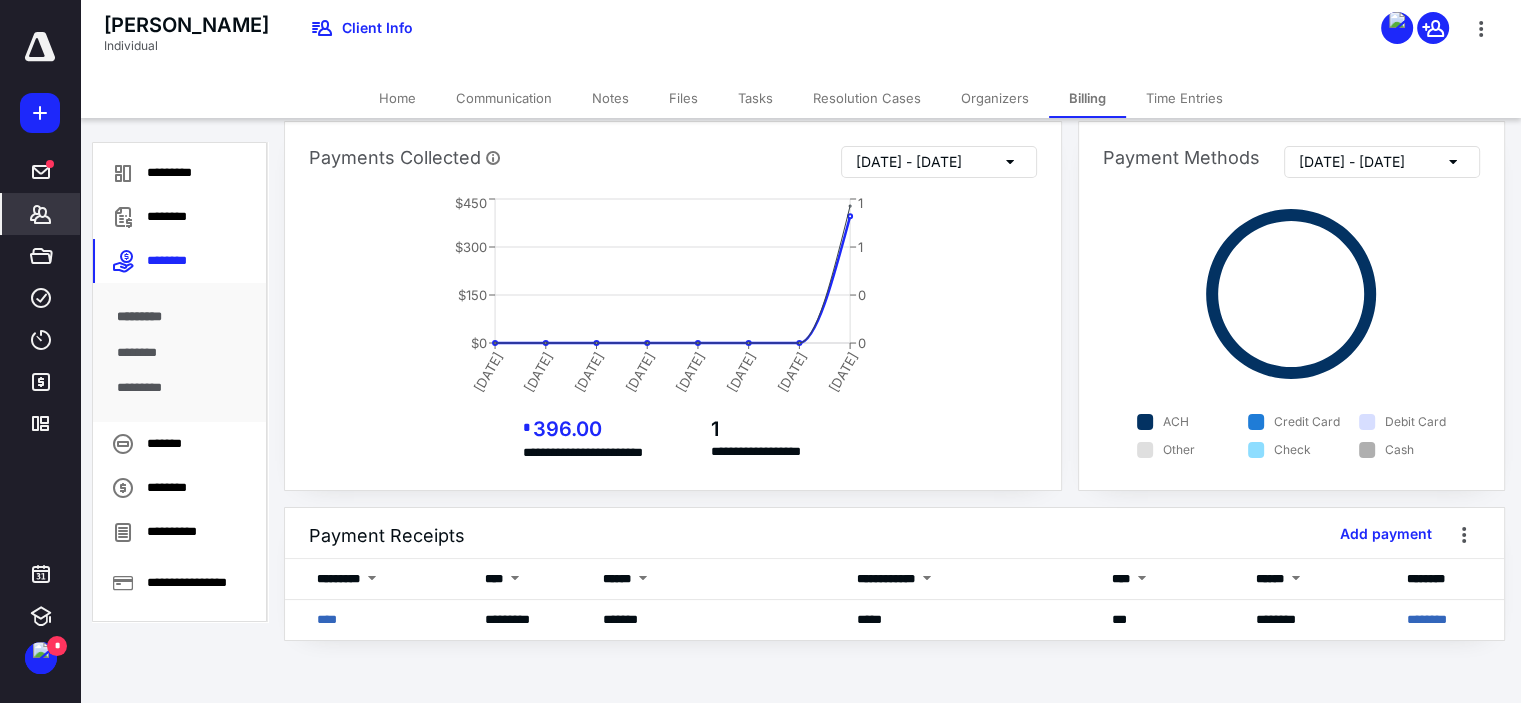 click on "*********" at bounding box center [180, 388] 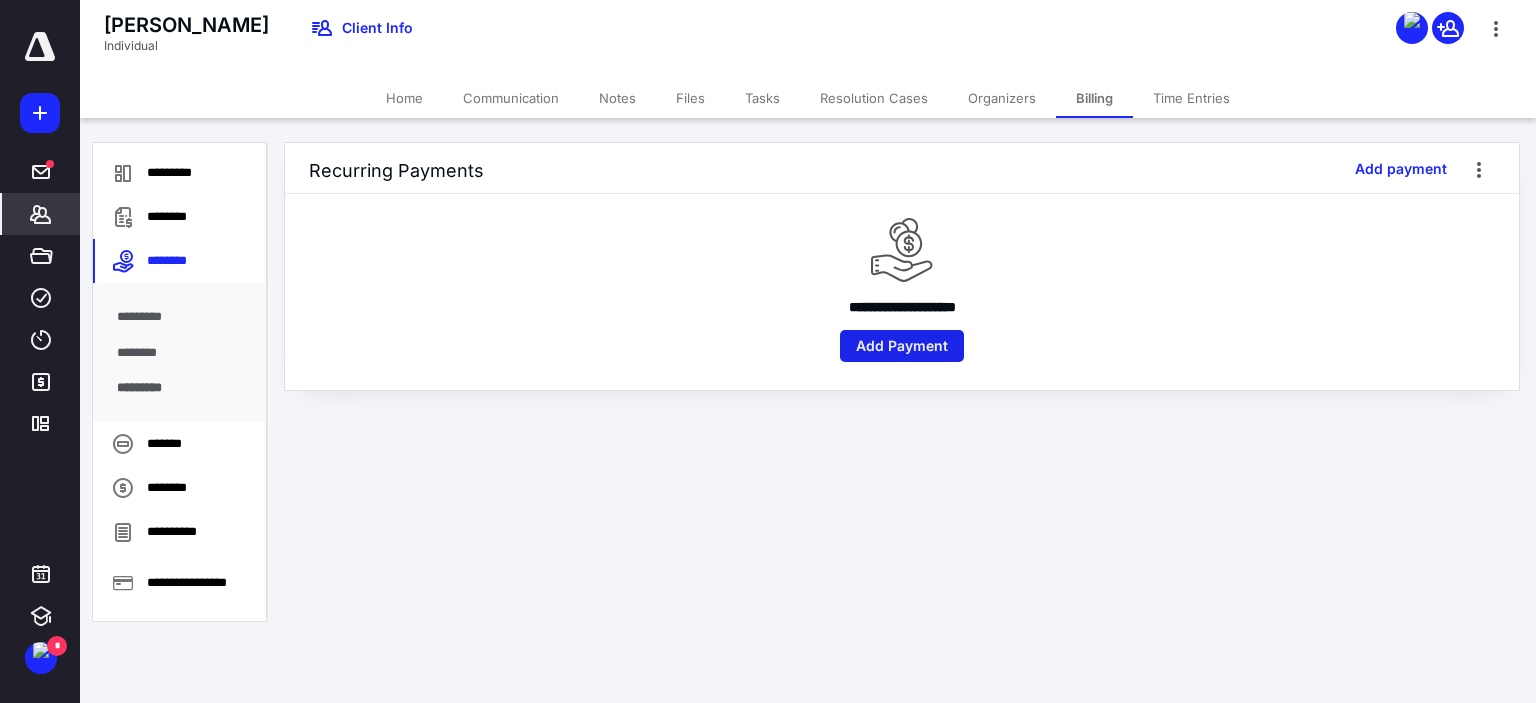 click on "Add Payment" at bounding box center [902, 346] 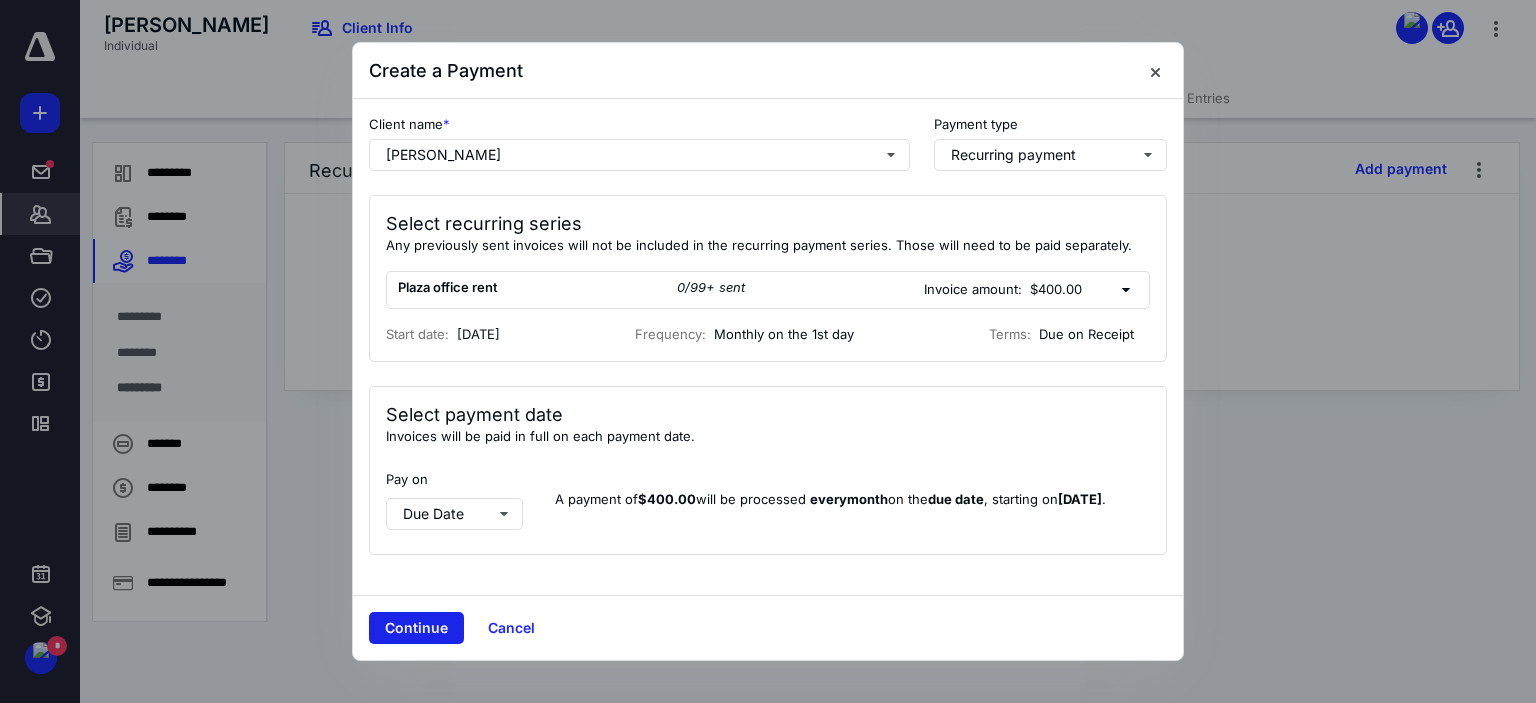 click on "Continue" at bounding box center [416, 628] 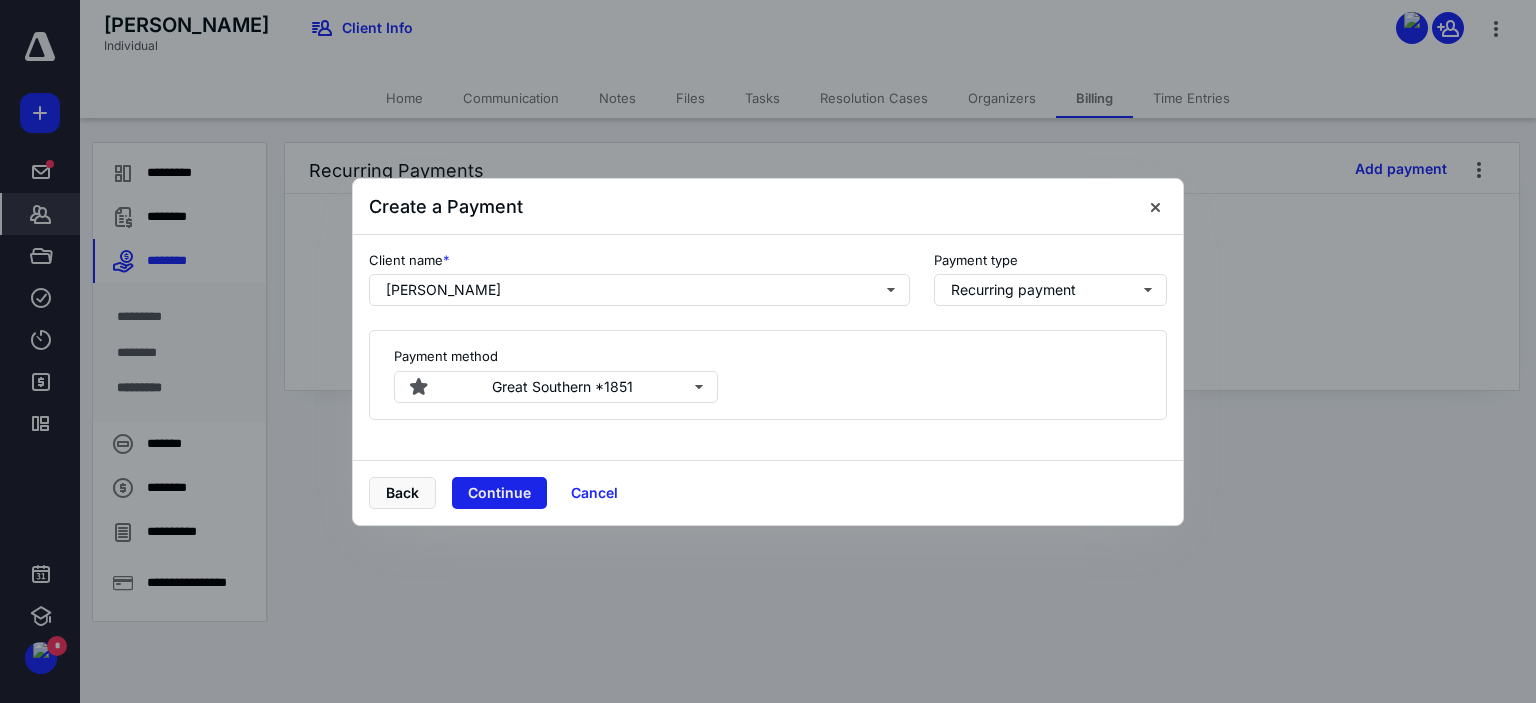 click on "Continue" at bounding box center [499, 493] 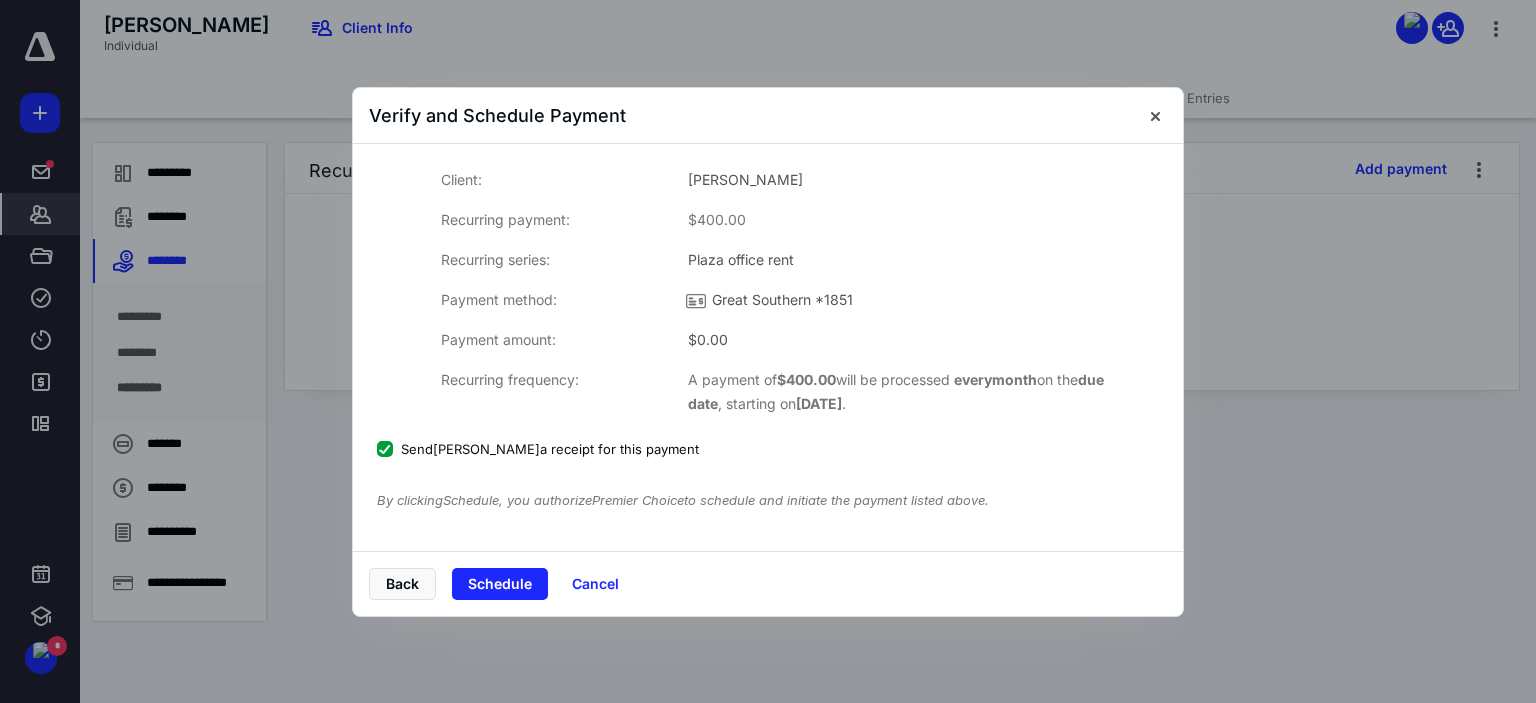 click on "Schedule" at bounding box center (500, 584) 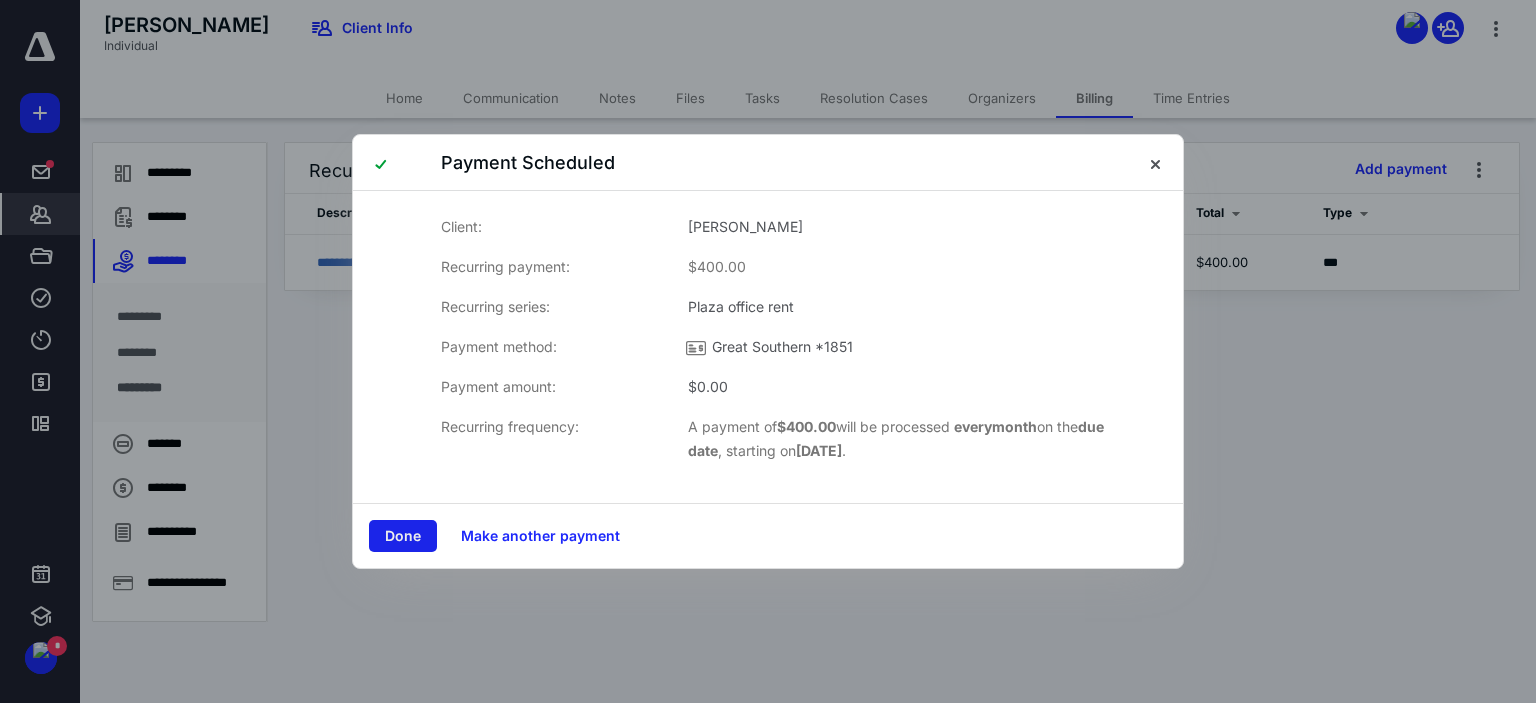 click on "Done" at bounding box center [403, 536] 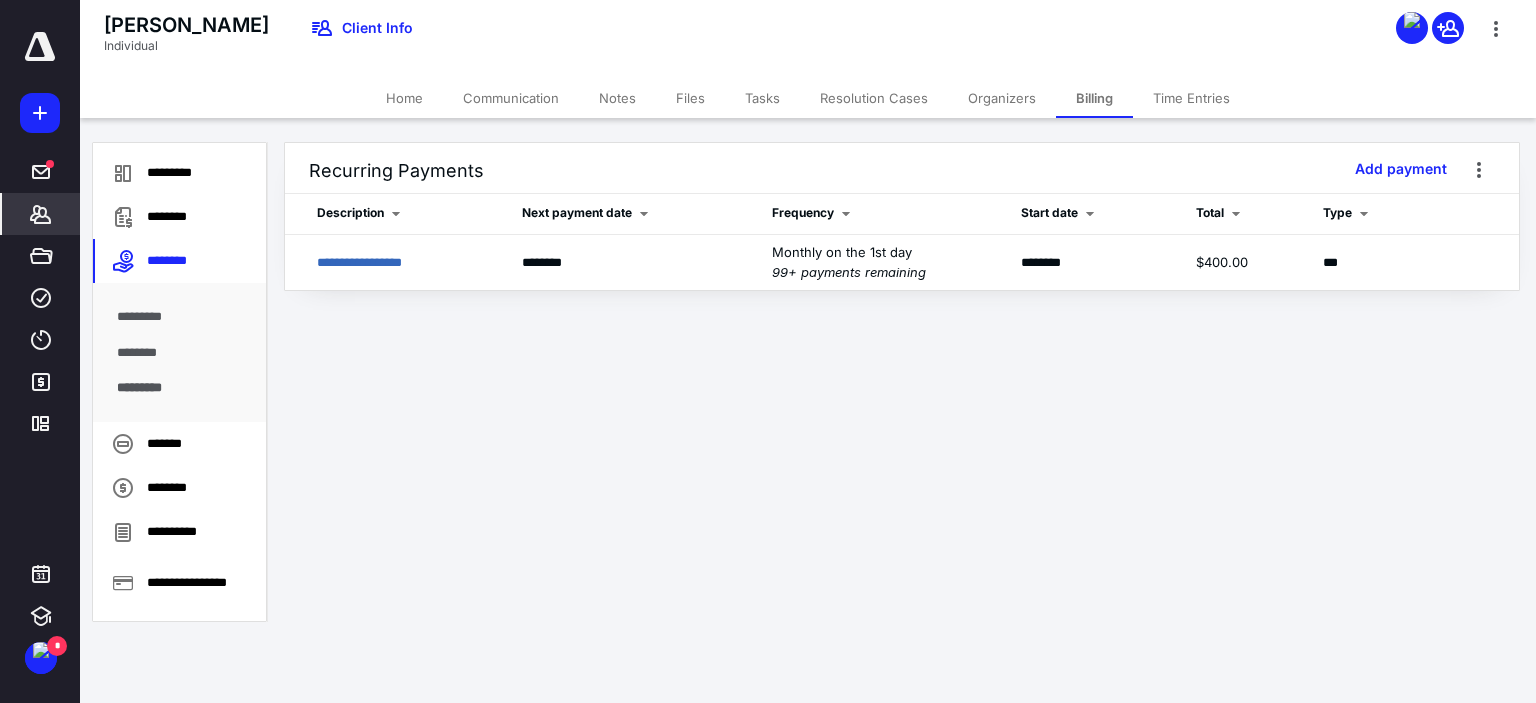 click 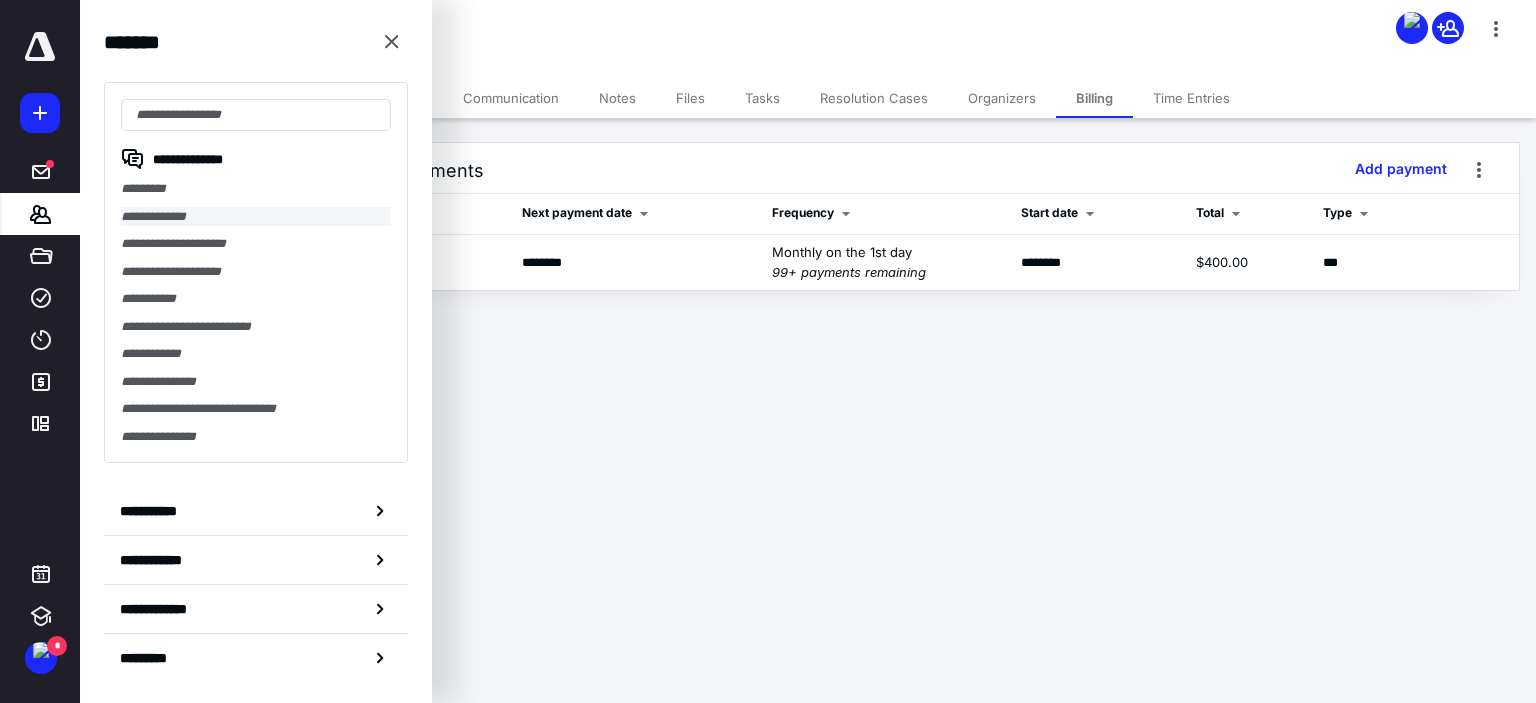 click on "**********" at bounding box center [256, 217] 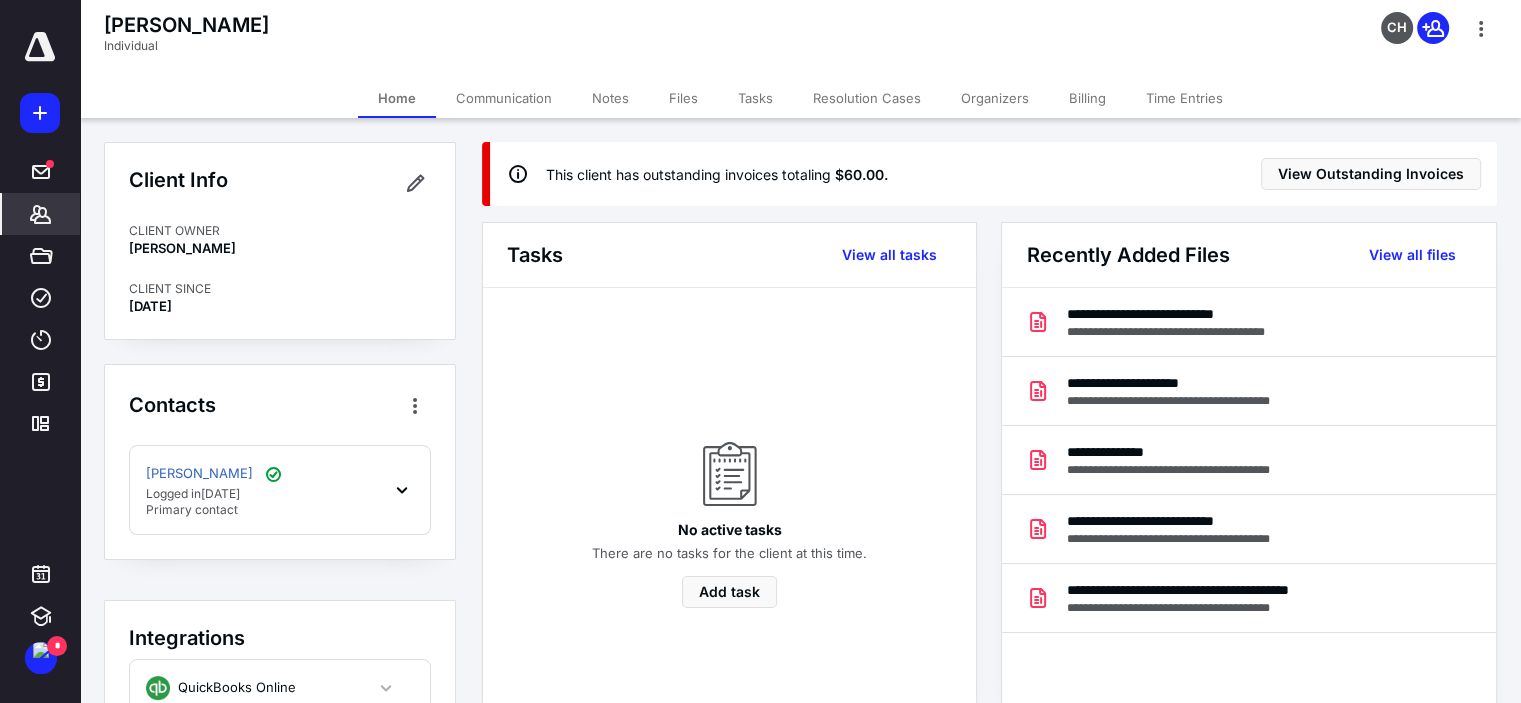 click on "Billing" at bounding box center (1087, 98) 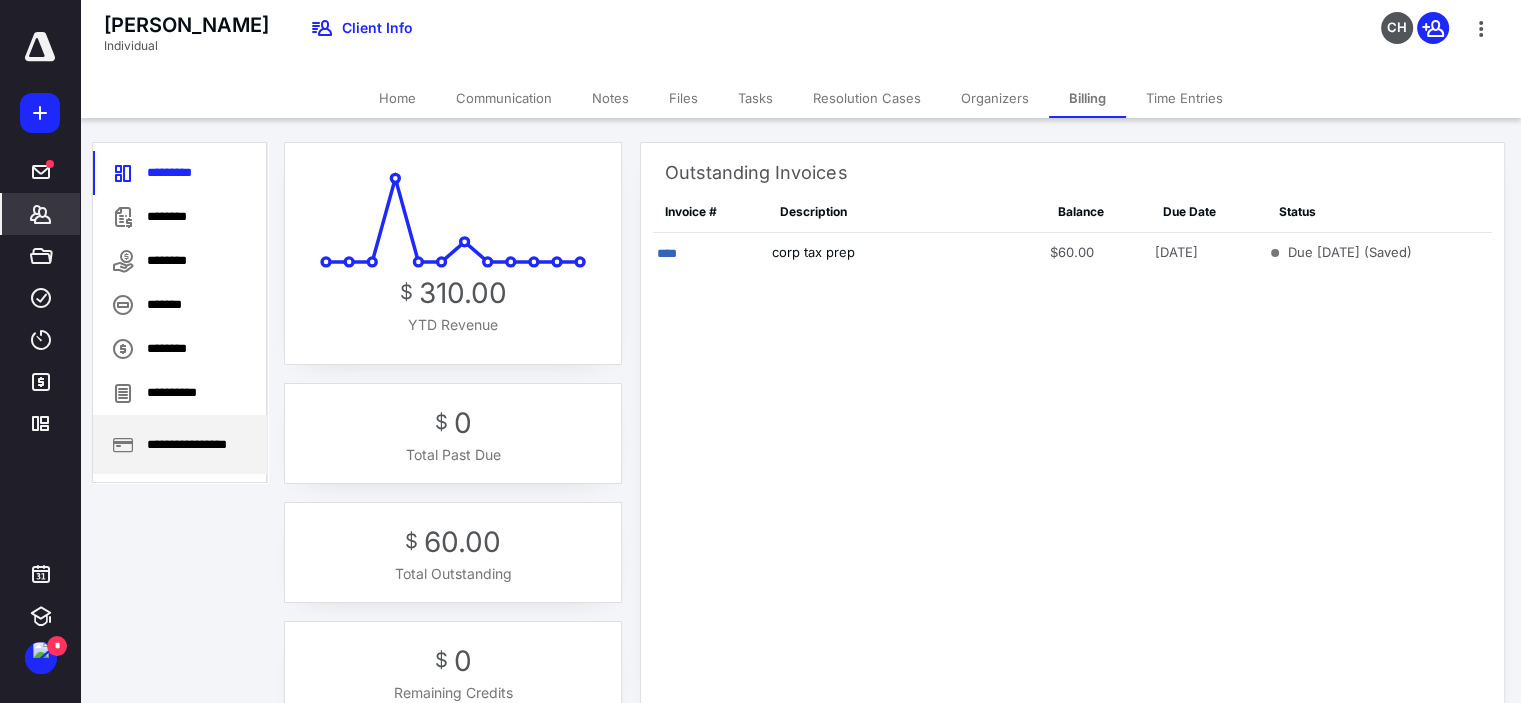 click on "**********" at bounding box center [180, 444] 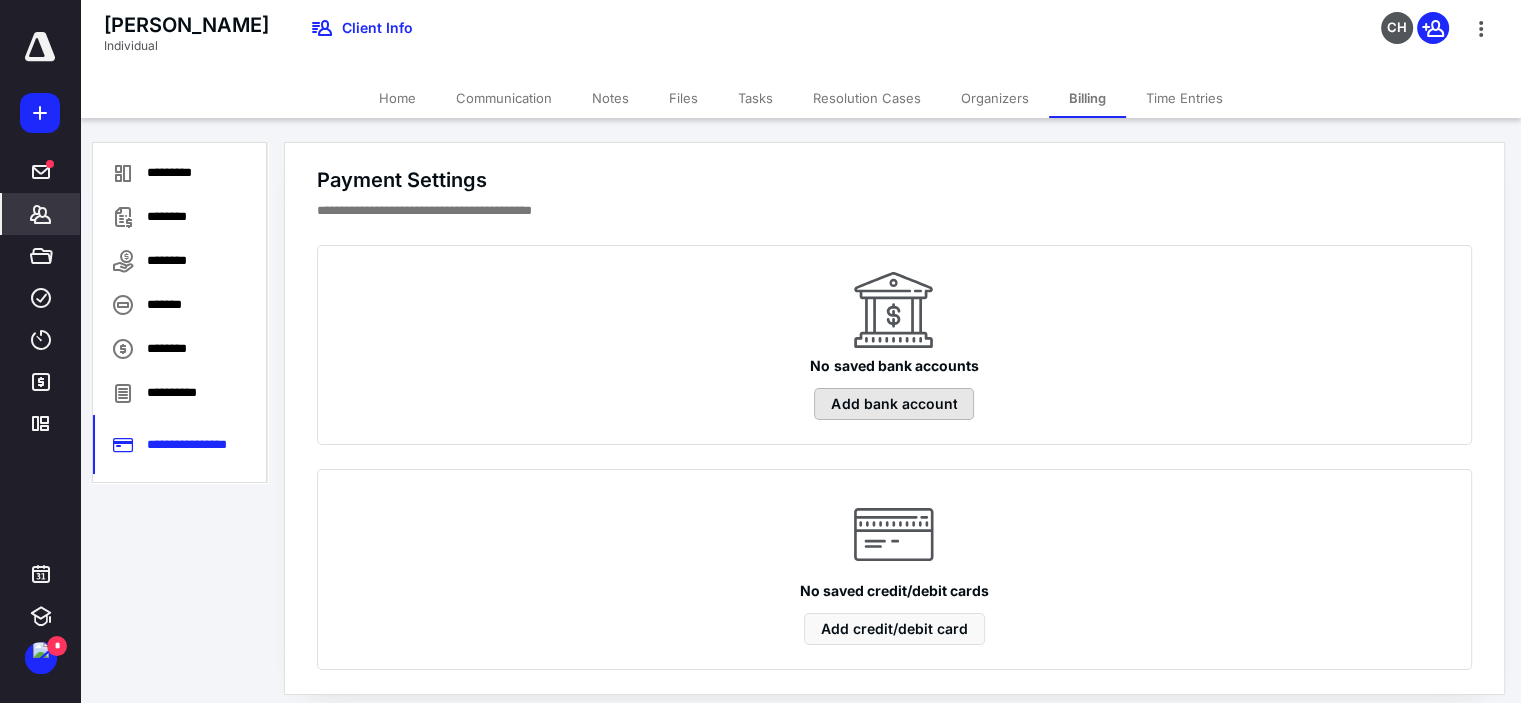 click on "Add bank account" at bounding box center (894, 404) 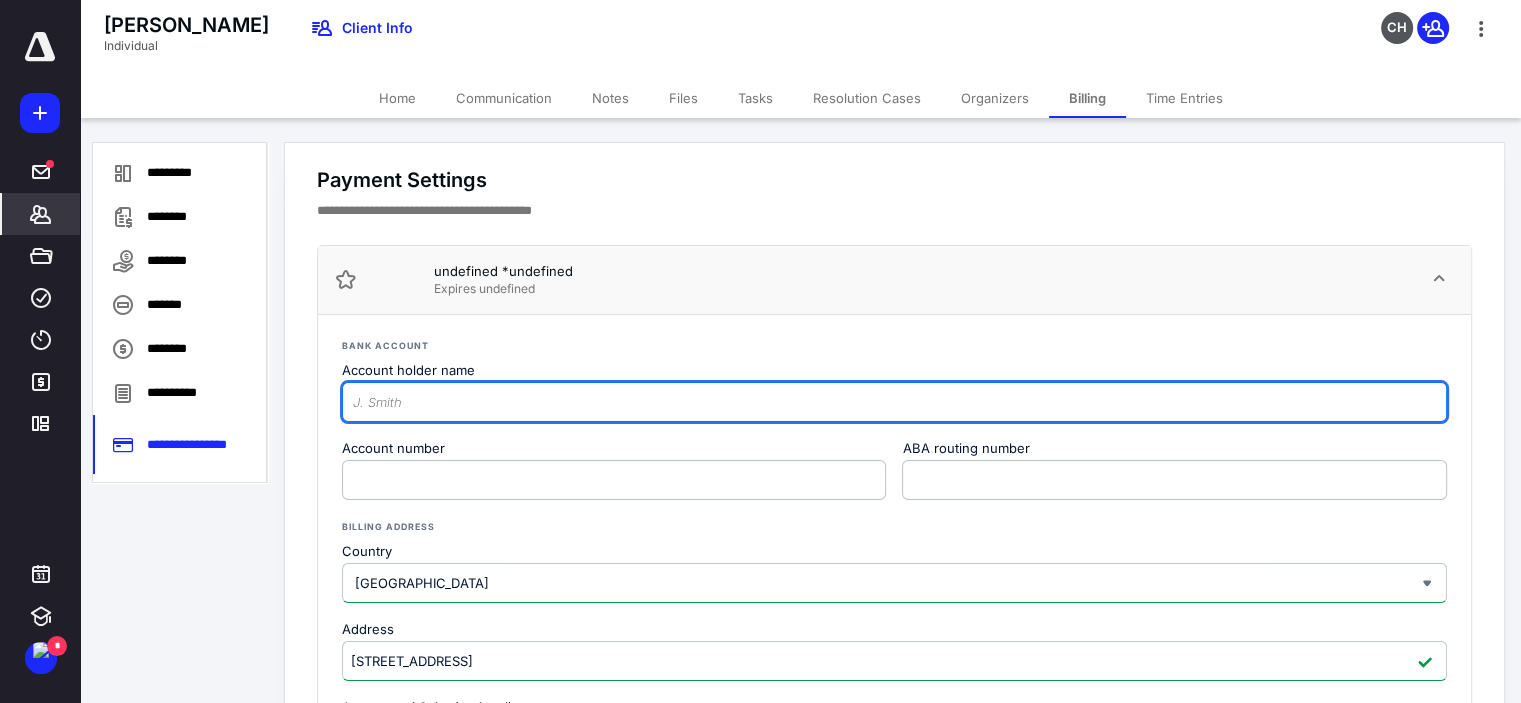 click on "Account holder name" at bounding box center [894, 402] 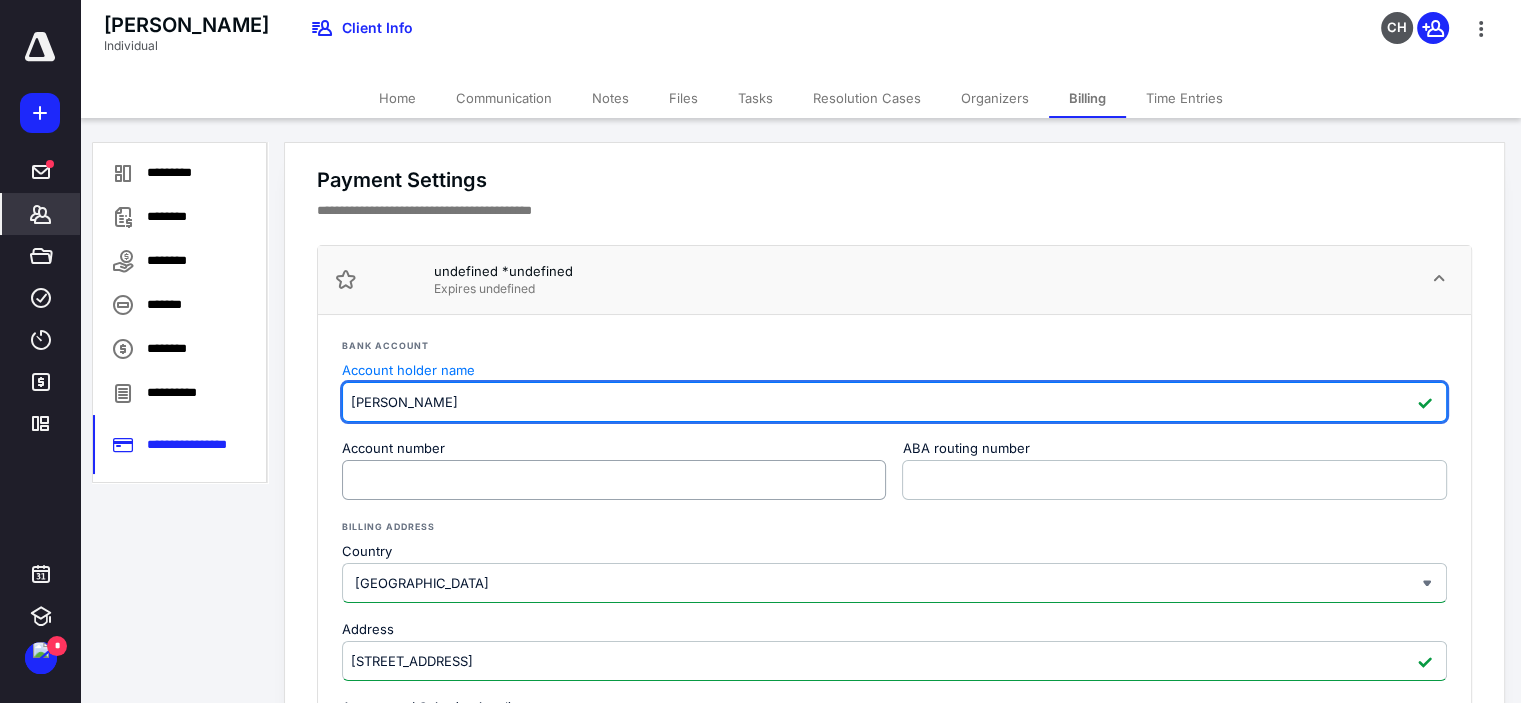 type on "[PERSON_NAME]" 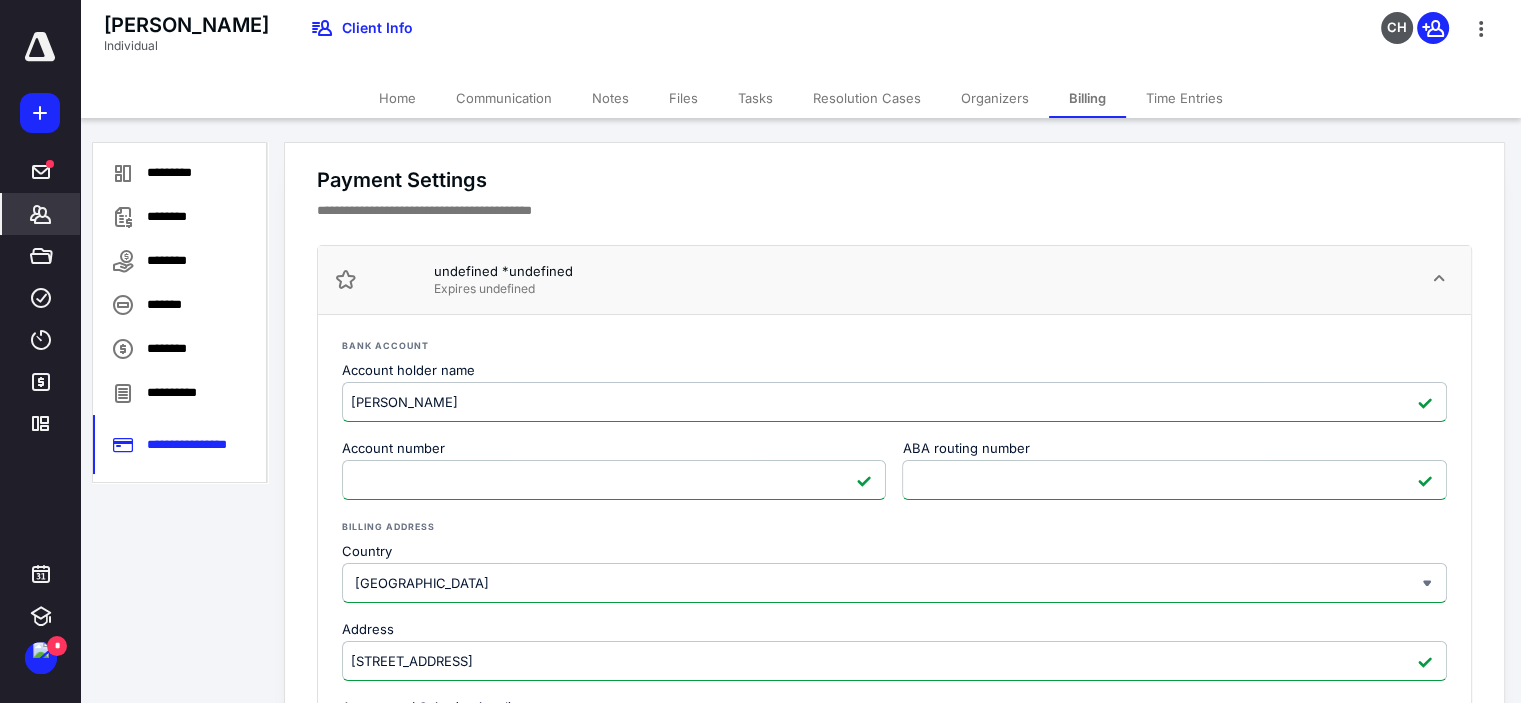 click on "Billing address Country [GEOGRAPHIC_DATA] [US_STATE] [GEOGRAPHIC_DATA] Address [STREET_ADDRESS][GEOGRAPHIC_DATA] / Suite (optional) City [GEOGRAPHIC_DATA] [US_STATE] [US_STATE] [US_STATE] [US_STATE] [US_STATE] [US_STATE] [US_STATE] [US_STATE] [US_STATE] [US_STATE] [US_STATE] [US_STATE] [US_STATE] [US_STATE] [US_STATE] [US_STATE] [US_STATE] [US_STATE] [US_STATE] [US_STATE] [US_STATE] [US_STATE] [US_STATE] [US_STATE] [US_STATE] [US_STATE] [US_STATE] [US_STATE] [US_STATE] [US_STATE] [US_STATE] [US_STATE] [US_STATE] [US_STATE] [US_STATE] [US_STATE] [US_STATE] [US_STATE] [US_STATE] [US_STATE] [US_STATE] [US_STATE] [US_STATE] [US_STATE] [US_STATE] [US_STATE] [US_STATE] [US_STATE][PERSON_NAME][US_STATE] [US_STATE][PERSON_NAME] [US_STATE] [US_STATE] Zip code 65804" at bounding box center [894, 719] 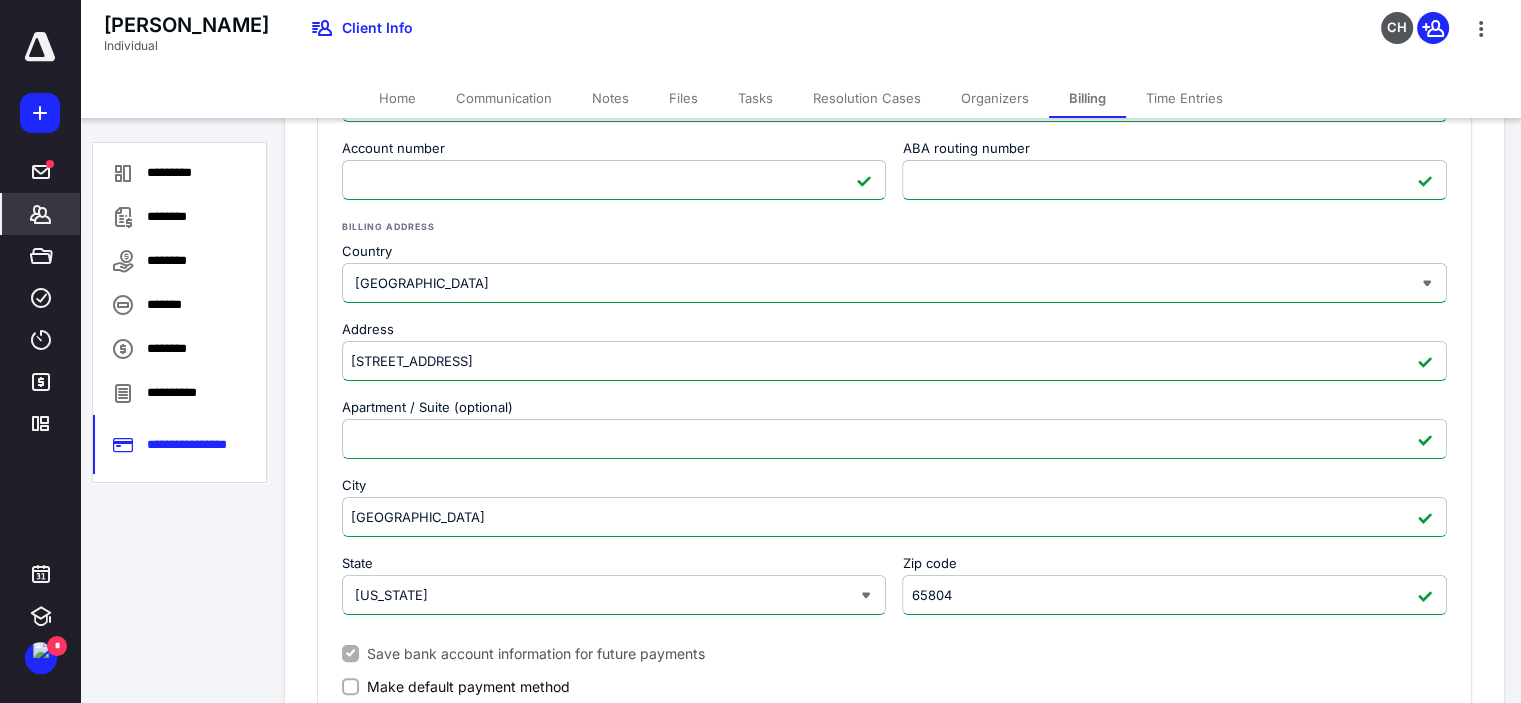 scroll, scrollTop: 400, scrollLeft: 0, axis: vertical 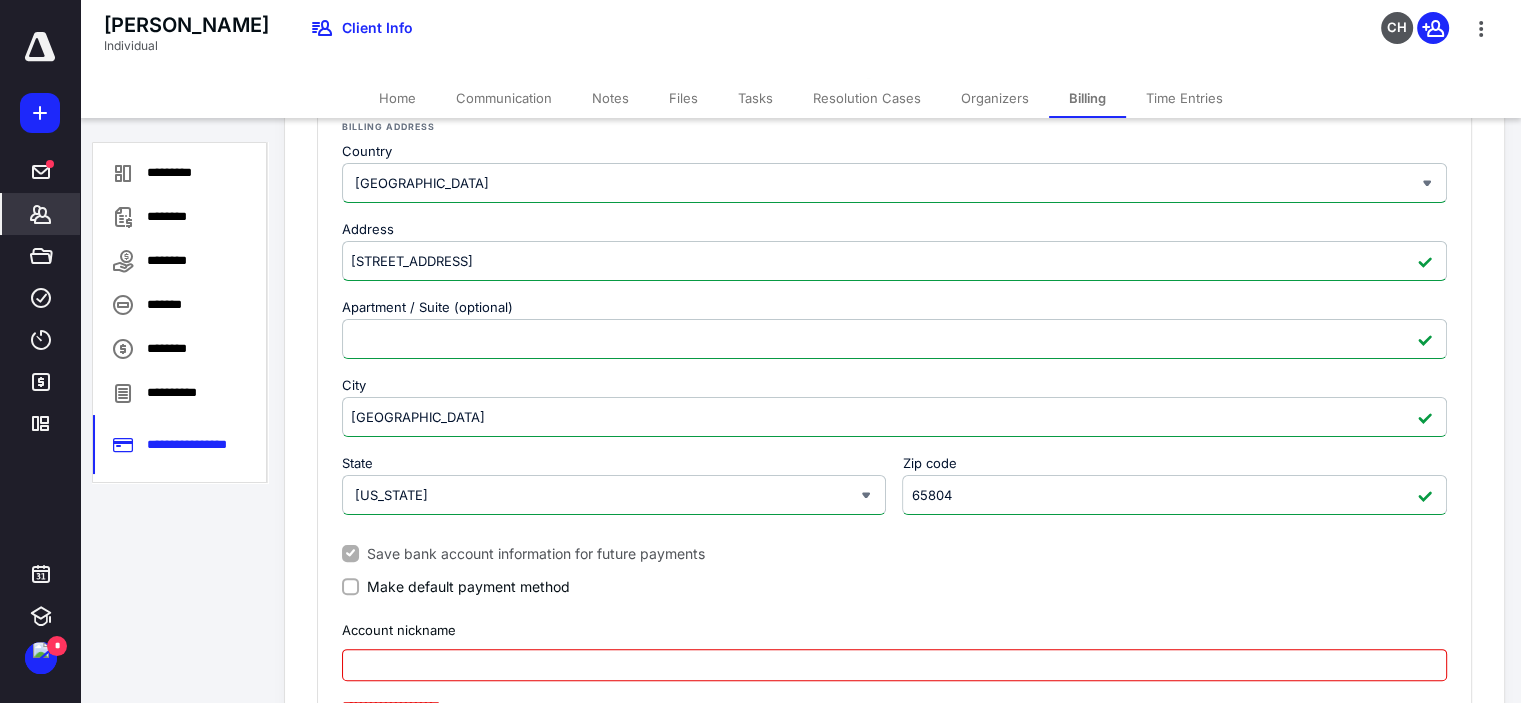 click on "Make default payment method" at bounding box center [350, 586] 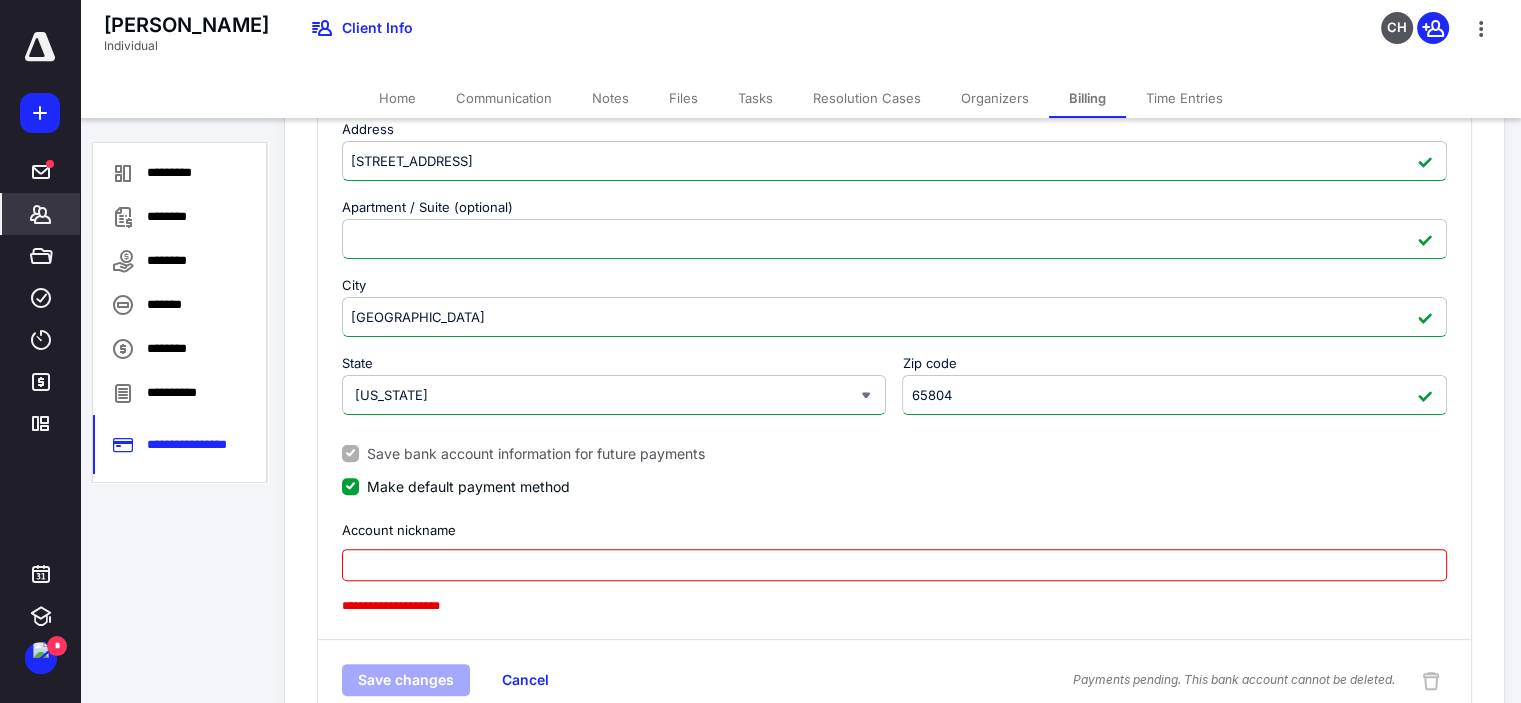 scroll, scrollTop: 584, scrollLeft: 0, axis: vertical 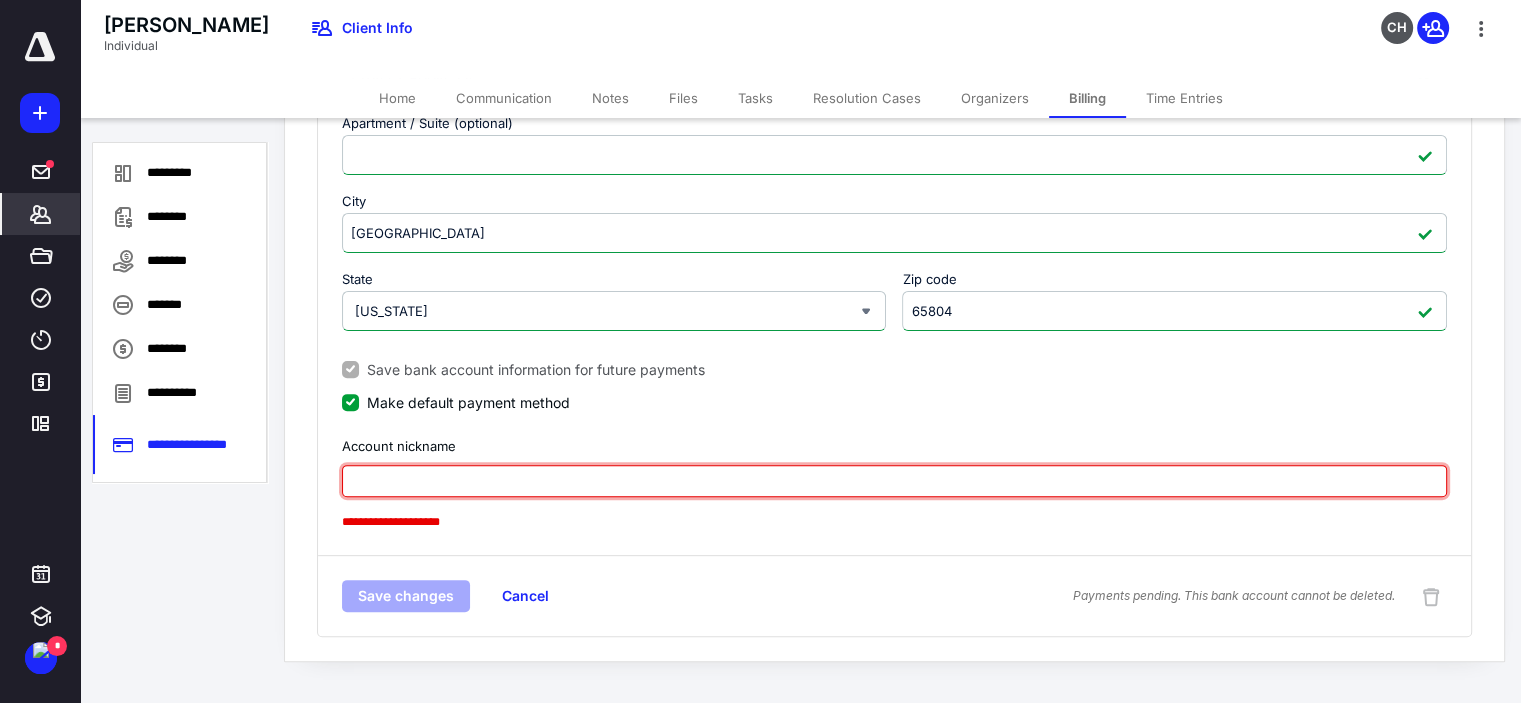 click at bounding box center (894, 481) 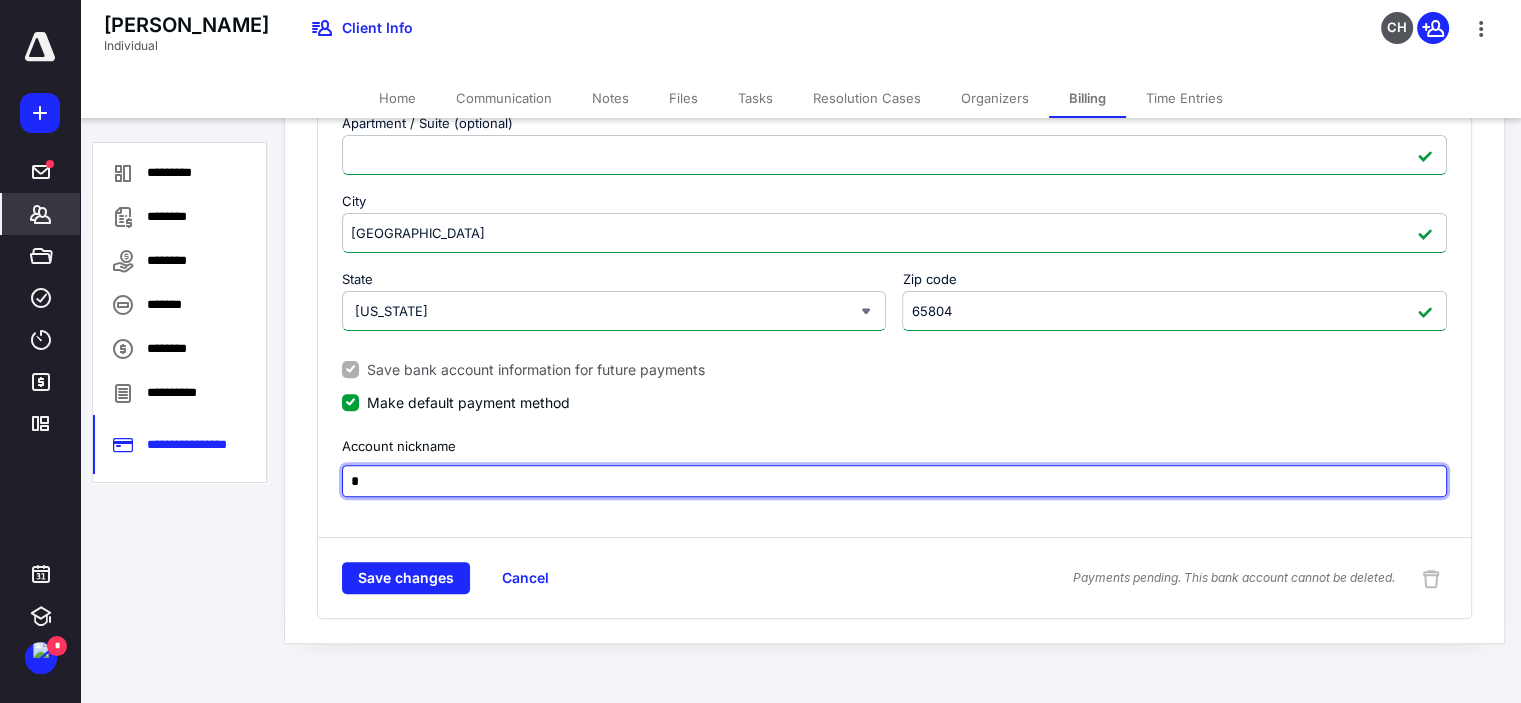 scroll, scrollTop: 566, scrollLeft: 0, axis: vertical 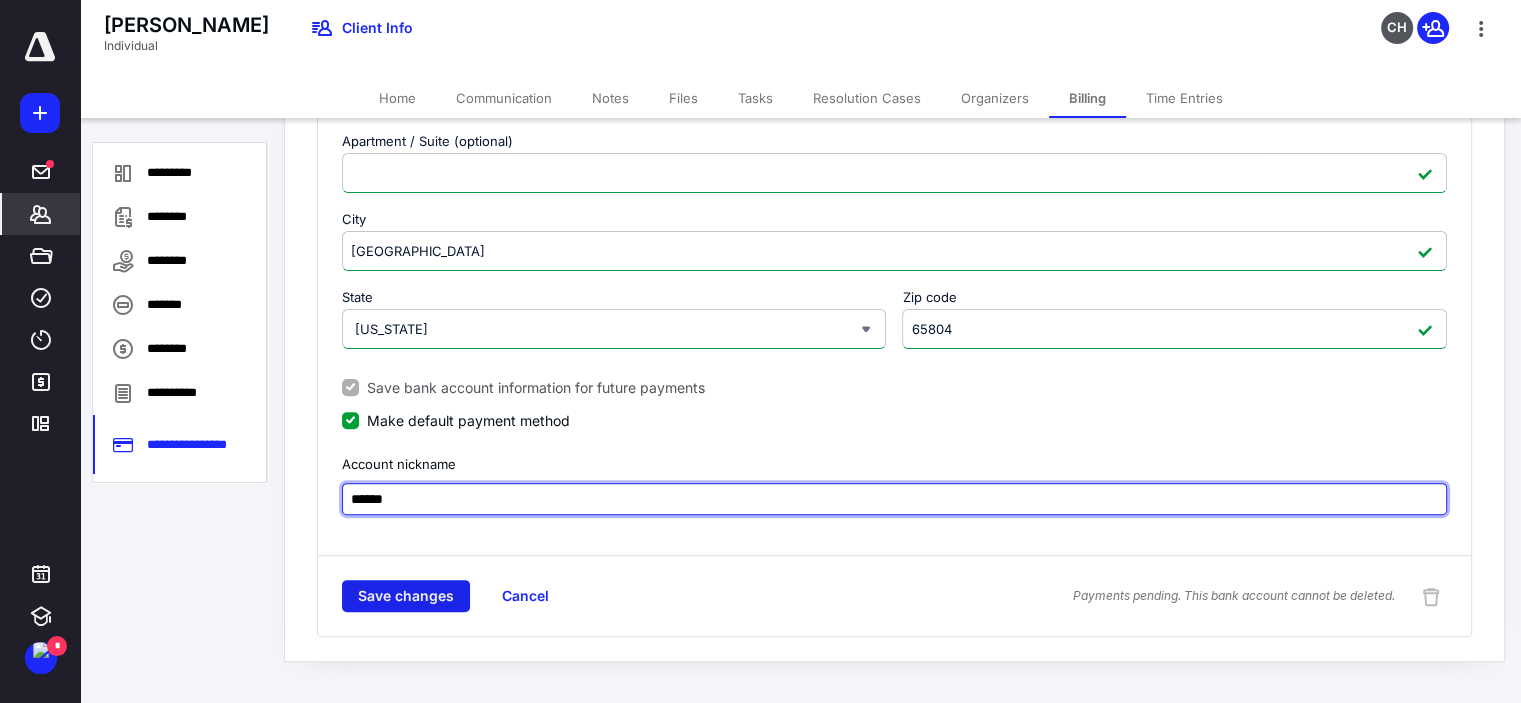 type on "******" 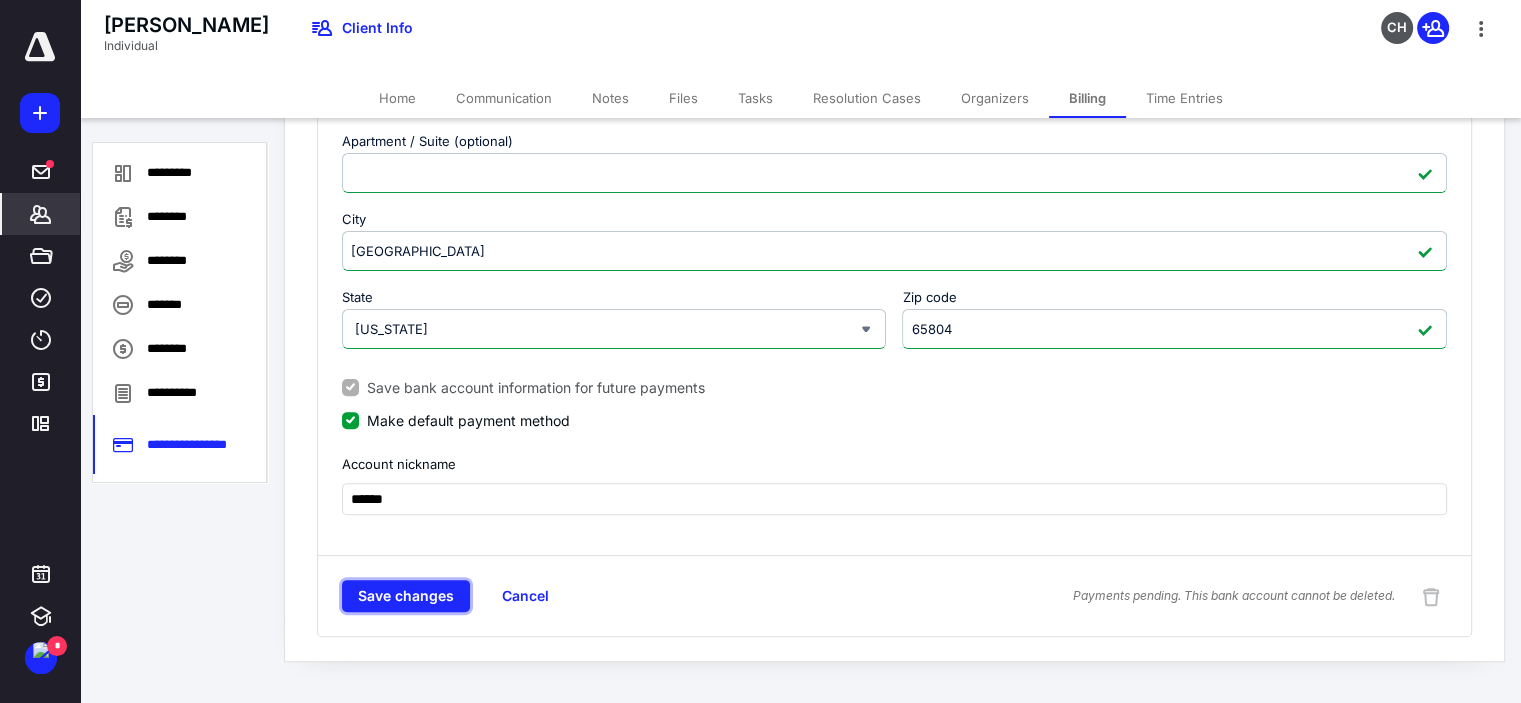 drag, startPoint x: 420, startPoint y: 584, endPoint x: 468, endPoint y: 547, distance: 60.60528 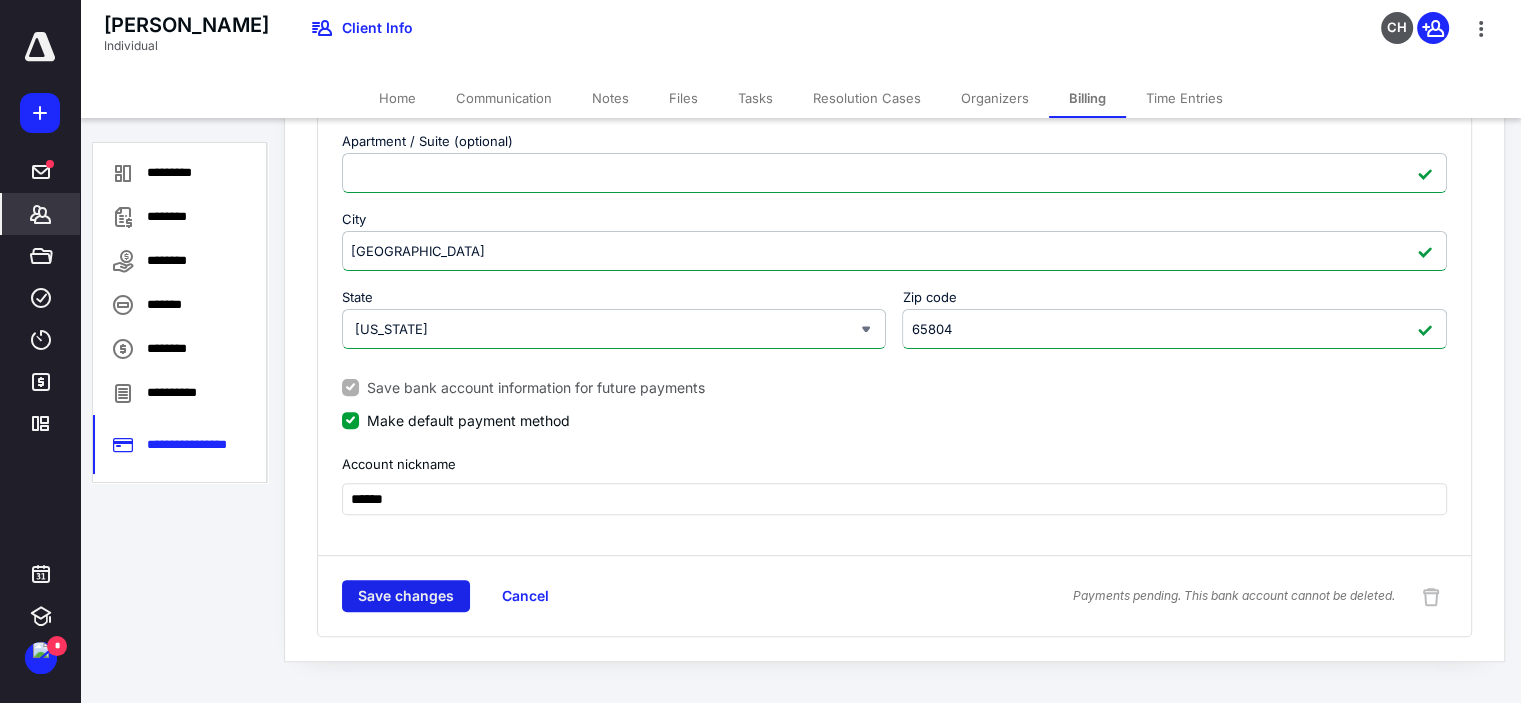 click on "Save changes" at bounding box center [406, 596] 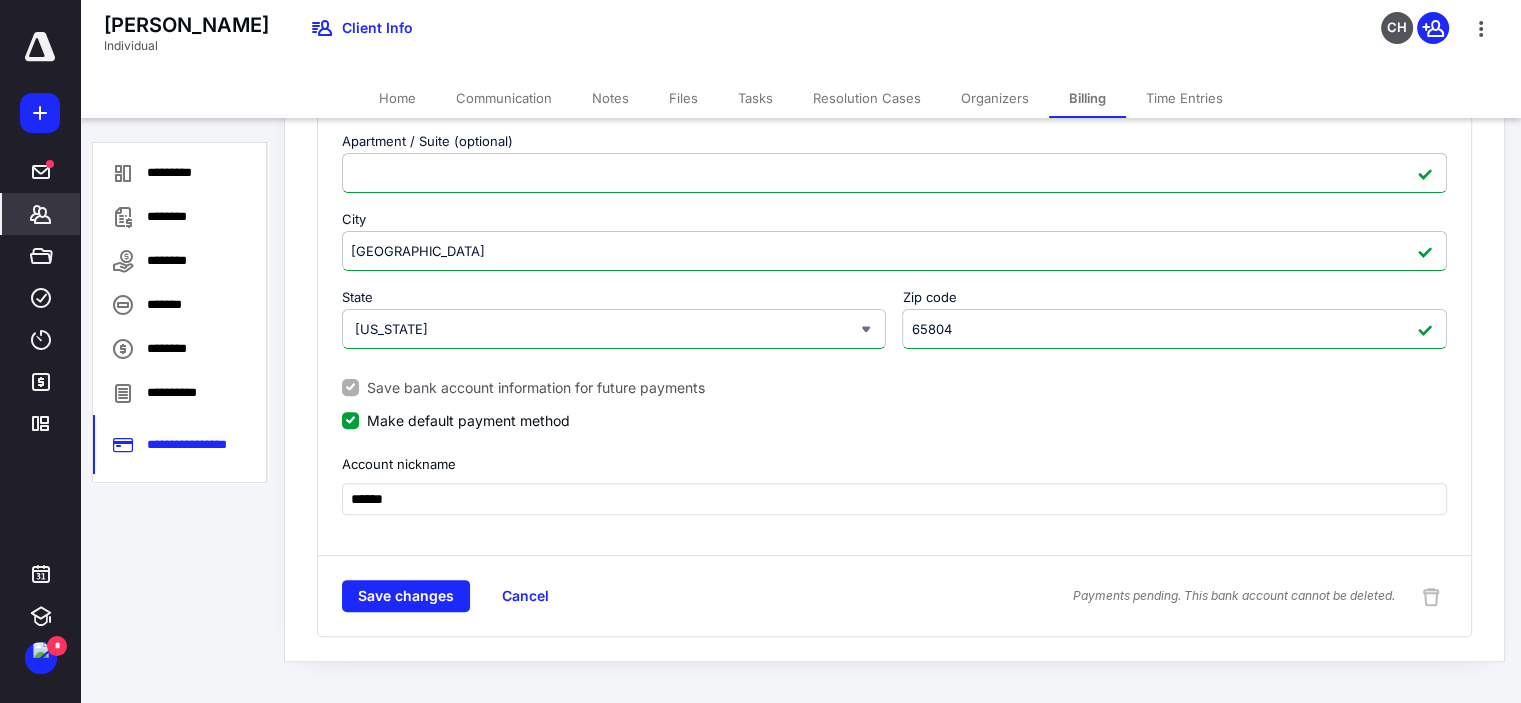 scroll, scrollTop: 0, scrollLeft: 0, axis: both 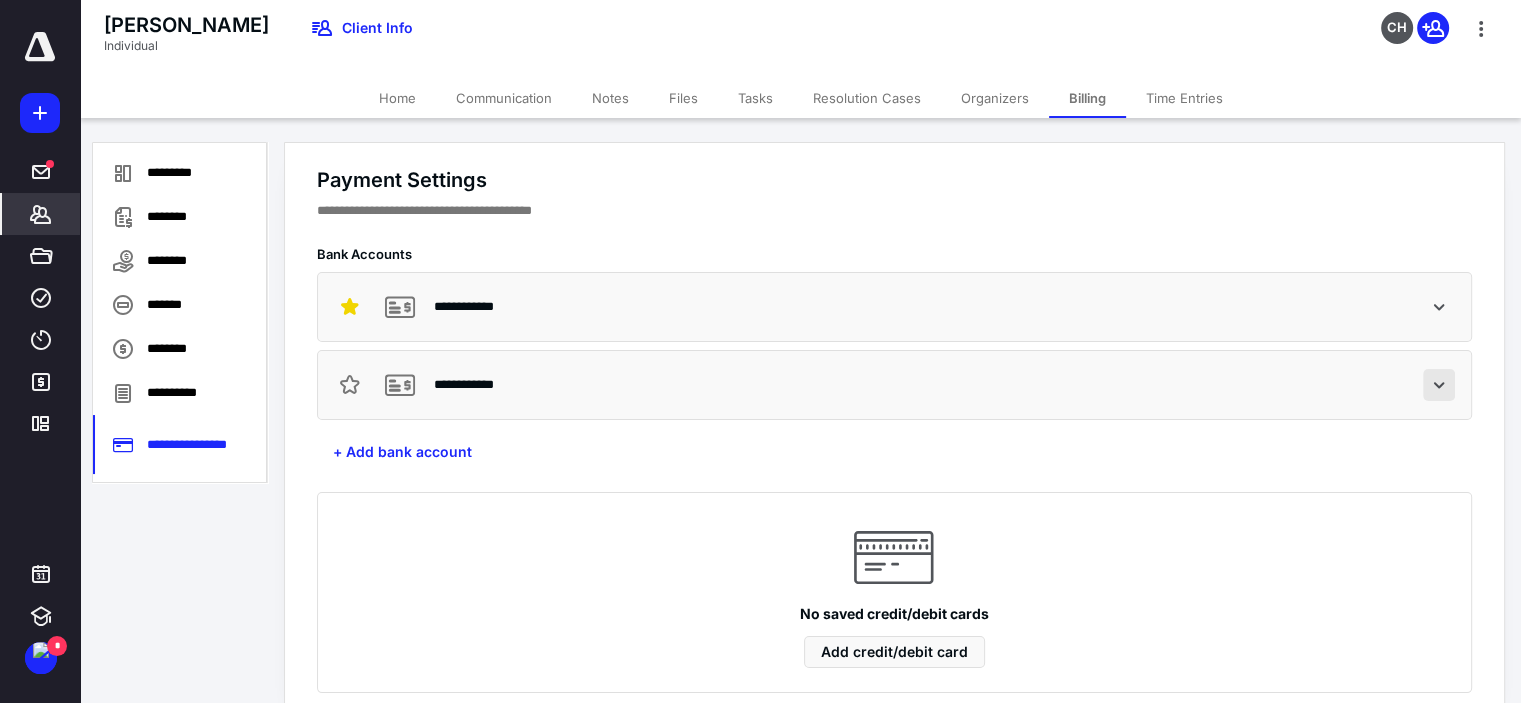 click at bounding box center [1439, 385] 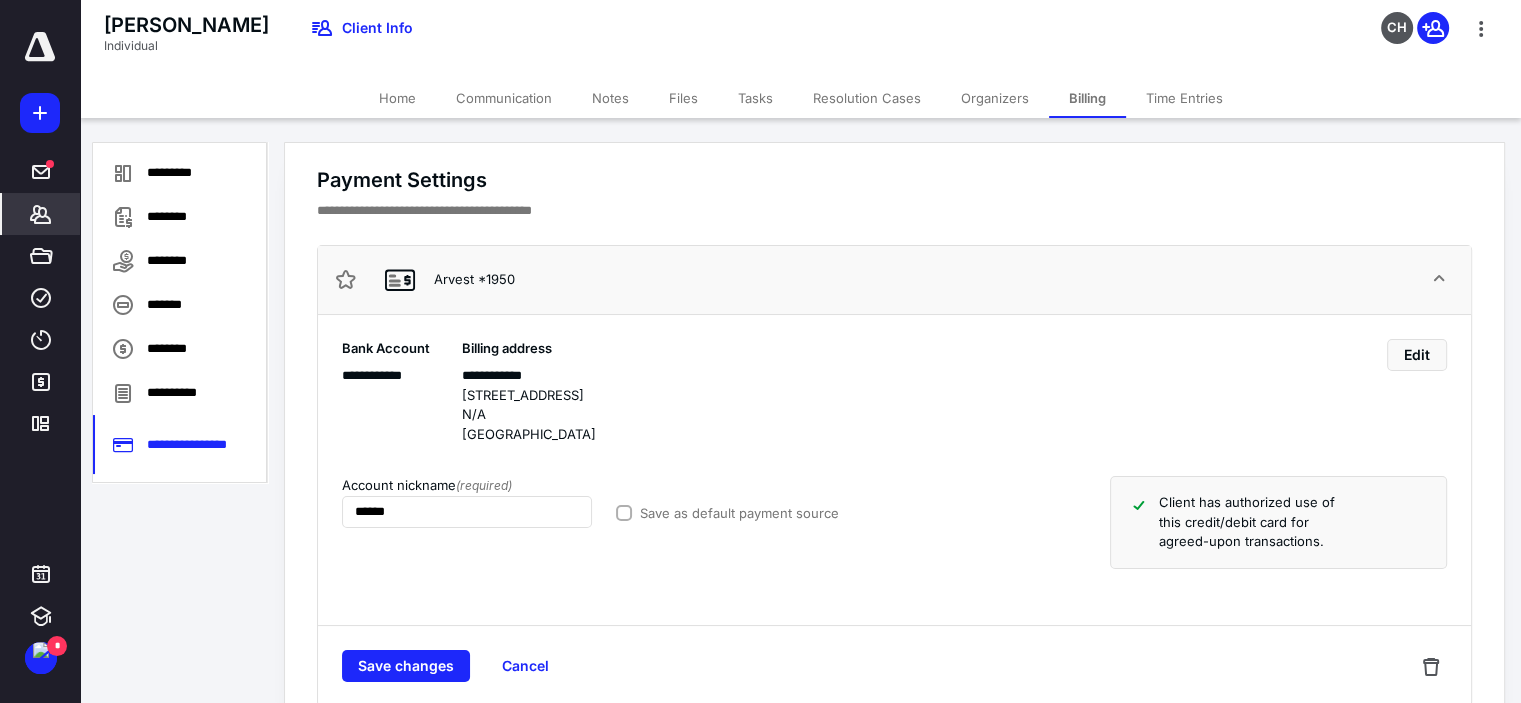 scroll, scrollTop: 70, scrollLeft: 0, axis: vertical 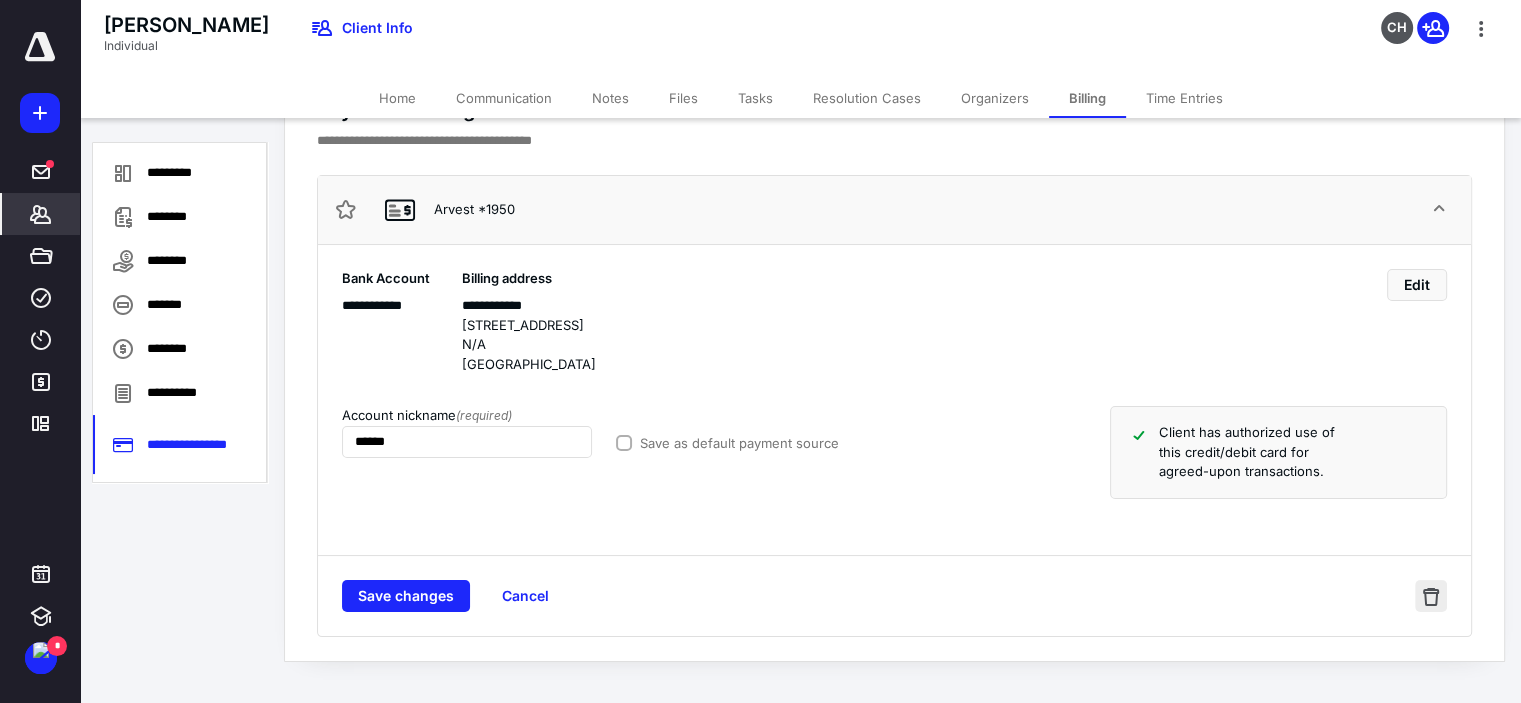 click at bounding box center (1431, 596) 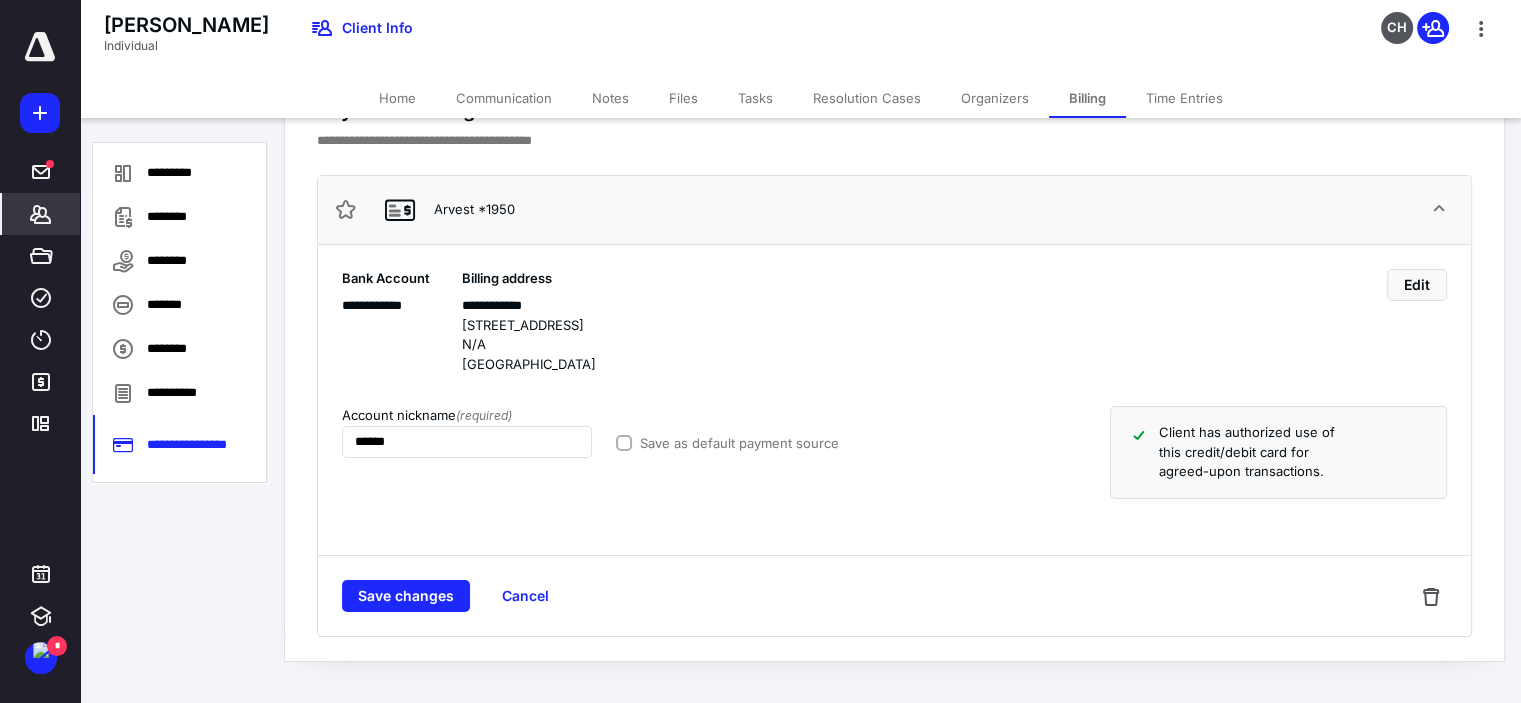 scroll, scrollTop: 0, scrollLeft: 0, axis: both 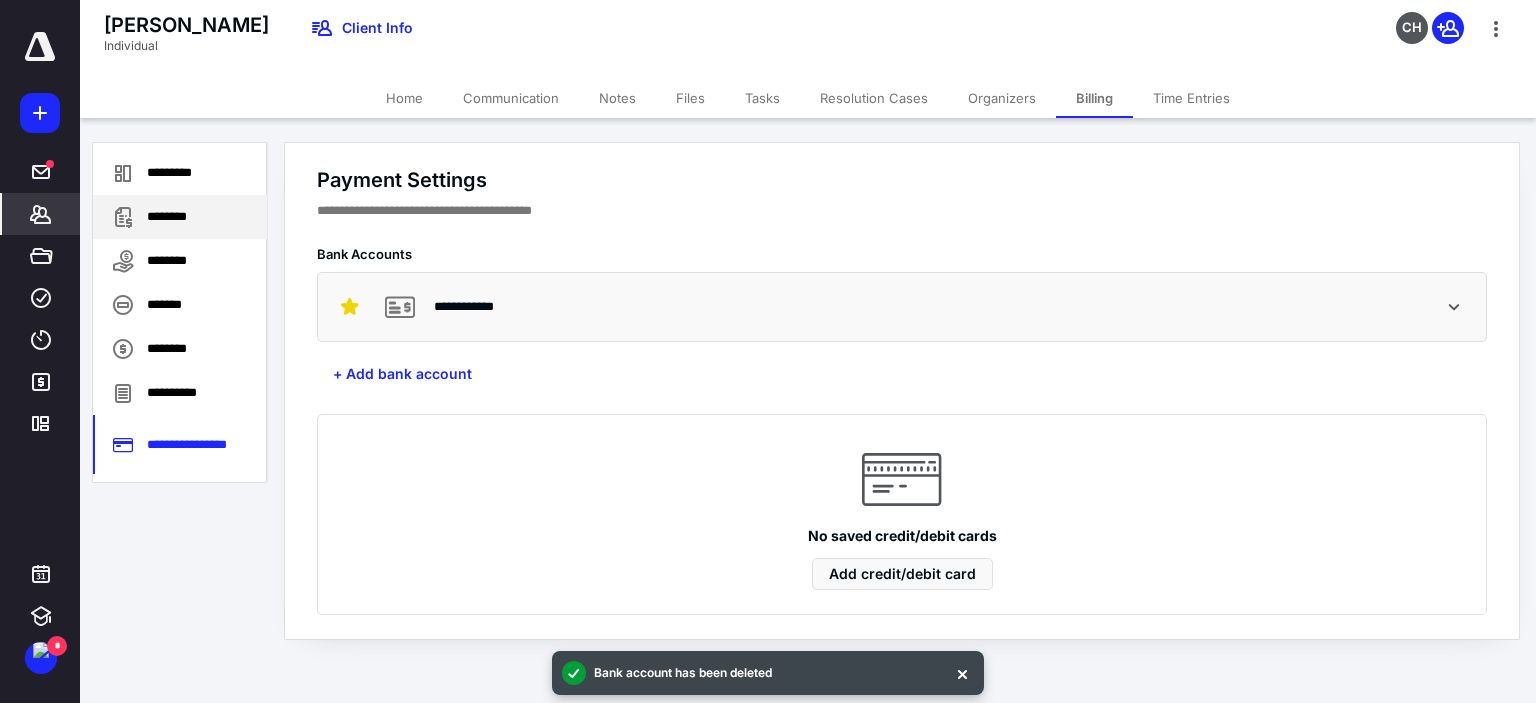 click on "********" at bounding box center [180, 217] 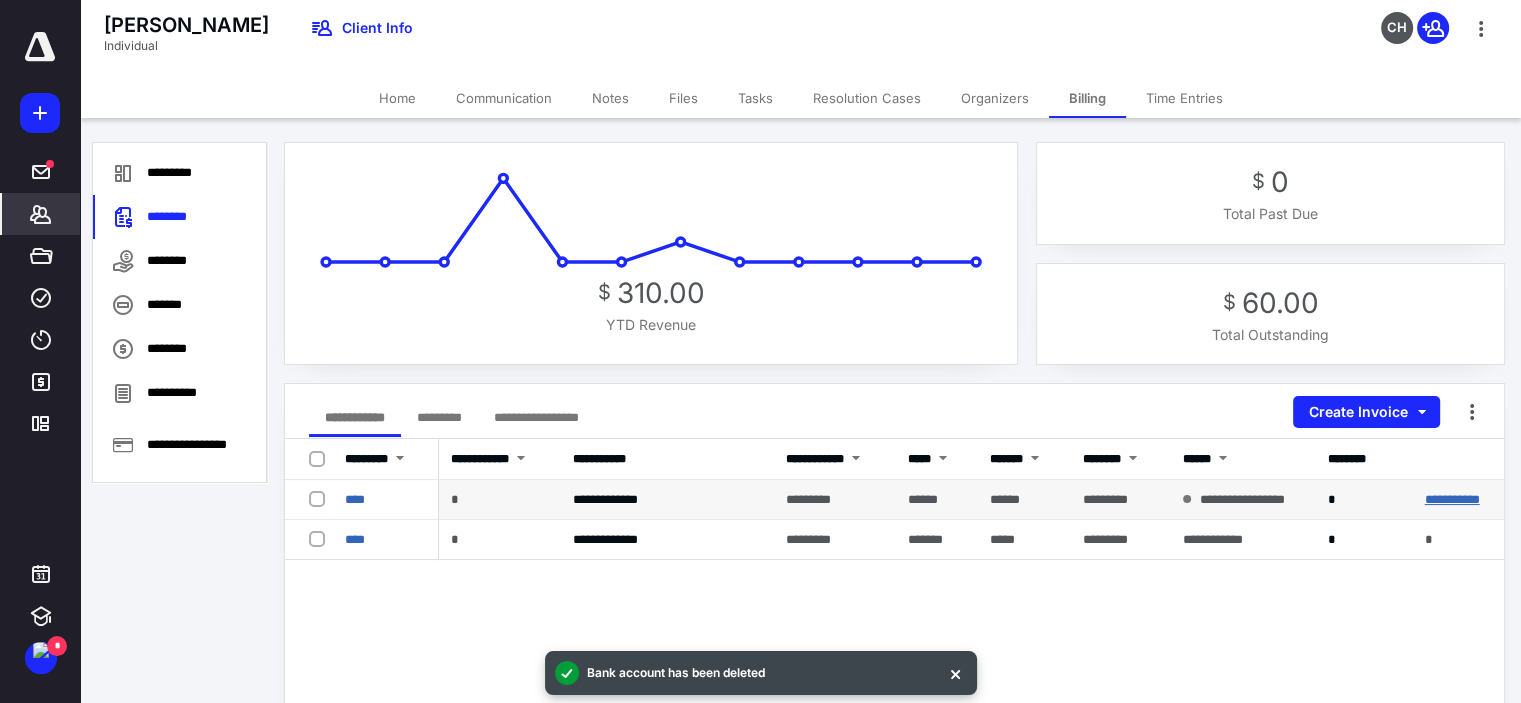 click on "**********" at bounding box center (1452, 499) 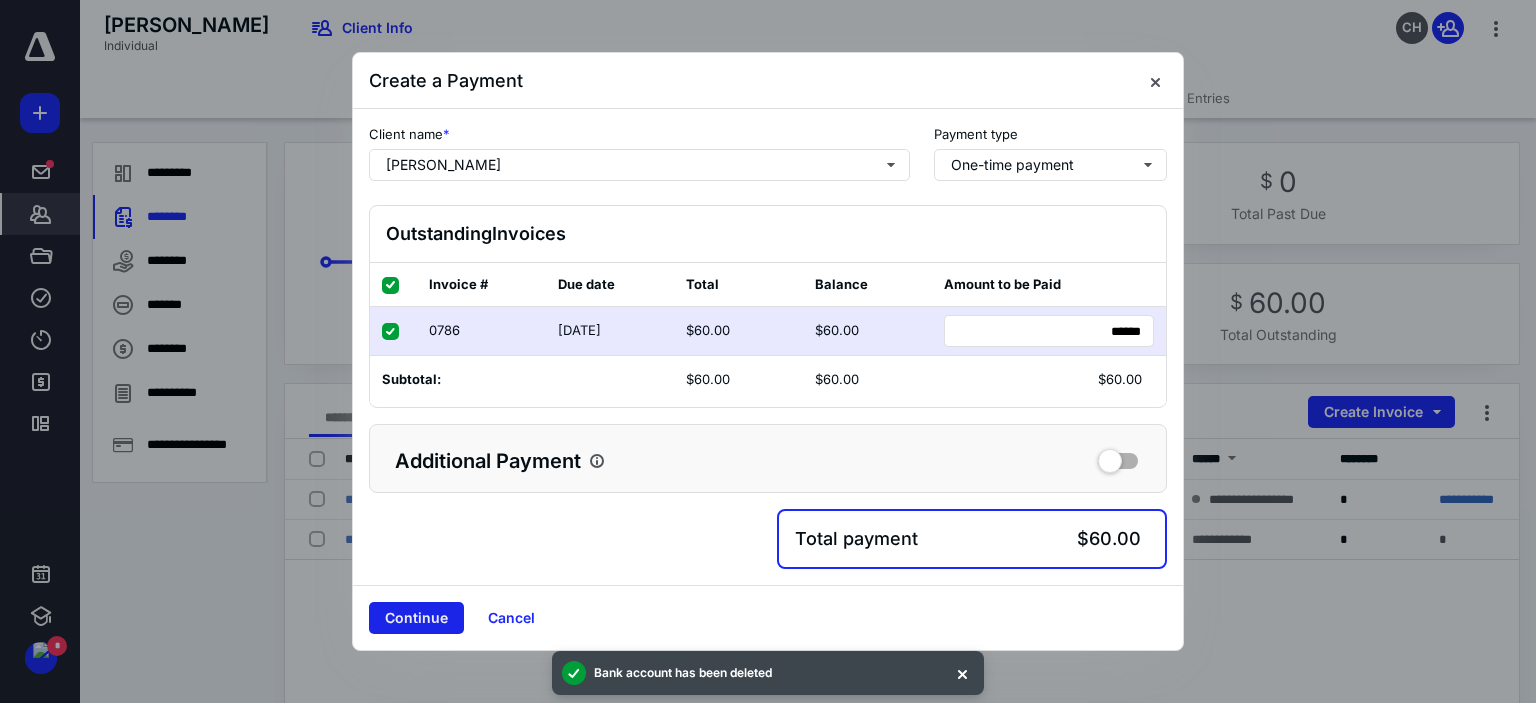 click on "Continue" at bounding box center (416, 618) 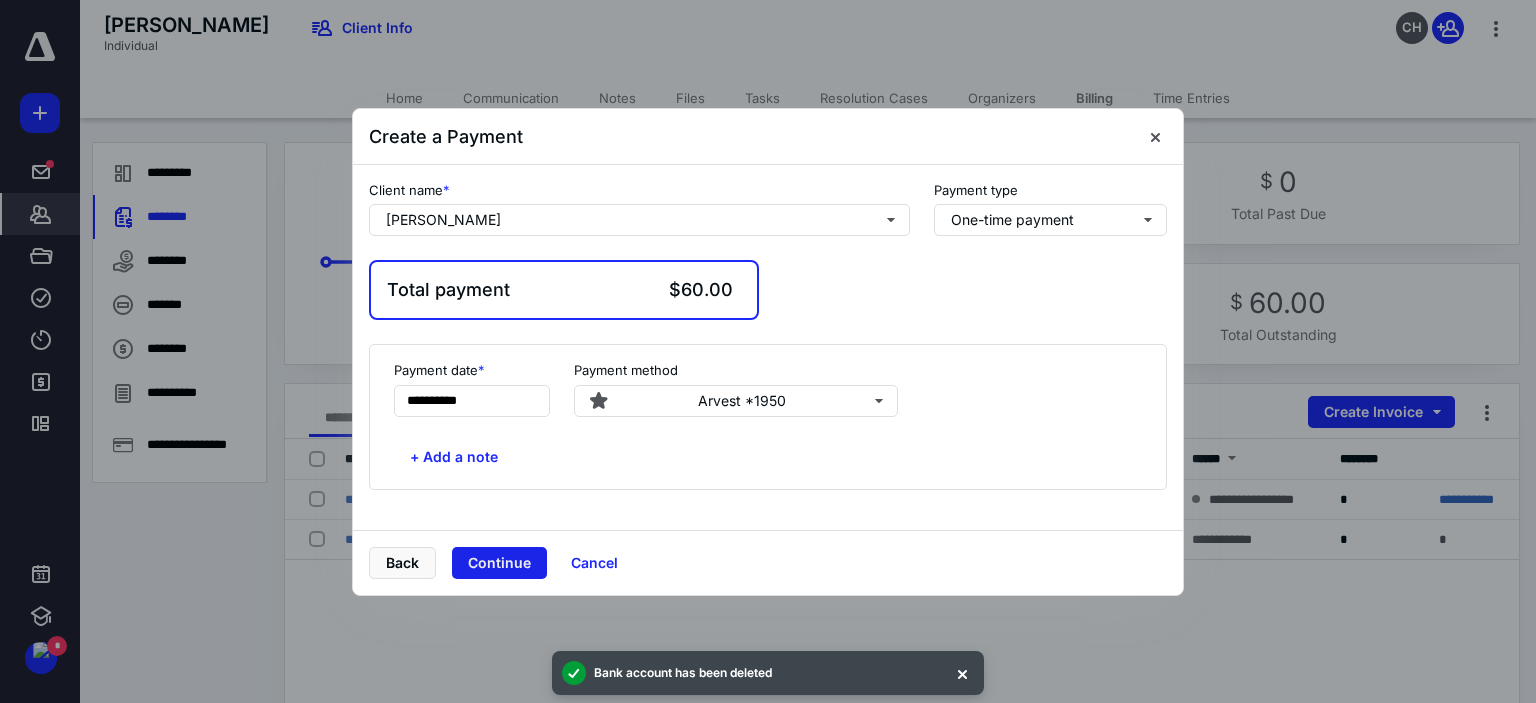 click on "Continue" at bounding box center (499, 563) 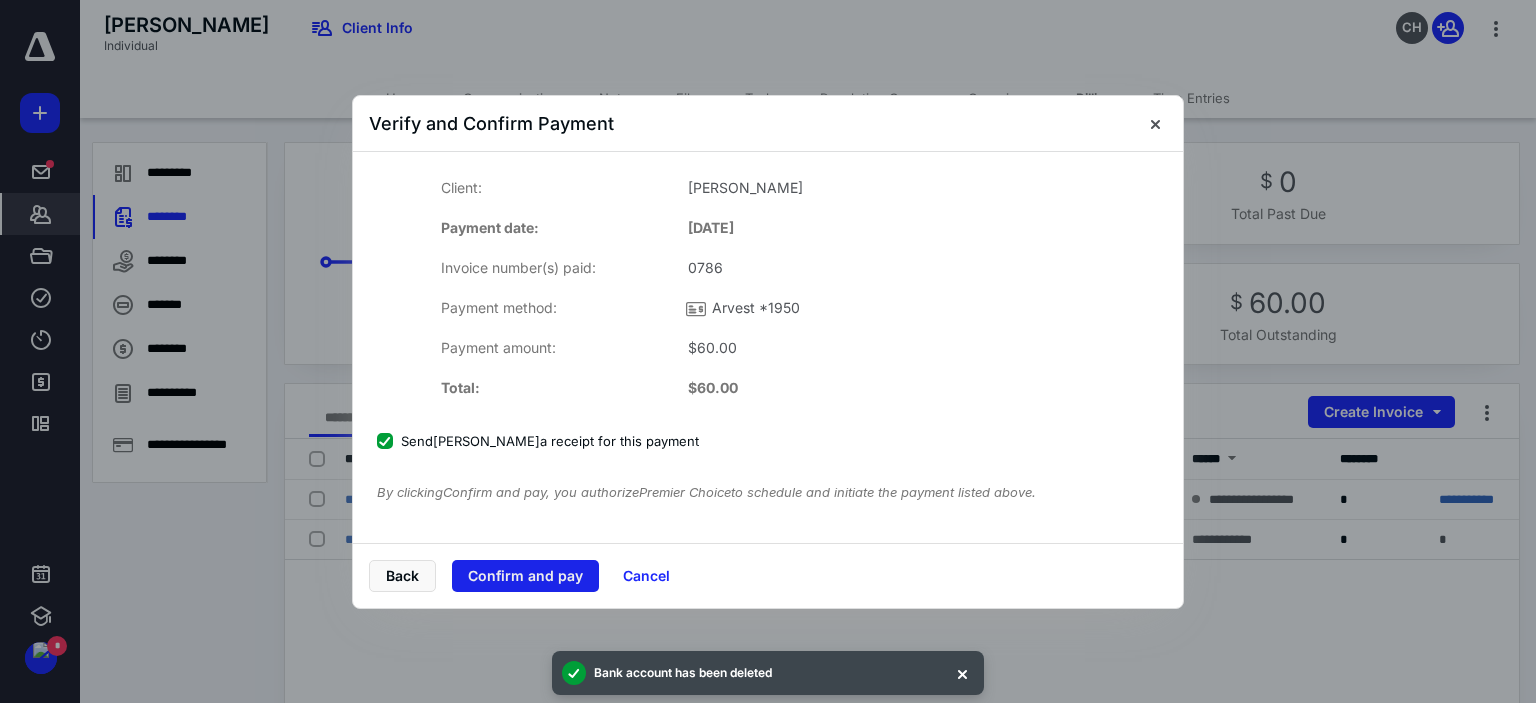 click on "Confirm and pay" at bounding box center (525, 576) 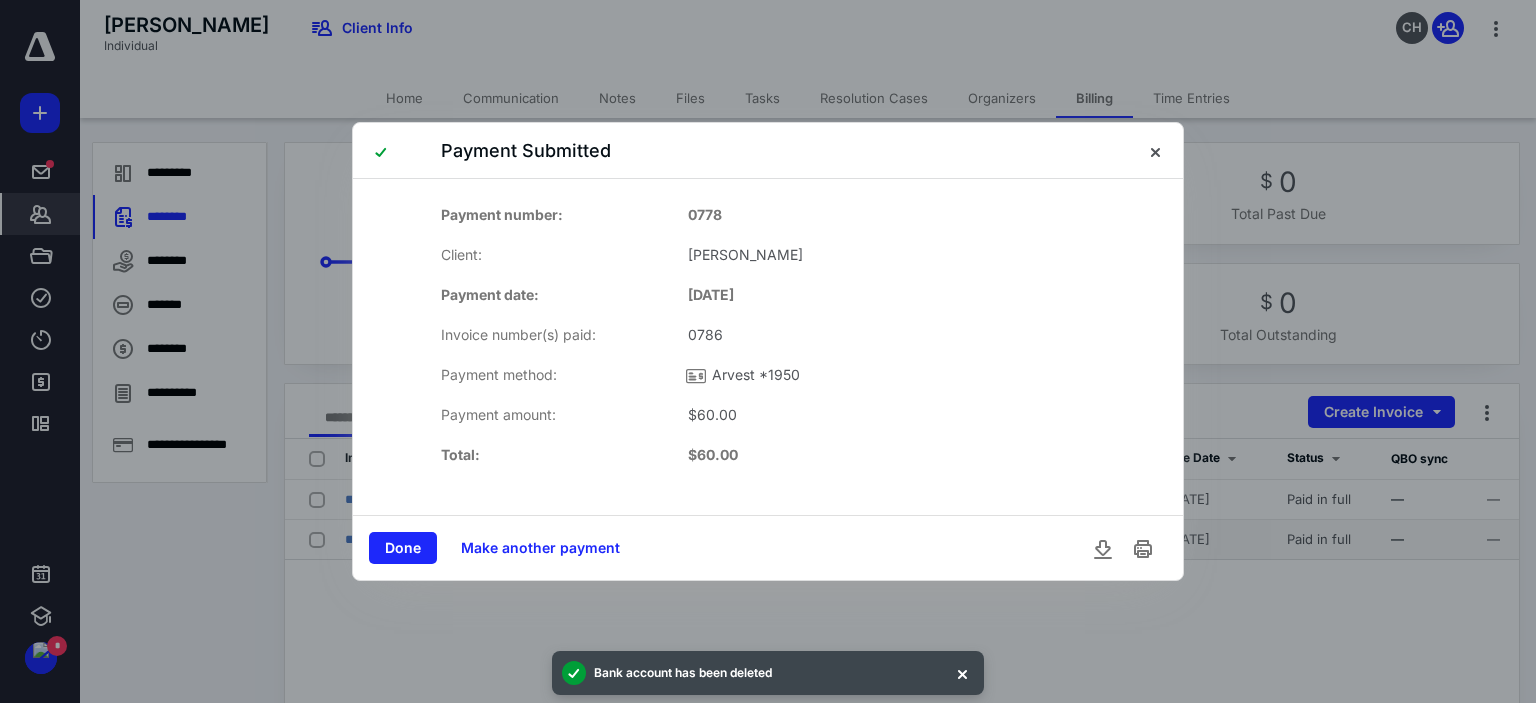click on "Done" at bounding box center (403, 548) 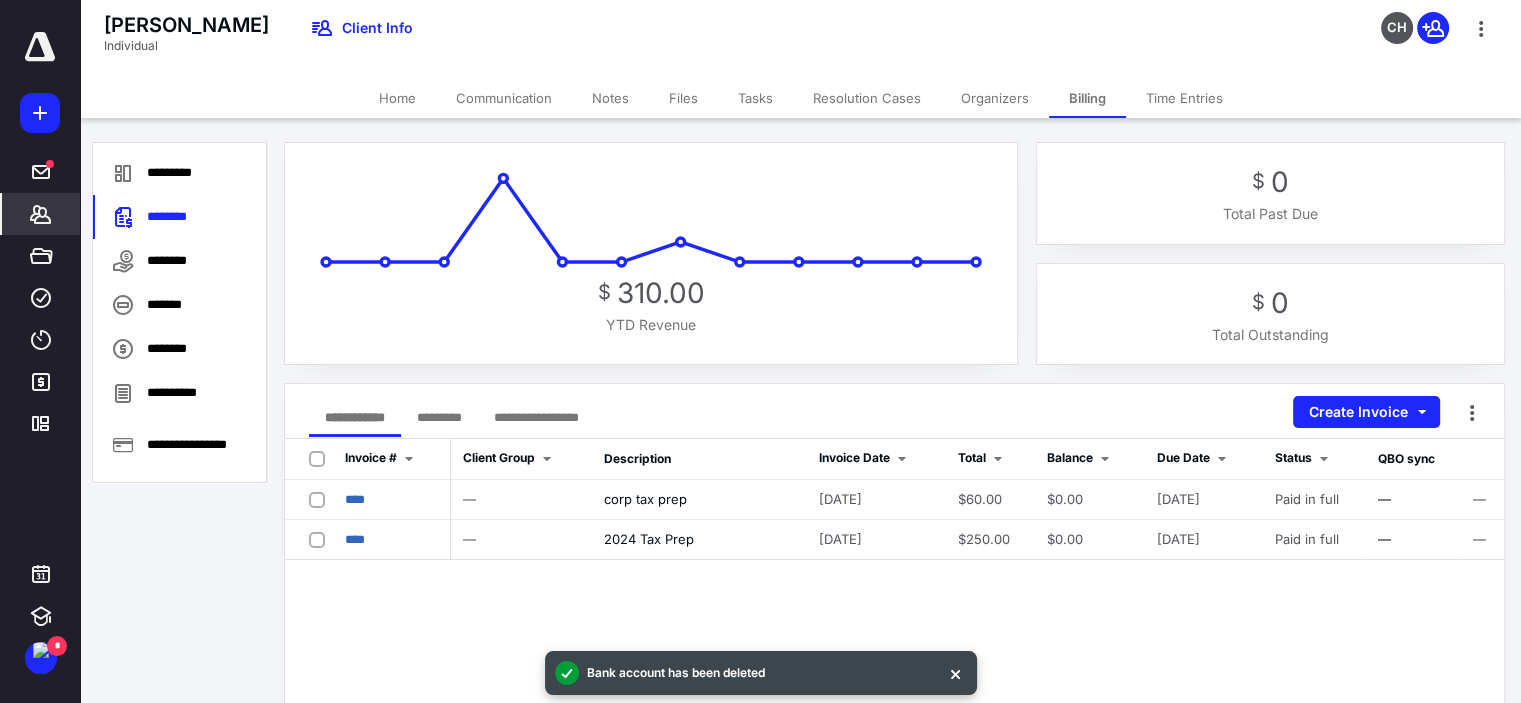 click on "*********" at bounding box center [439, 417] 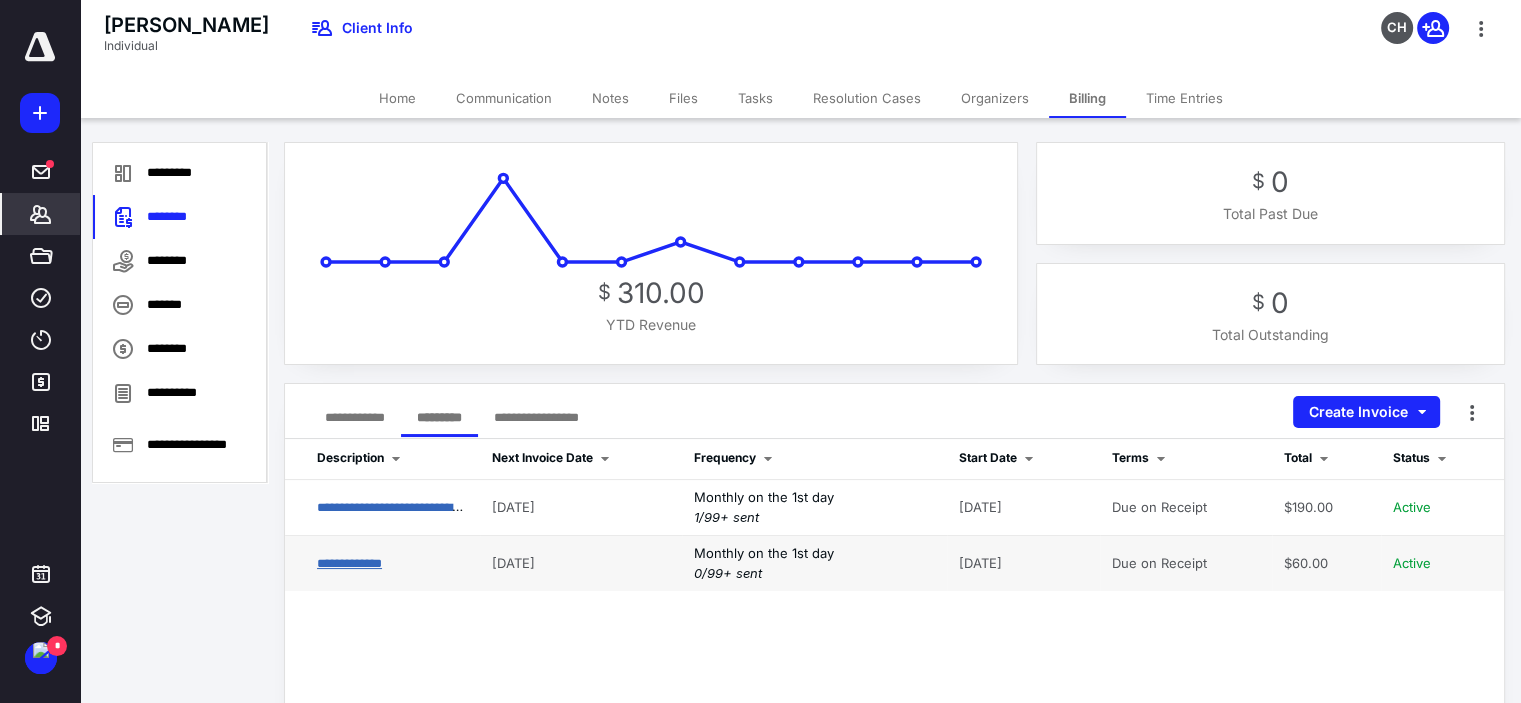 click on "**********" at bounding box center (349, 563) 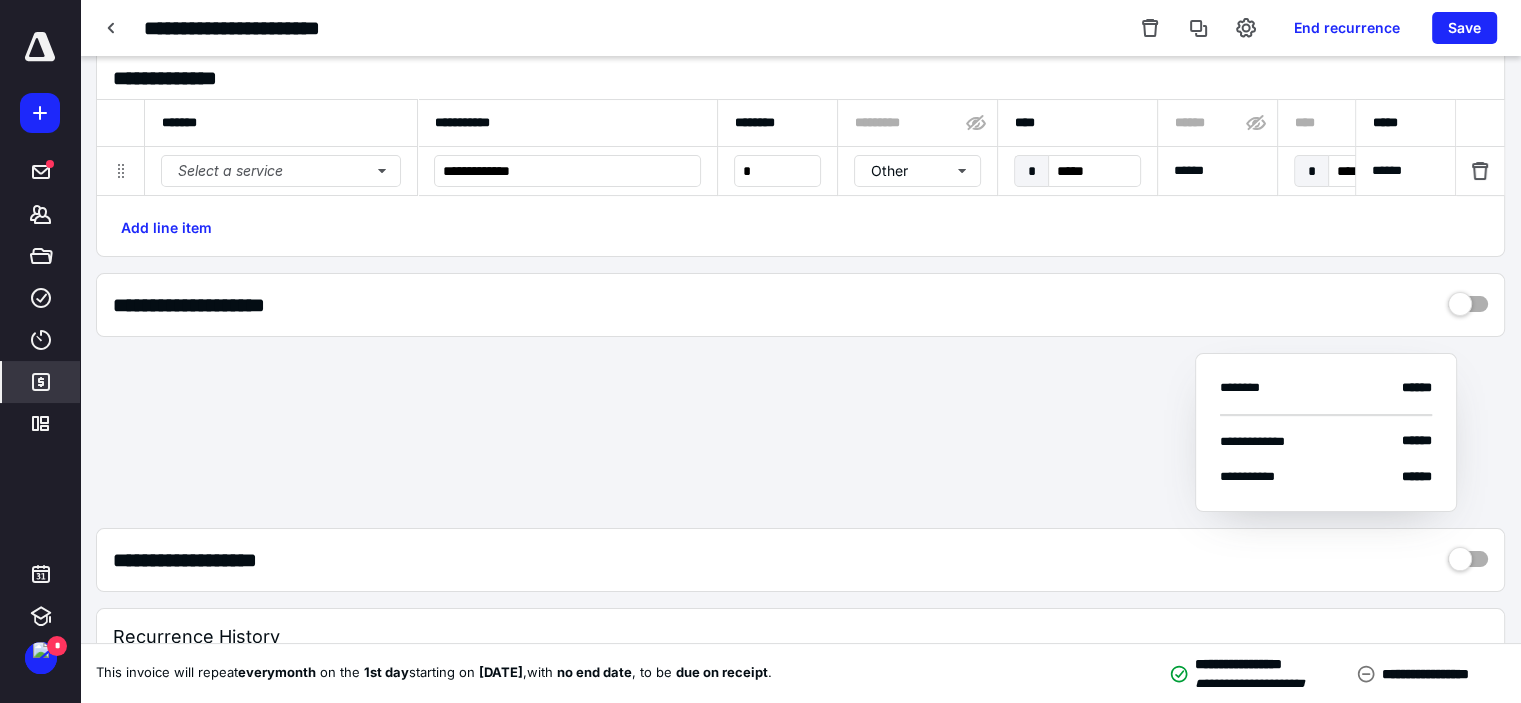 scroll, scrollTop: 423, scrollLeft: 0, axis: vertical 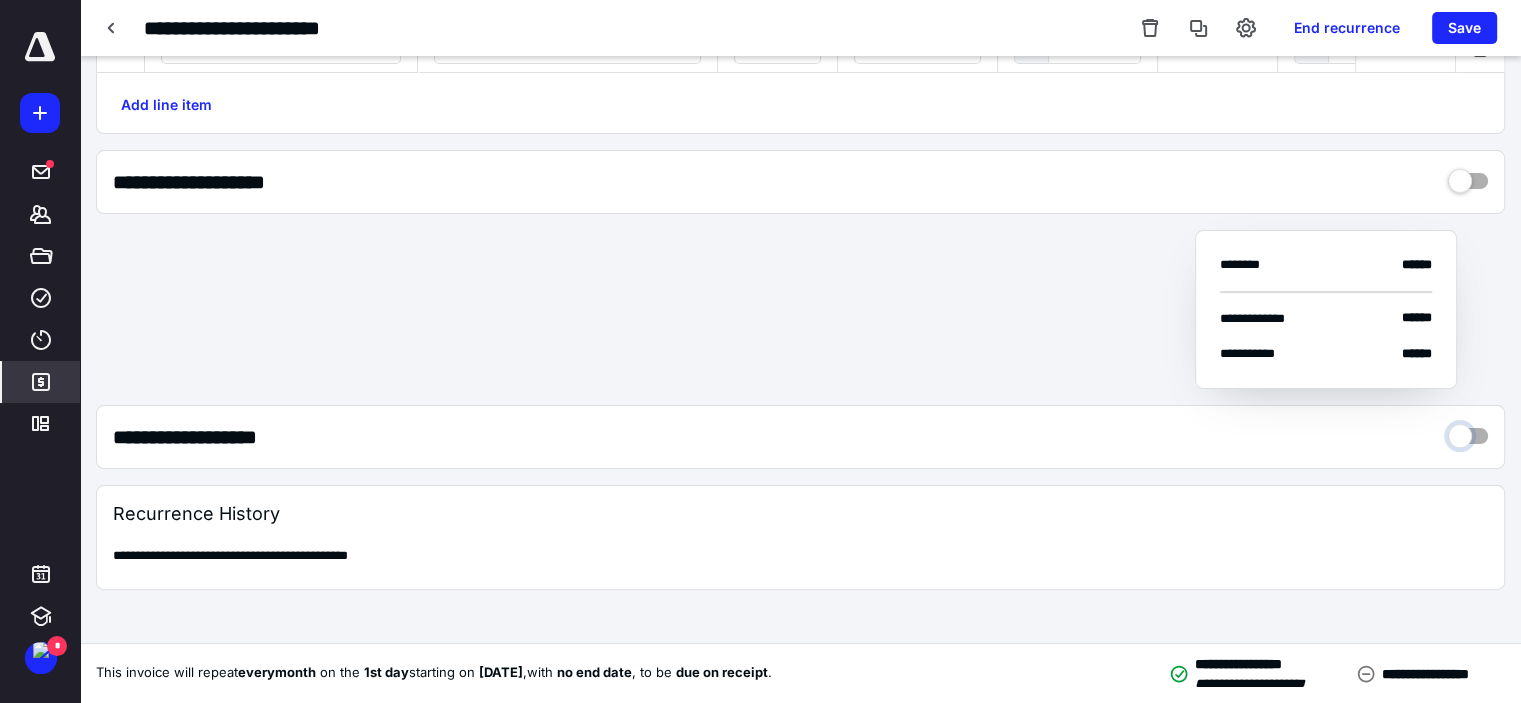 click at bounding box center [1468, 431] 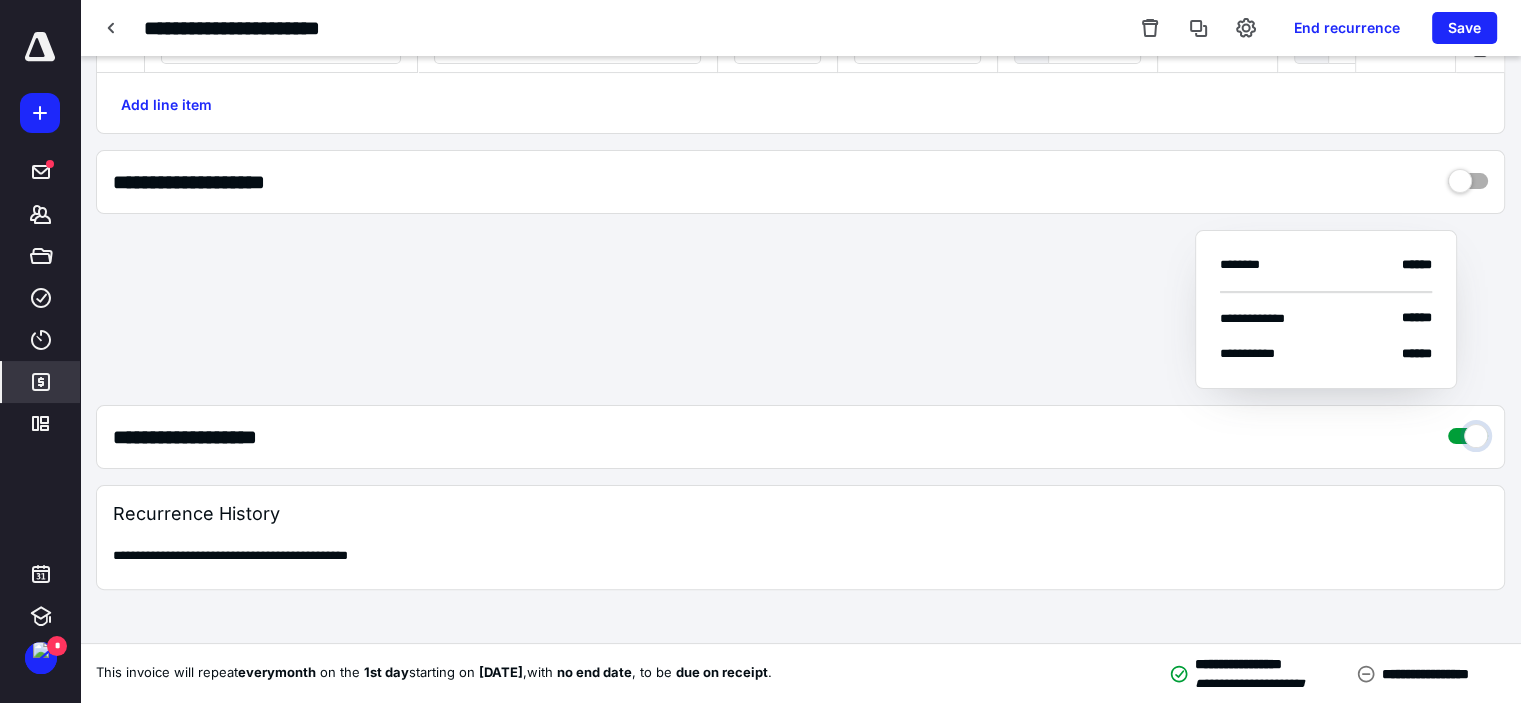 checkbox on "****" 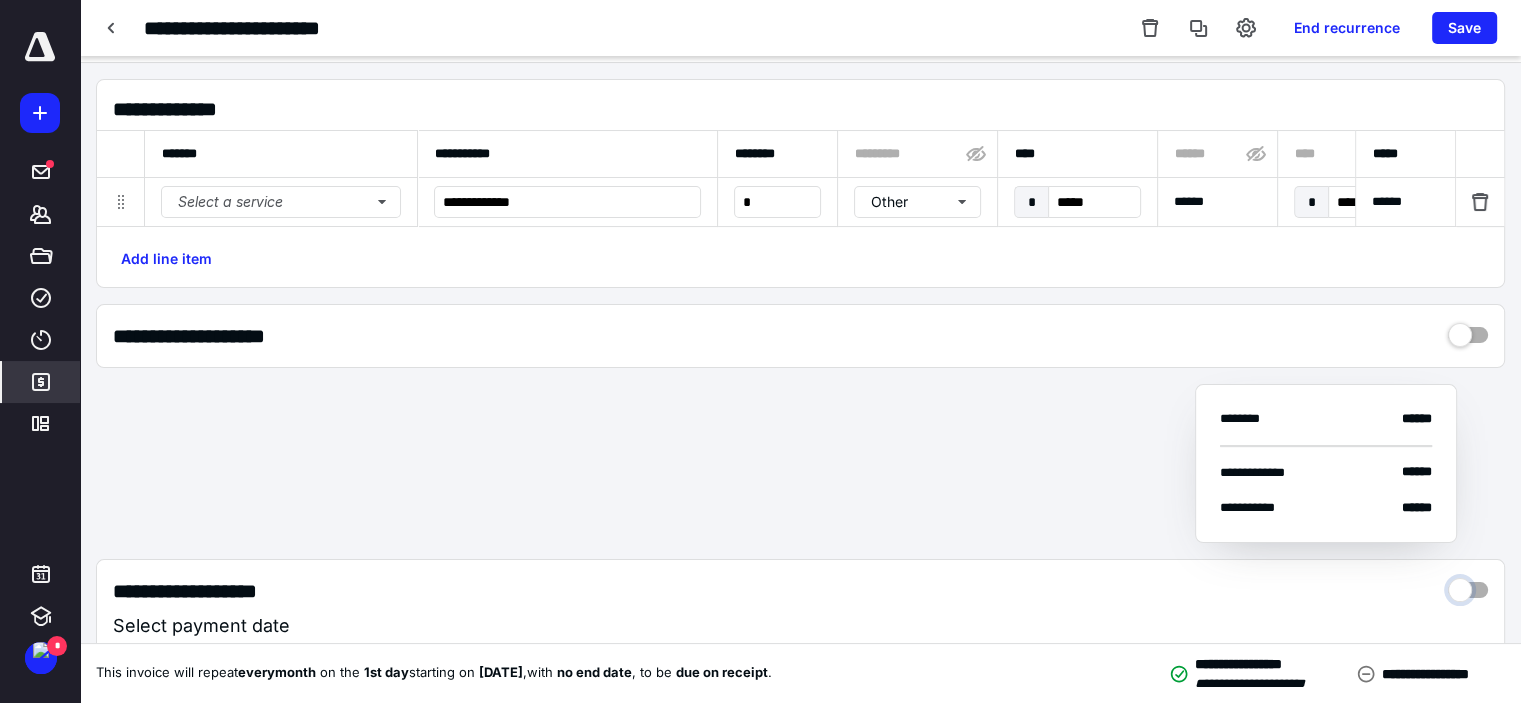 scroll, scrollTop: 0, scrollLeft: 0, axis: both 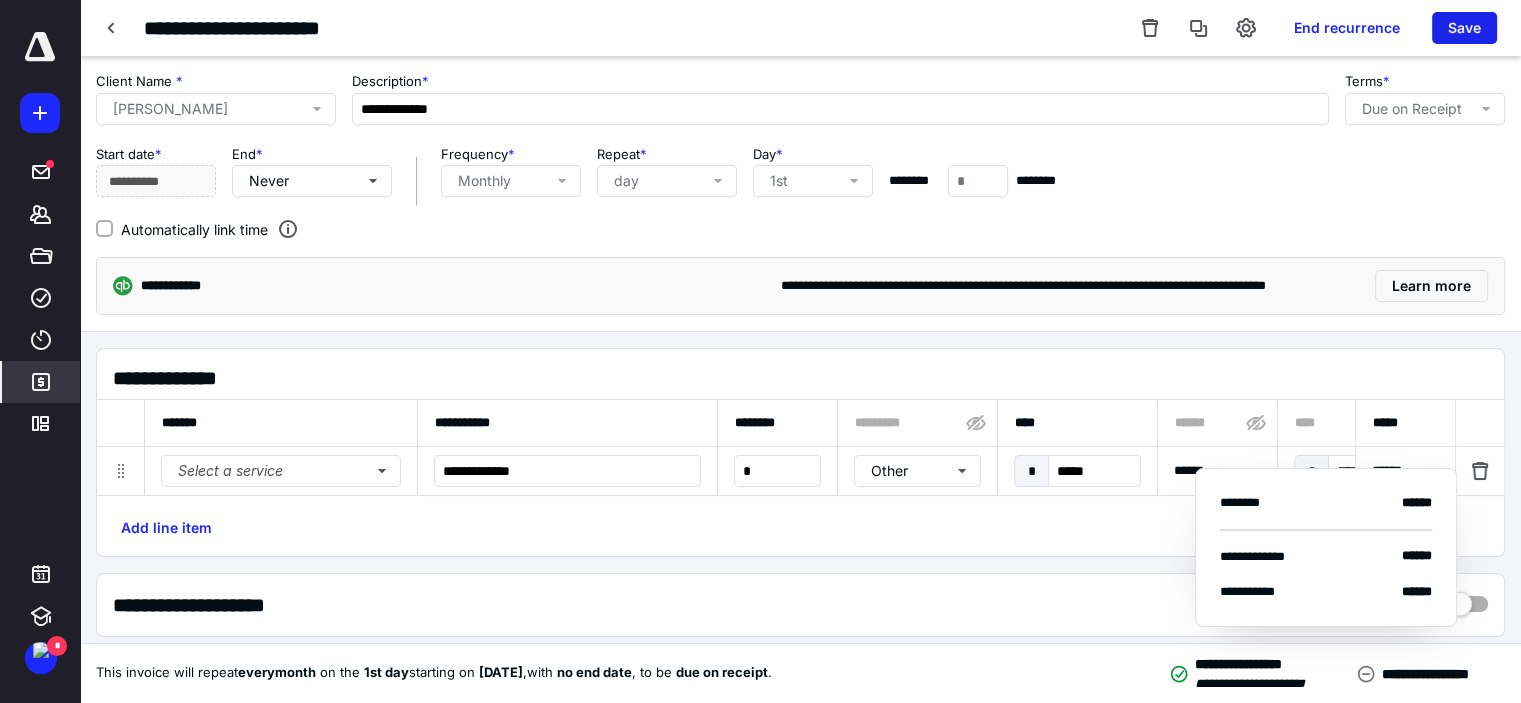 click on "Save" at bounding box center [1464, 28] 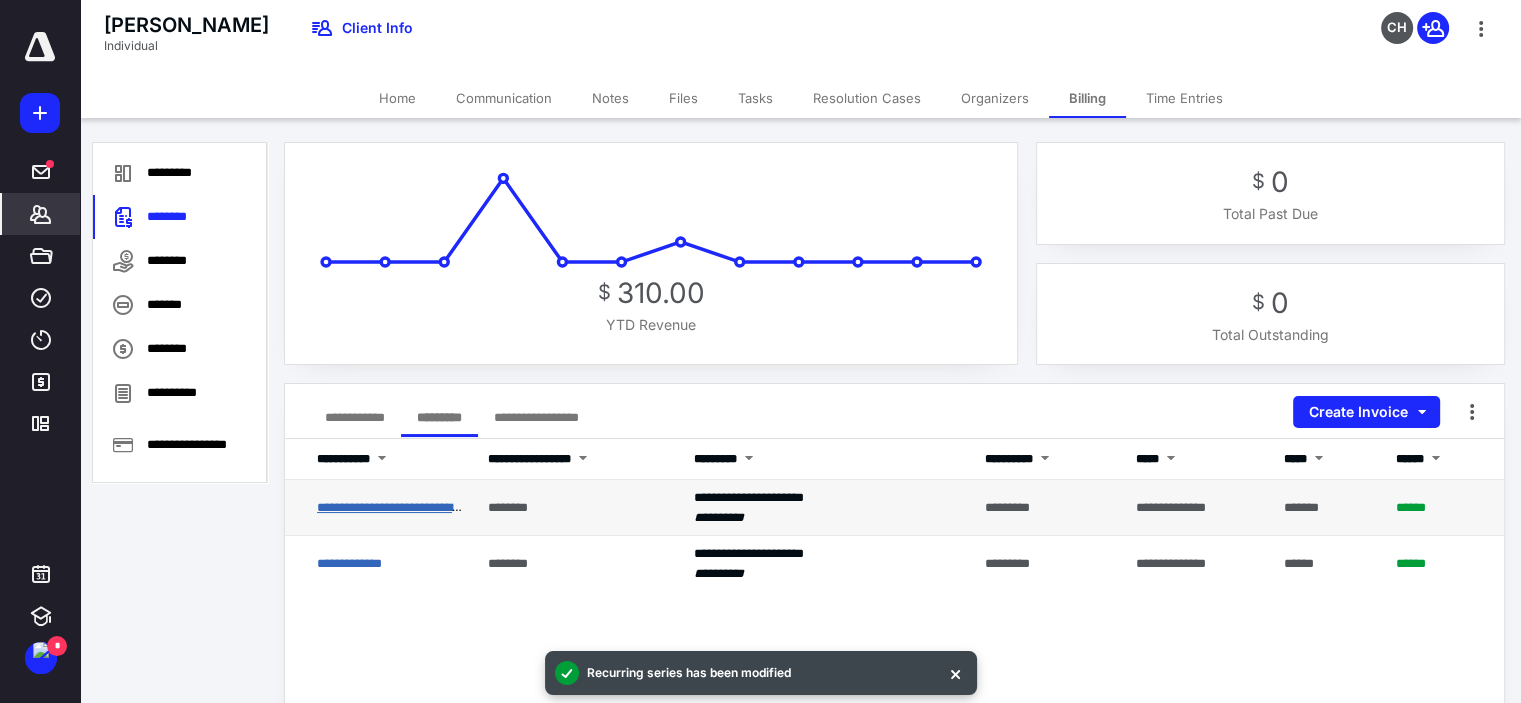 click on "**********" at bounding box center [397, 507] 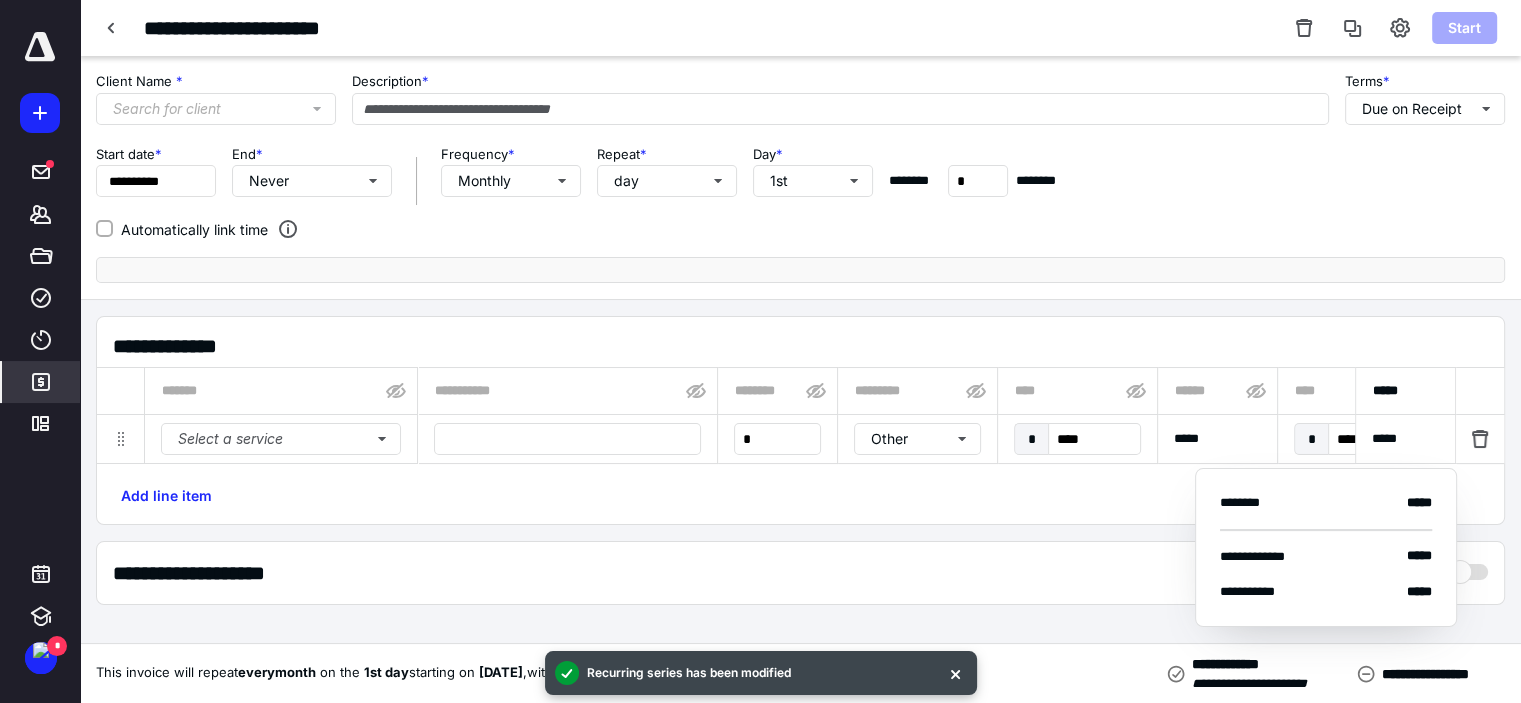 type on "**********" 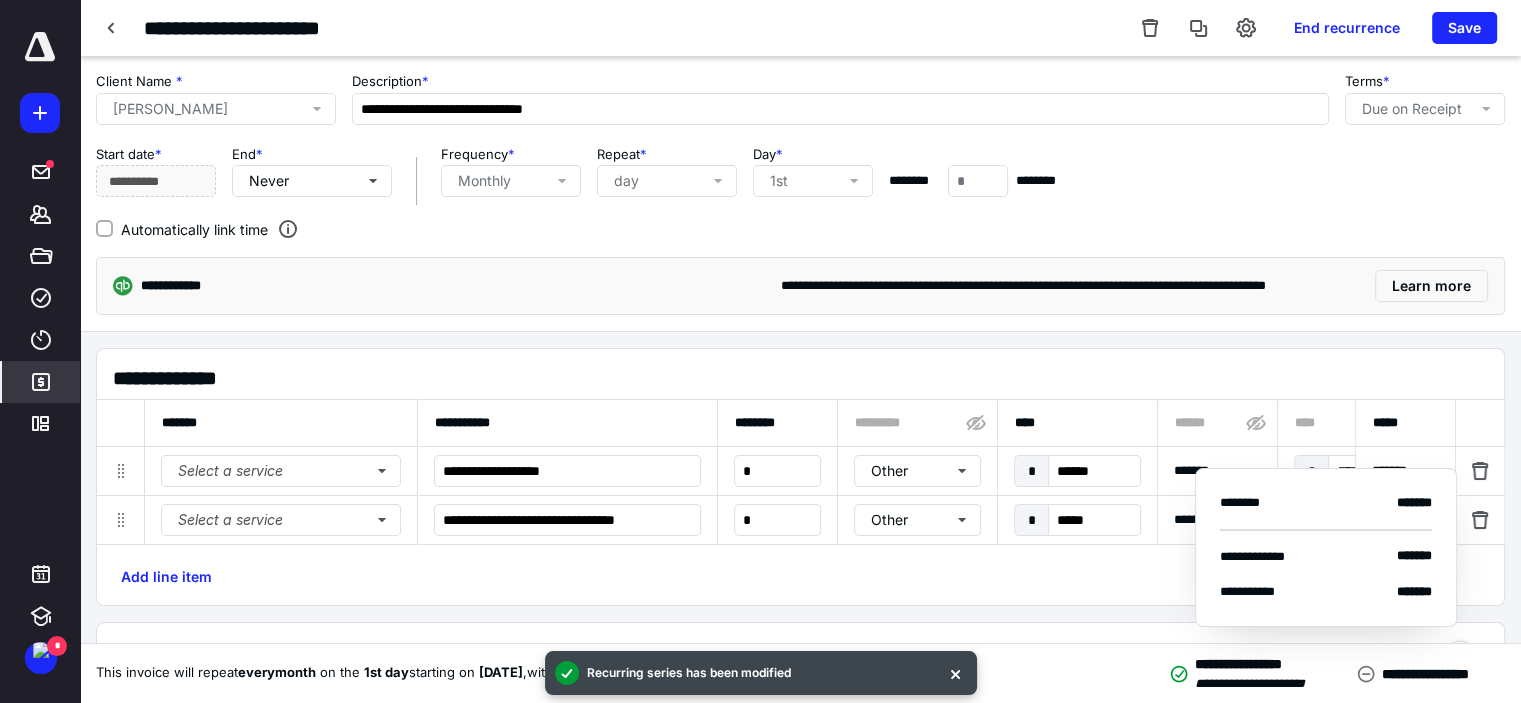 scroll, scrollTop: 300, scrollLeft: 0, axis: vertical 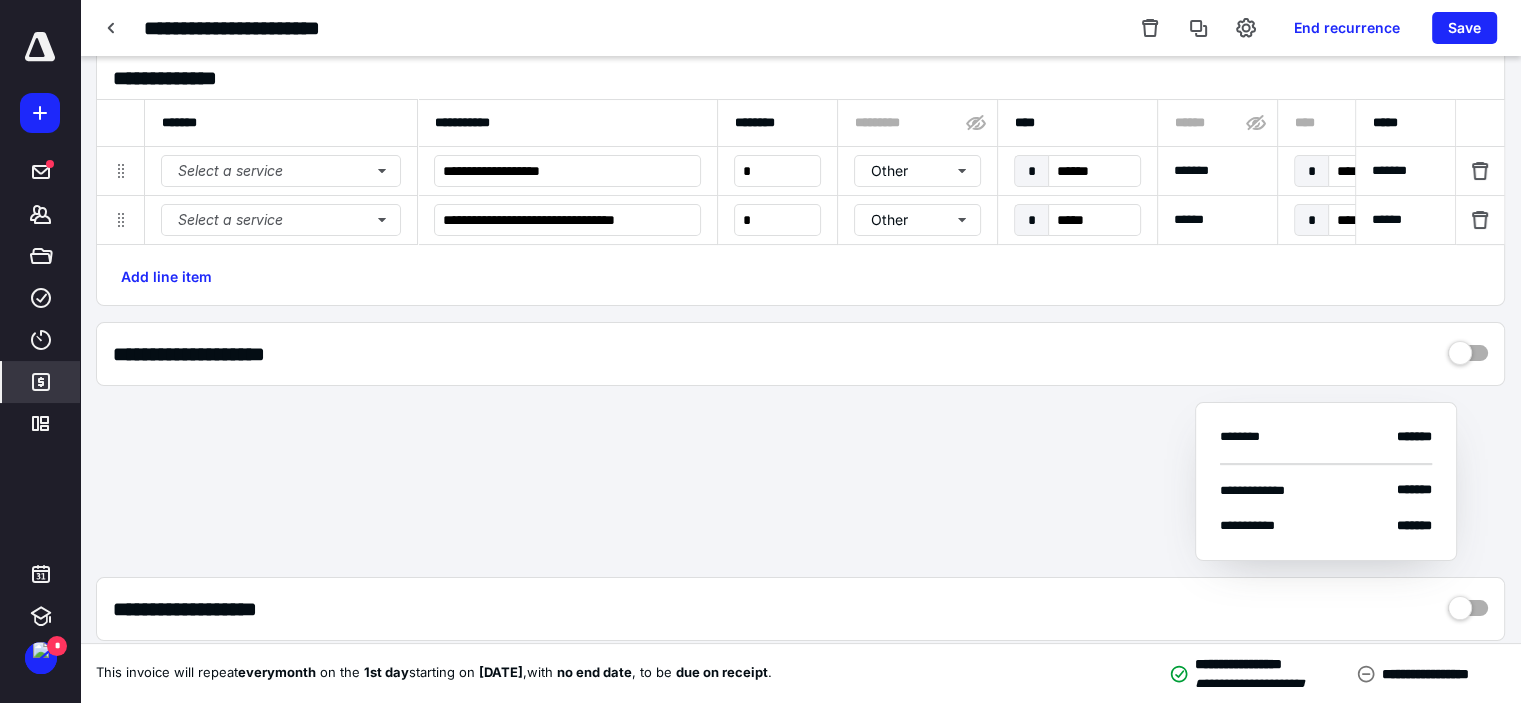 click at bounding box center [1480, 220] 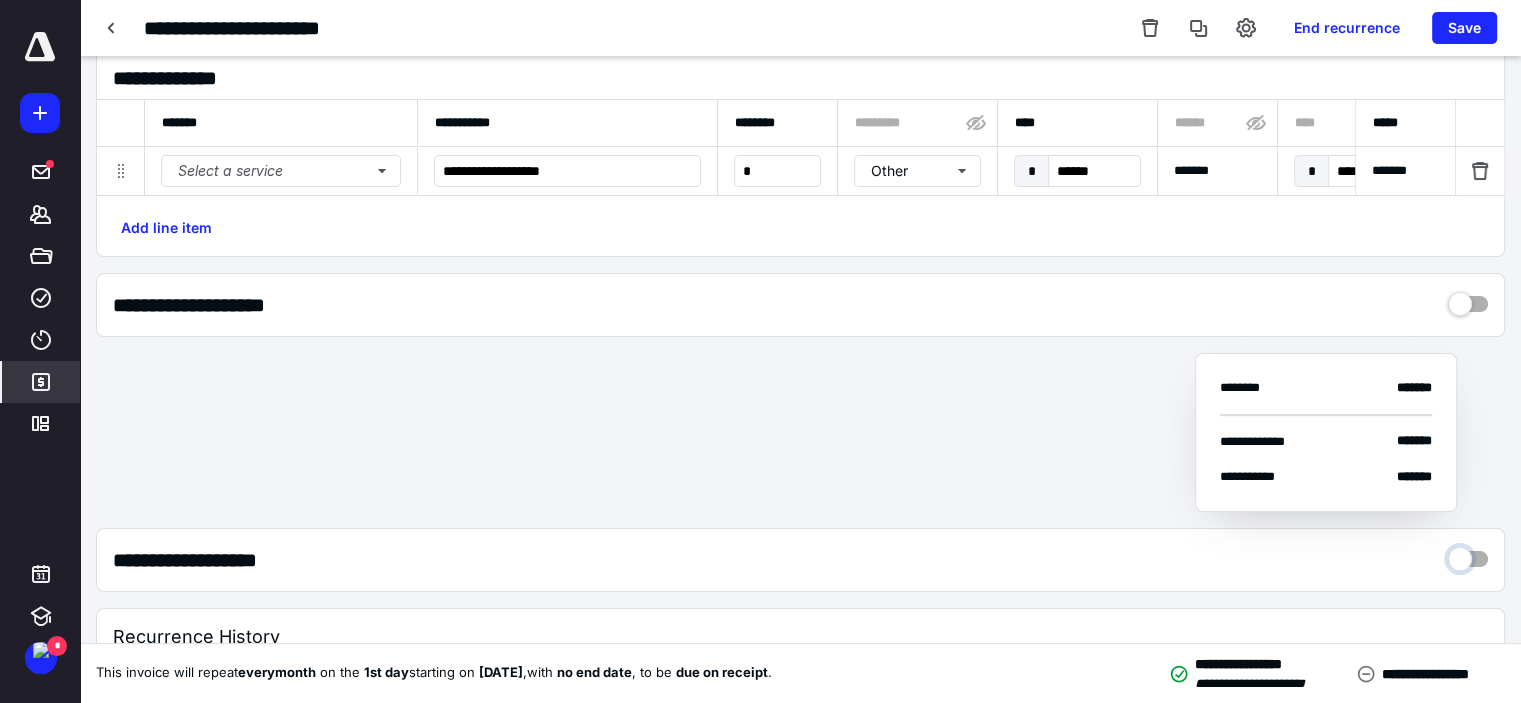 click at bounding box center [1468, 554] 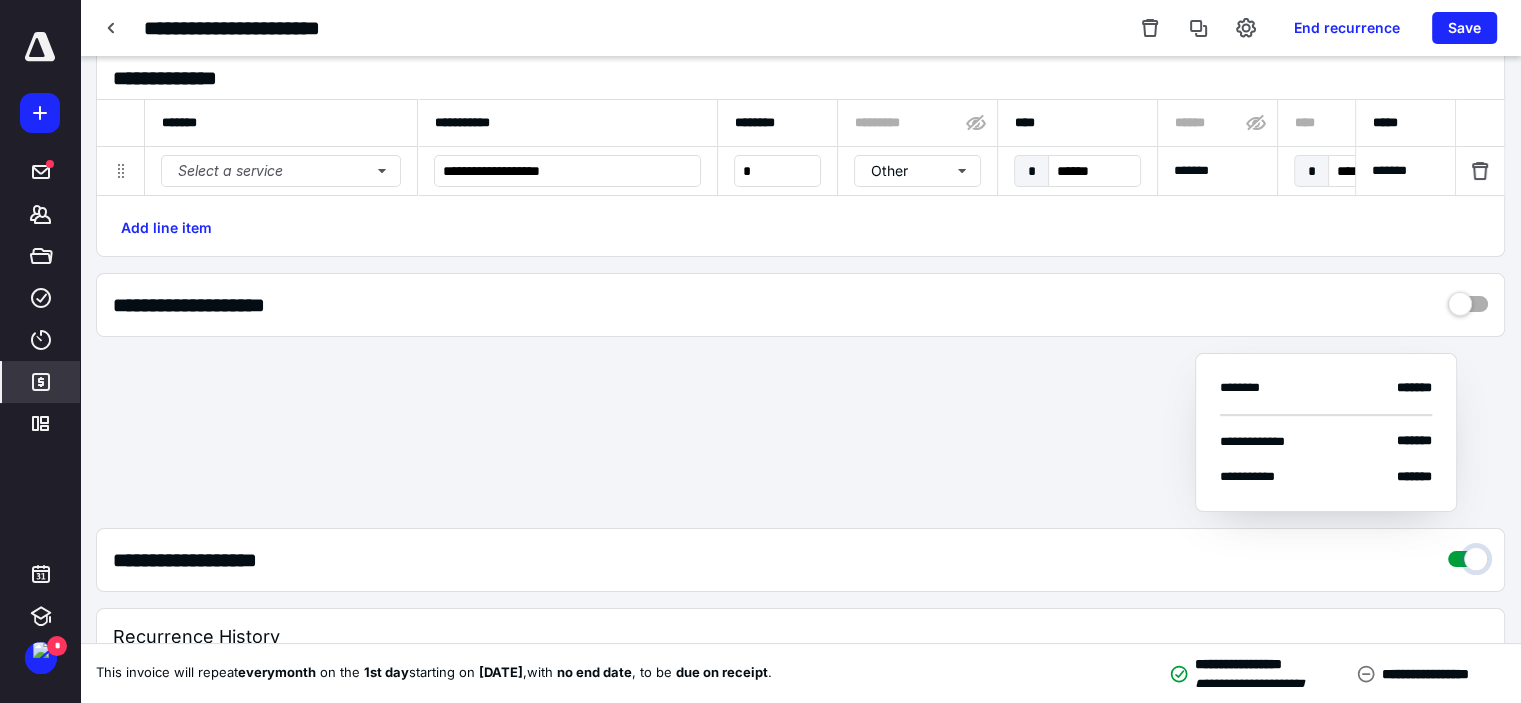 checkbox on "****" 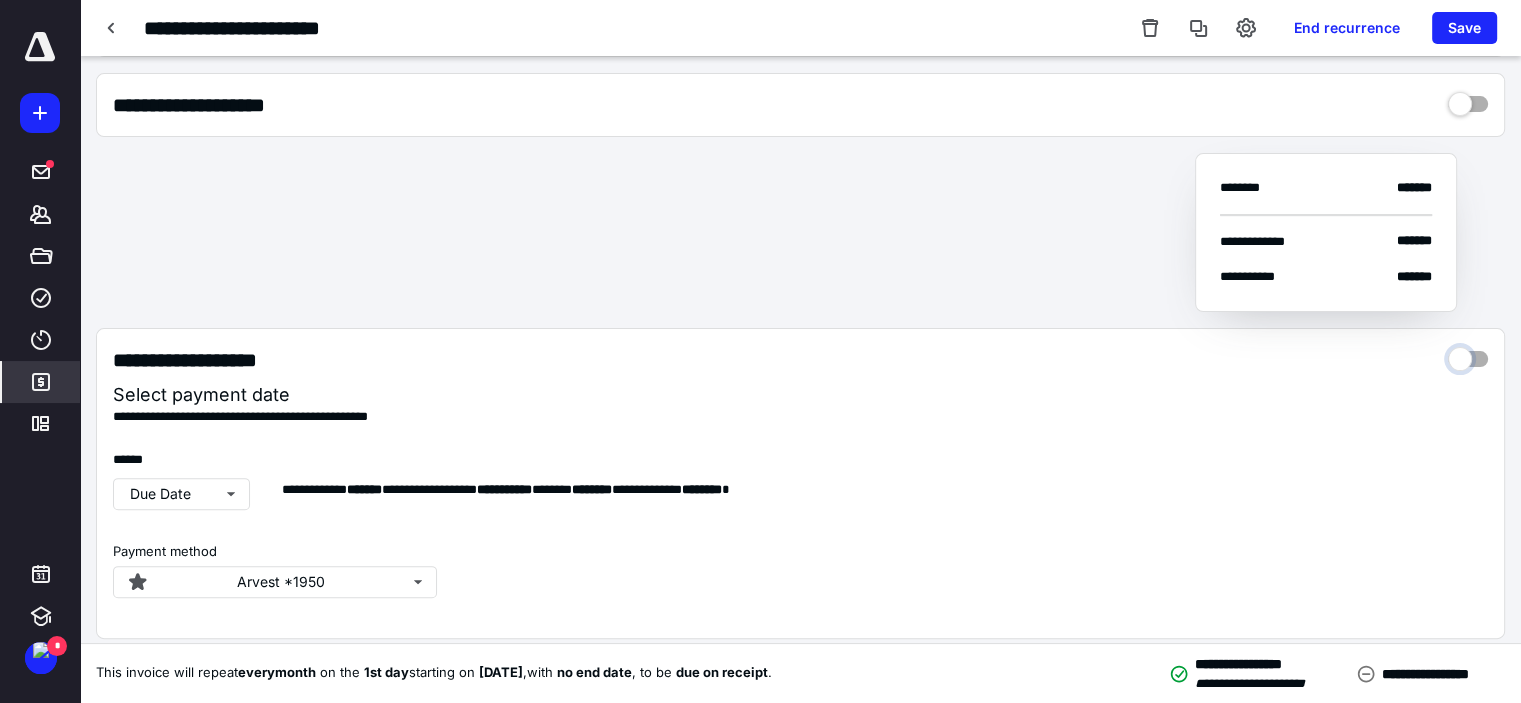scroll, scrollTop: 687, scrollLeft: 0, axis: vertical 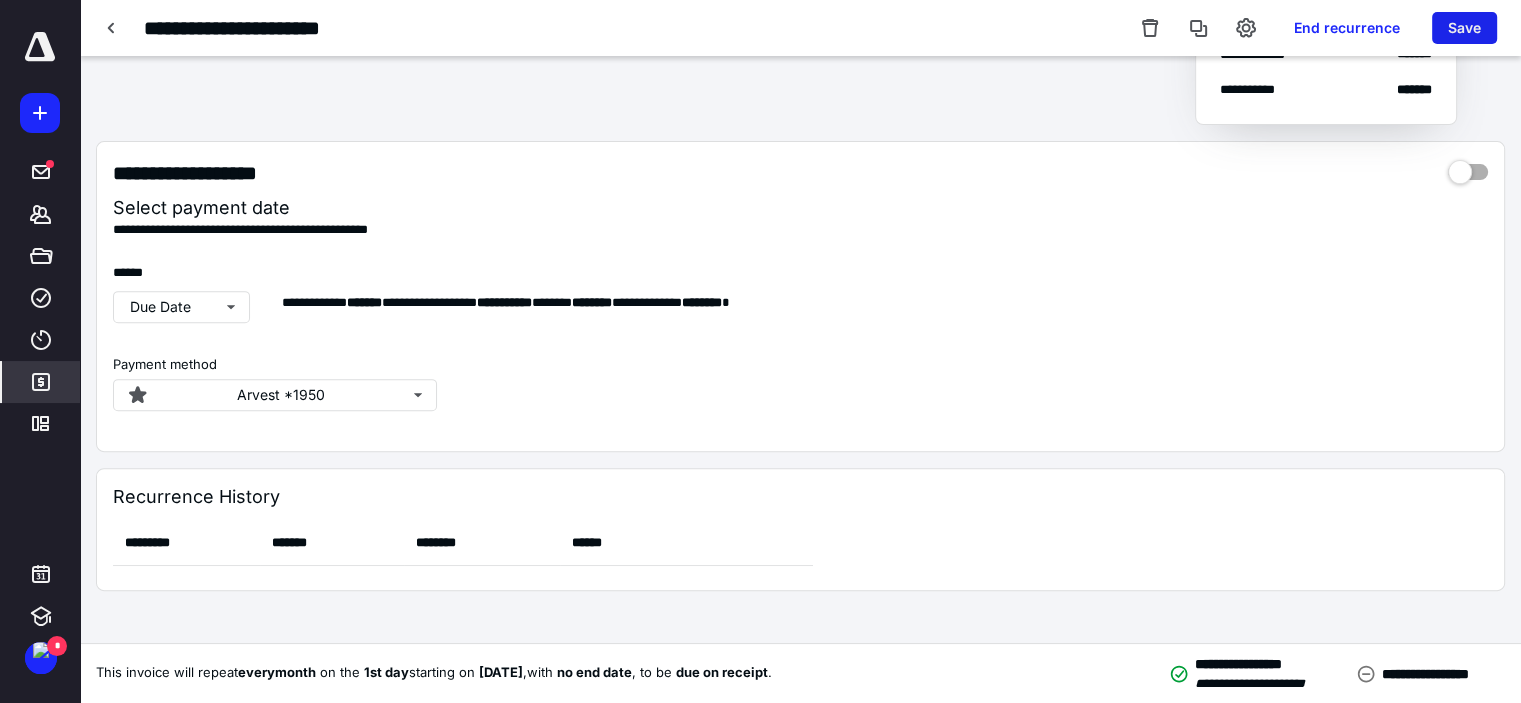 click on "Save" at bounding box center (1464, 28) 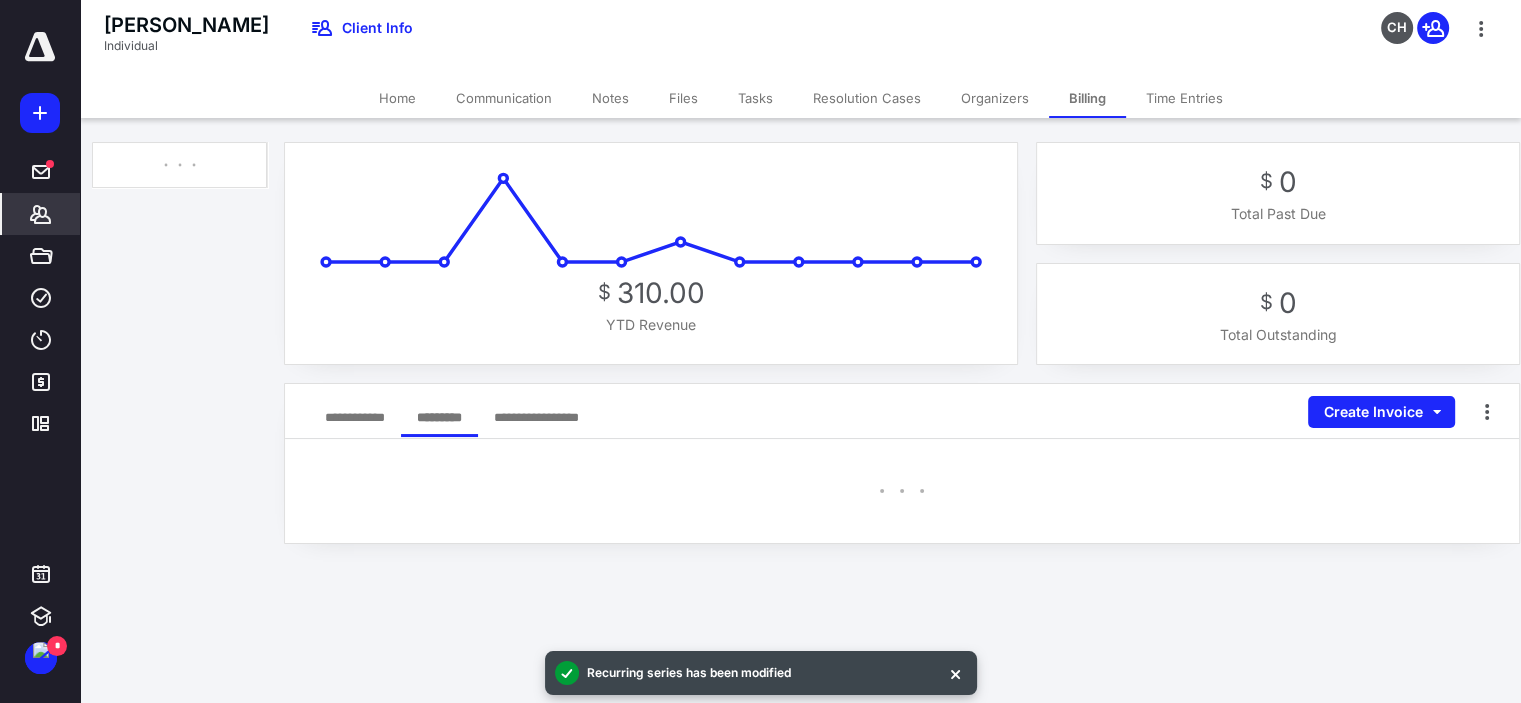 scroll, scrollTop: 0, scrollLeft: 0, axis: both 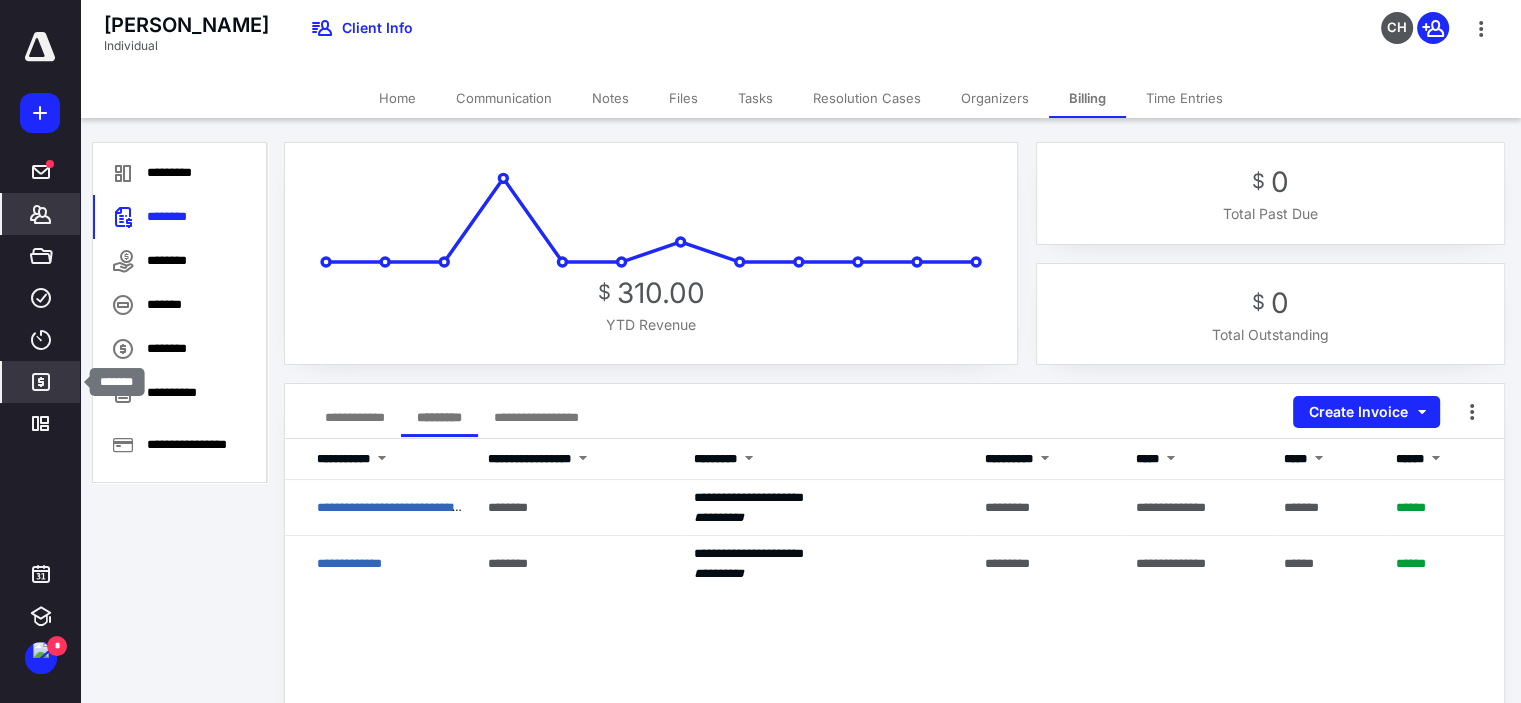click 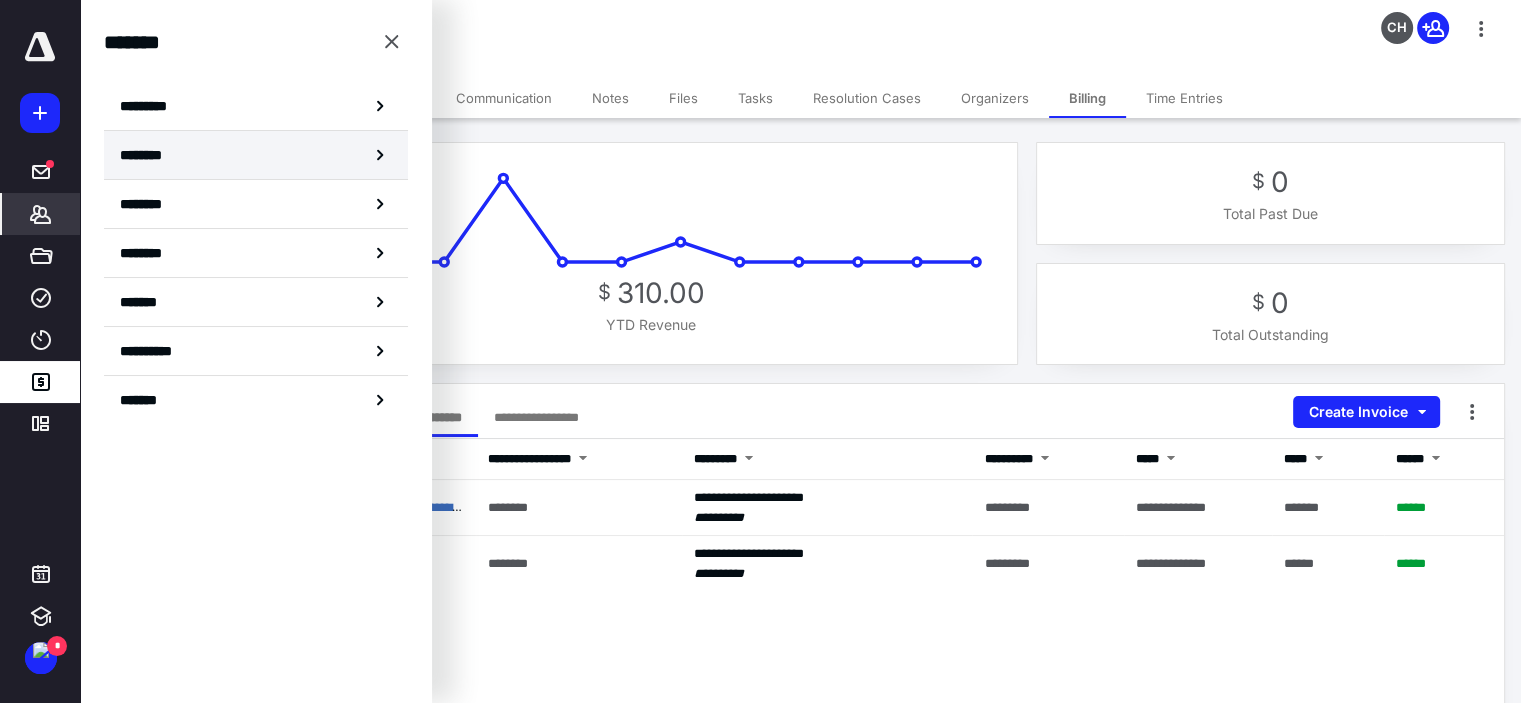 click on "********" at bounding box center (148, 155) 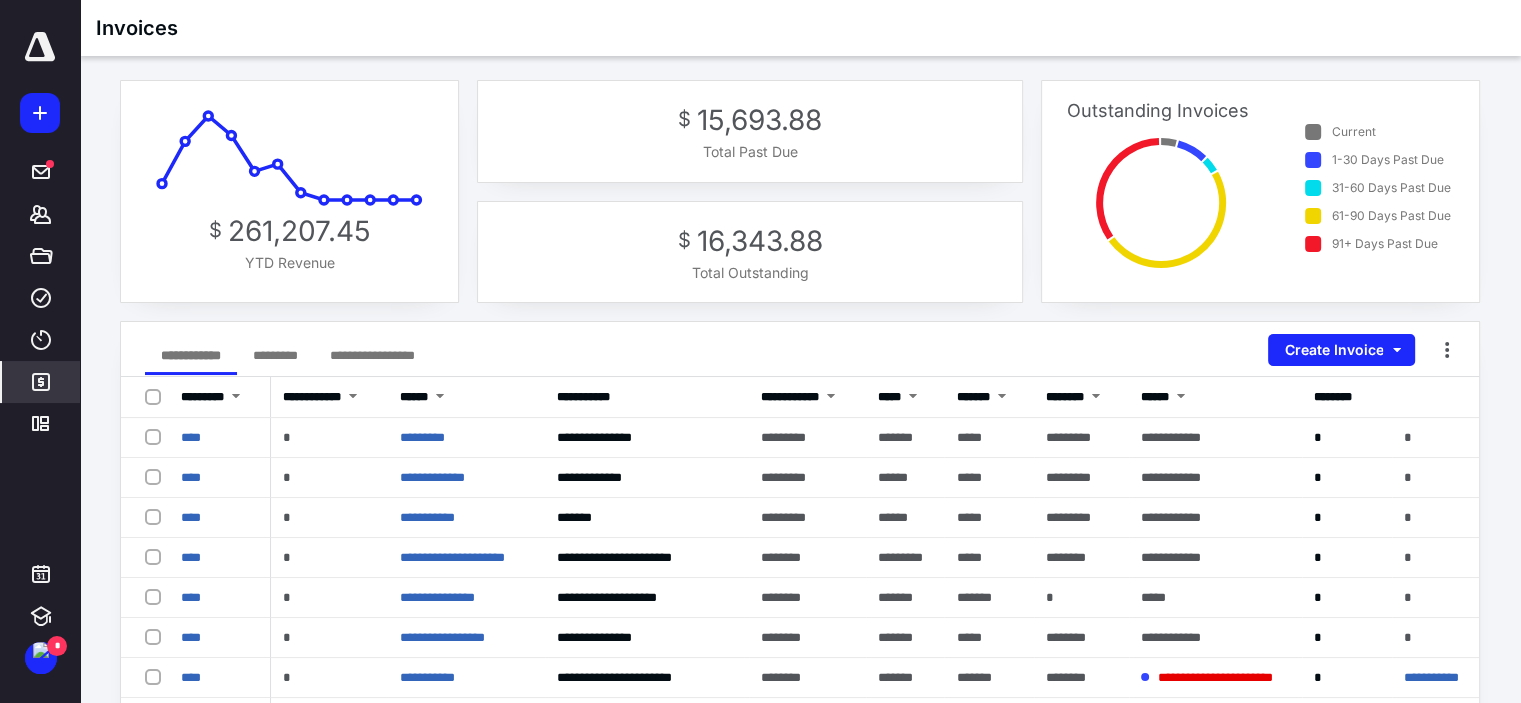 click on "*********" at bounding box center [275, 355] 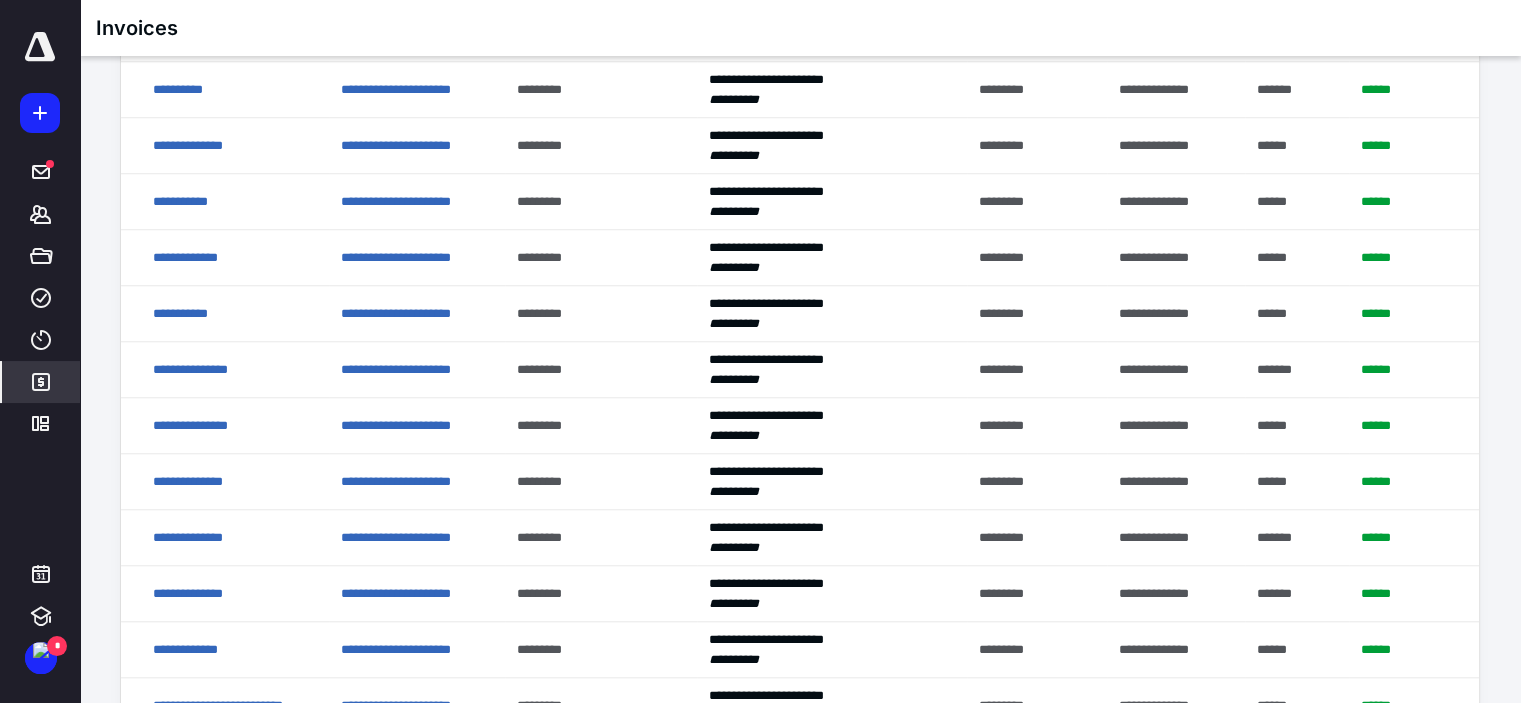 scroll, scrollTop: 1800, scrollLeft: 0, axis: vertical 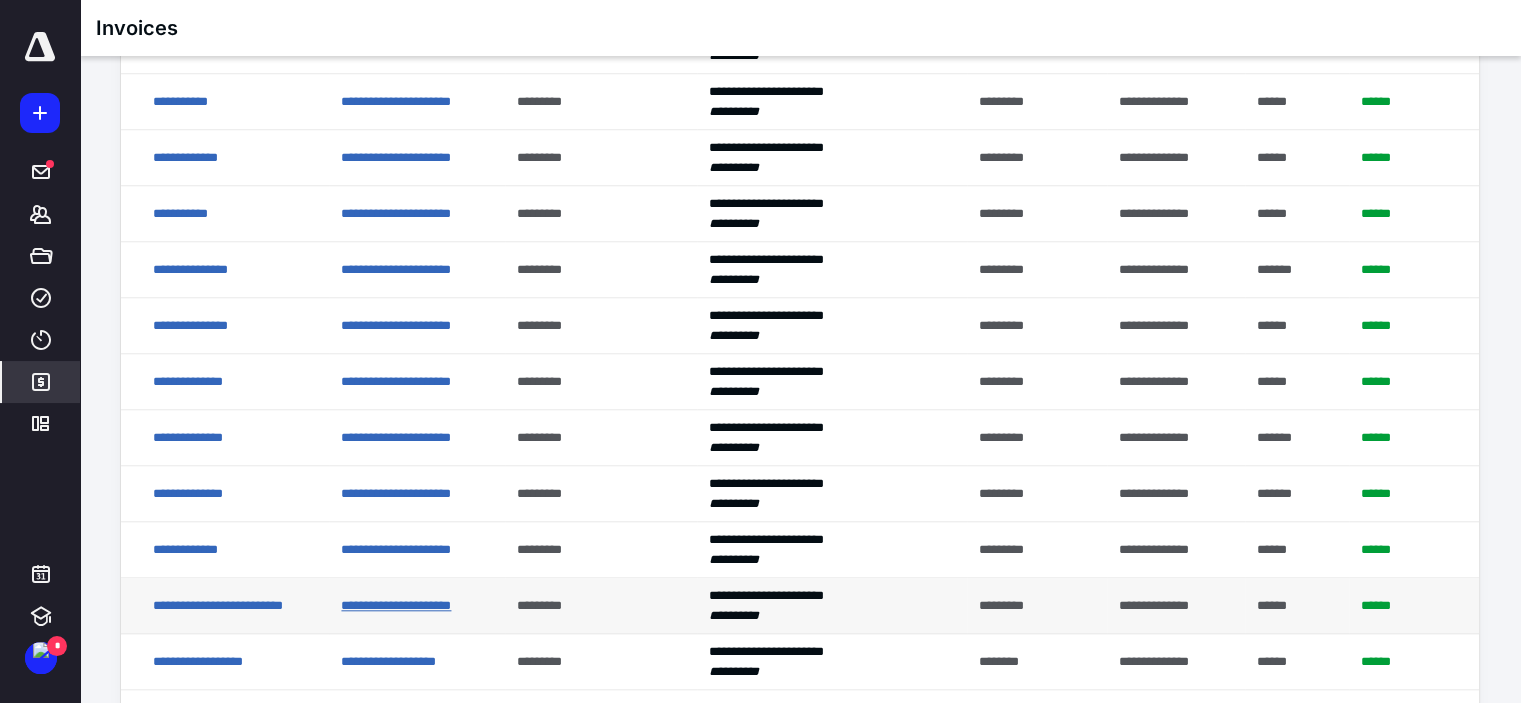 click on "**********" at bounding box center (396, 605) 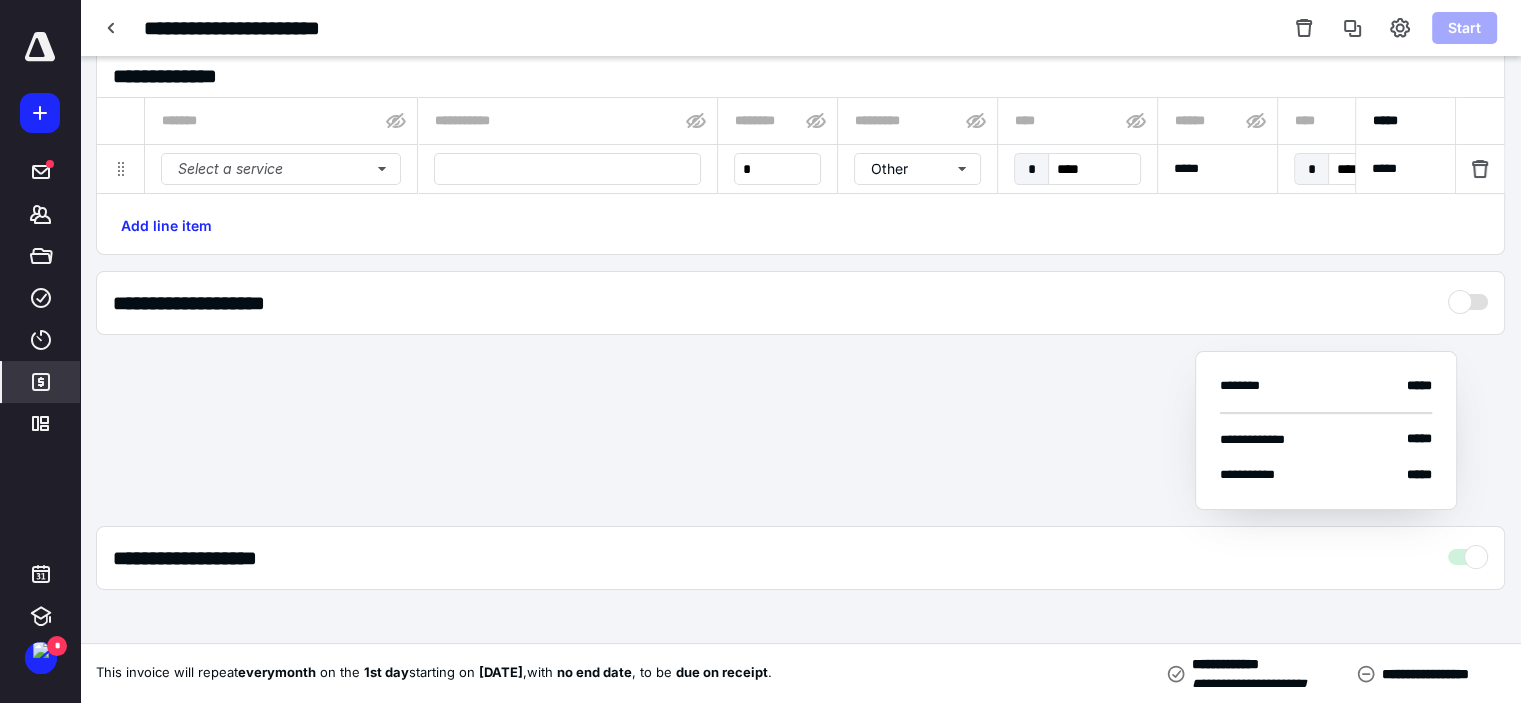 type on "**********" 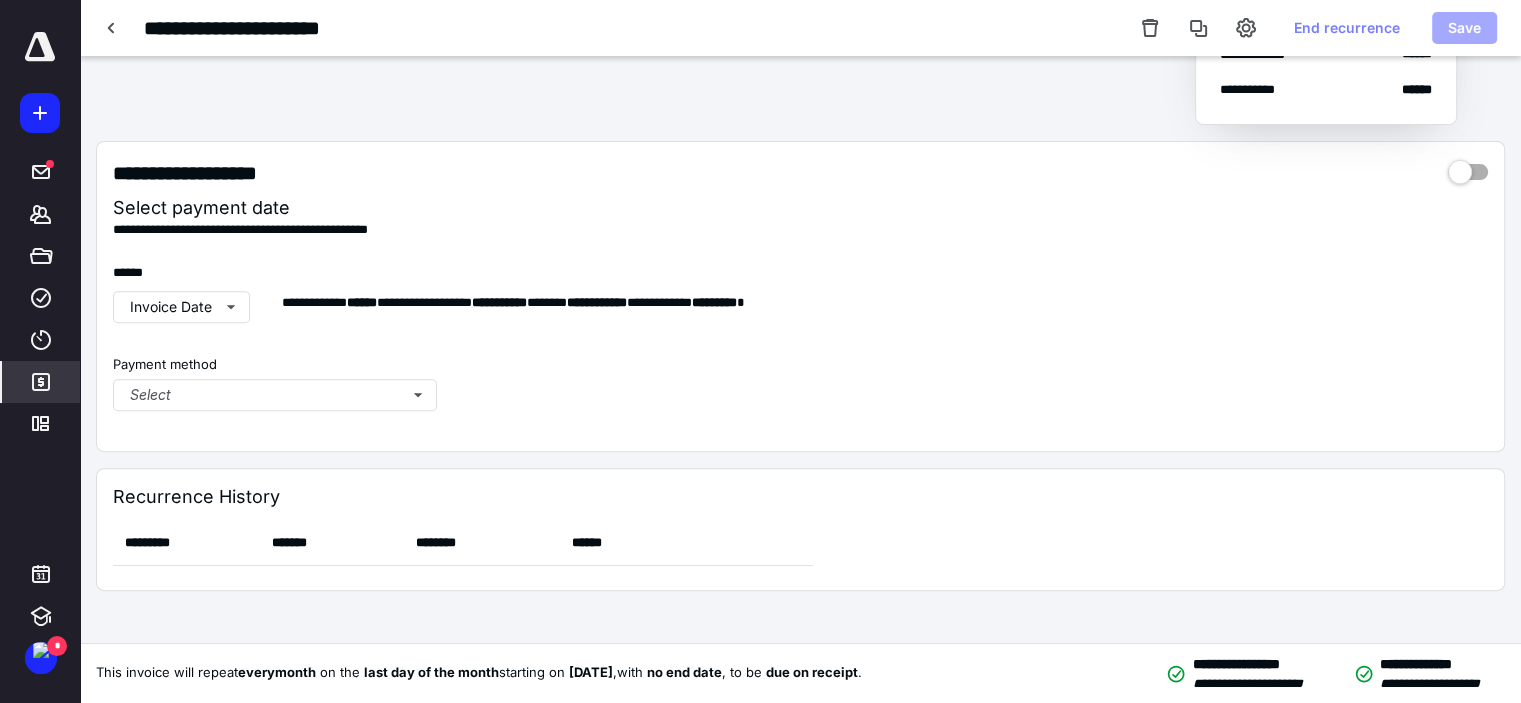 scroll, scrollTop: 971, scrollLeft: 0, axis: vertical 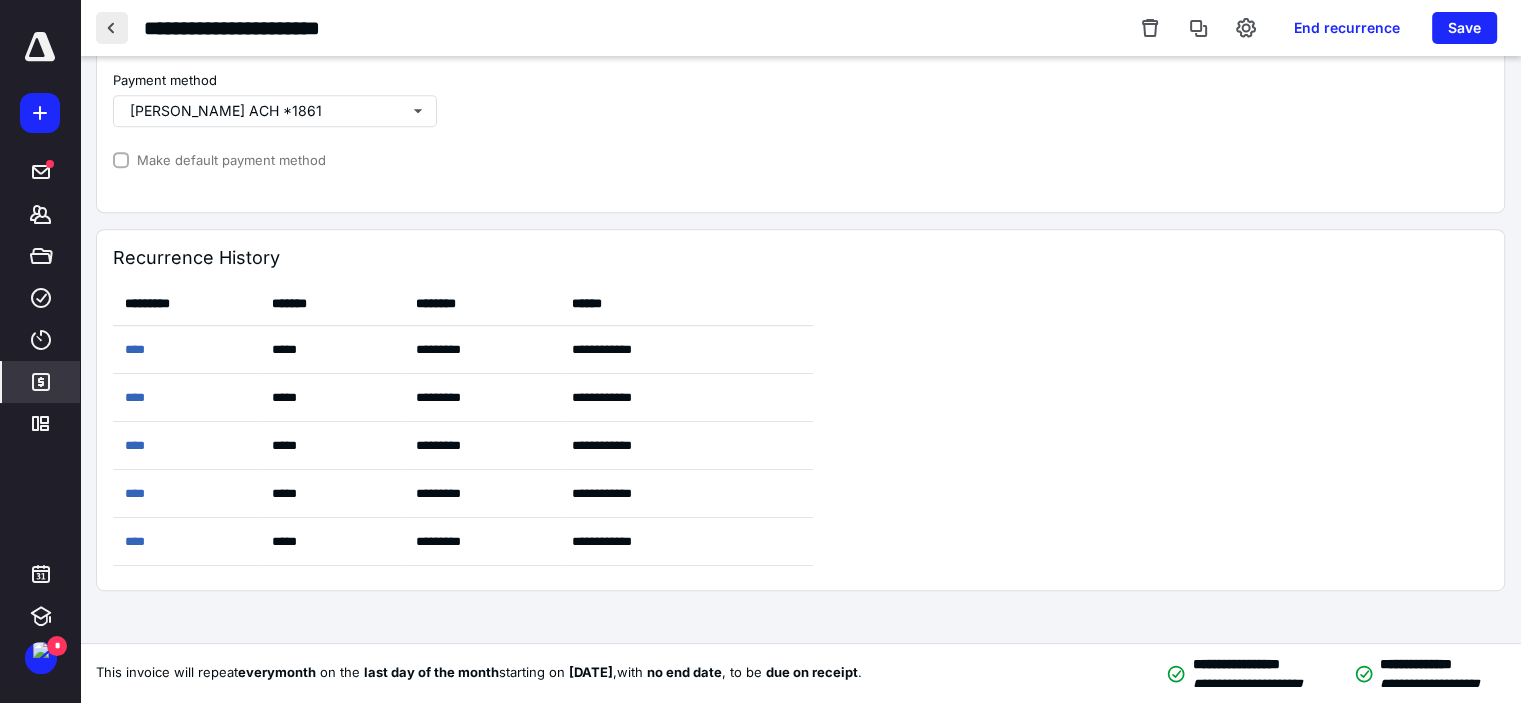 click at bounding box center [112, 28] 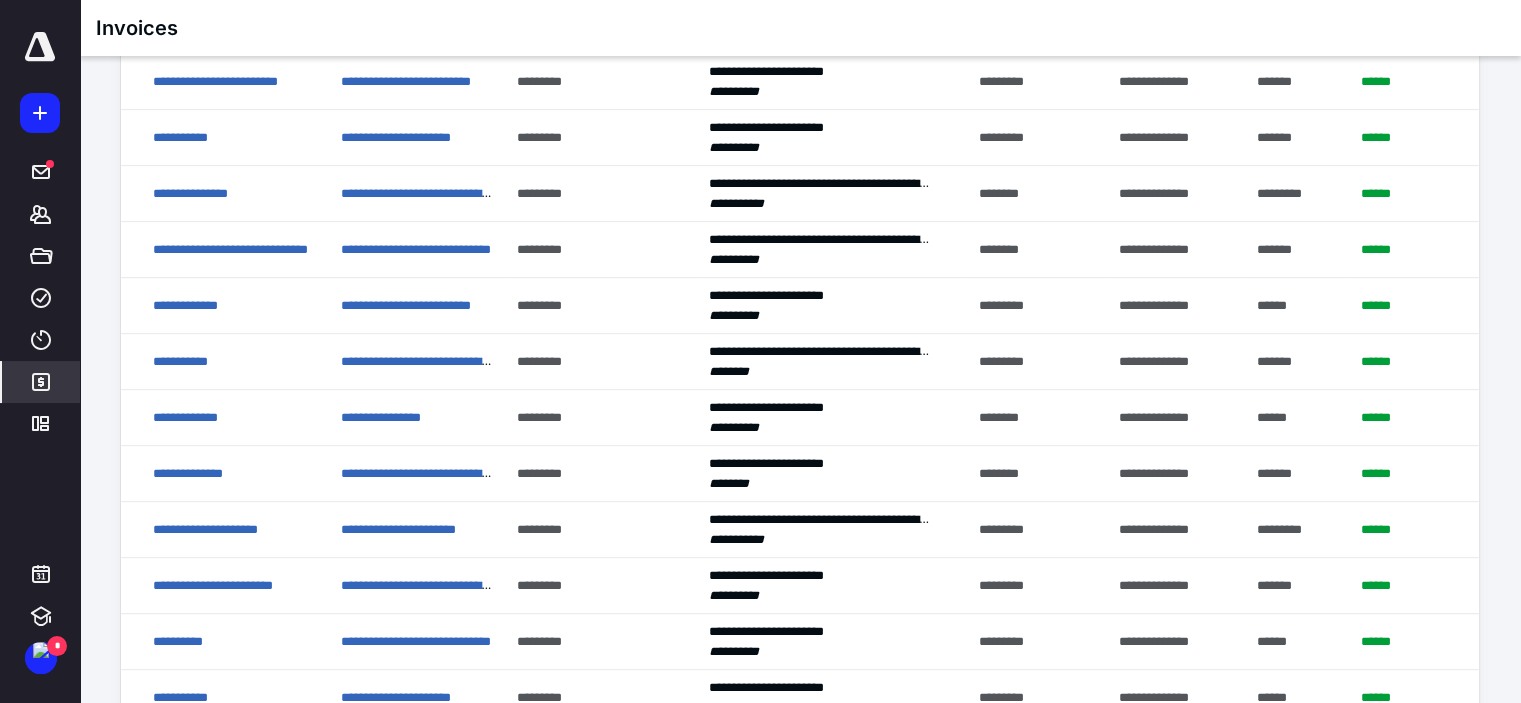 scroll, scrollTop: 800, scrollLeft: 0, axis: vertical 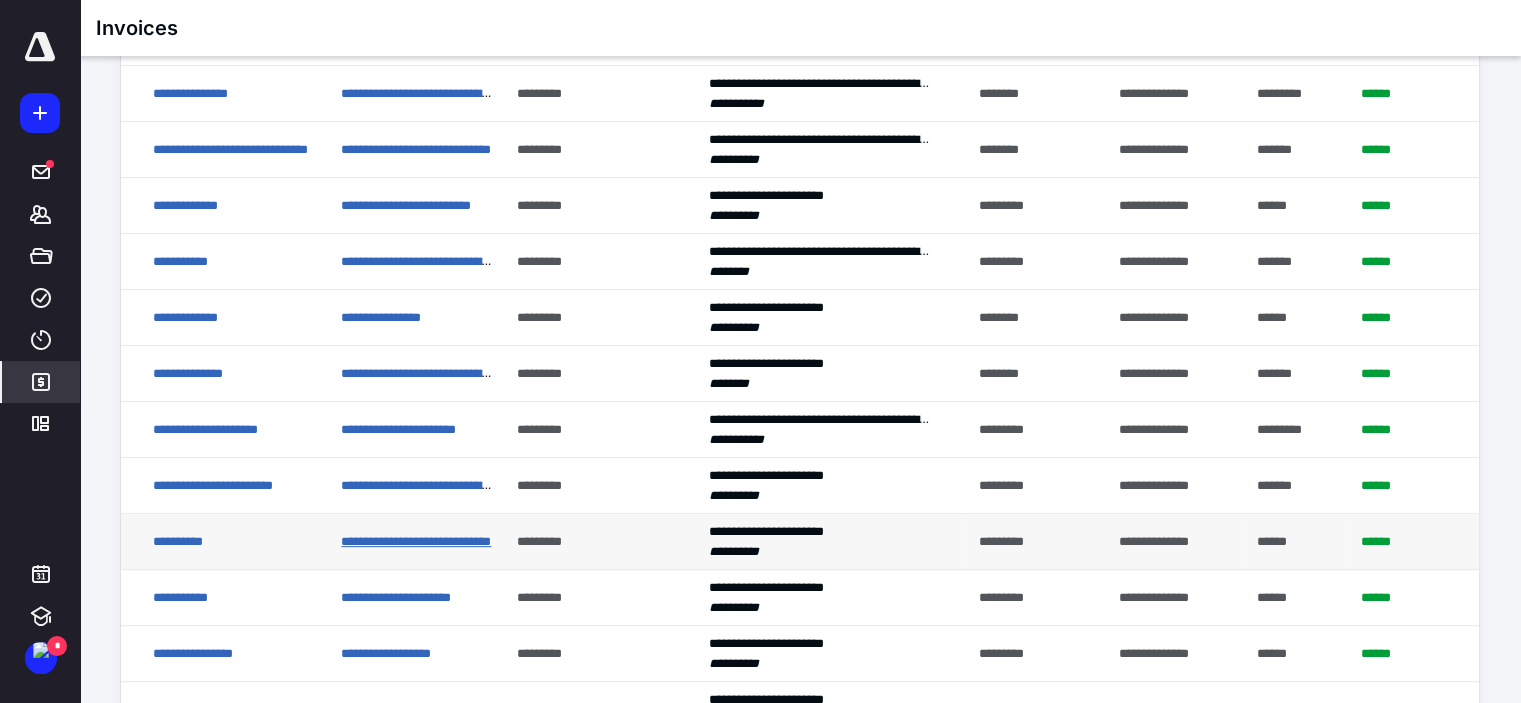 click on "**********" at bounding box center [416, 541] 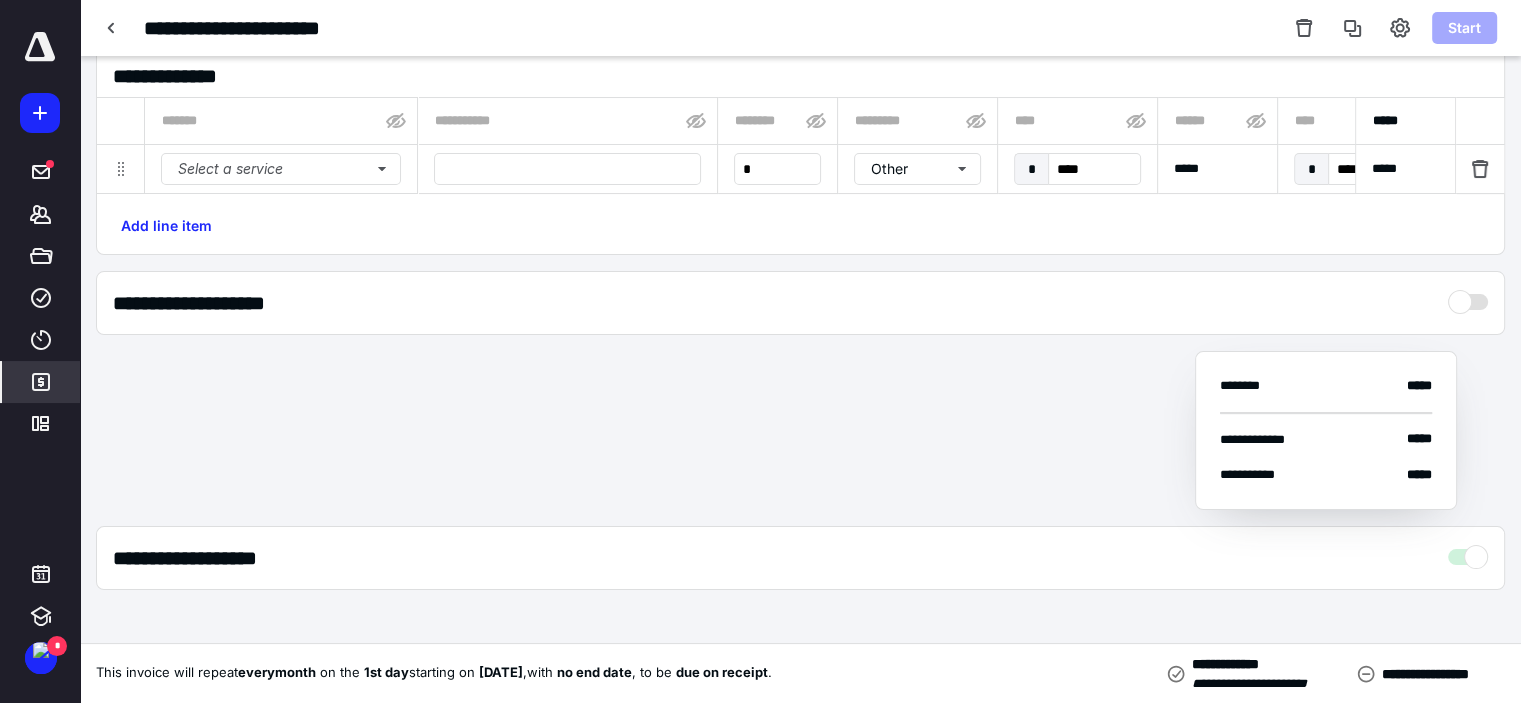 type on "**********" 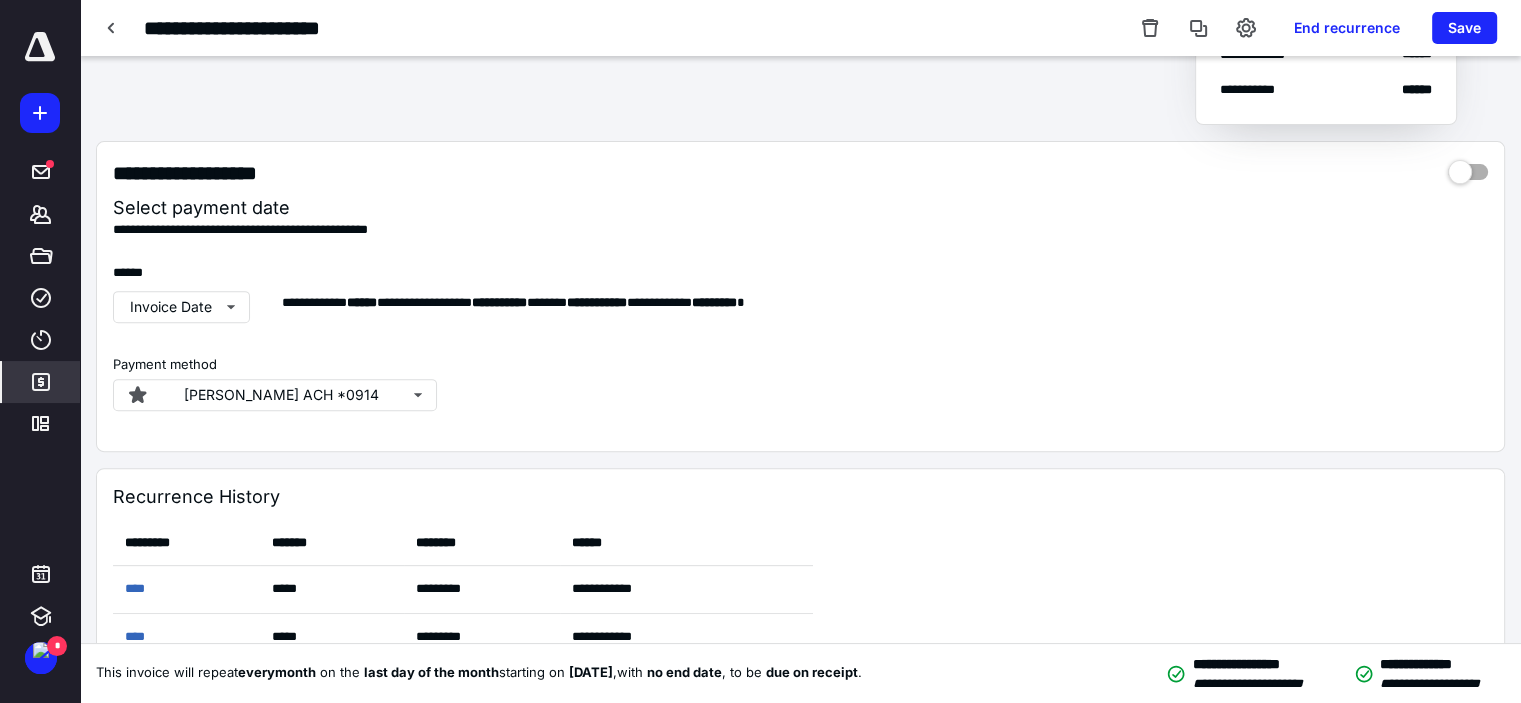 scroll, scrollTop: 800, scrollLeft: 0, axis: vertical 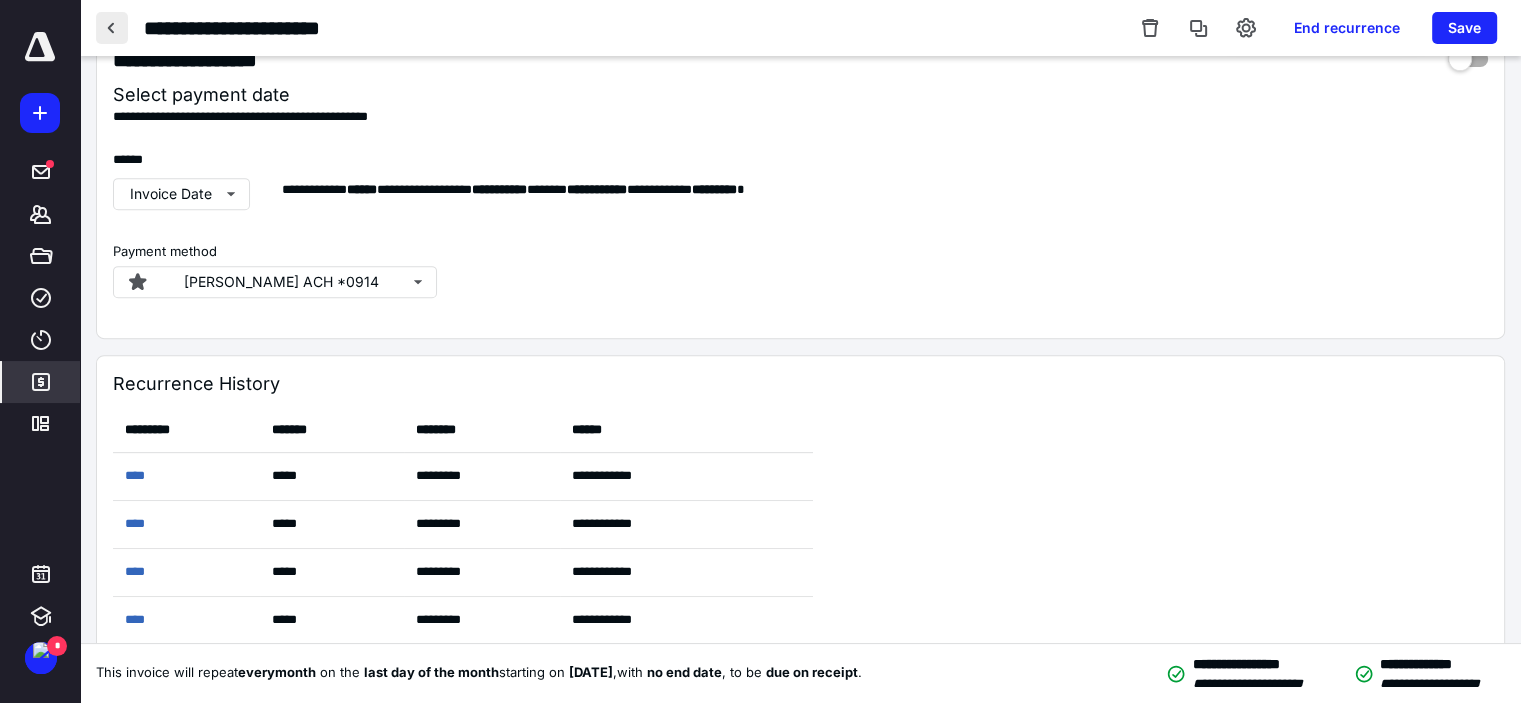 click at bounding box center [112, 28] 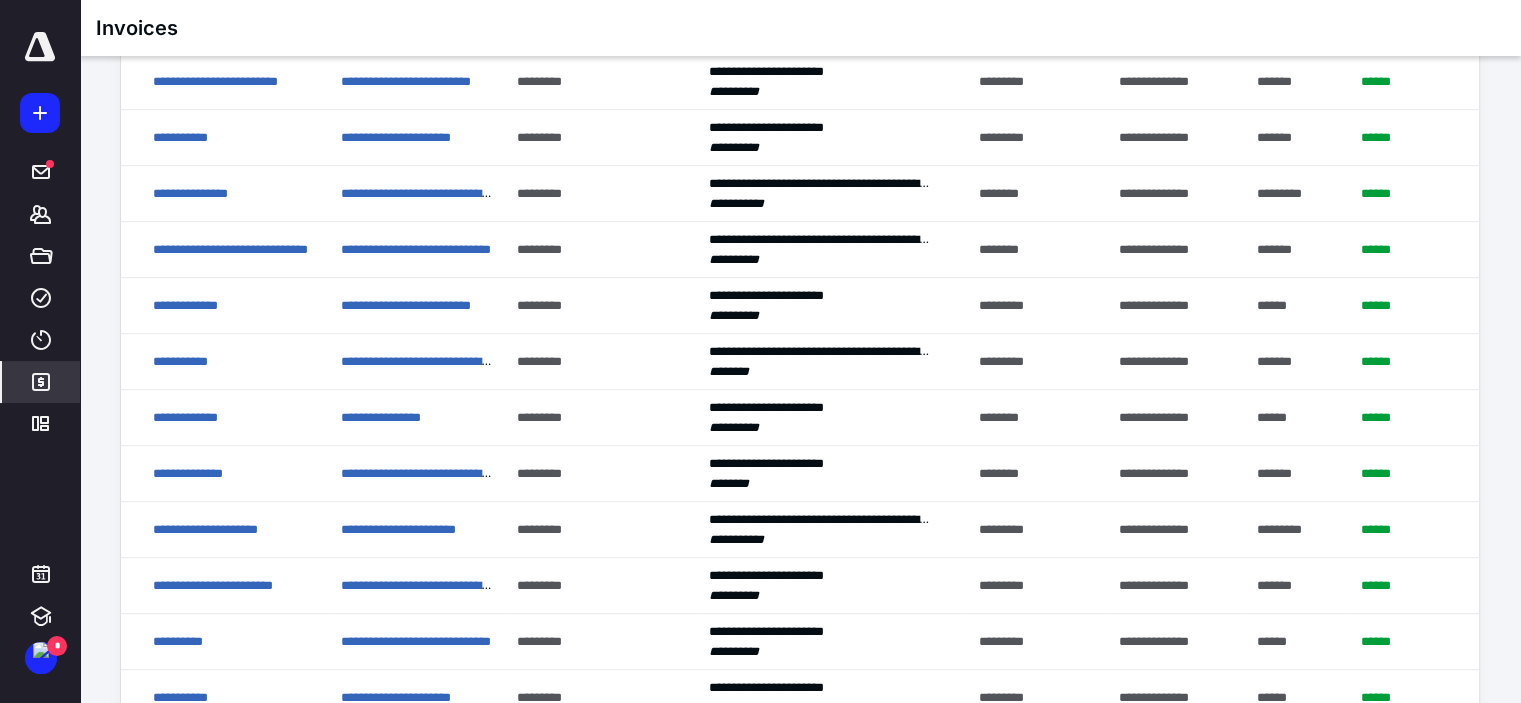 scroll, scrollTop: 800, scrollLeft: 0, axis: vertical 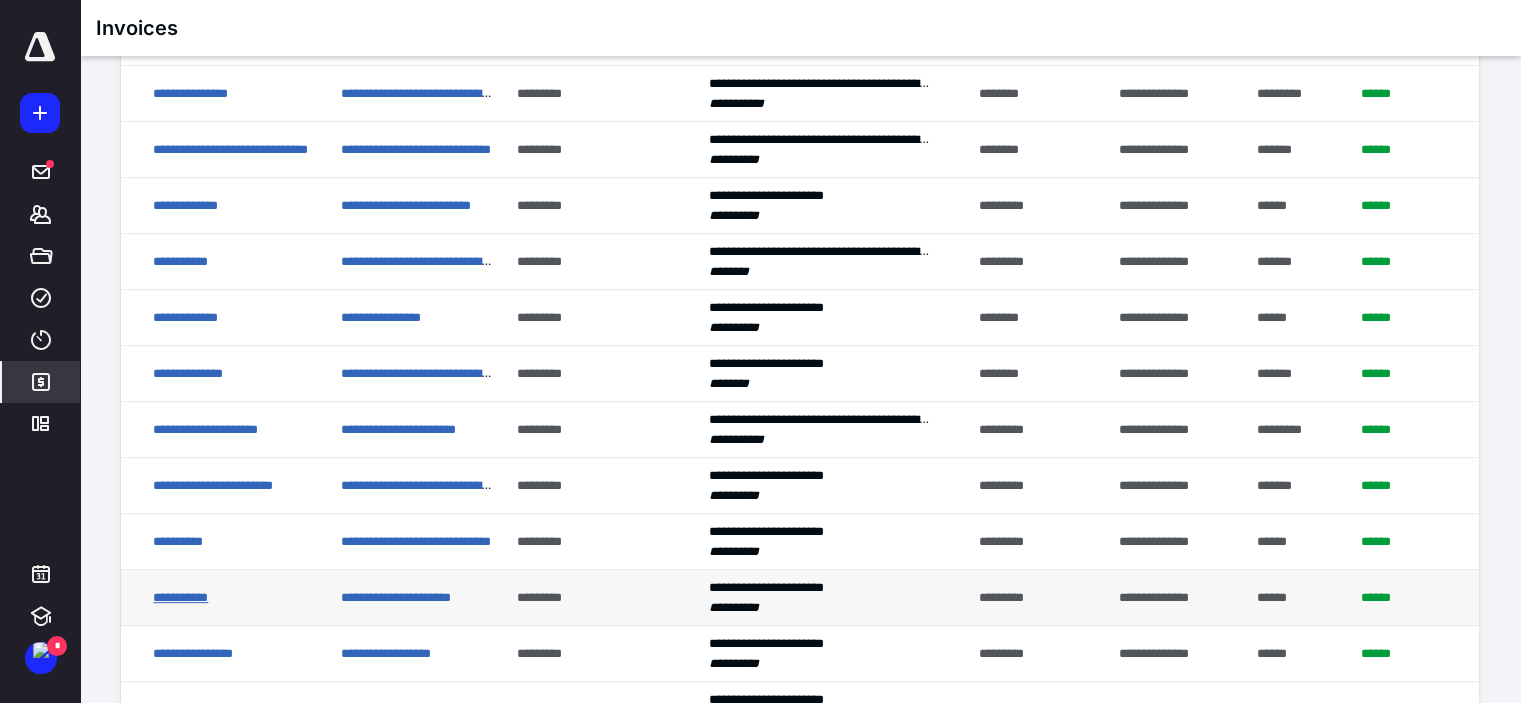 click on "**********" at bounding box center [180, 597] 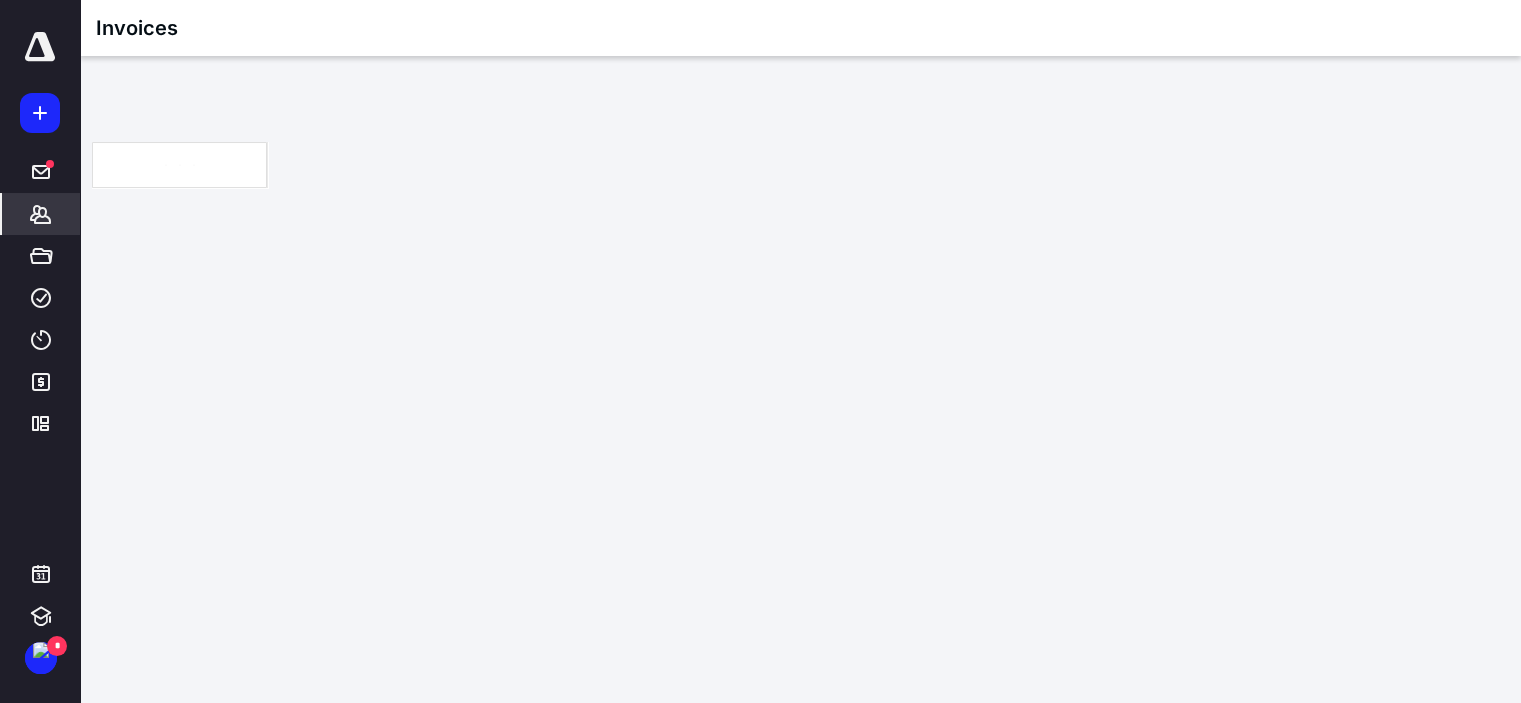scroll, scrollTop: 0, scrollLeft: 0, axis: both 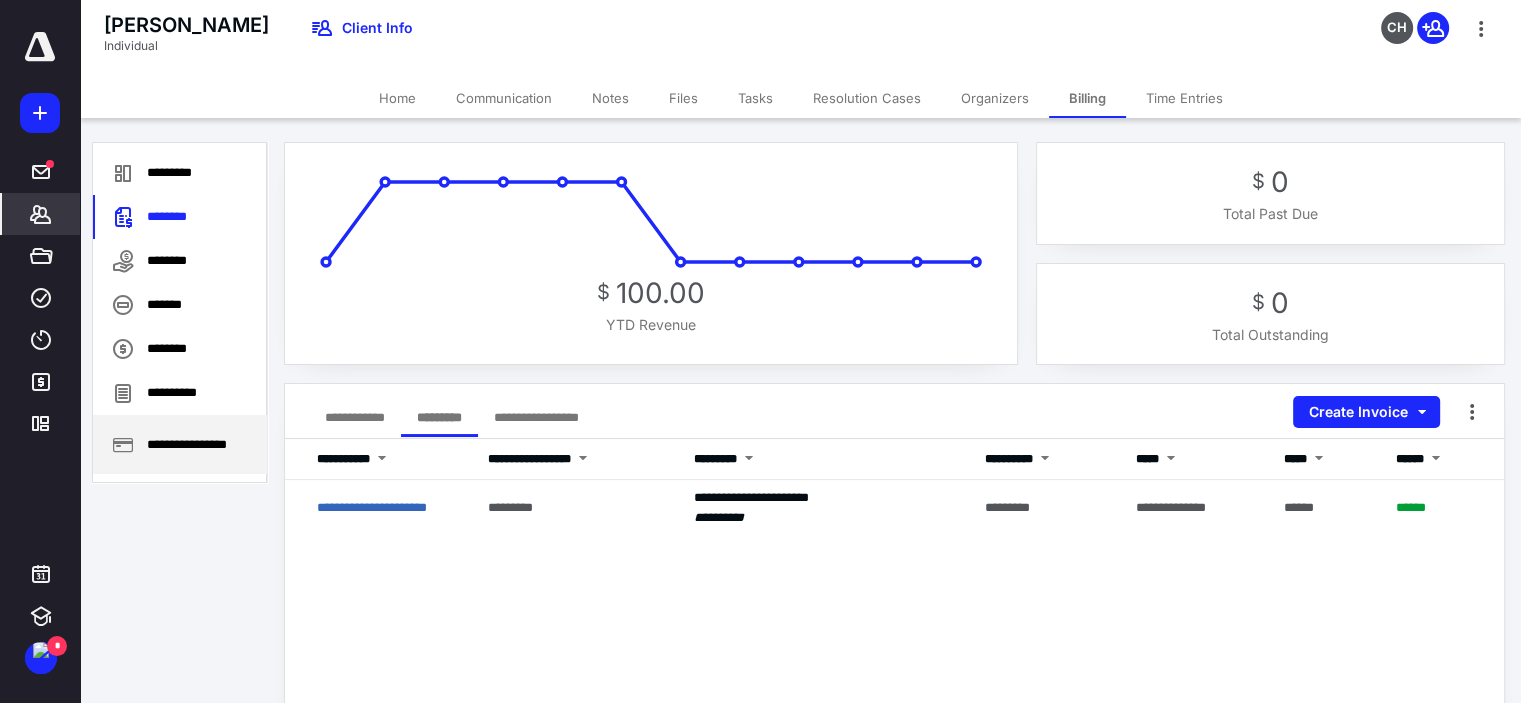 click on "**********" at bounding box center (180, 444) 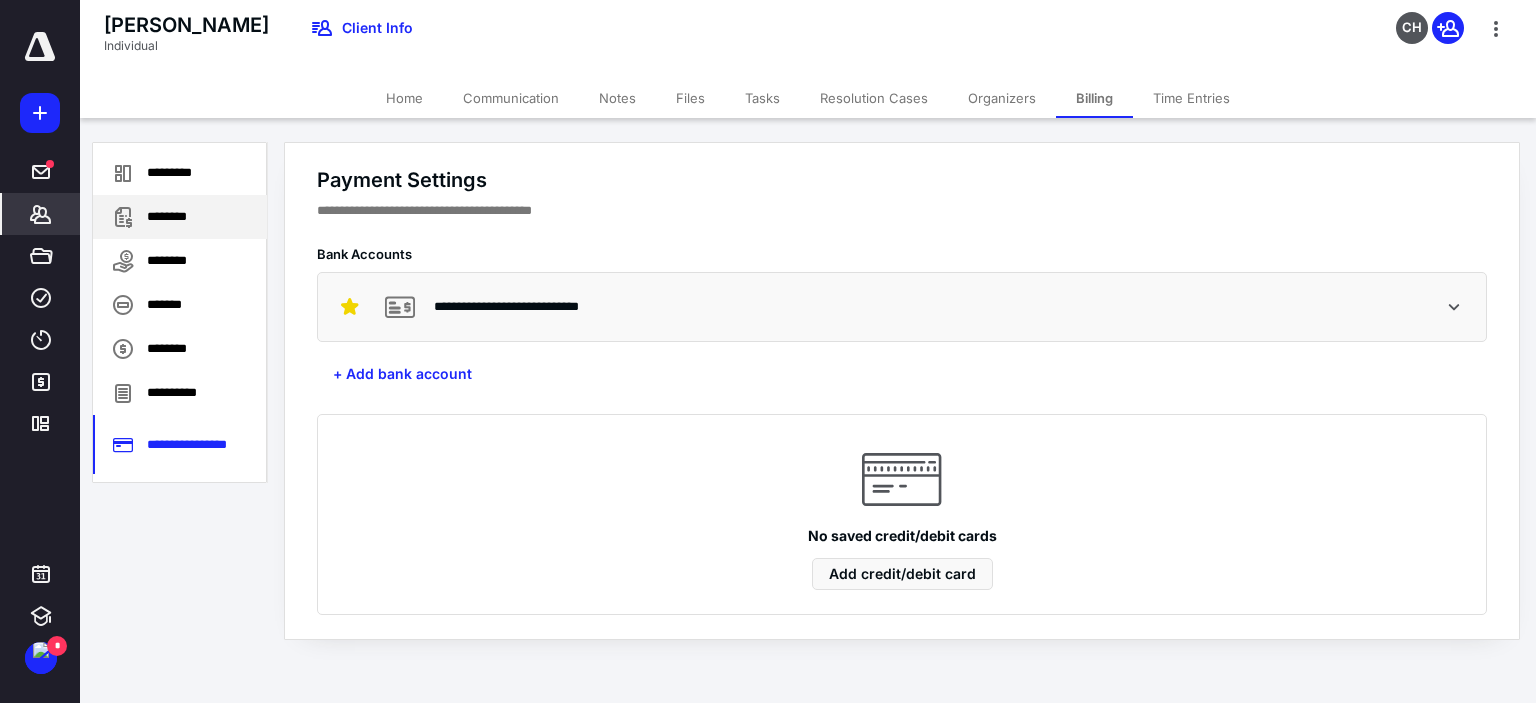 click on "********" at bounding box center [180, 217] 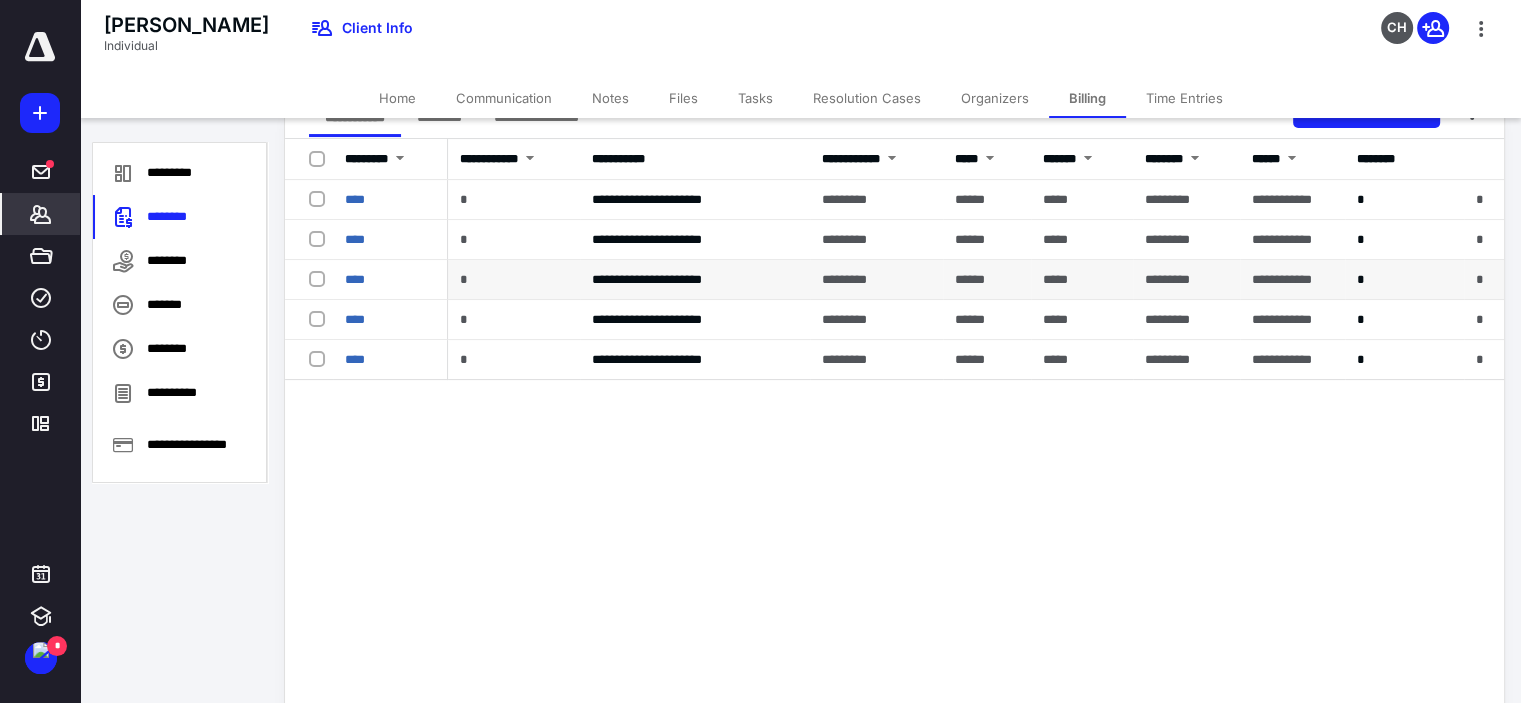scroll, scrollTop: 100, scrollLeft: 0, axis: vertical 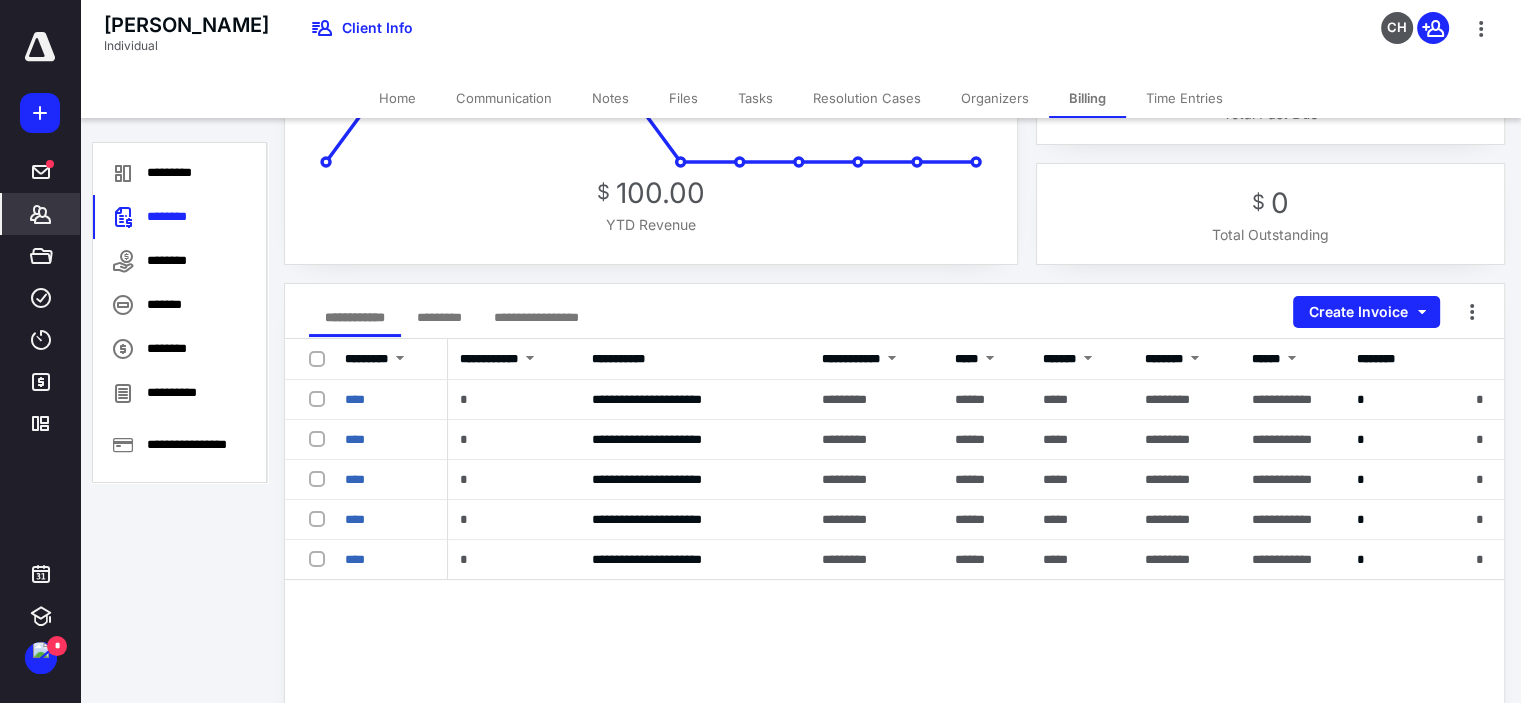 click on "*********" at bounding box center [439, 317] 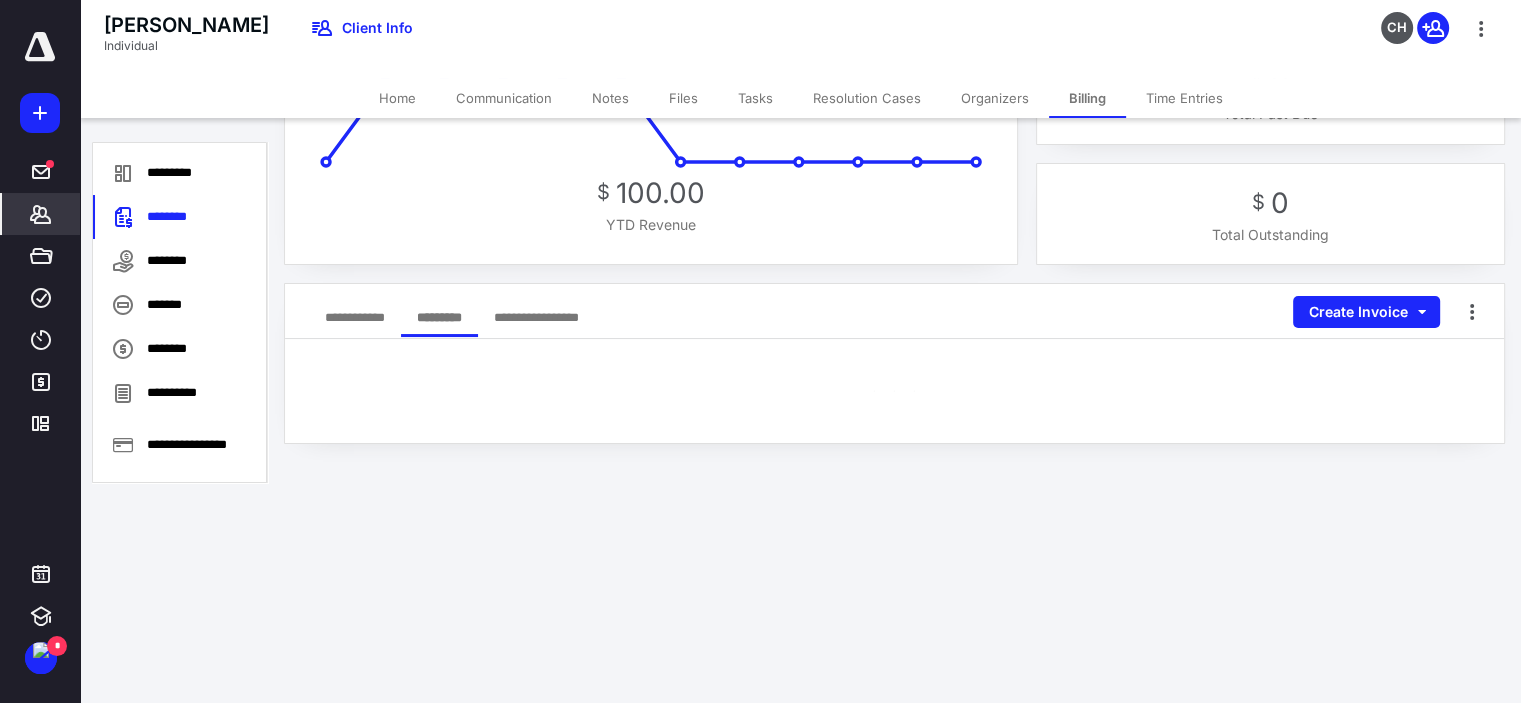 scroll, scrollTop: 0, scrollLeft: 0, axis: both 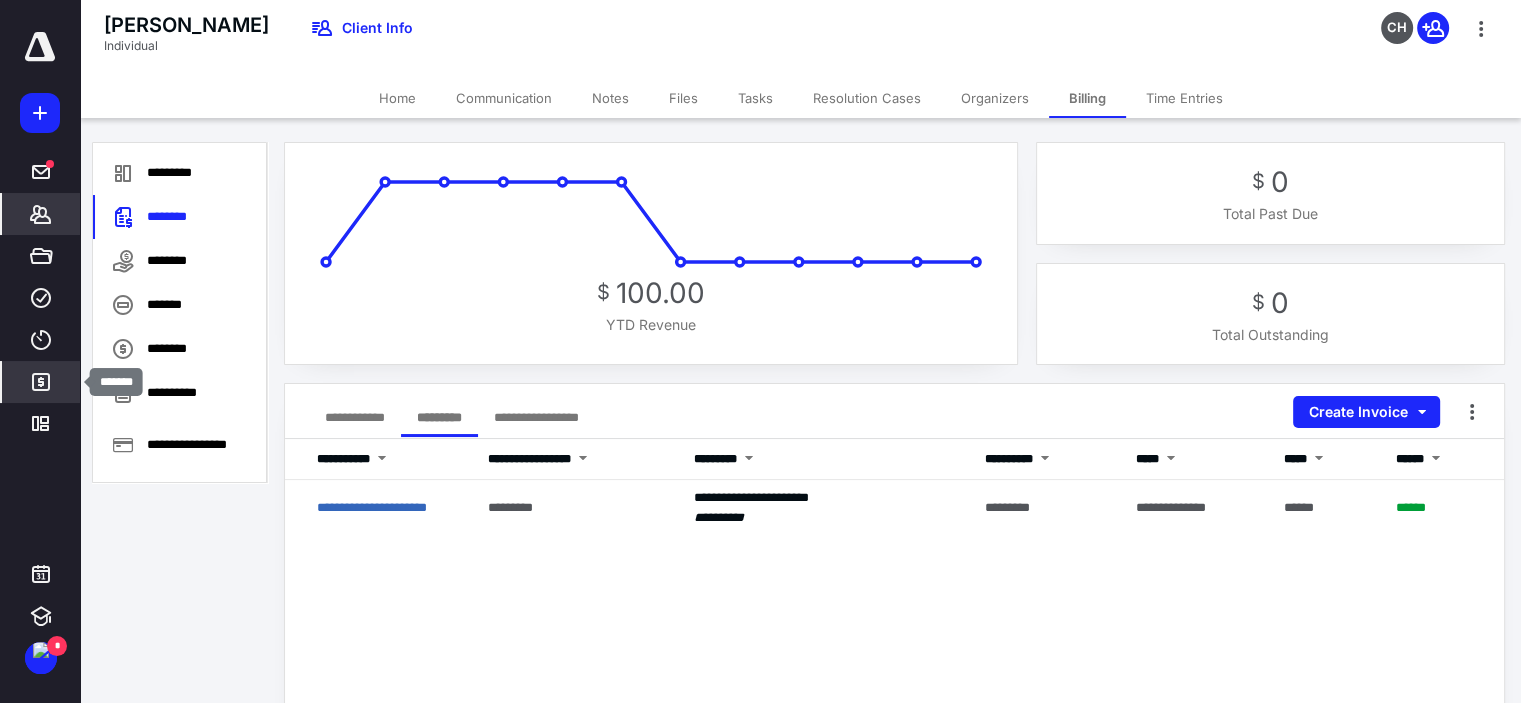 click 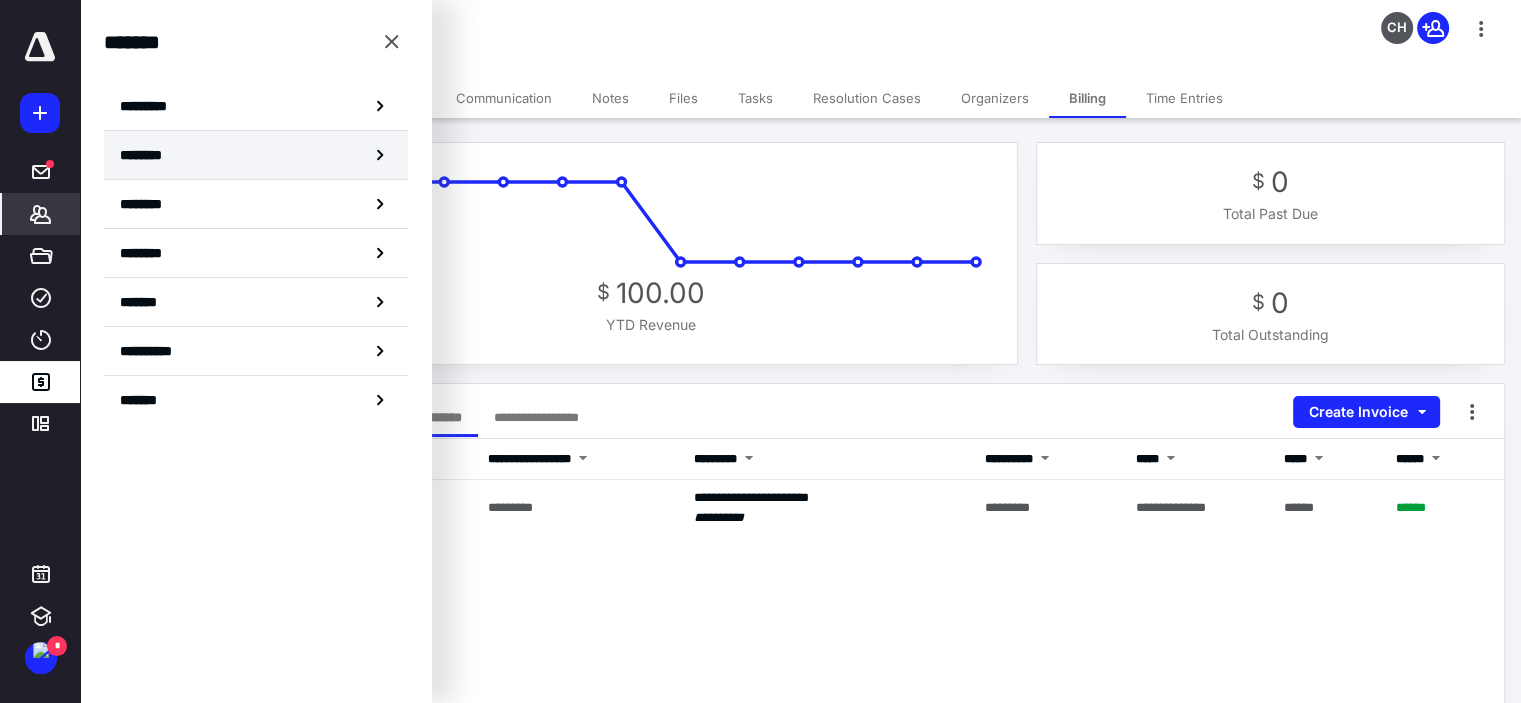 click on "********" at bounding box center (148, 155) 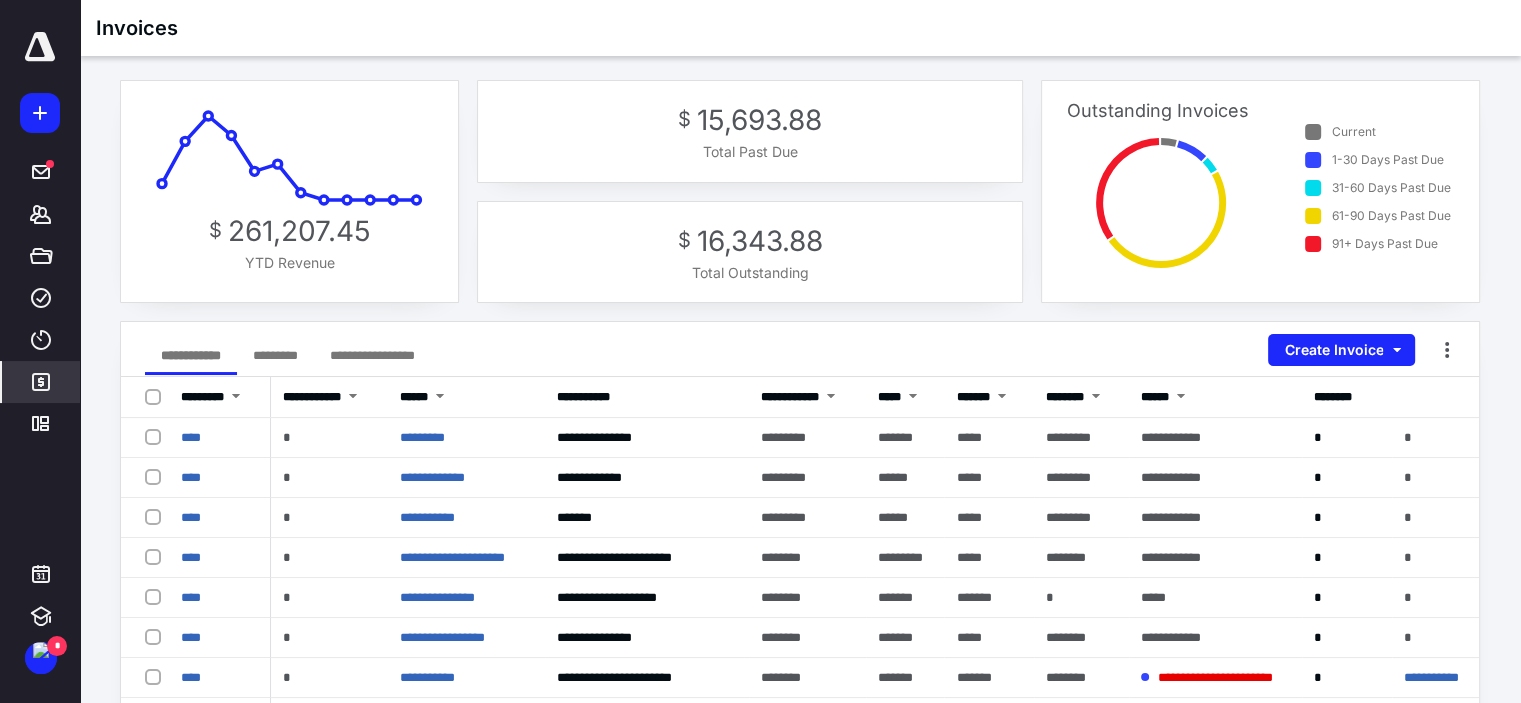 click on "*********" at bounding box center (275, 355) 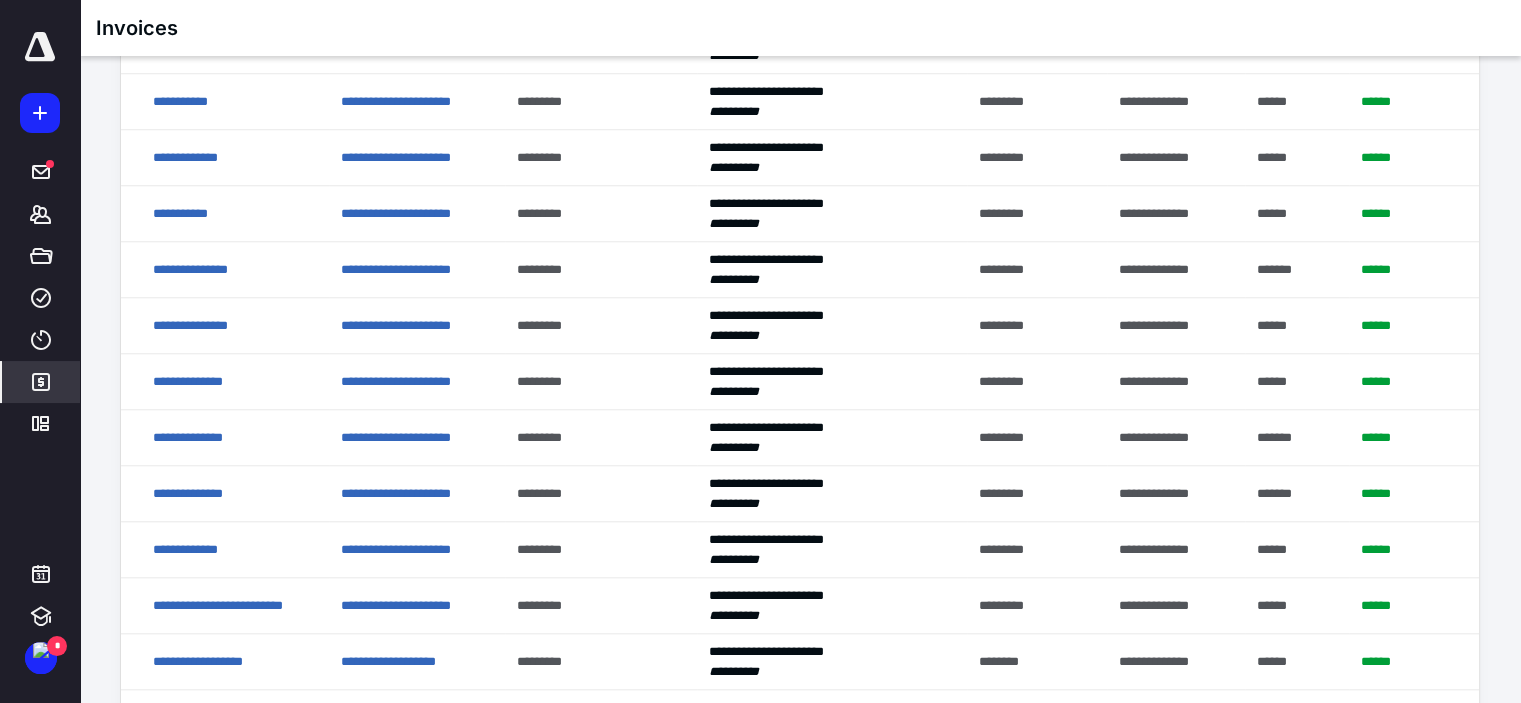 scroll, scrollTop: 1900, scrollLeft: 0, axis: vertical 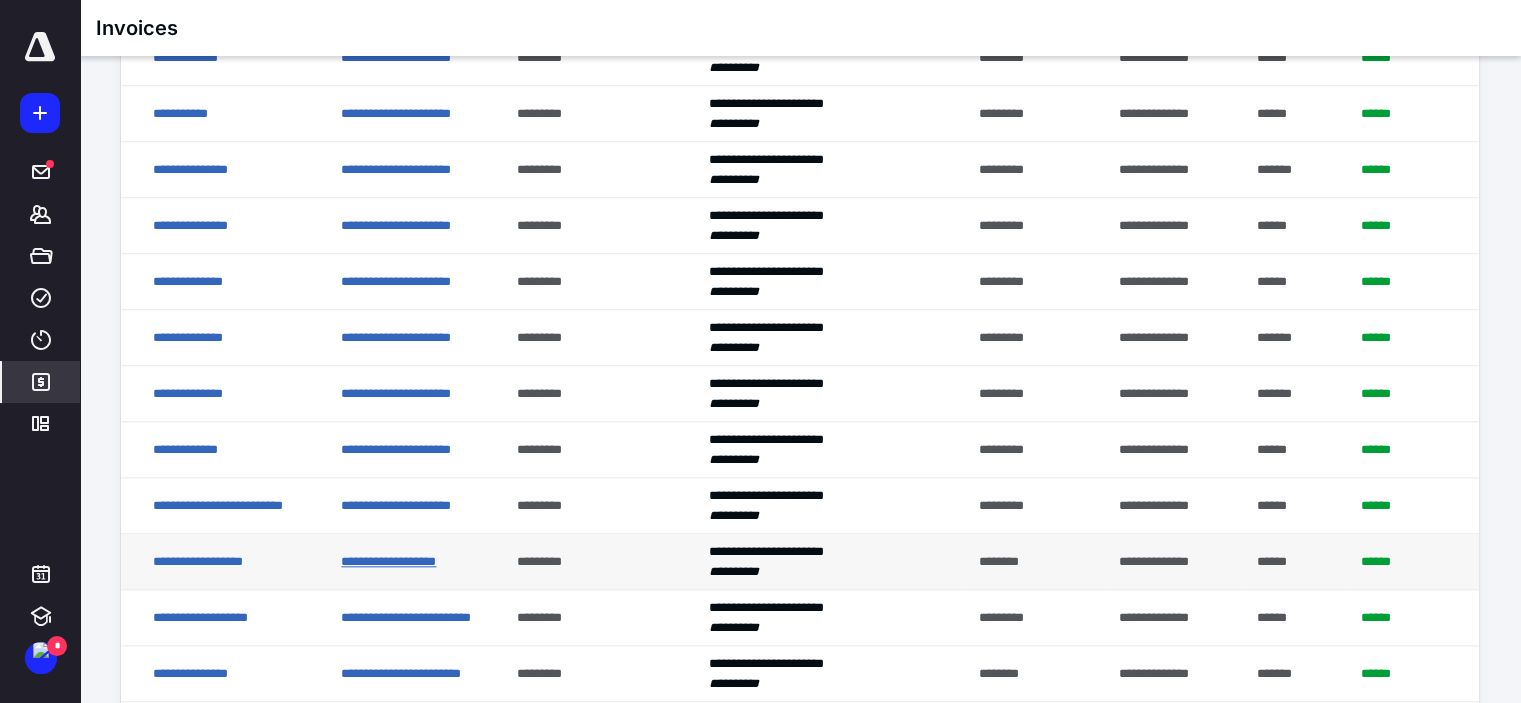click on "**********" at bounding box center (388, 561) 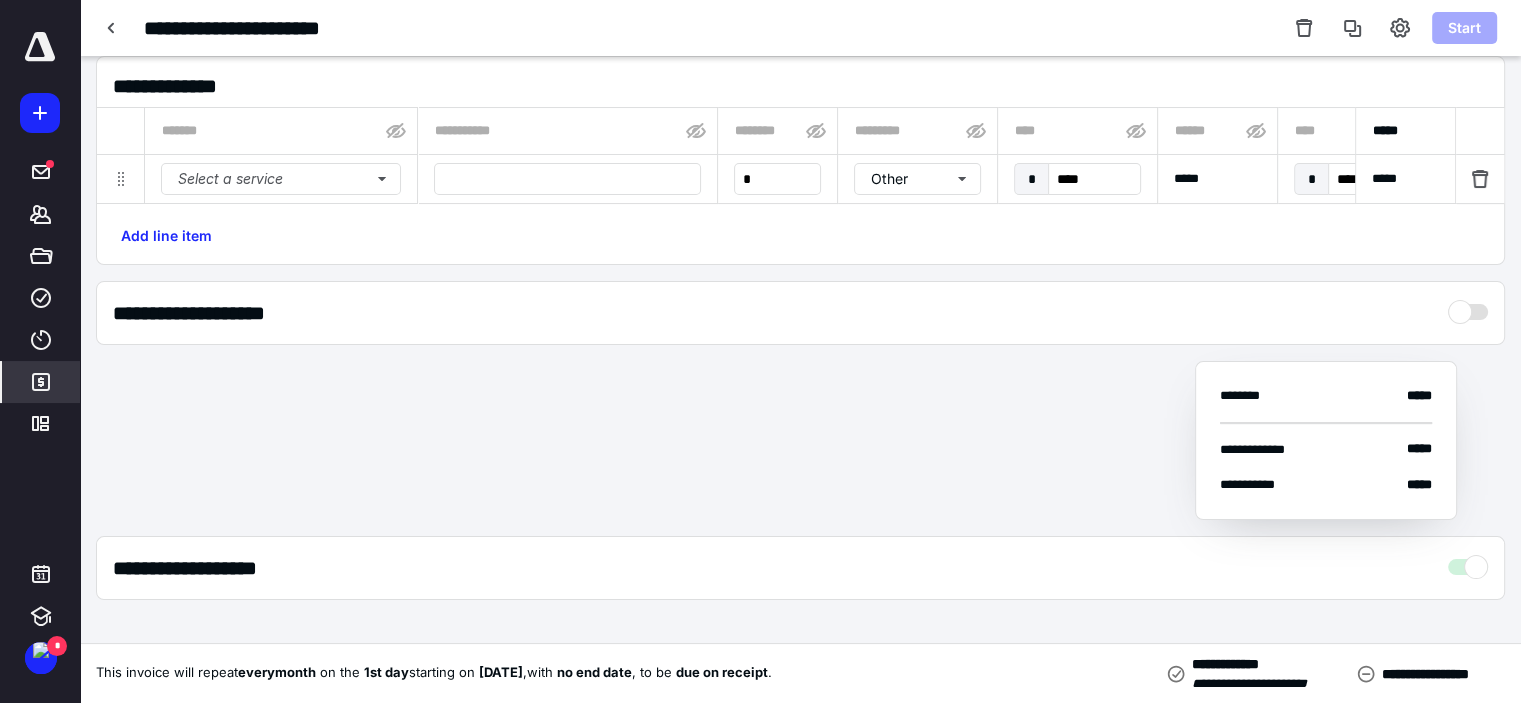 type on "**********" 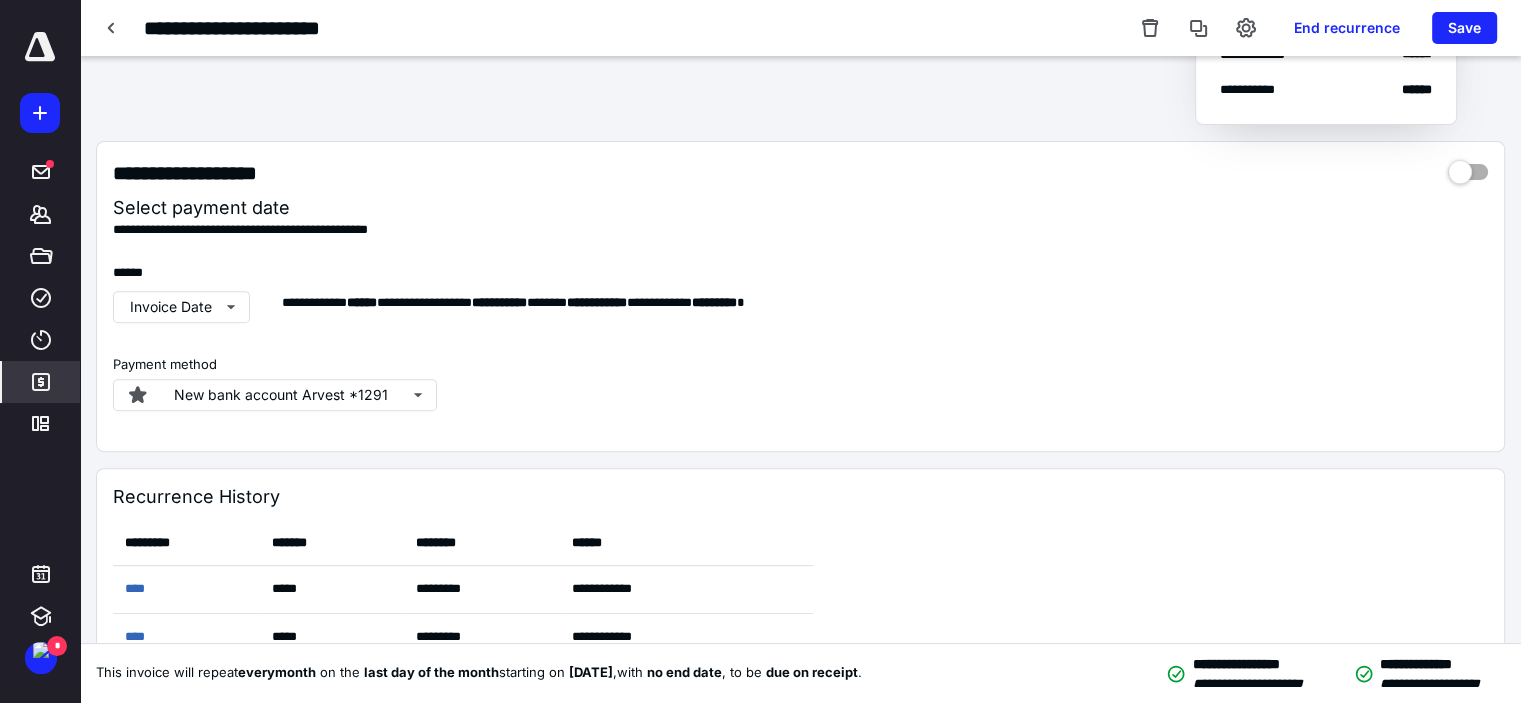 scroll, scrollTop: 783, scrollLeft: 0, axis: vertical 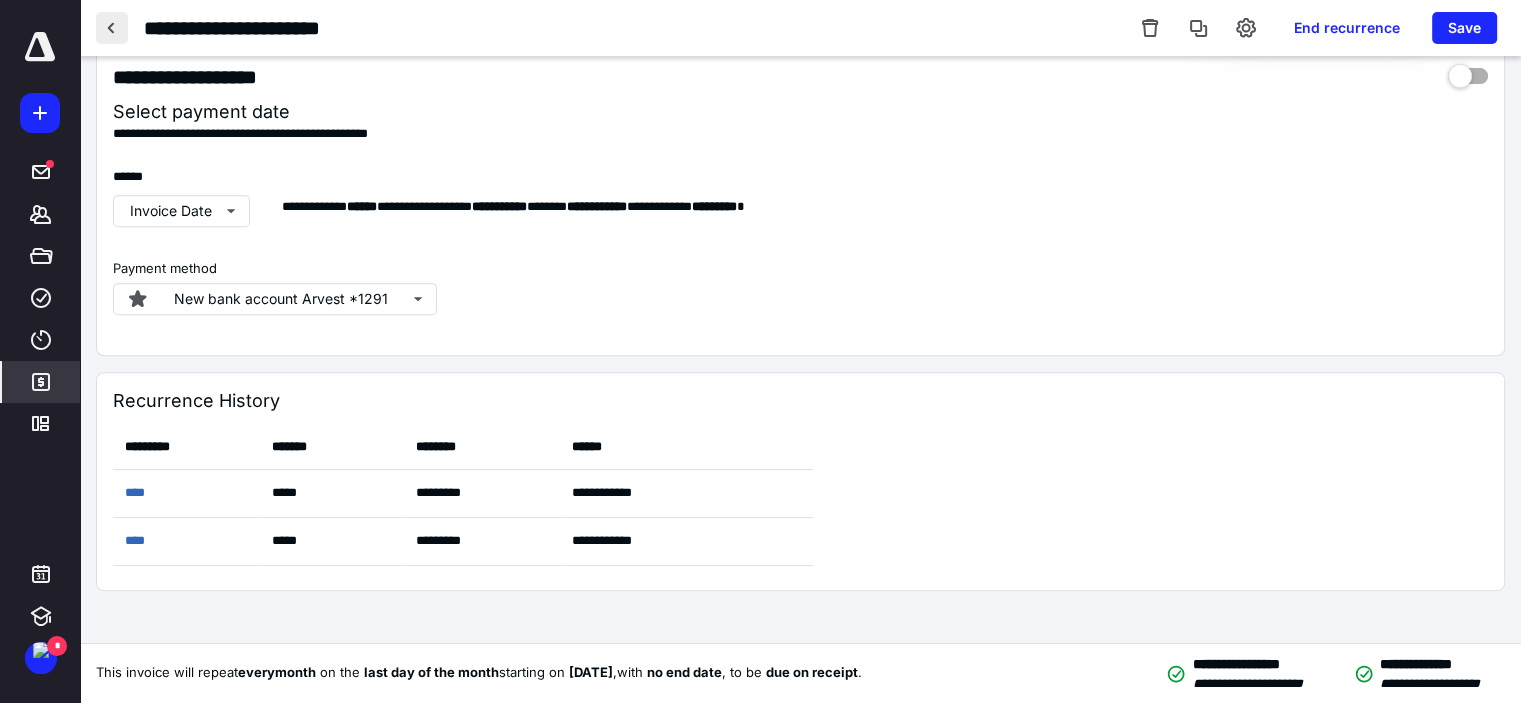 click at bounding box center (112, 28) 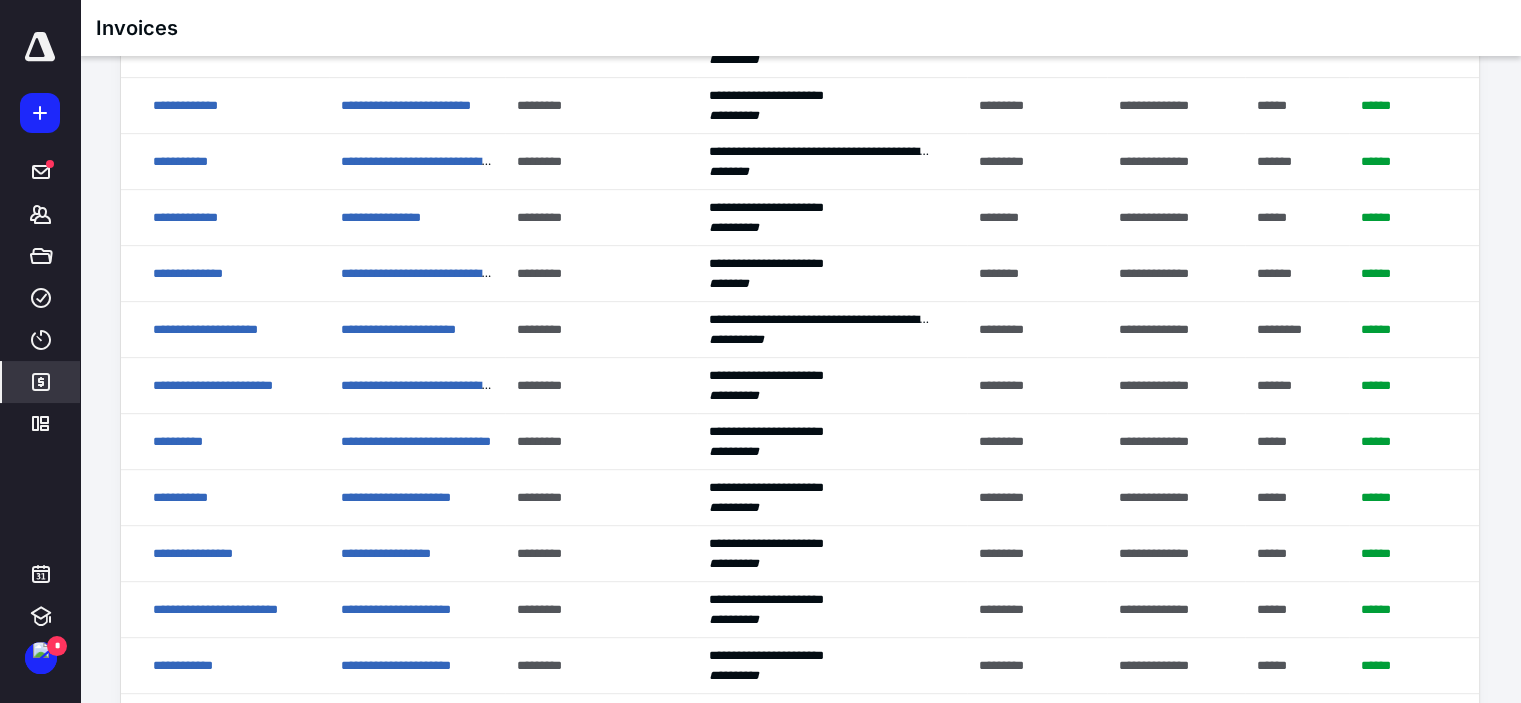 scroll, scrollTop: 1000, scrollLeft: 0, axis: vertical 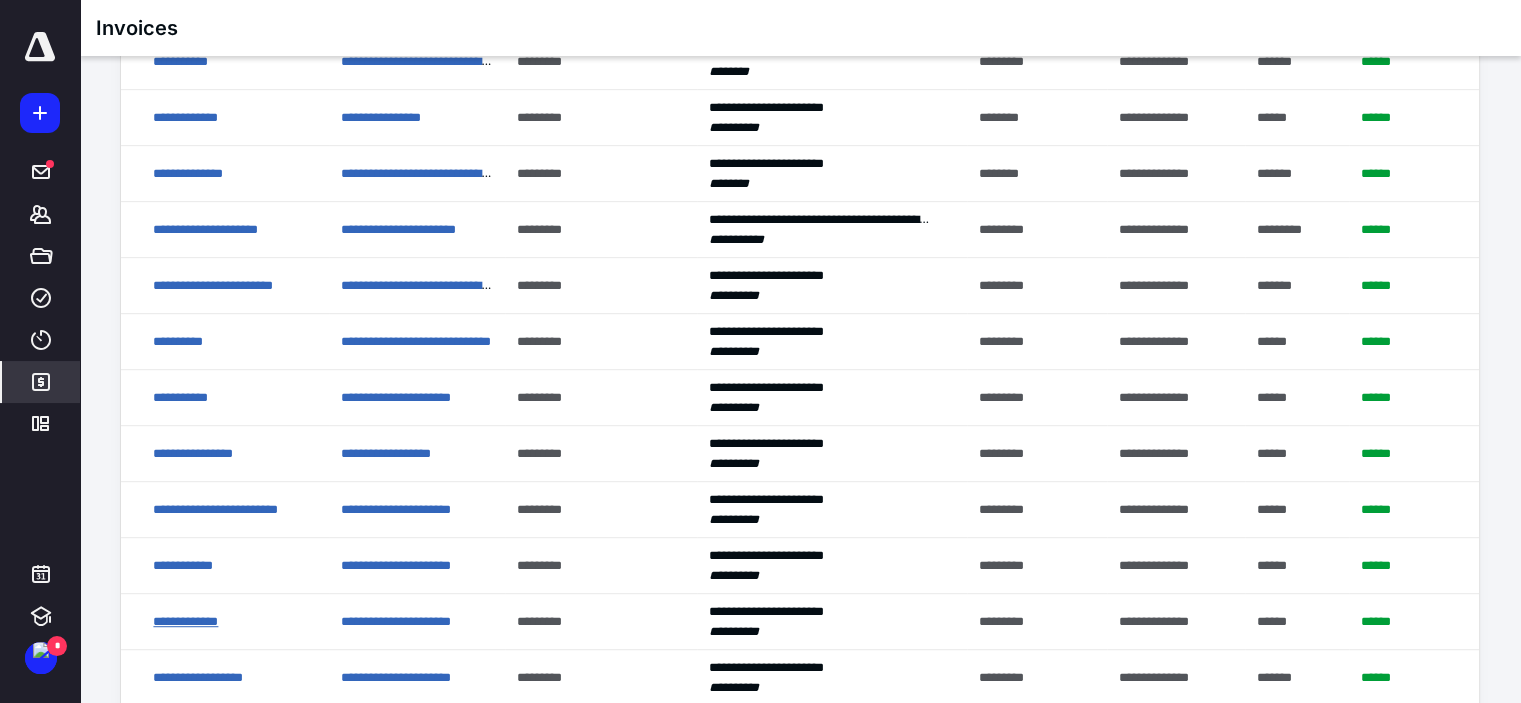 click on "**********" at bounding box center (185, 621) 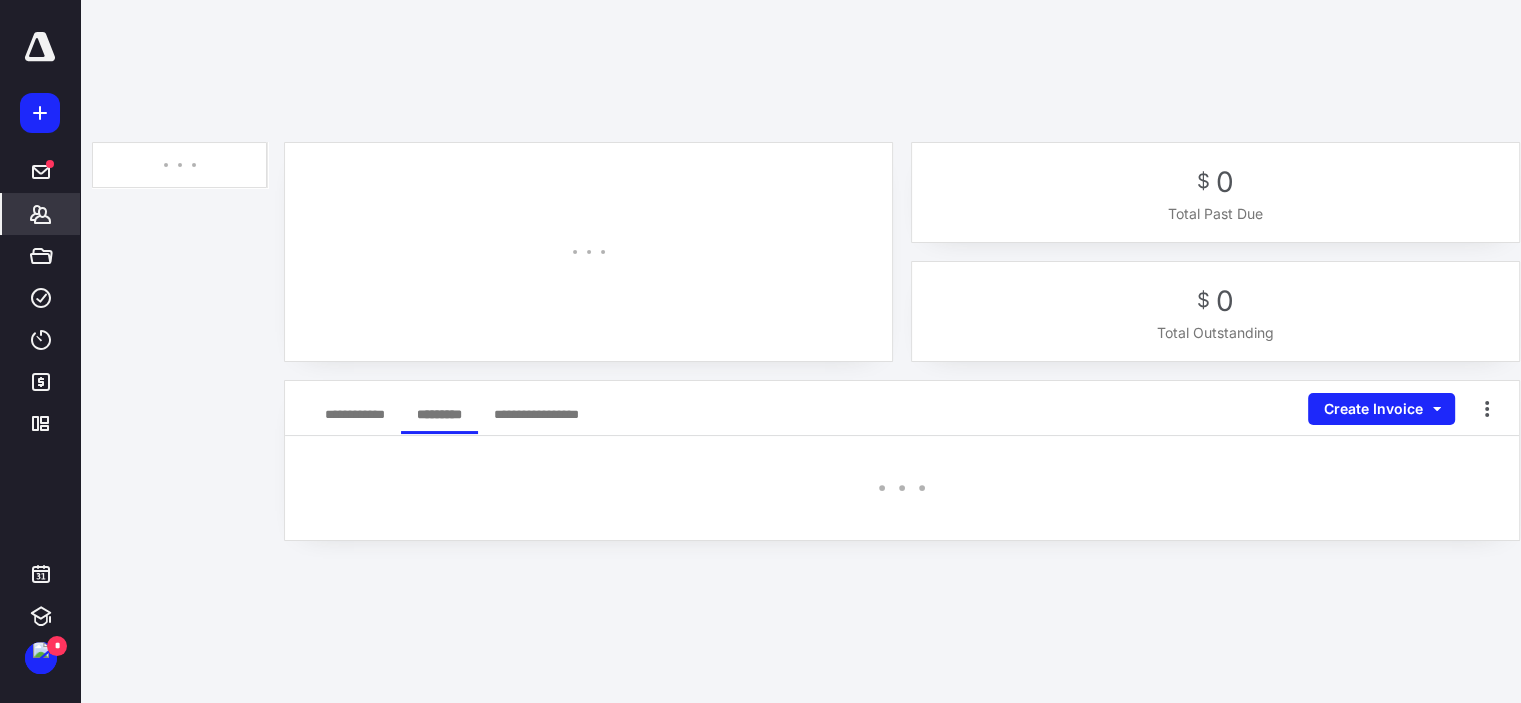 scroll, scrollTop: 0, scrollLeft: 0, axis: both 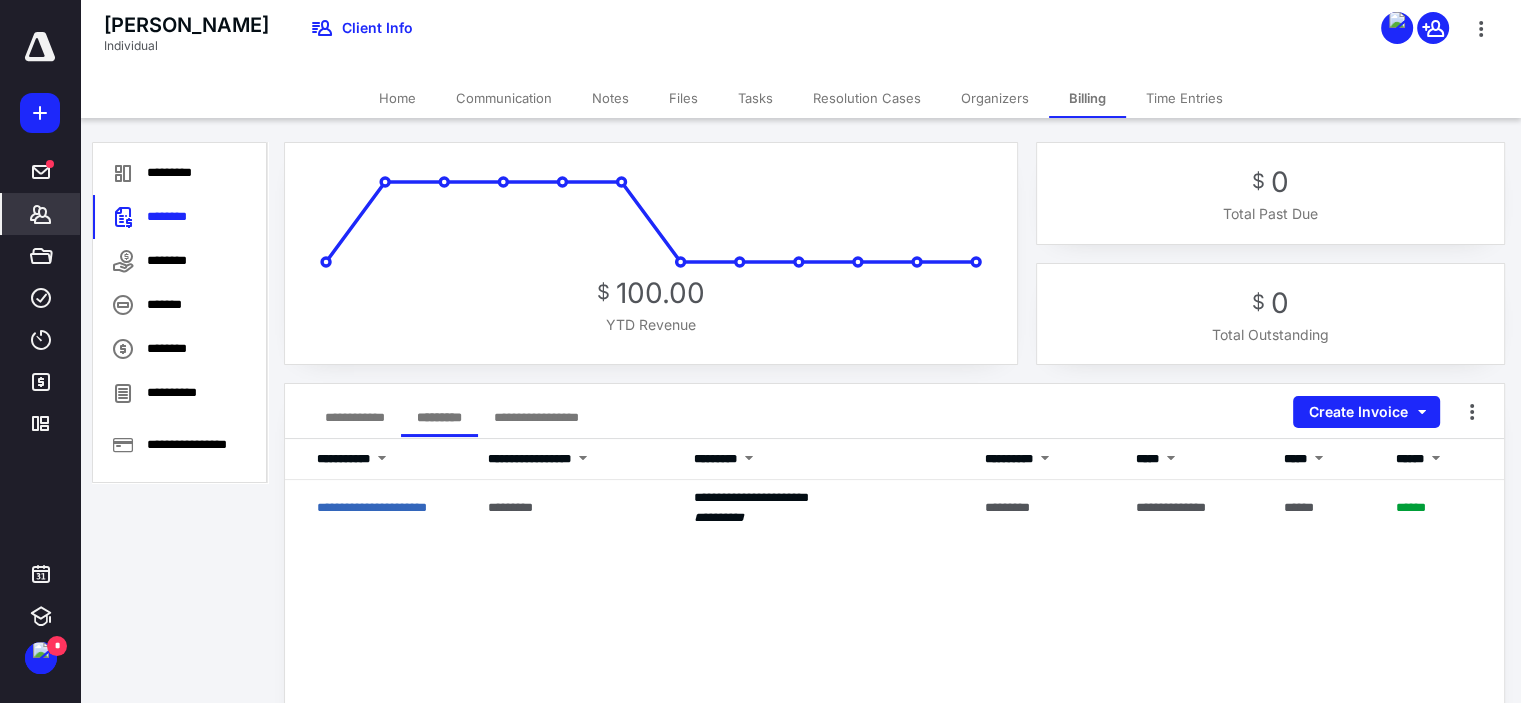 click on "**********" at bounding box center (355, 417) 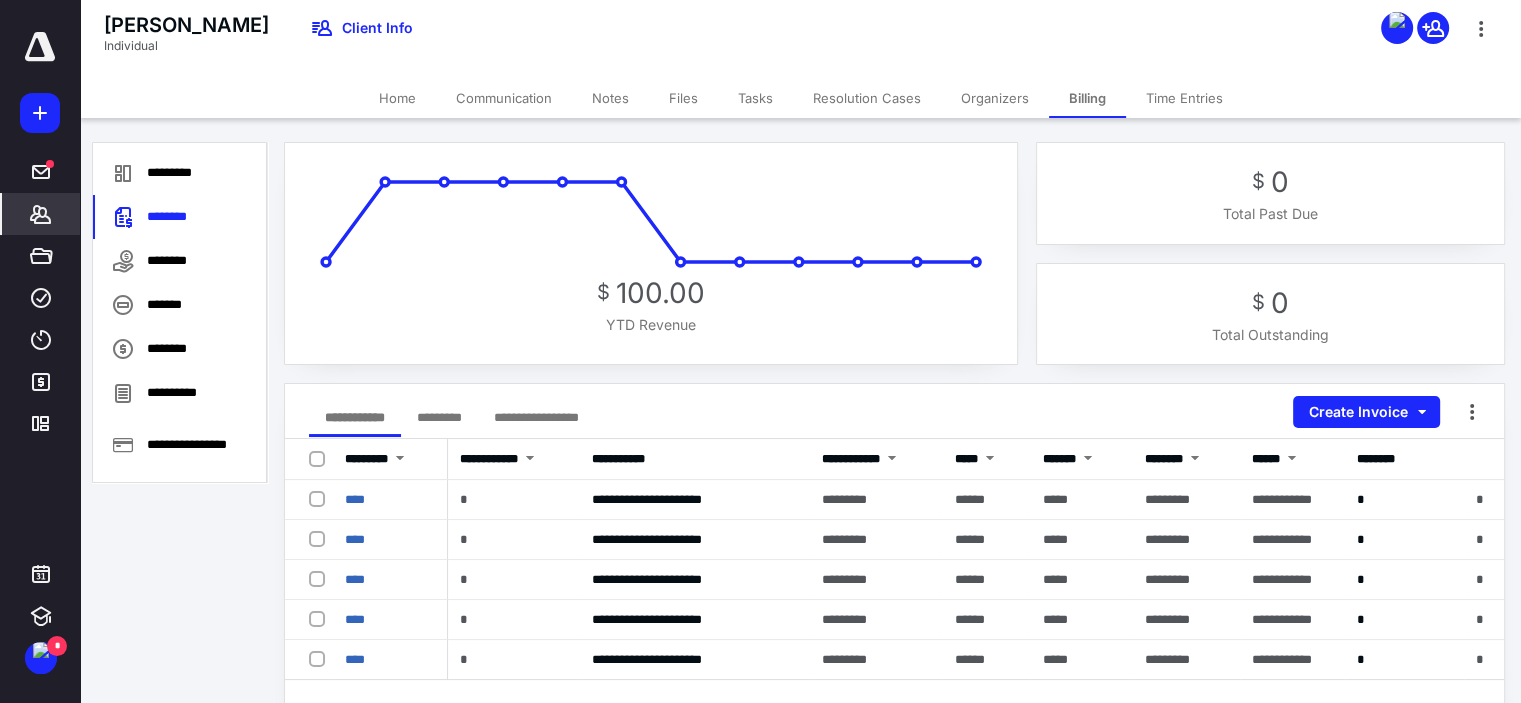 click on "*********" at bounding box center (439, 417) 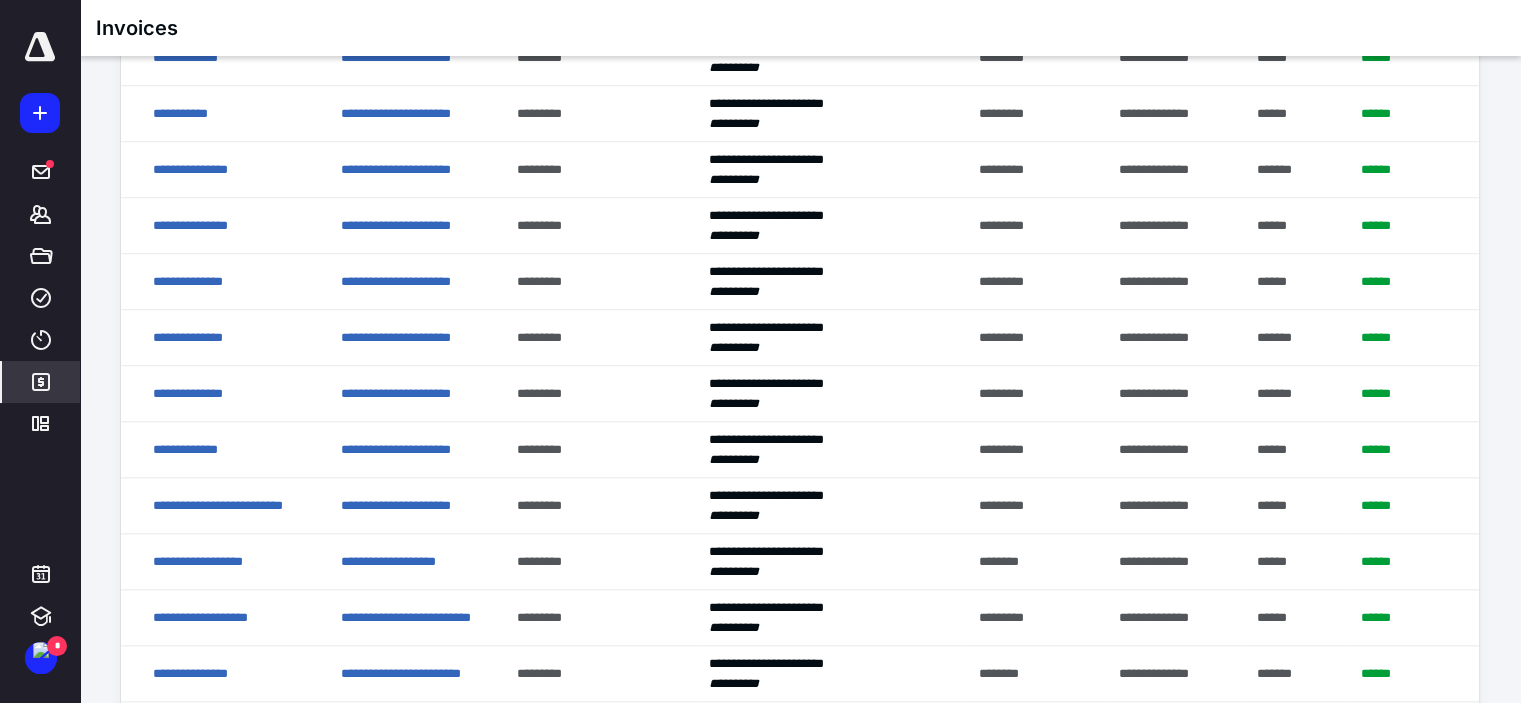scroll, scrollTop: 2000, scrollLeft: 0, axis: vertical 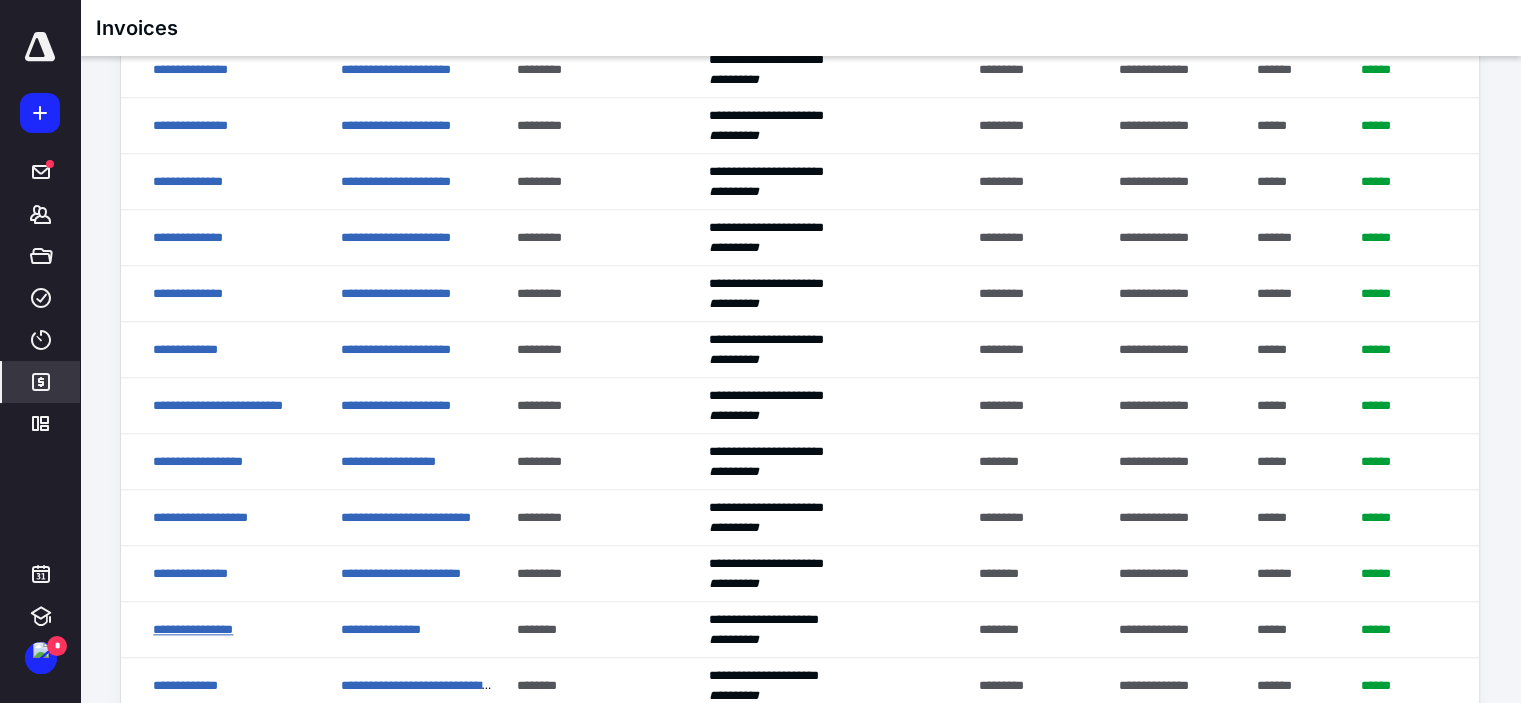 click on "**********" at bounding box center (193, 629) 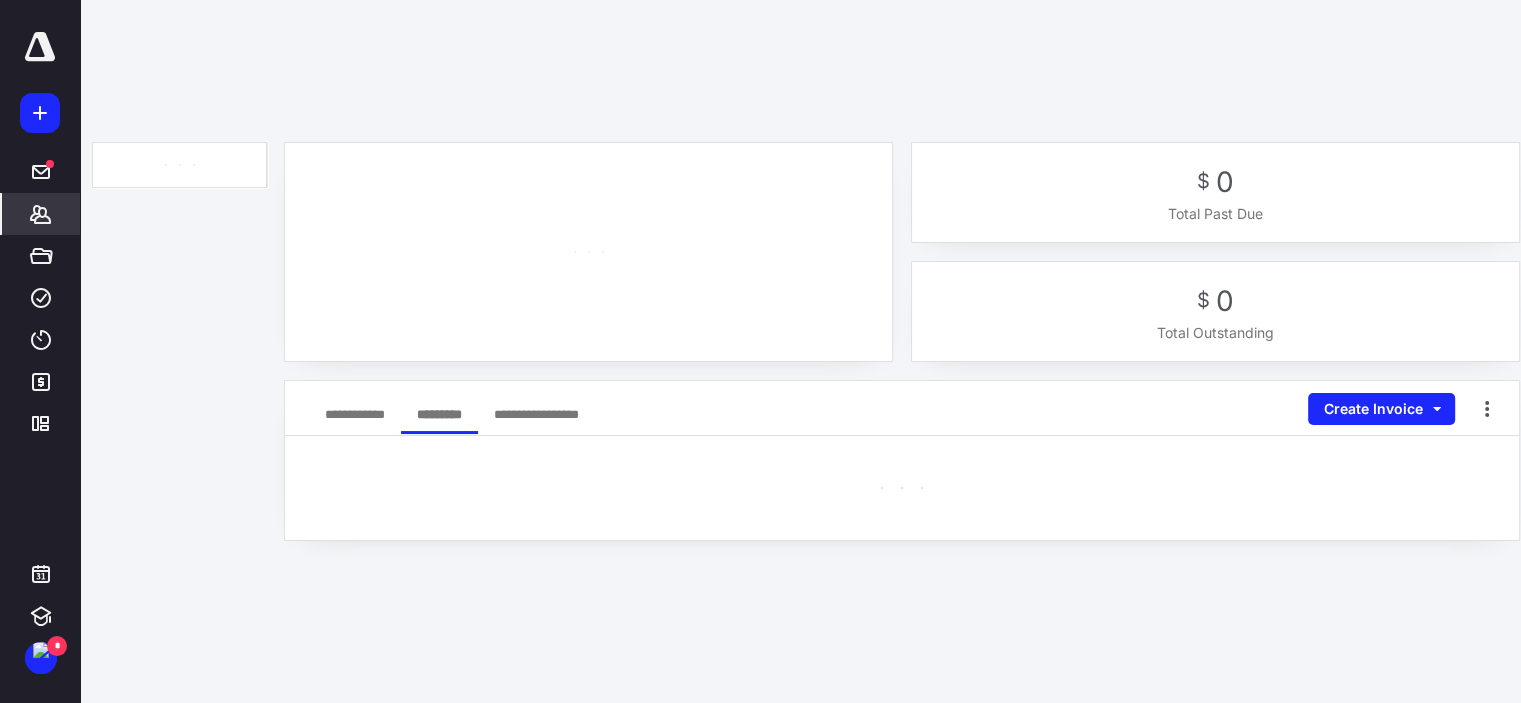 scroll, scrollTop: 0, scrollLeft: 0, axis: both 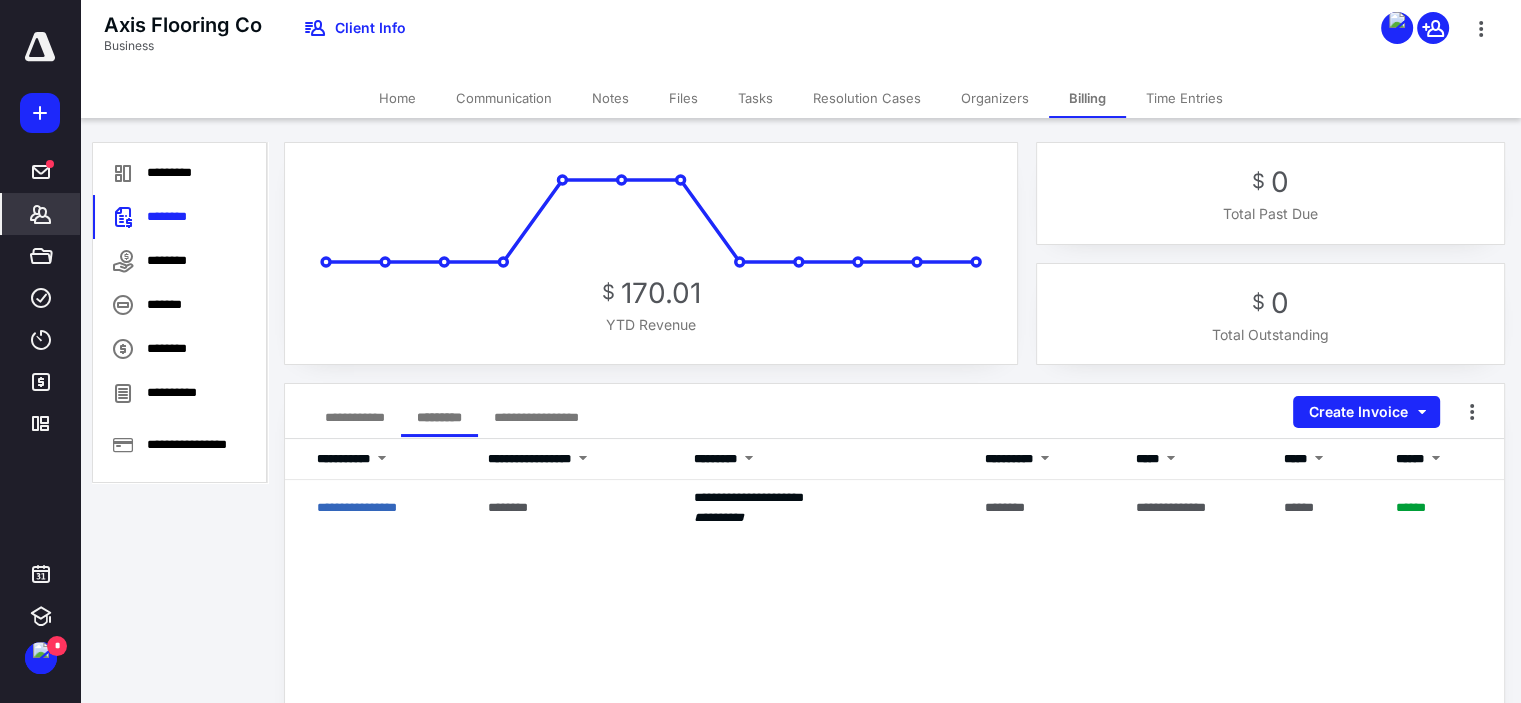 click on "**********" at bounding box center (355, 417) 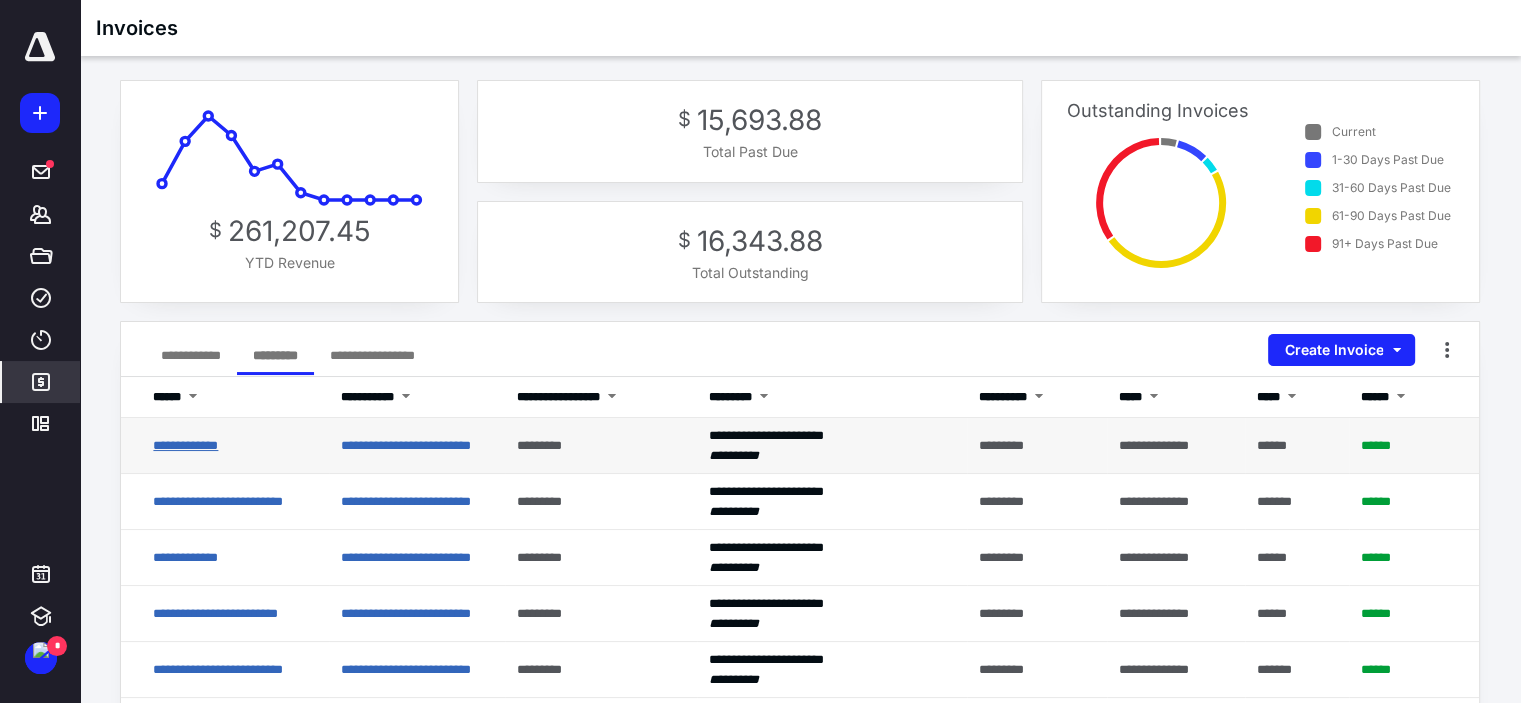click on "**********" at bounding box center (185, 445) 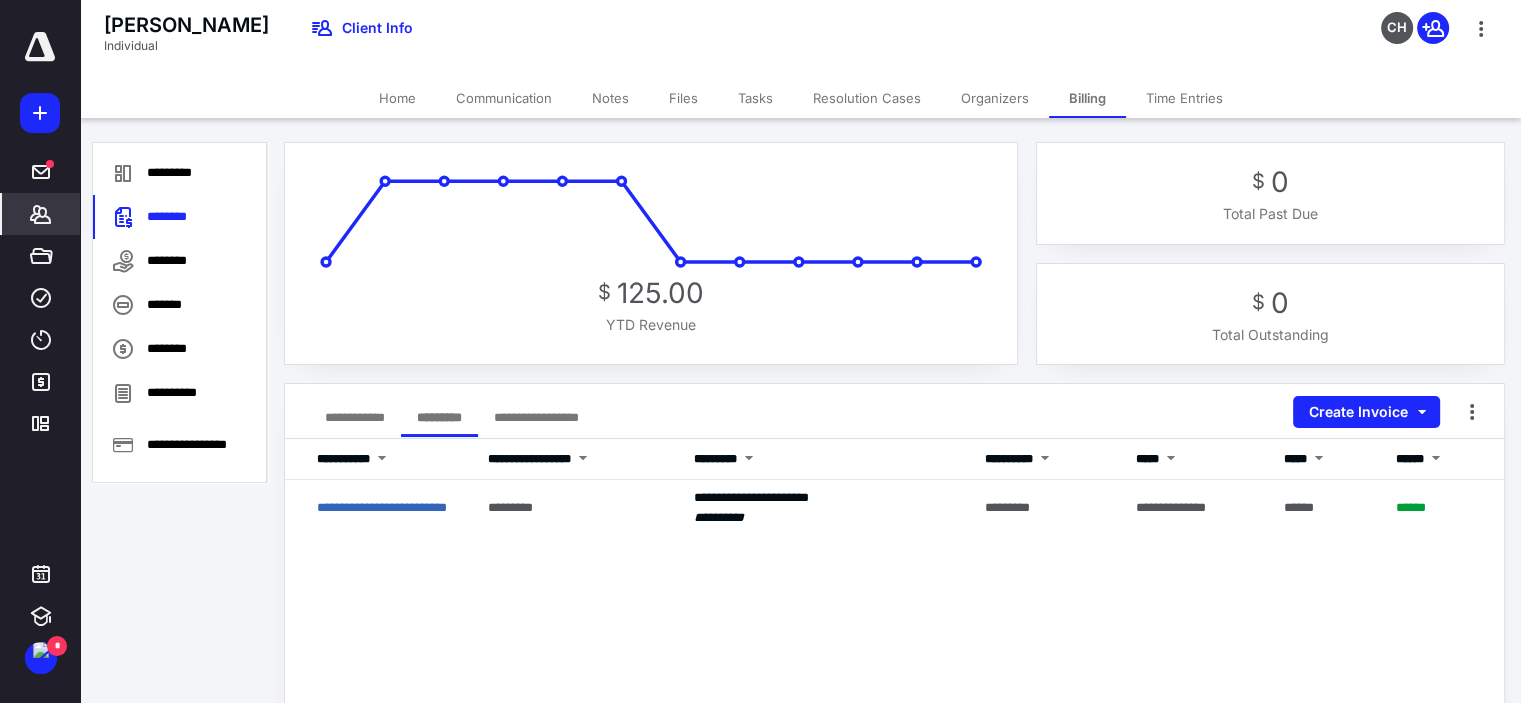 click on "**********" at bounding box center (355, 417) 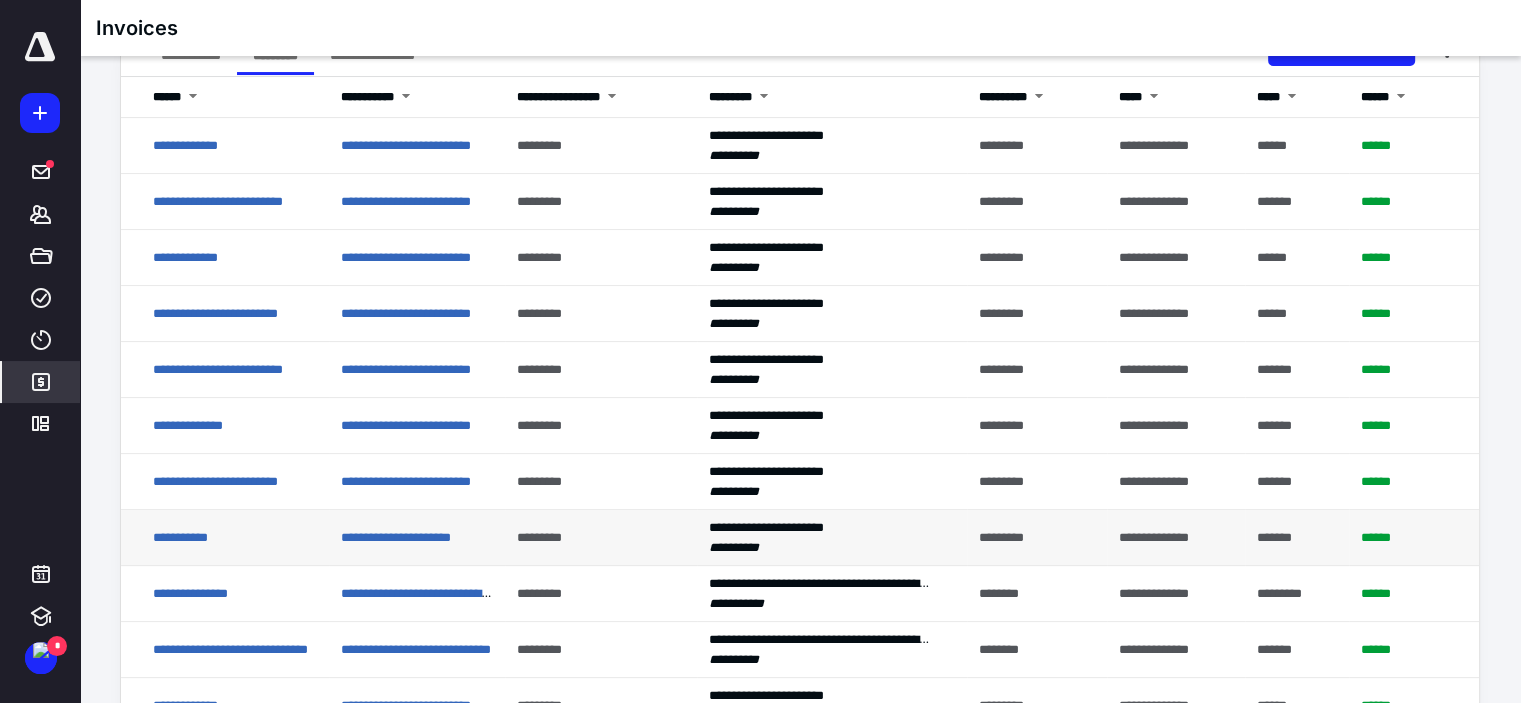 scroll, scrollTop: 400, scrollLeft: 0, axis: vertical 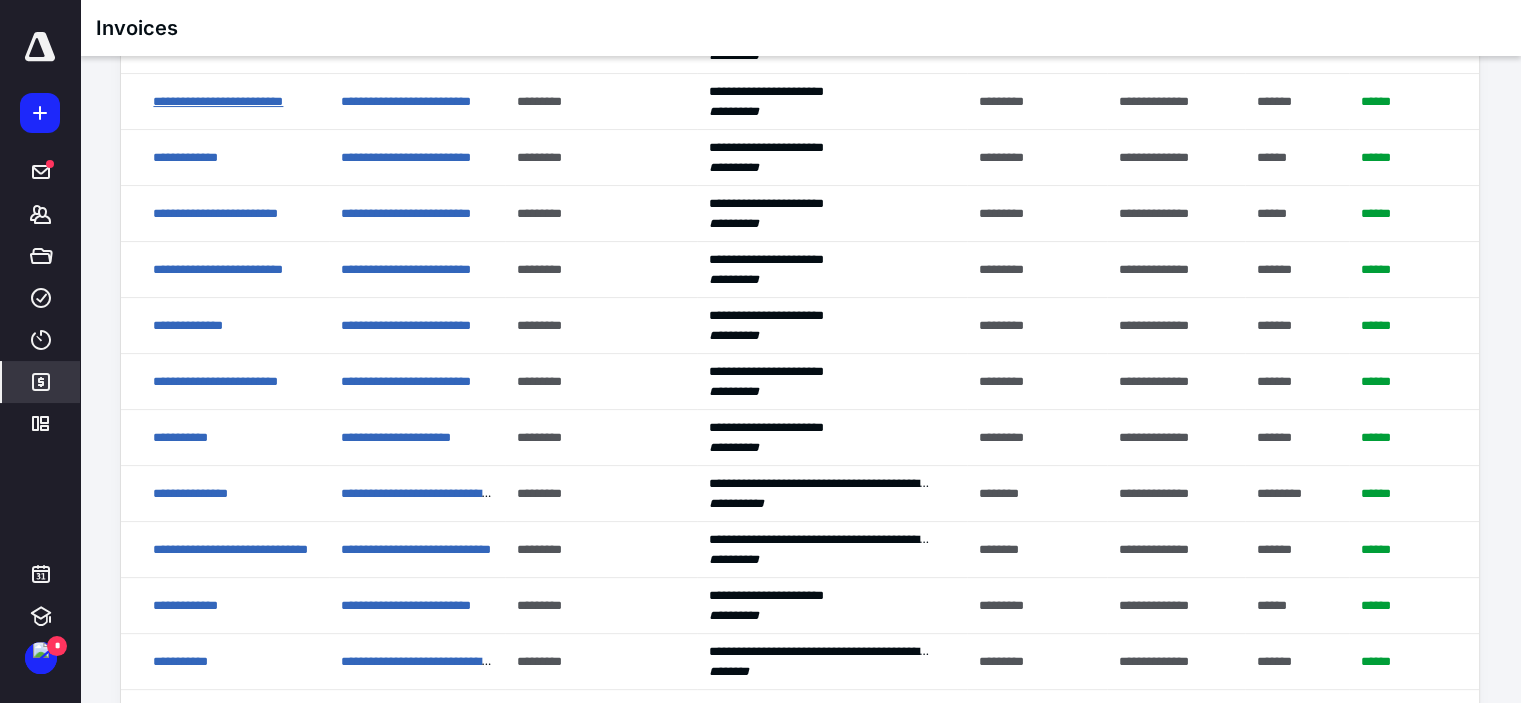 click on "**********" at bounding box center [218, 101] 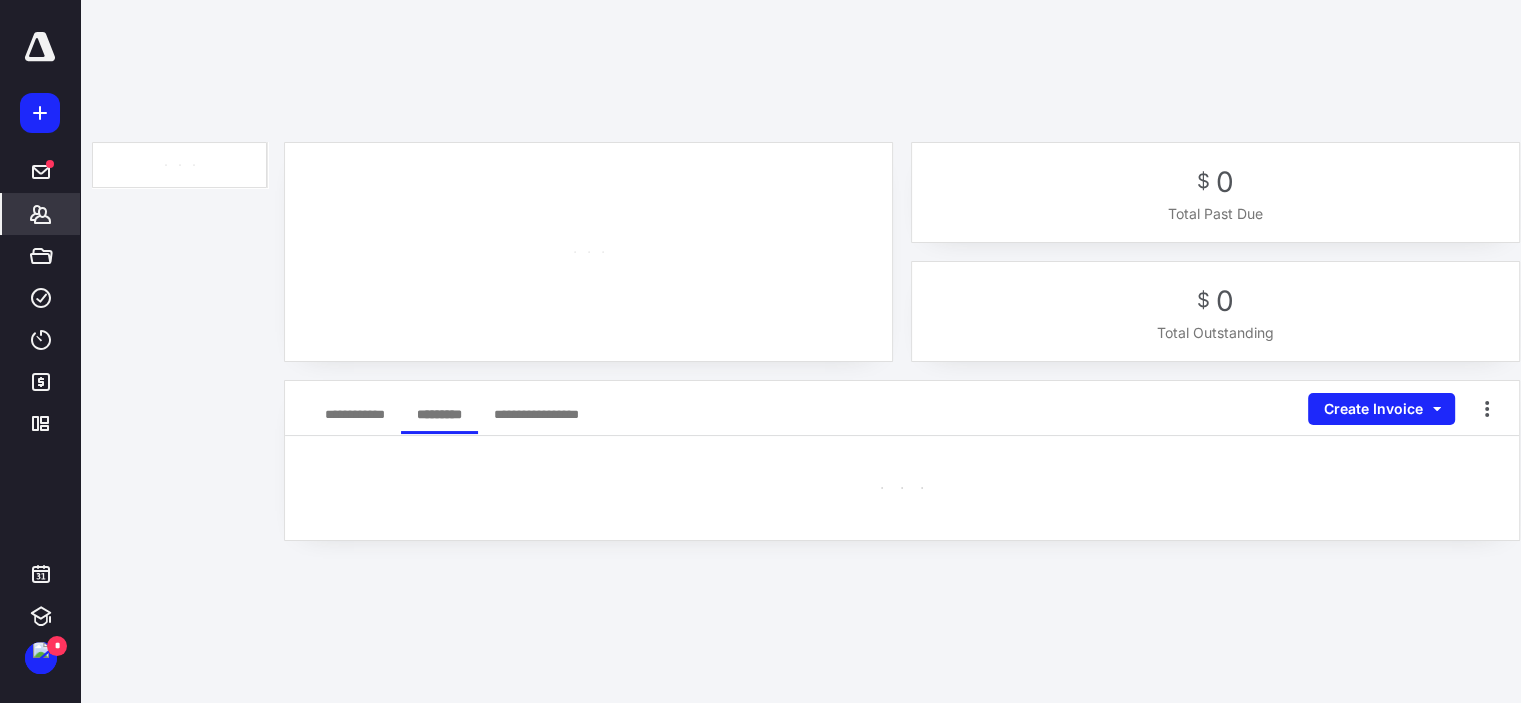 scroll, scrollTop: 0, scrollLeft: 0, axis: both 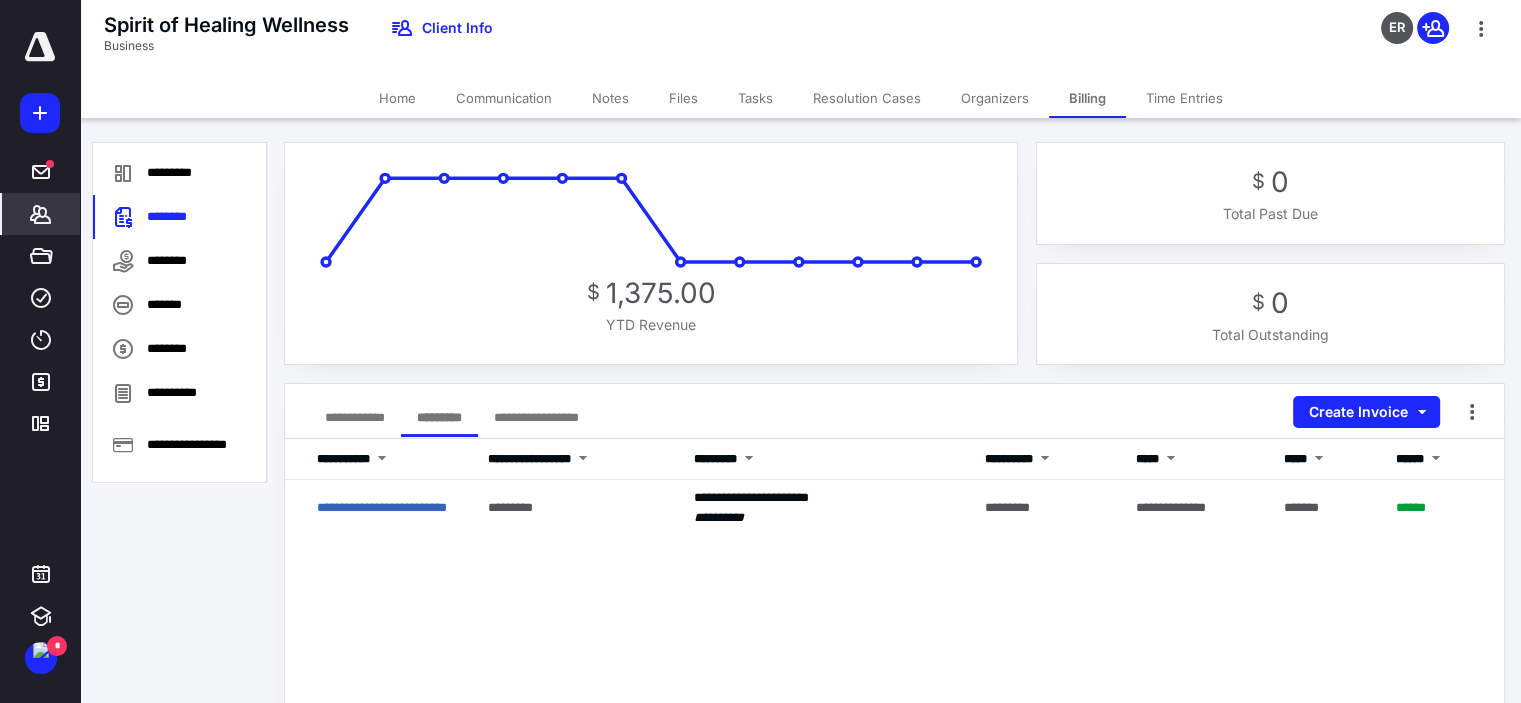 click on "**********" at bounding box center (355, 417) 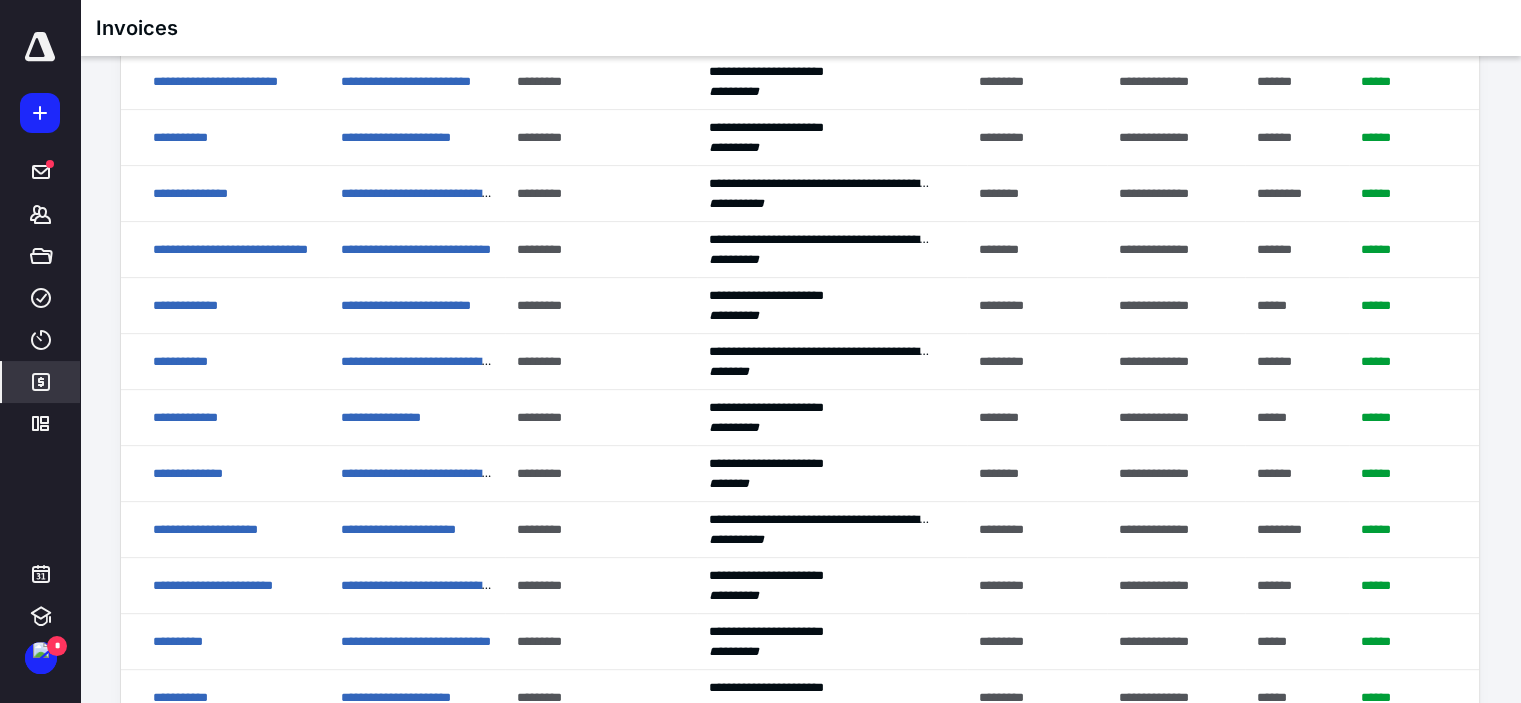 scroll, scrollTop: 800, scrollLeft: 0, axis: vertical 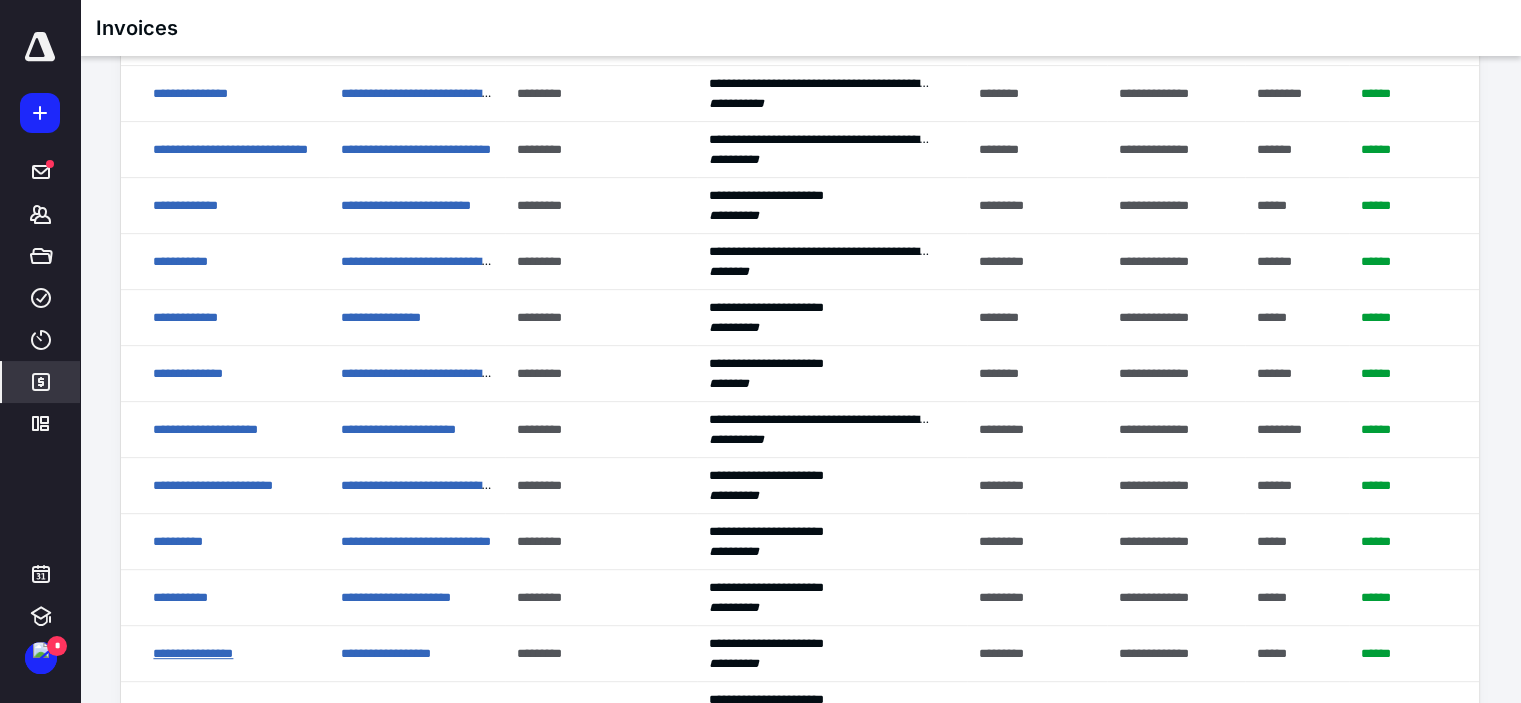 click on "**********" at bounding box center (193, 653) 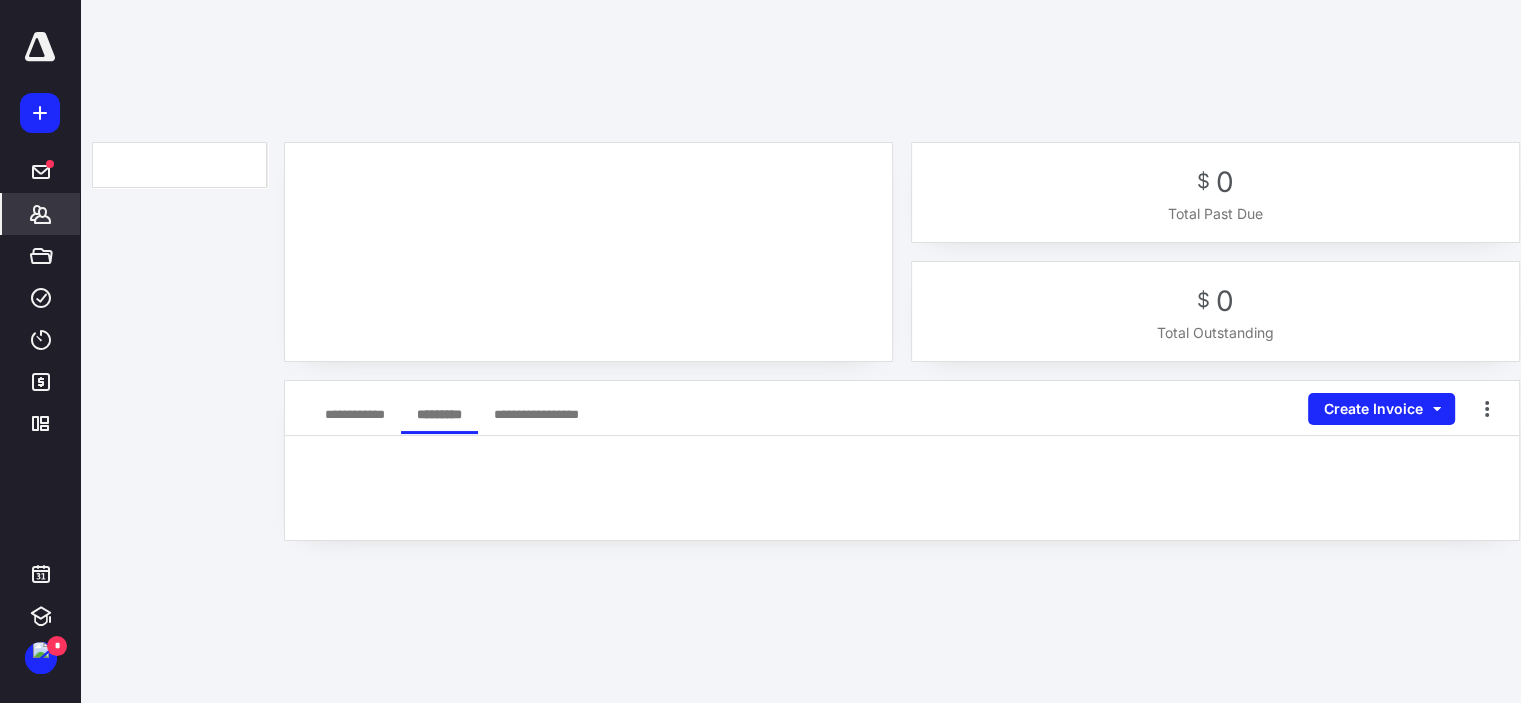 scroll, scrollTop: 0, scrollLeft: 0, axis: both 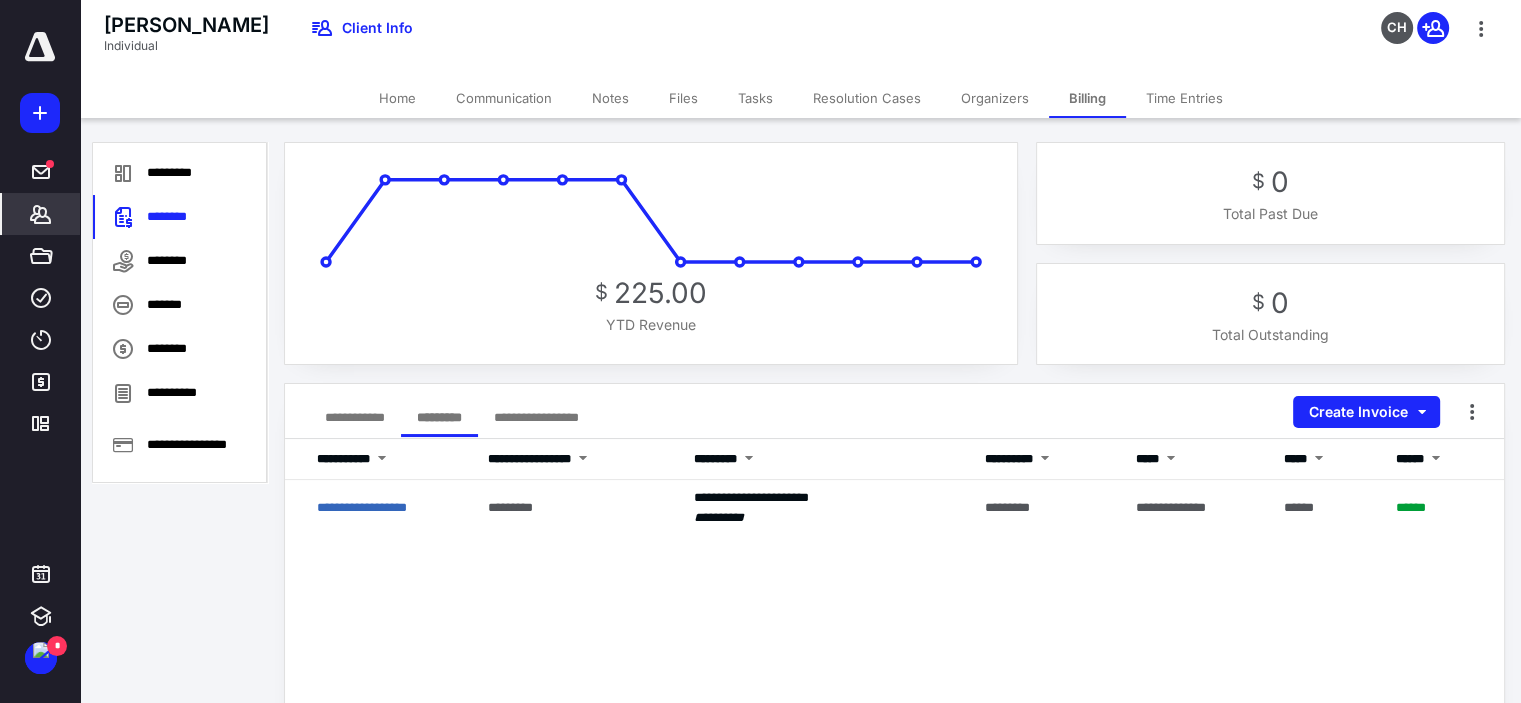 click on "**********" at bounding box center [355, 417] 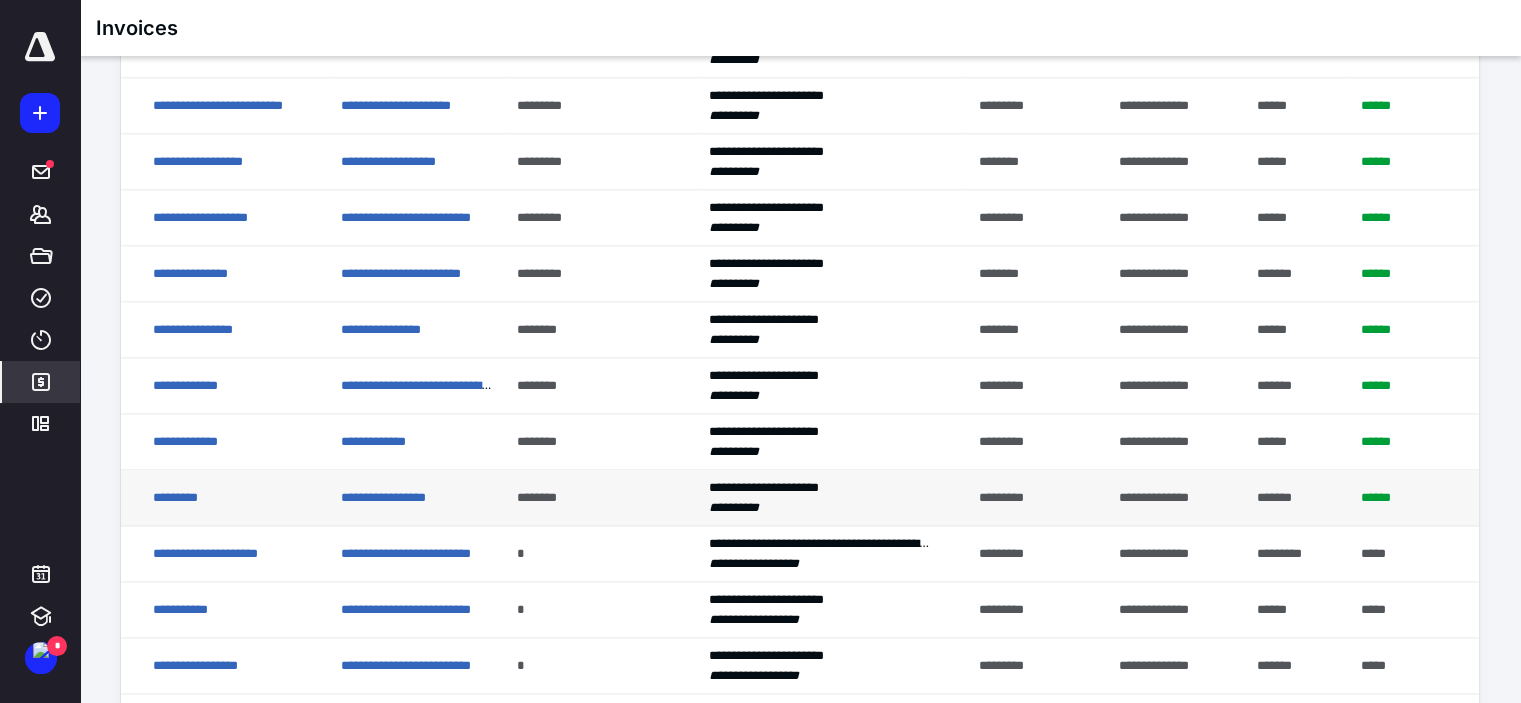 scroll, scrollTop: 2400, scrollLeft: 0, axis: vertical 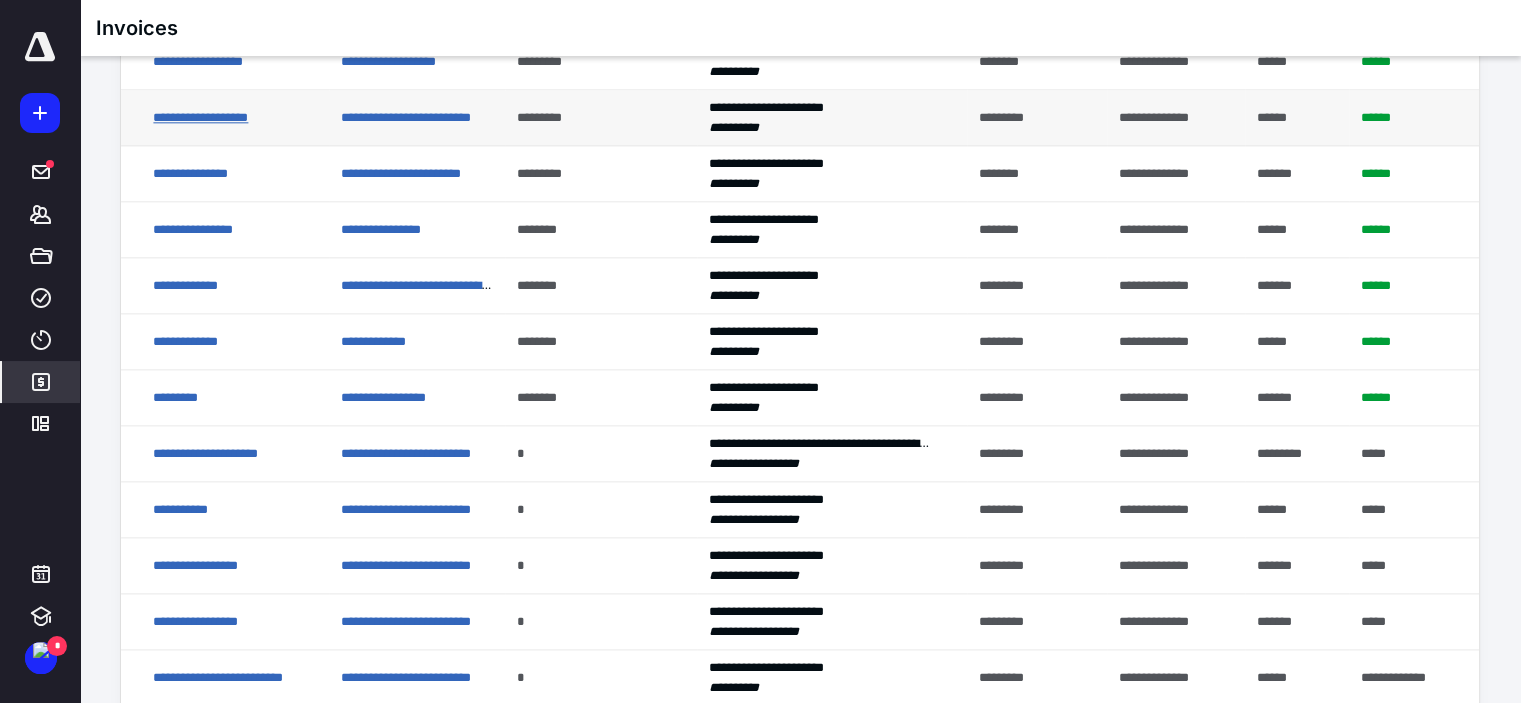 click on "**********" at bounding box center (200, 117) 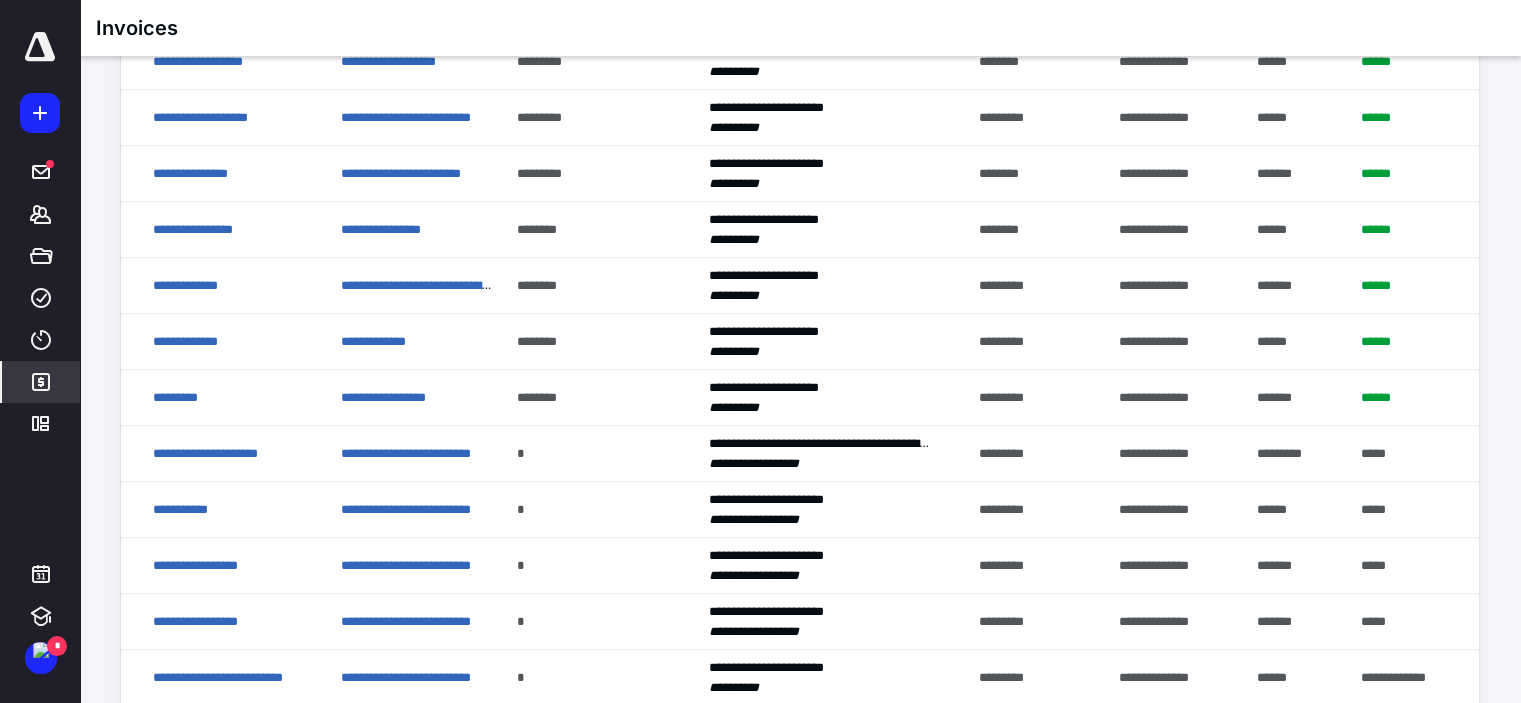 scroll, scrollTop: 0, scrollLeft: 0, axis: both 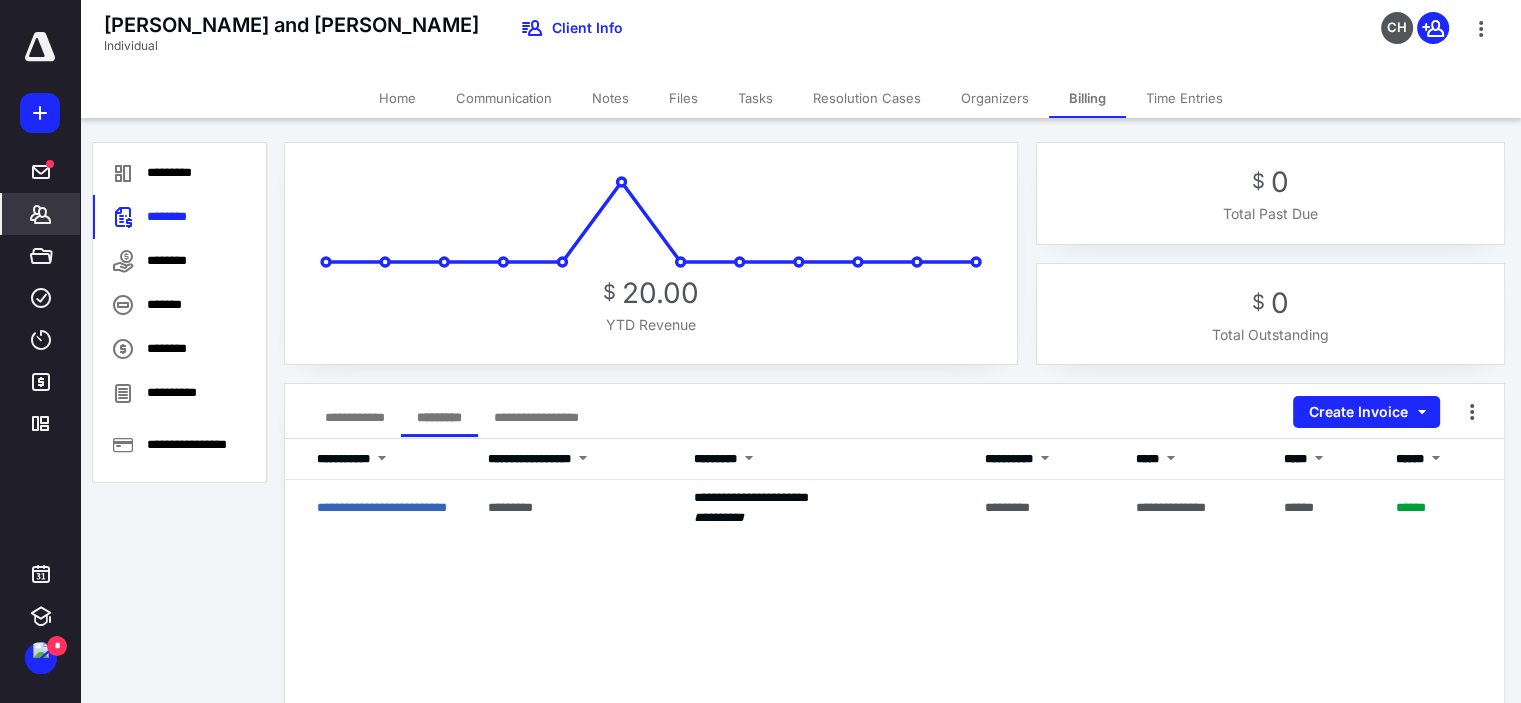 click on "**********" at bounding box center [355, 417] 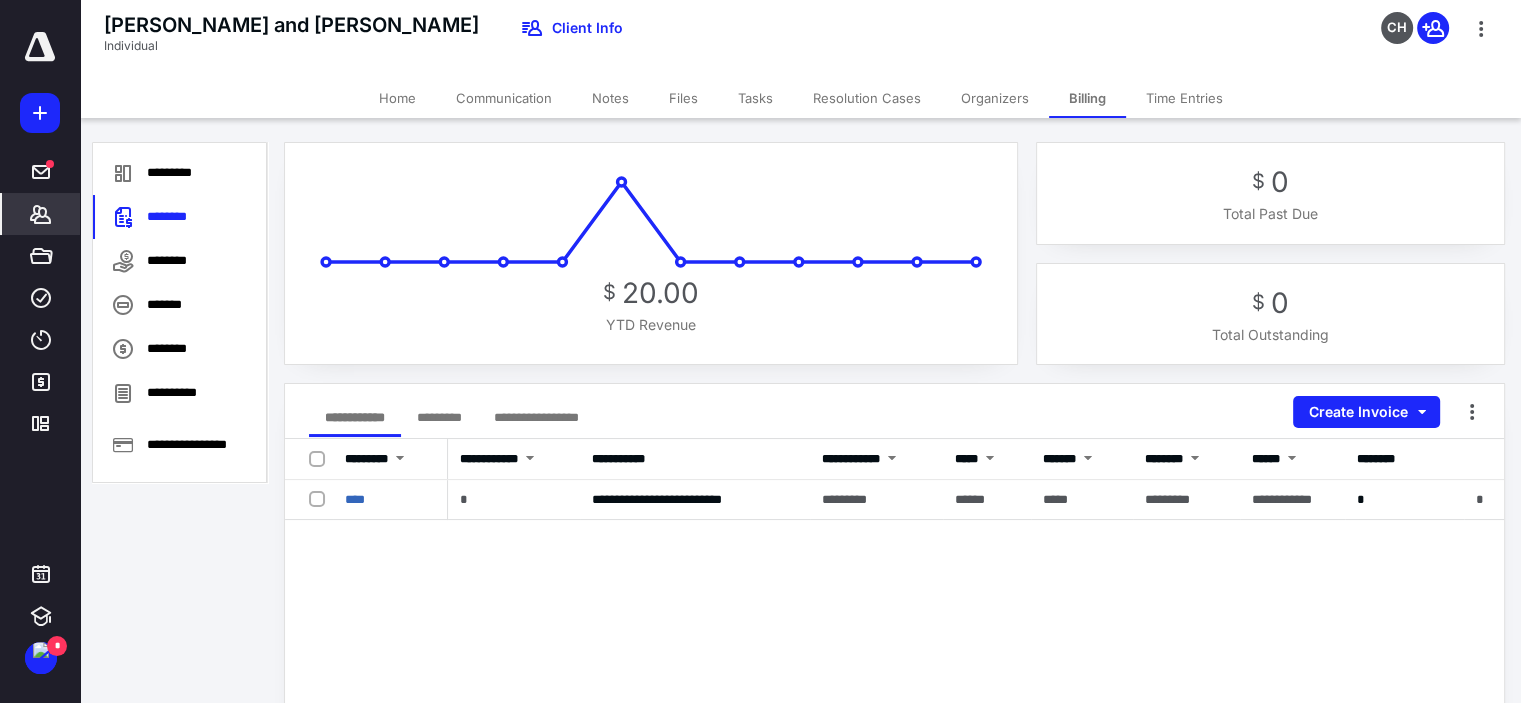 click on "*********" at bounding box center (439, 417) 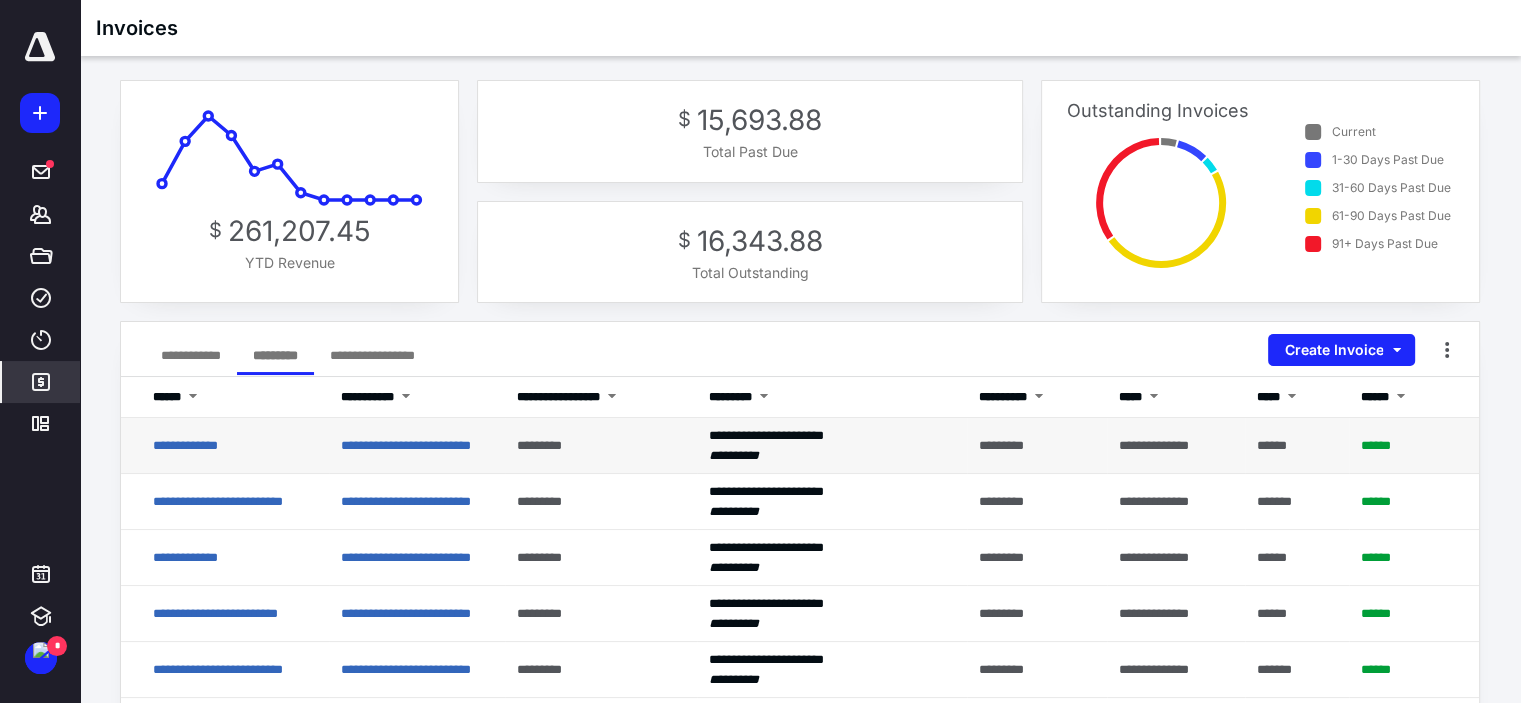 scroll, scrollTop: 100, scrollLeft: 0, axis: vertical 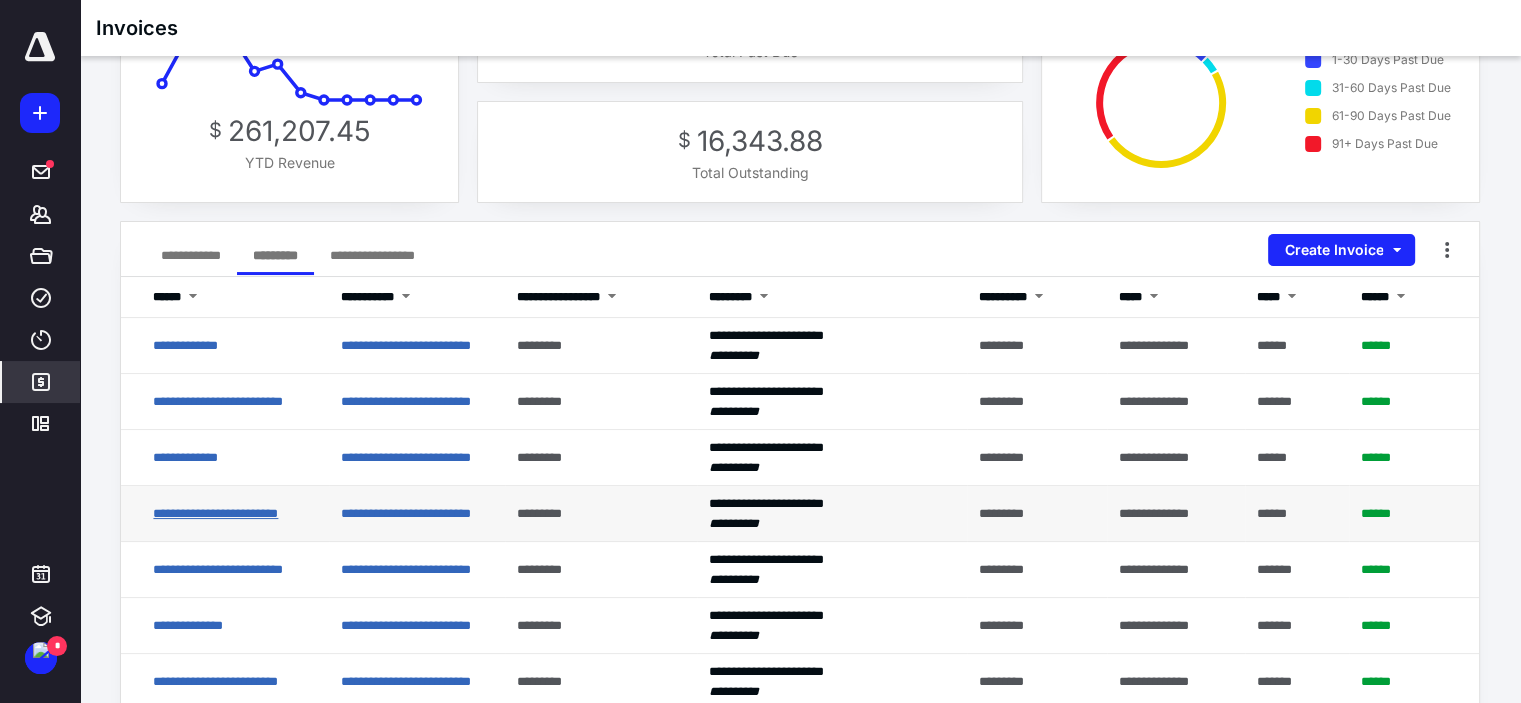 click on "**********" at bounding box center (215, 513) 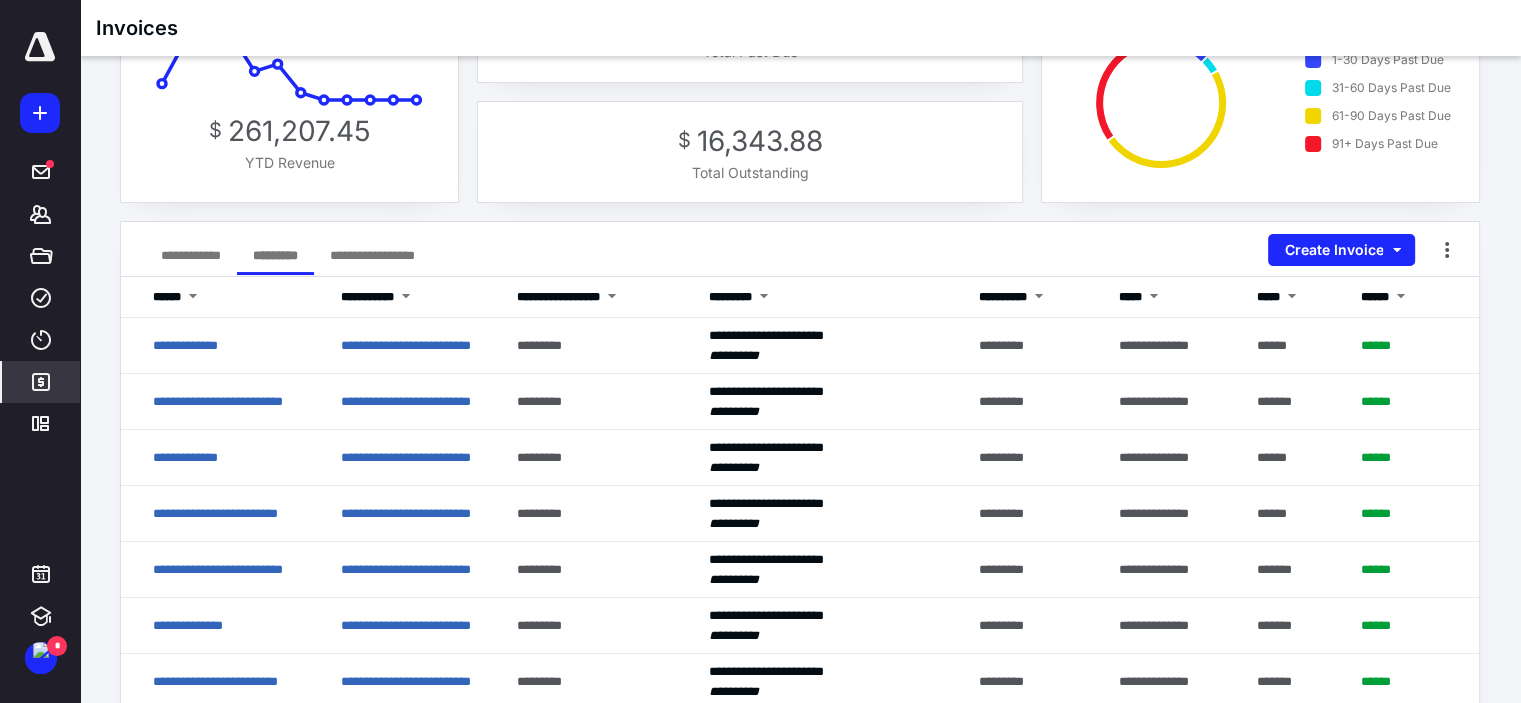 scroll, scrollTop: 0, scrollLeft: 0, axis: both 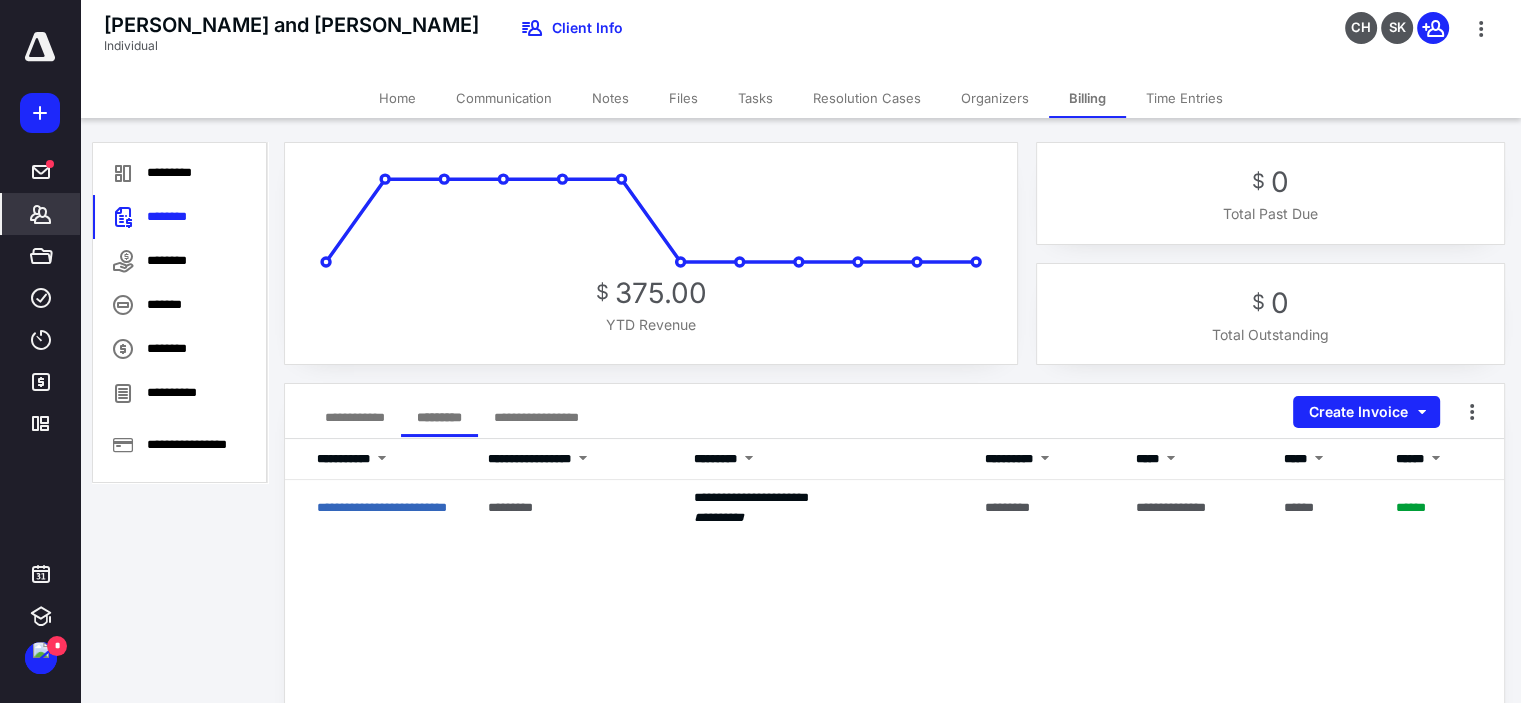 click on "**********" at bounding box center [355, 417] 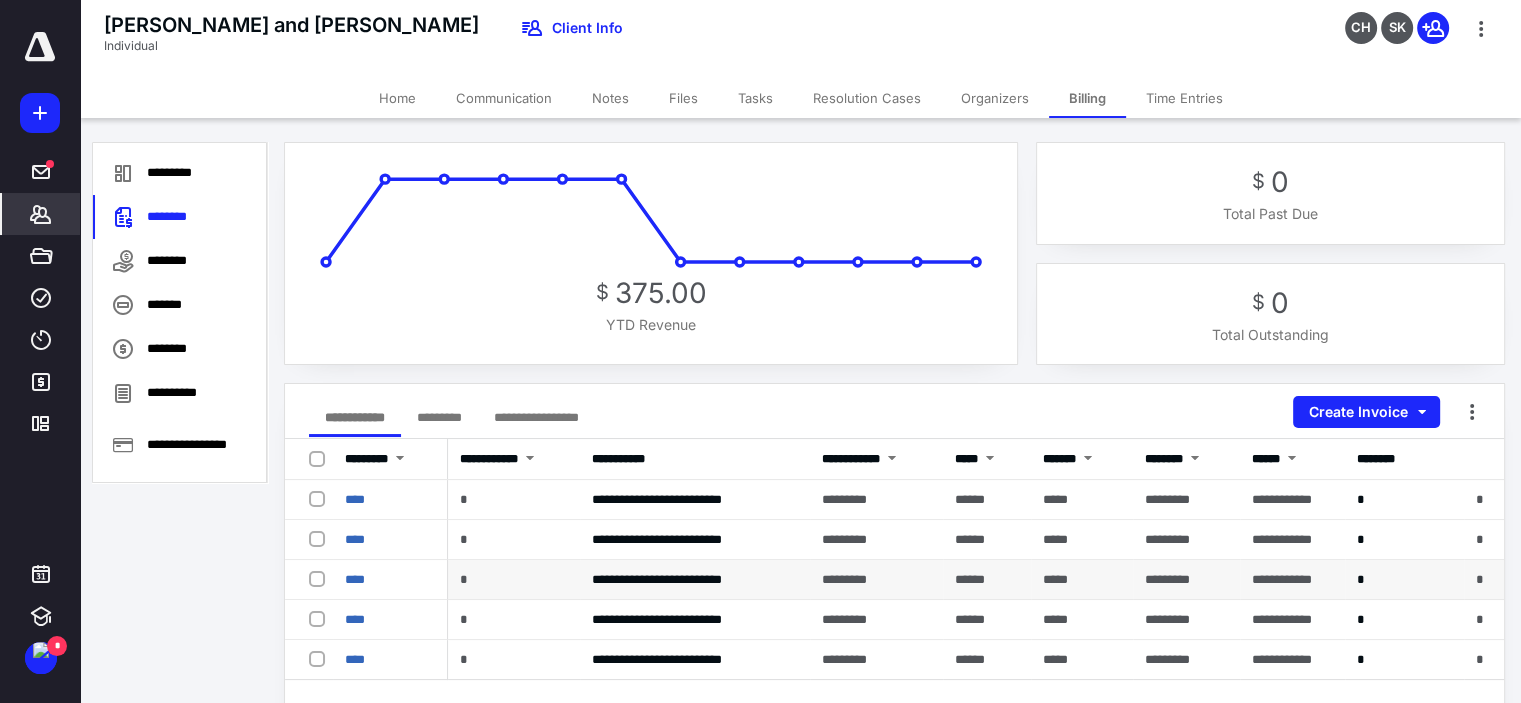 scroll, scrollTop: 200, scrollLeft: 0, axis: vertical 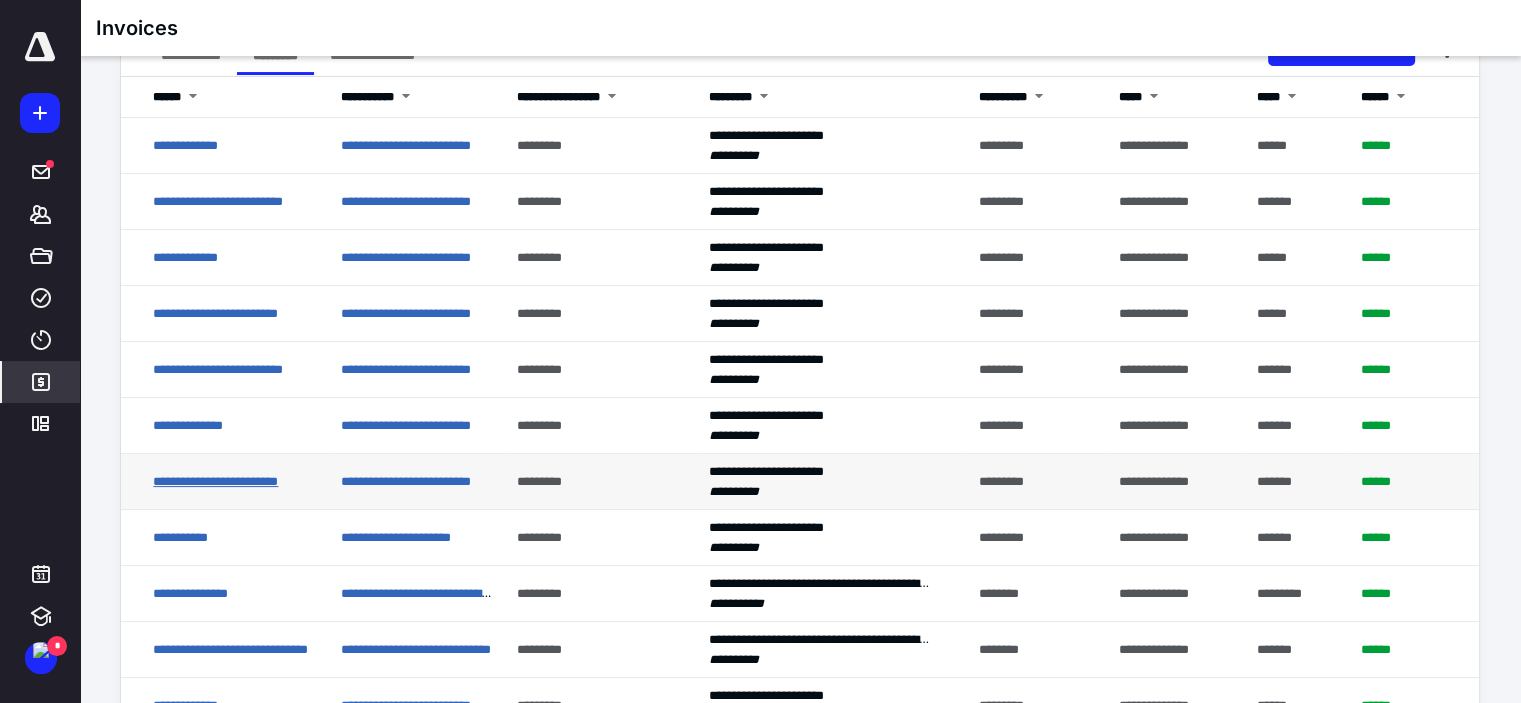 click on "**********" at bounding box center (215, 481) 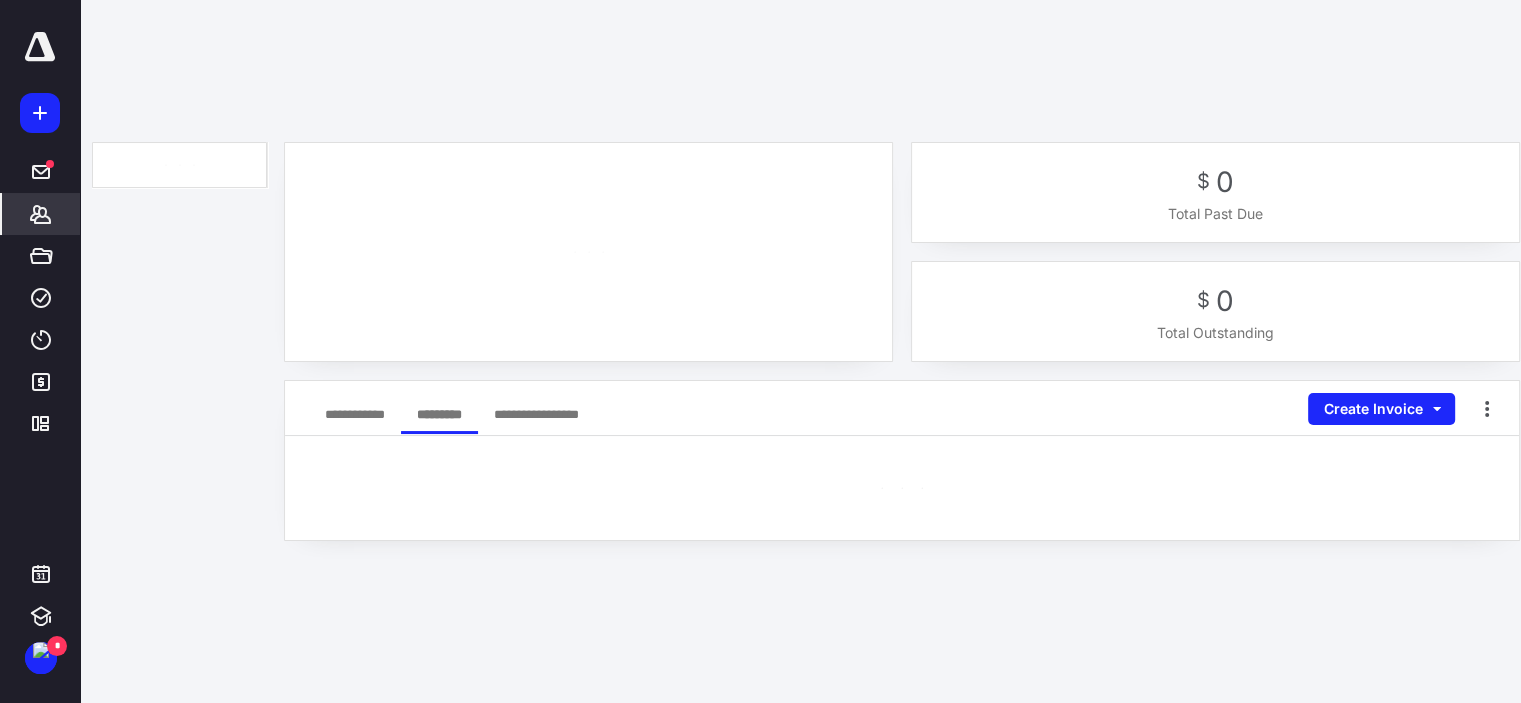 scroll, scrollTop: 0, scrollLeft: 0, axis: both 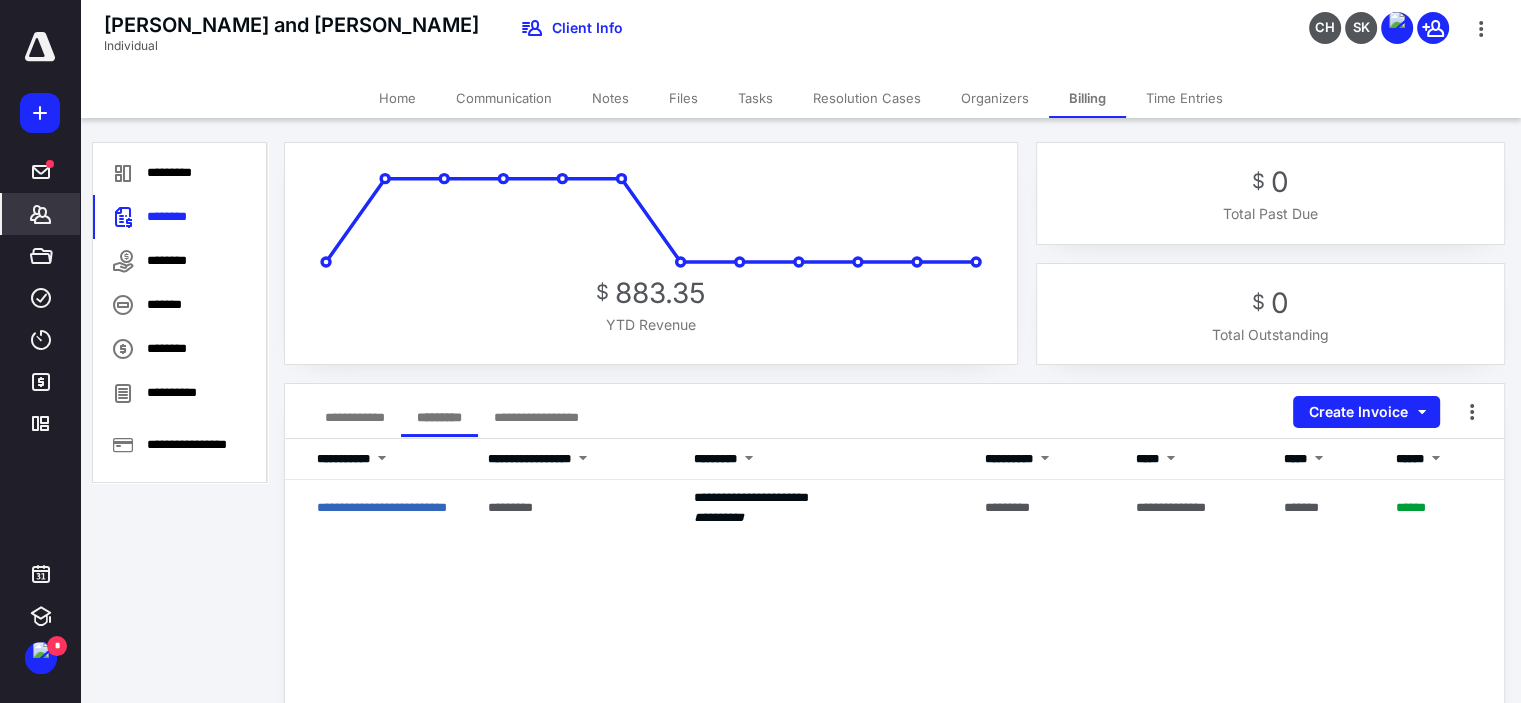 click on "**********" at bounding box center (355, 417) 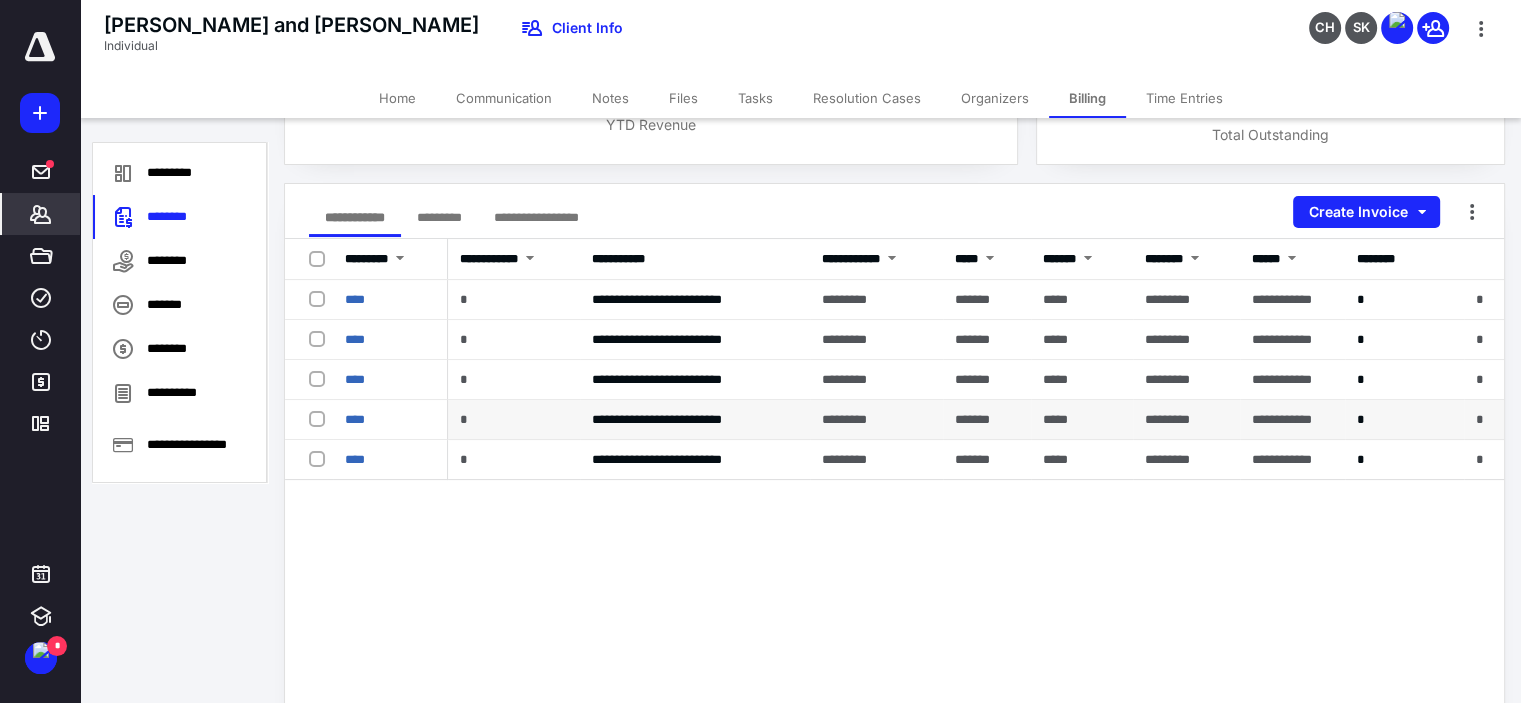 scroll, scrollTop: 300, scrollLeft: 0, axis: vertical 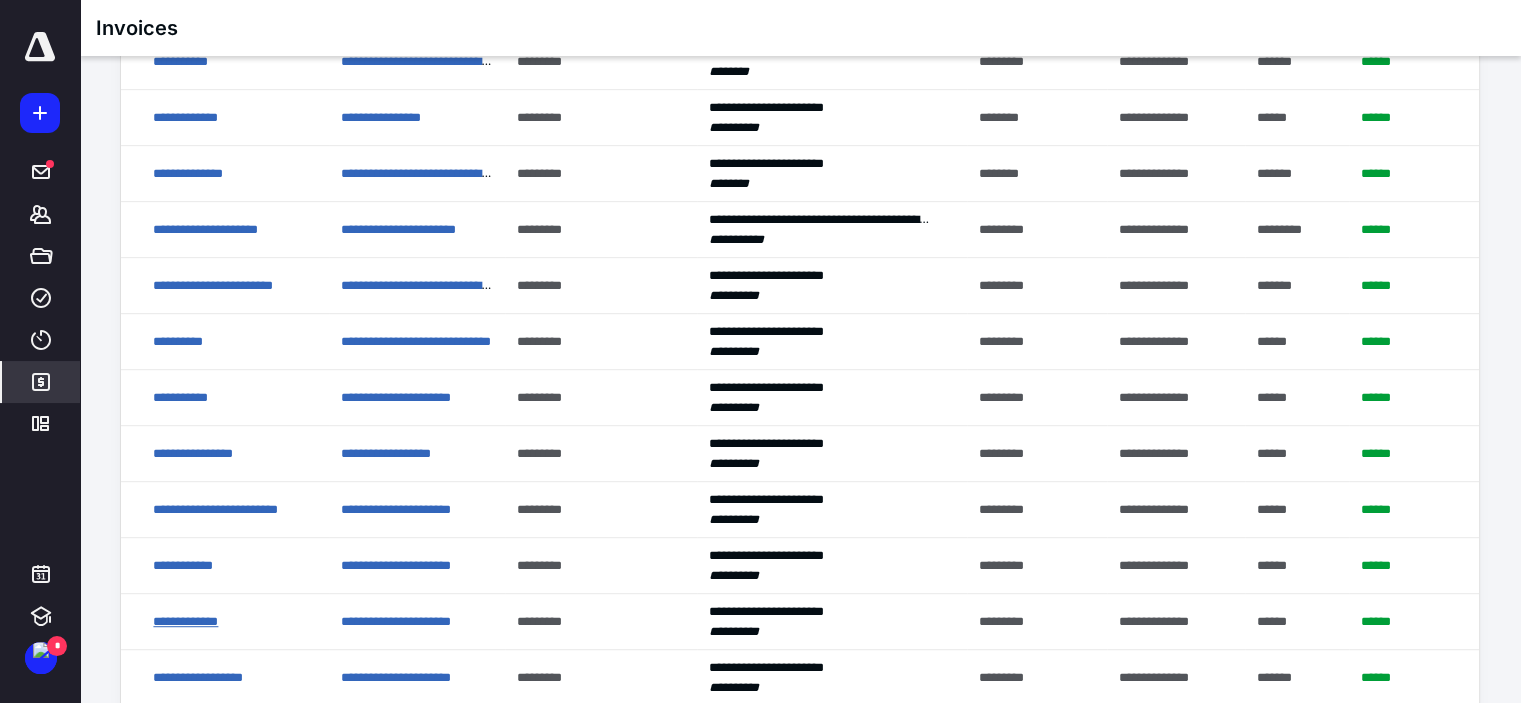 click on "**********" at bounding box center (185, 621) 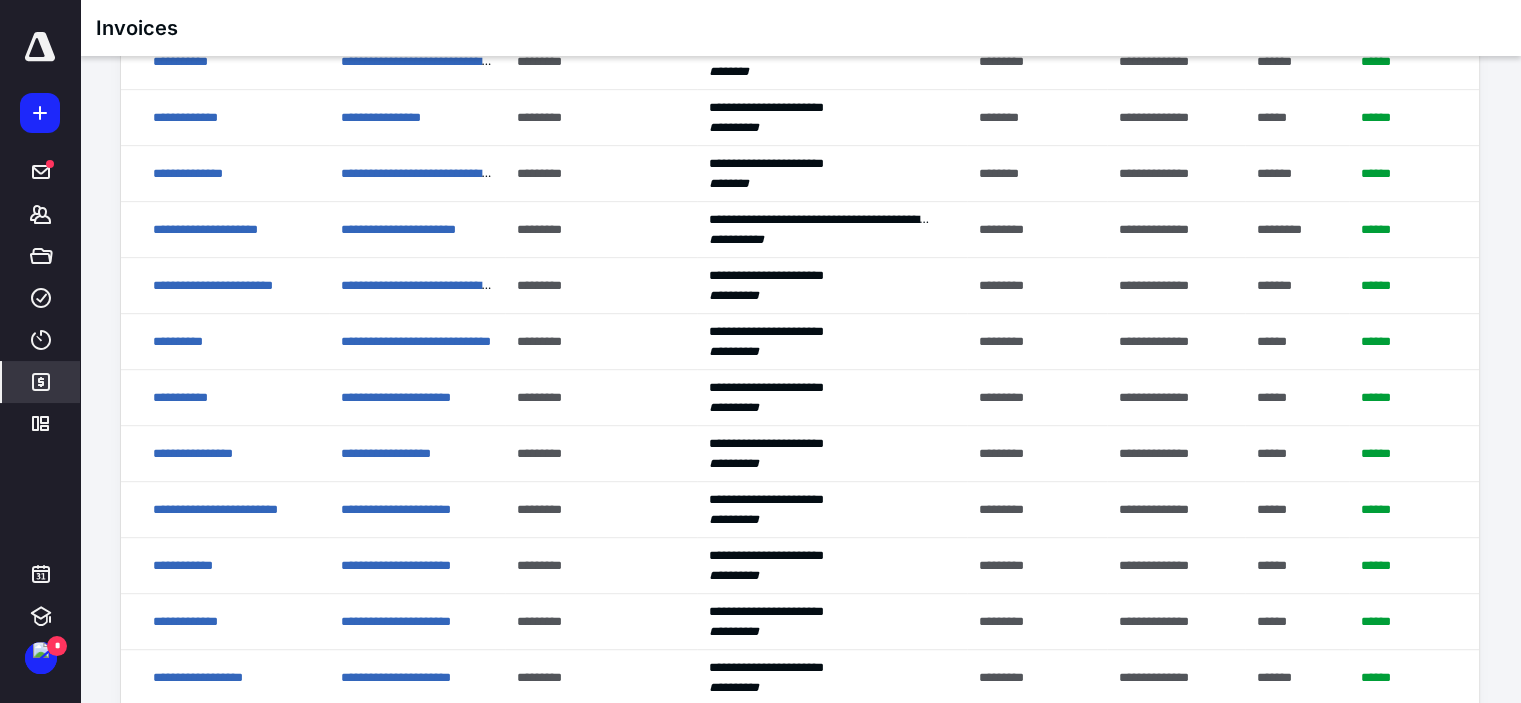 scroll, scrollTop: 0, scrollLeft: 0, axis: both 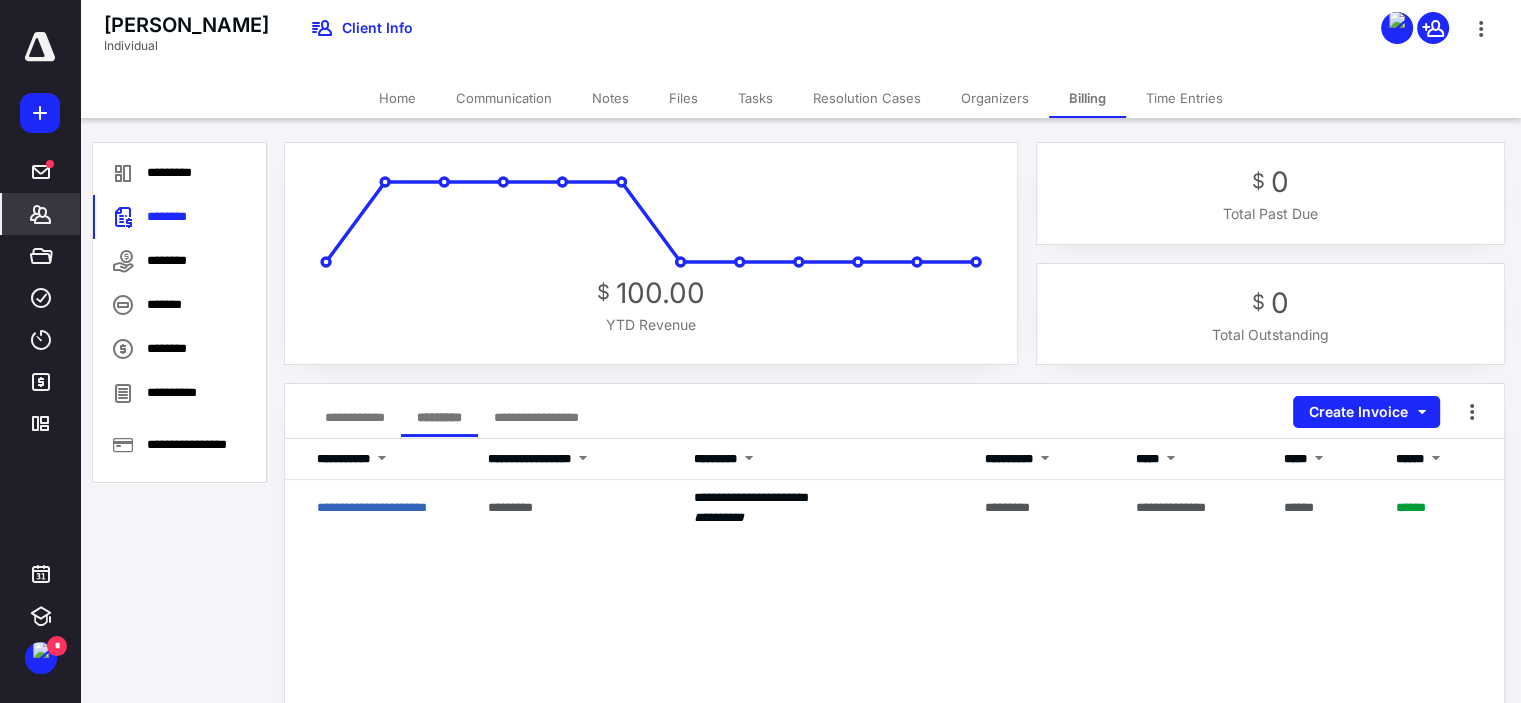click on "**********" at bounding box center (355, 417) 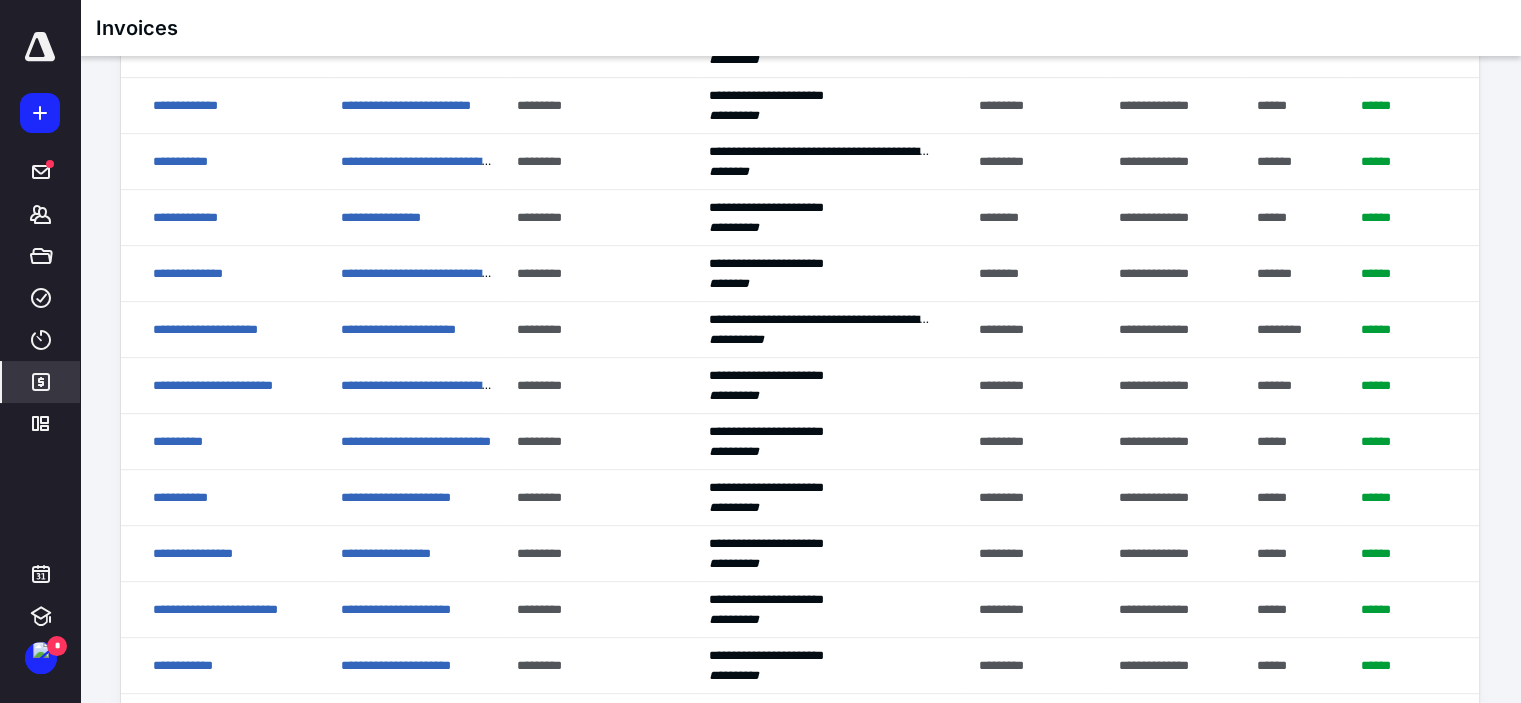 scroll, scrollTop: 1000, scrollLeft: 0, axis: vertical 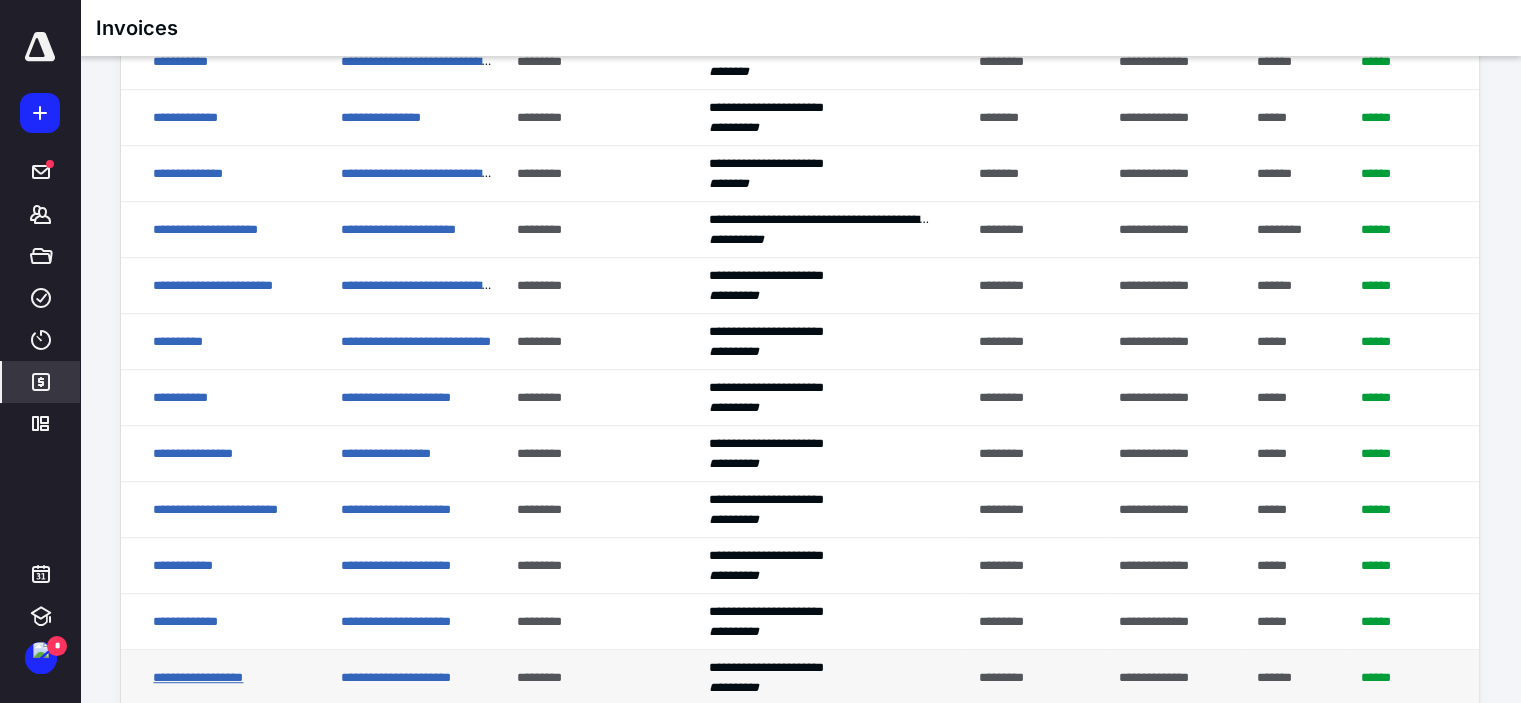 click on "**********" at bounding box center (198, 677) 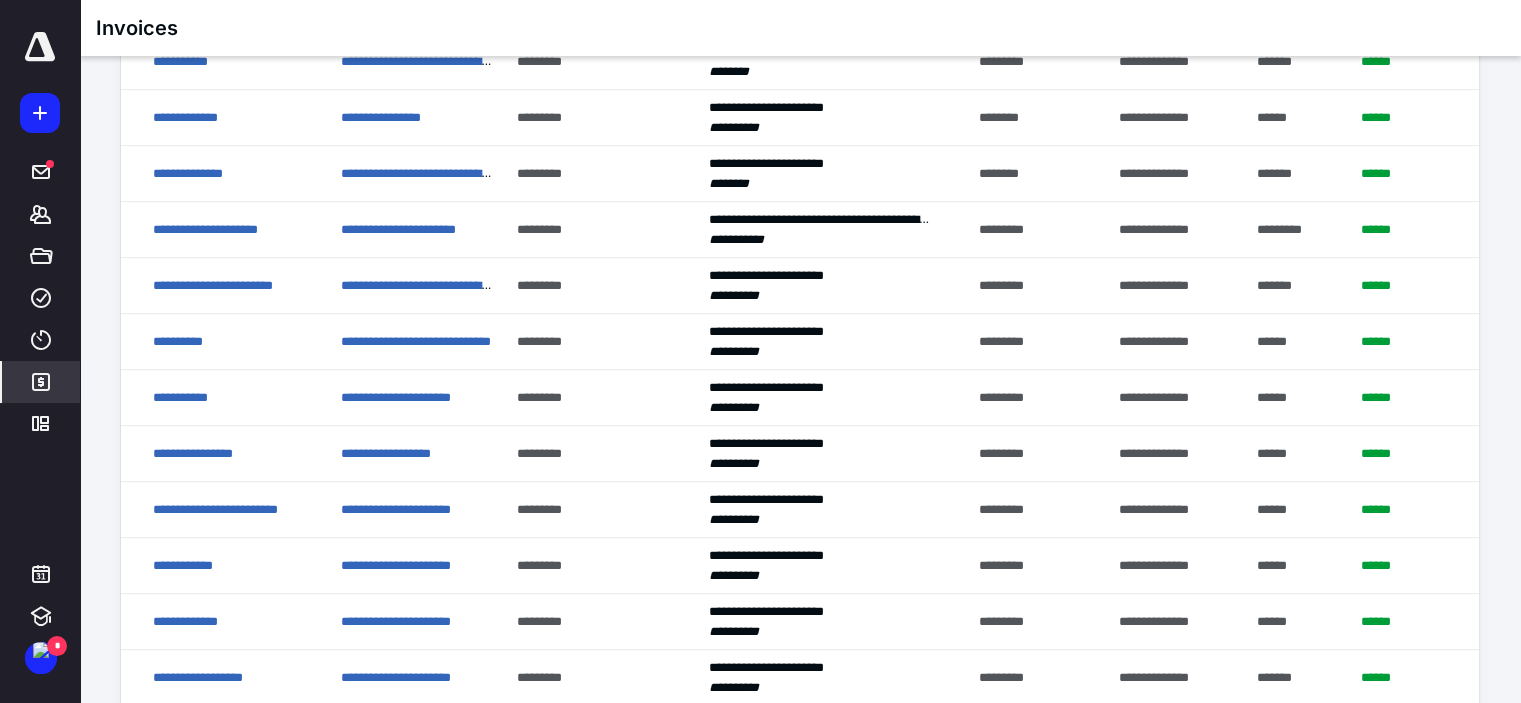 scroll, scrollTop: 0, scrollLeft: 0, axis: both 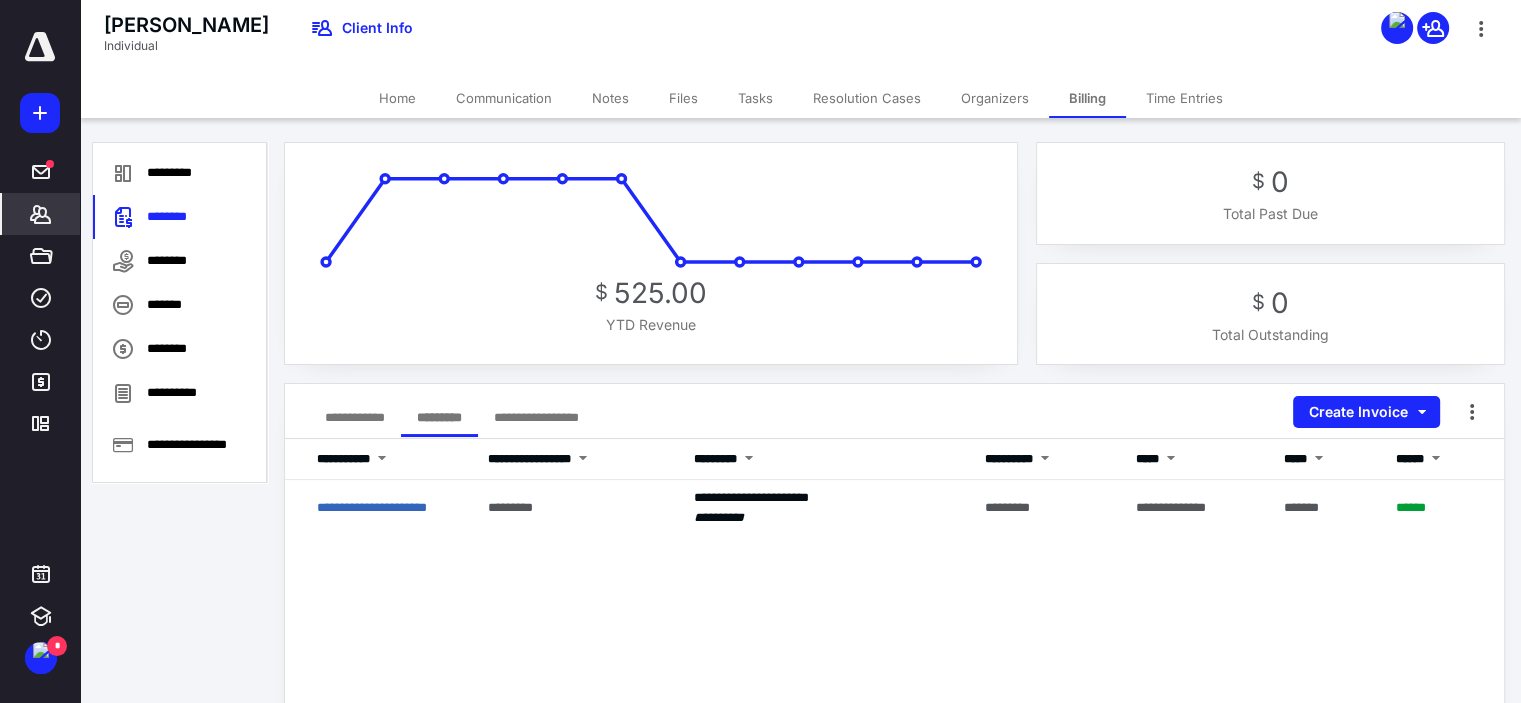 click on "**********" at bounding box center (355, 417) 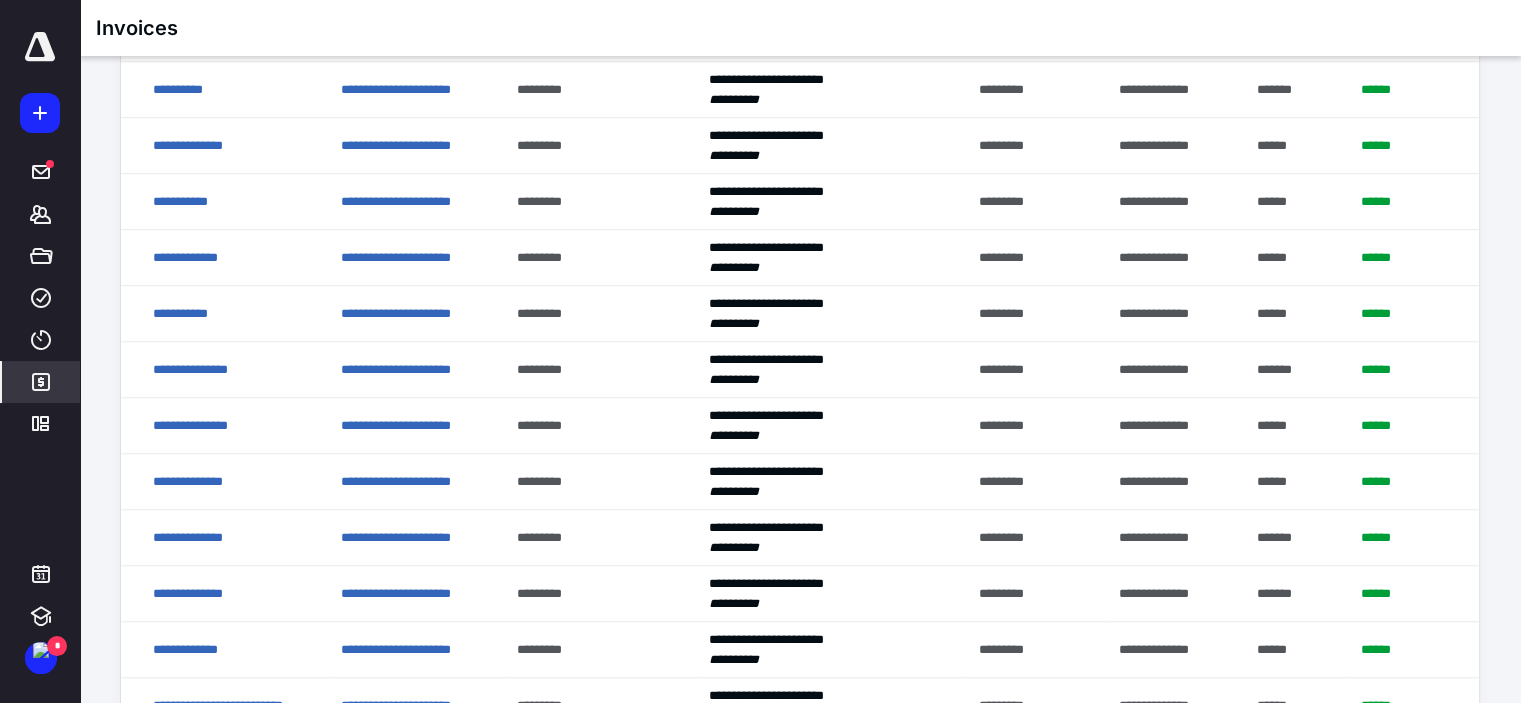 scroll, scrollTop: 1800, scrollLeft: 0, axis: vertical 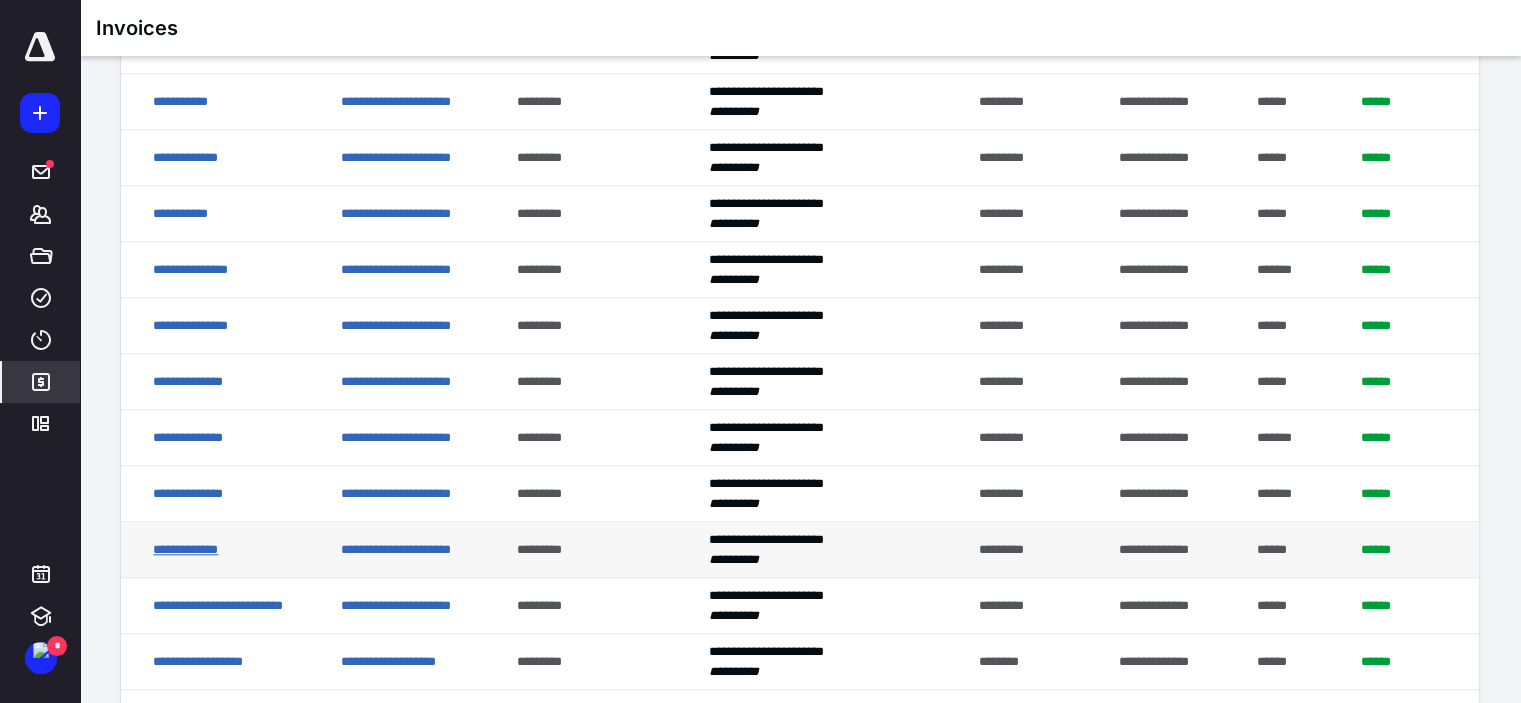 click on "**********" at bounding box center [185, 549] 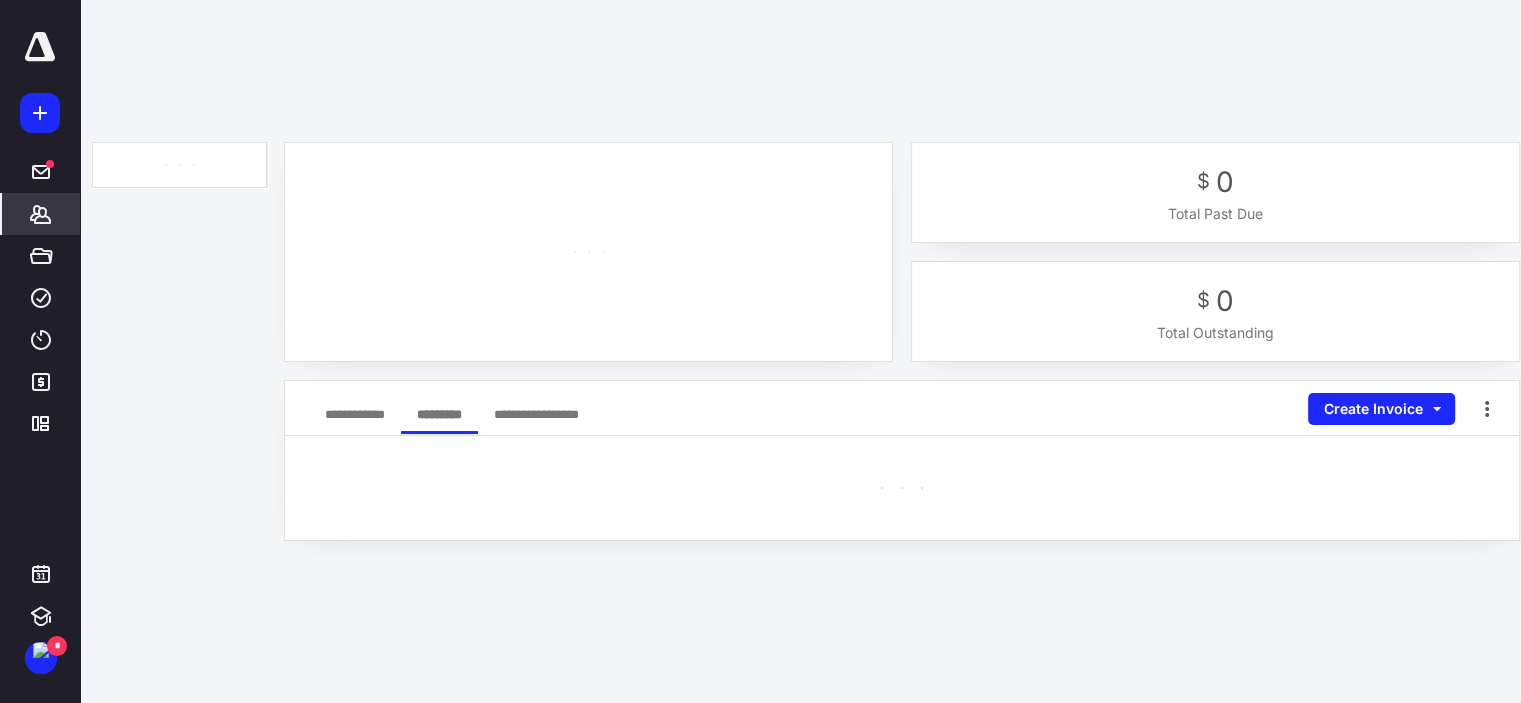 scroll, scrollTop: 0, scrollLeft: 0, axis: both 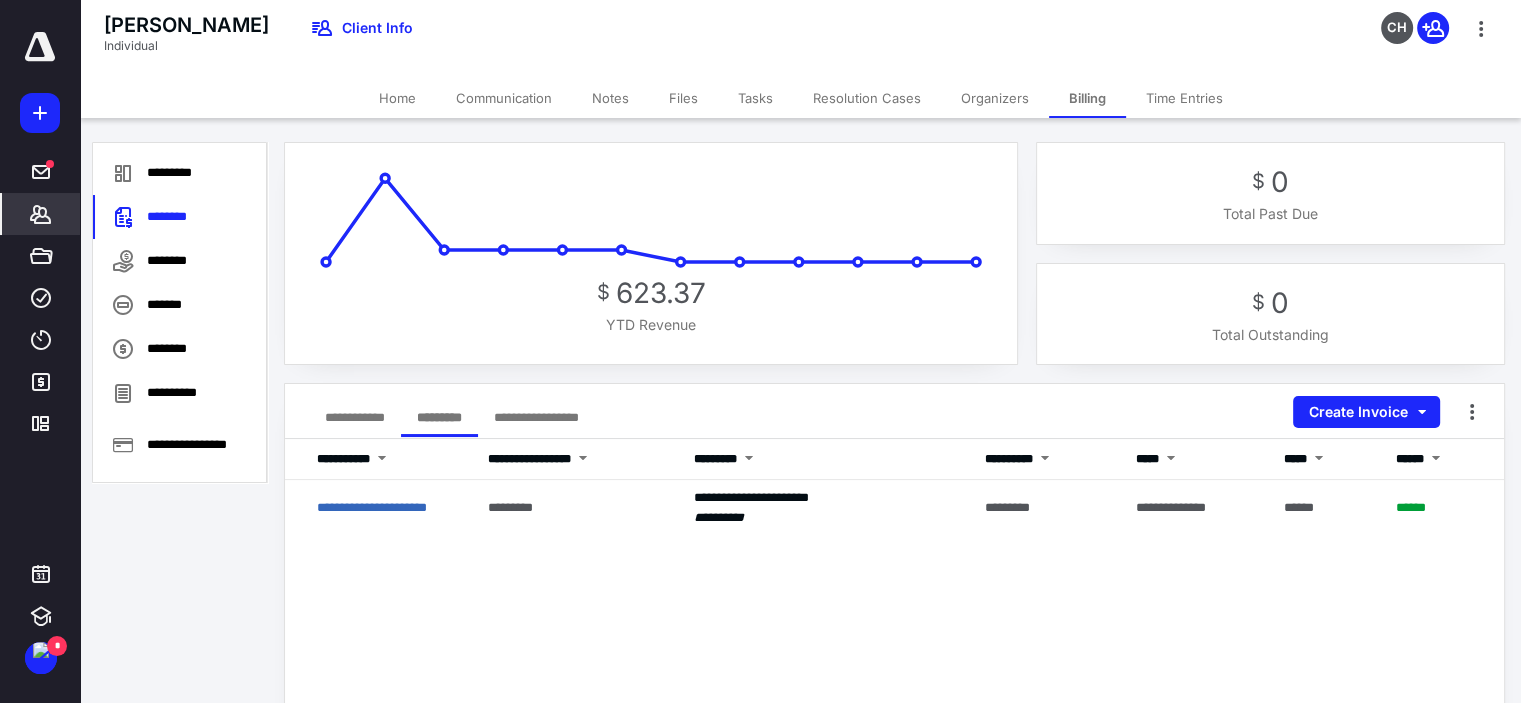drag, startPoint x: 384, startPoint y: 423, endPoint x: 597, endPoint y: 368, distance: 219.98636 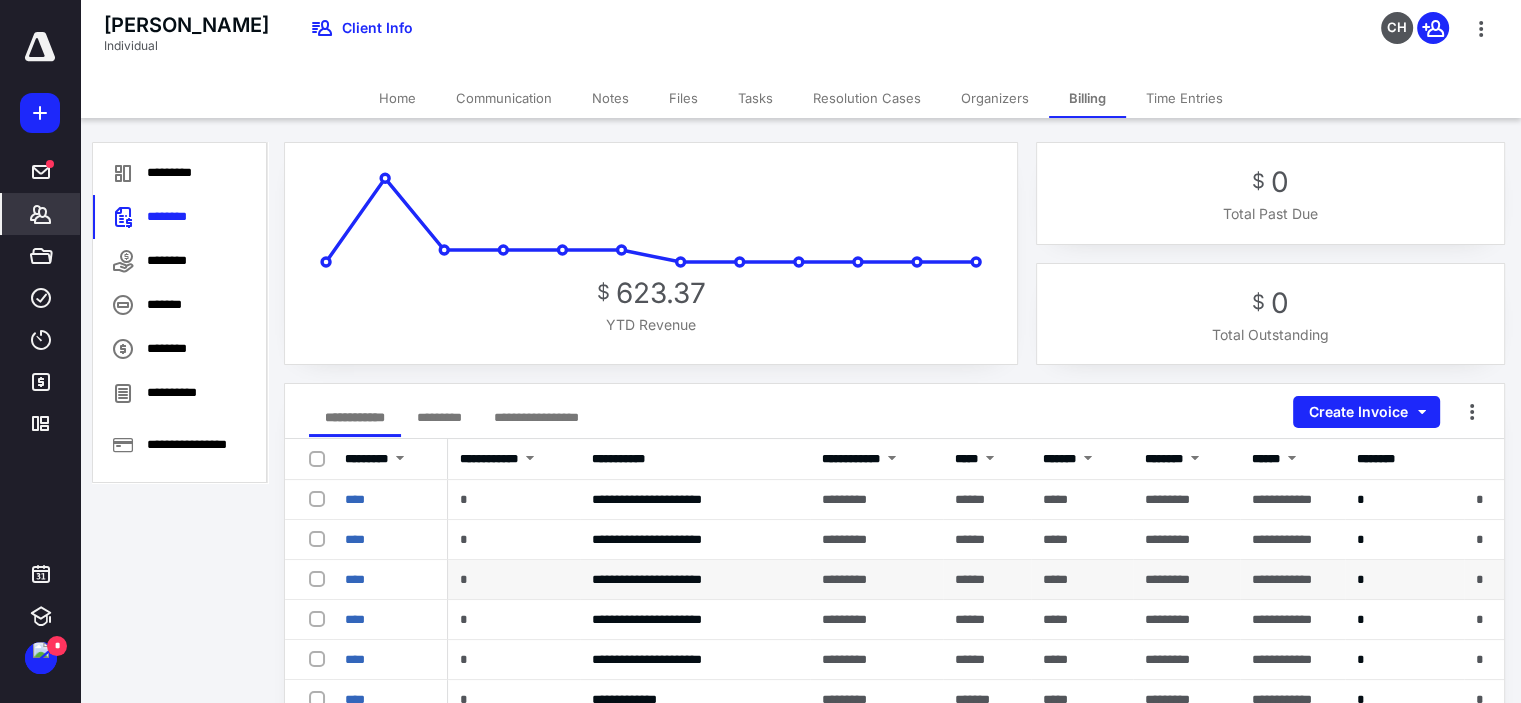 scroll, scrollTop: 300, scrollLeft: 0, axis: vertical 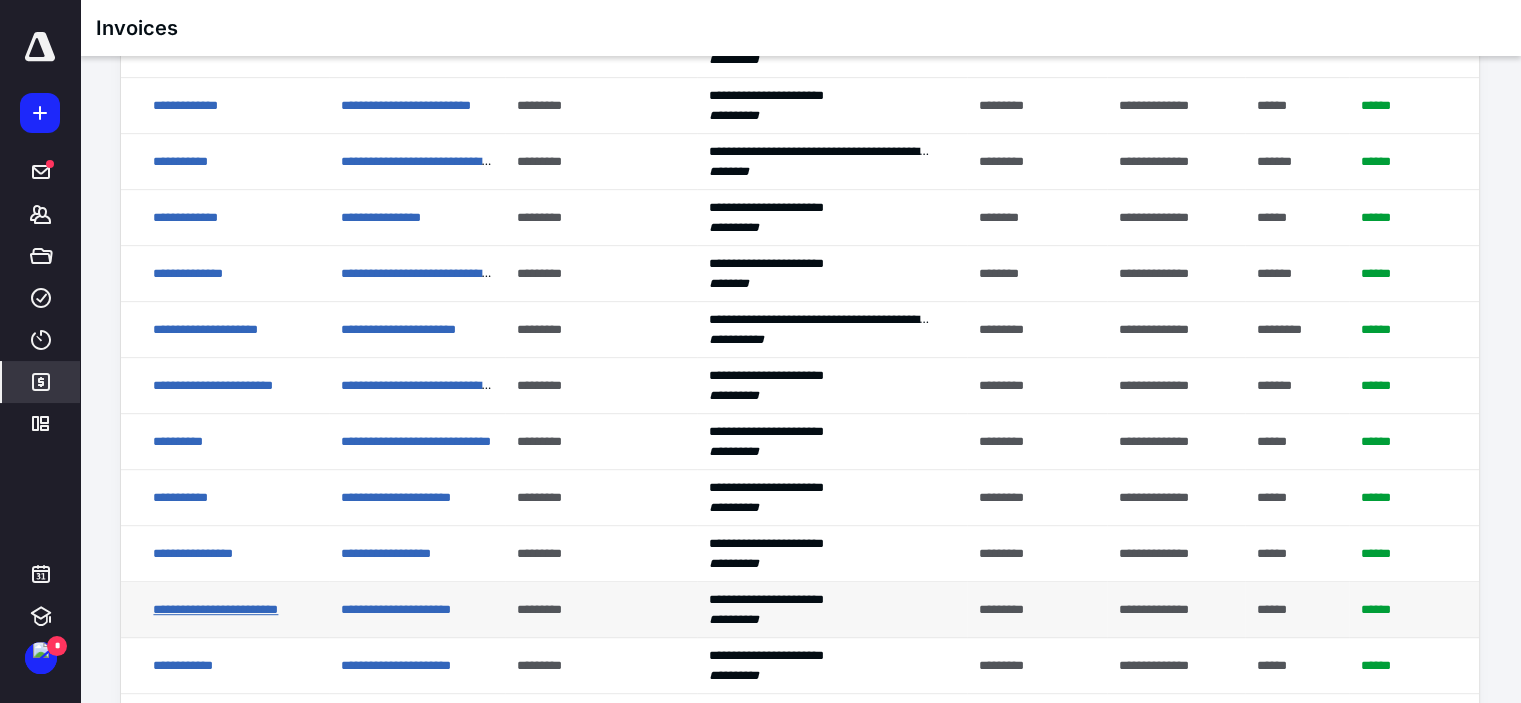 click on "**********" at bounding box center (215, 609) 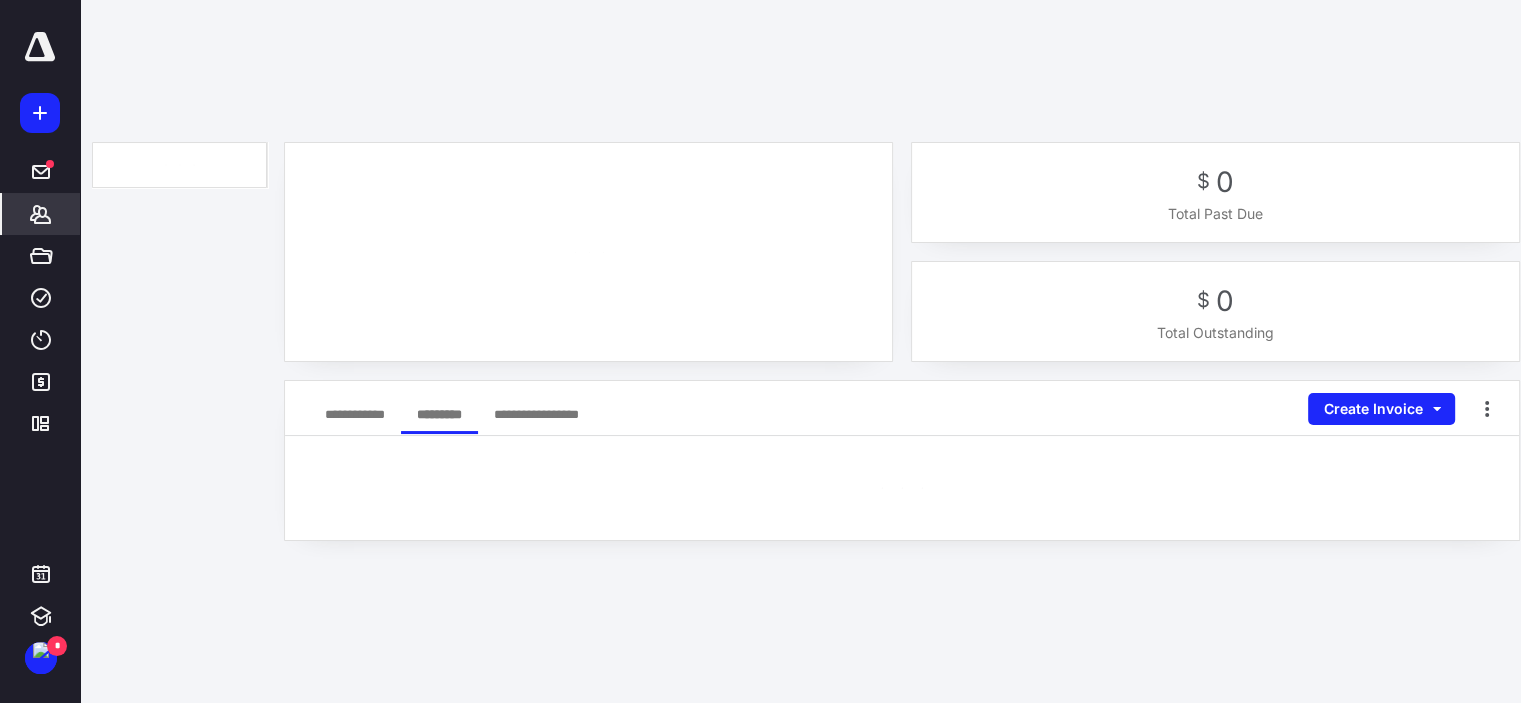 scroll, scrollTop: 0, scrollLeft: 0, axis: both 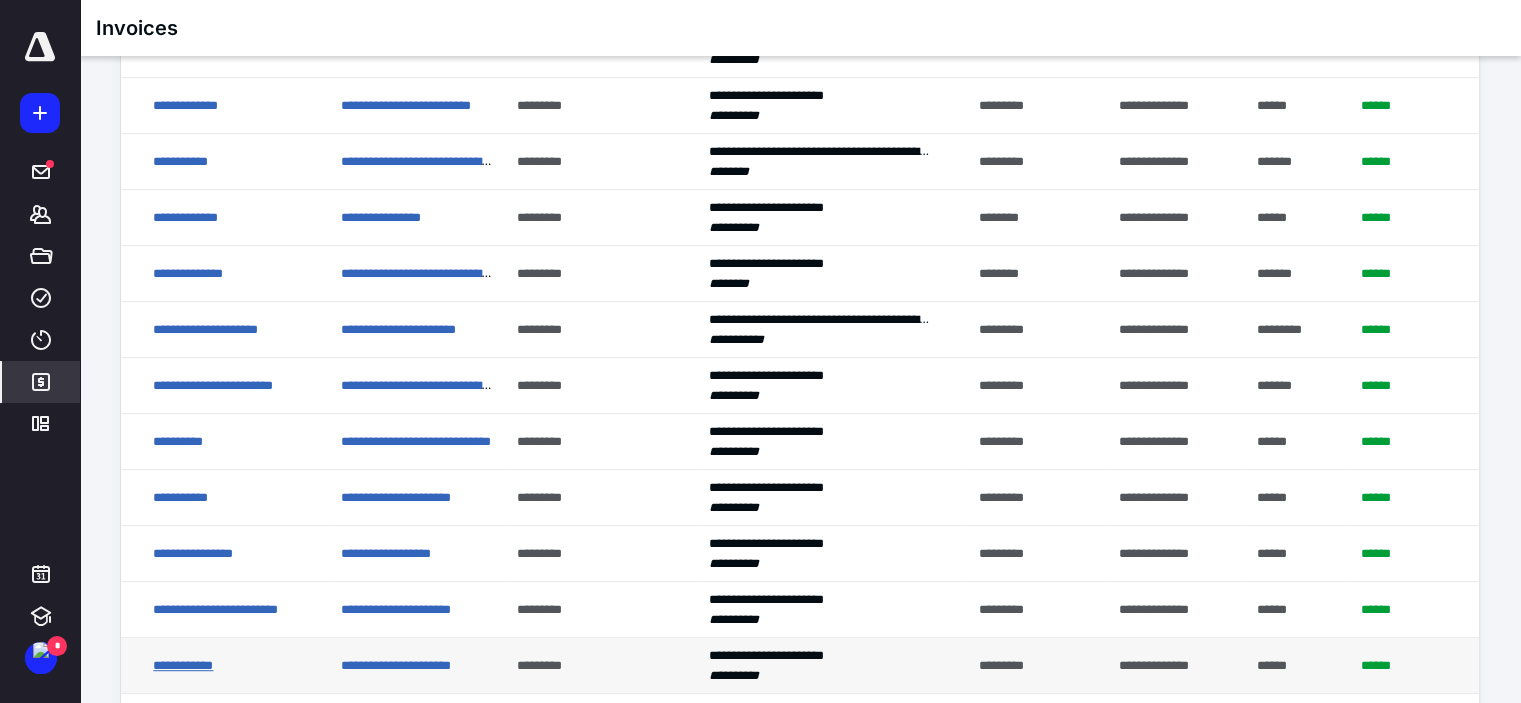 click on "**********" at bounding box center [183, 665] 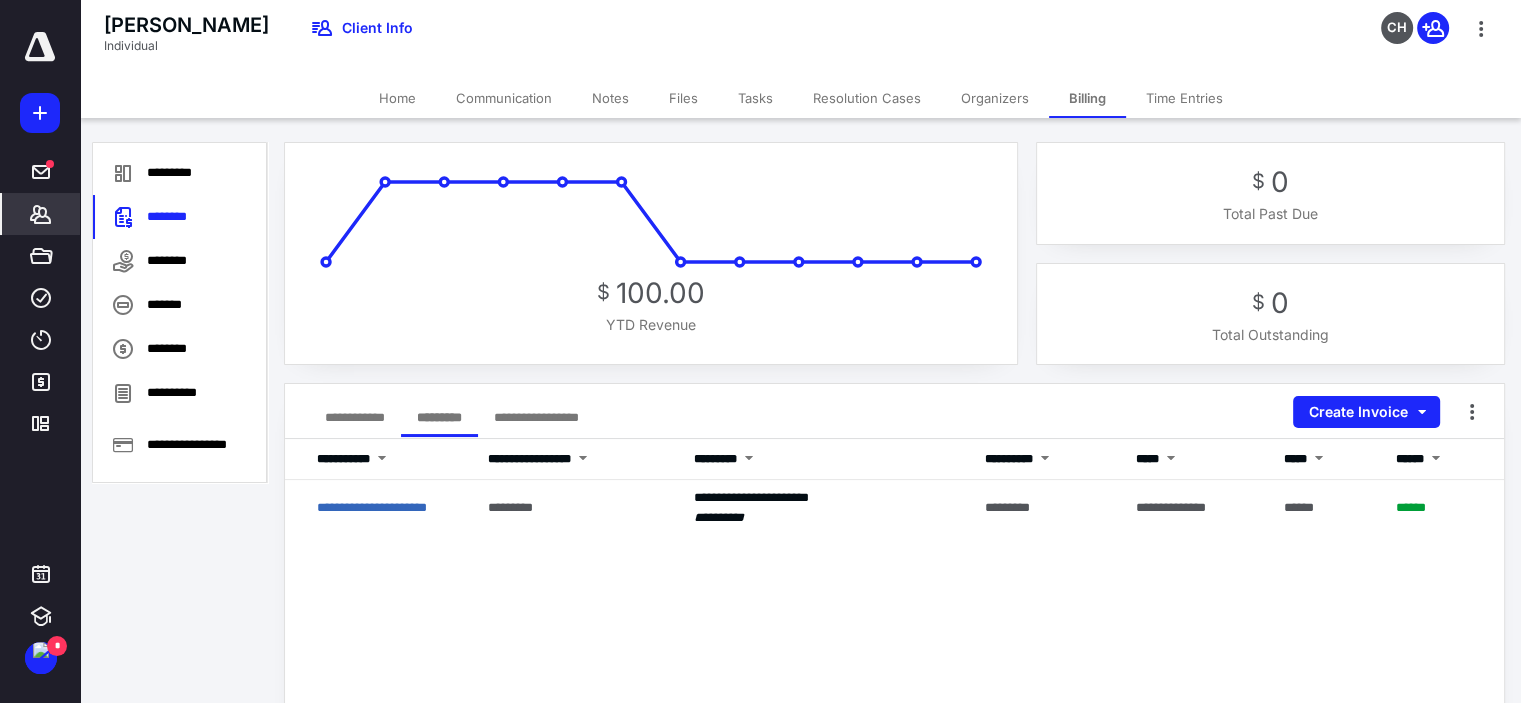 click on "**********" at bounding box center [355, 417] 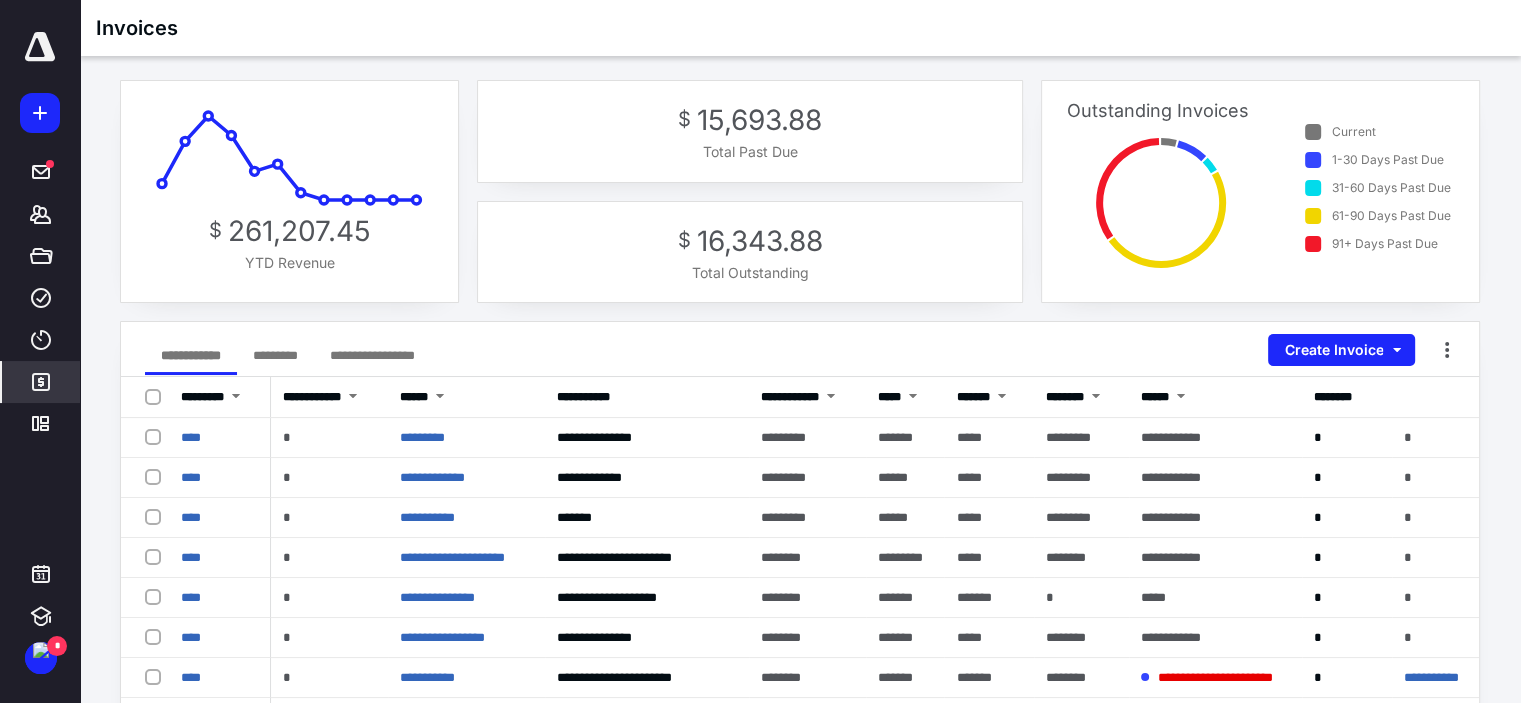 click on "*********" at bounding box center (275, 355) 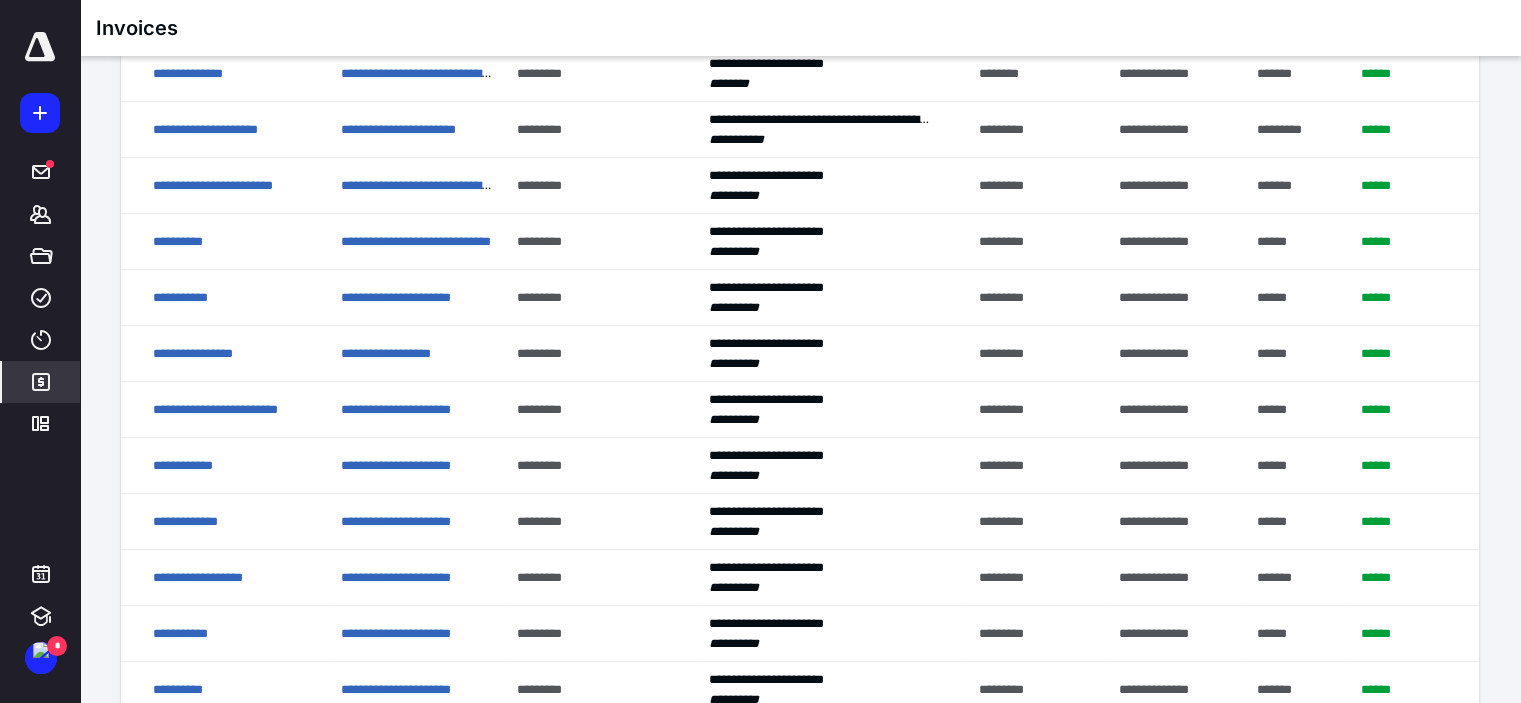 scroll, scrollTop: 1200, scrollLeft: 0, axis: vertical 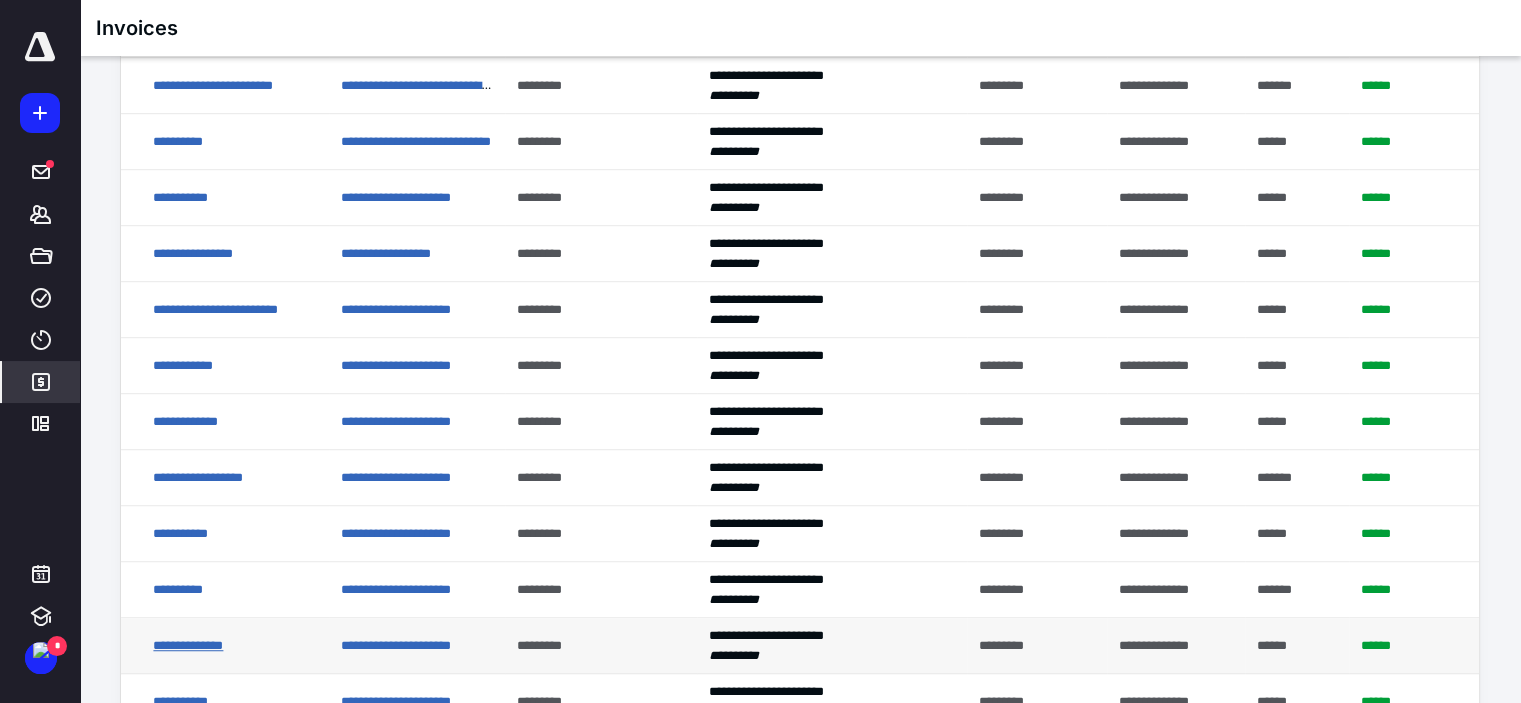 click on "**********" at bounding box center (188, 645) 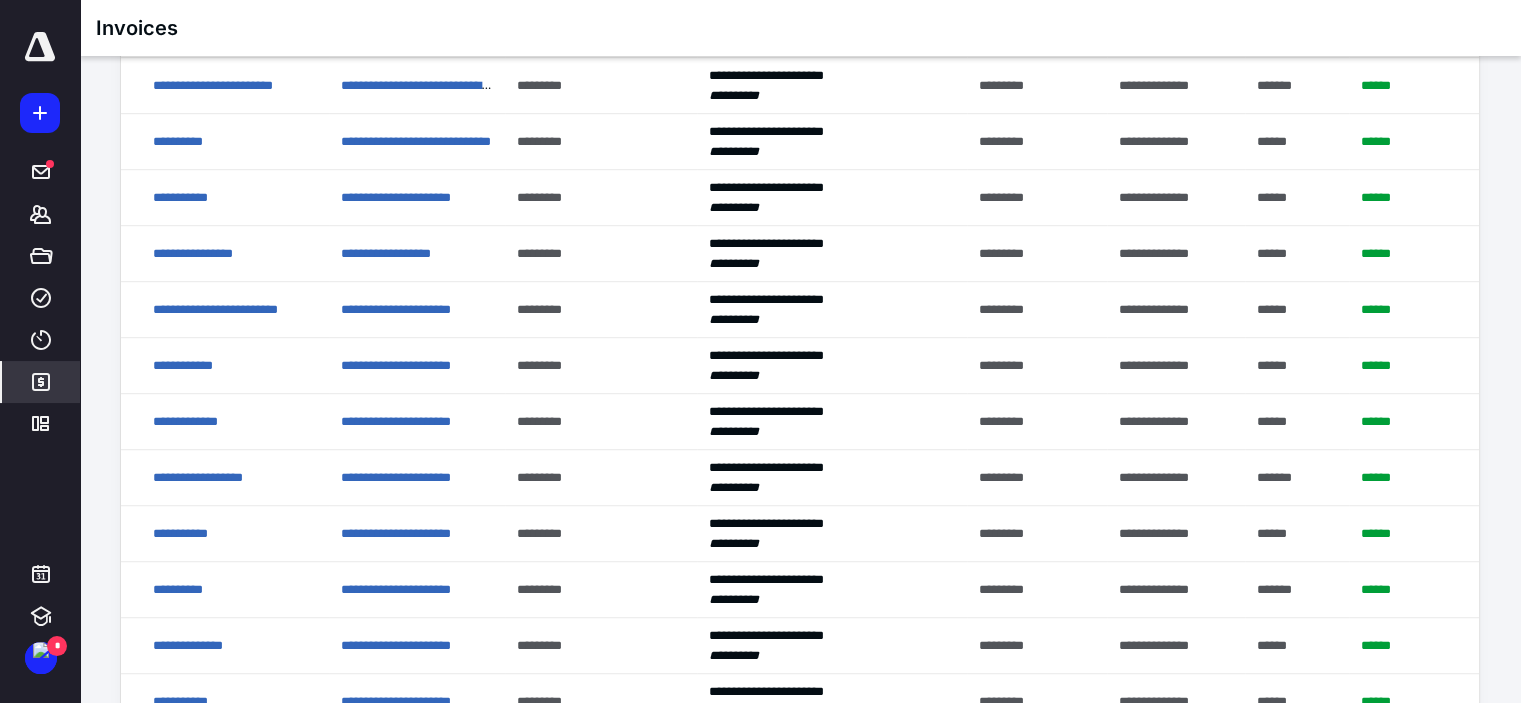scroll, scrollTop: 0, scrollLeft: 0, axis: both 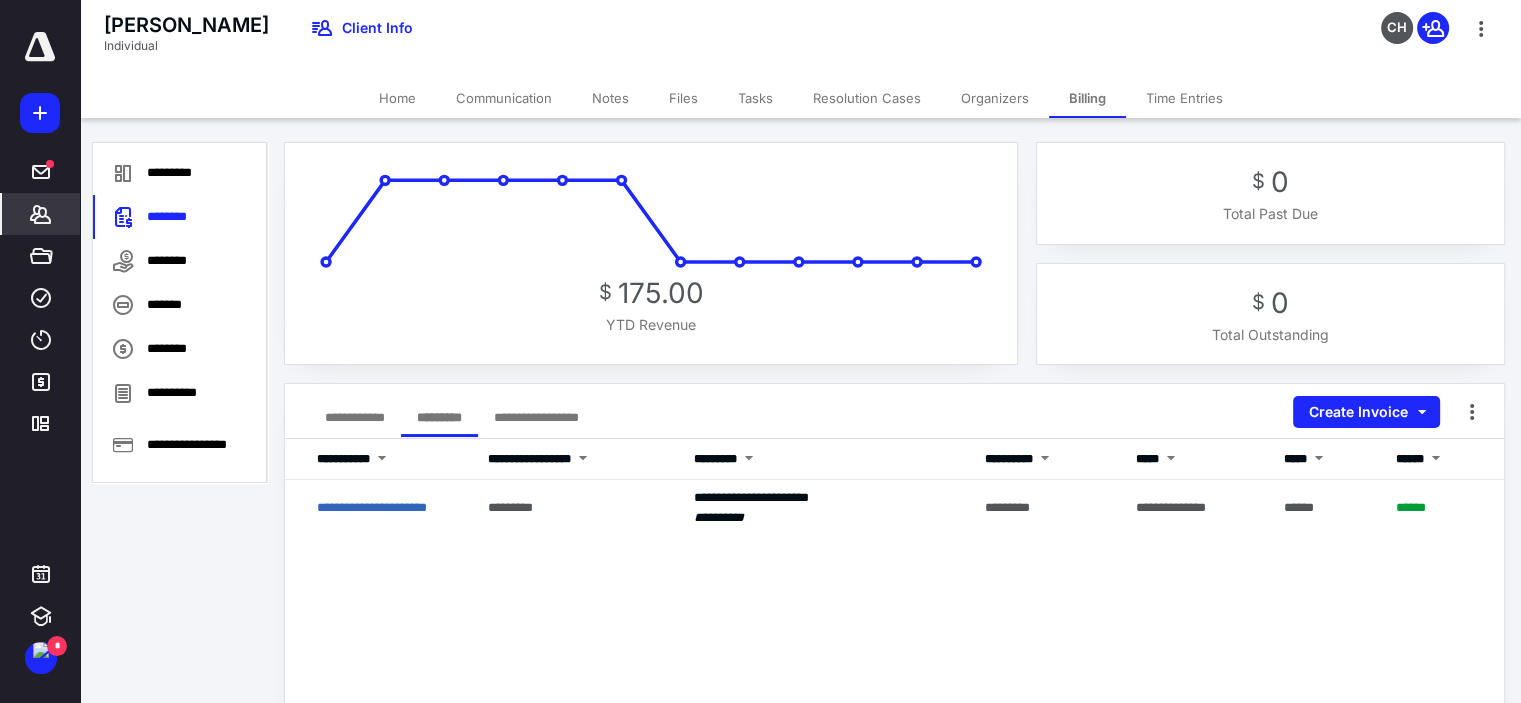 click on "**********" at bounding box center (355, 417) 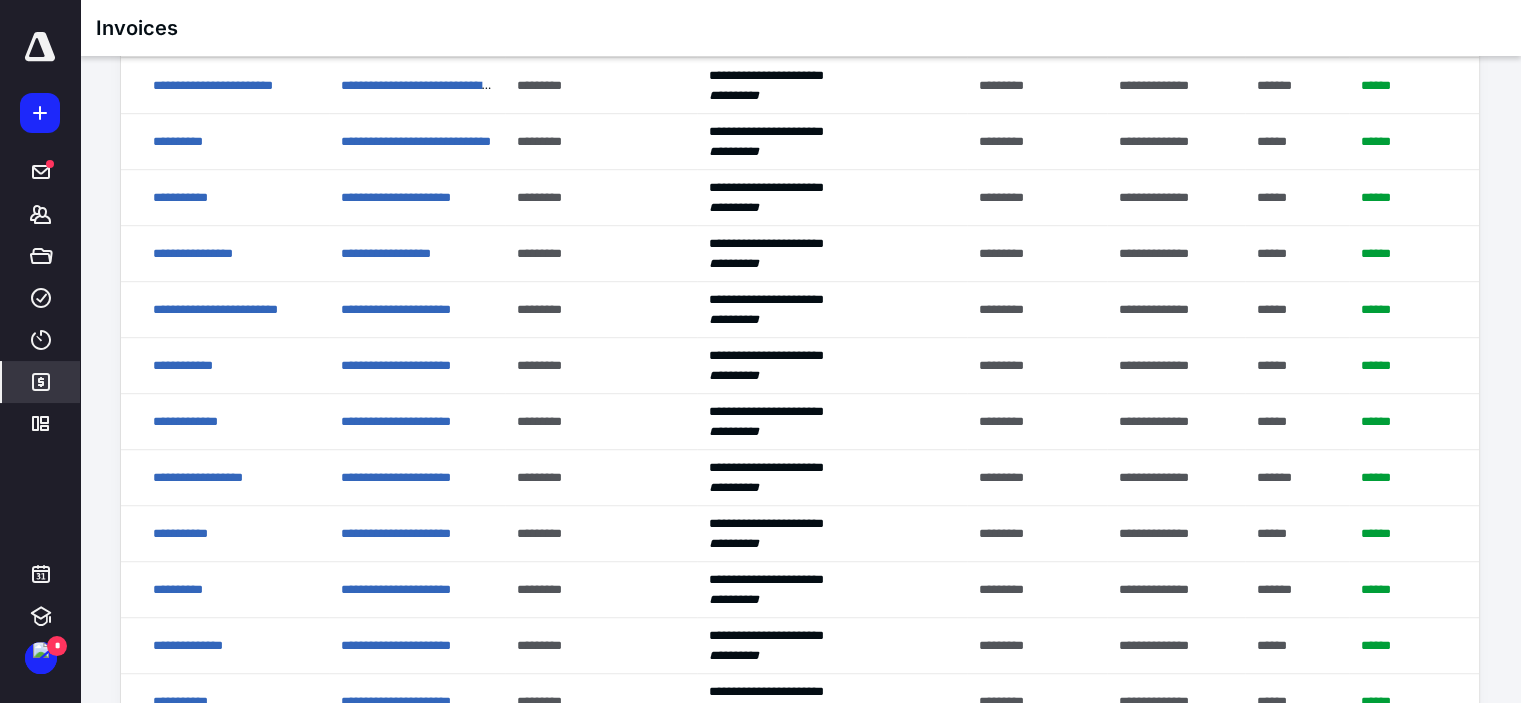 scroll, scrollTop: 1300, scrollLeft: 0, axis: vertical 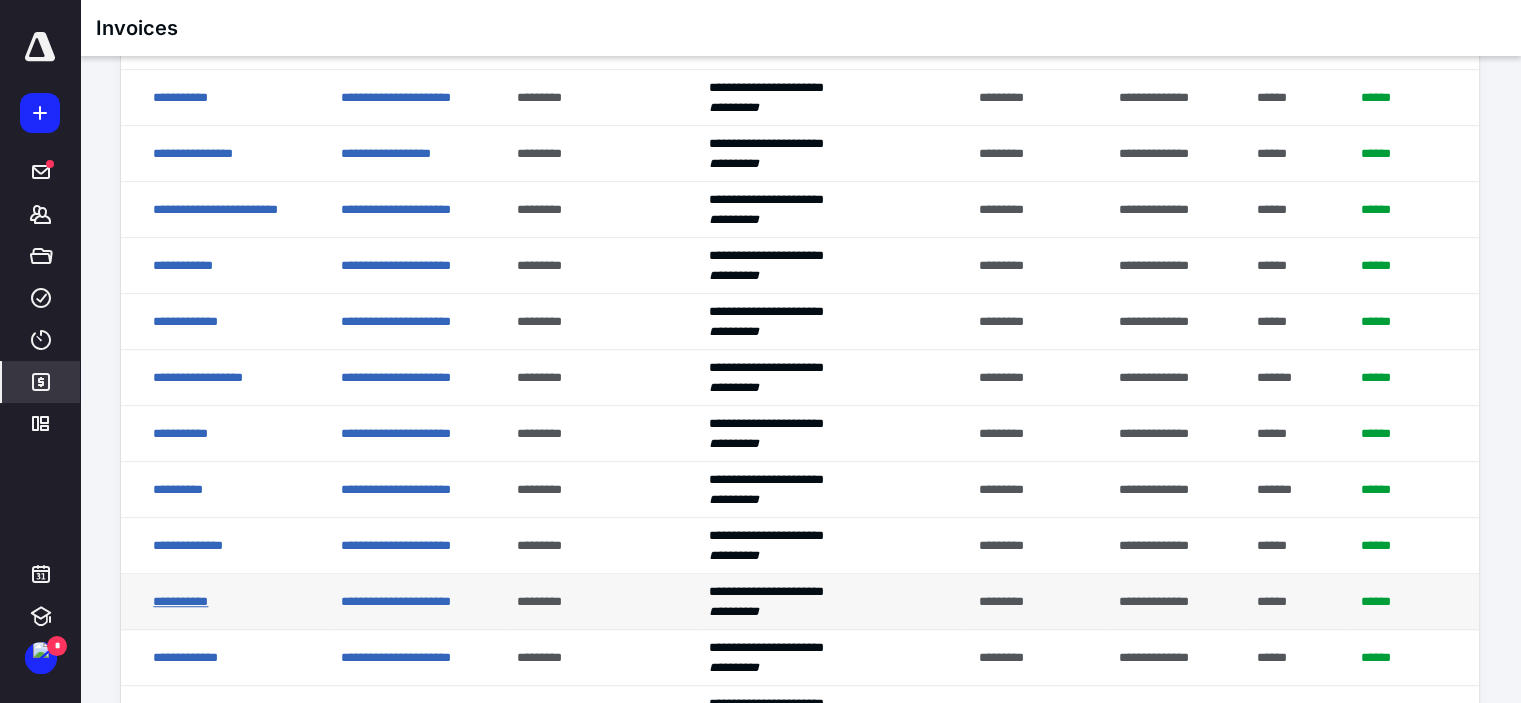 click on "**********" at bounding box center [180, 601] 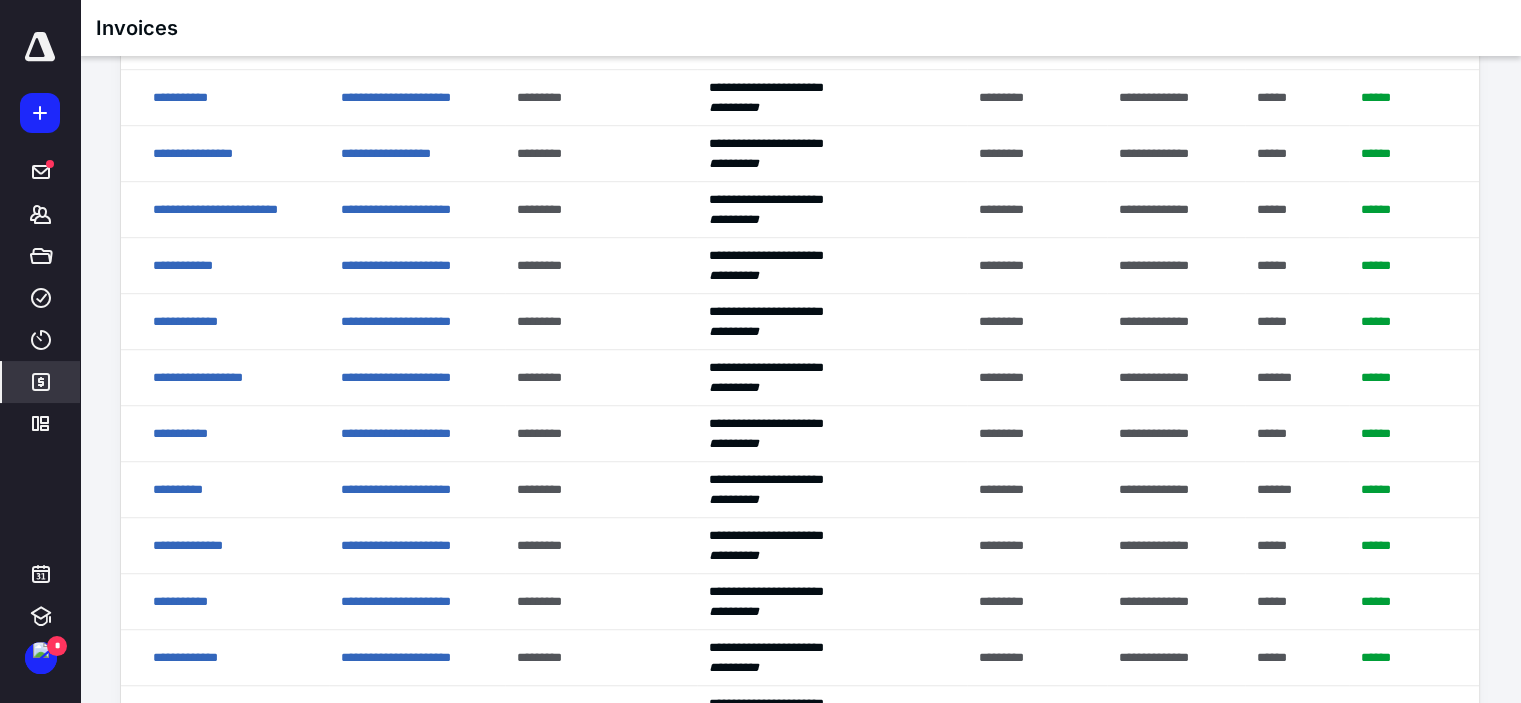 scroll, scrollTop: 0, scrollLeft: 0, axis: both 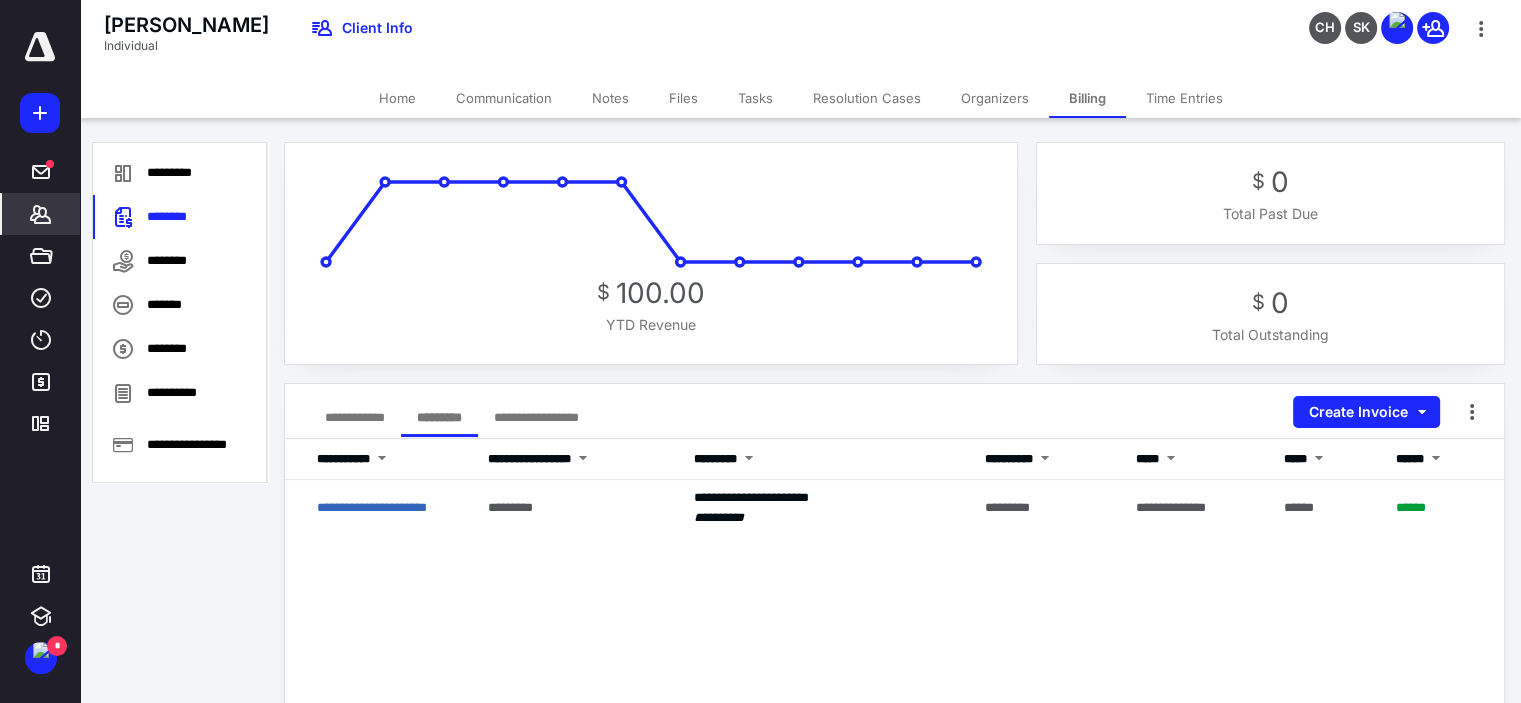 click on "**********" at bounding box center (355, 417) 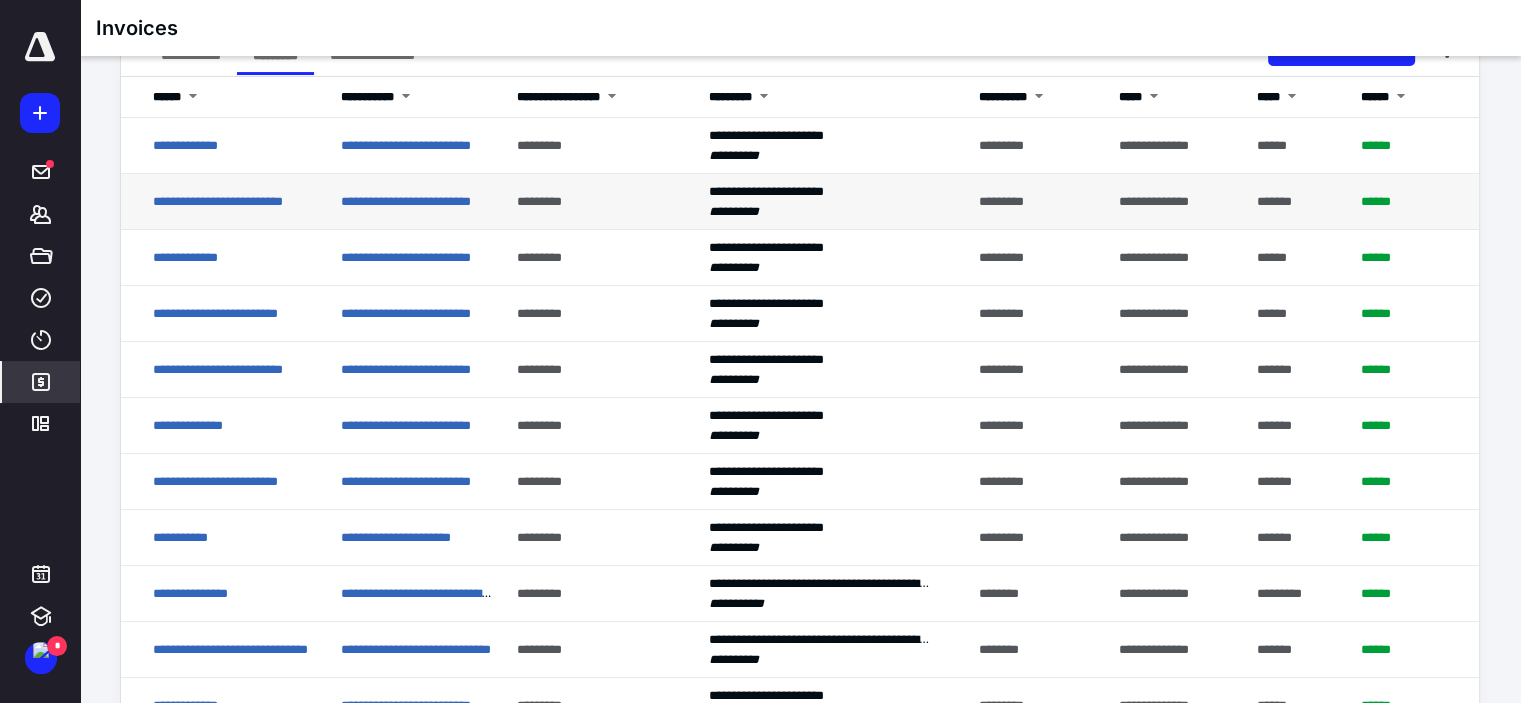 scroll, scrollTop: 400, scrollLeft: 0, axis: vertical 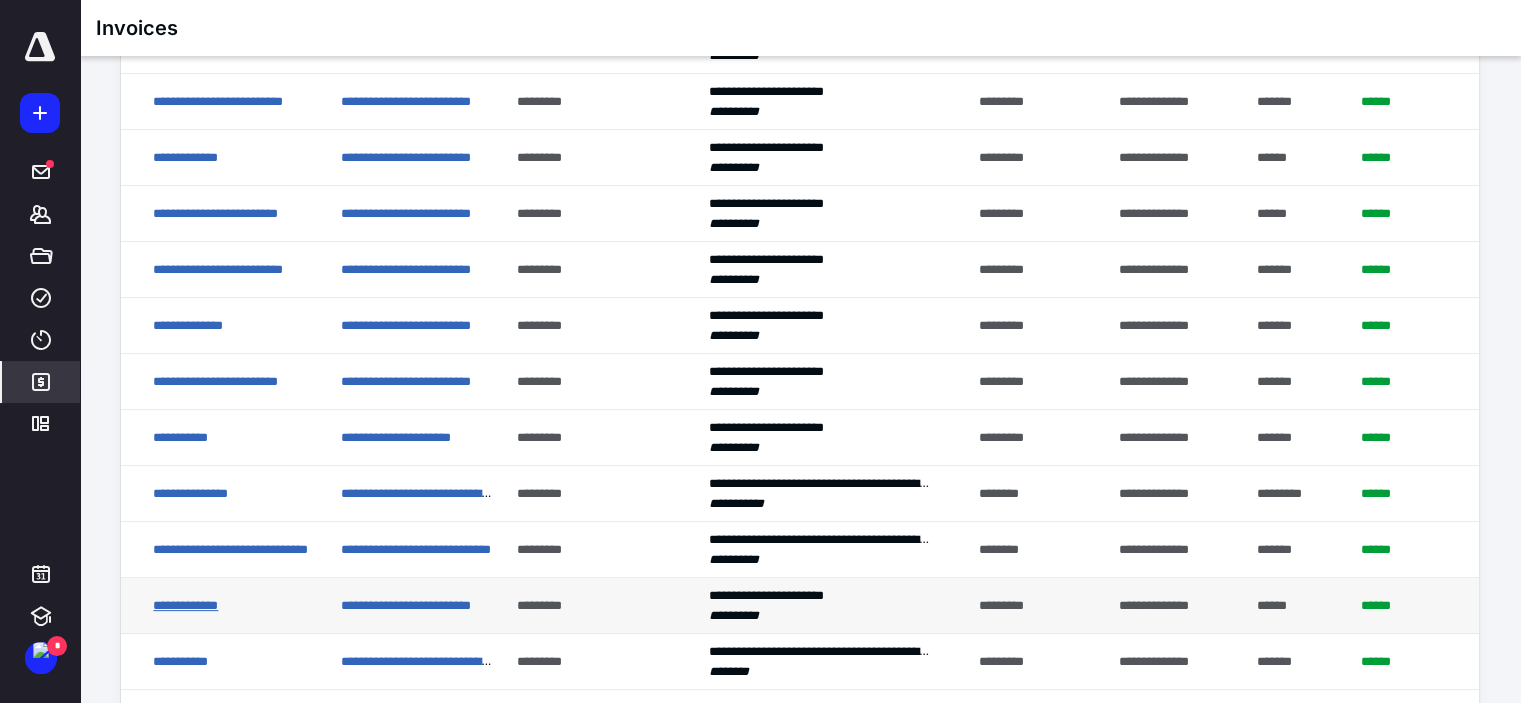 click on "**********" at bounding box center (185, 605) 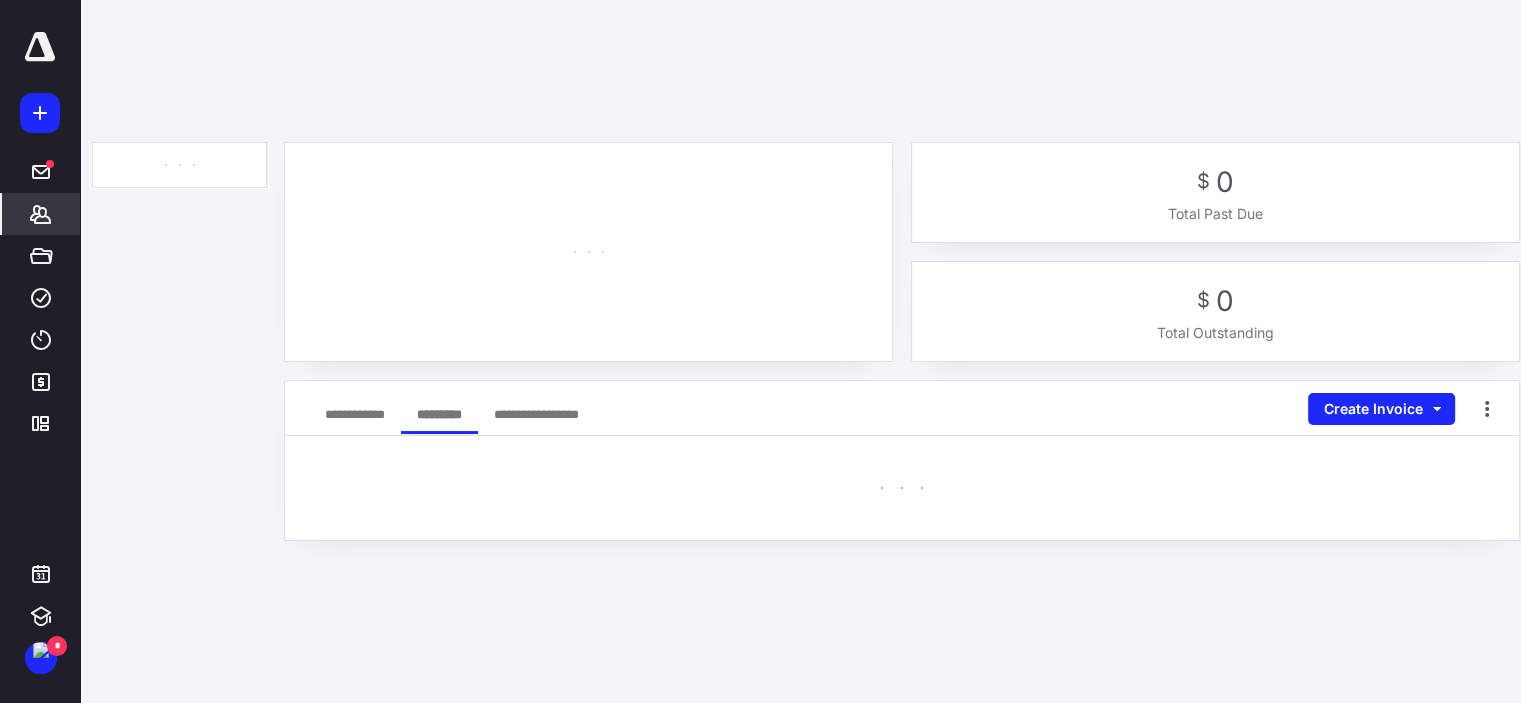scroll, scrollTop: 0, scrollLeft: 0, axis: both 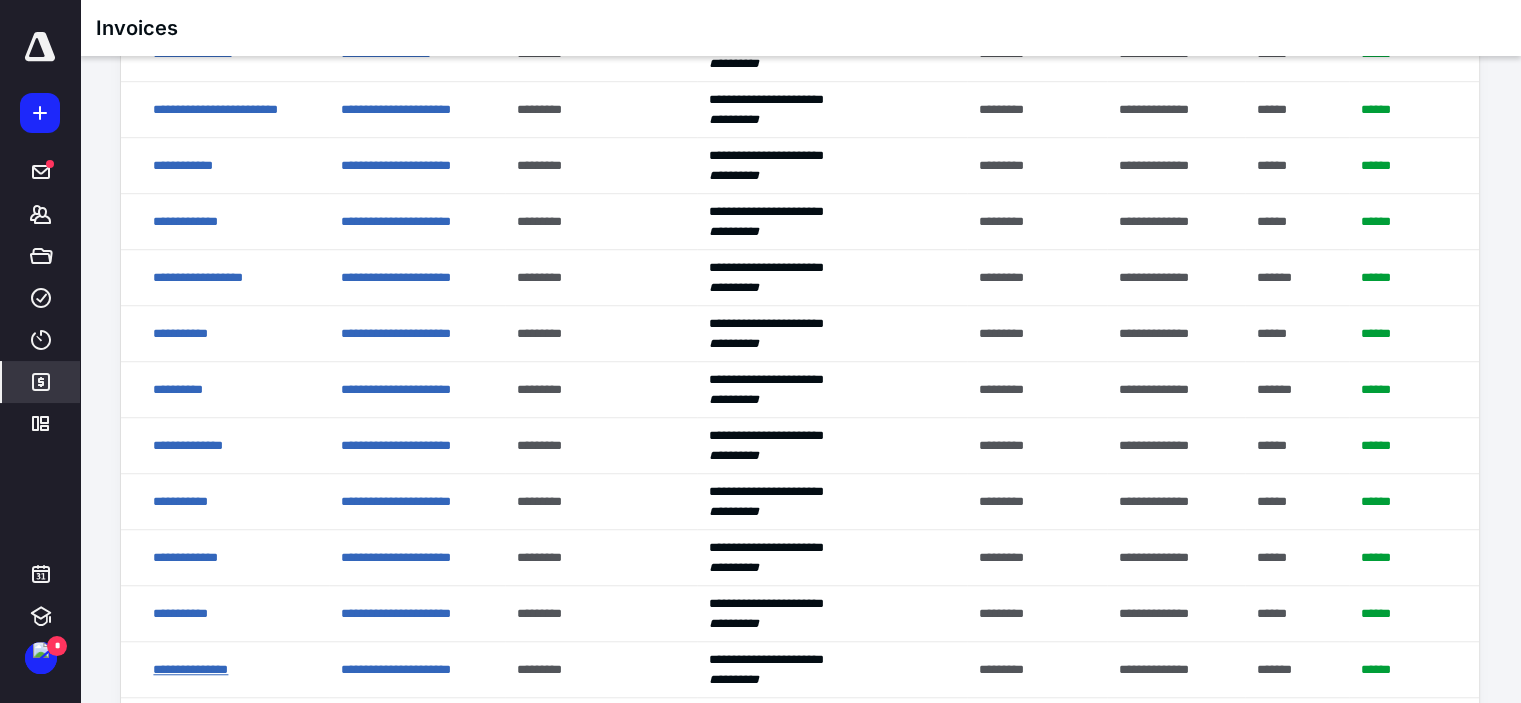 click on "**********" at bounding box center [190, 669] 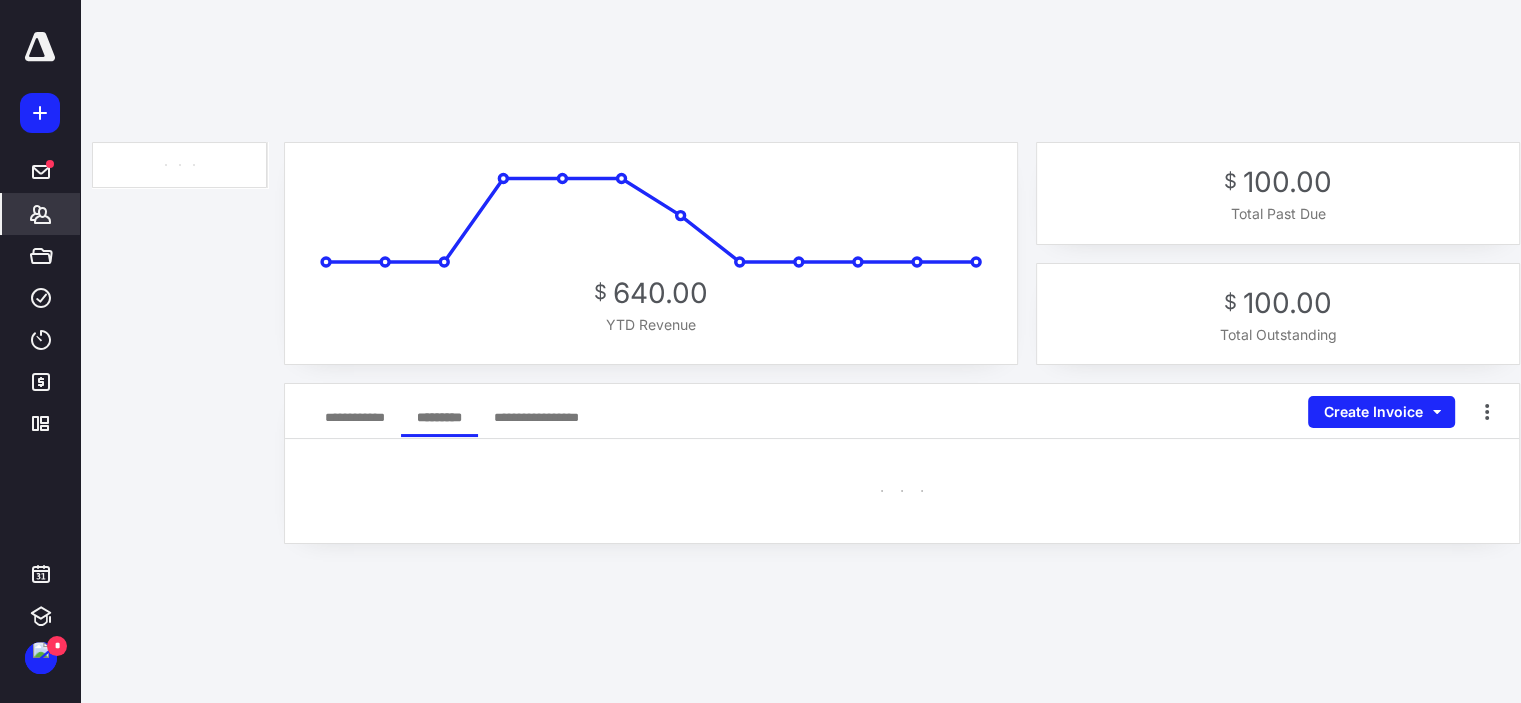 scroll, scrollTop: 0, scrollLeft: 0, axis: both 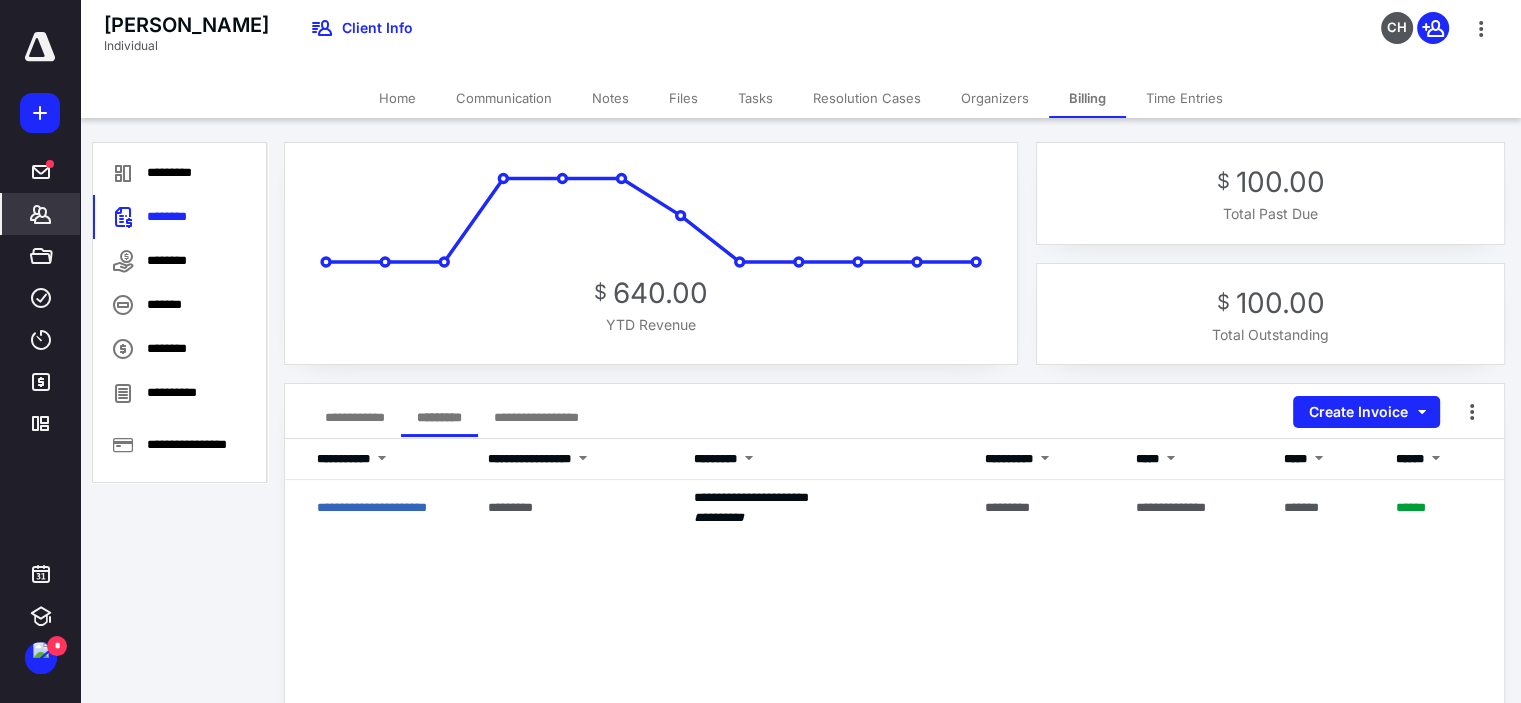 click on "**********" at bounding box center (355, 417) 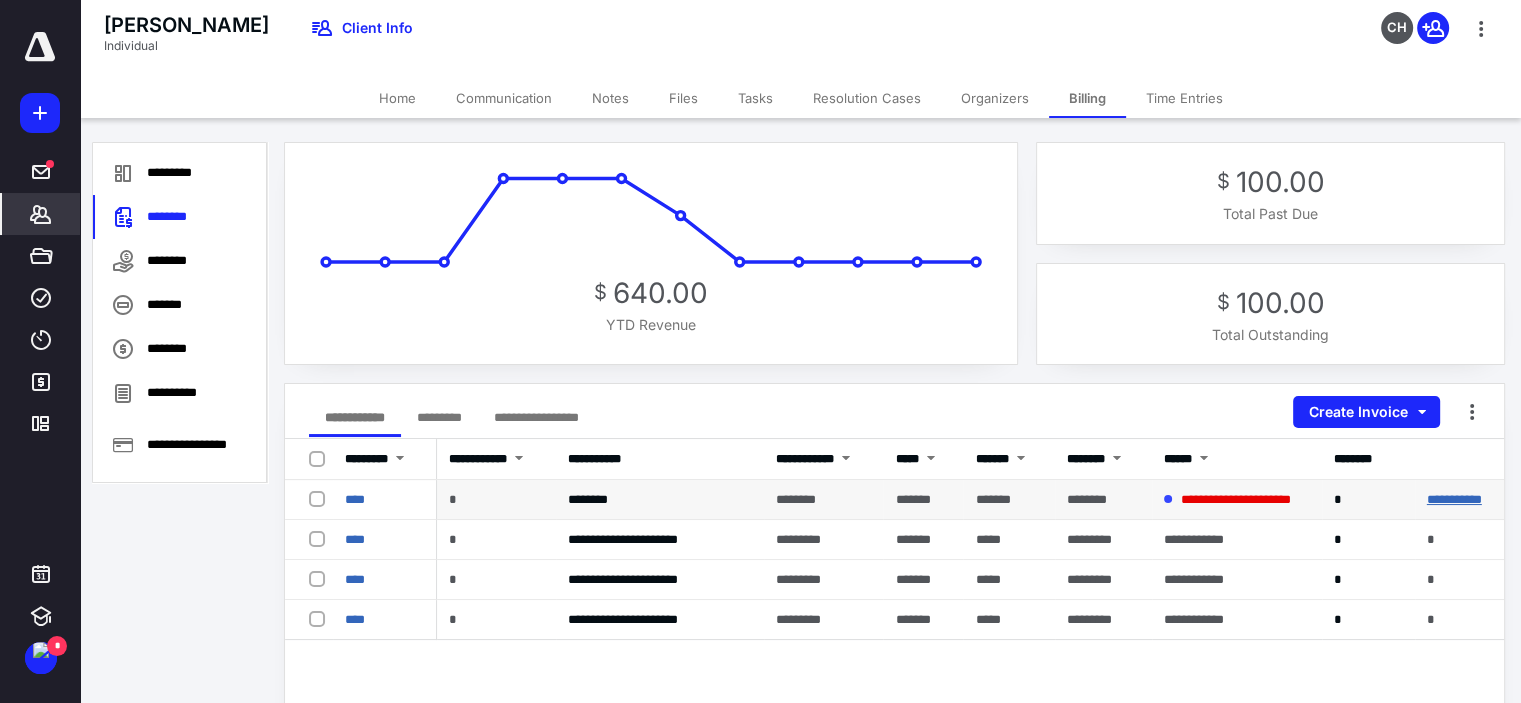 click on "**********" at bounding box center (1454, 499) 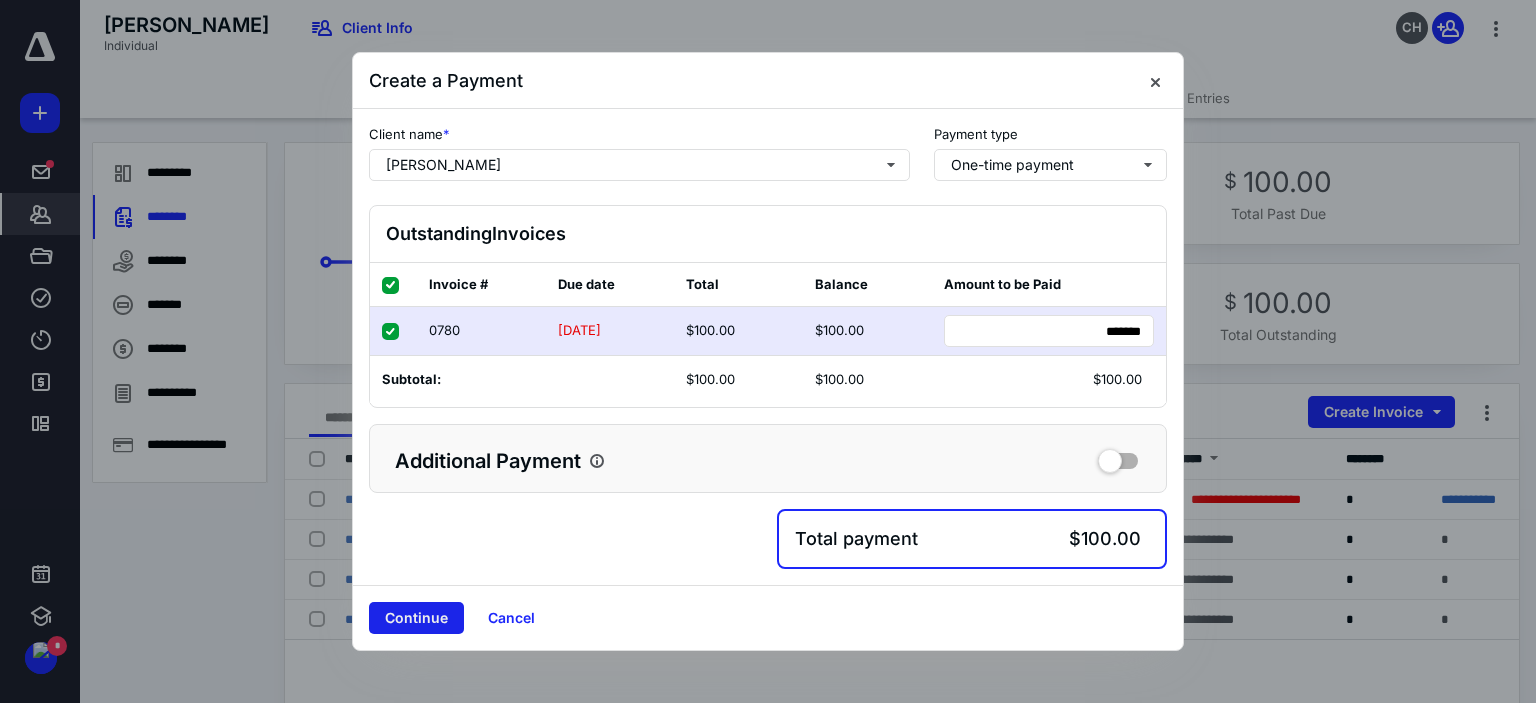 click on "Continue" at bounding box center [416, 618] 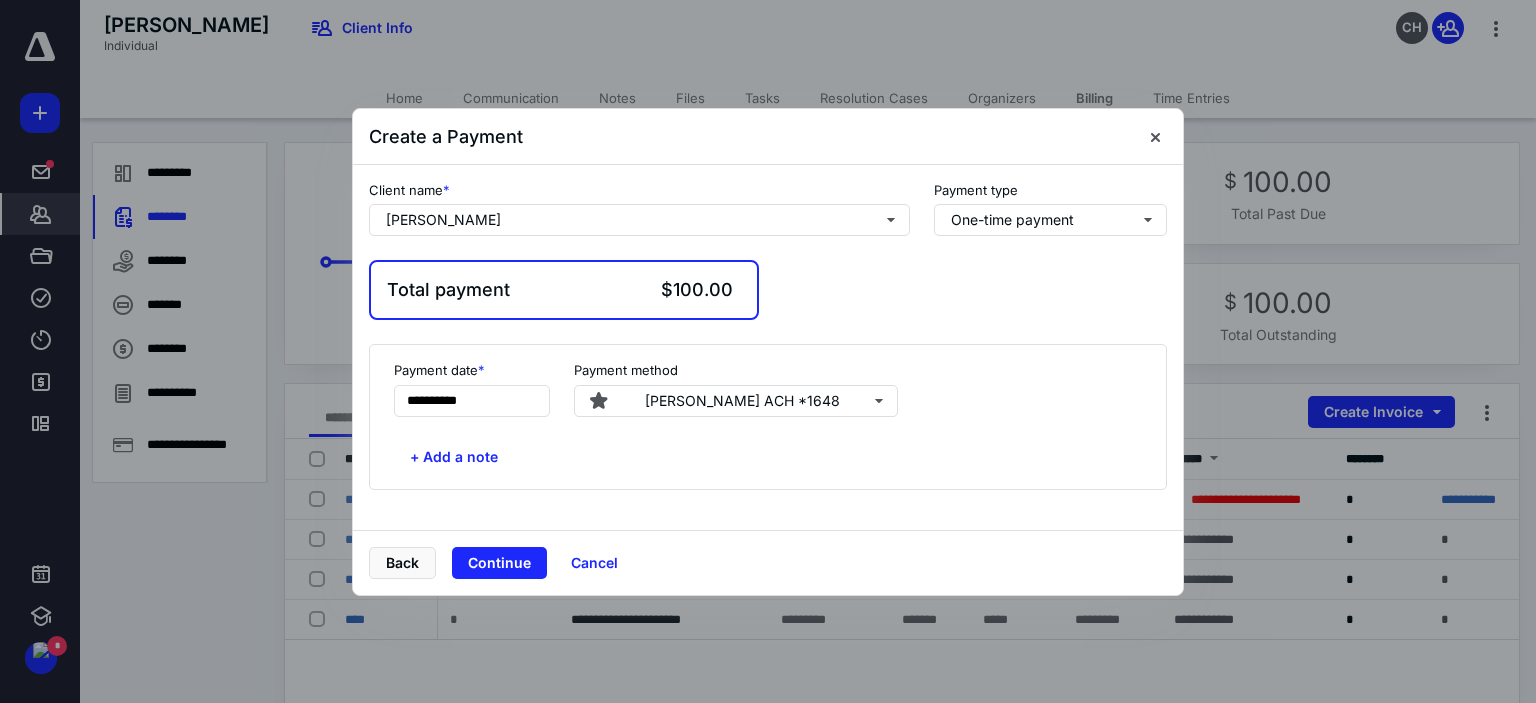drag, startPoint x: 526, startPoint y: 559, endPoint x: 612, endPoint y: 529, distance: 91.08238 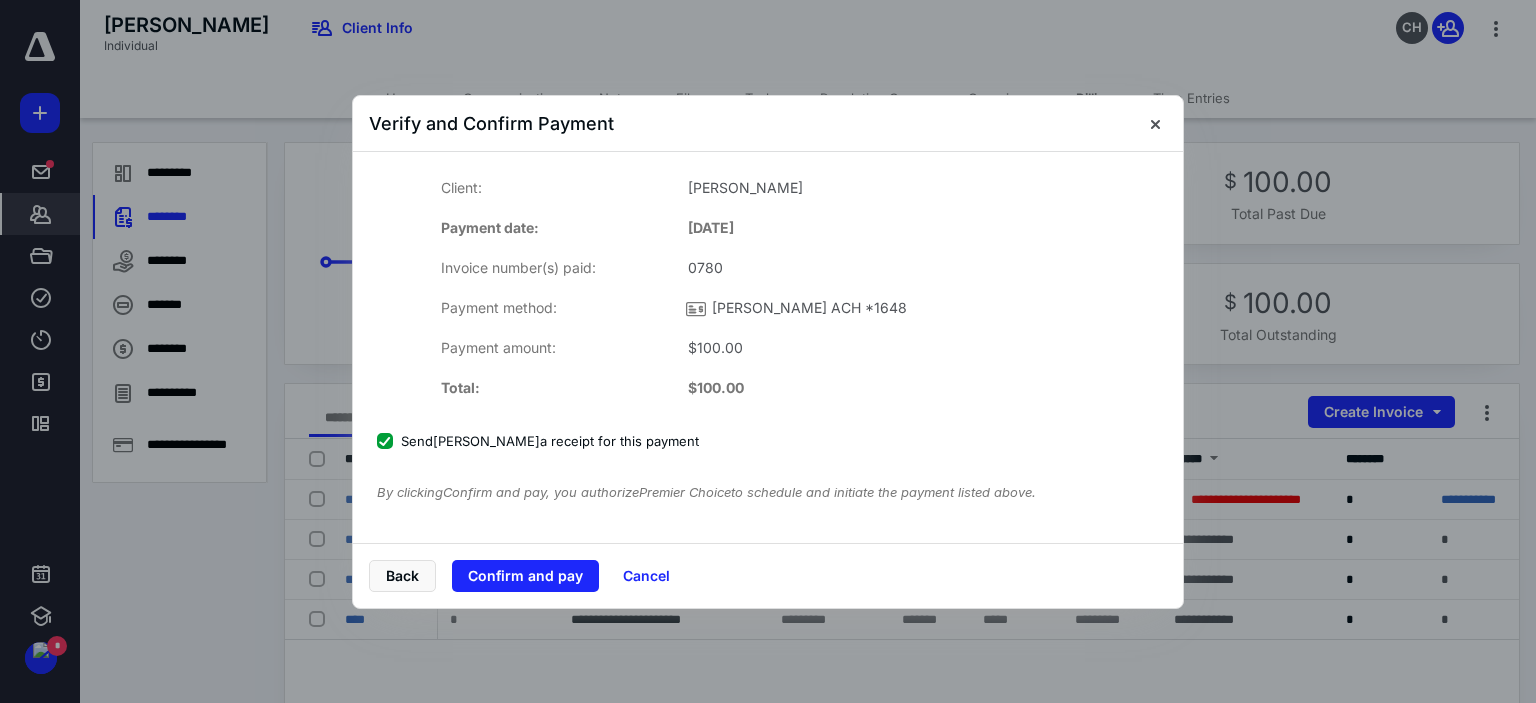 click on "Confirm and pay" at bounding box center (525, 576) 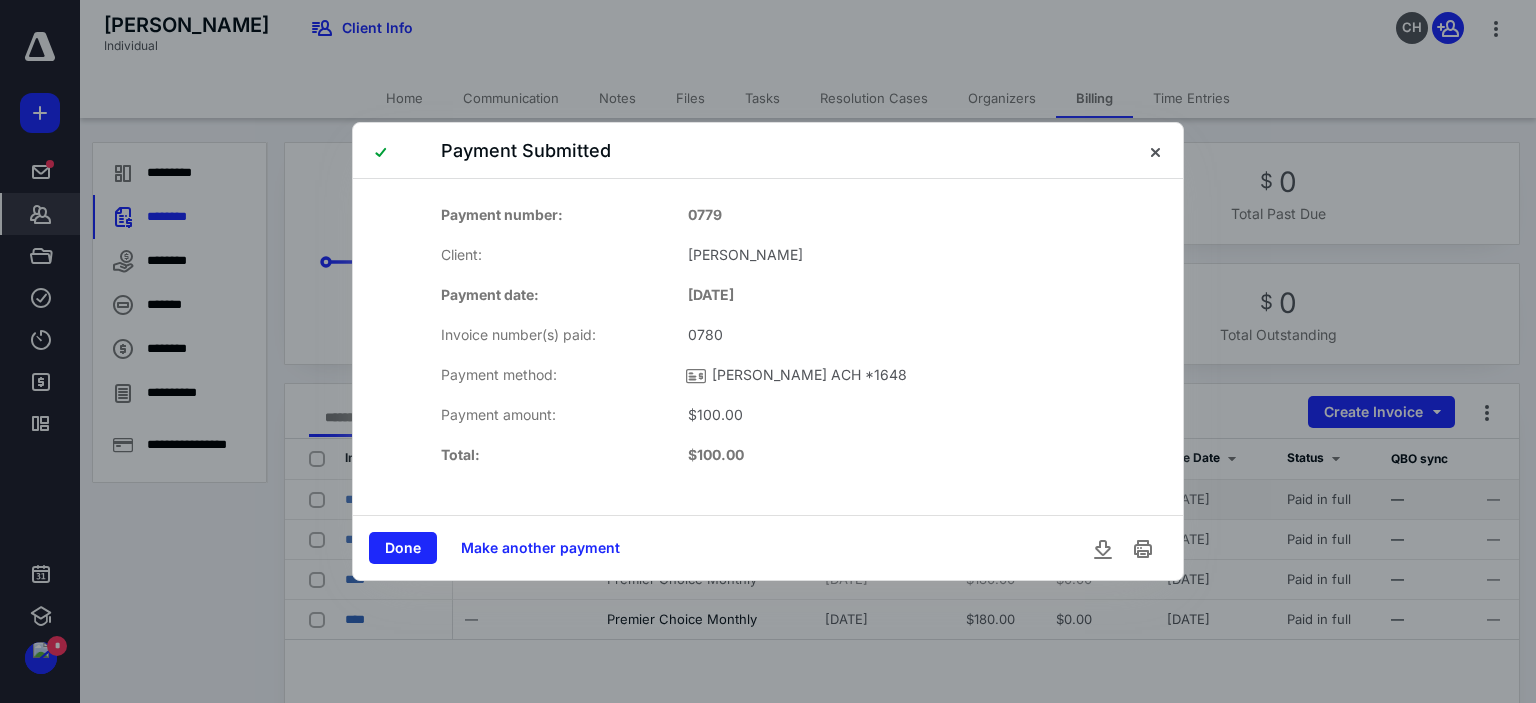 drag, startPoint x: 392, startPoint y: 538, endPoint x: 488, endPoint y: 503, distance: 102.18121 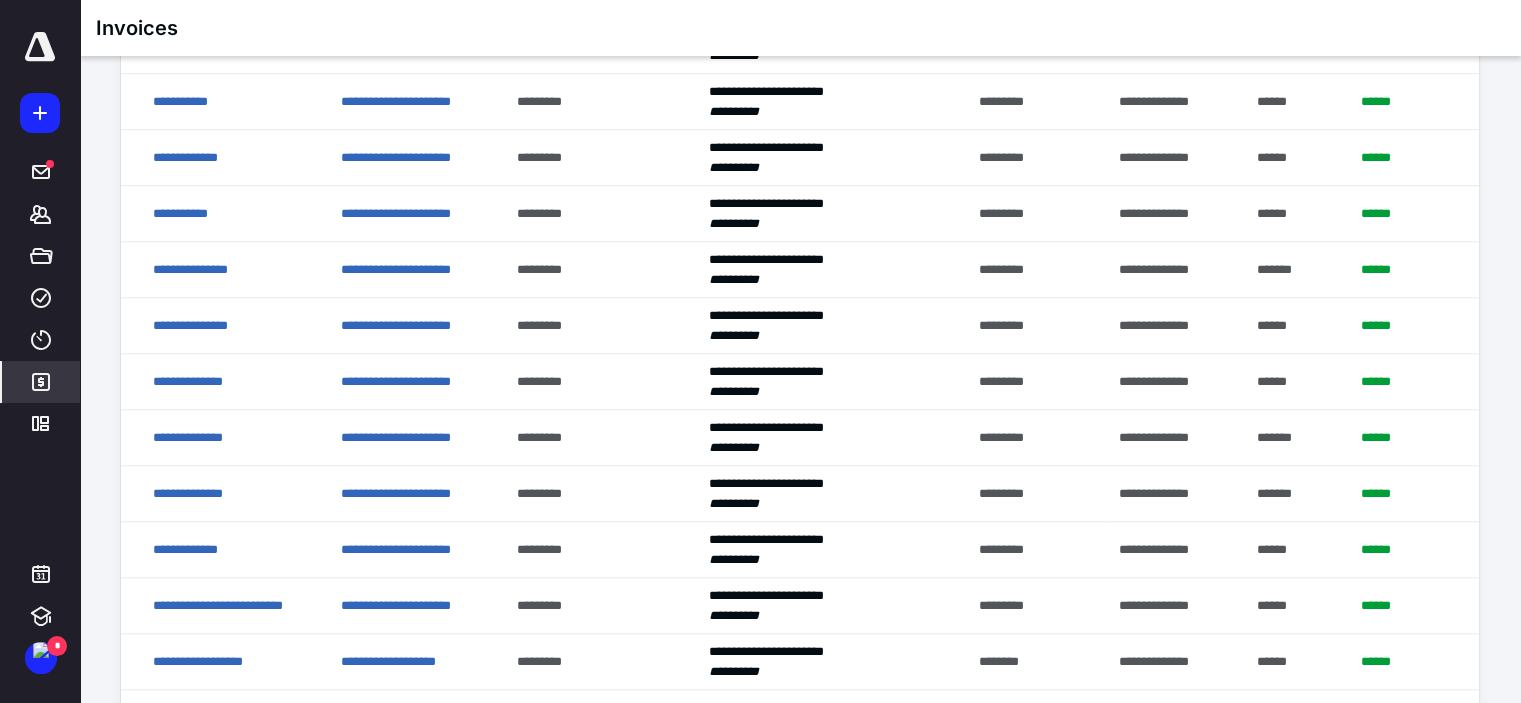 scroll, scrollTop: 1900, scrollLeft: 0, axis: vertical 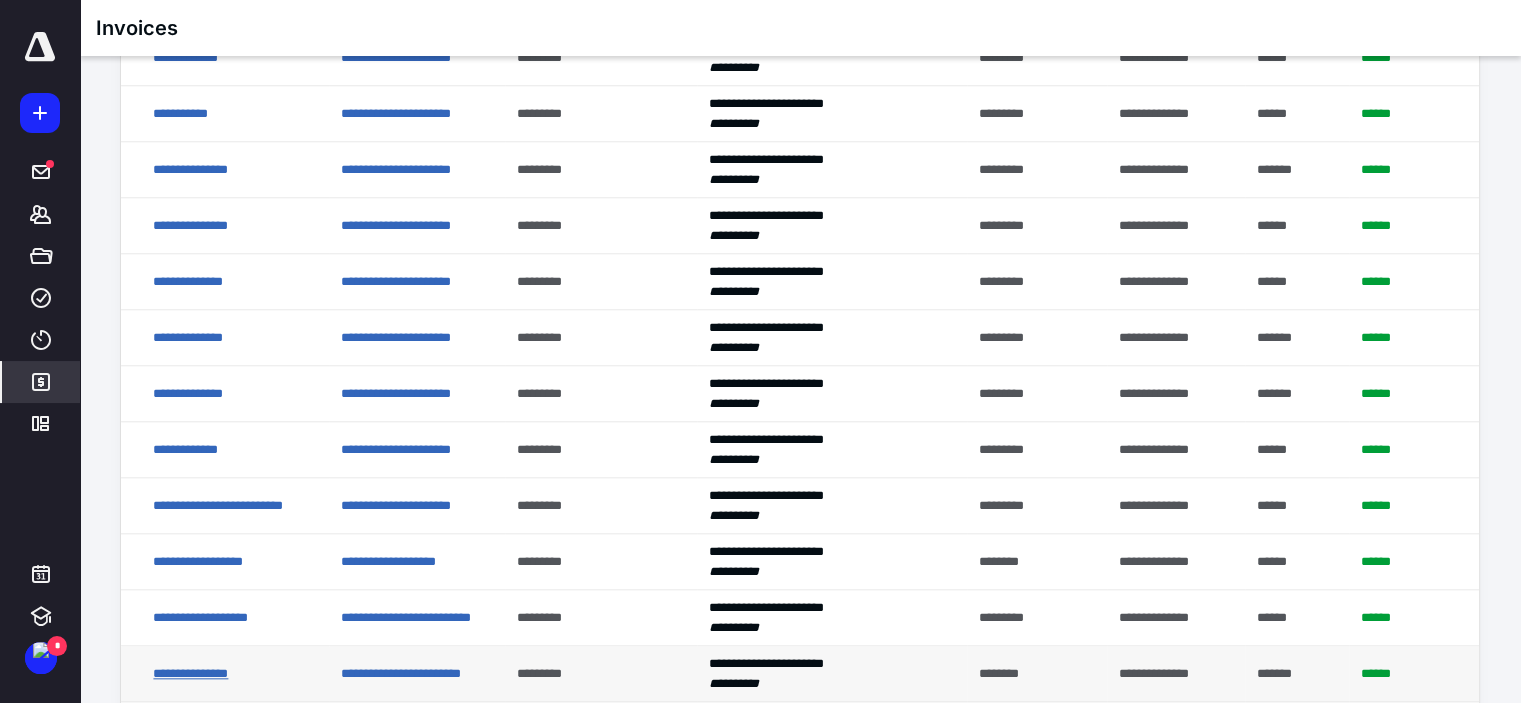 click on "**********" at bounding box center [190, 673] 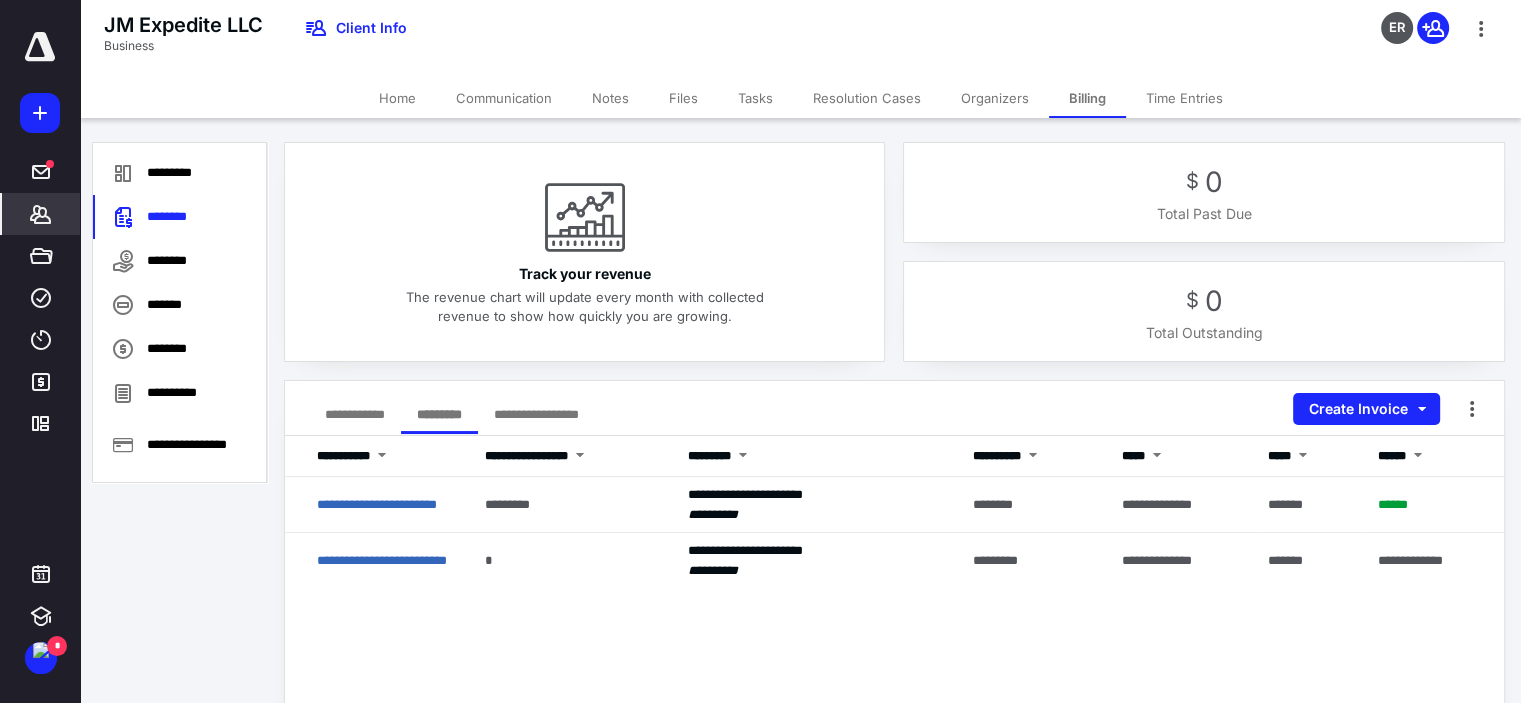 click on "**********" at bounding box center (355, 414) 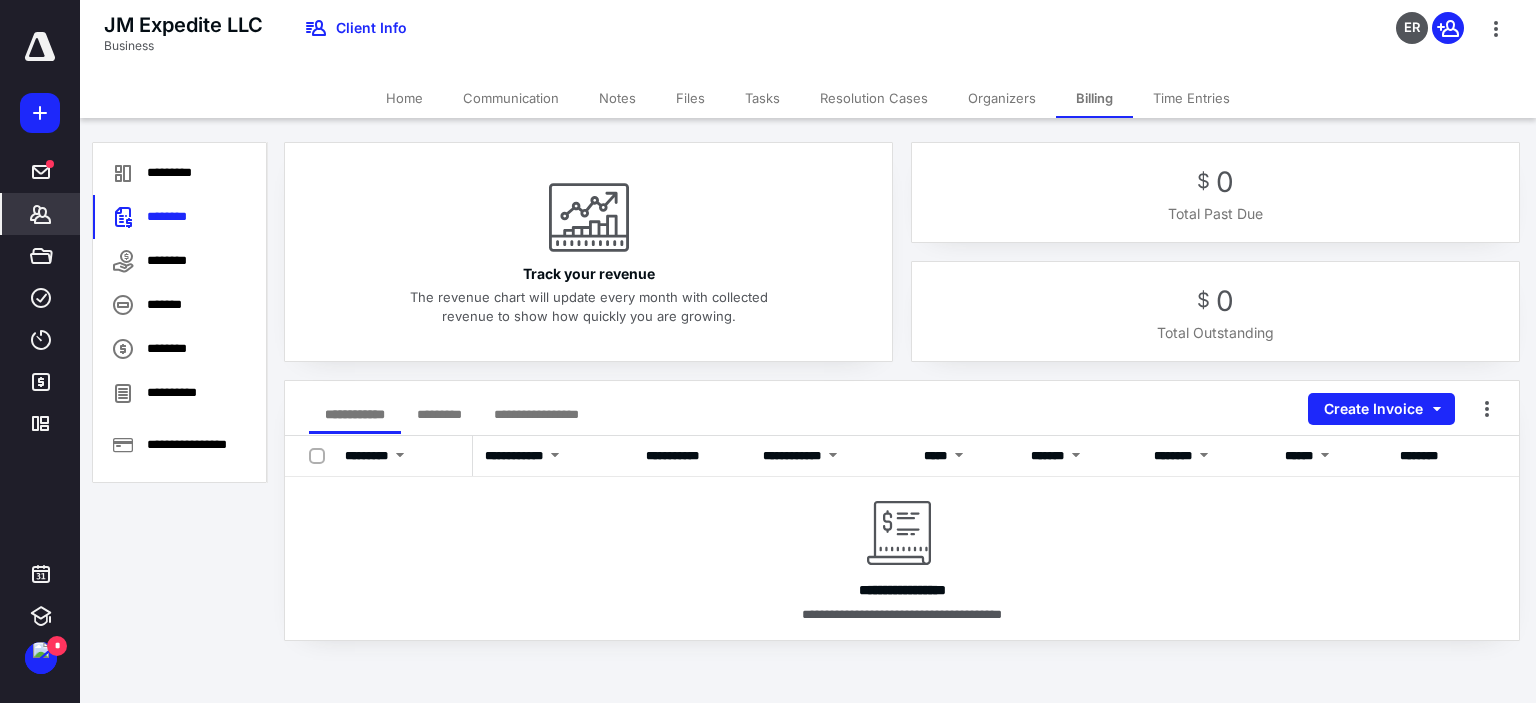 click on "**********" at bounding box center [355, 414] 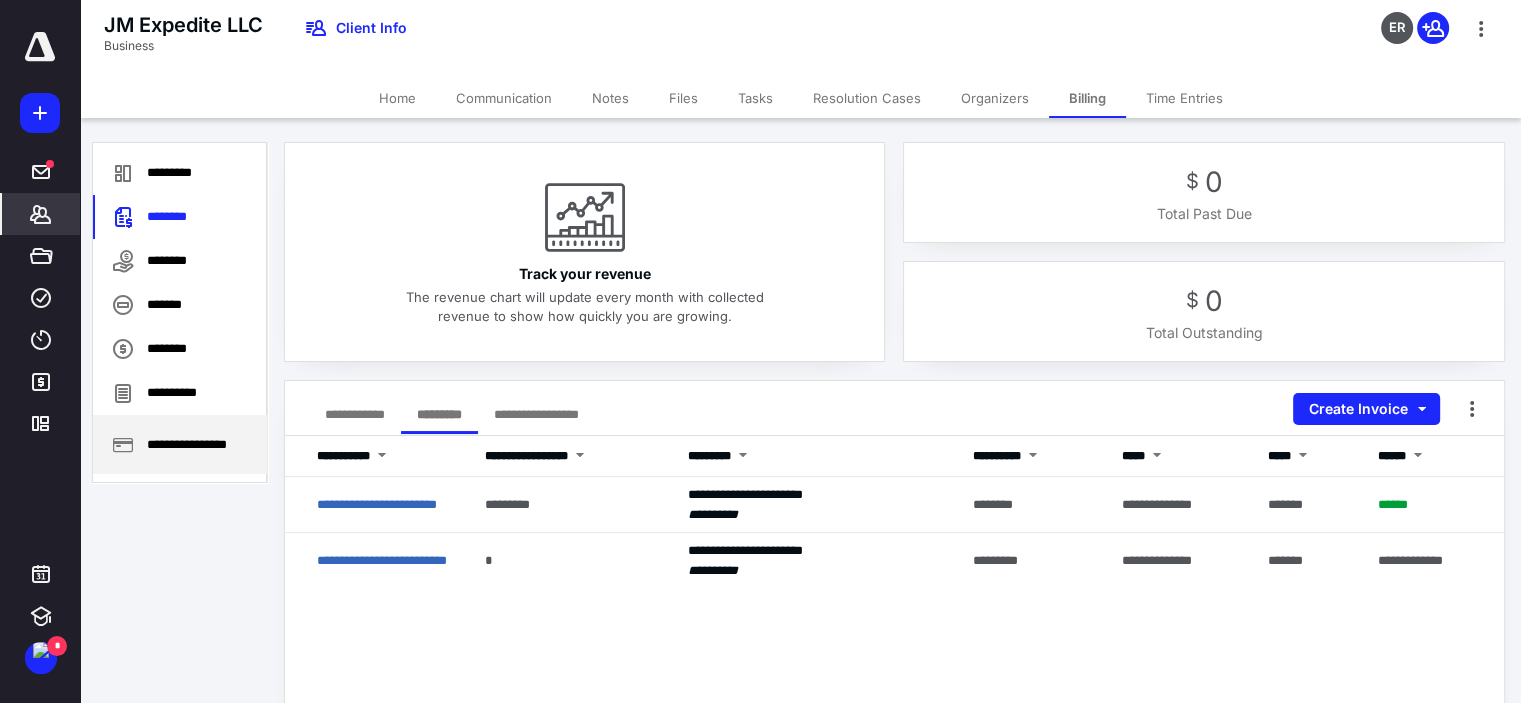 click on "**********" at bounding box center (180, 444) 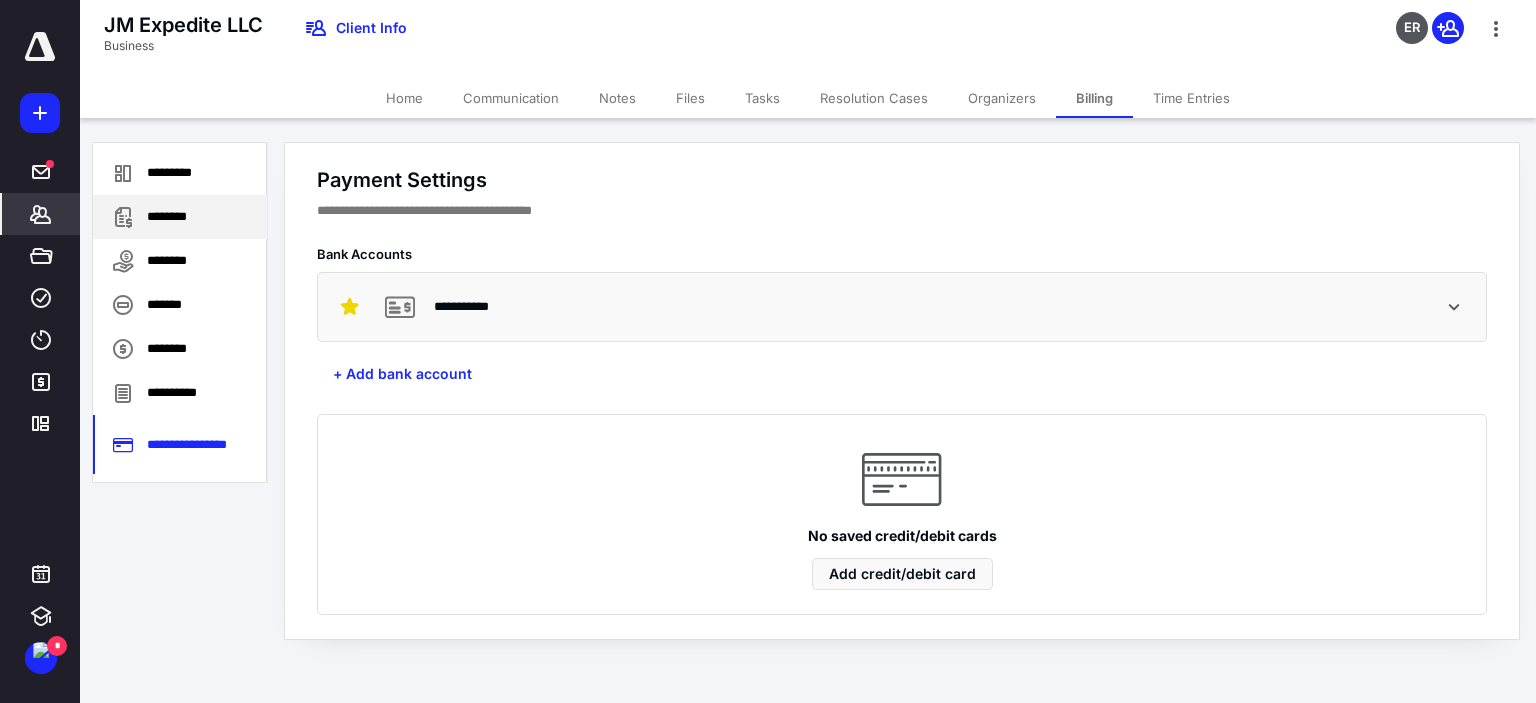 click on "********" at bounding box center [180, 217] 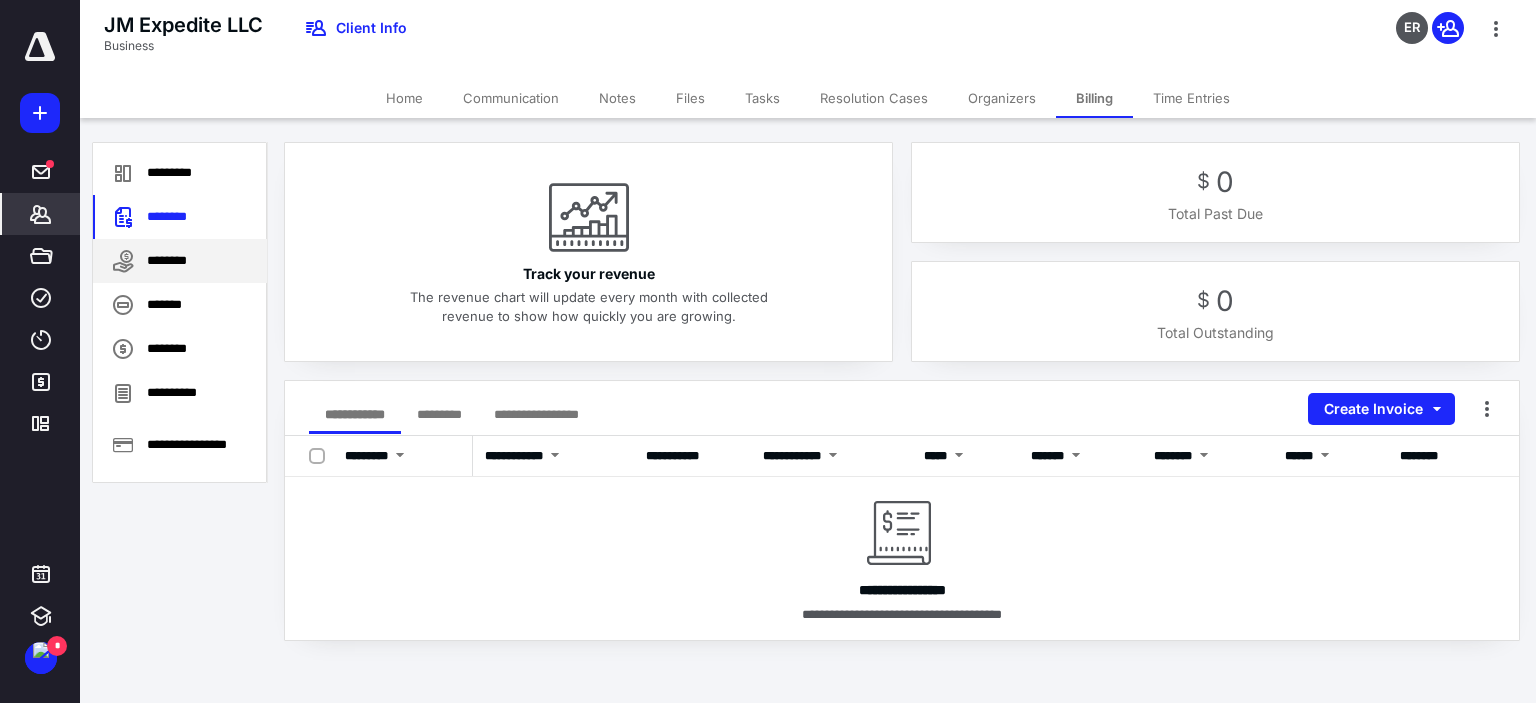 click on "********" at bounding box center [180, 261] 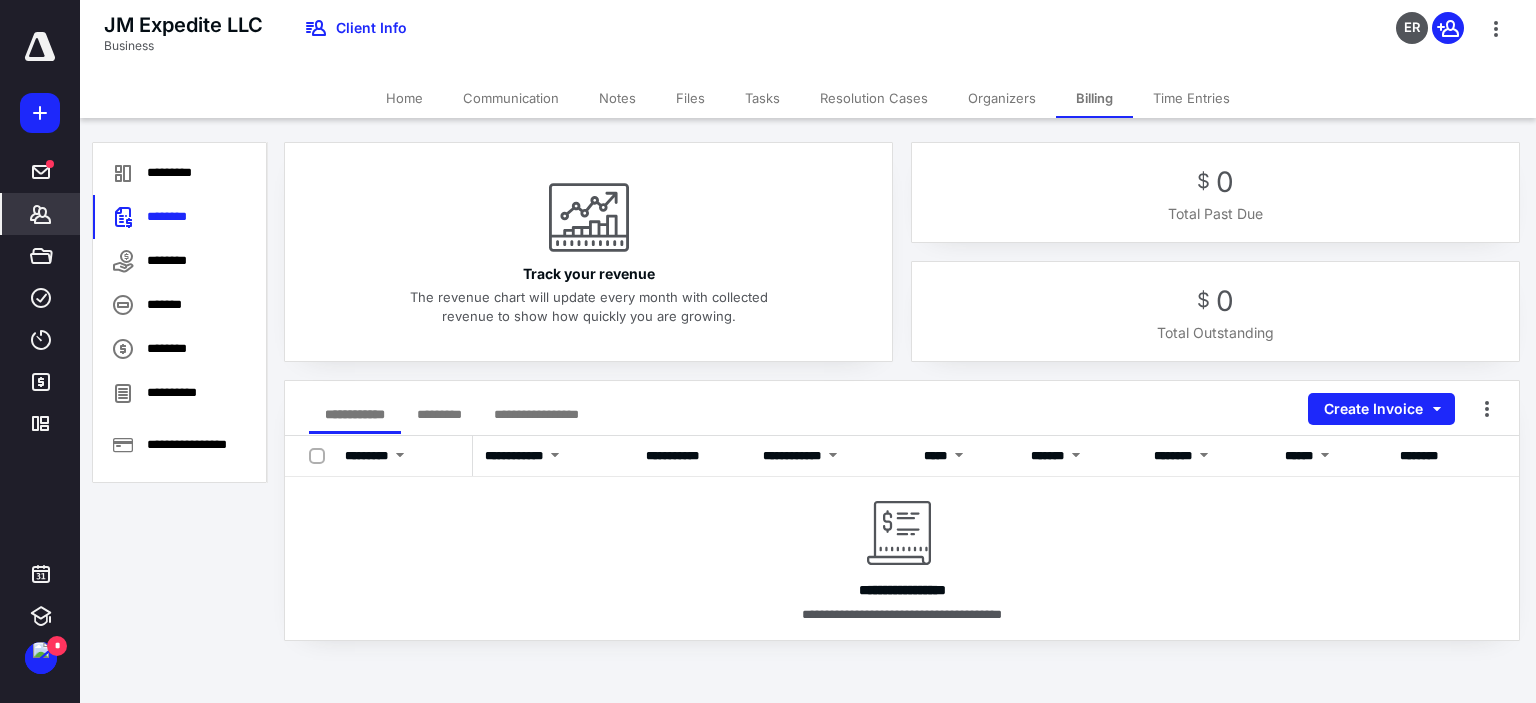 click on "**********" at bounding box center (355, 414) 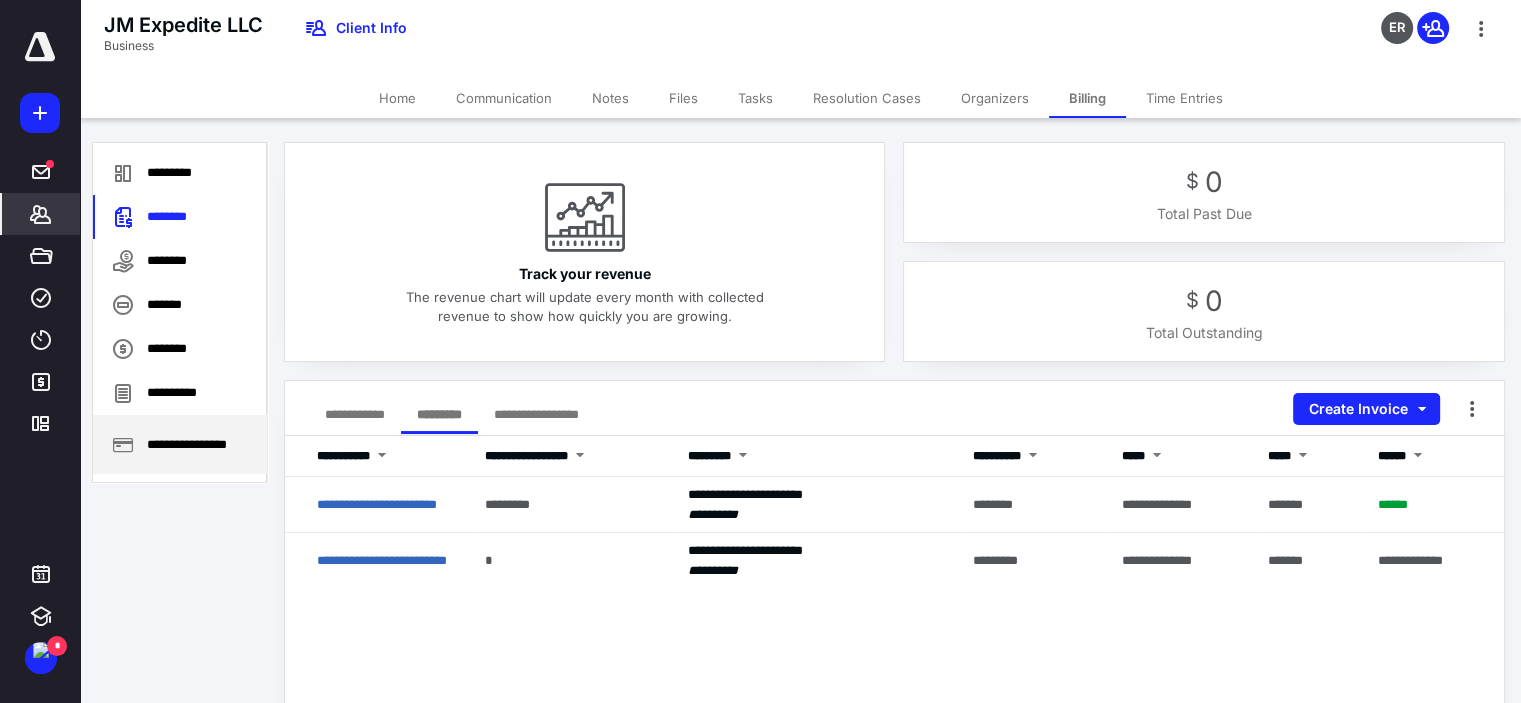 click on "**********" at bounding box center (180, 444) 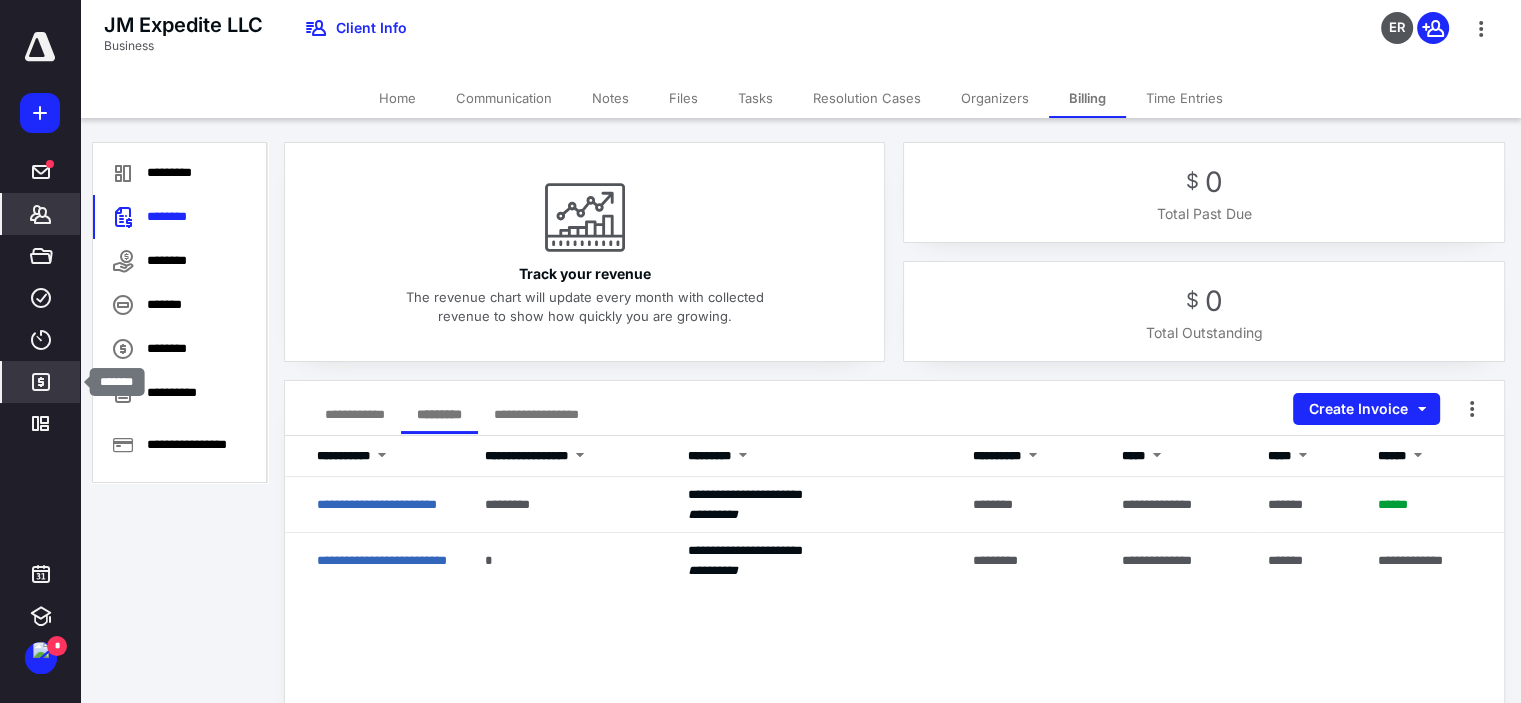 click 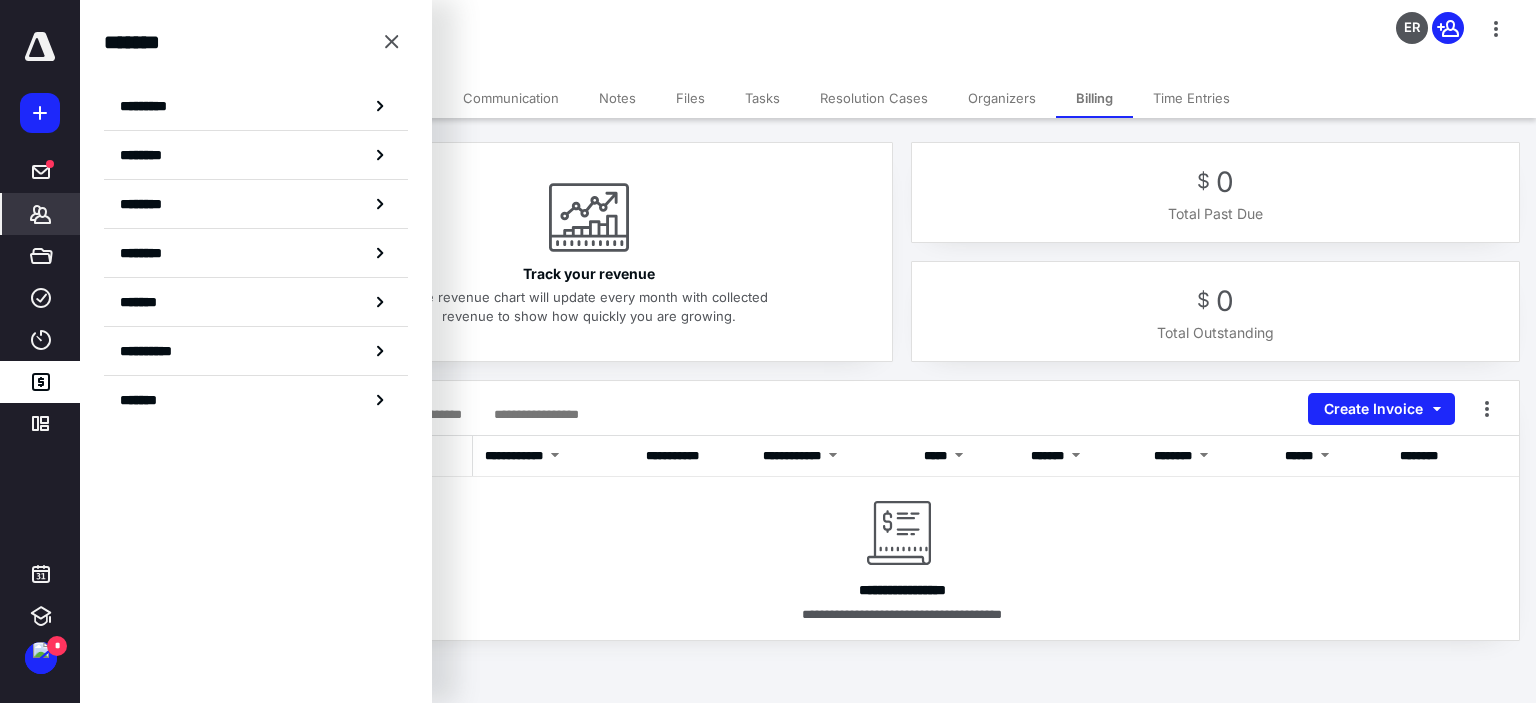 click at bounding box center [392, 42] 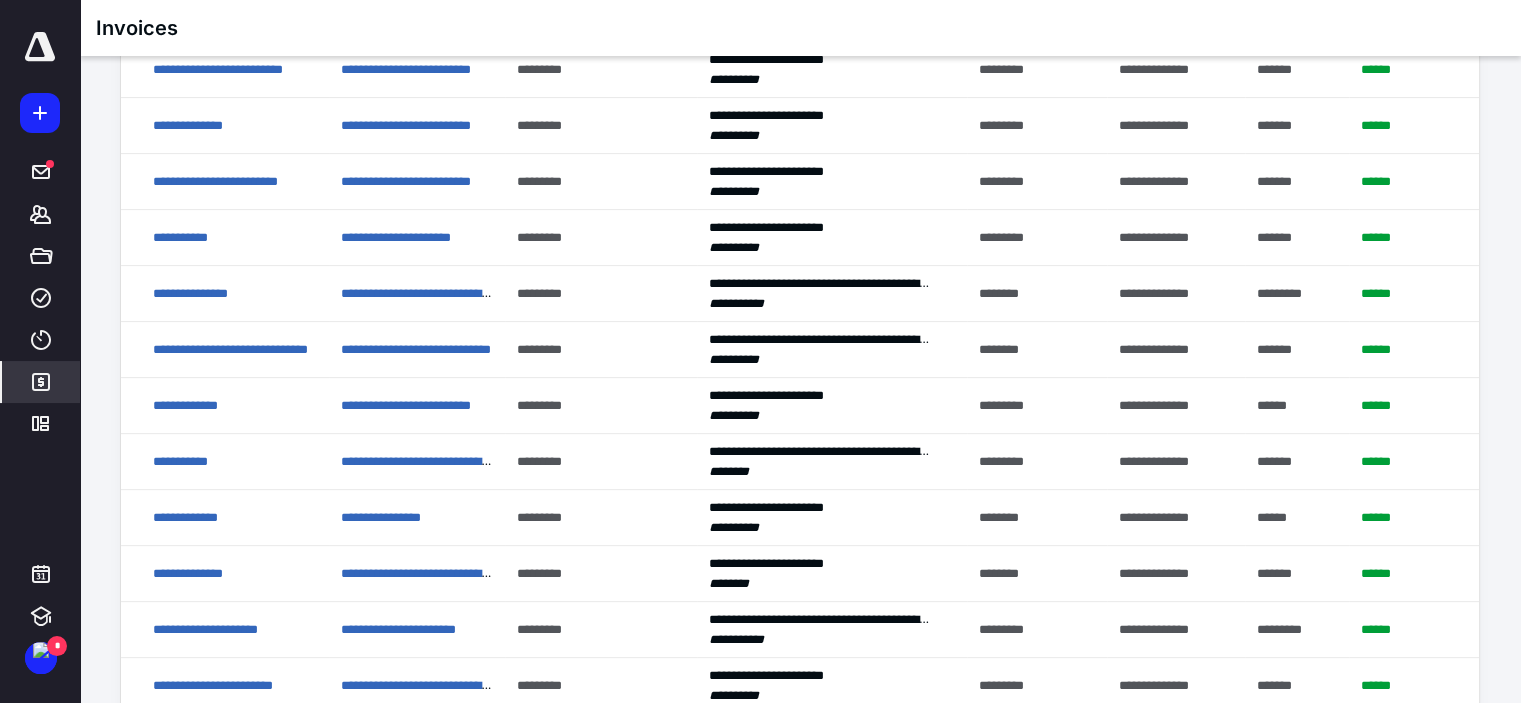 scroll, scrollTop: 700, scrollLeft: 0, axis: vertical 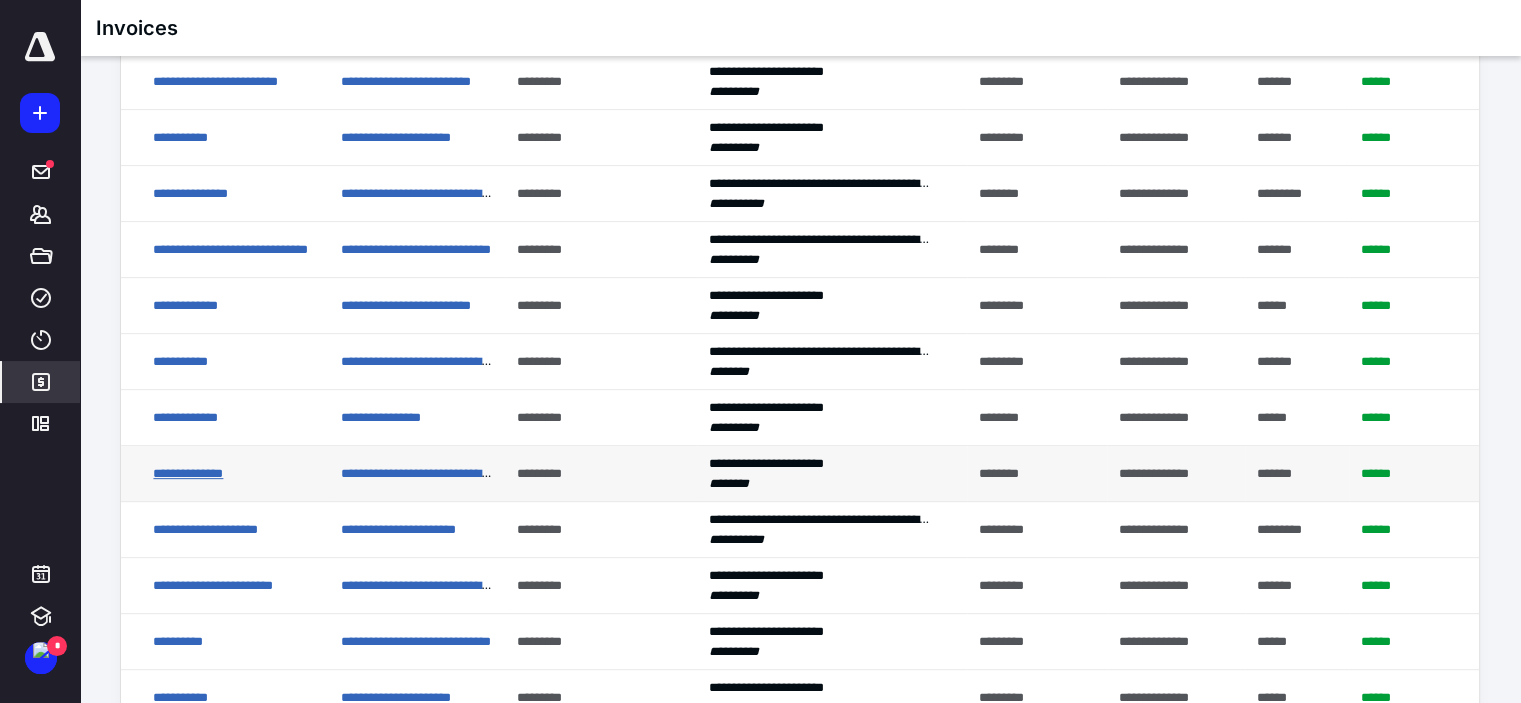 click on "**********" at bounding box center (188, 473) 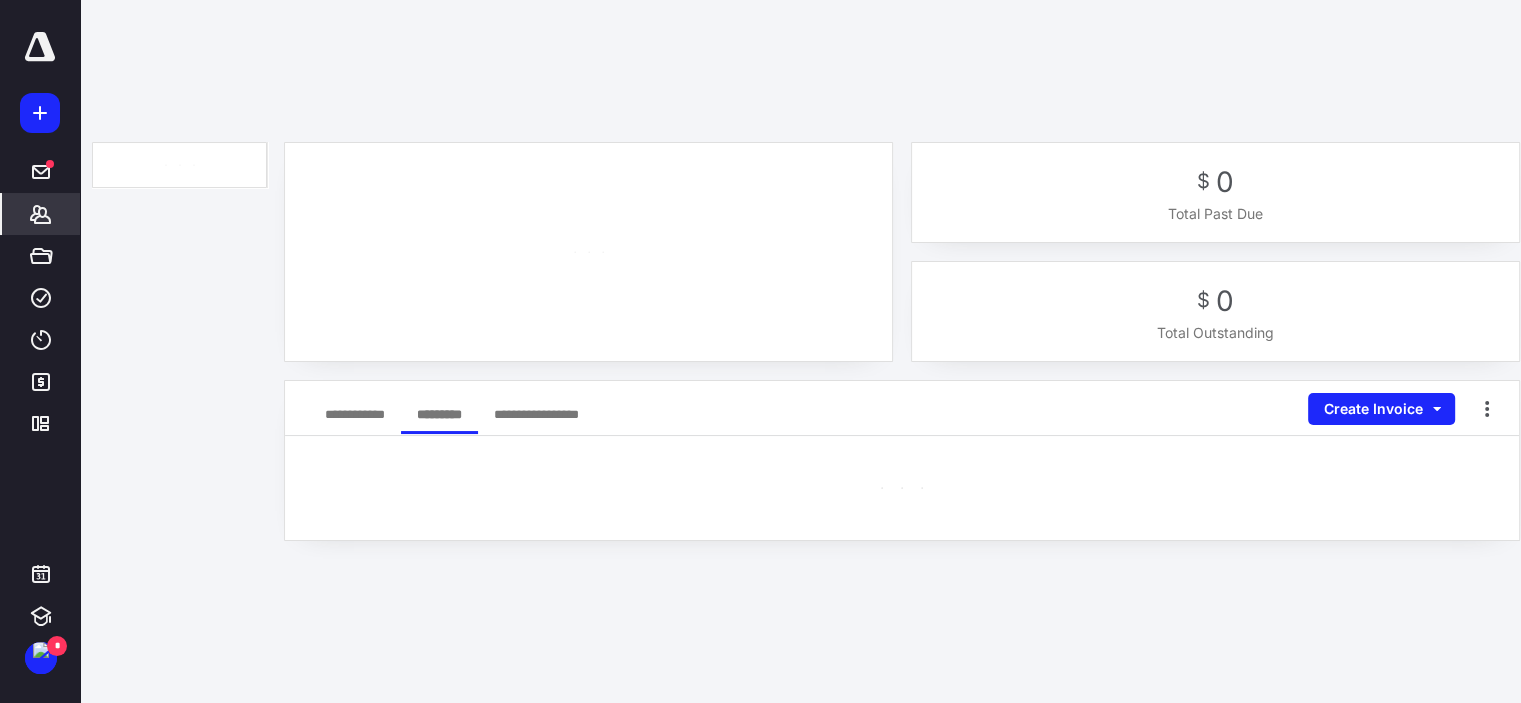 scroll, scrollTop: 0, scrollLeft: 0, axis: both 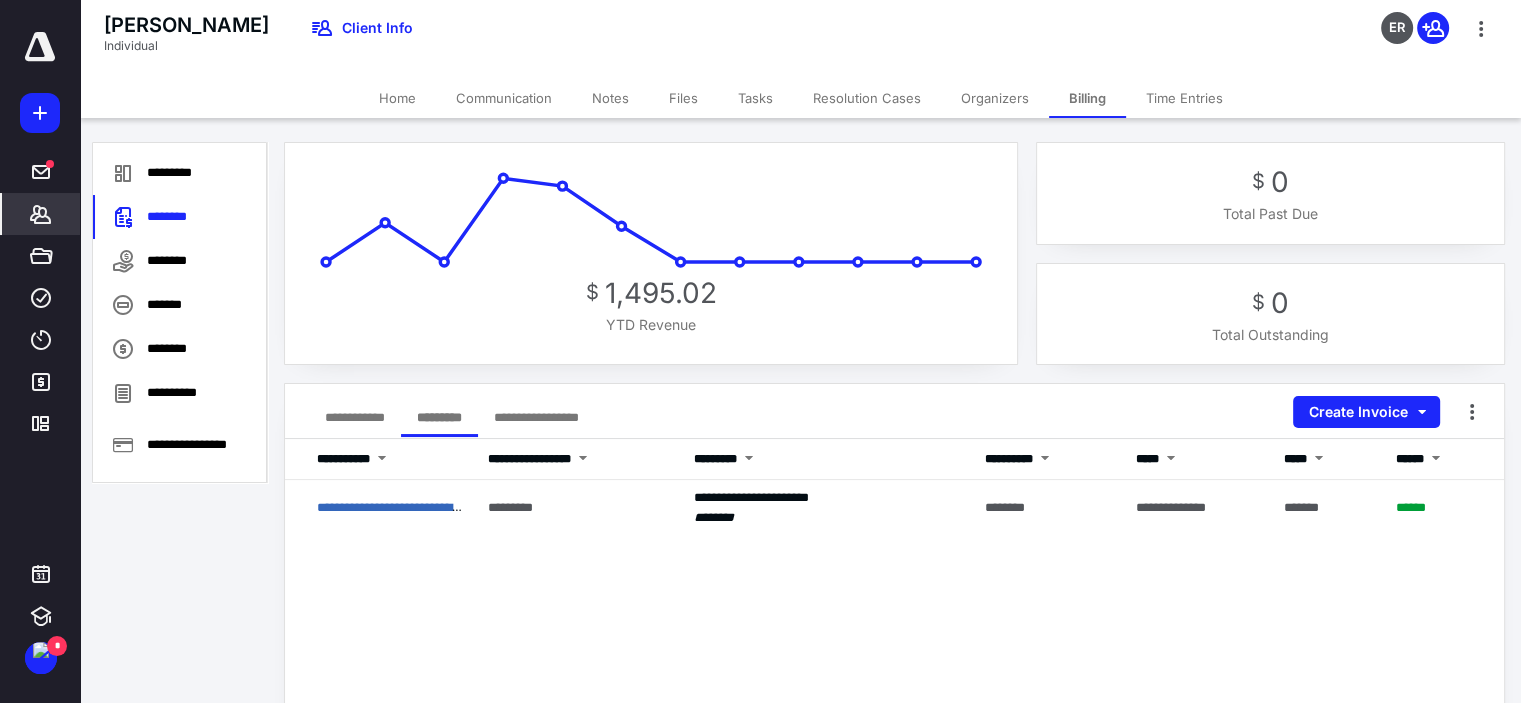 click on "**********" at bounding box center (355, 417) 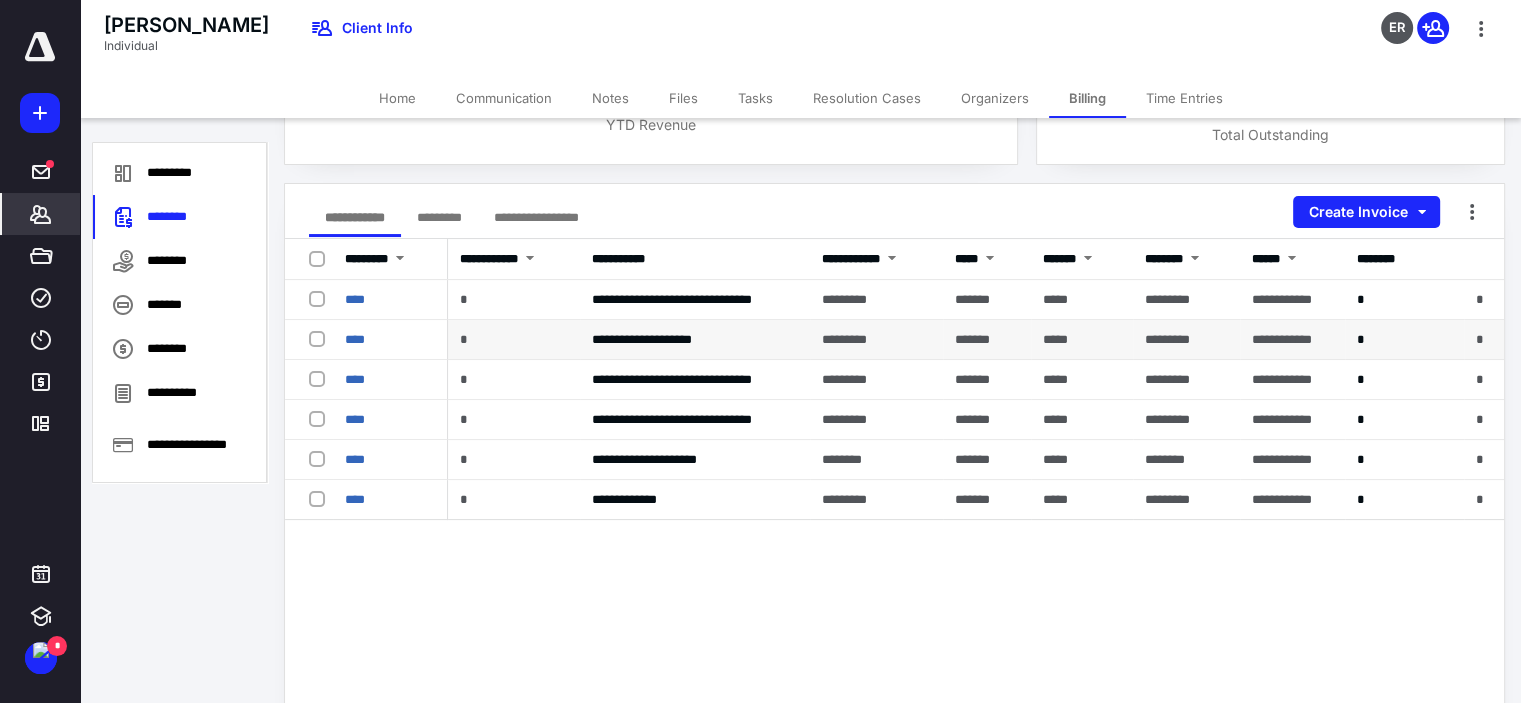 scroll, scrollTop: 0, scrollLeft: 0, axis: both 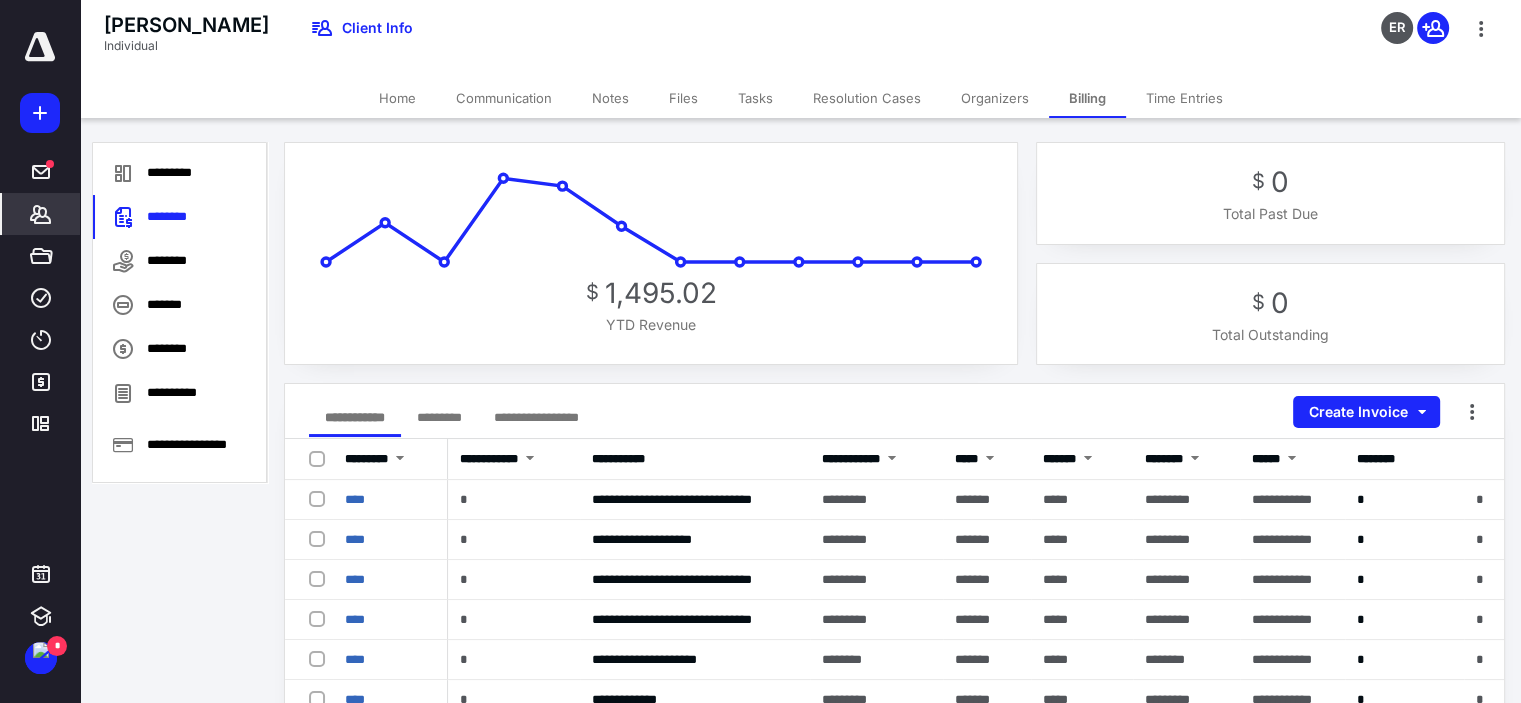 click on "*********" at bounding box center (439, 417) 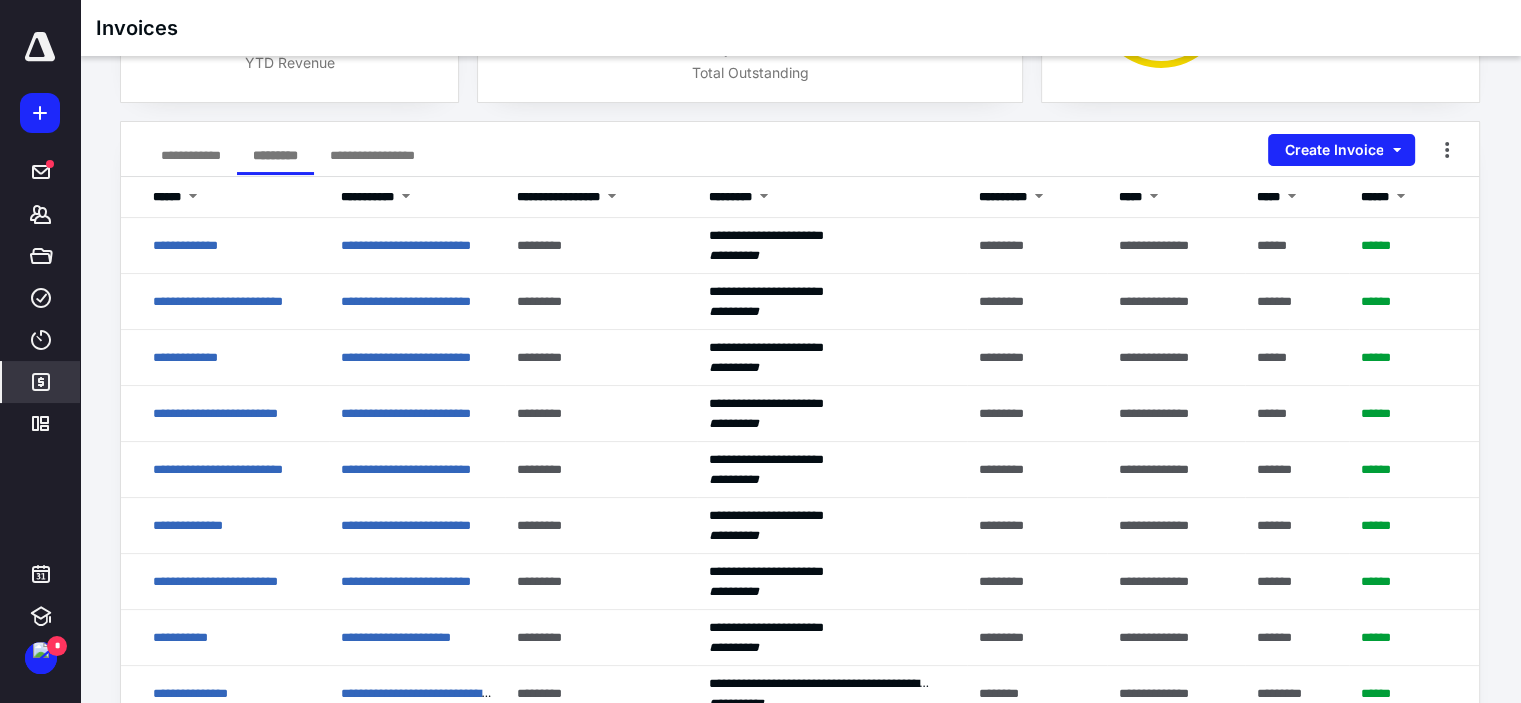 scroll, scrollTop: 300, scrollLeft: 0, axis: vertical 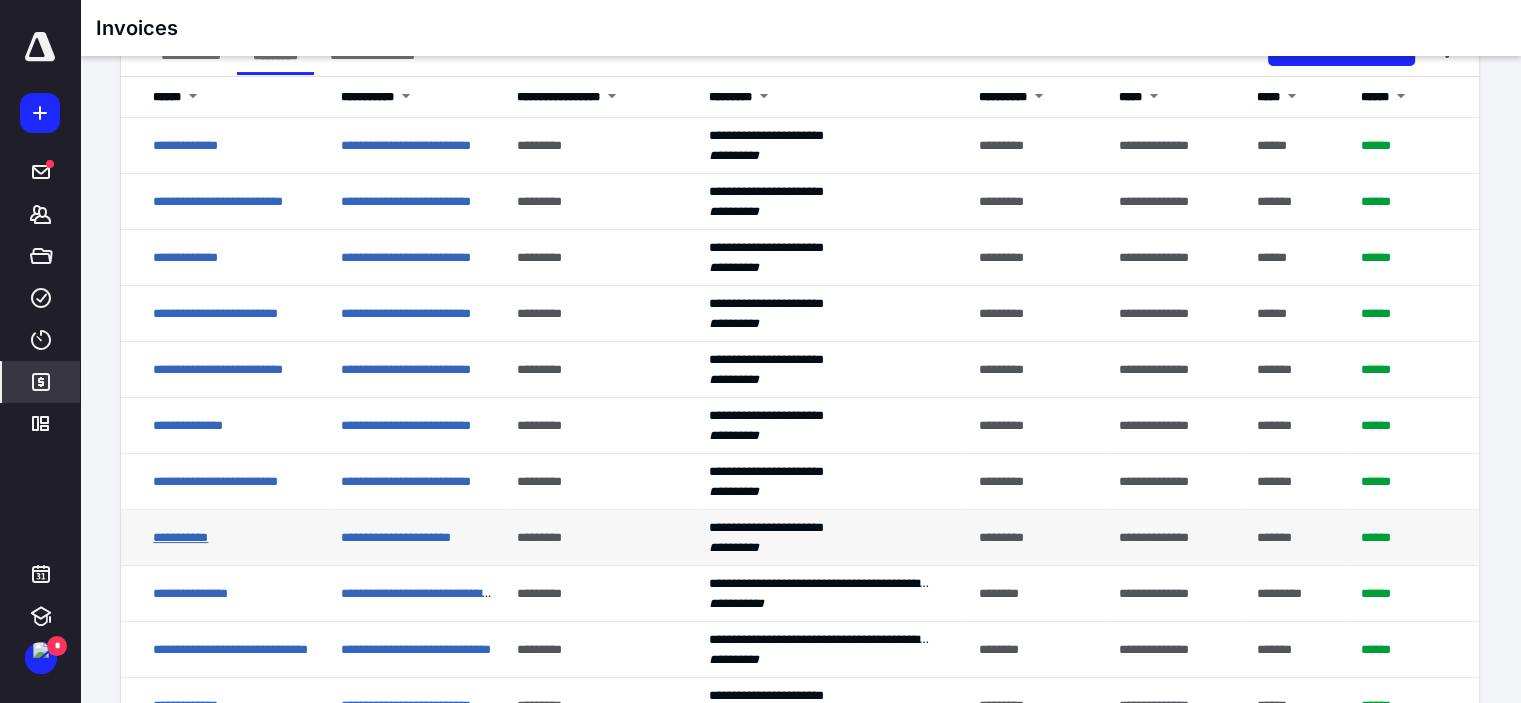 click on "**********" at bounding box center (180, 537) 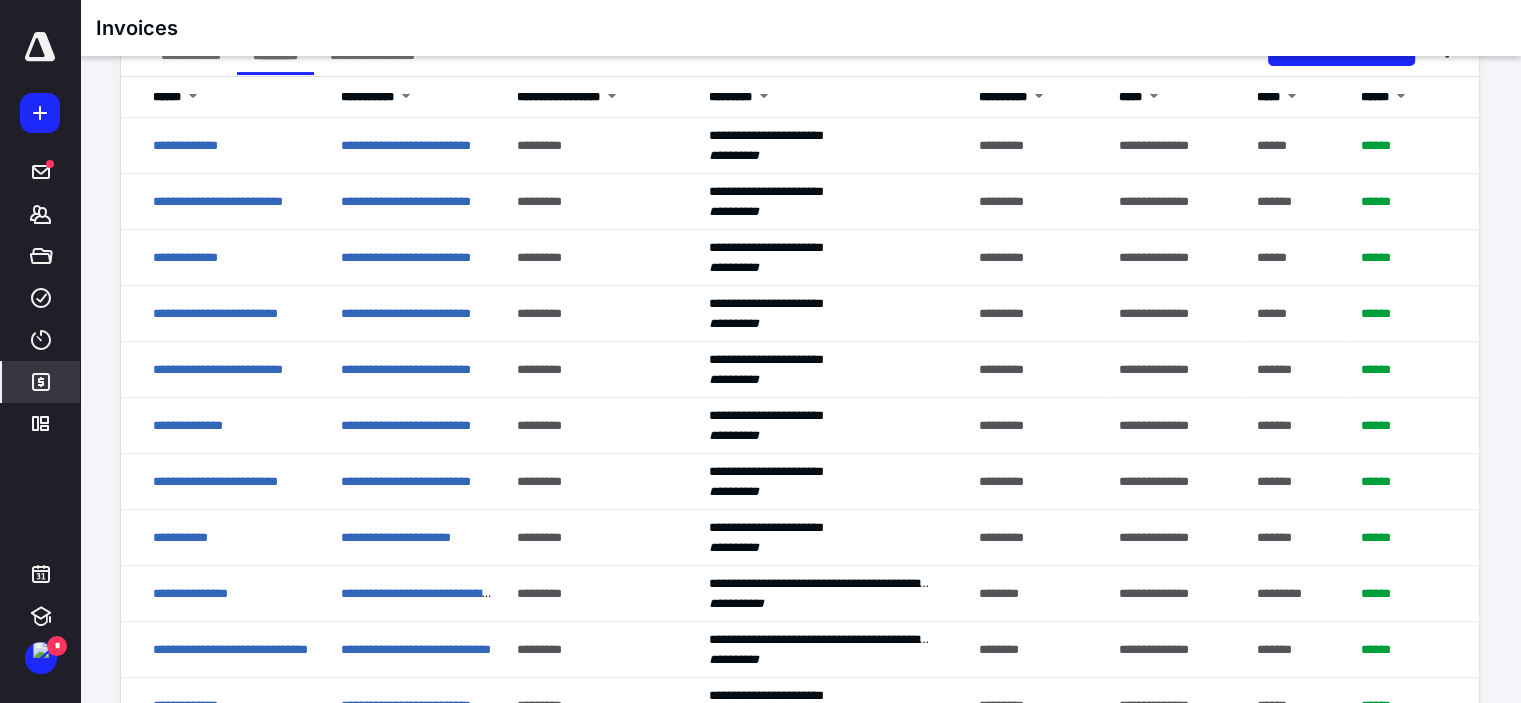 scroll, scrollTop: 0, scrollLeft: 0, axis: both 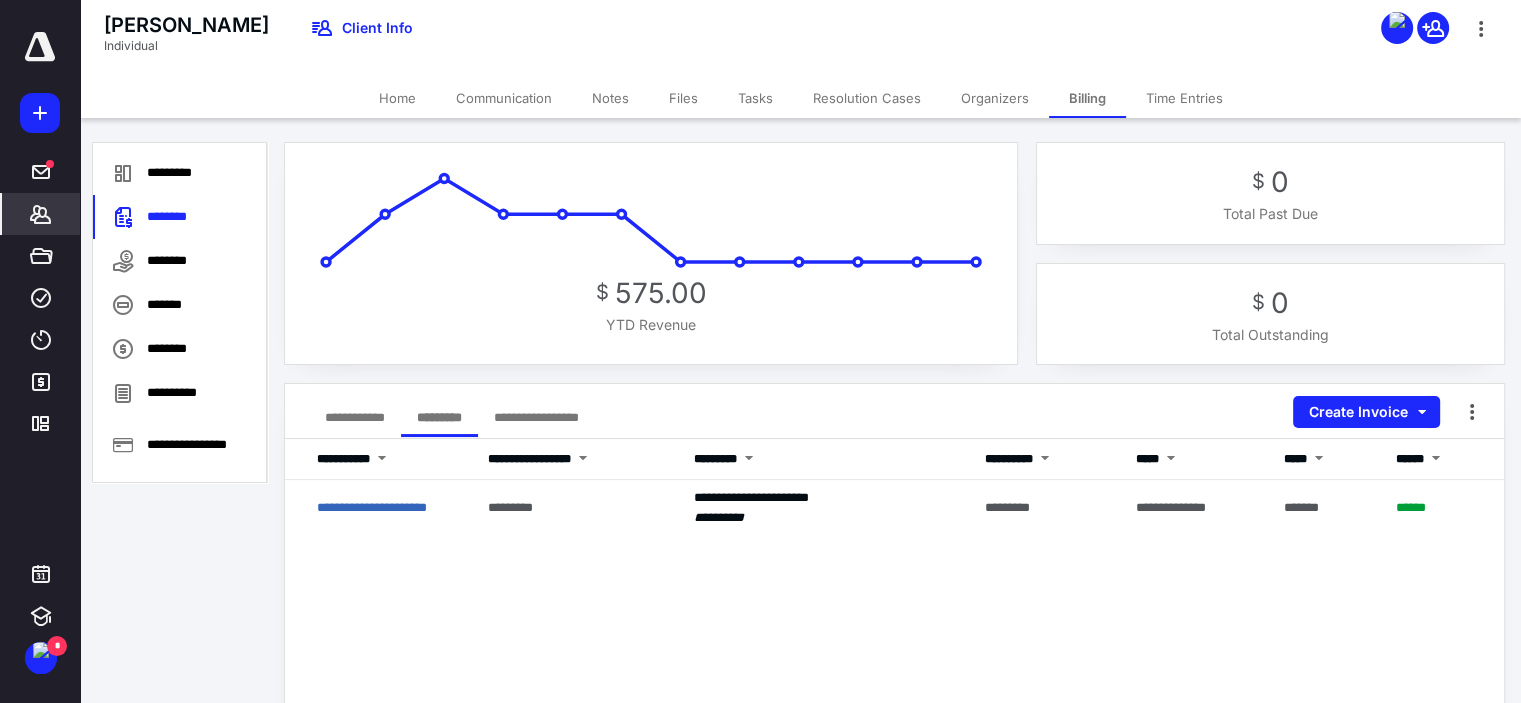 click on "**********" at bounding box center (355, 417) 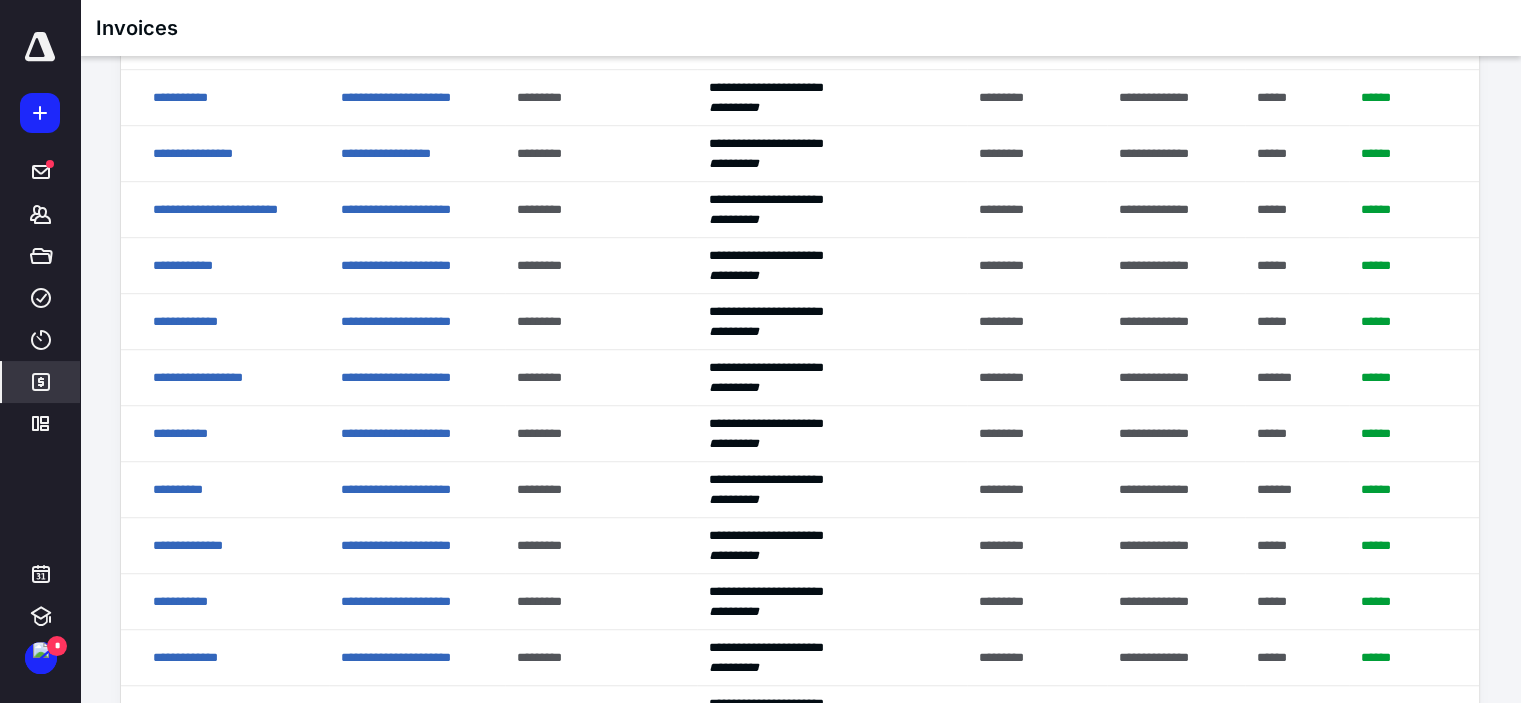 scroll, scrollTop: 1400, scrollLeft: 0, axis: vertical 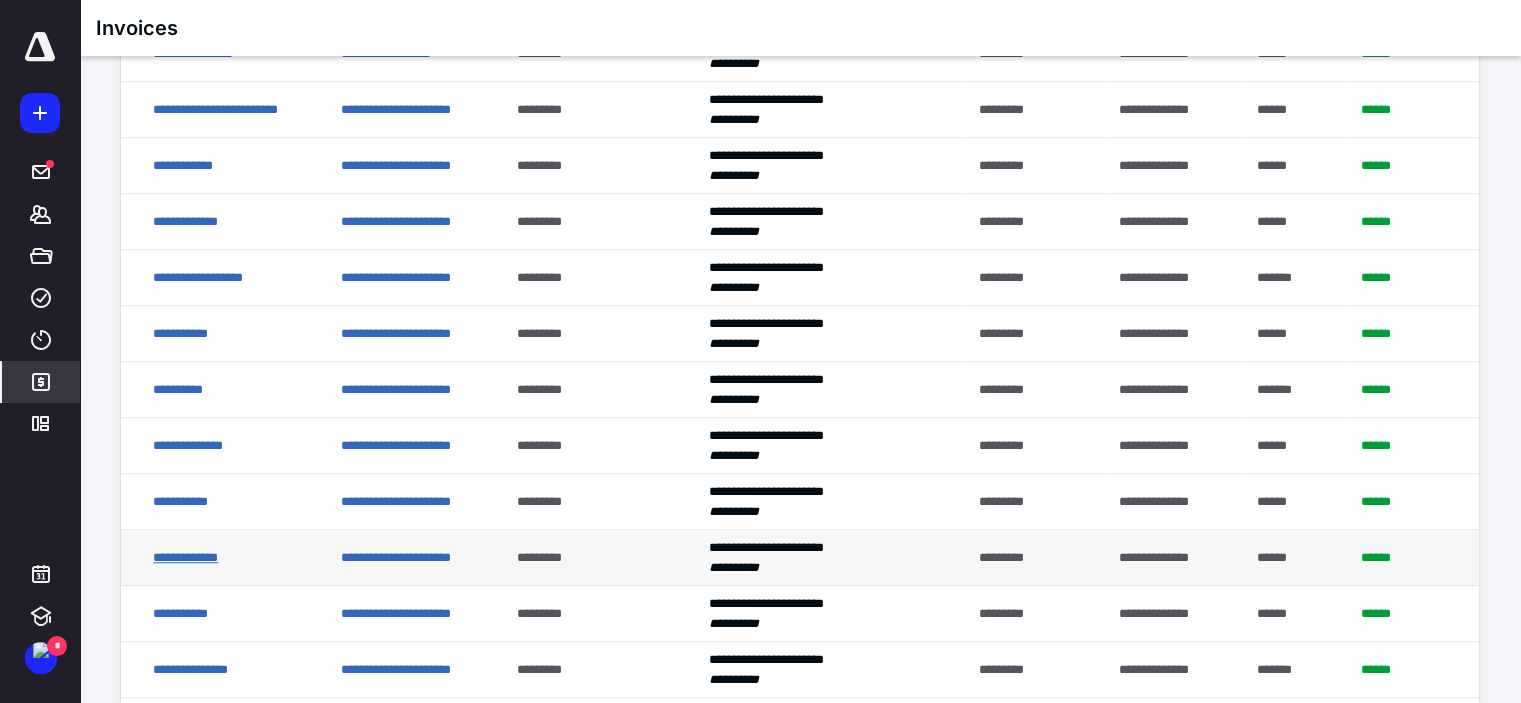 click on "**********" at bounding box center [185, 557] 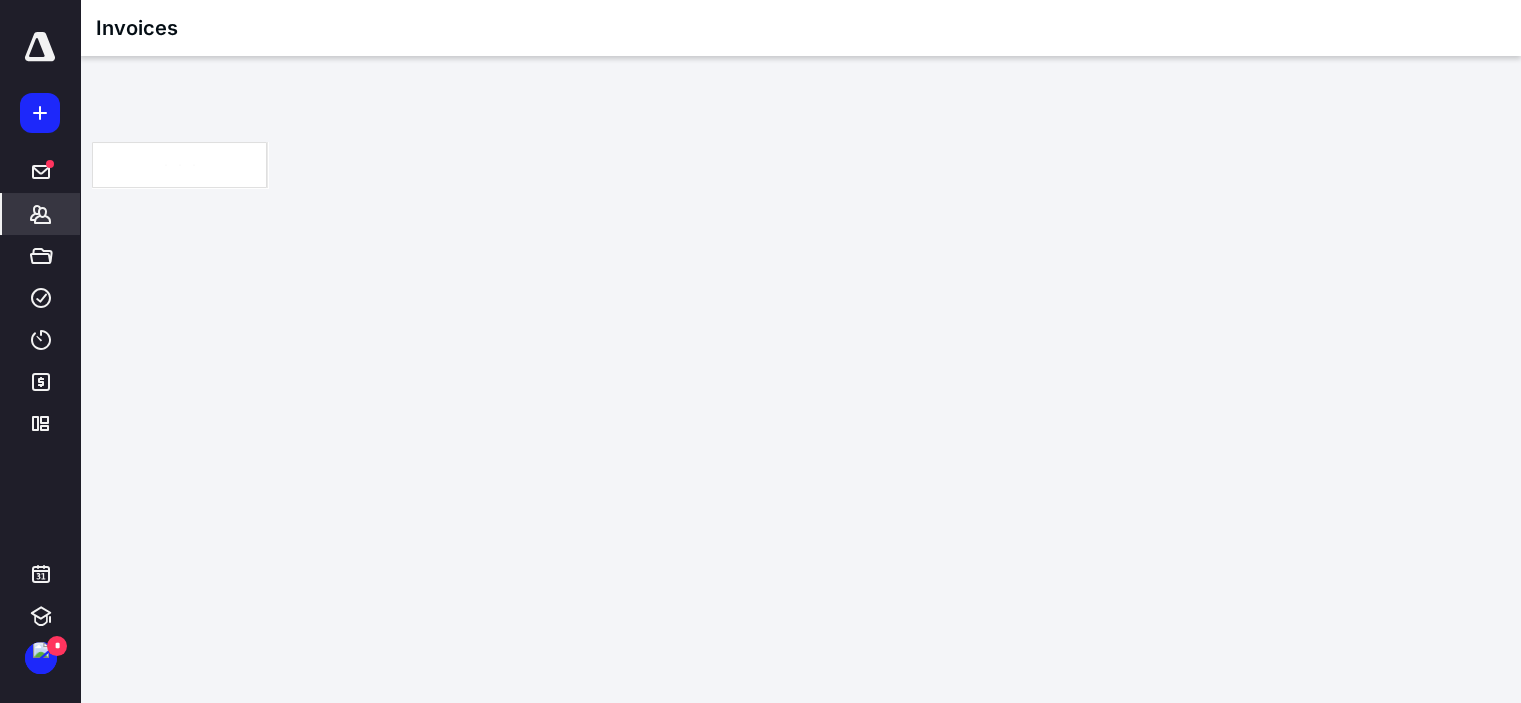 scroll, scrollTop: 0, scrollLeft: 0, axis: both 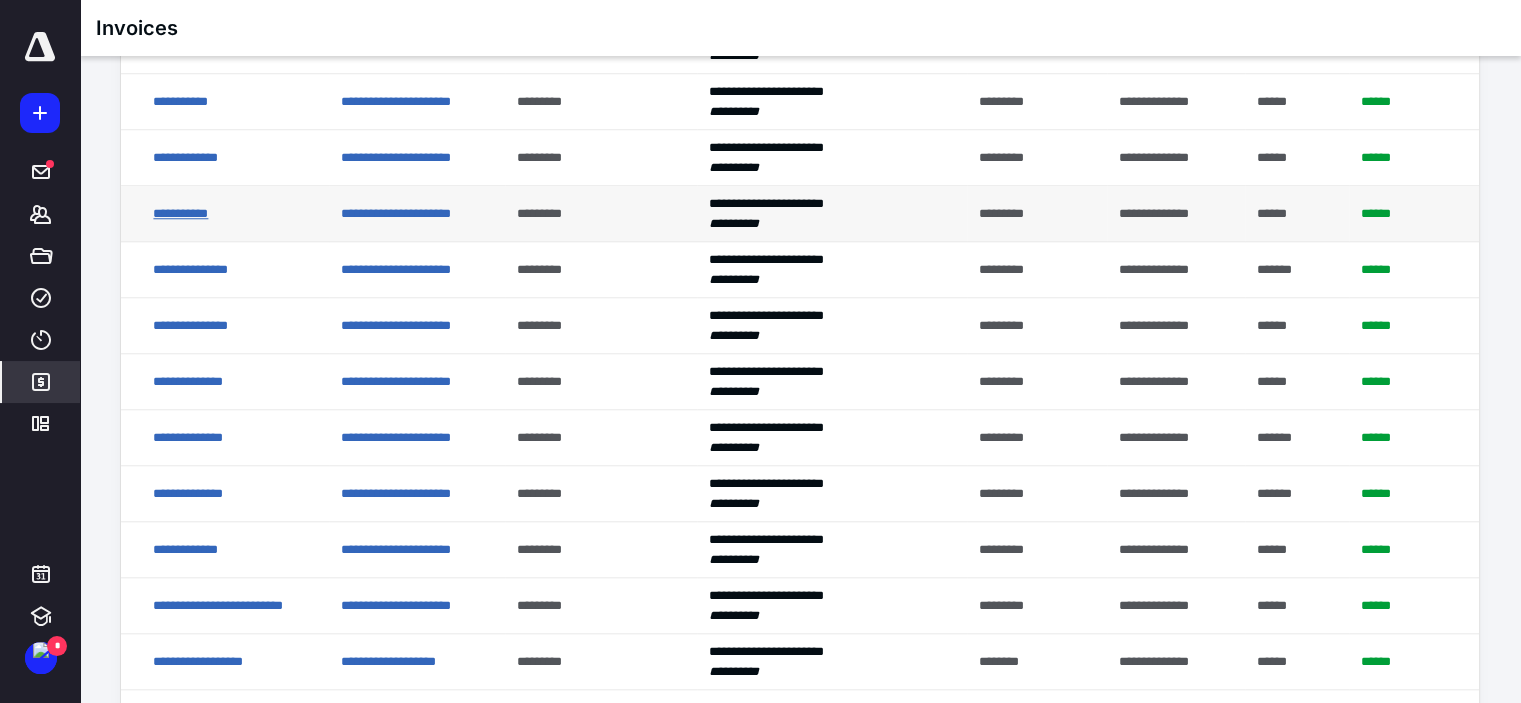 click on "**********" at bounding box center [180, 213] 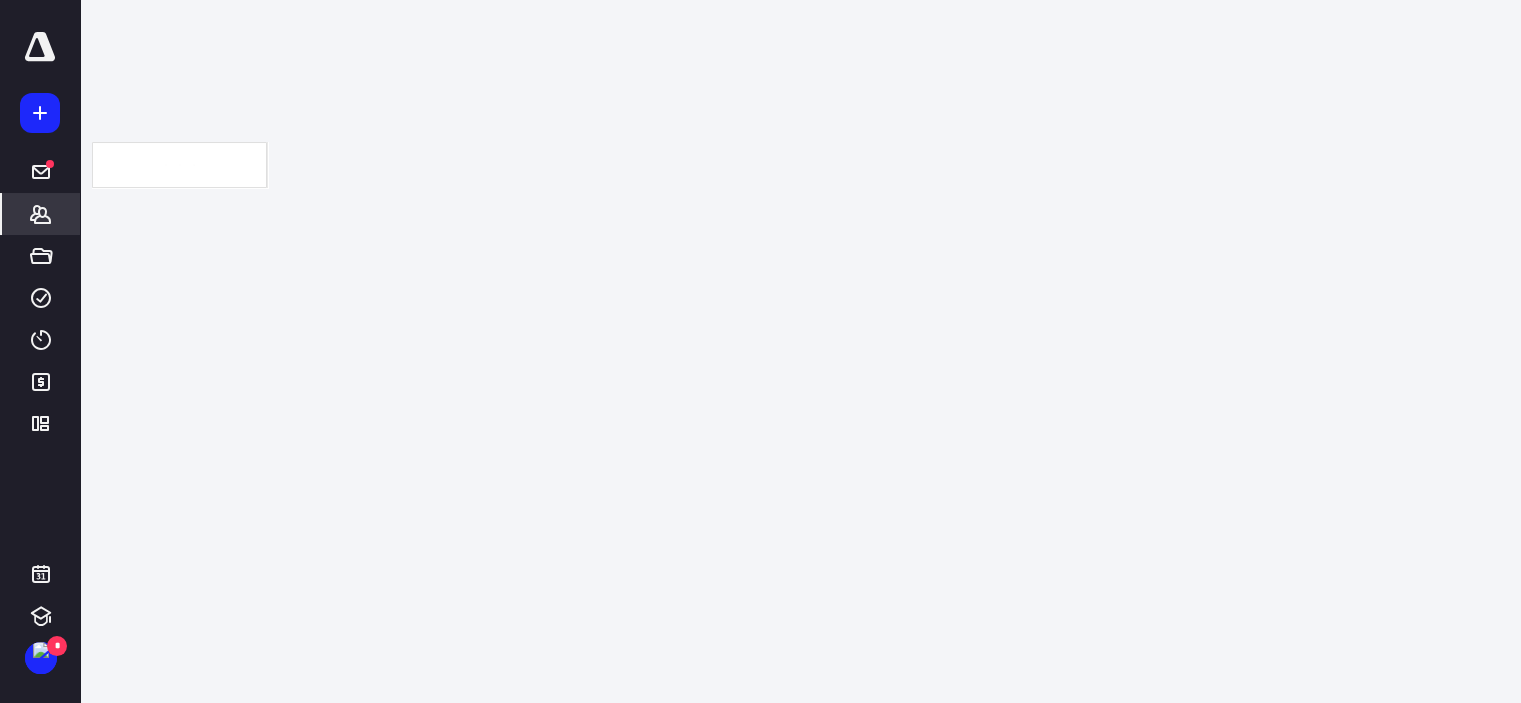 scroll, scrollTop: 0, scrollLeft: 0, axis: both 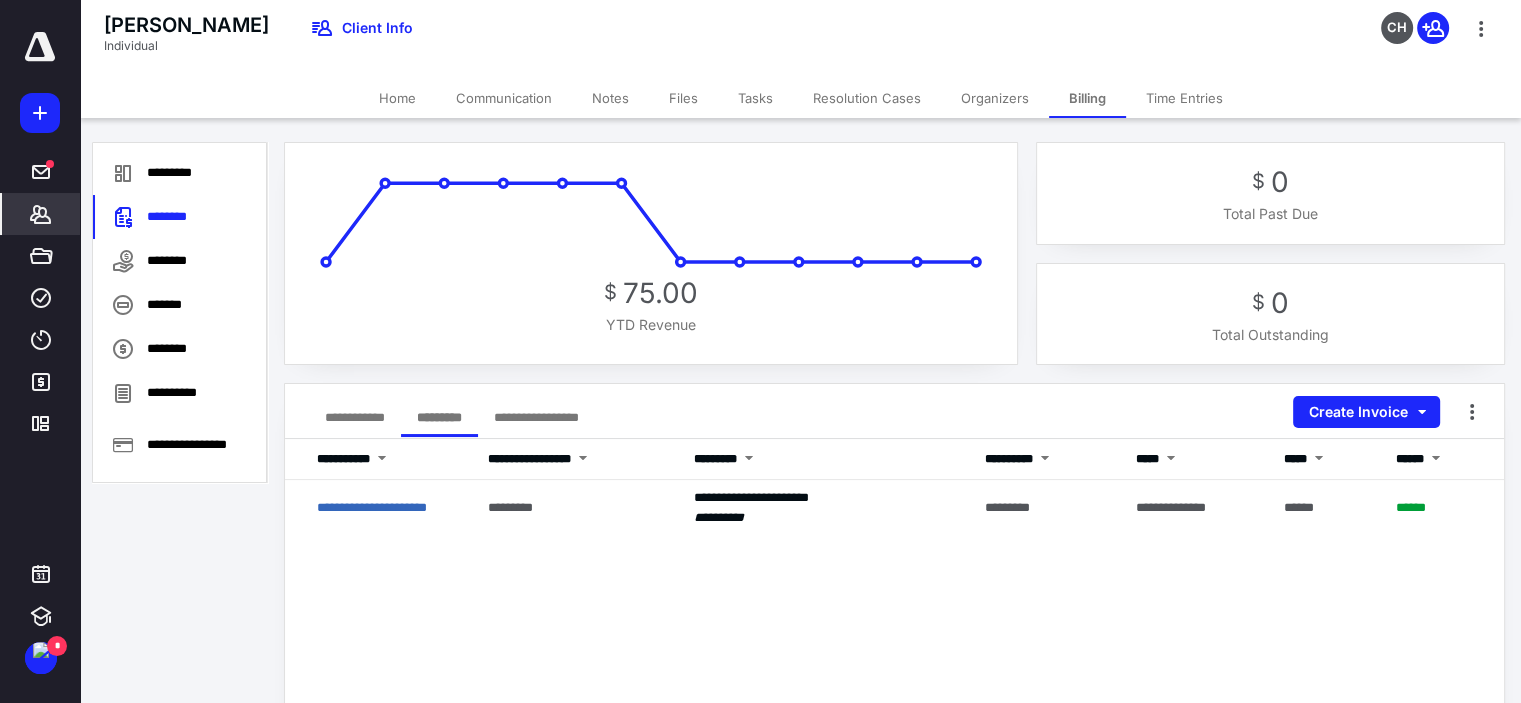 click on "**********" at bounding box center (355, 417) 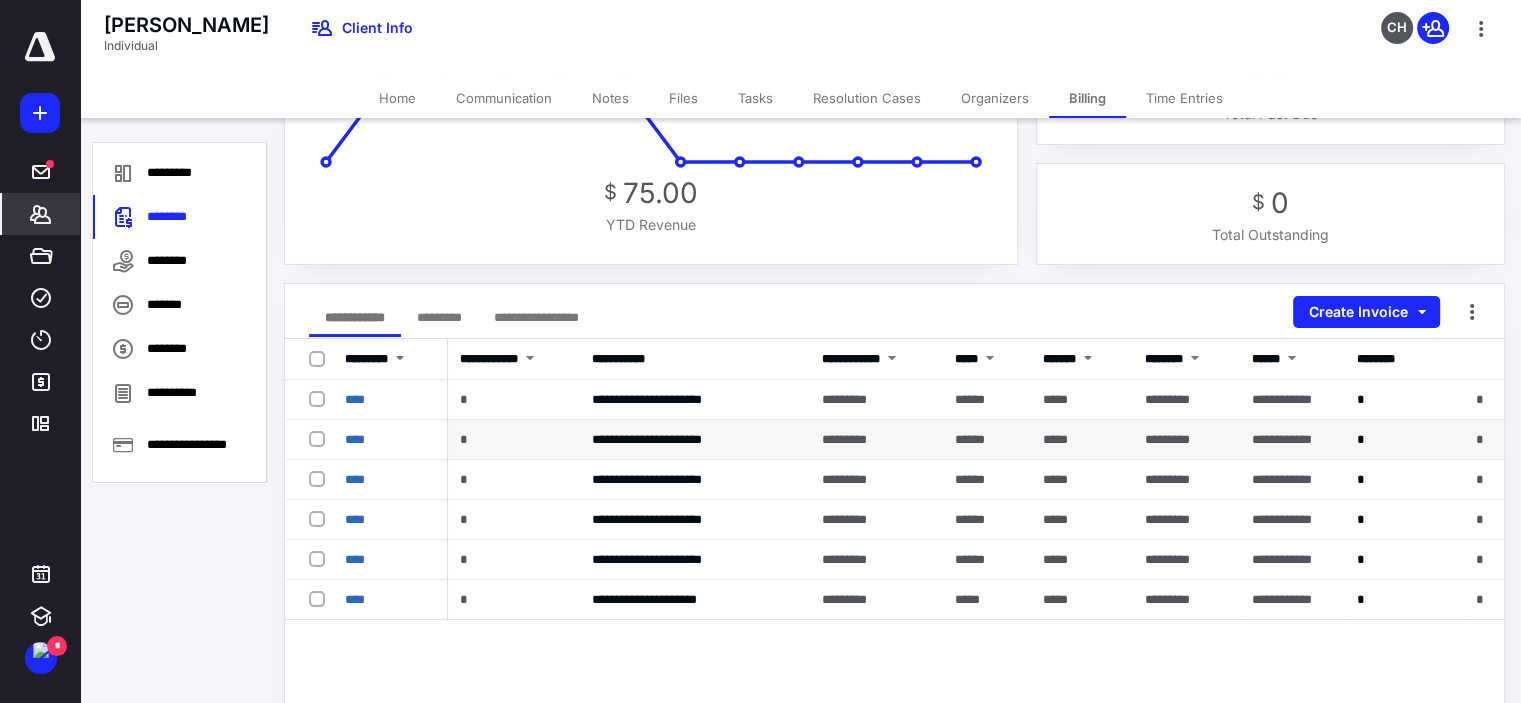 scroll, scrollTop: 200, scrollLeft: 0, axis: vertical 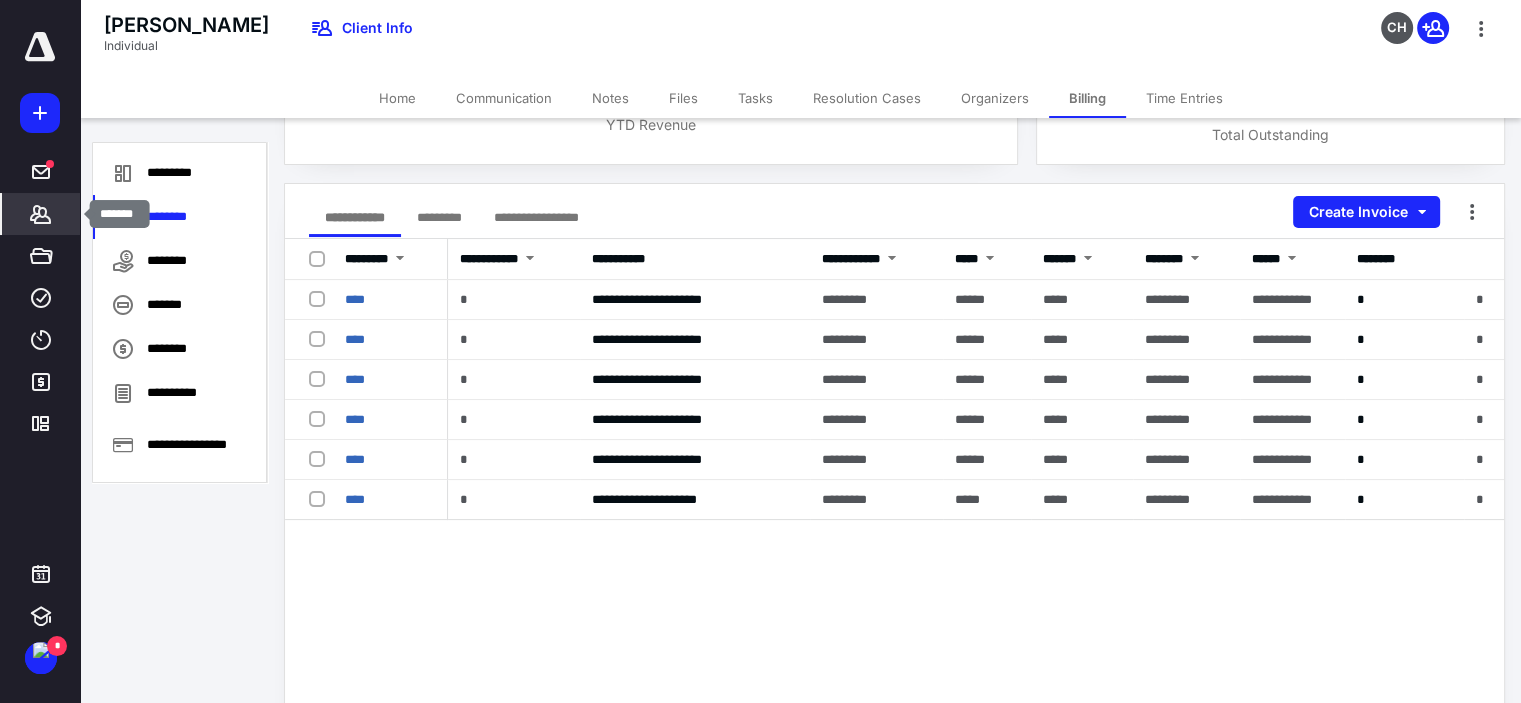 click on "*******" at bounding box center (41, 214) 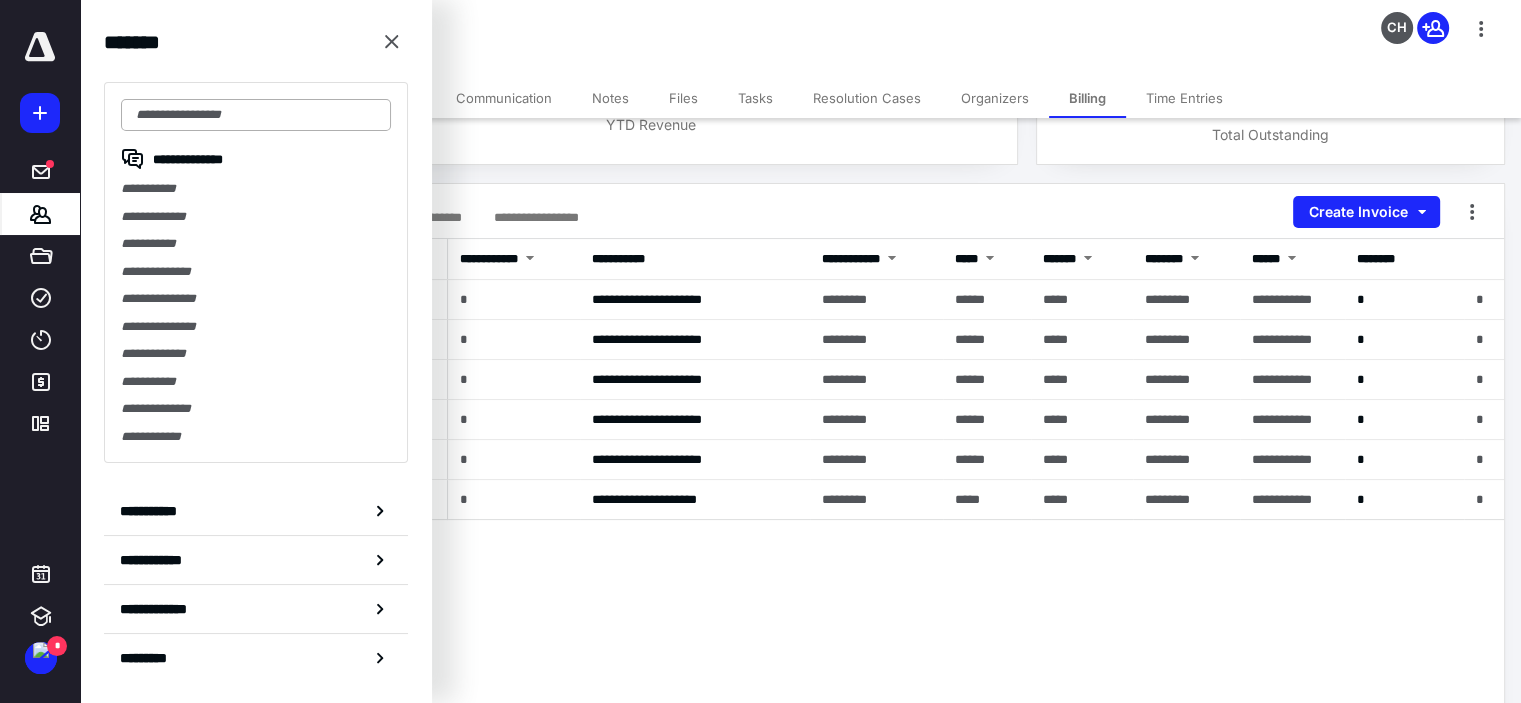click at bounding box center [256, 115] 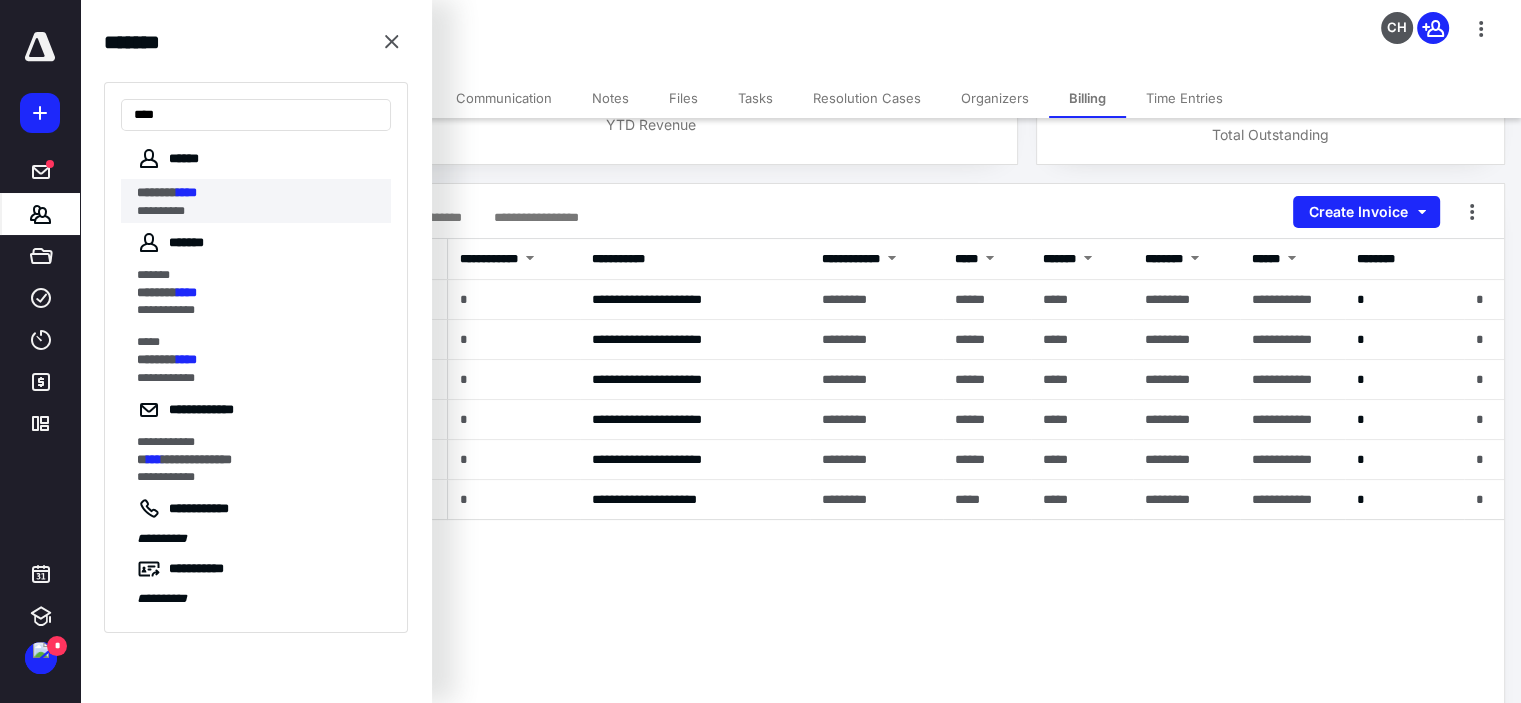 type on "****" 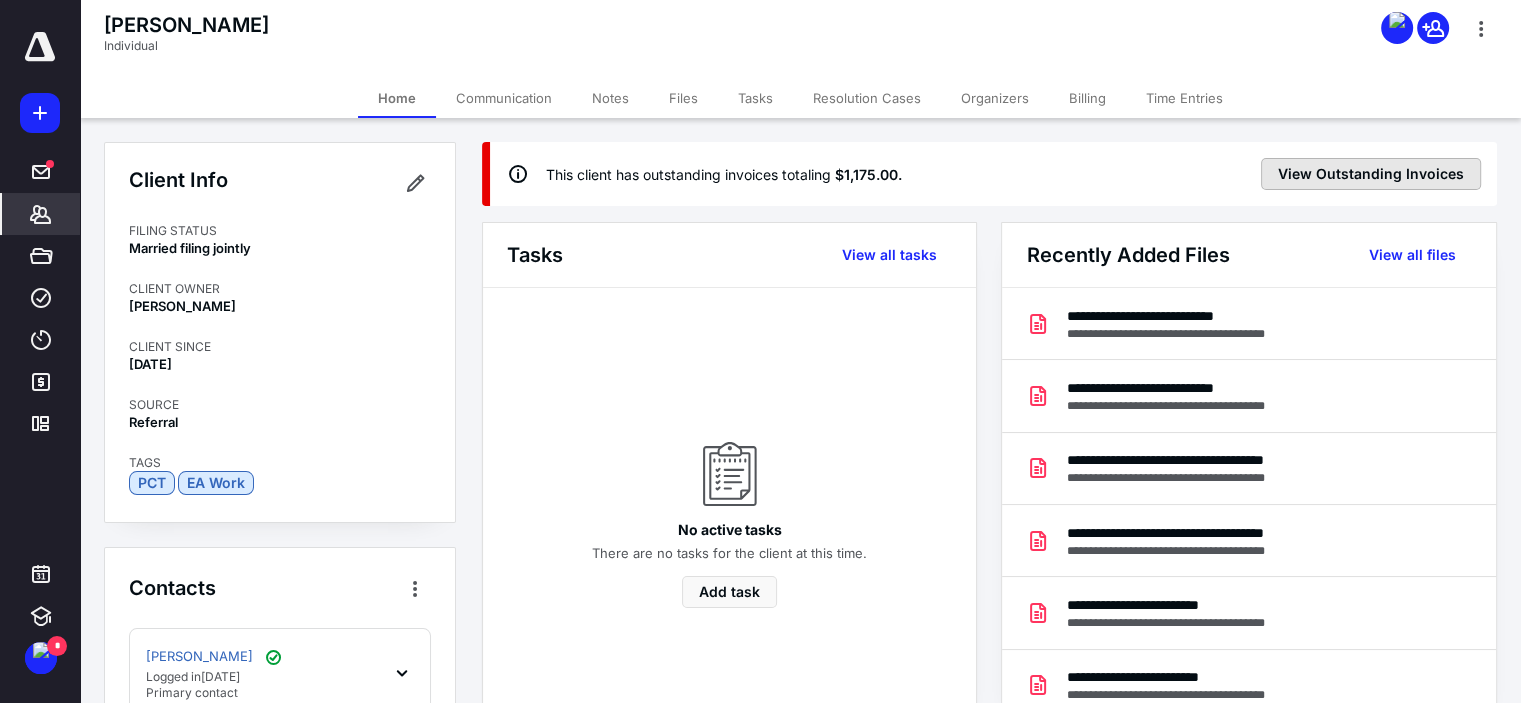 click on "View Outstanding Invoices" at bounding box center [1371, 174] 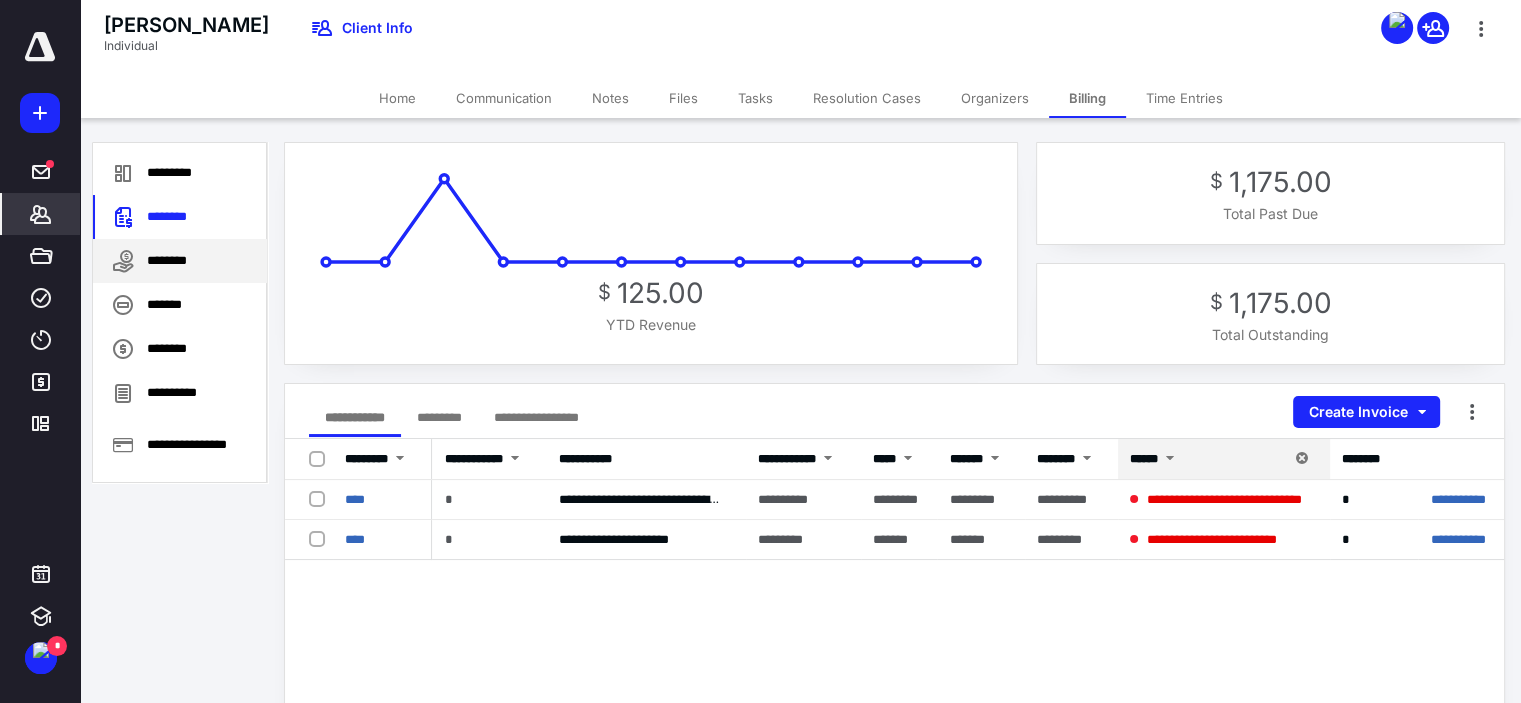 click on "********" at bounding box center [180, 261] 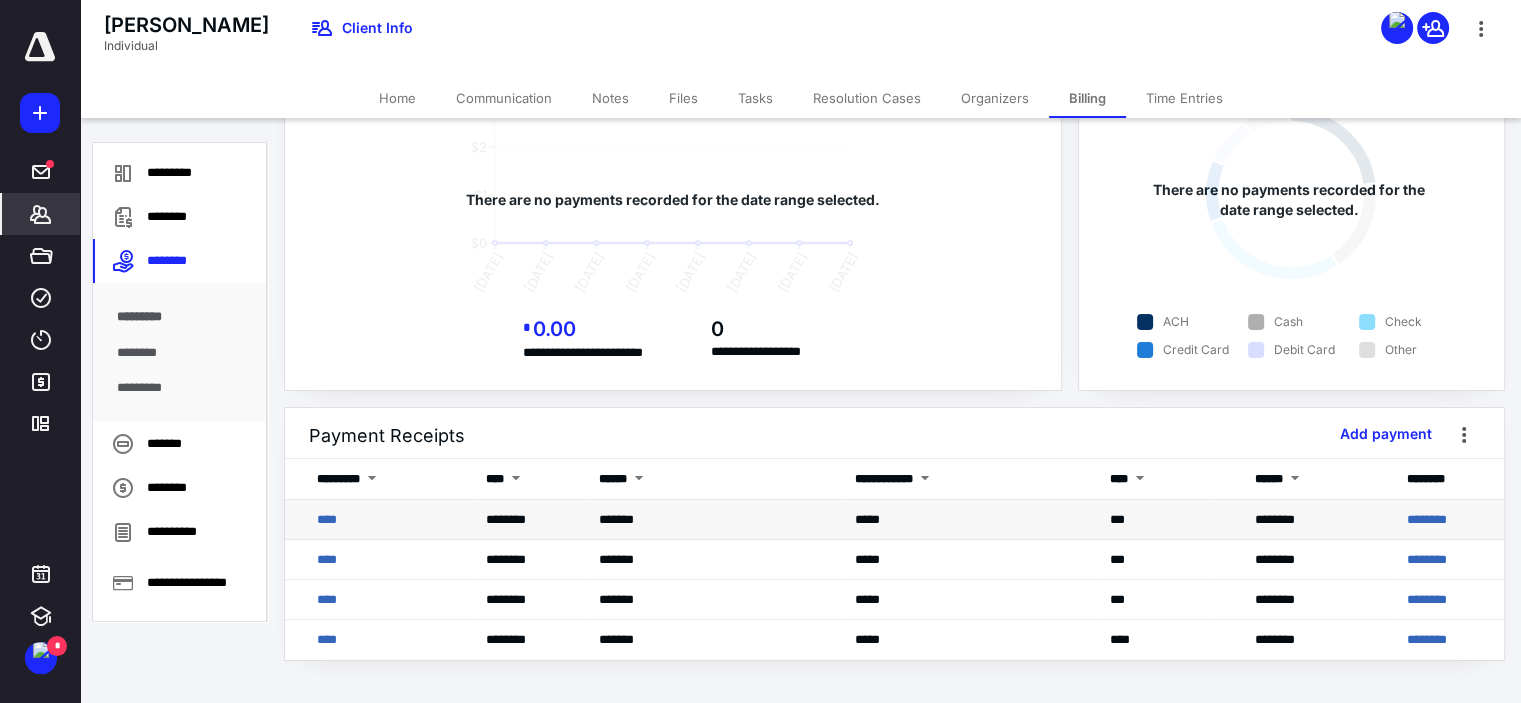 scroll, scrollTop: 0, scrollLeft: 0, axis: both 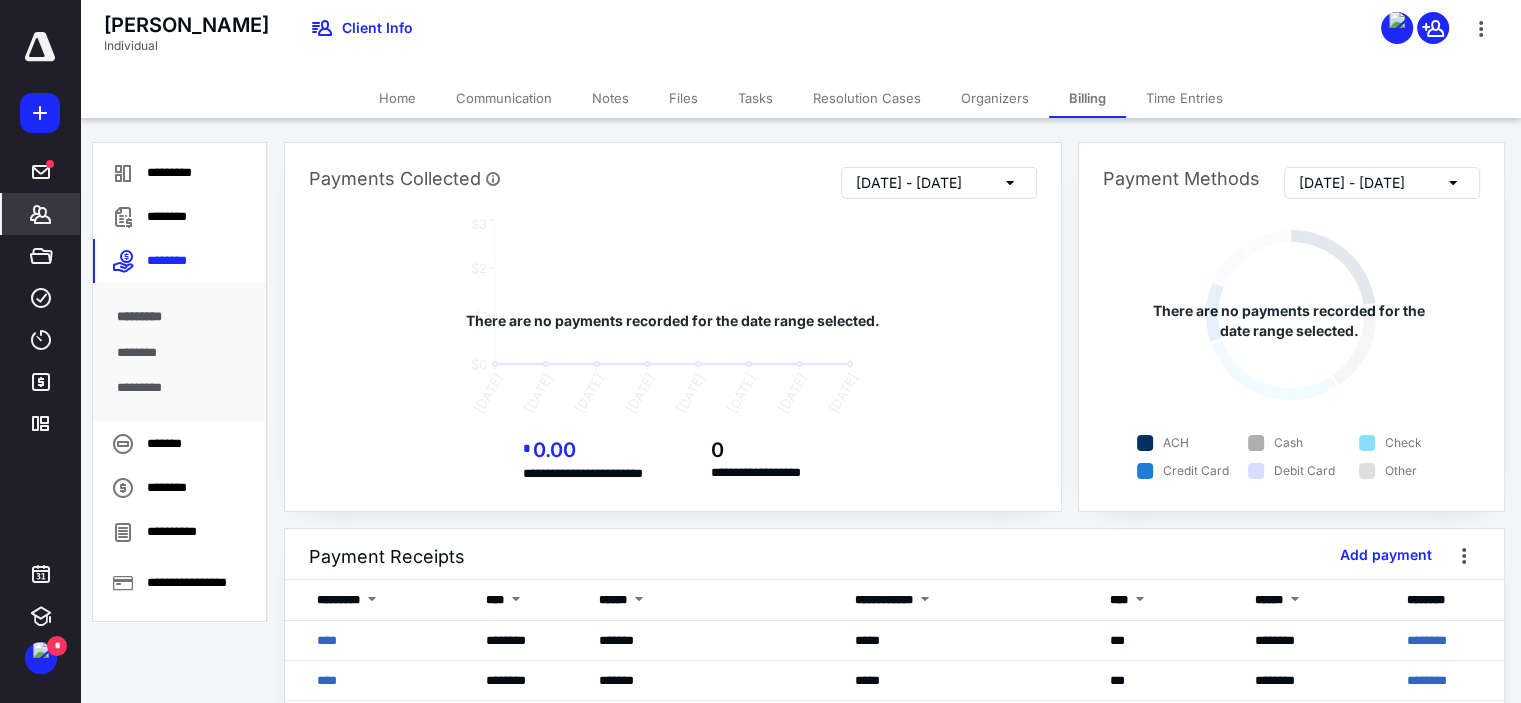 drag, startPoint x: 405, startPoint y: 98, endPoint x: 487, endPoint y: 84, distance: 83.18654 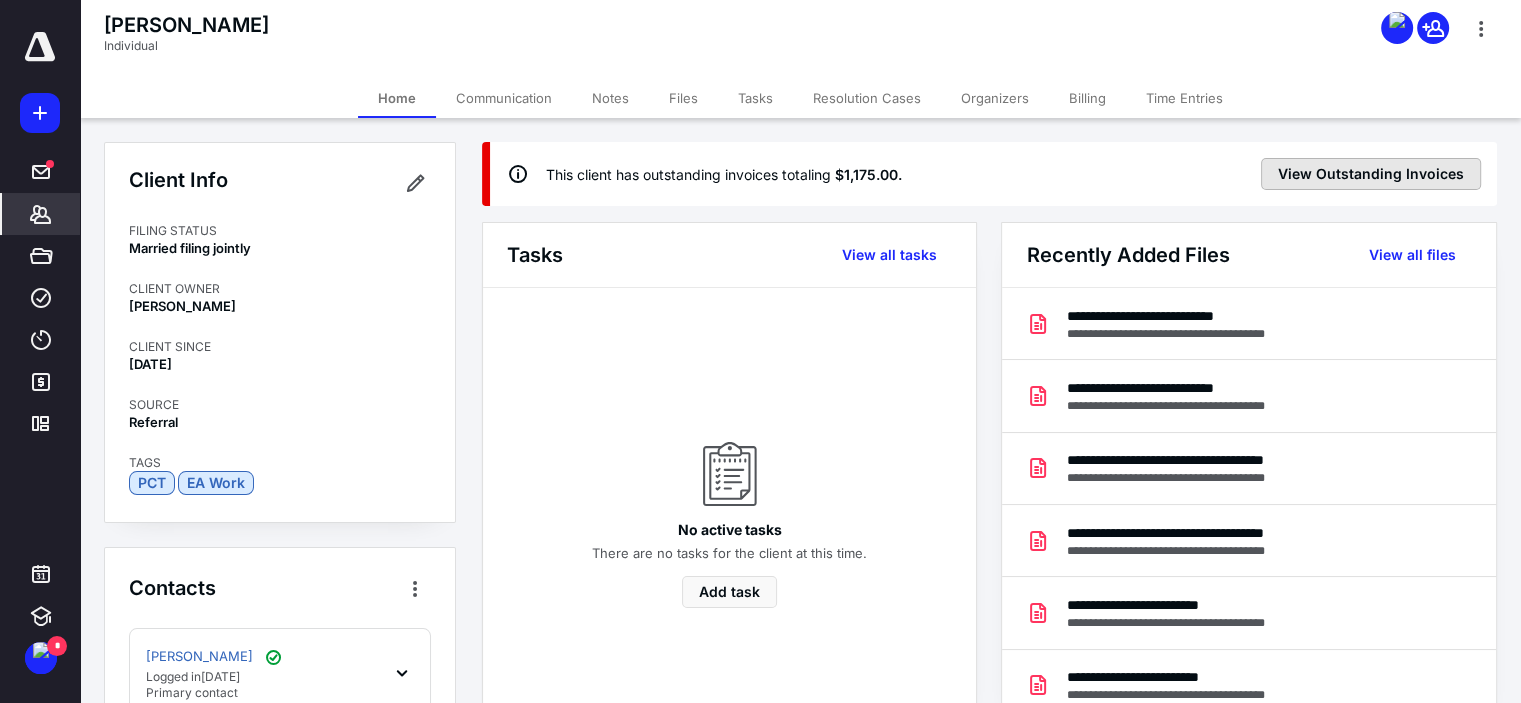 click on "View Outstanding Invoices" at bounding box center (1371, 174) 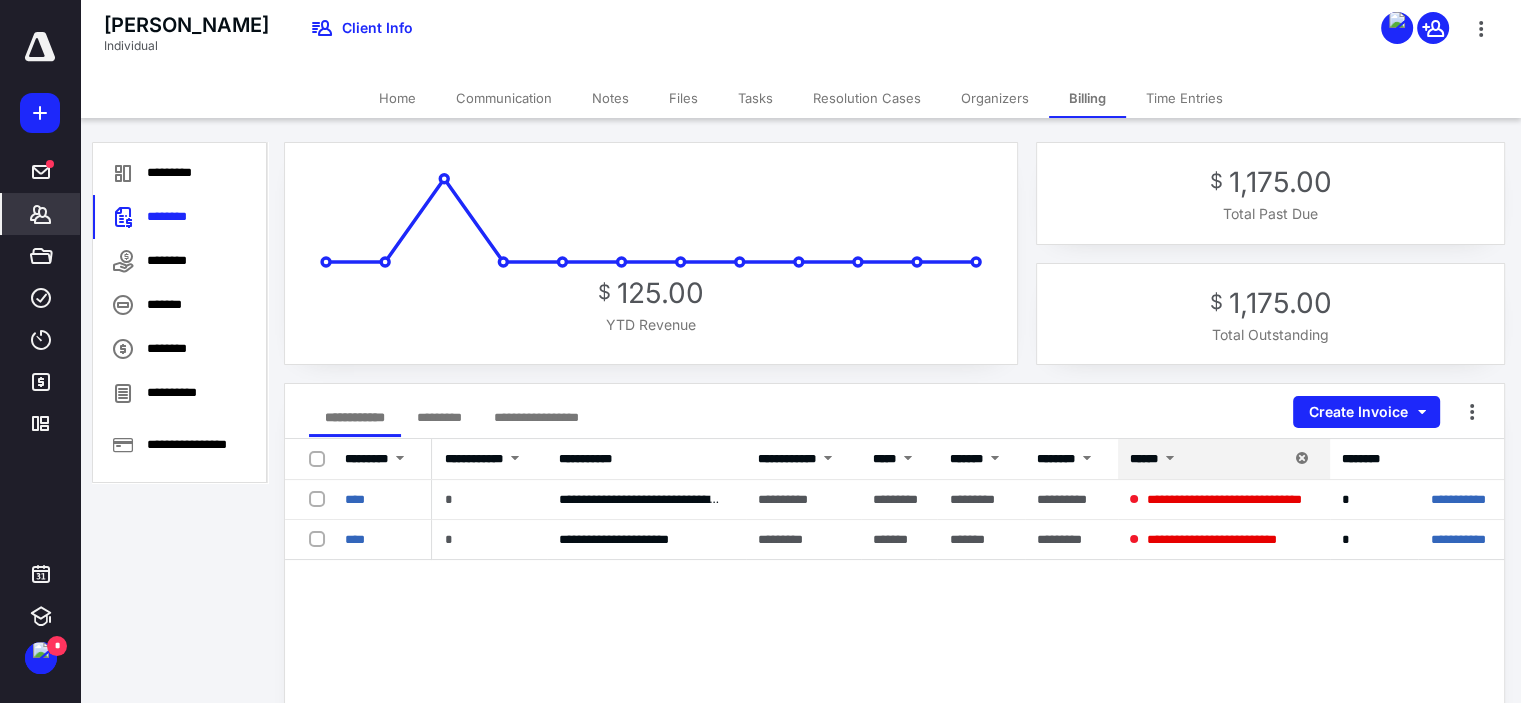 click on "Home" at bounding box center [397, 98] 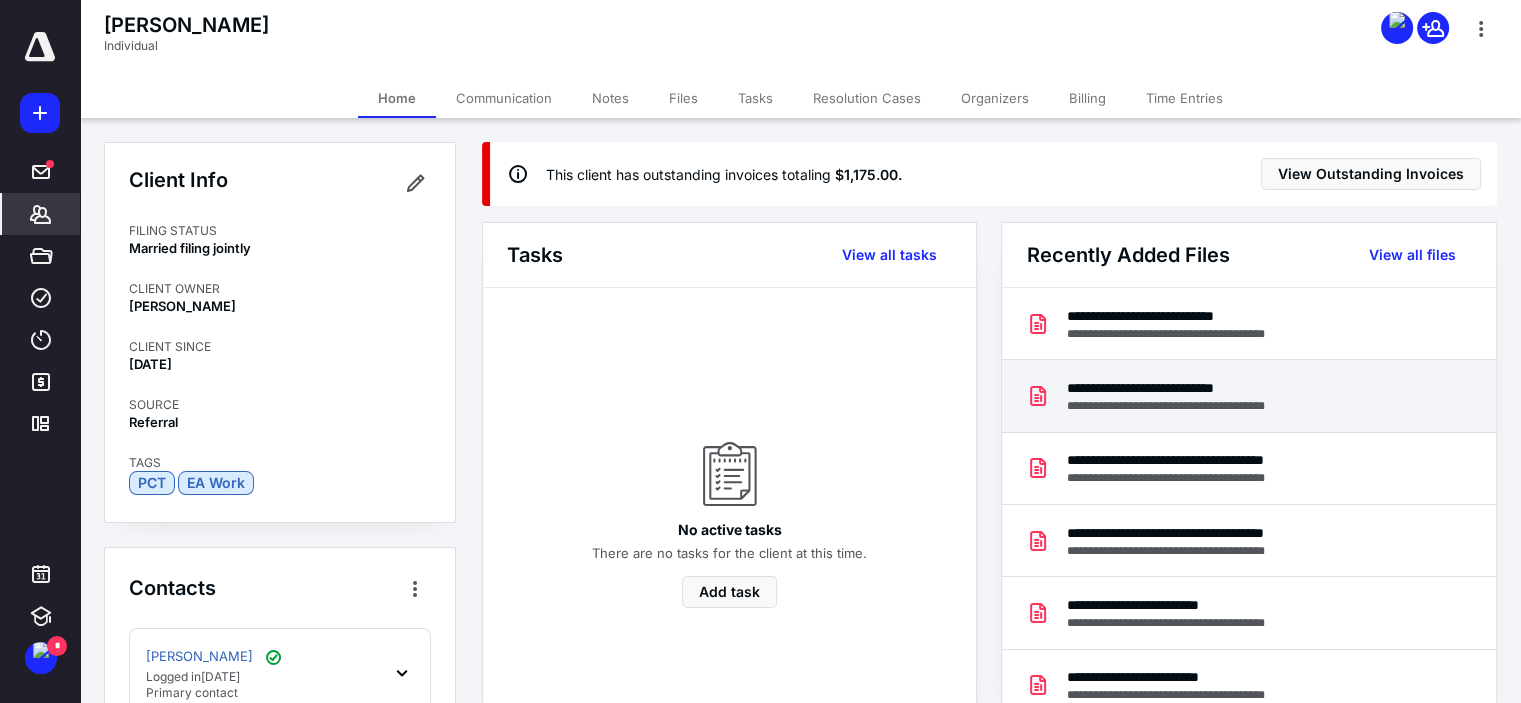 scroll, scrollTop: 100, scrollLeft: 0, axis: vertical 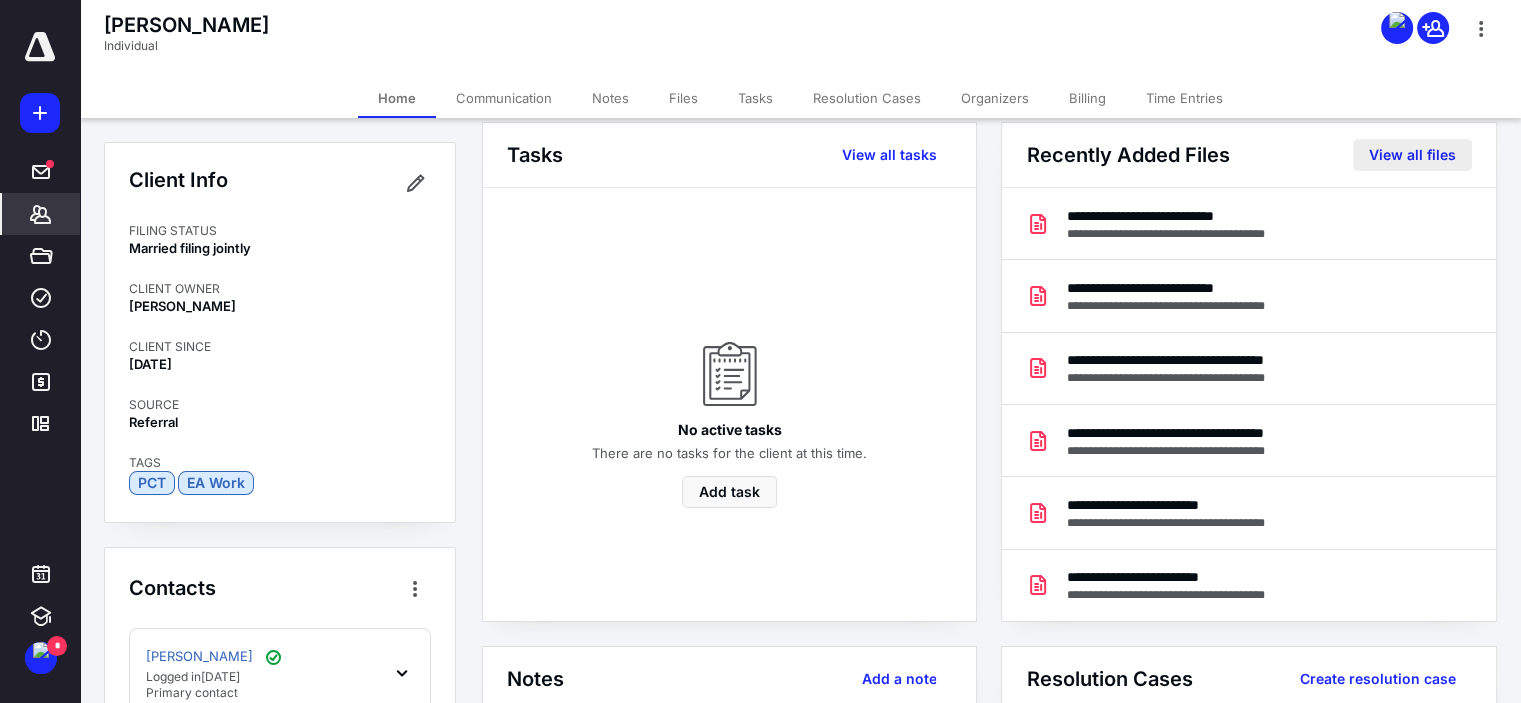 click on "View all files" at bounding box center (1412, 155) 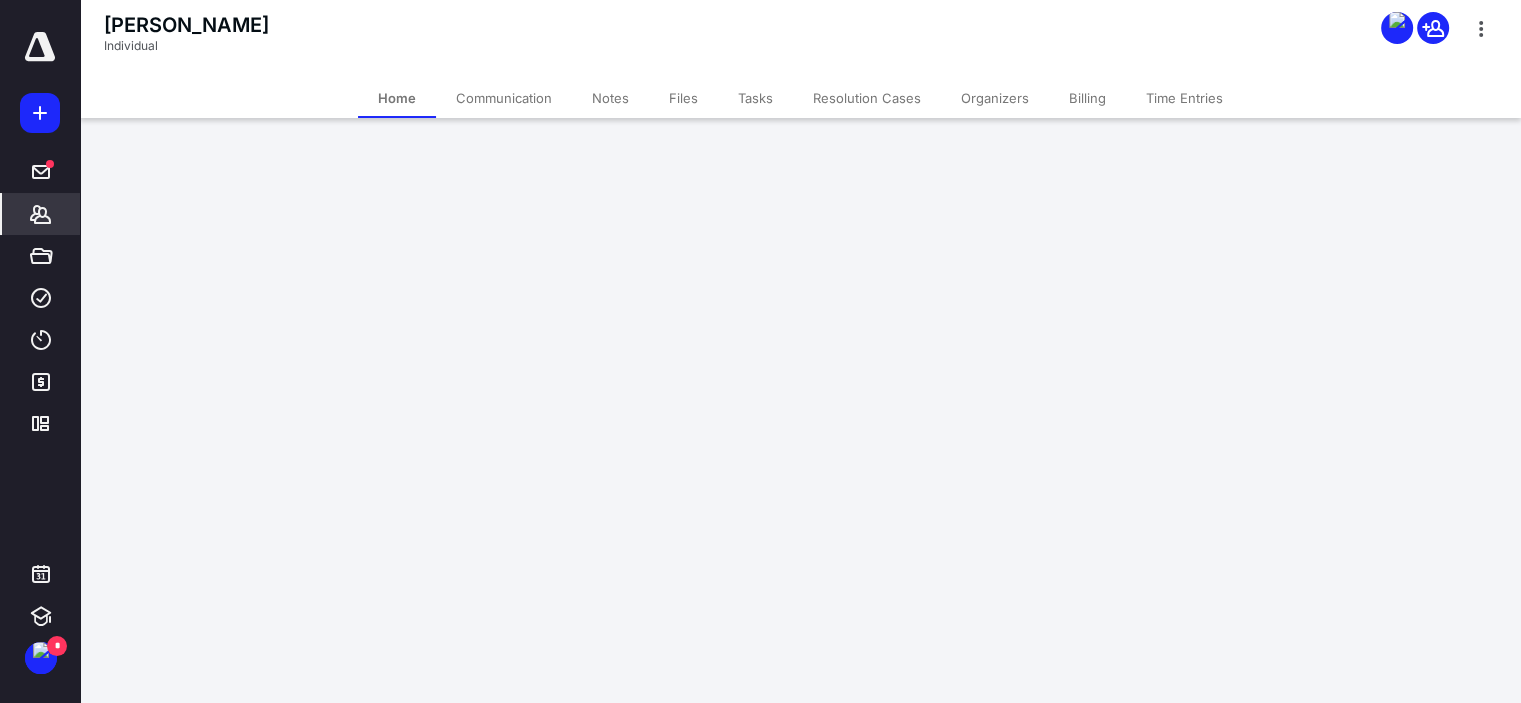 scroll, scrollTop: 0, scrollLeft: 0, axis: both 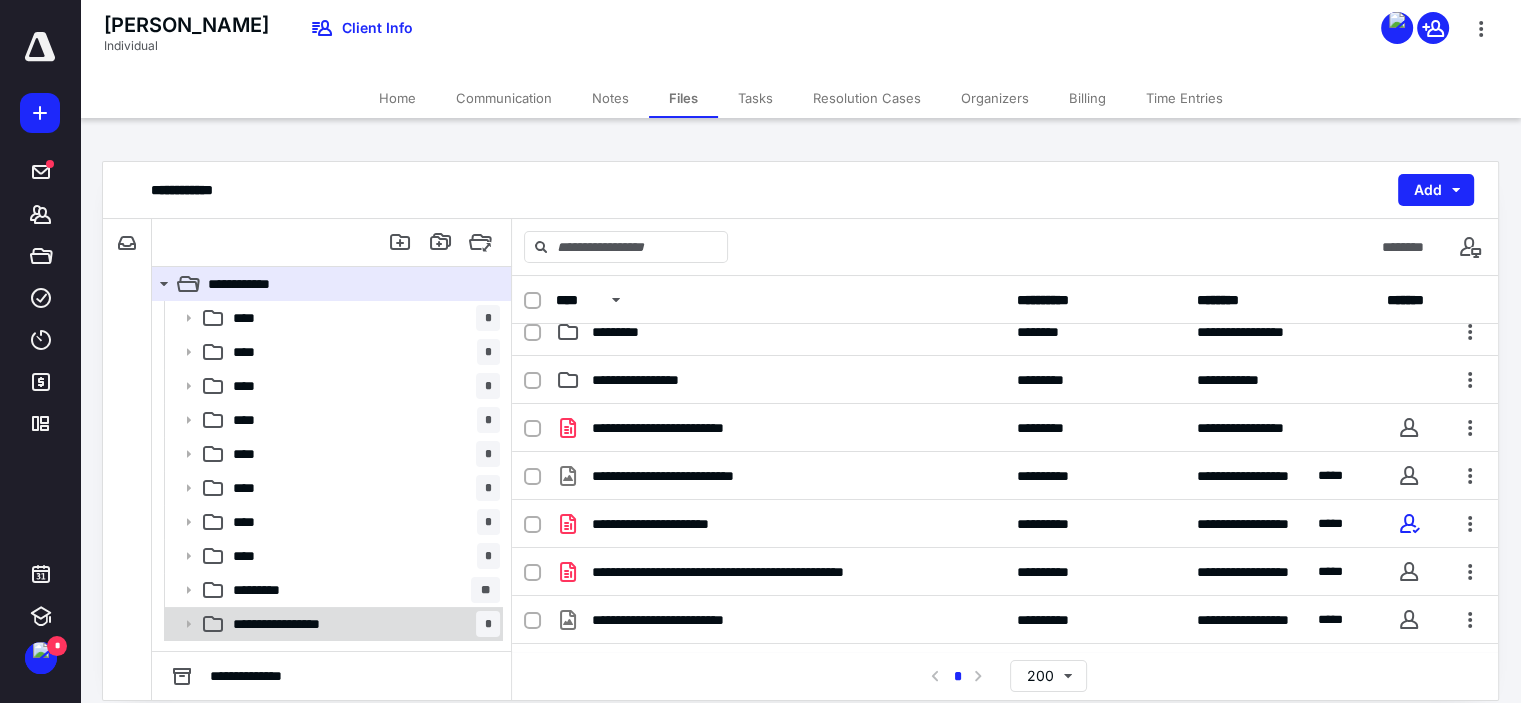 click on "**********" at bounding box center (298, 624) 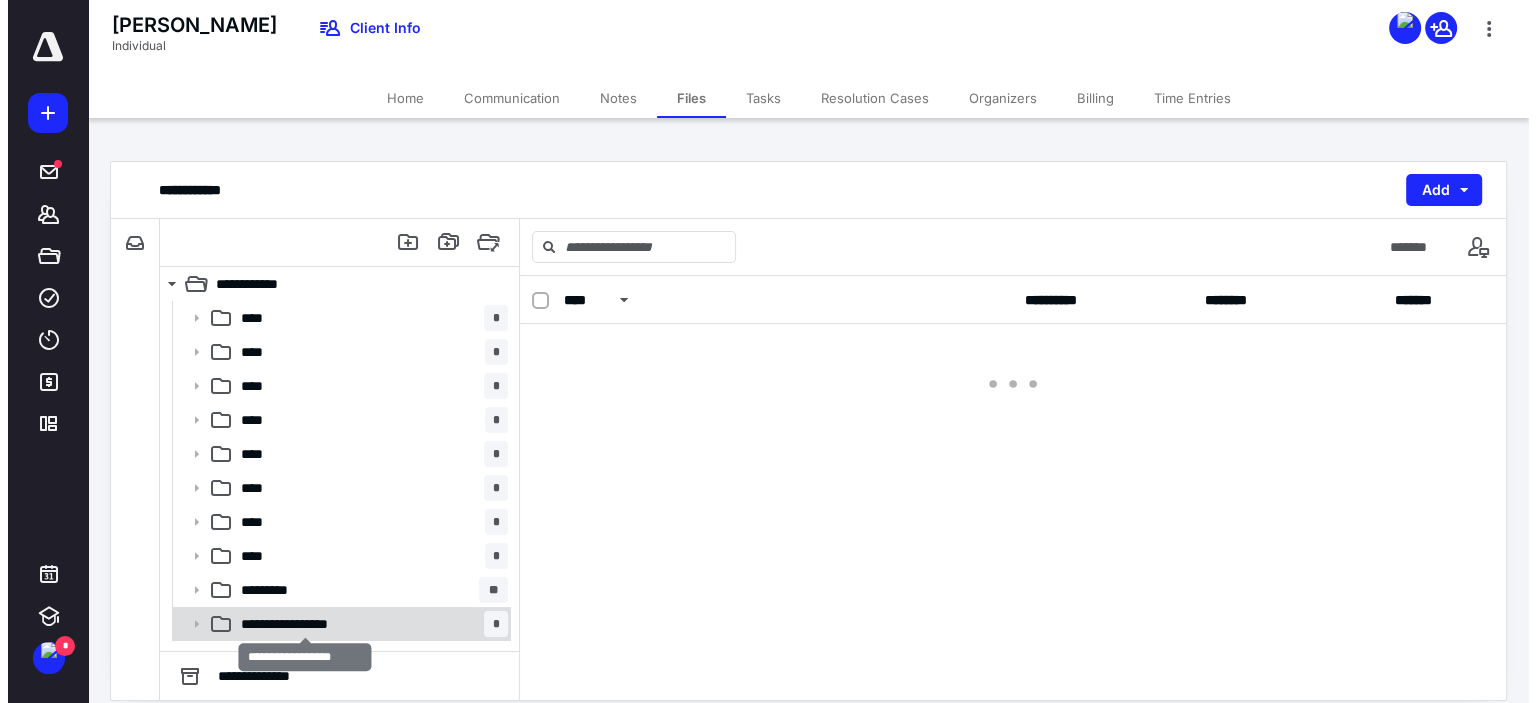 scroll, scrollTop: 0, scrollLeft: 0, axis: both 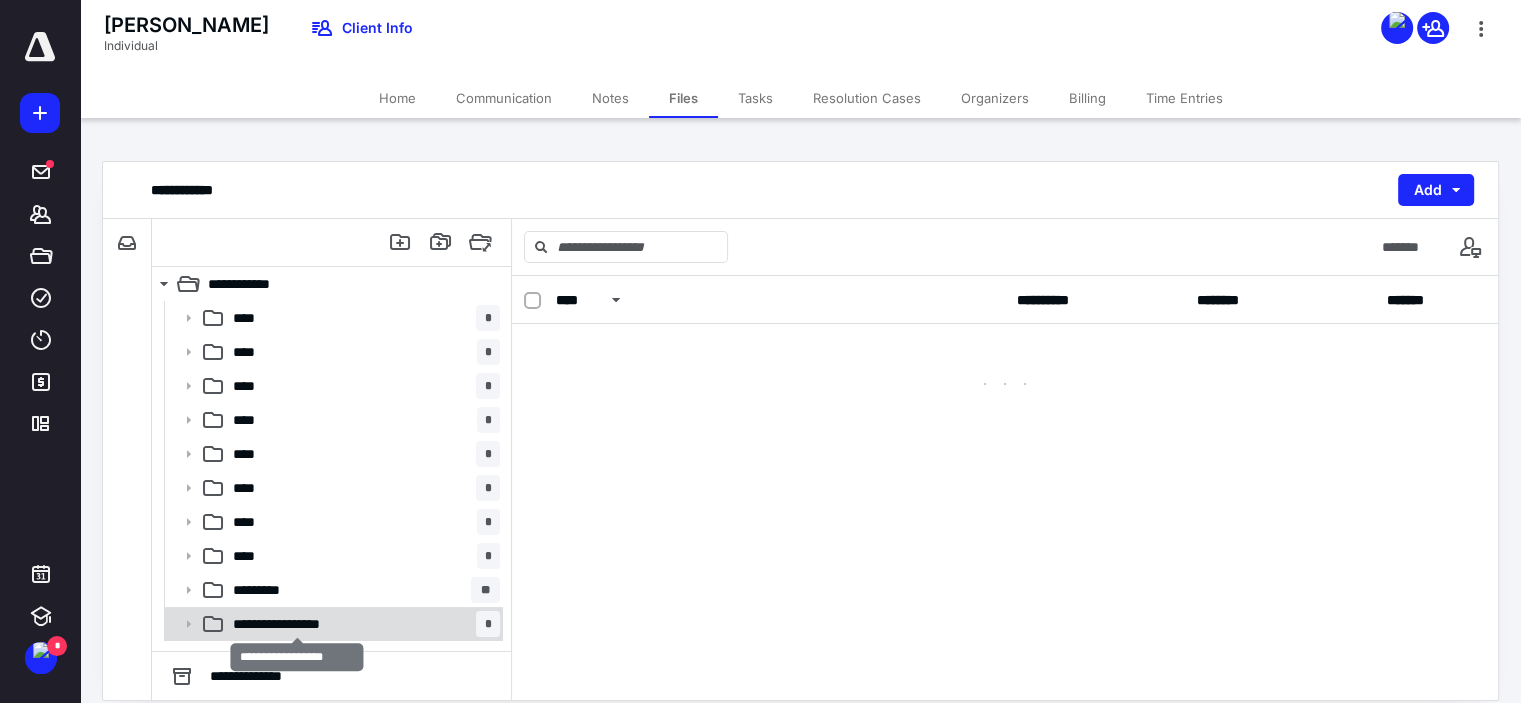 click on "**********" at bounding box center [298, 624] 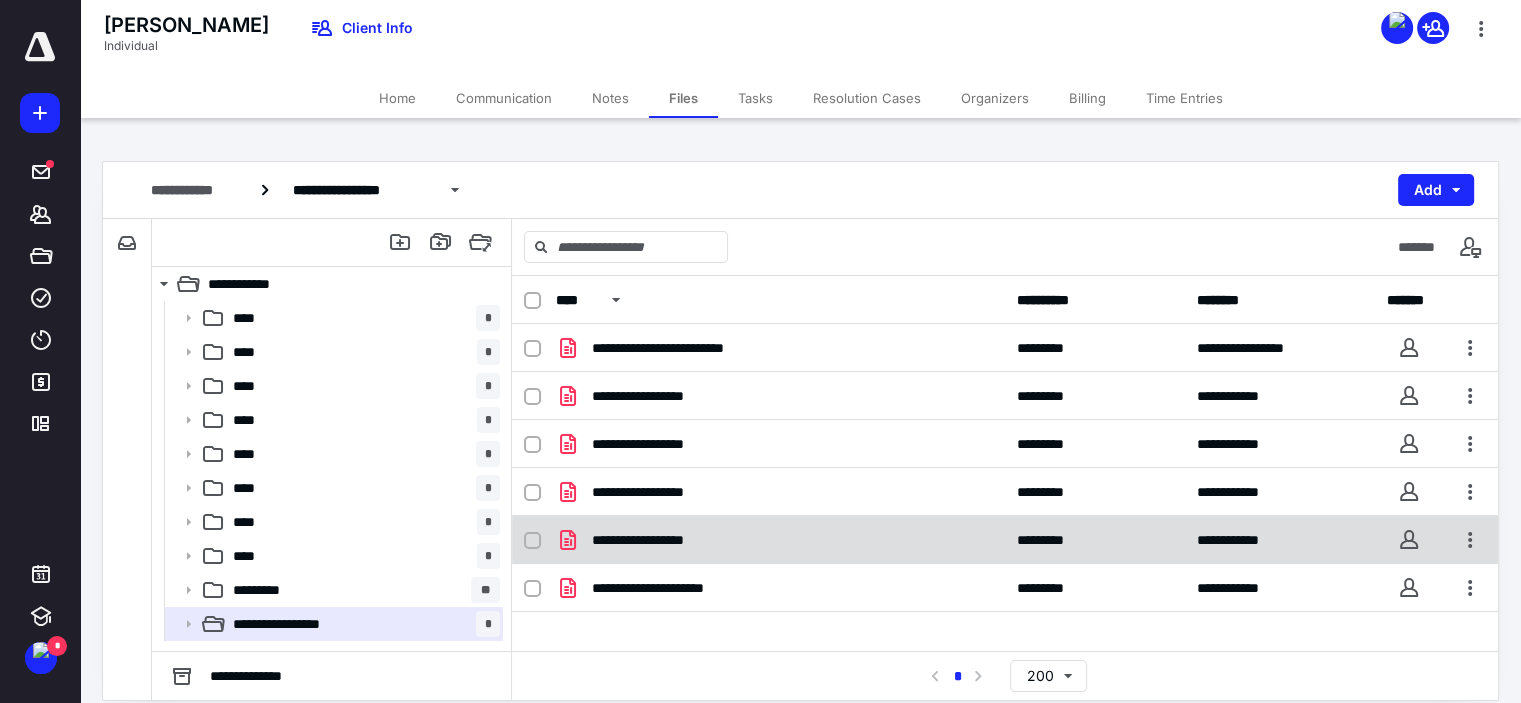 click on "**********" at bounding box center [780, 540] 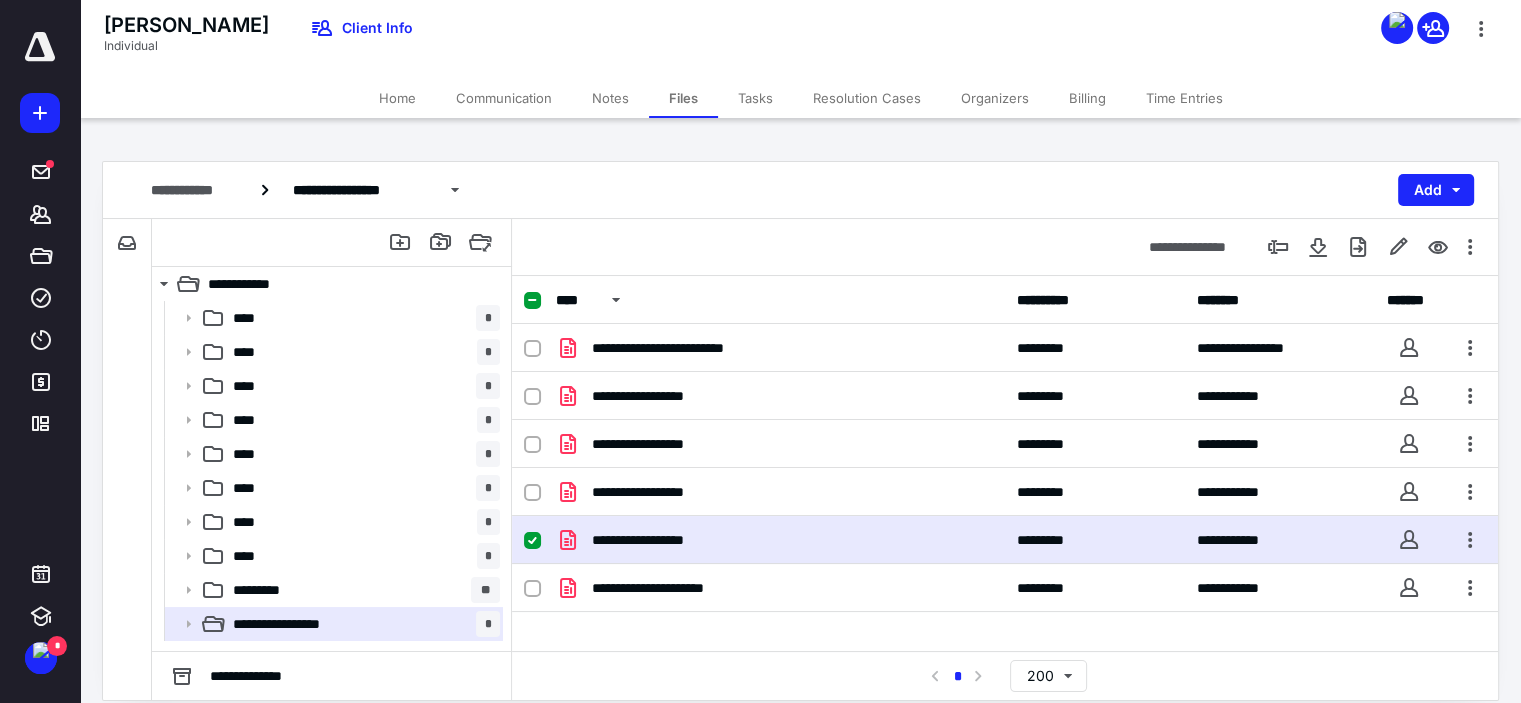 click on "**********" at bounding box center [780, 540] 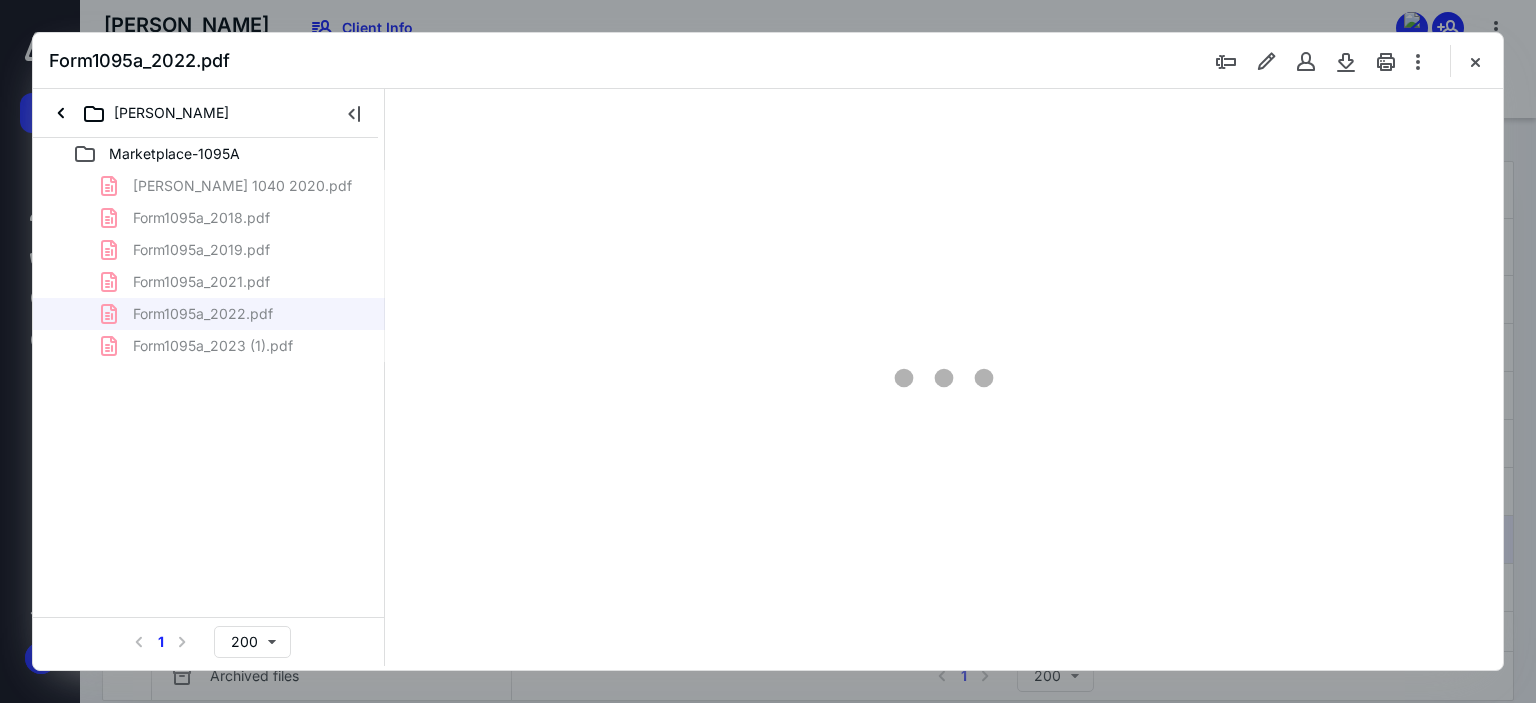 scroll, scrollTop: 0, scrollLeft: 0, axis: both 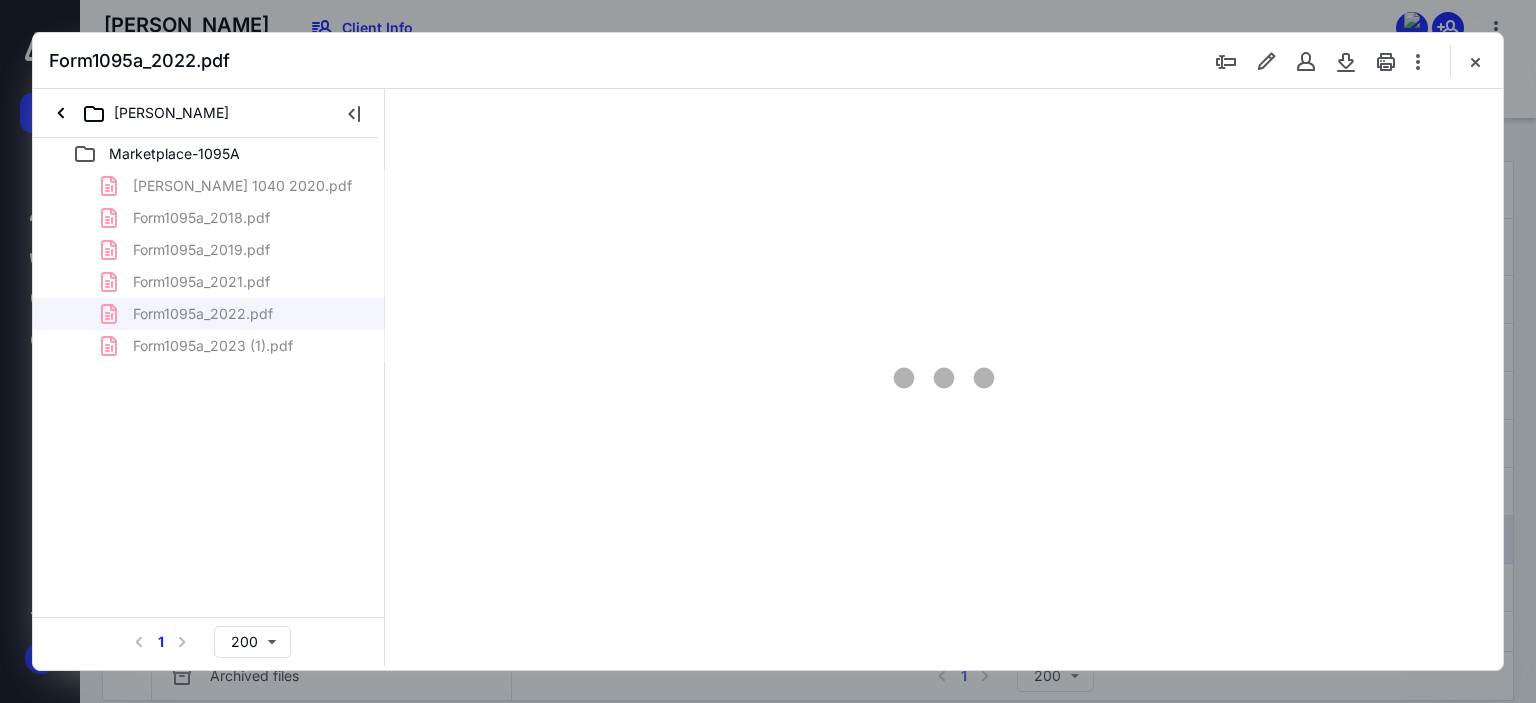 type on "63" 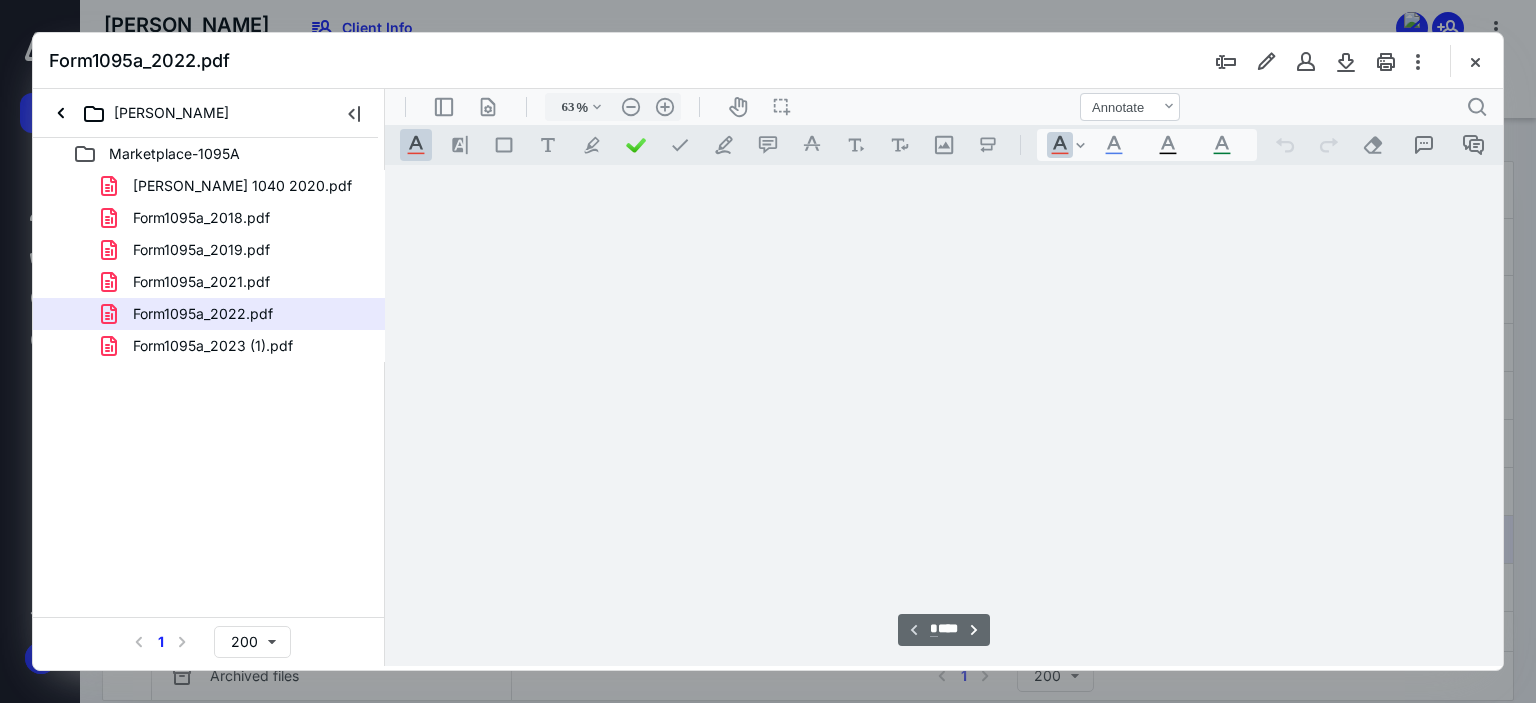 scroll, scrollTop: 79, scrollLeft: 0, axis: vertical 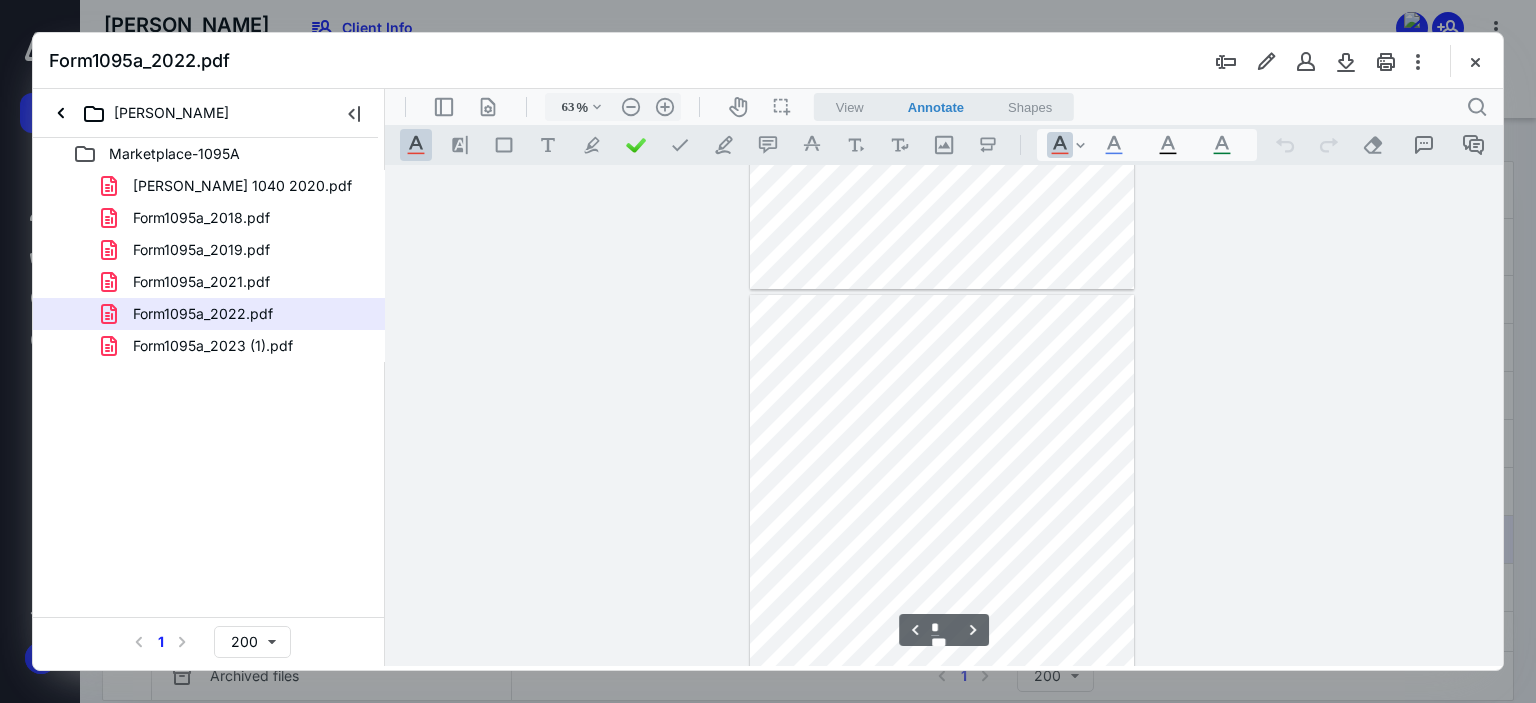 type on "*" 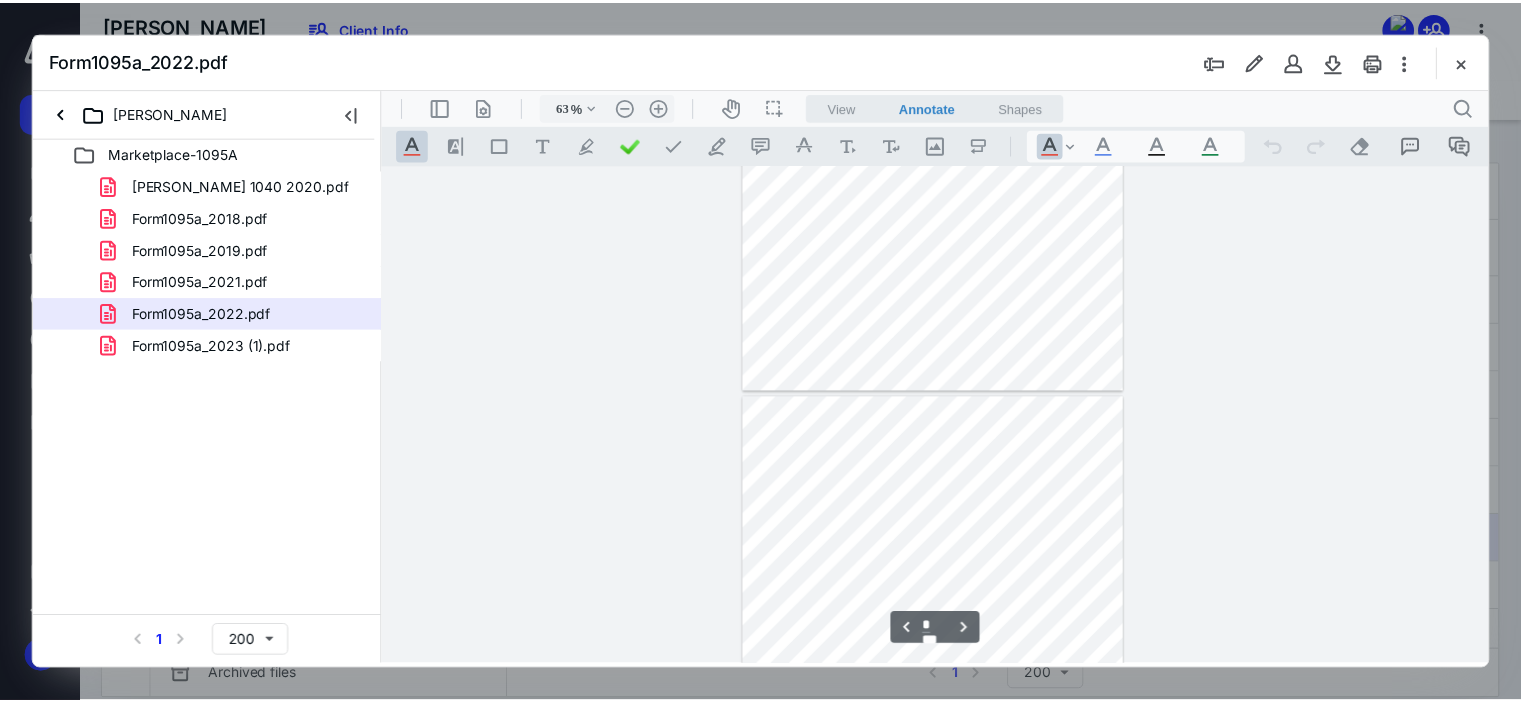 scroll, scrollTop: 1879, scrollLeft: 0, axis: vertical 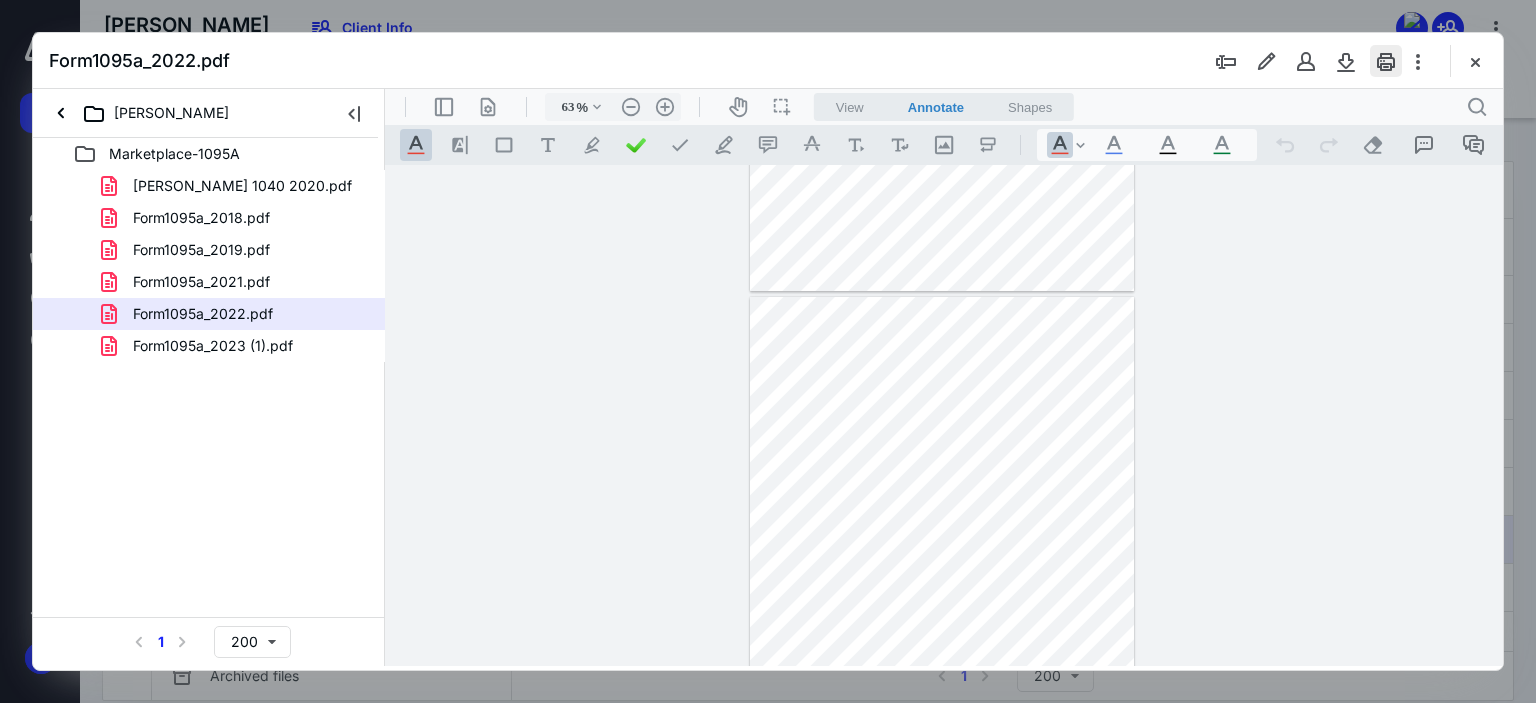 click at bounding box center [1386, 61] 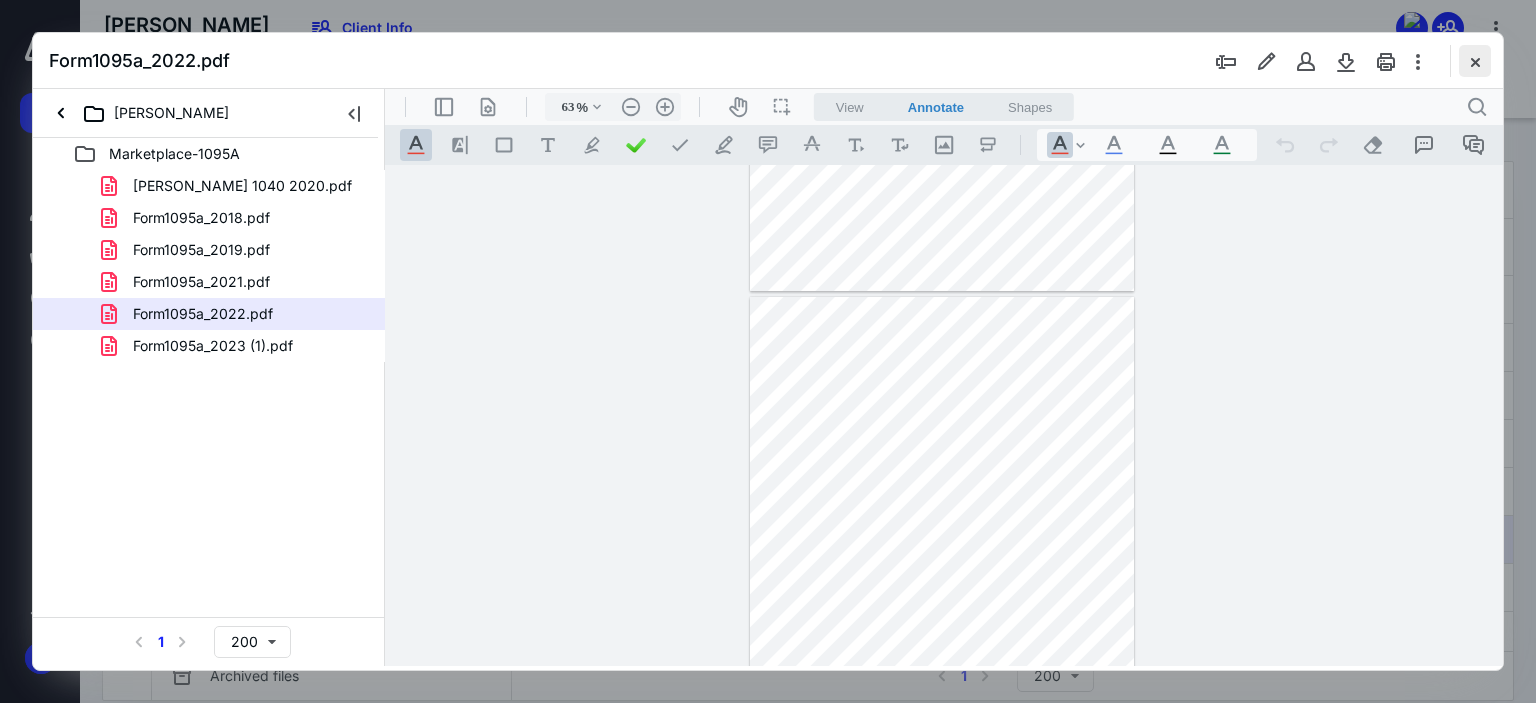 click at bounding box center [1475, 61] 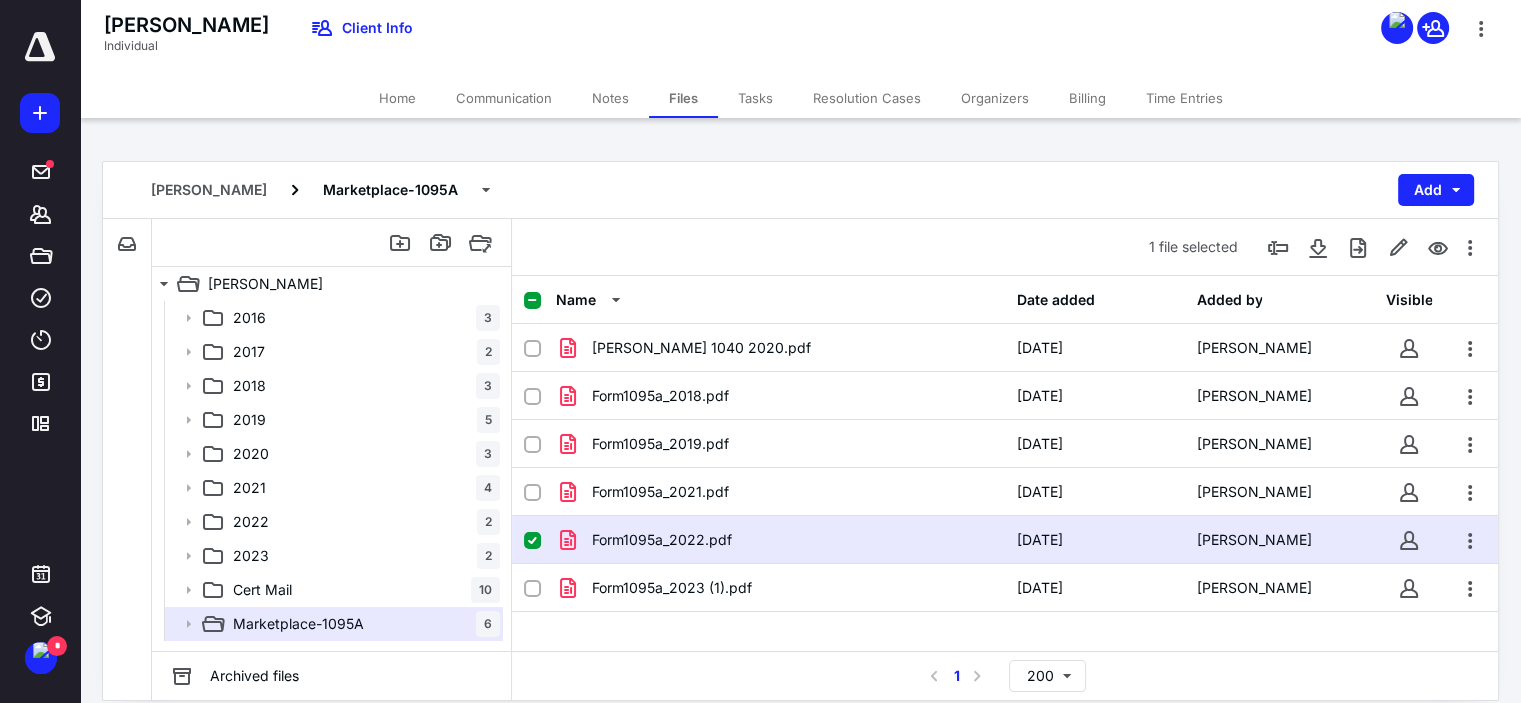 drag, startPoint x: 38, startPoint y: 212, endPoint x: 220, endPoint y: 95, distance: 216.36311 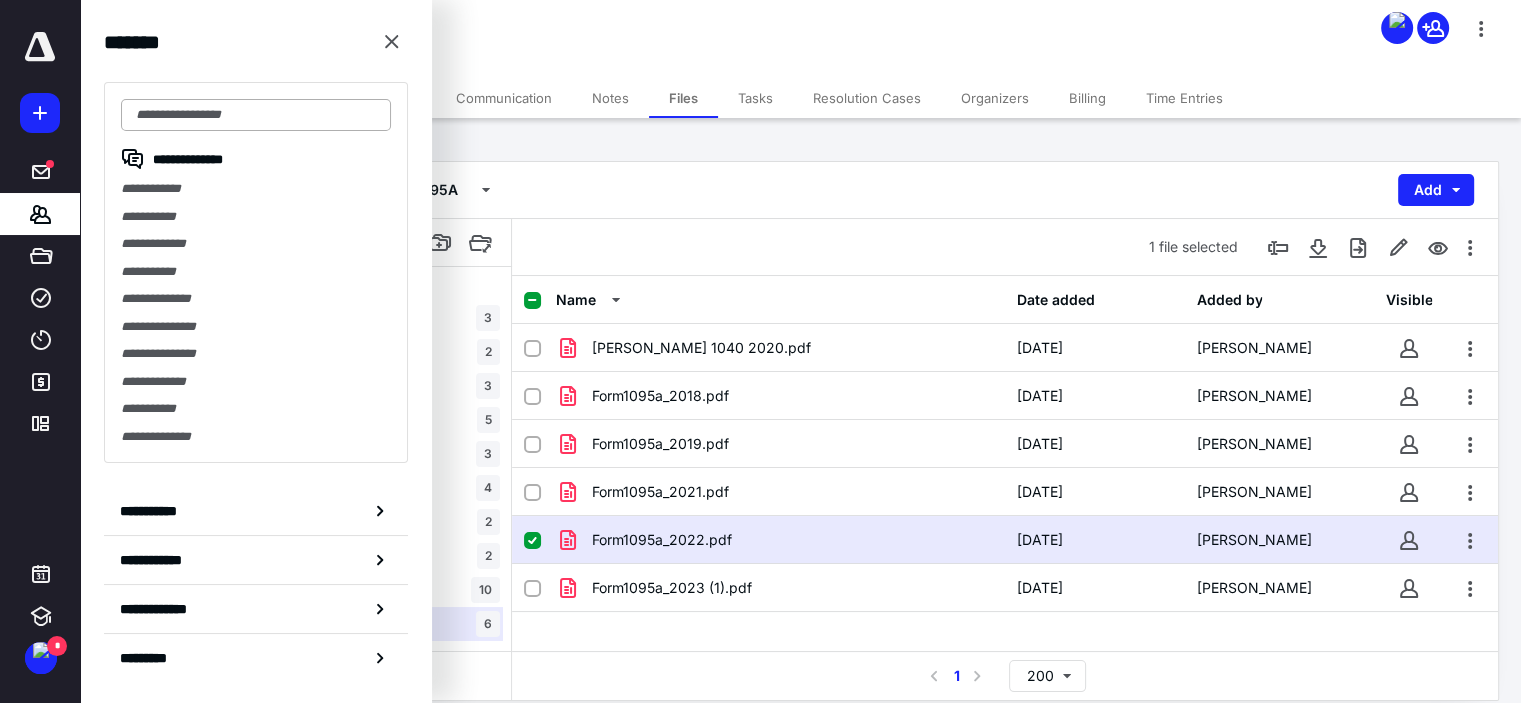 click at bounding box center [256, 115] 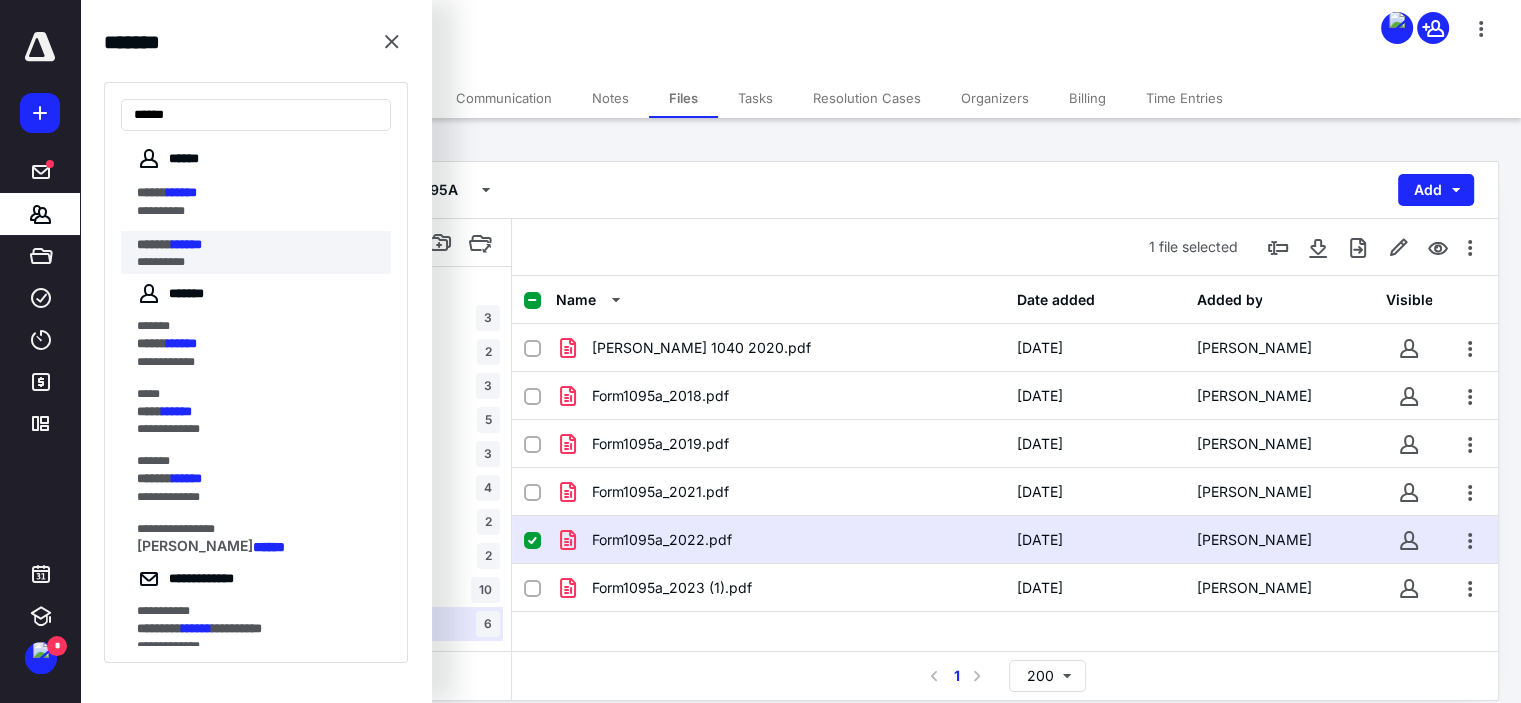 type on "******" 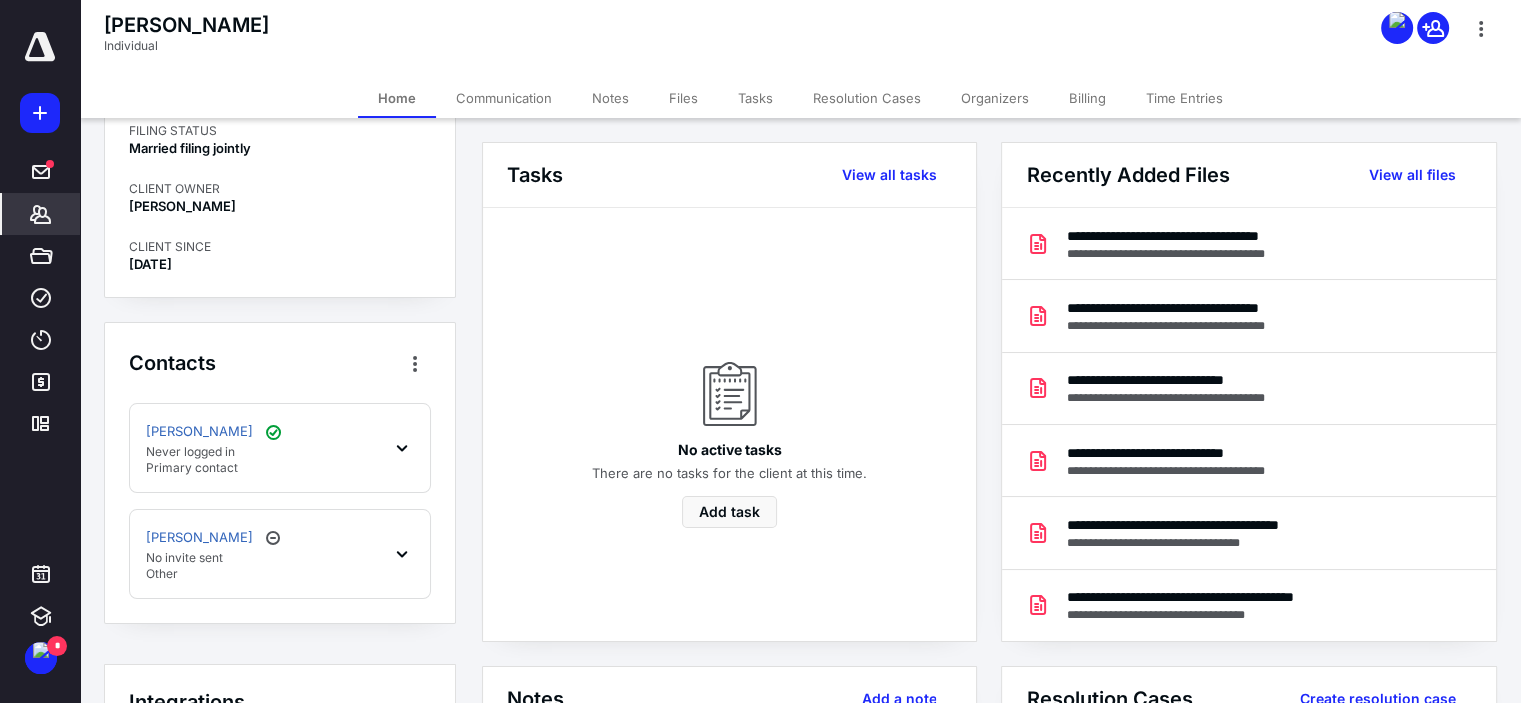 scroll, scrollTop: 0, scrollLeft: 0, axis: both 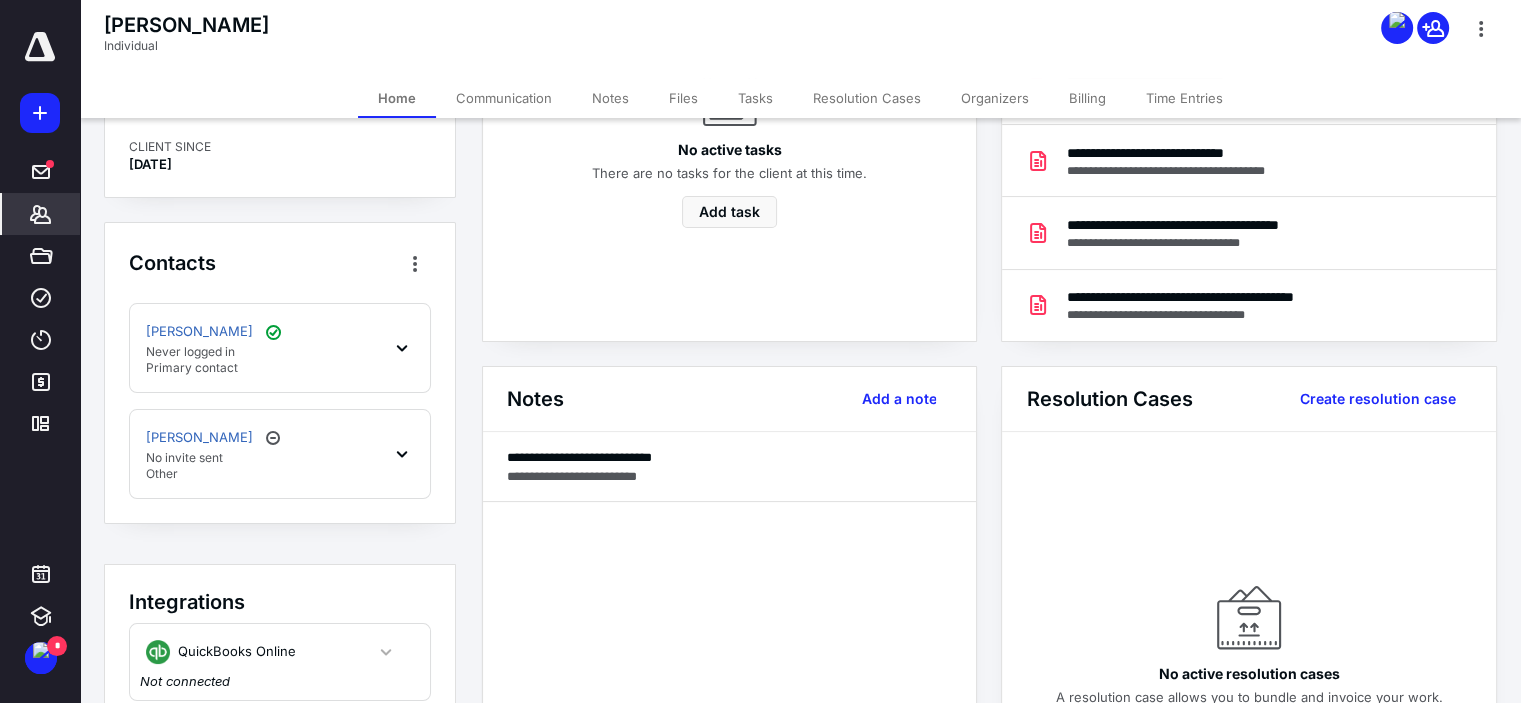 click 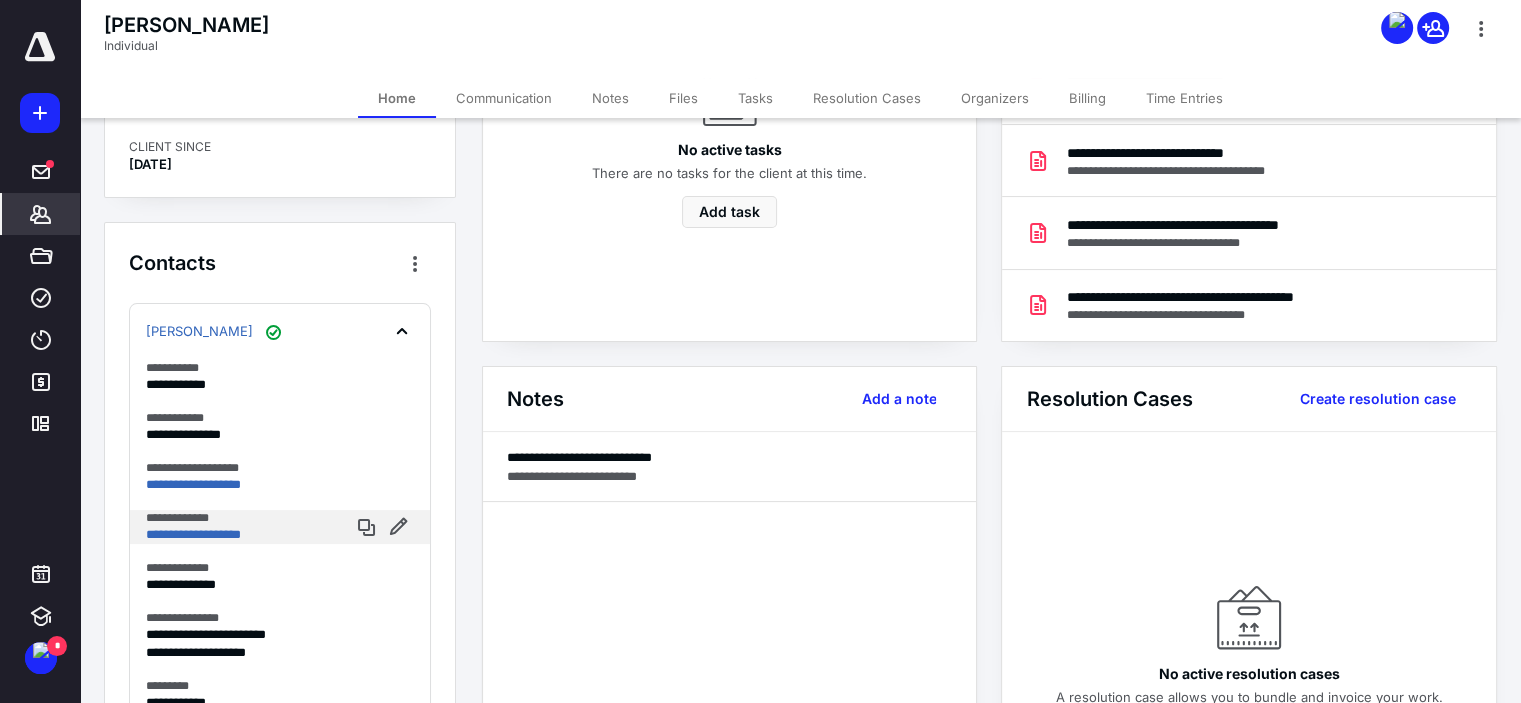 scroll, scrollTop: 500, scrollLeft: 0, axis: vertical 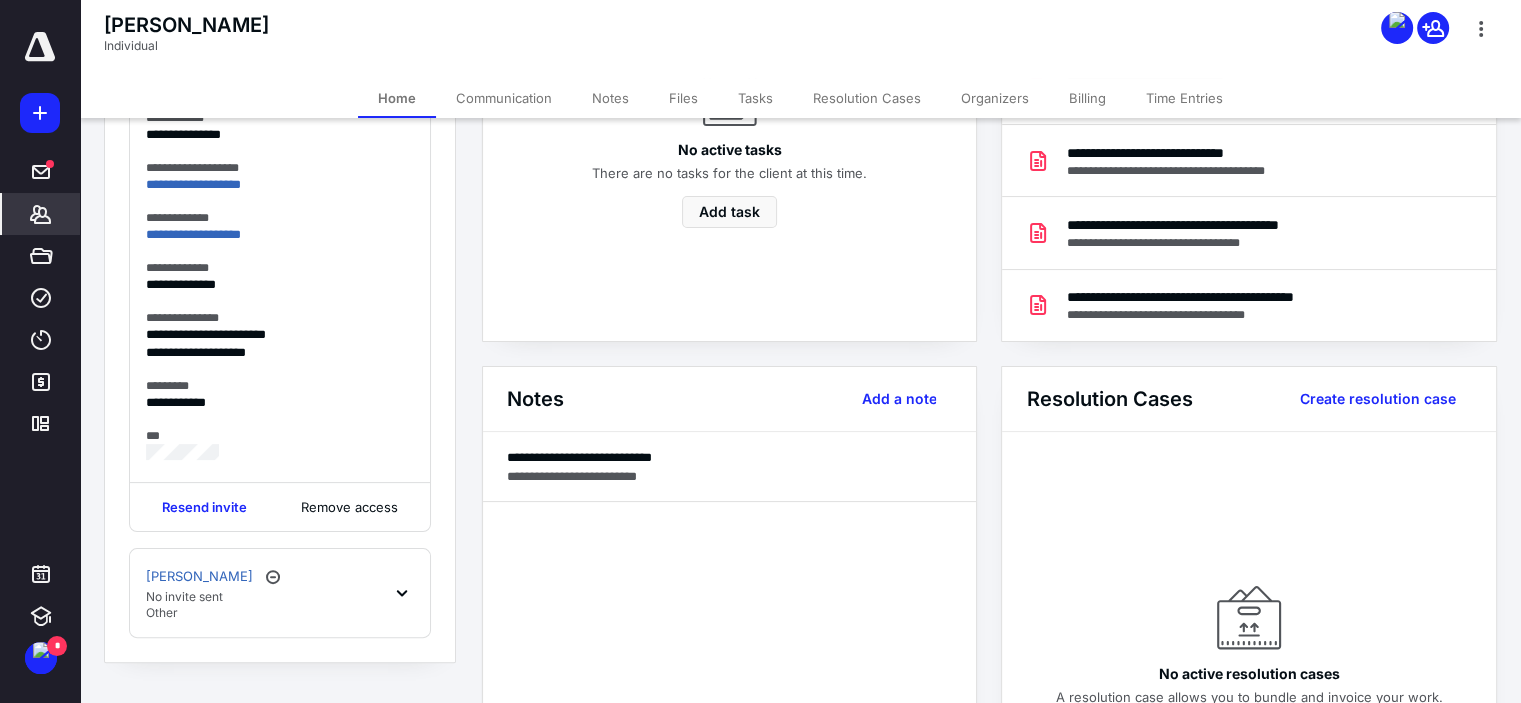 click 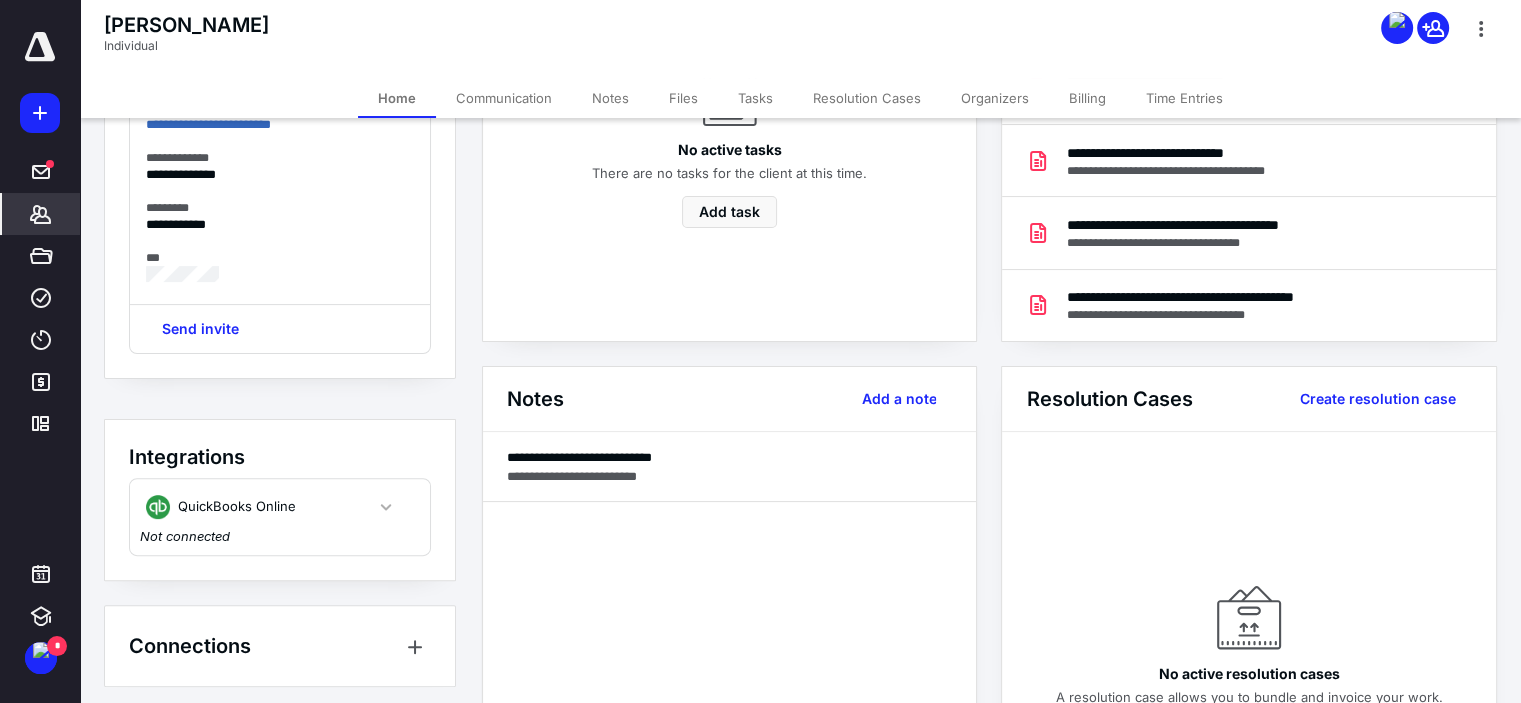 scroll, scrollTop: 316, scrollLeft: 0, axis: vertical 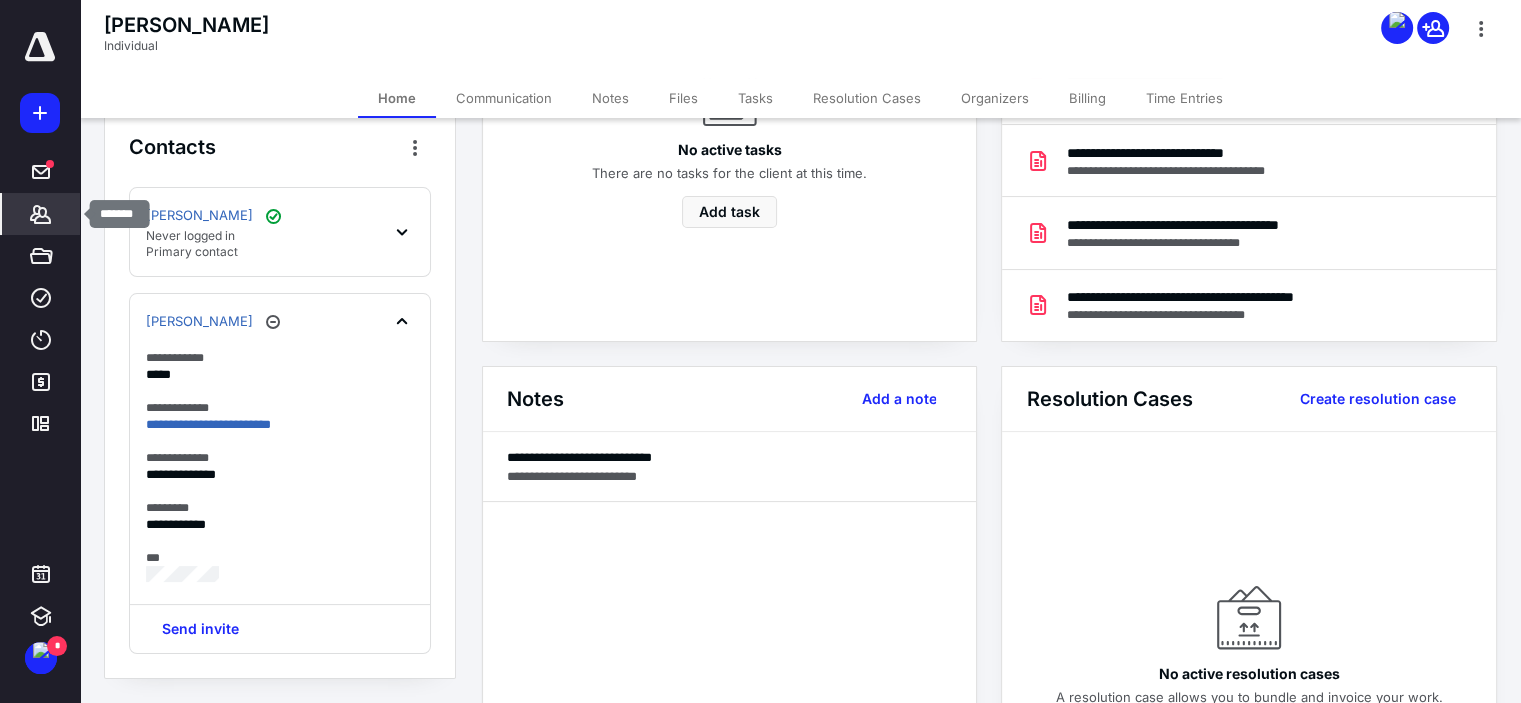 click on "*******" at bounding box center (41, 214) 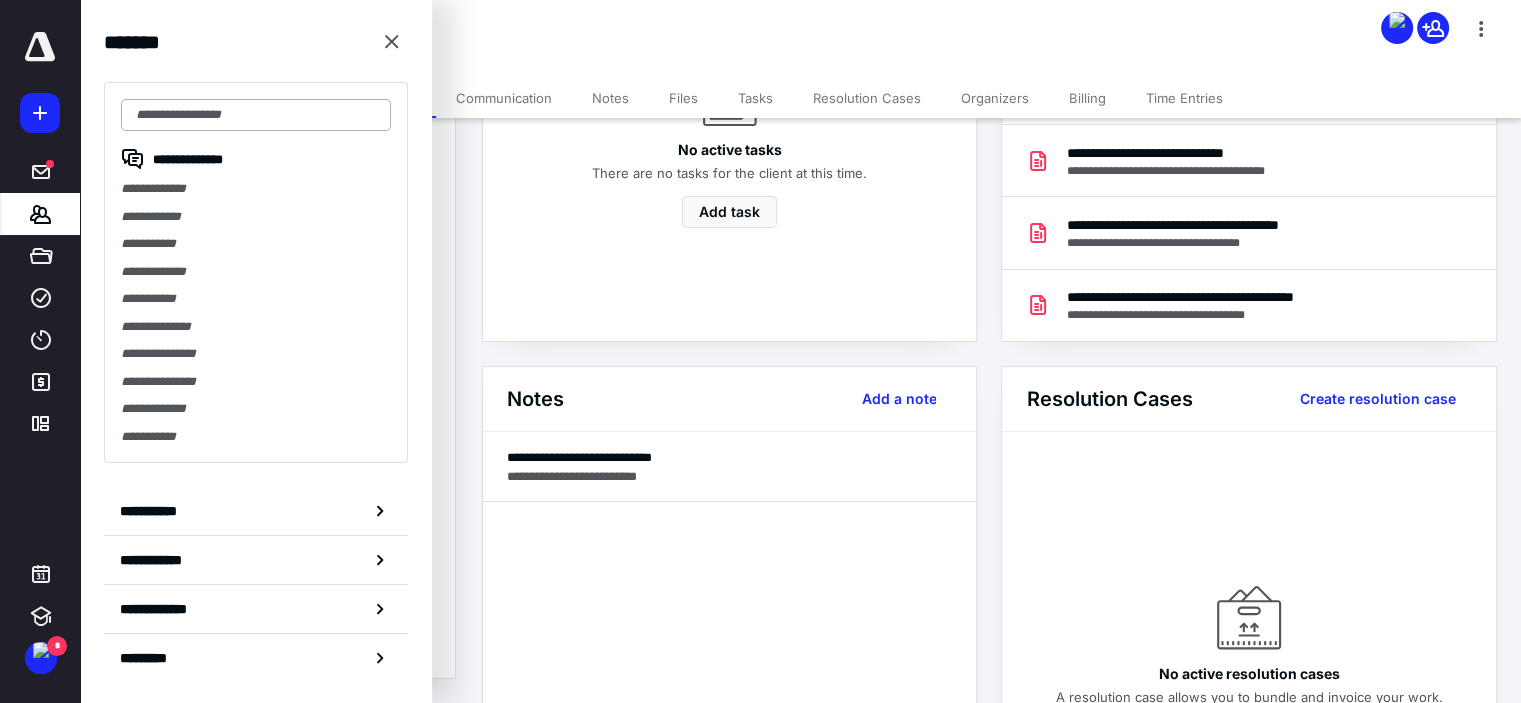 click at bounding box center (256, 115) 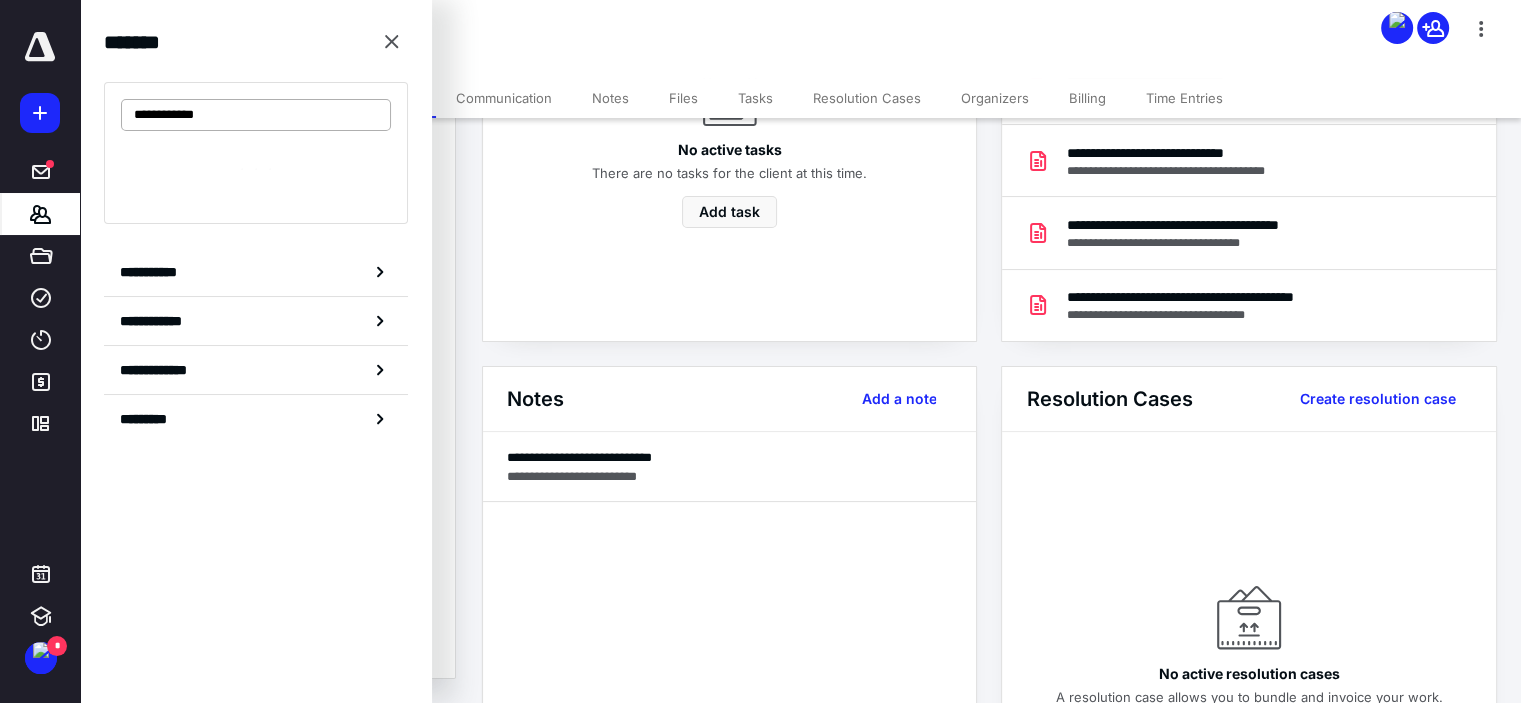 type on "**********" 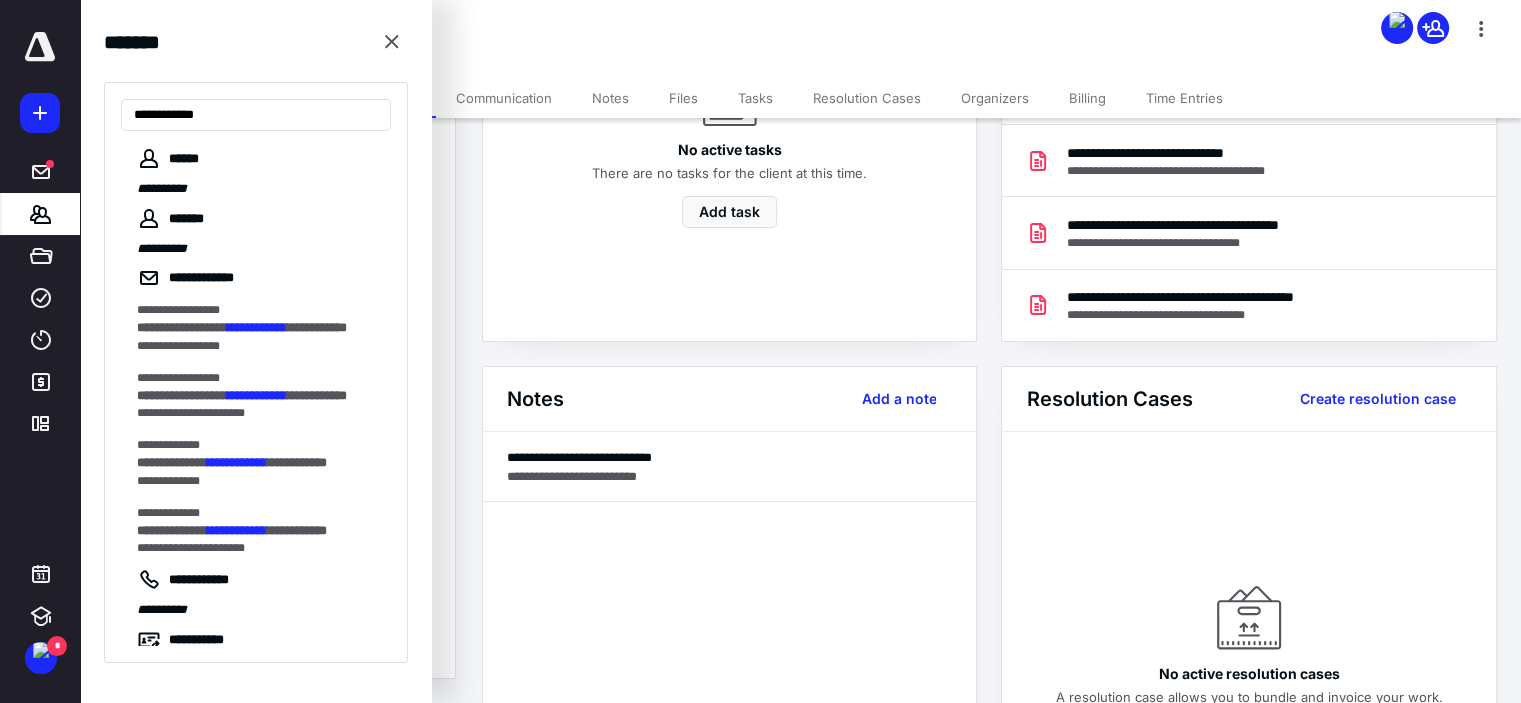 drag, startPoint x: 156, startPoint y: 455, endPoint x: 155, endPoint y: 432, distance: 23.021729 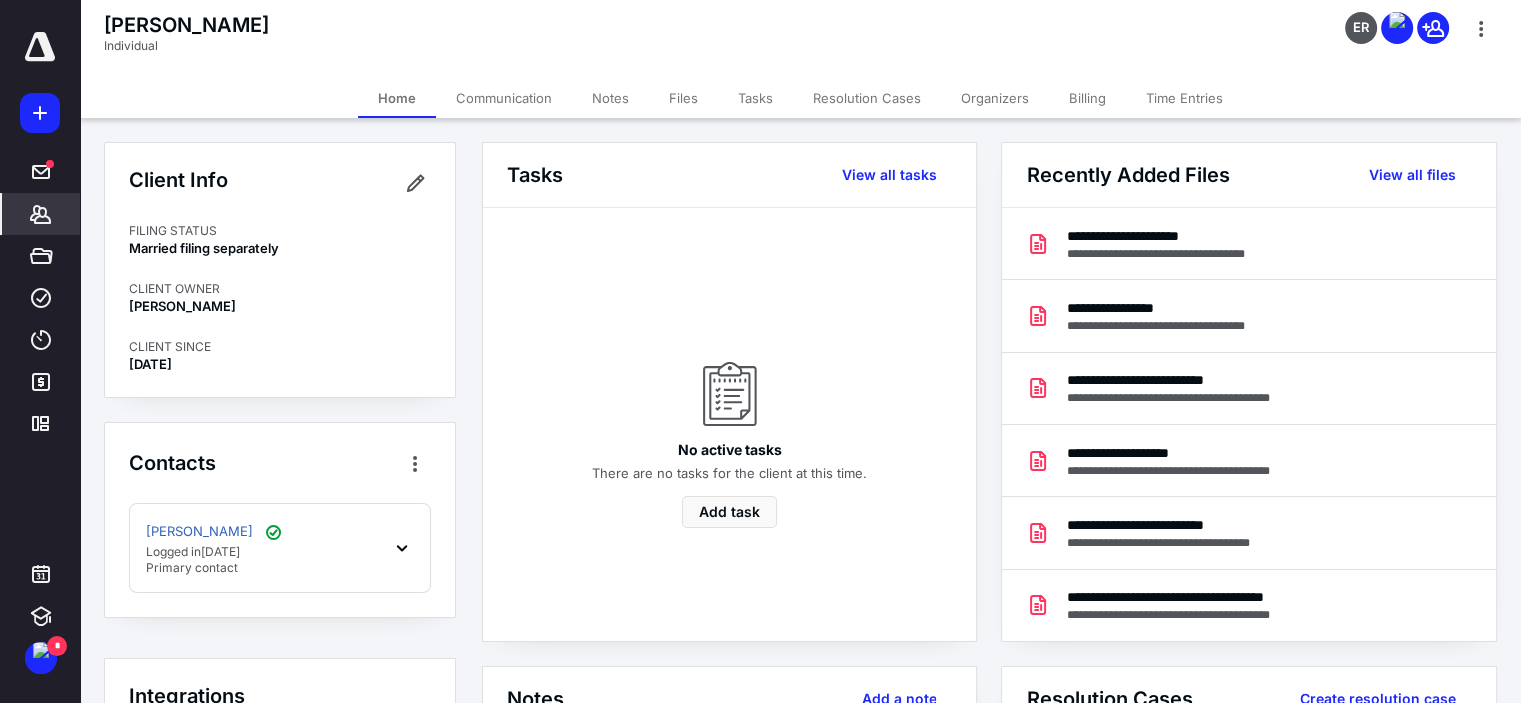 click on "Billing" at bounding box center (1087, 98) 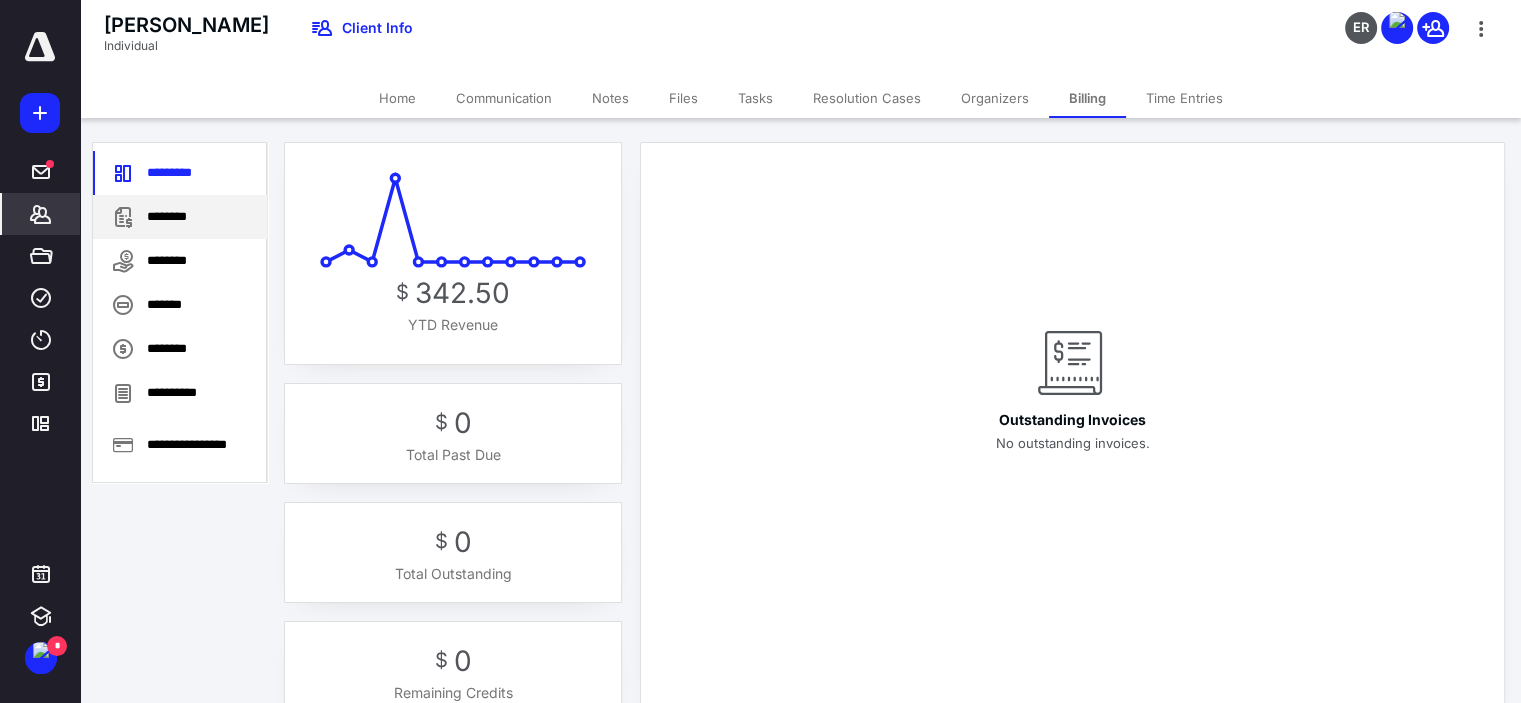 click on "********" at bounding box center [180, 217] 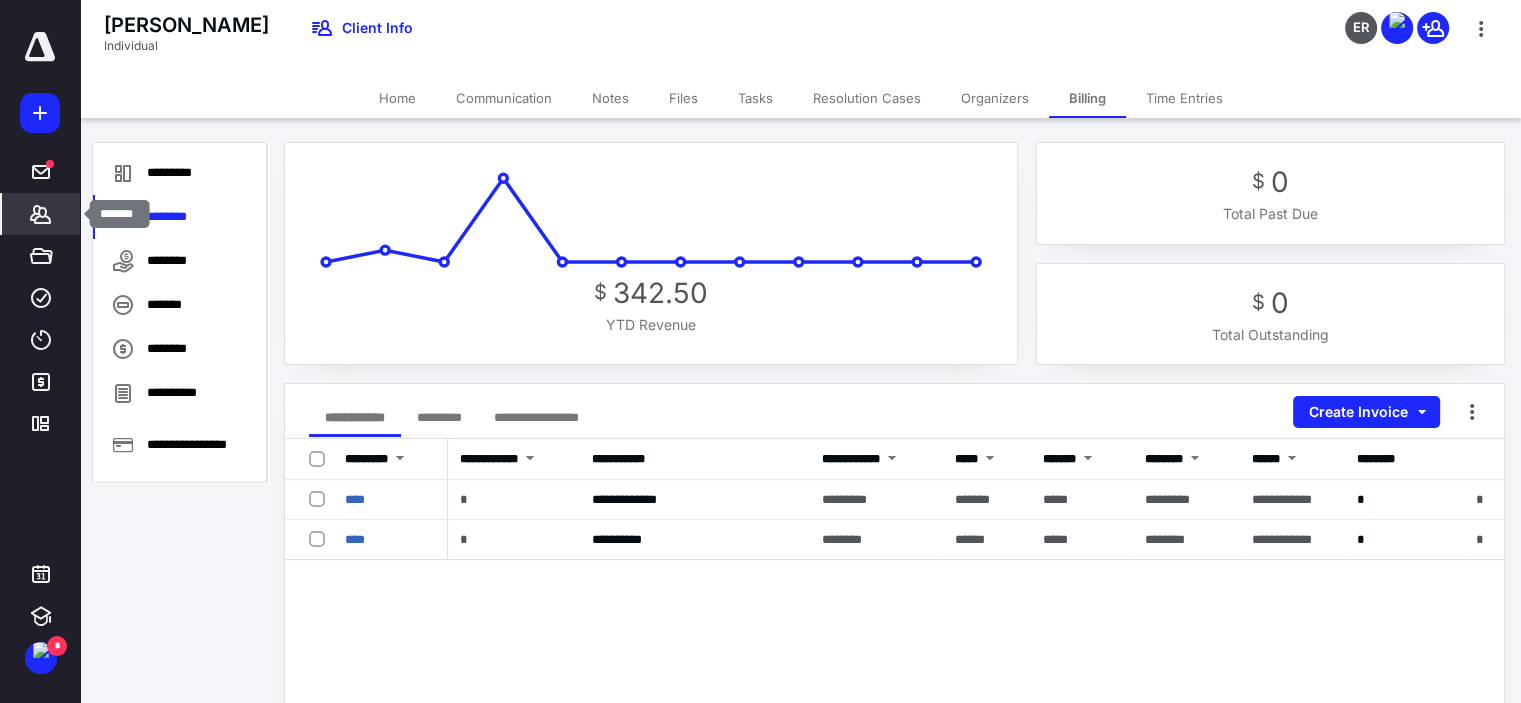 click 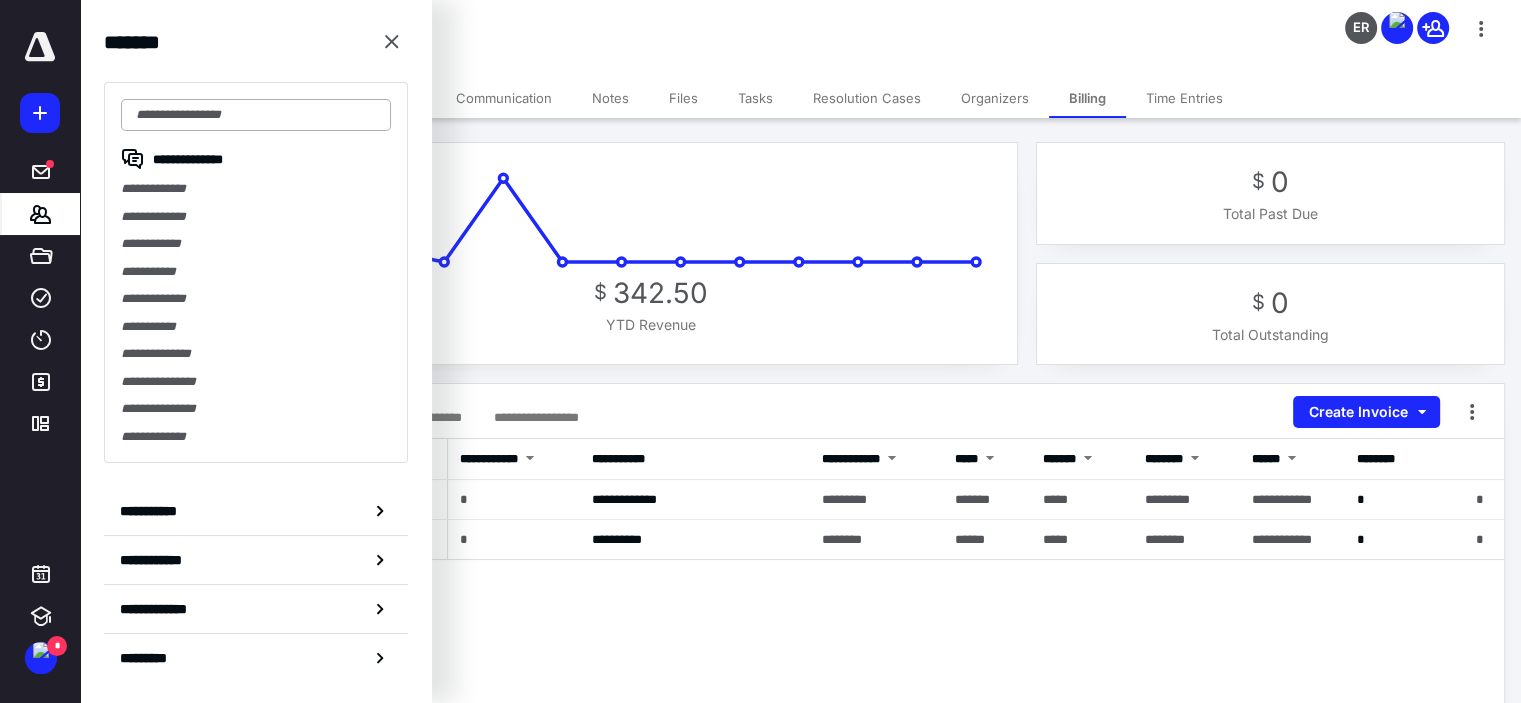 click at bounding box center [256, 115] 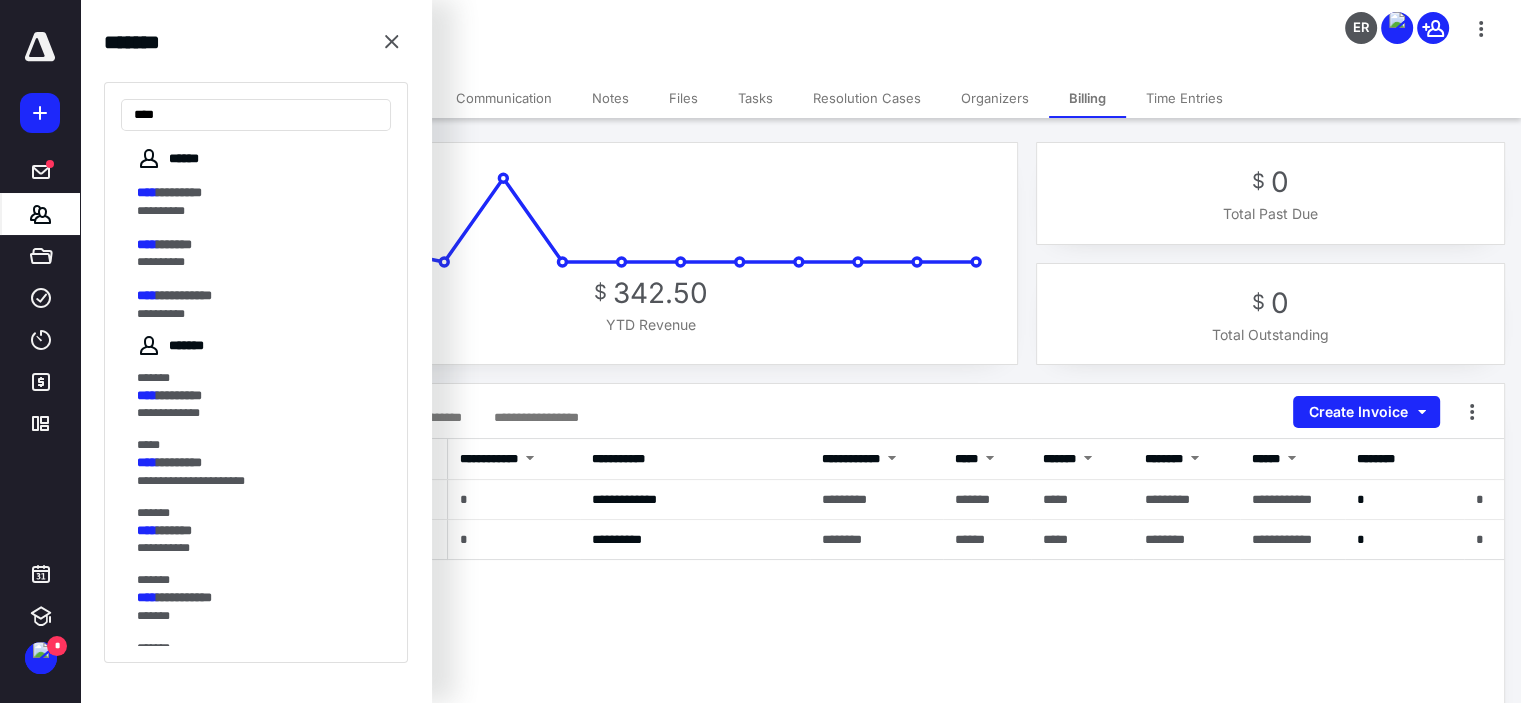 type on "****" 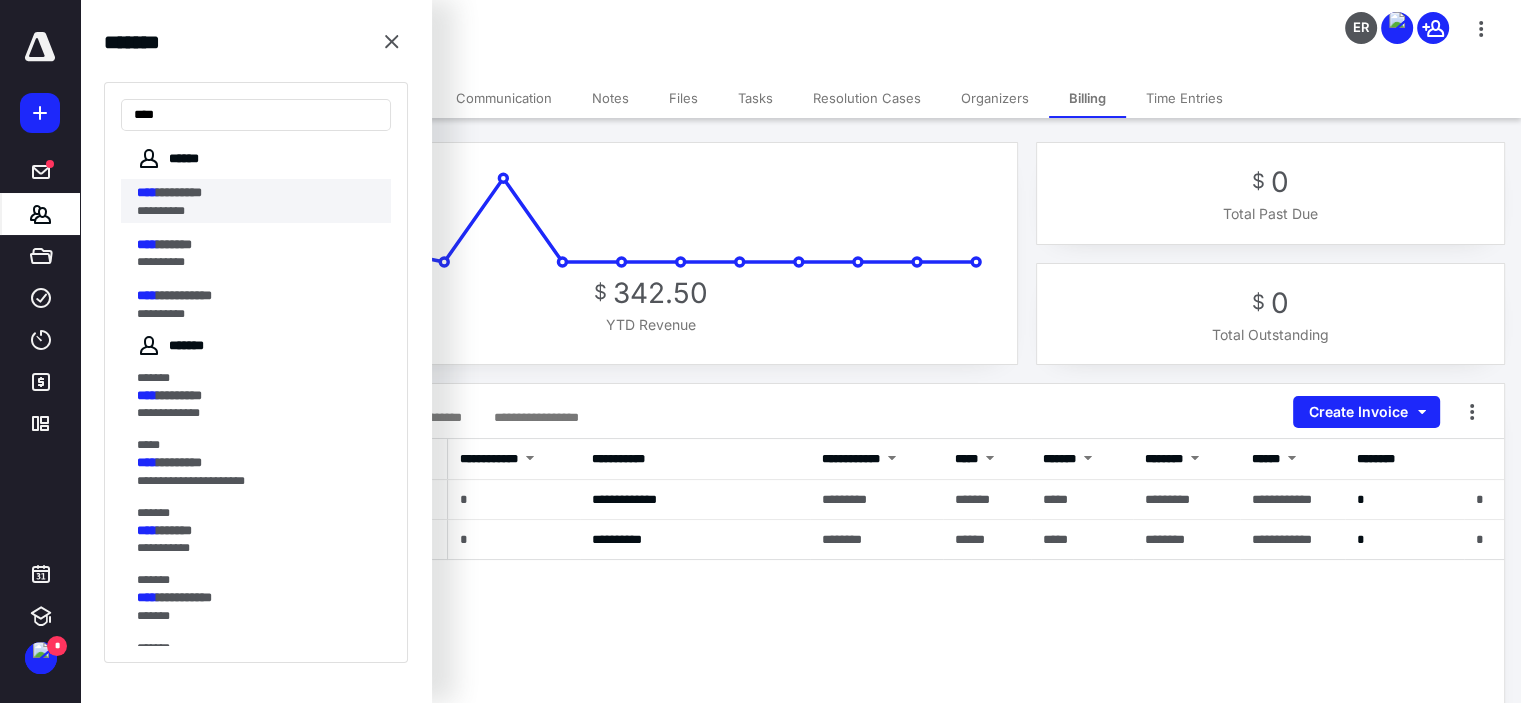 drag, startPoint x: 268, startPoint y: 175, endPoint x: 256, endPoint y: 183, distance: 14.422205 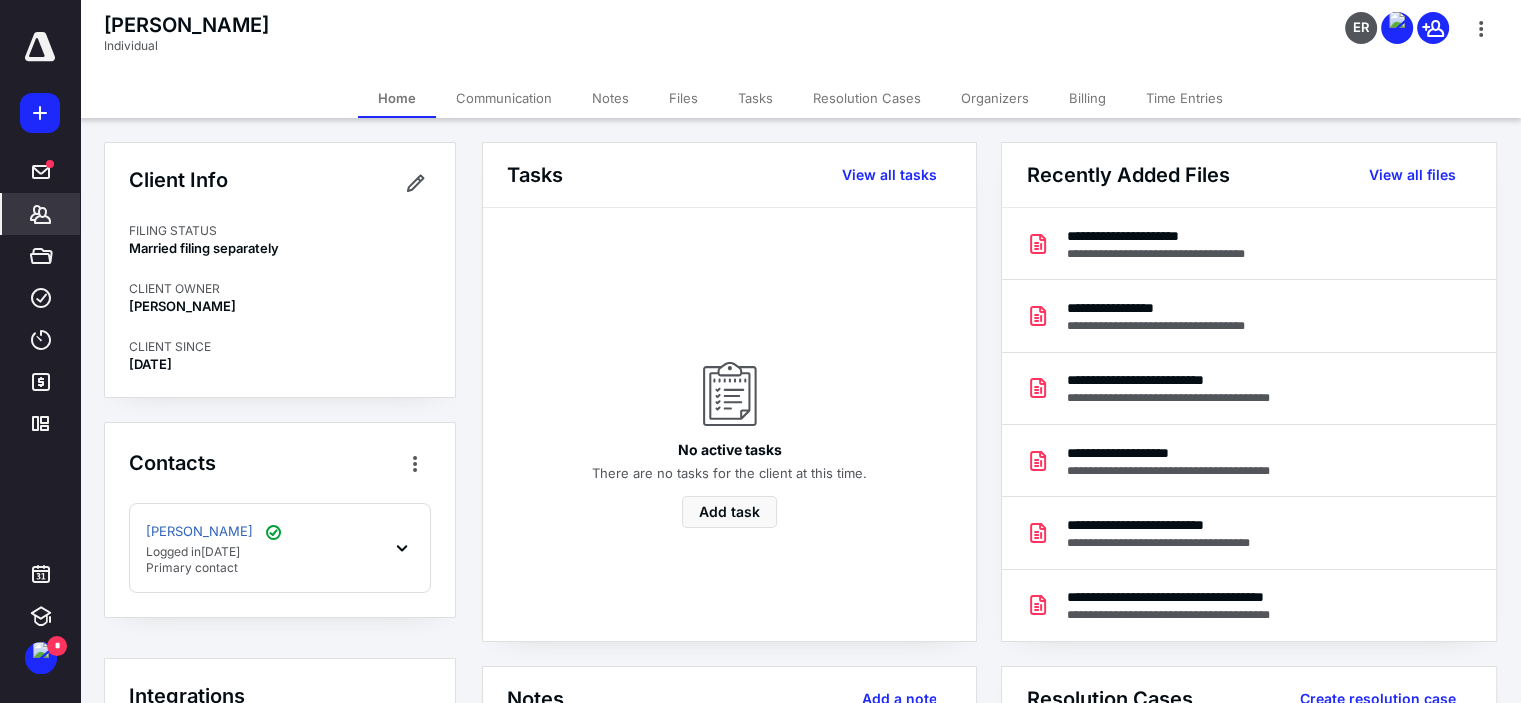 click 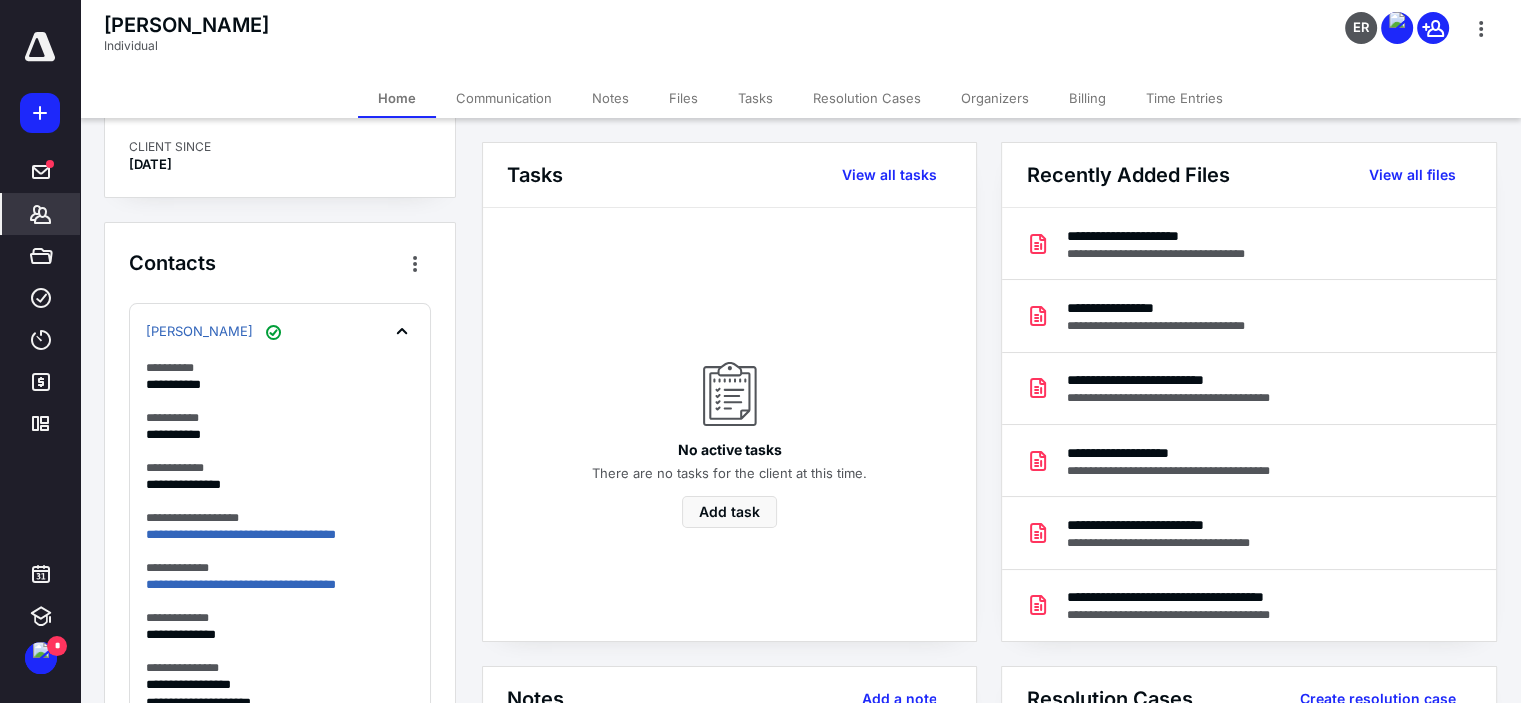 scroll, scrollTop: 300, scrollLeft: 0, axis: vertical 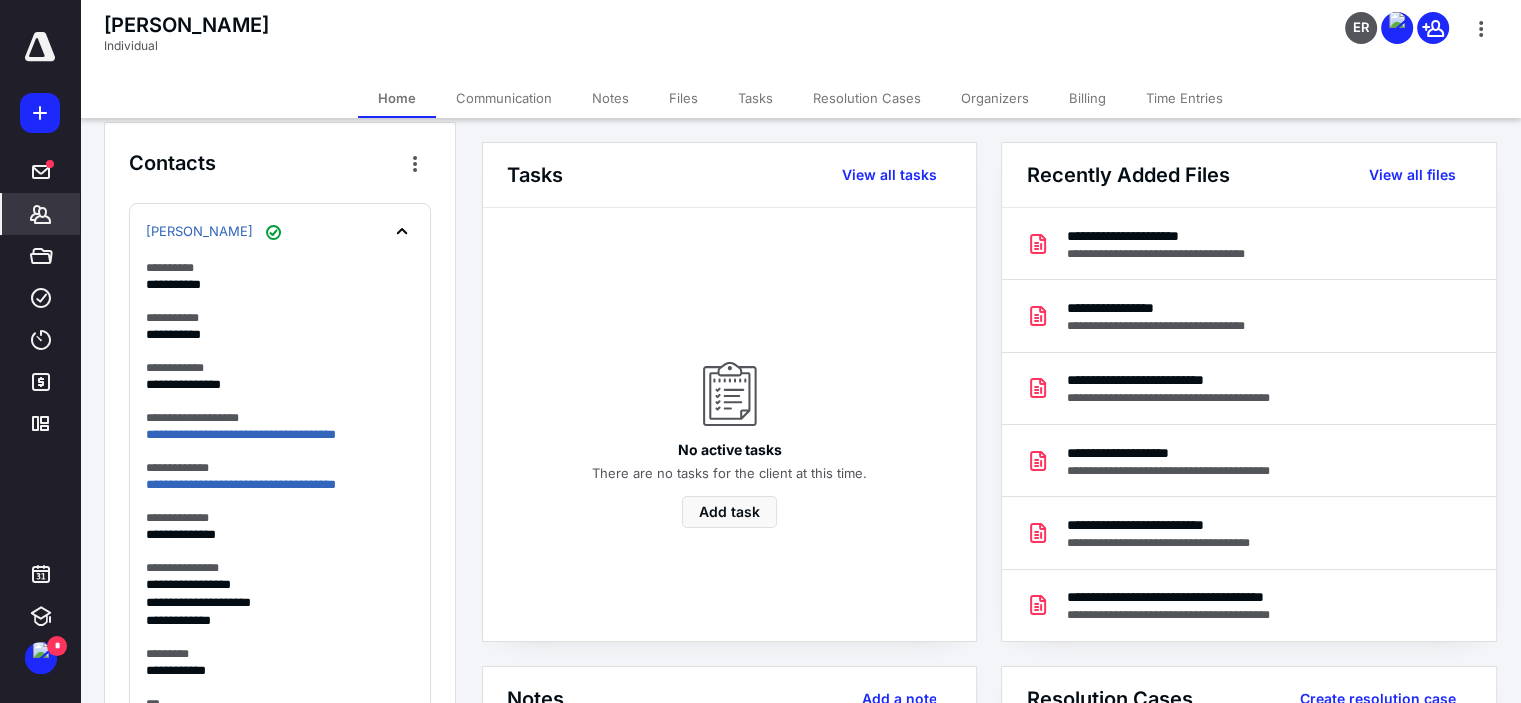 click on "Billing" at bounding box center [1087, 98] 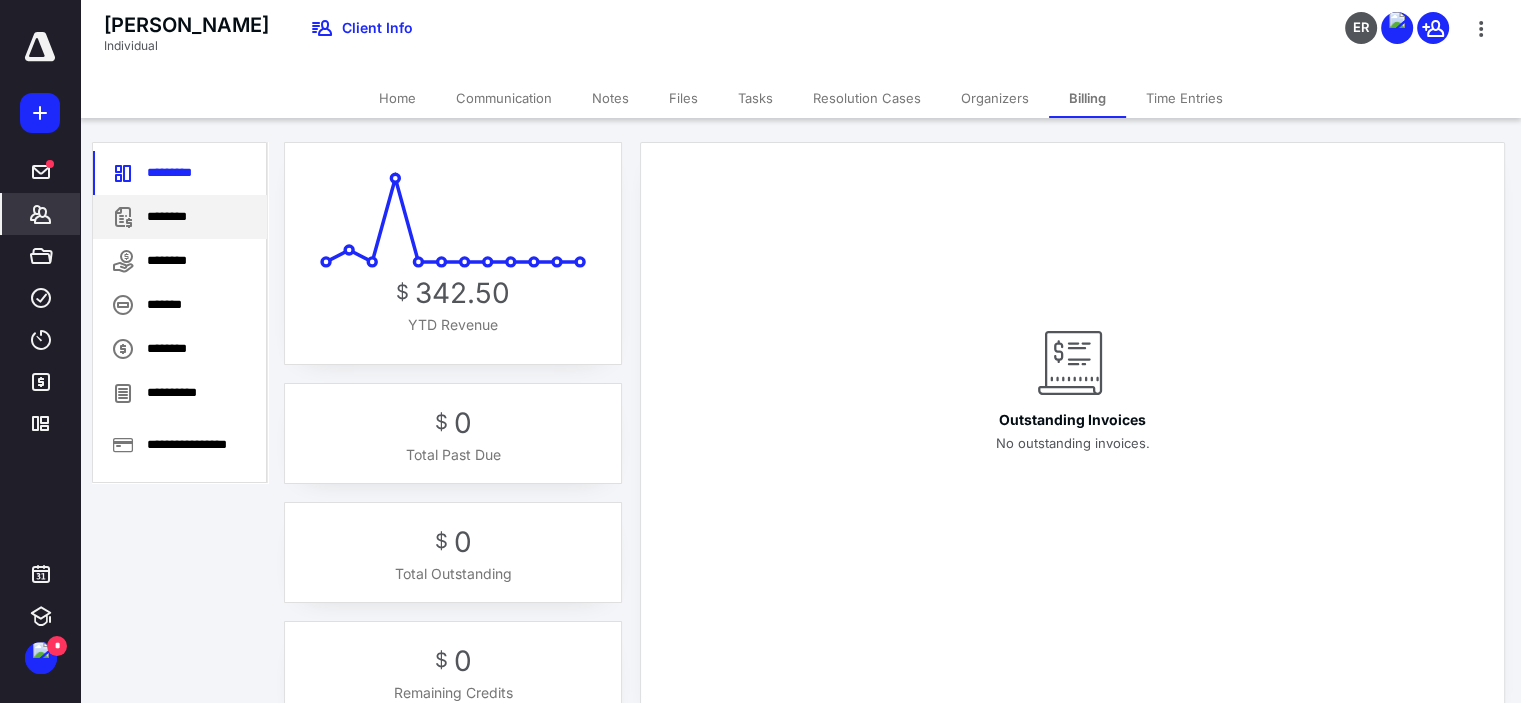 click on "********" at bounding box center (180, 217) 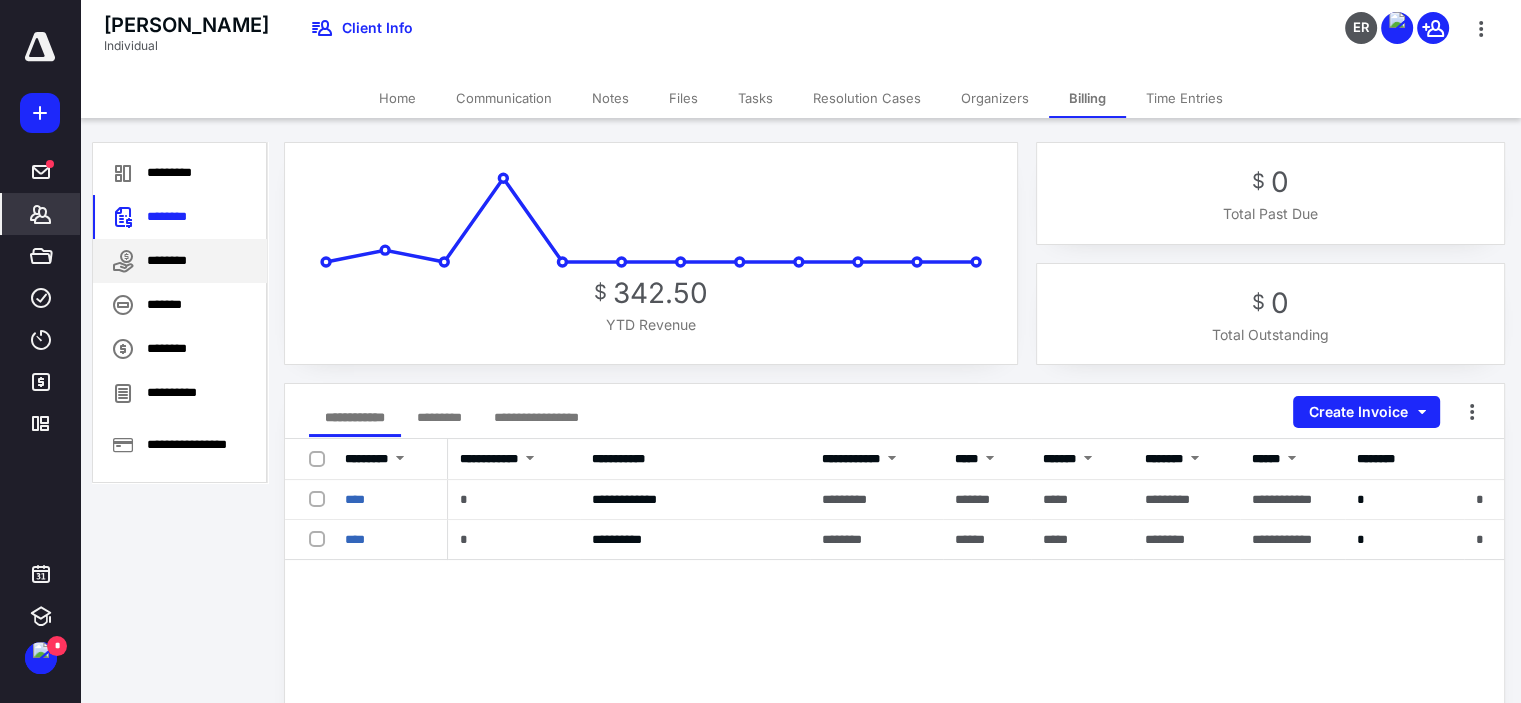 drag, startPoint x: 189, startPoint y: 261, endPoint x: 199, endPoint y: 256, distance: 11.18034 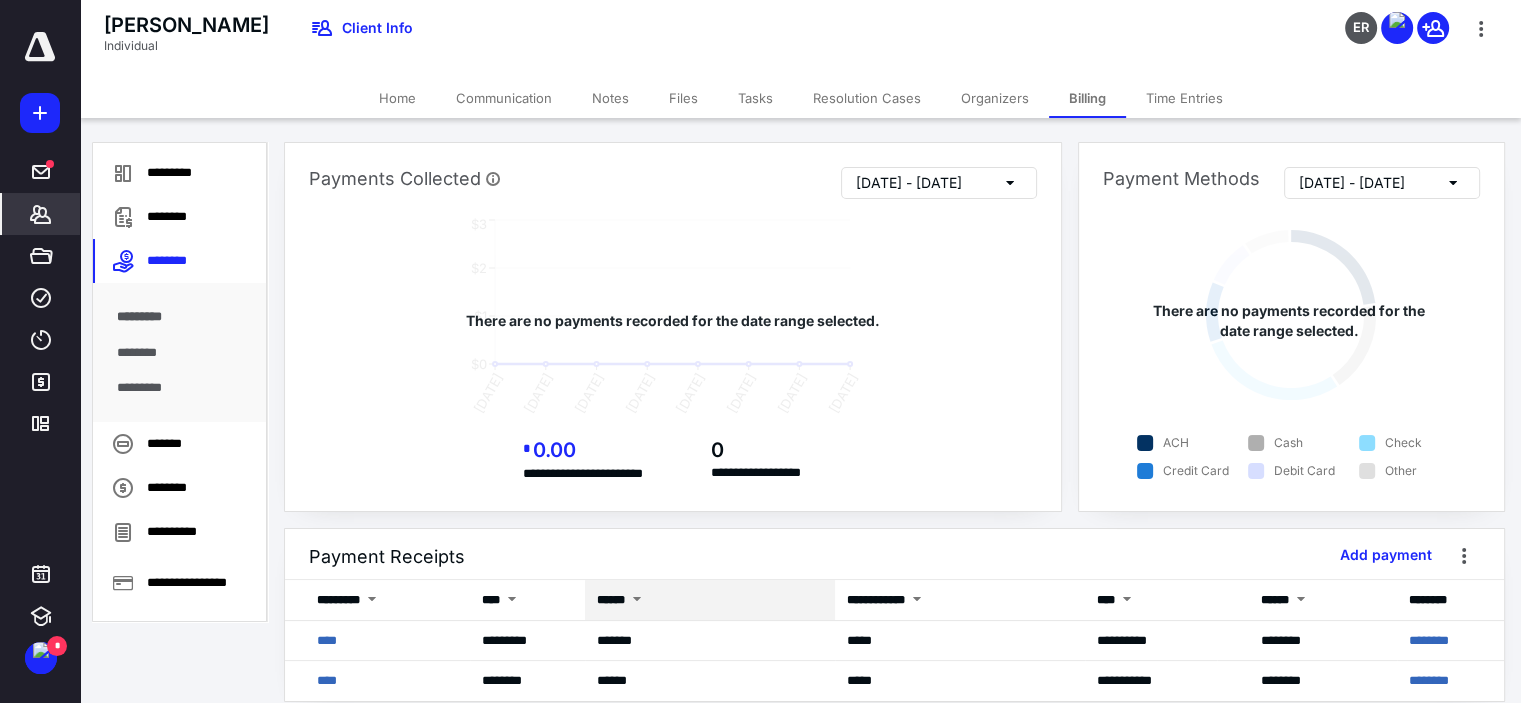 scroll, scrollTop: 41, scrollLeft: 0, axis: vertical 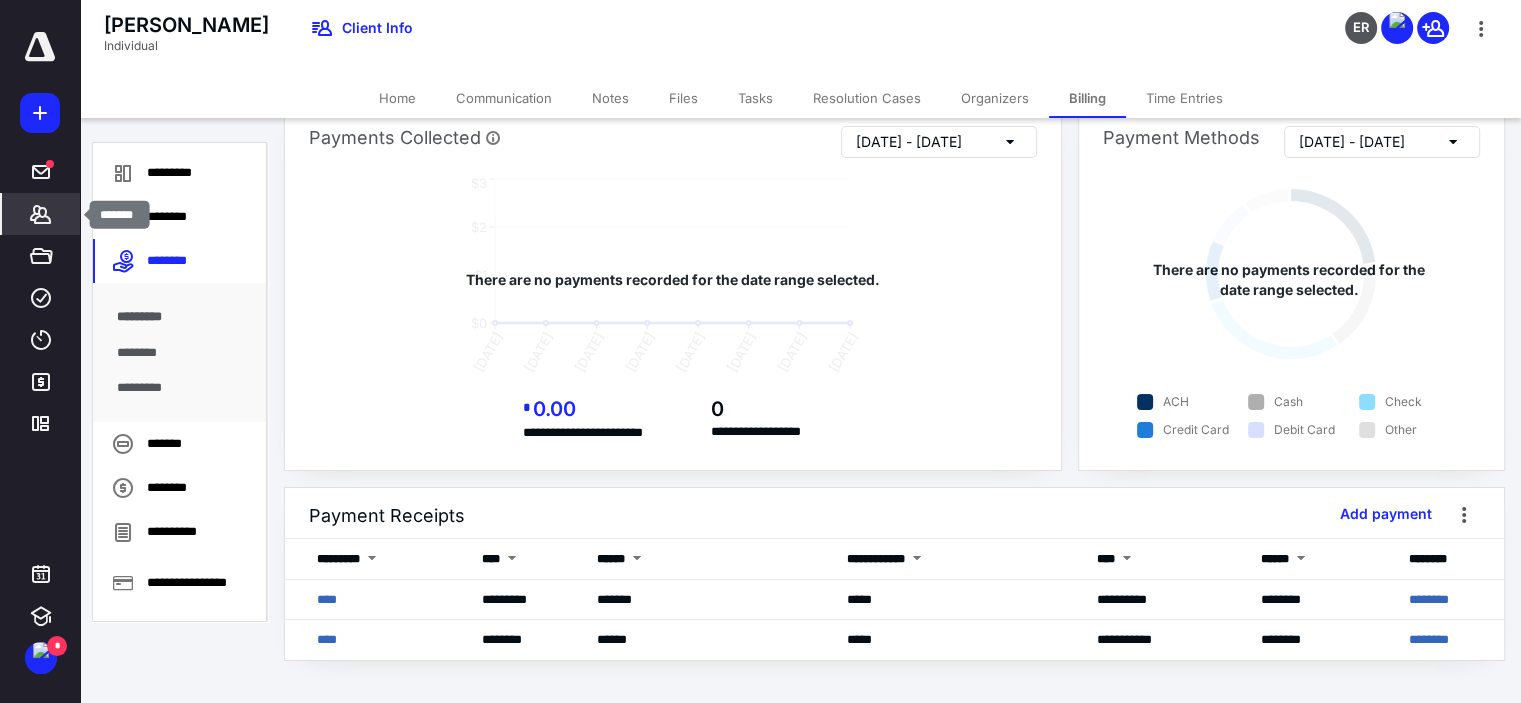 click 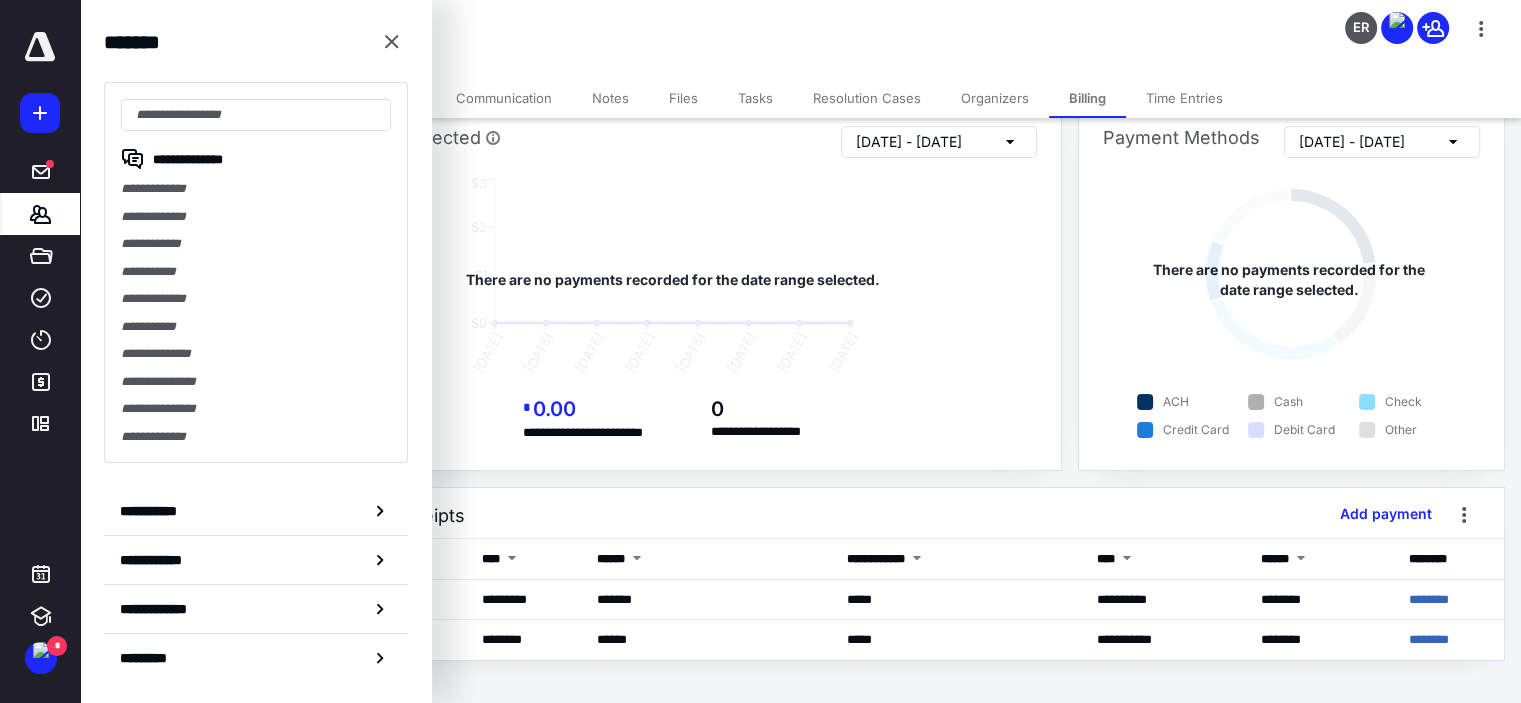 click 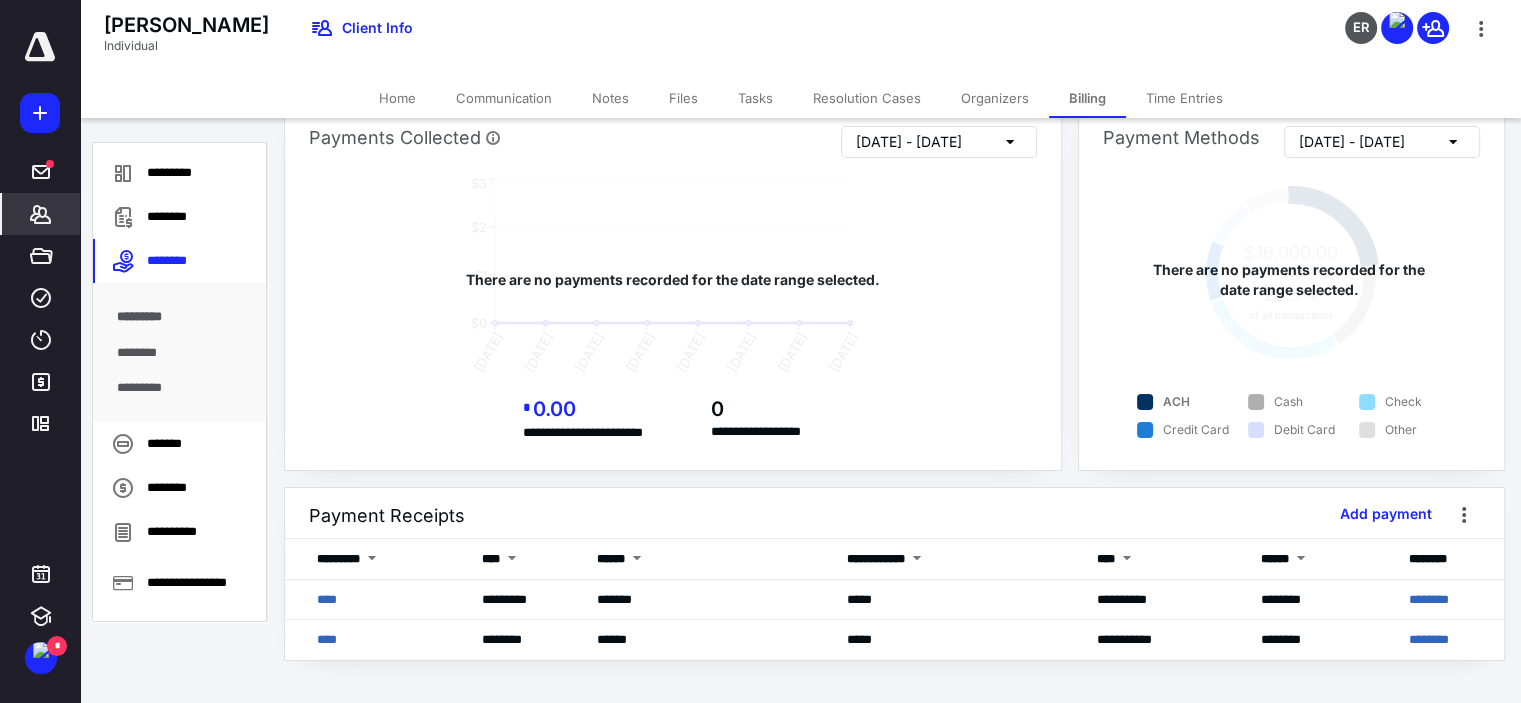 click on "Home" at bounding box center (397, 98) 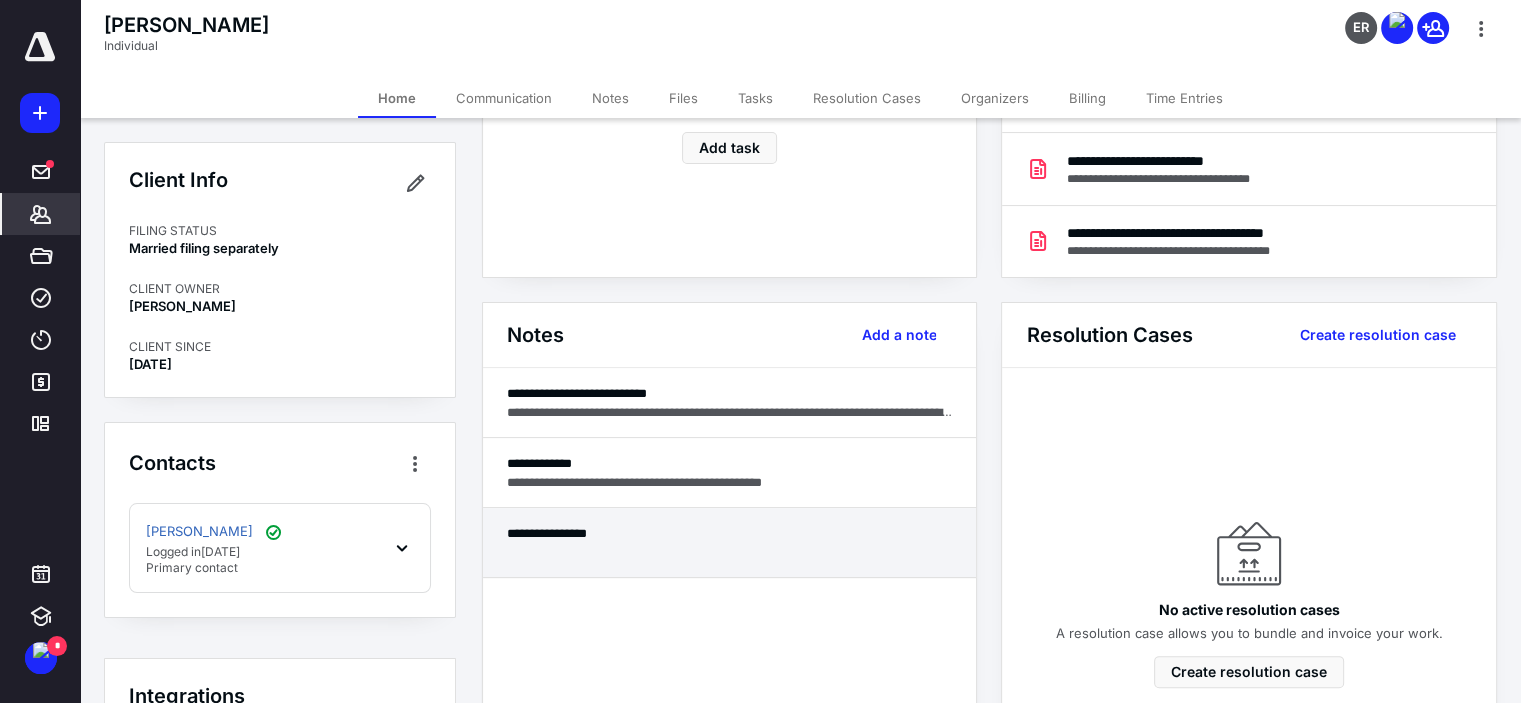 scroll, scrollTop: 0, scrollLeft: 0, axis: both 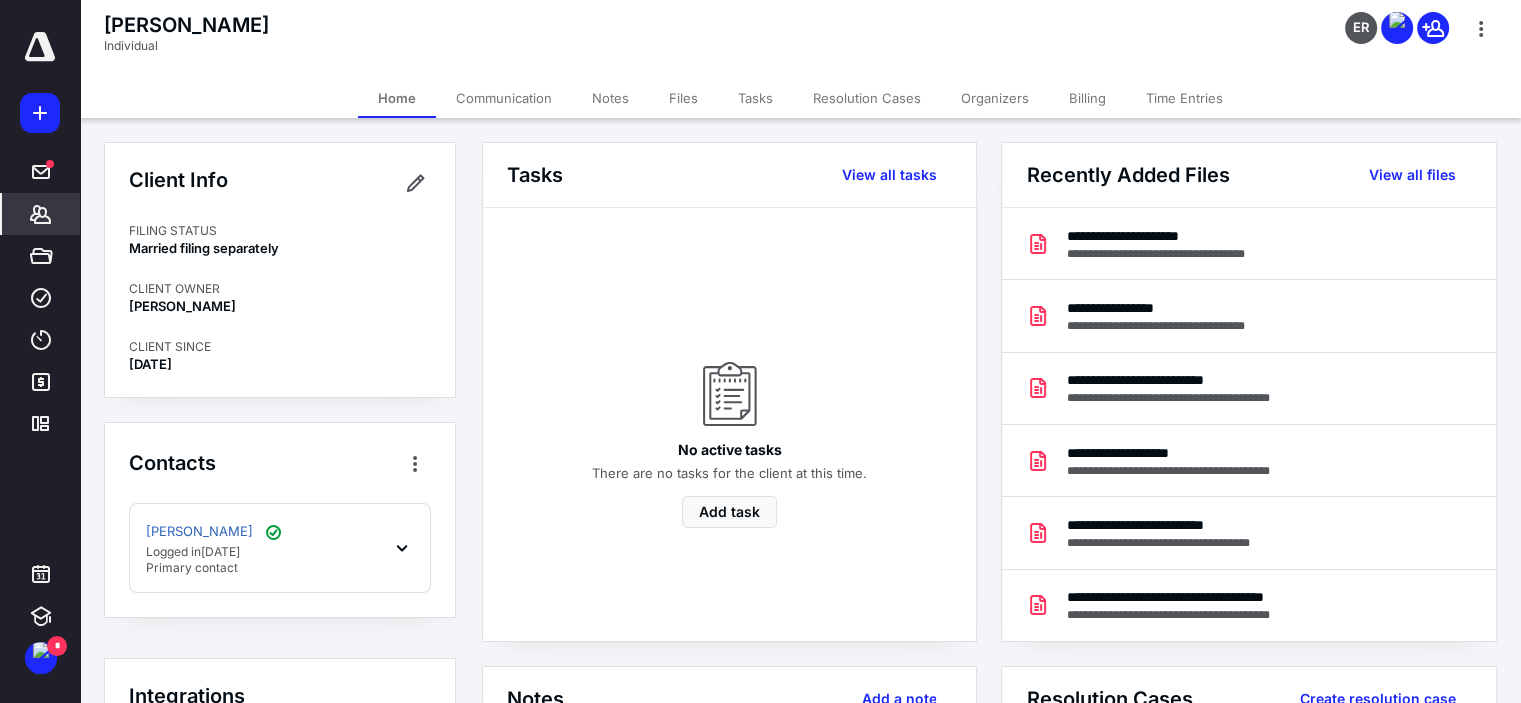 click on "Billing" at bounding box center (1087, 98) 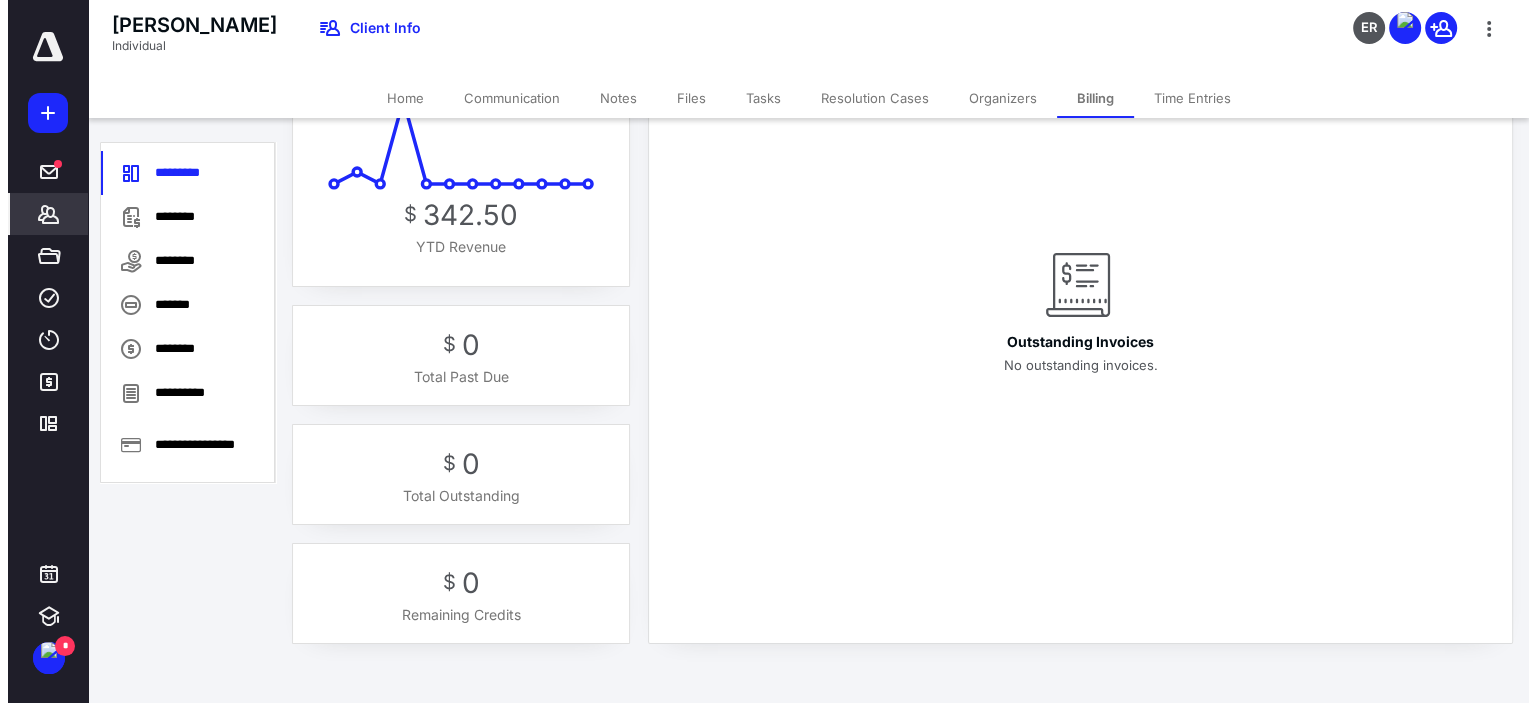 scroll, scrollTop: 0, scrollLeft: 0, axis: both 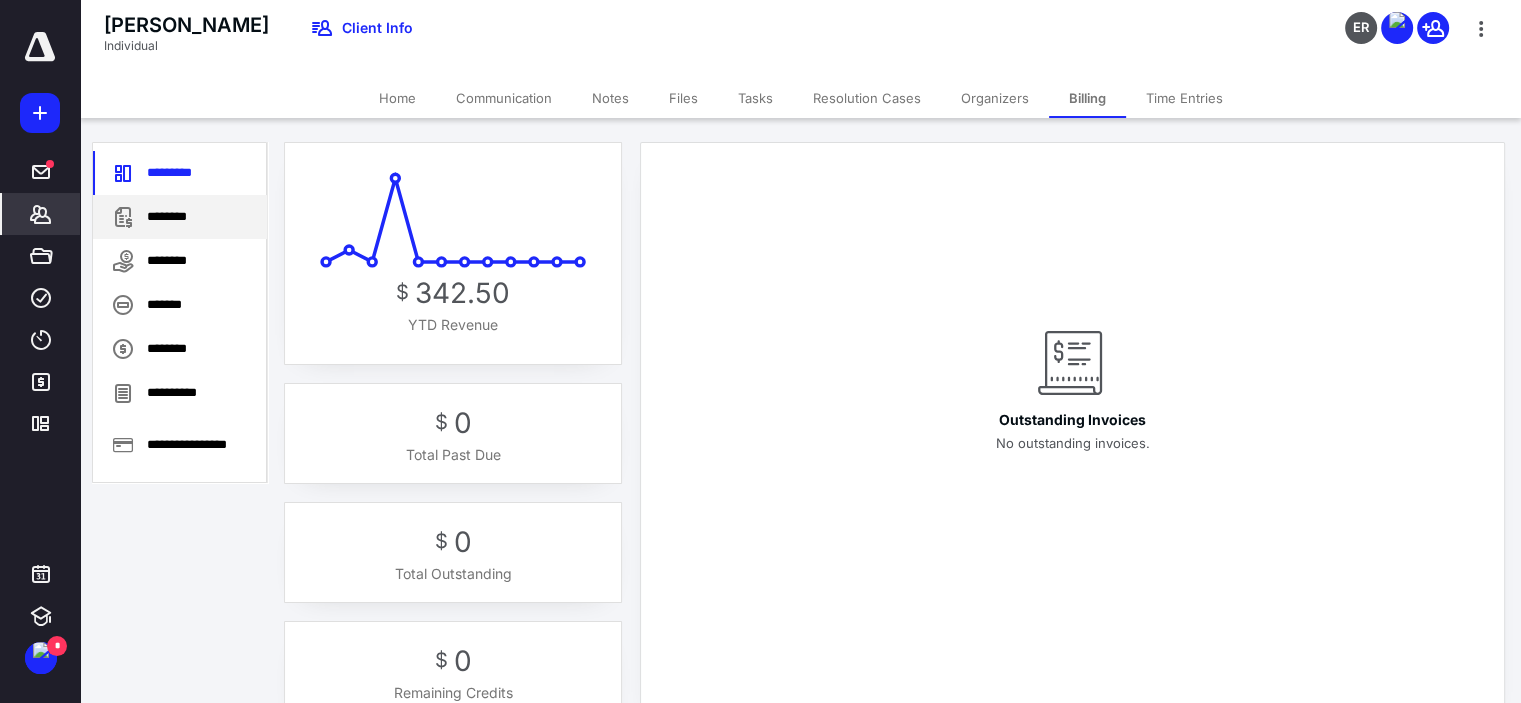 click on "********" at bounding box center (180, 217) 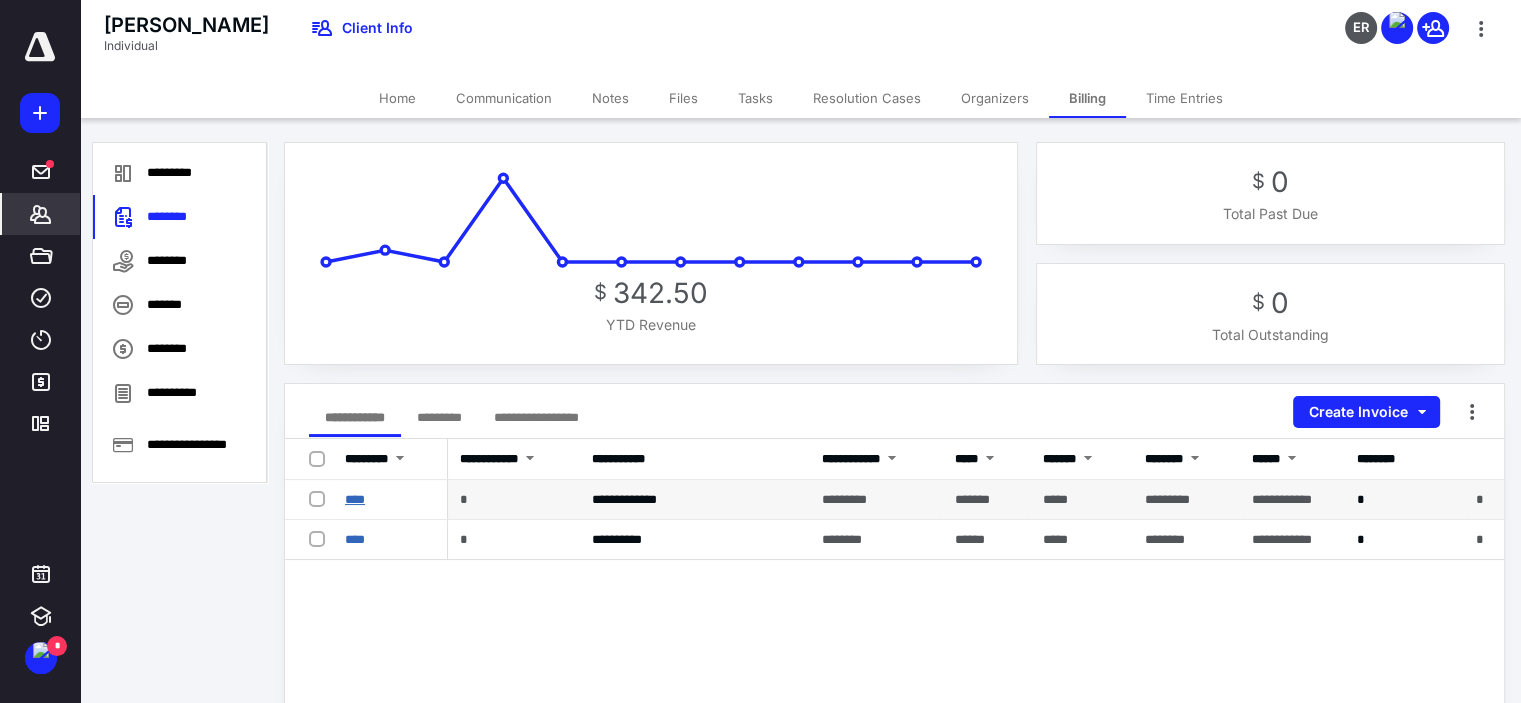 click on "****" at bounding box center (355, 499) 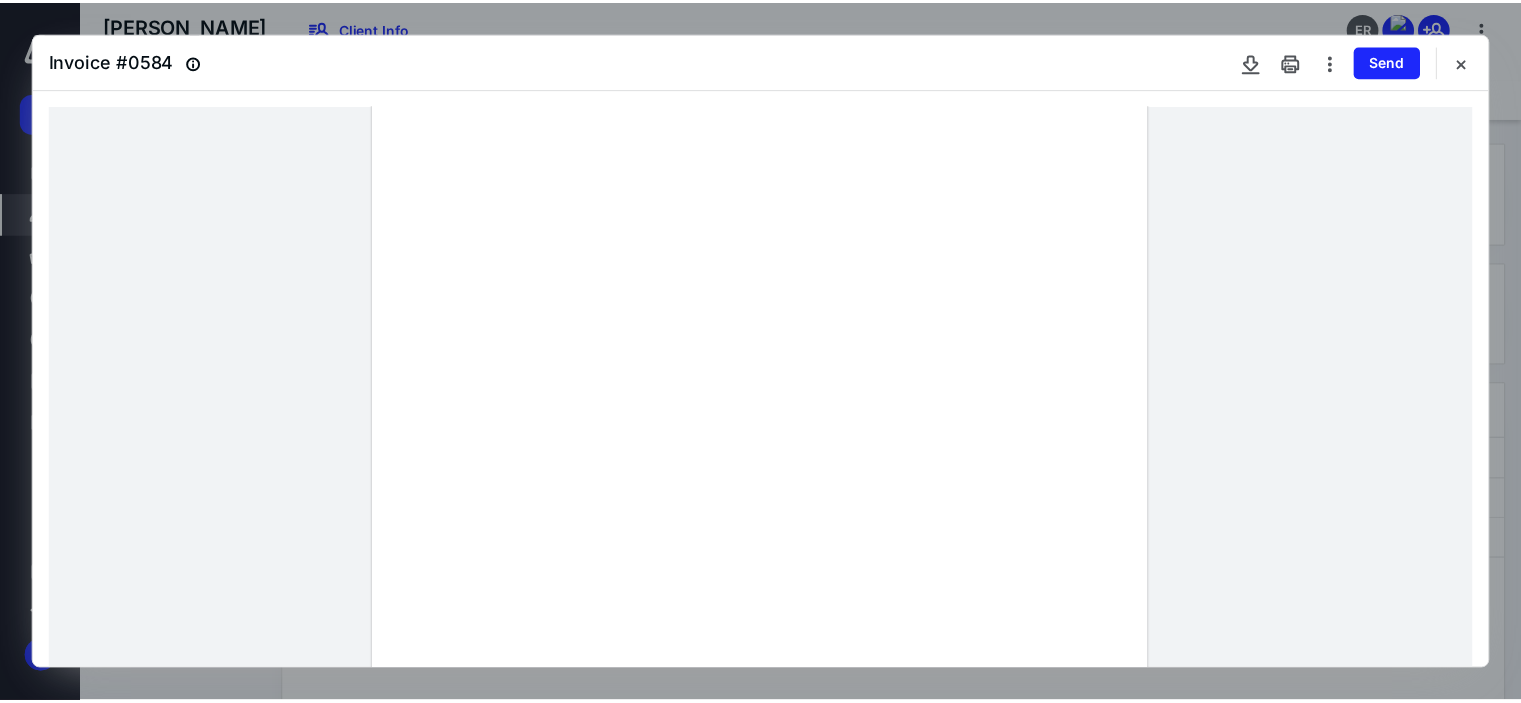 scroll, scrollTop: 0, scrollLeft: 0, axis: both 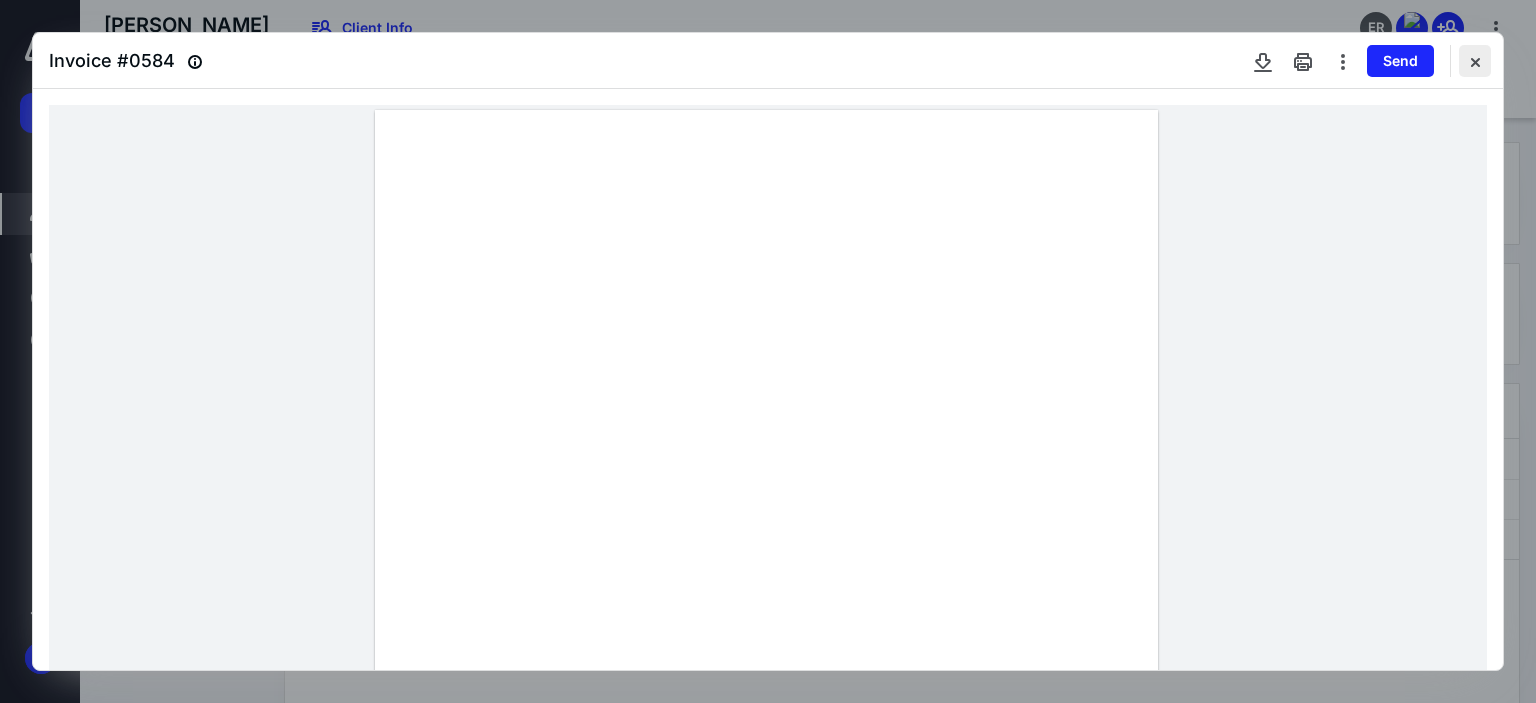 click at bounding box center [1475, 61] 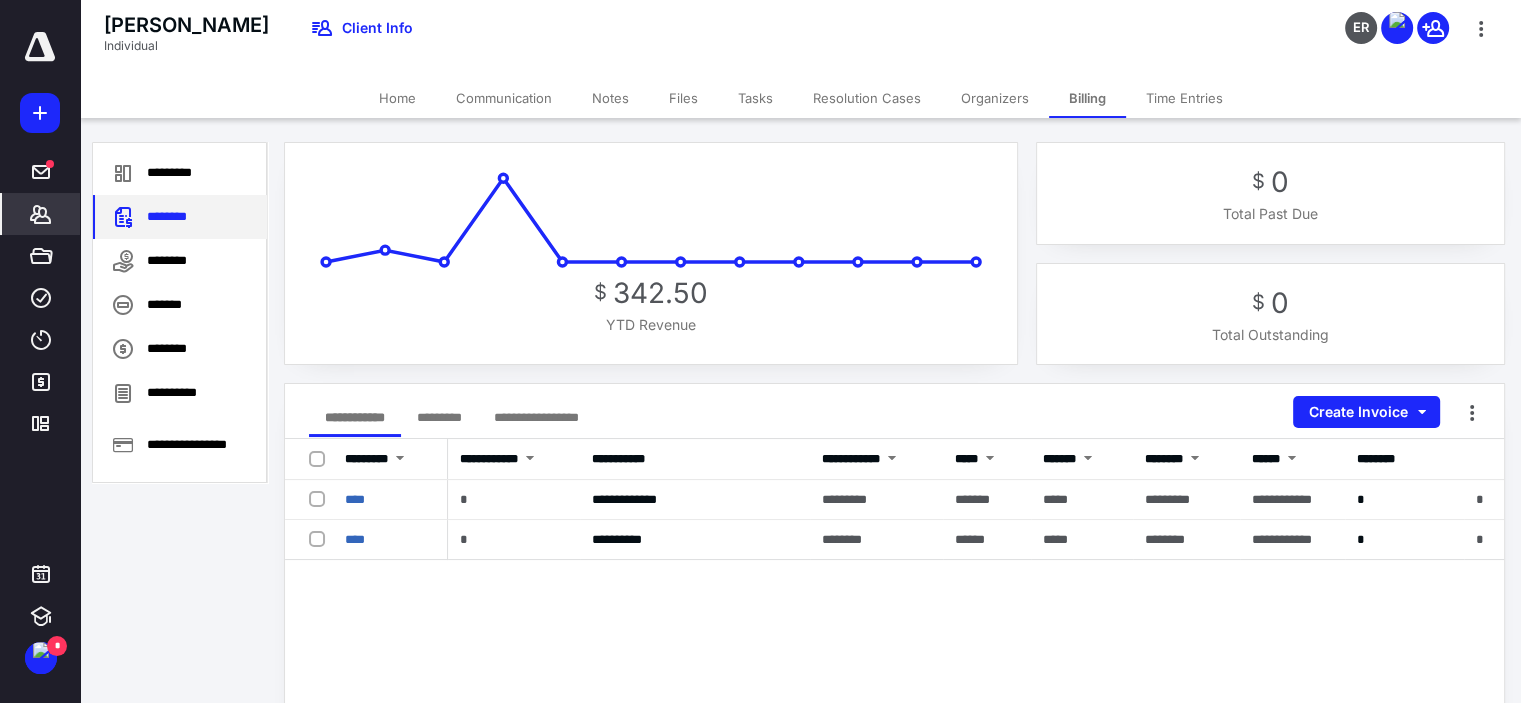 click on "********" at bounding box center (180, 217) 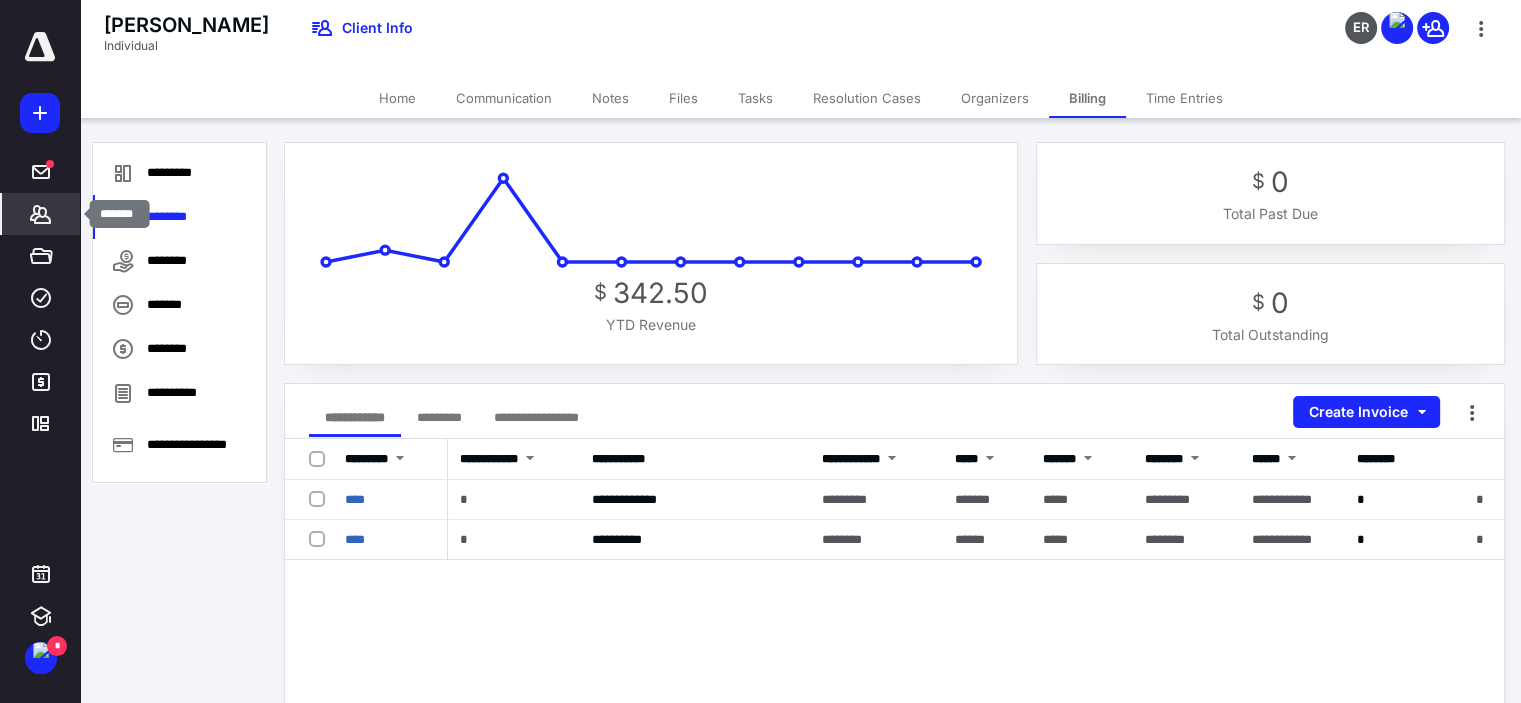 click 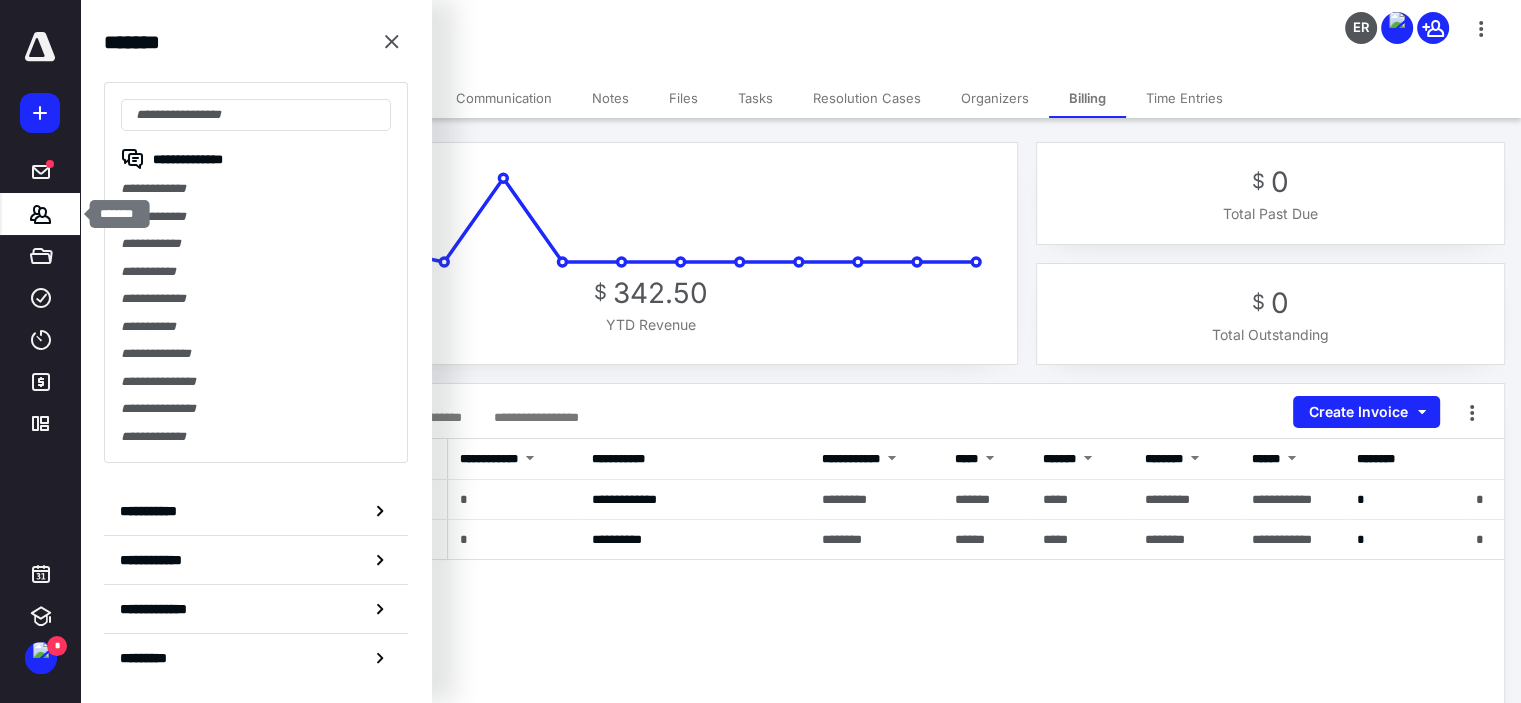 click 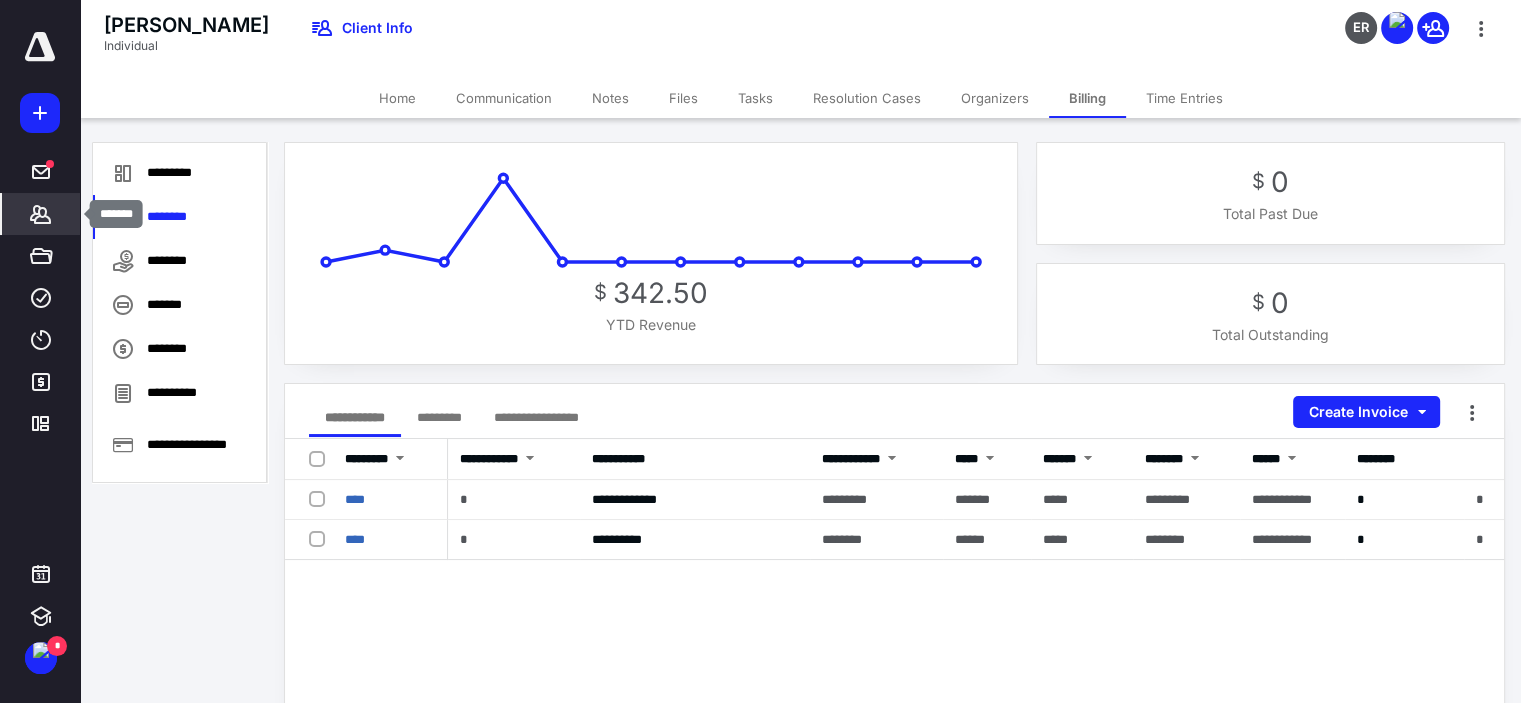 click 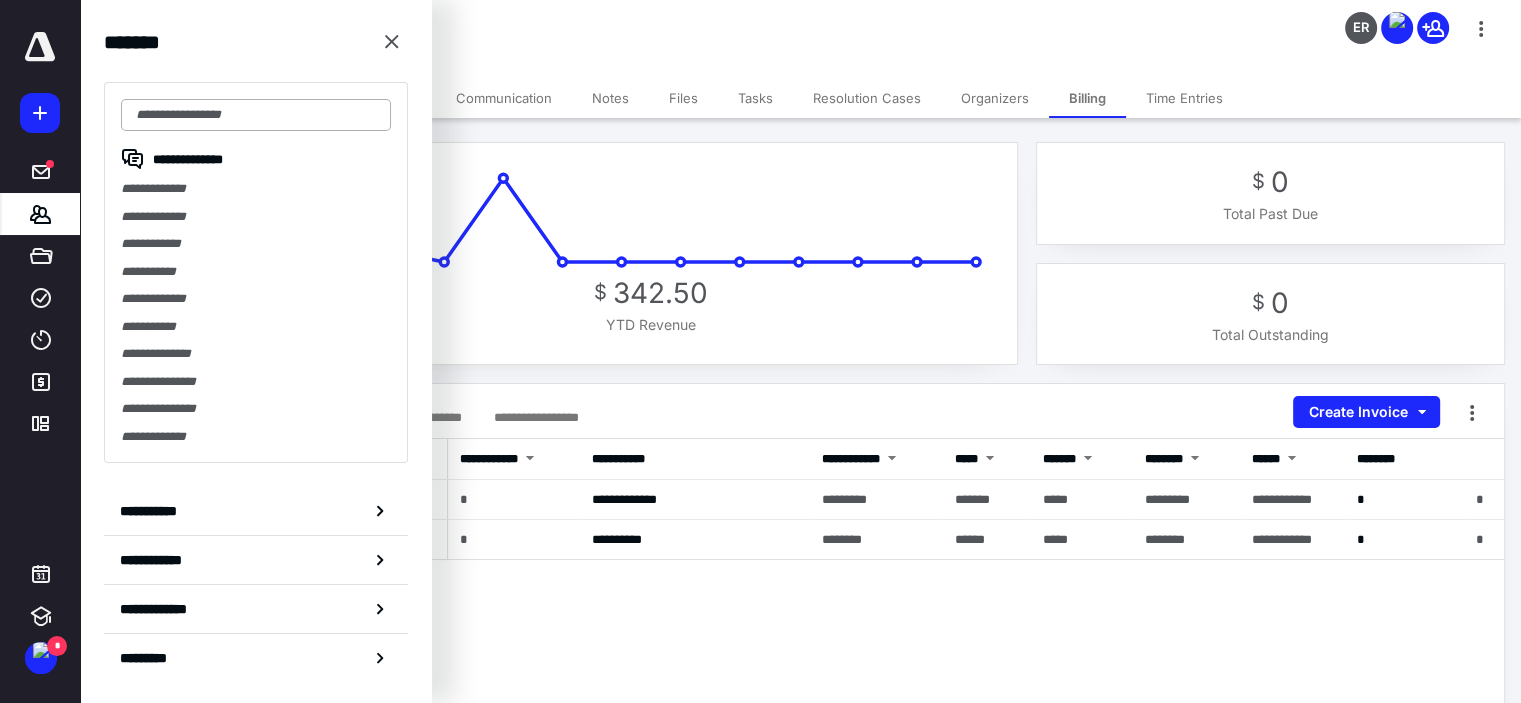 click at bounding box center (256, 115) 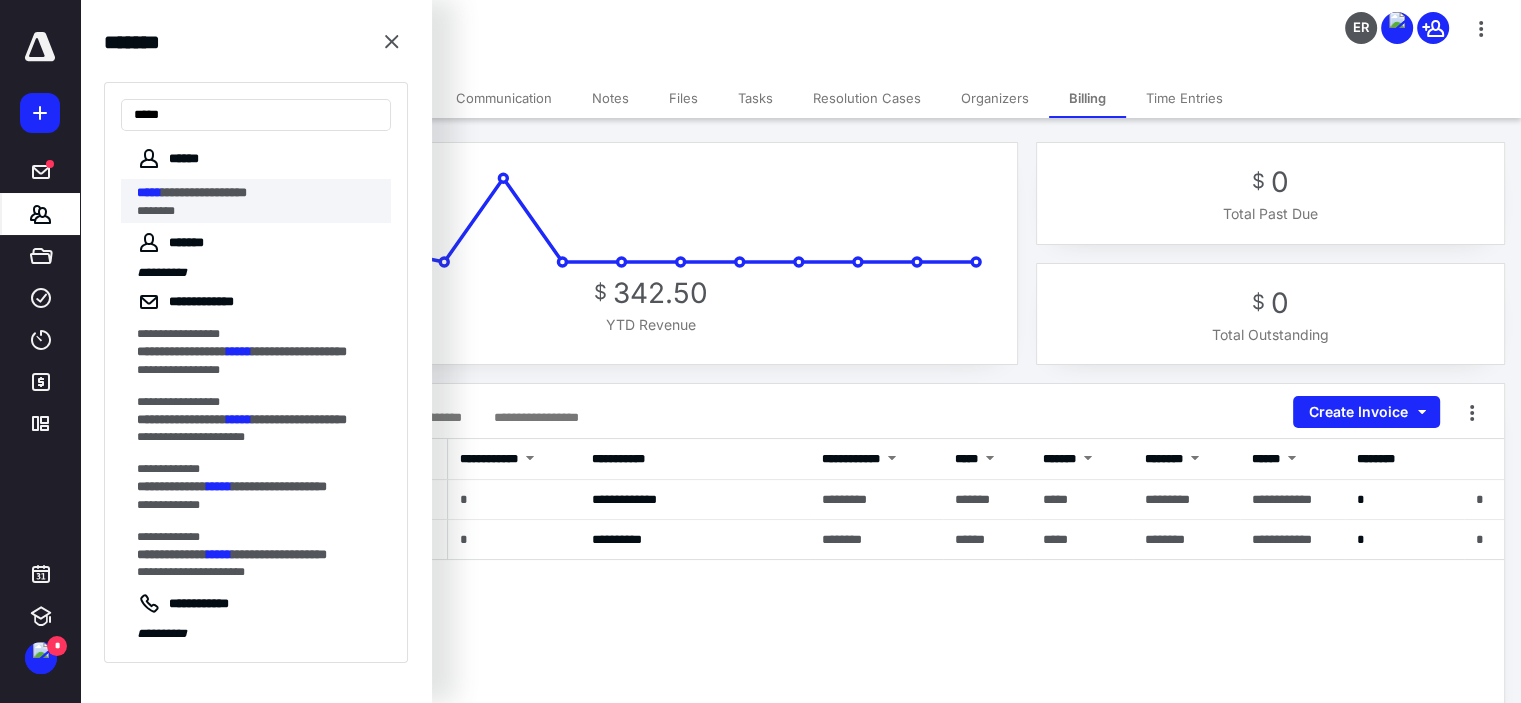 type on "*****" 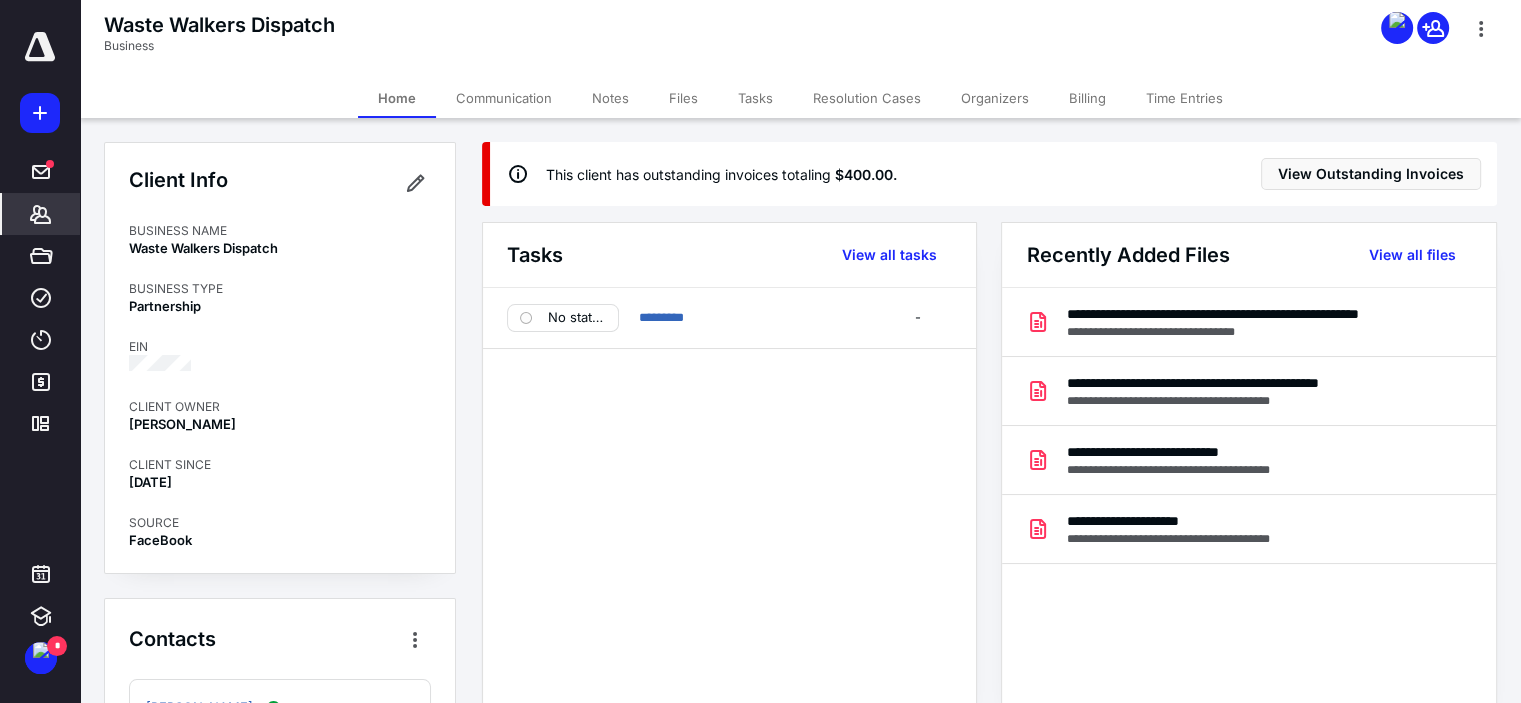 scroll, scrollTop: 200, scrollLeft: 0, axis: vertical 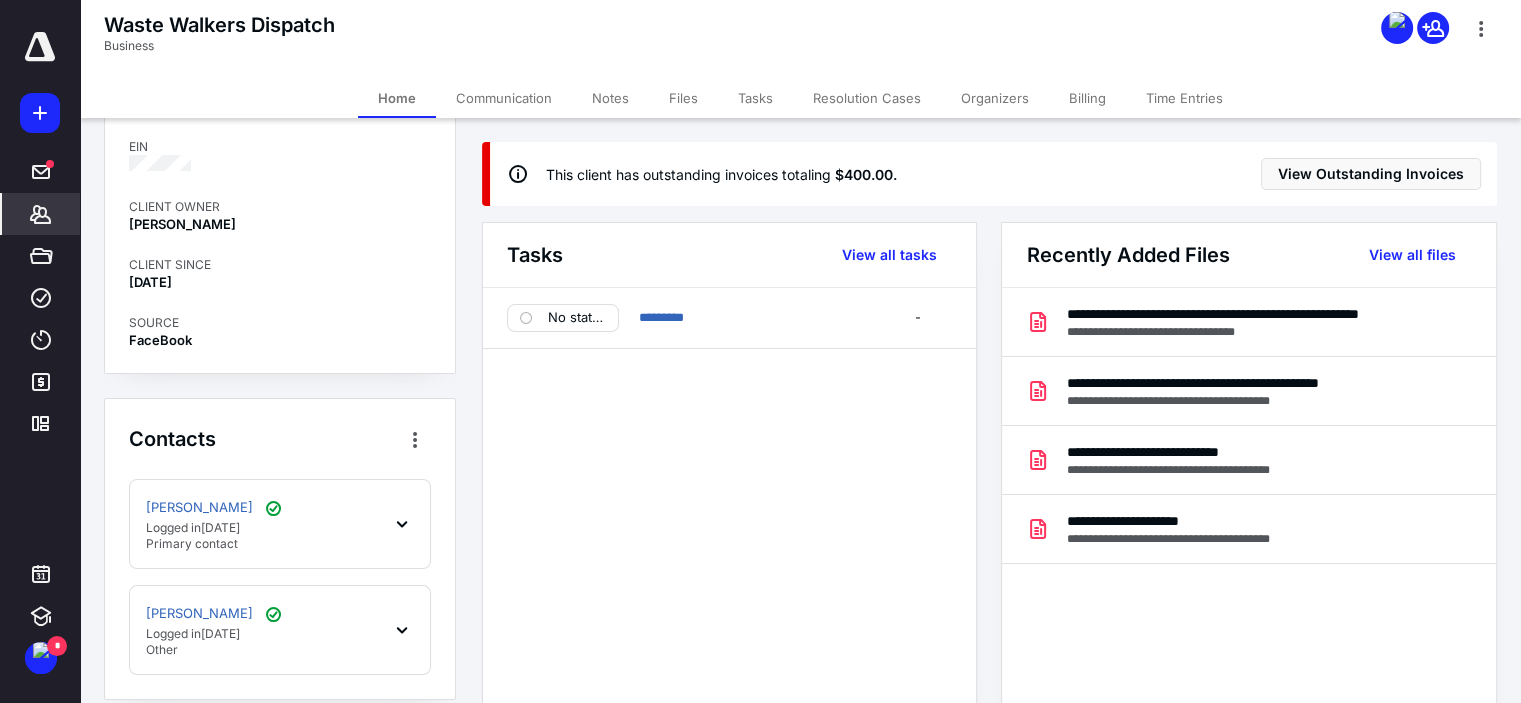 drag, startPoint x: 1096, startPoint y: 91, endPoint x: 924, endPoint y: 113, distance: 173.40128 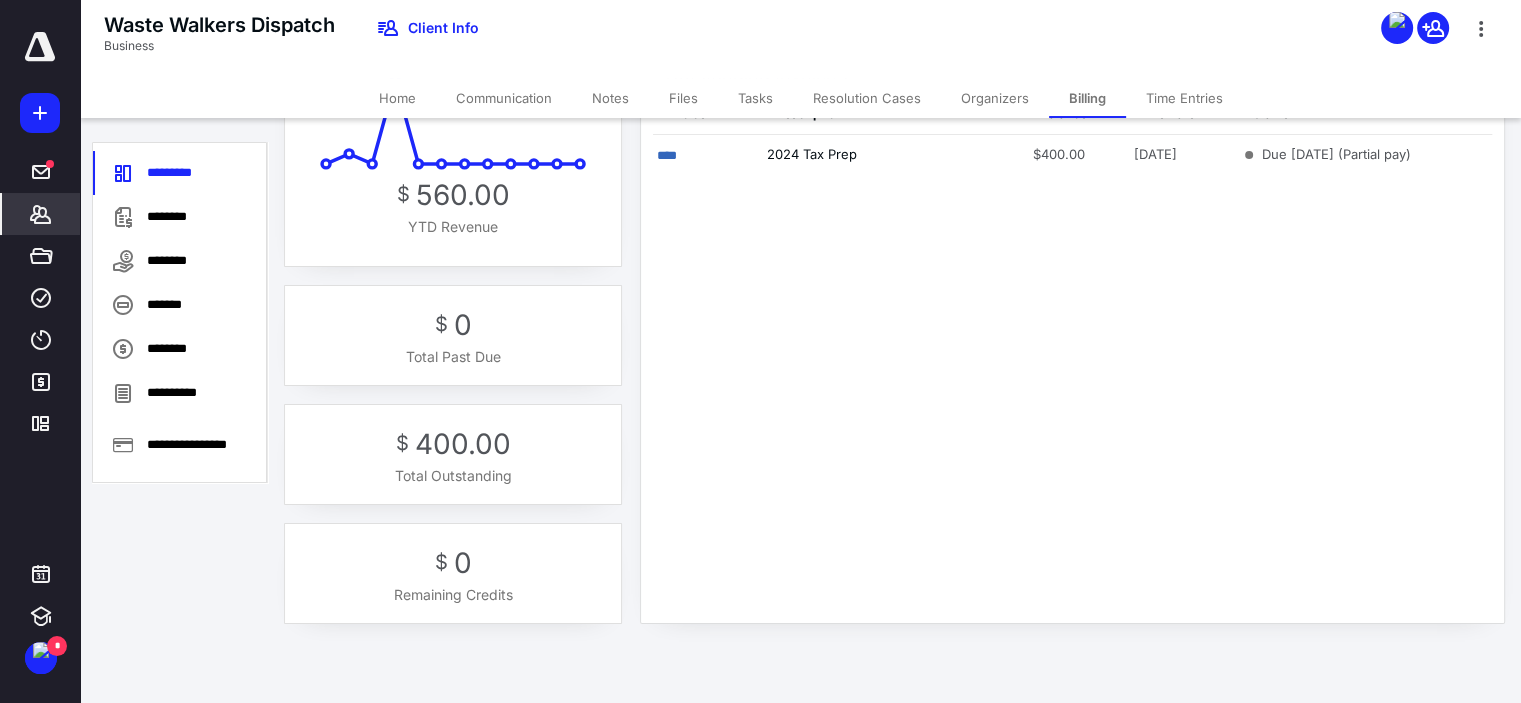 scroll, scrollTop: 0, scrollLeft: 0, axis: both 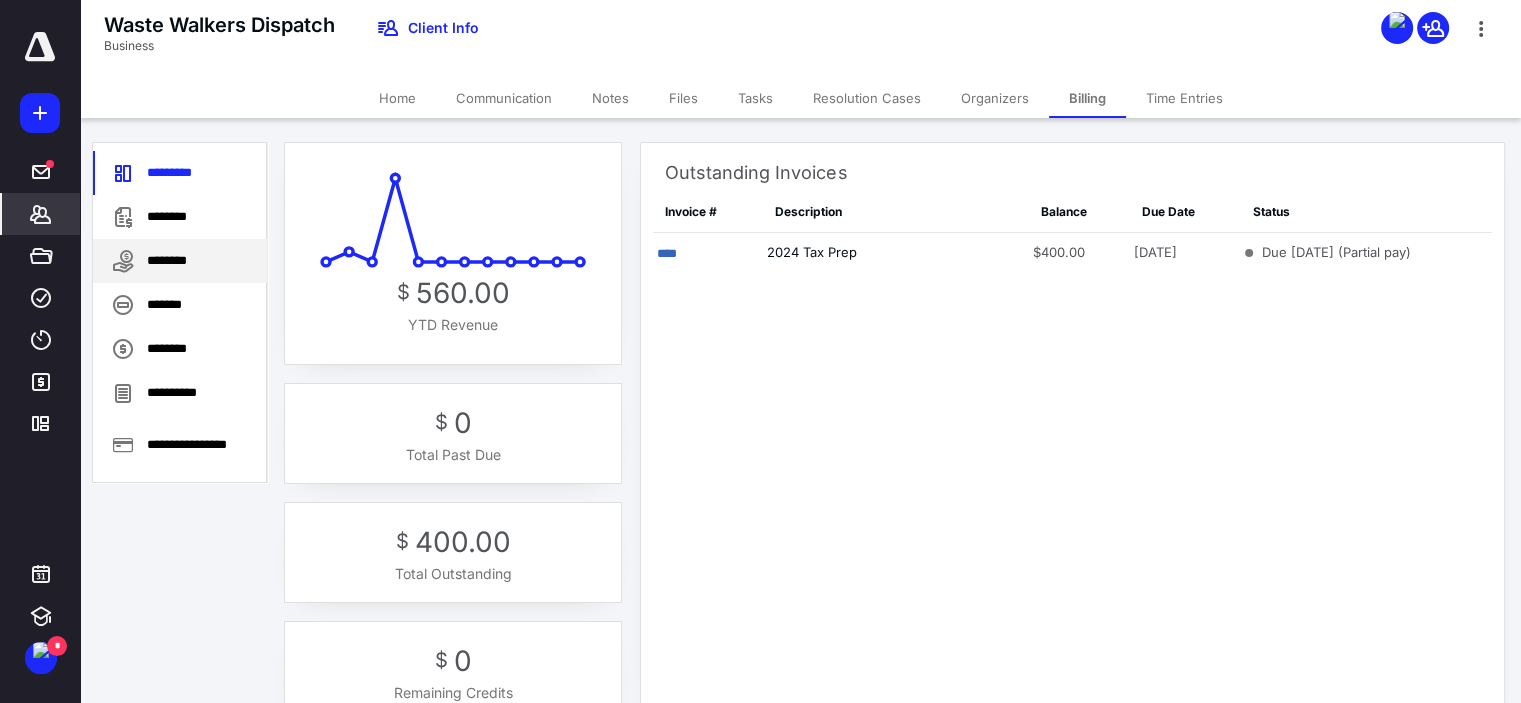 click on "********" at bounding box center [180, 261] 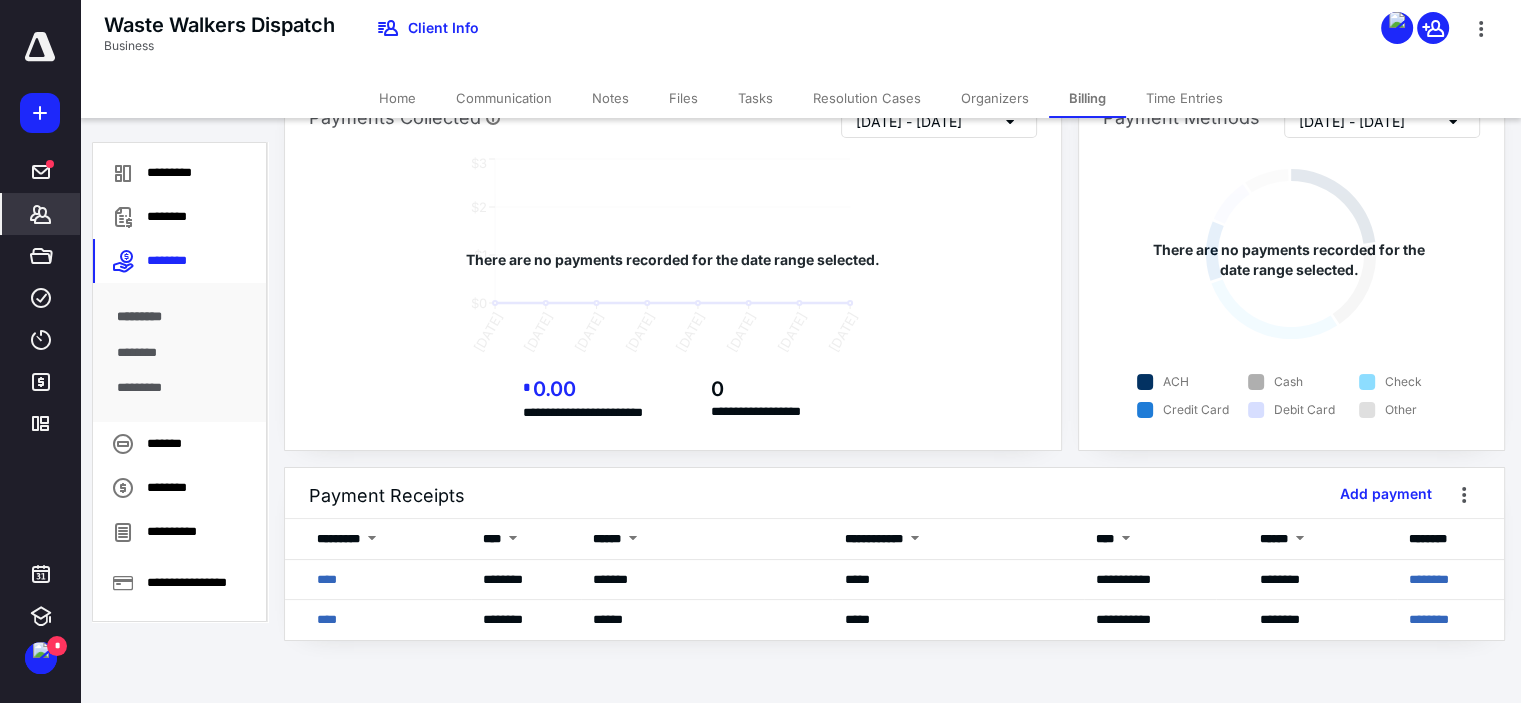 scroll, scrollTop: 0, scrollLeft: 0, axis: both 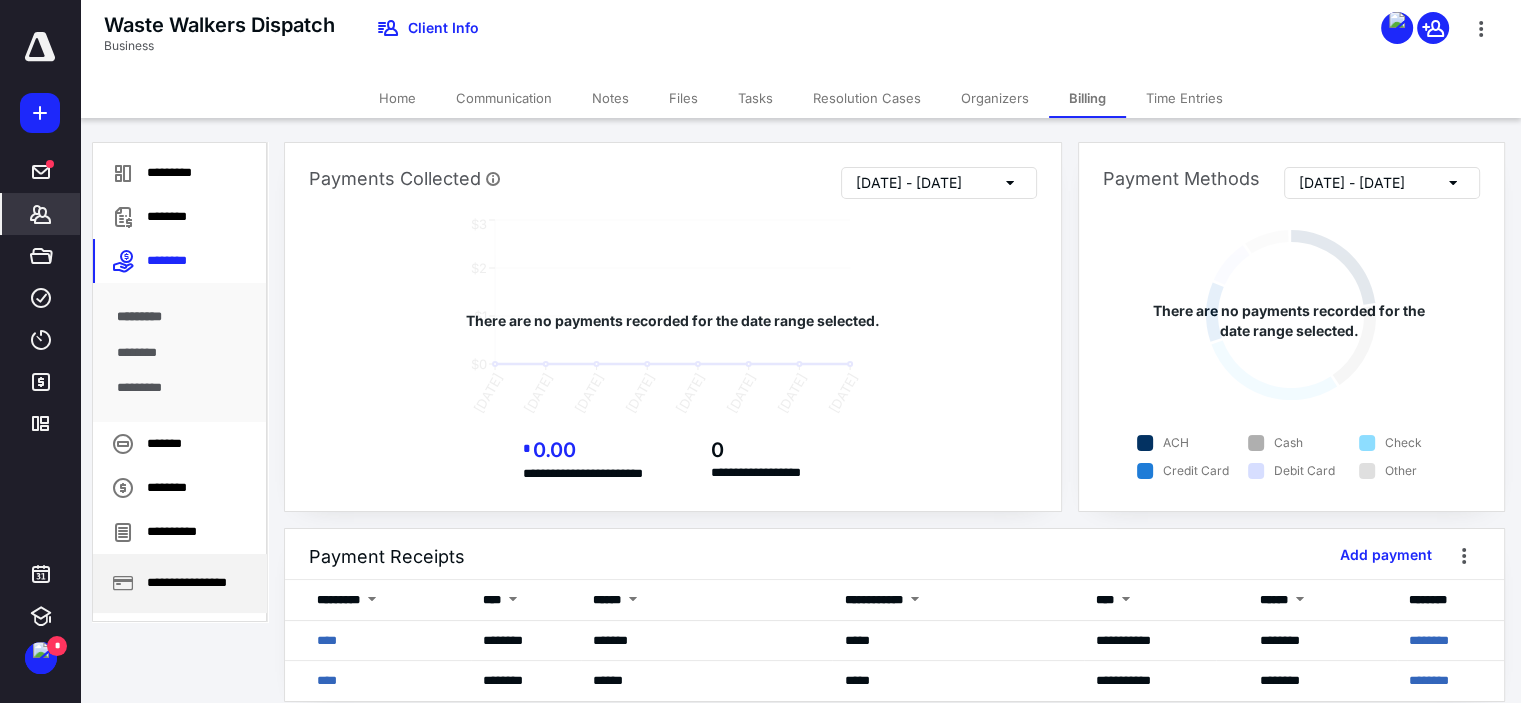 click on "**********" at bounding box center [180, 583] 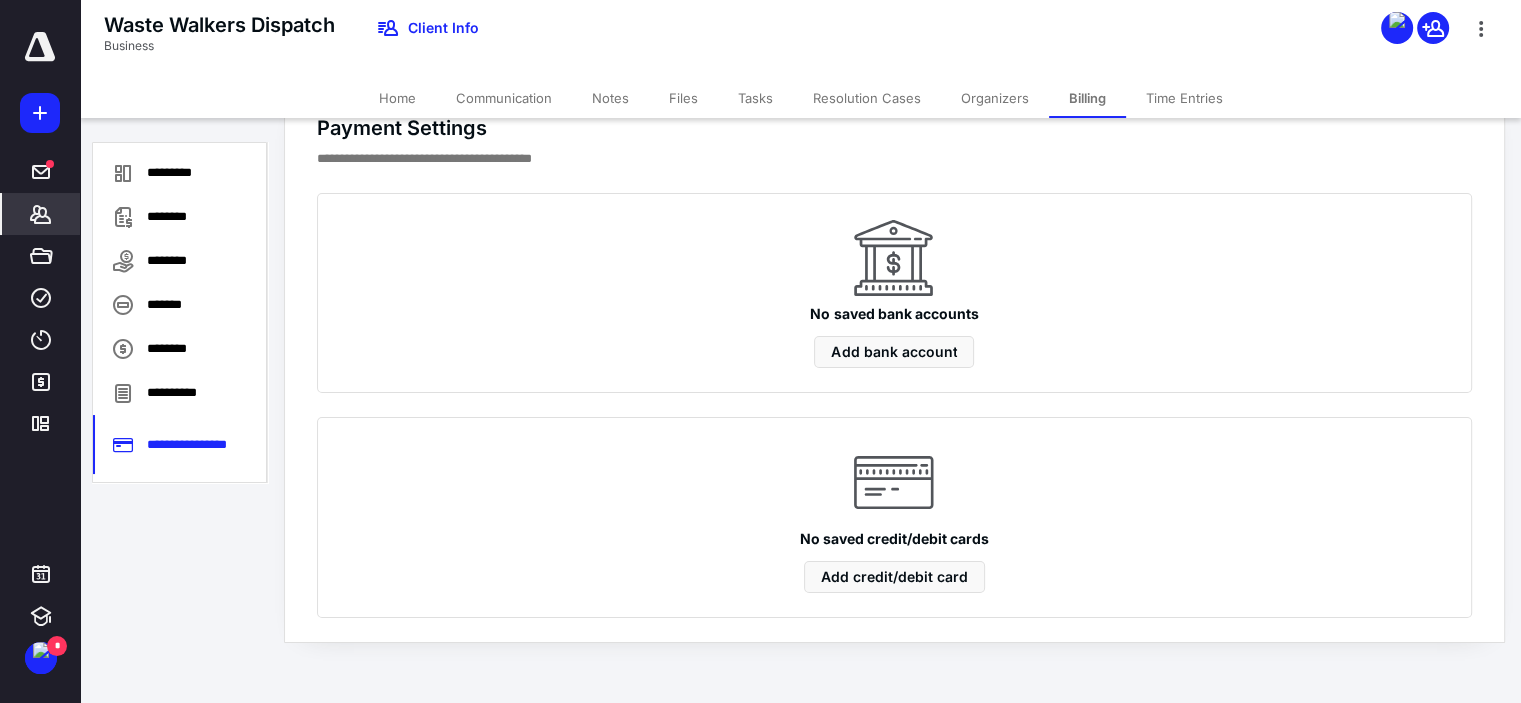 scroll, scrollTop: 0, scrollLeft: 0, axis: both 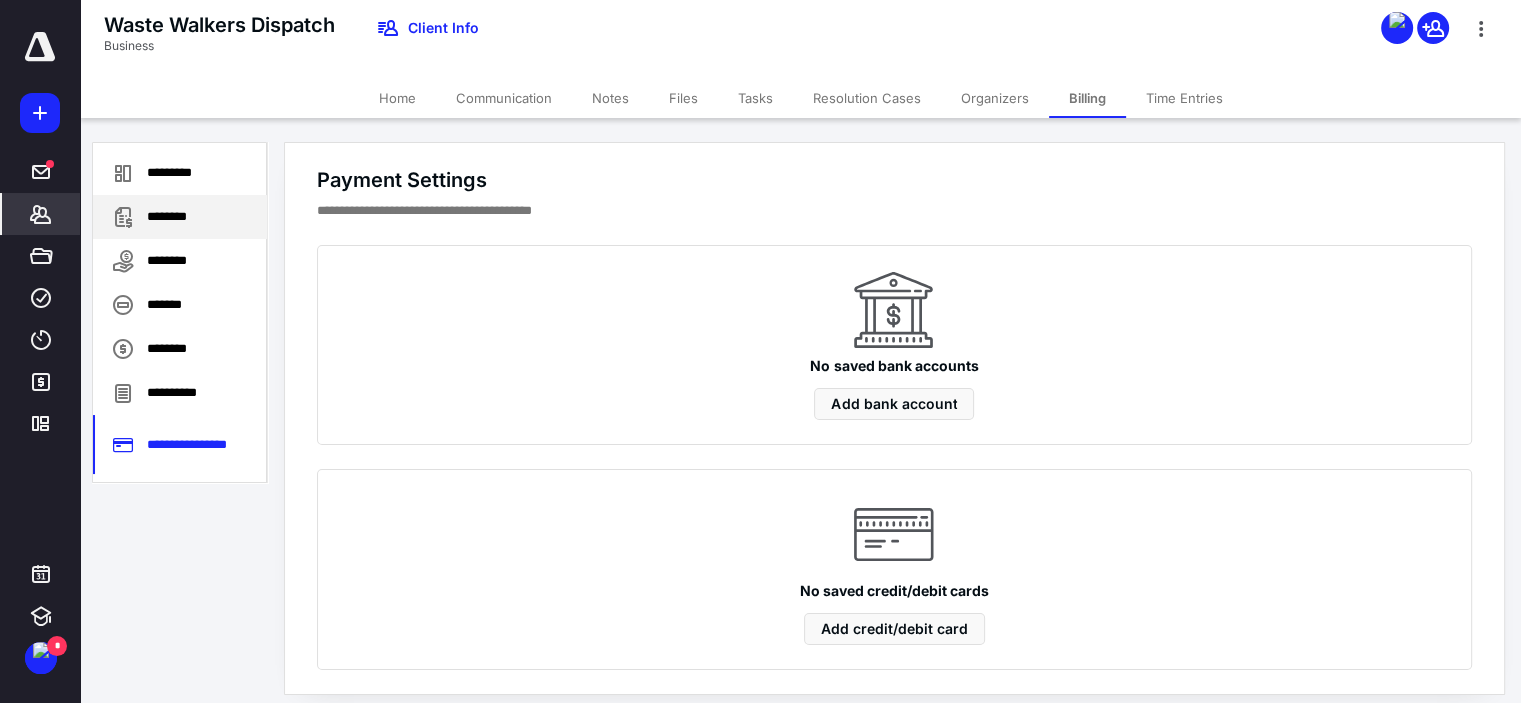 click on "********" at bounding box center (180, 217) 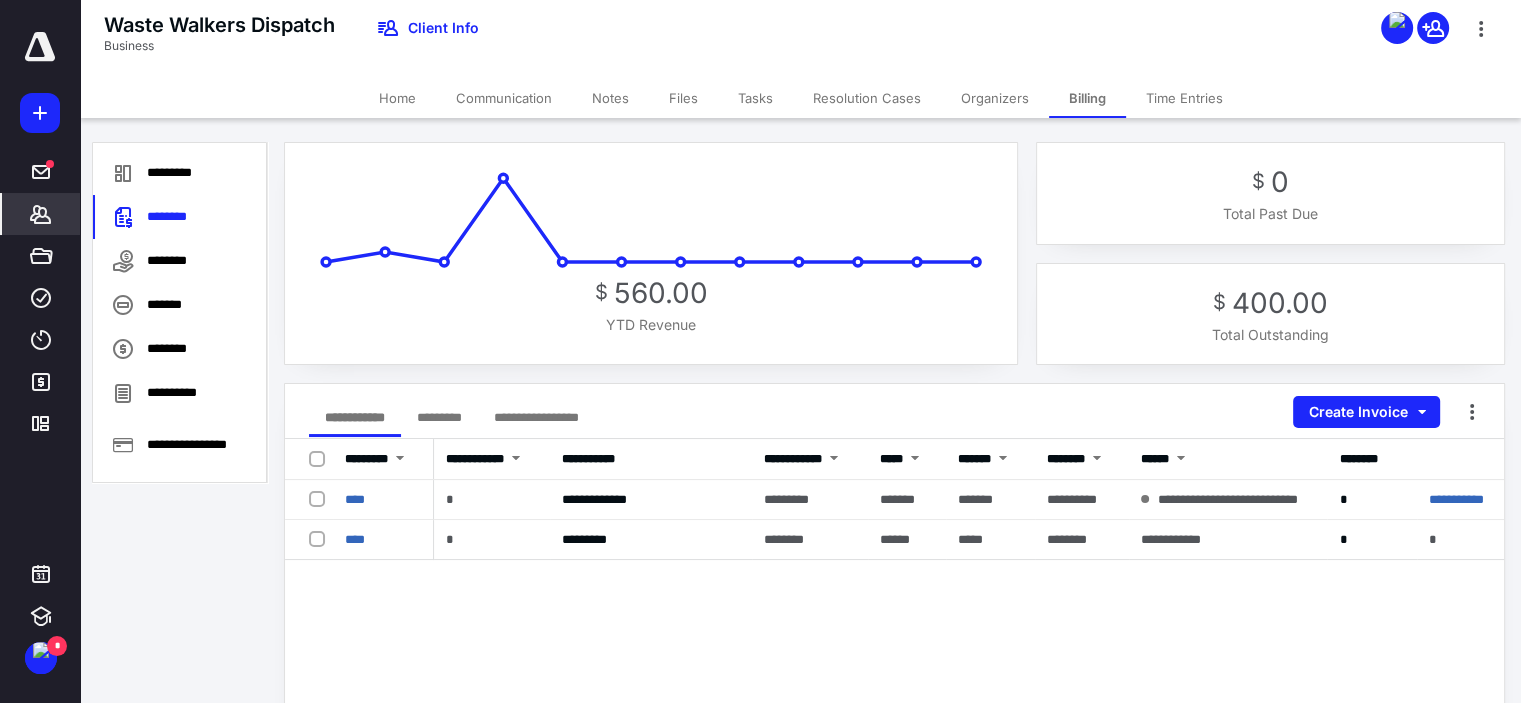 click on "Home" at bounding box center (397, 98) 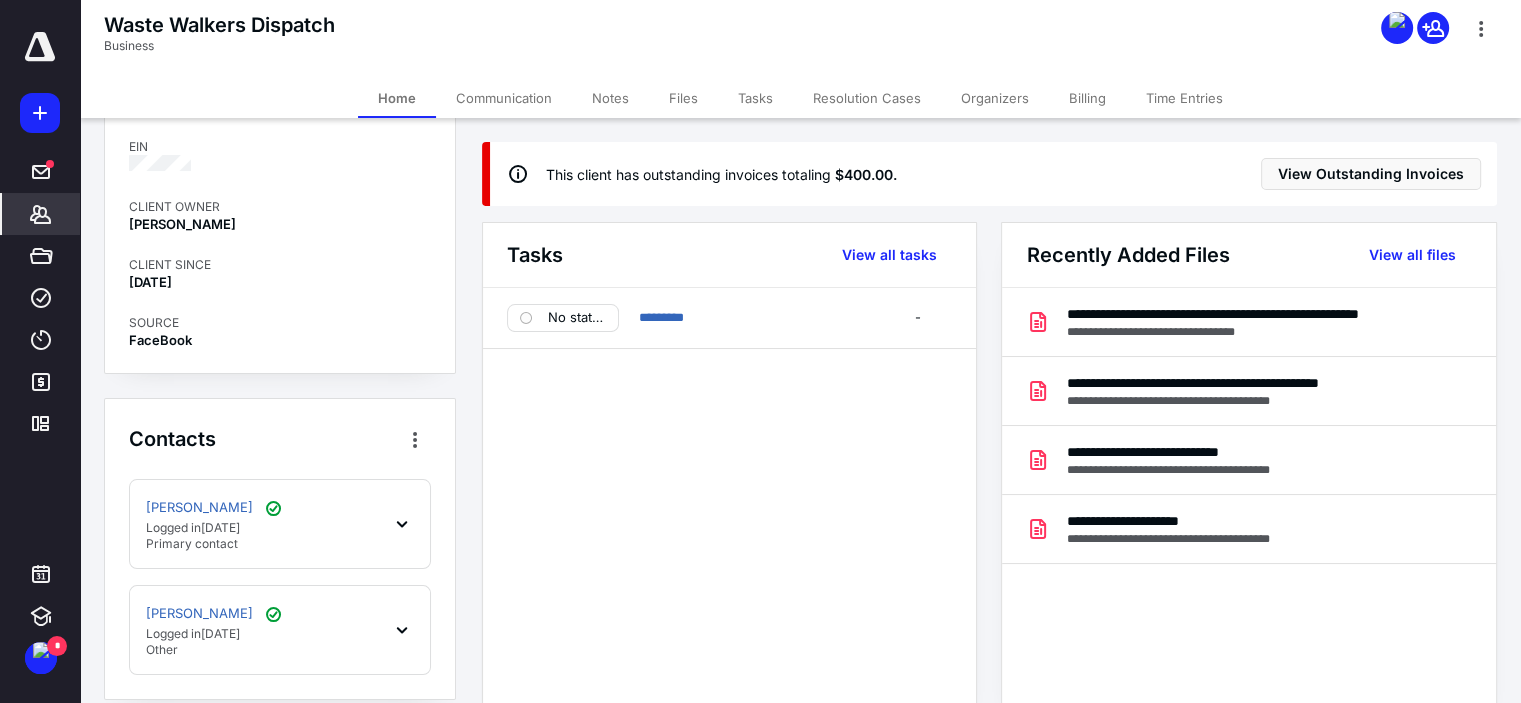 scroll, scrollTop: 300, scrollLeft: 0, axis: vertical 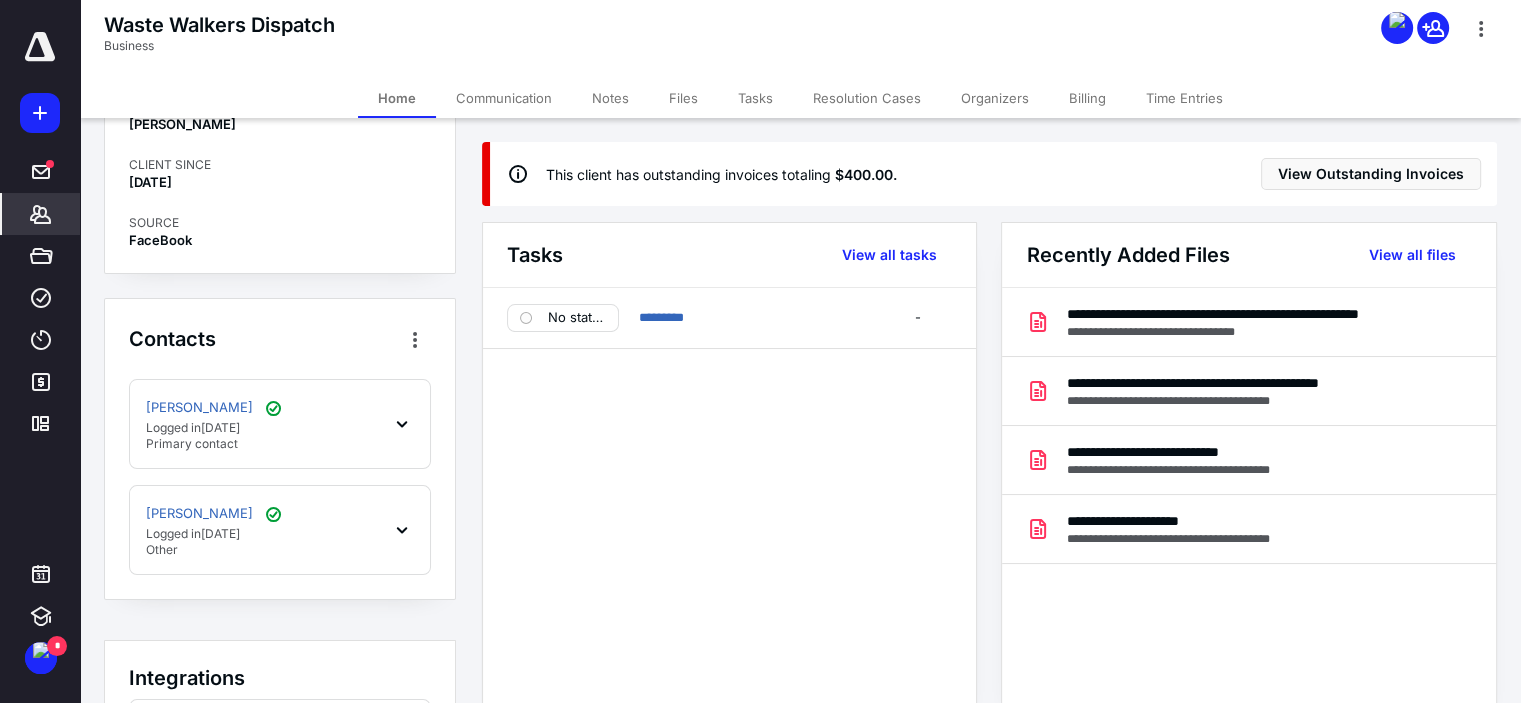 click 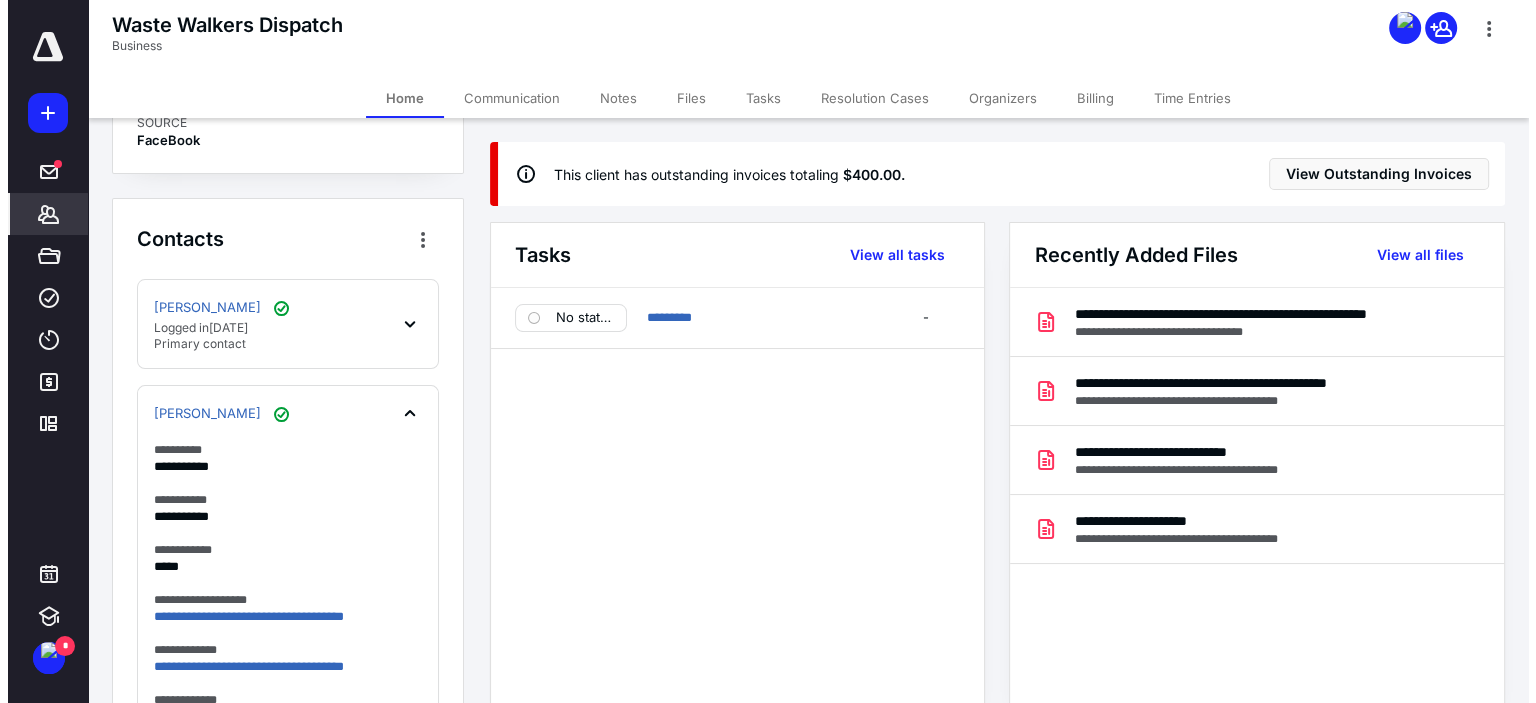scroll, scrollTop: 0, scrollLeft: 0, axis: both 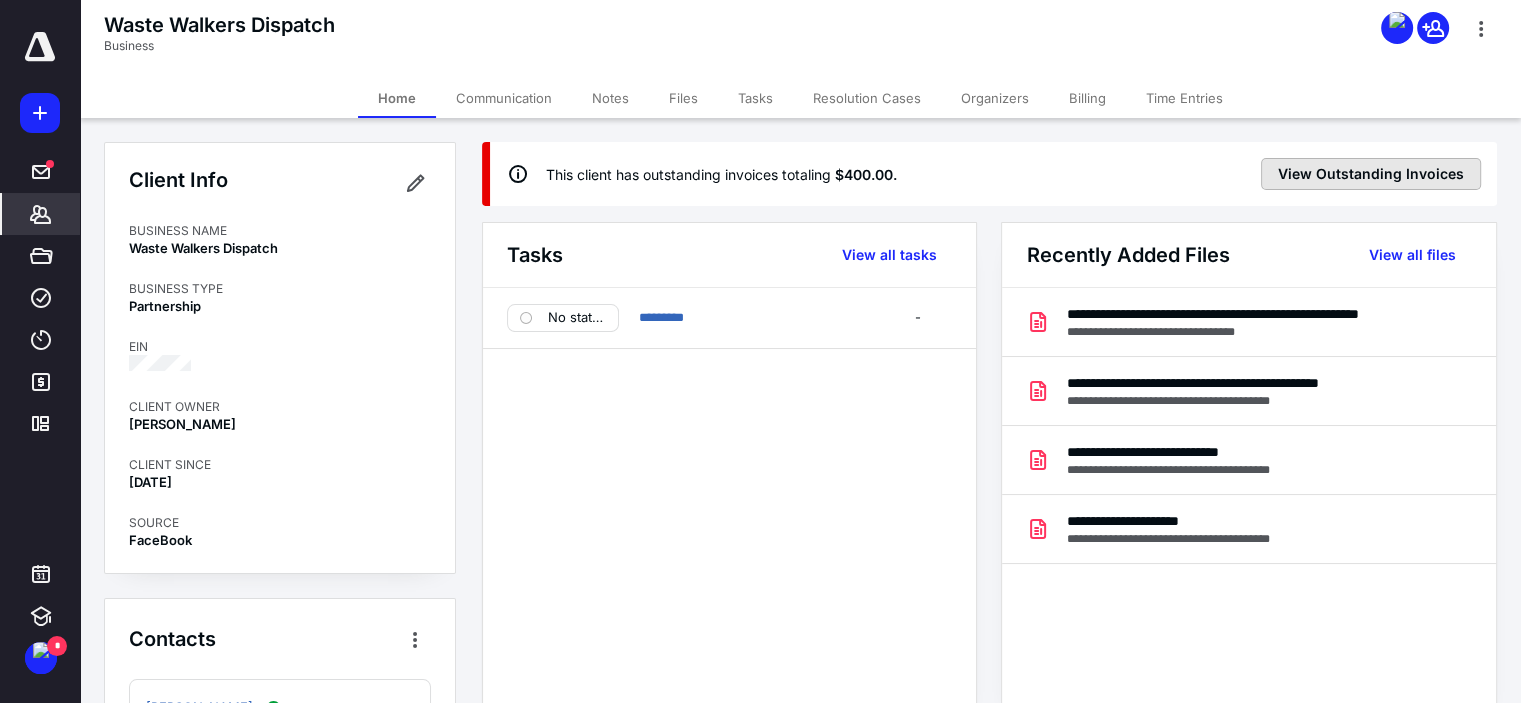 click on "View Outstanding Invoices" at bounding box center (1371, 174) 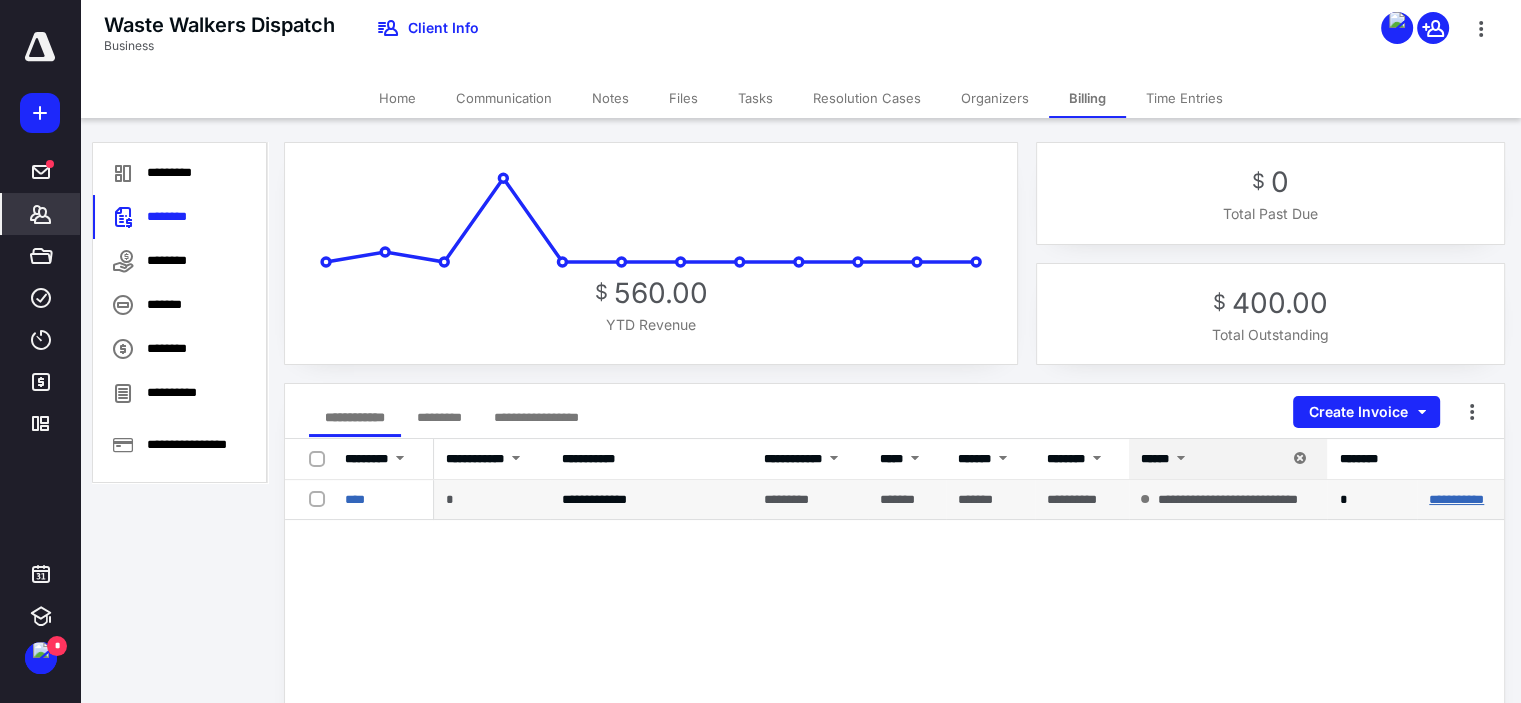 click on "**********" at bounding box center (1456, 499) 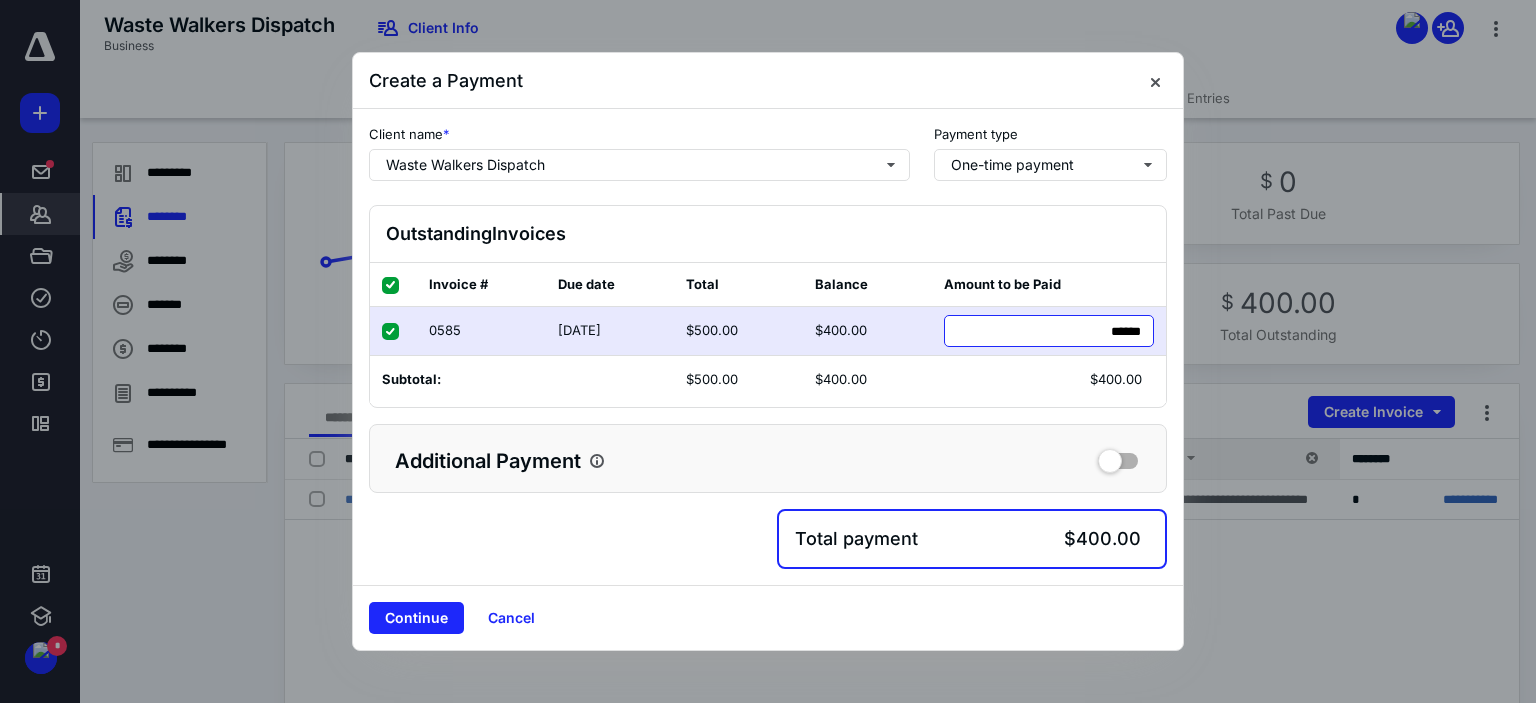 drag, startPoint x: 1076, startPoint y: 331, endPoint x: 1284, endPoint y: 339, distance: 208.1538 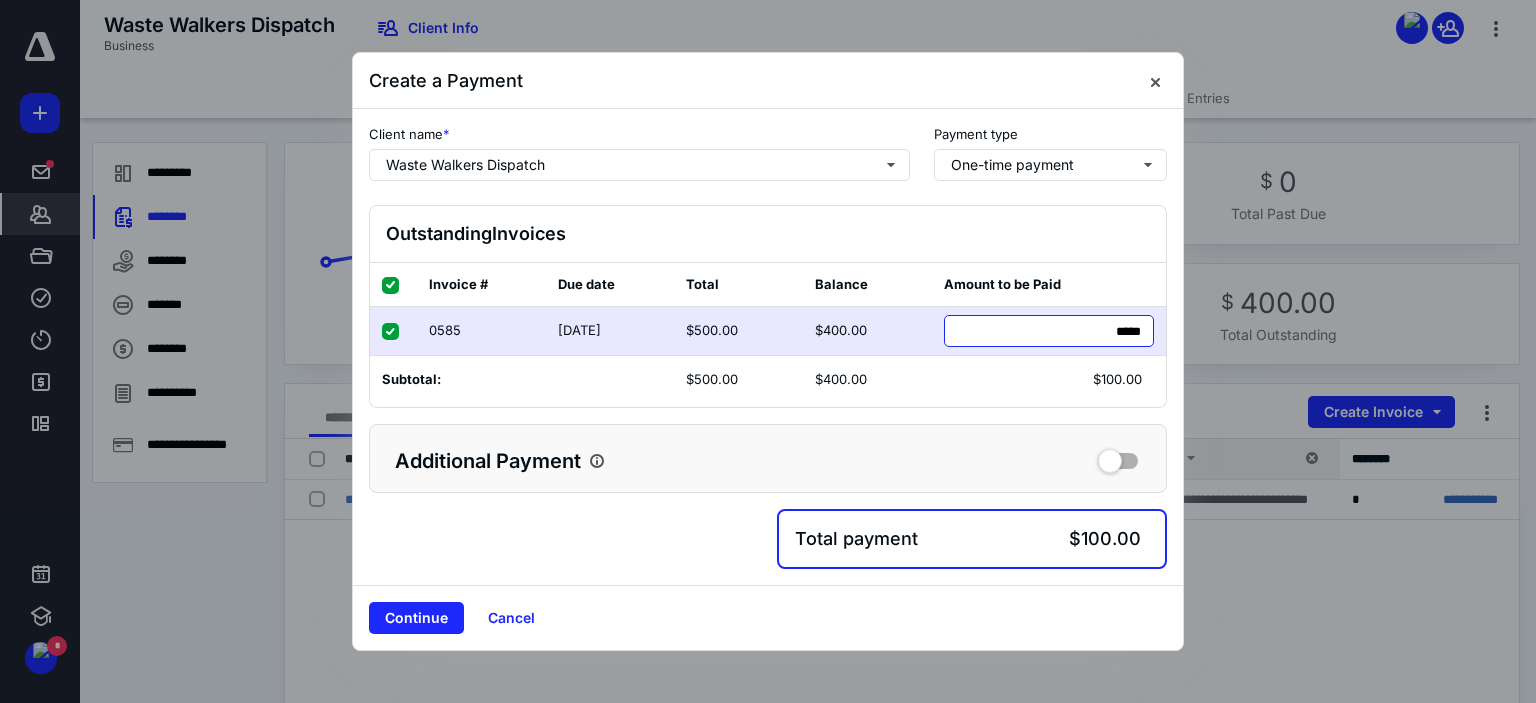 type on "******" 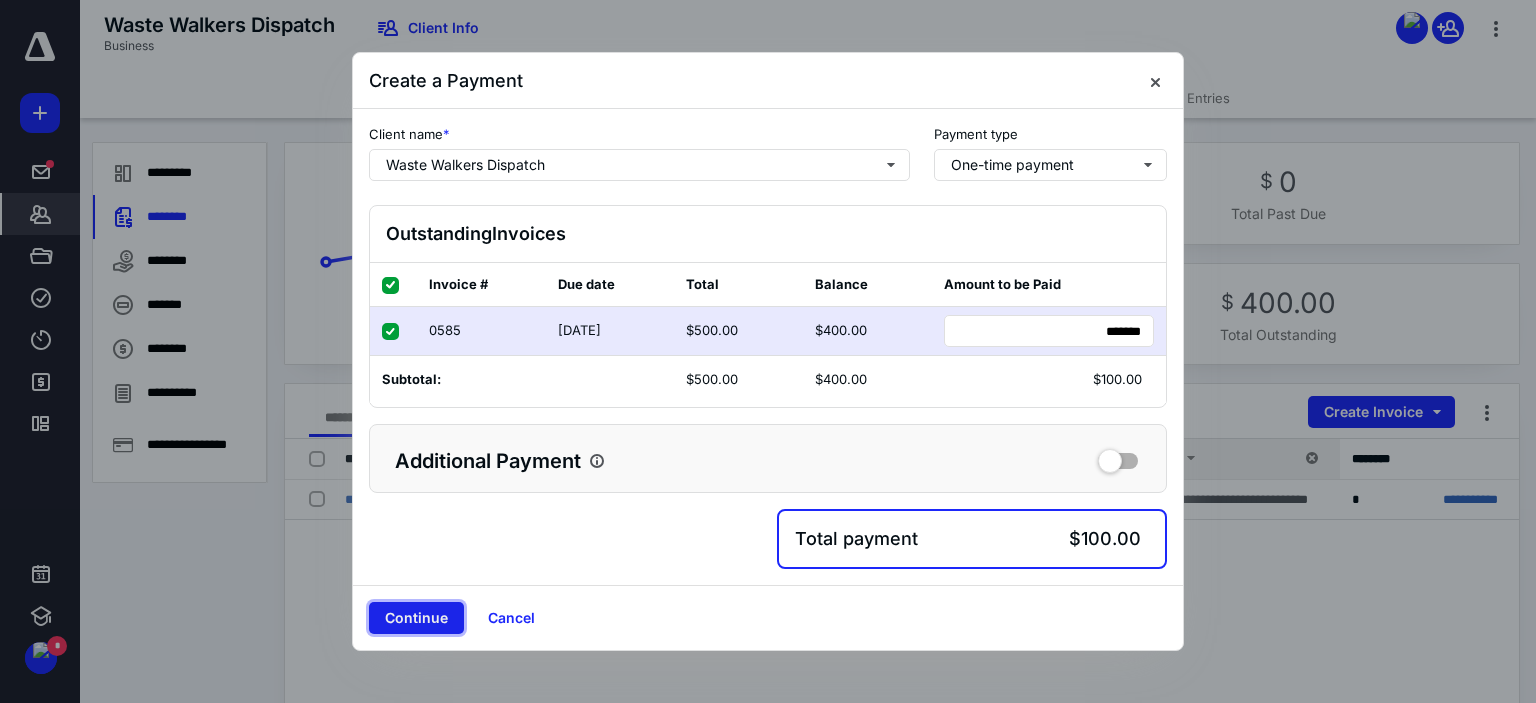 click on "Continue" at bounding box center (416, 618) 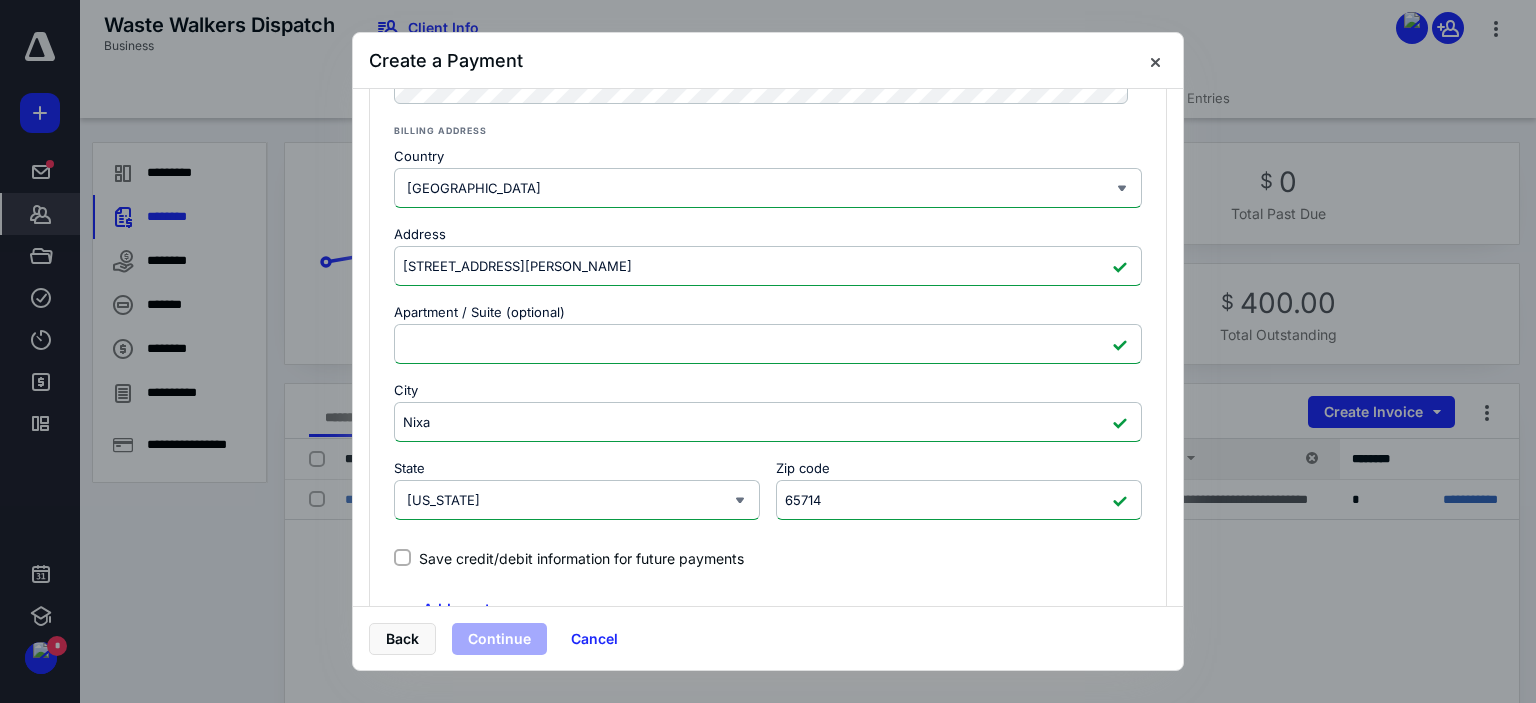scroll, scrollTop: 574, scrollLeft: 0, axis: vertical 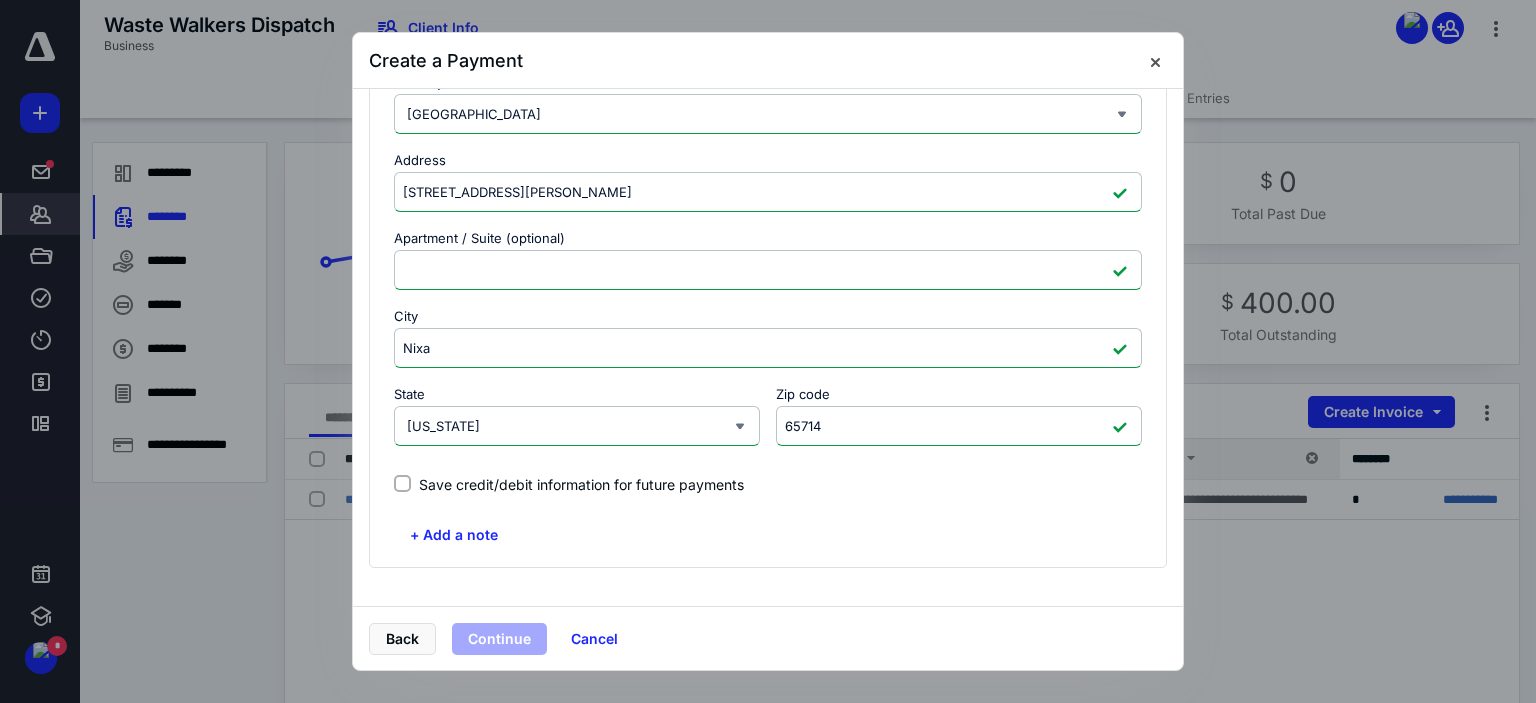 click 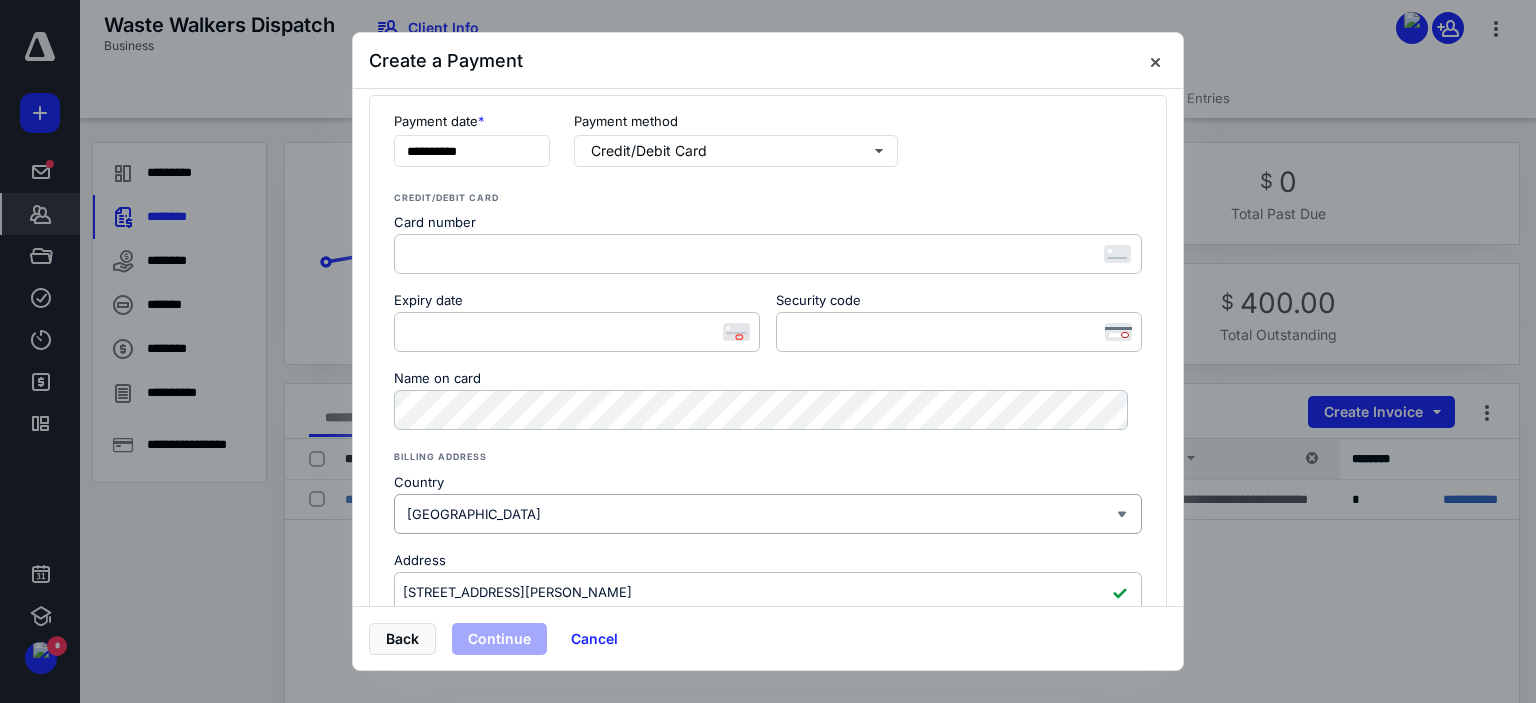 scroll, scrollTop: 0, scrollLeft: 0, axis: both 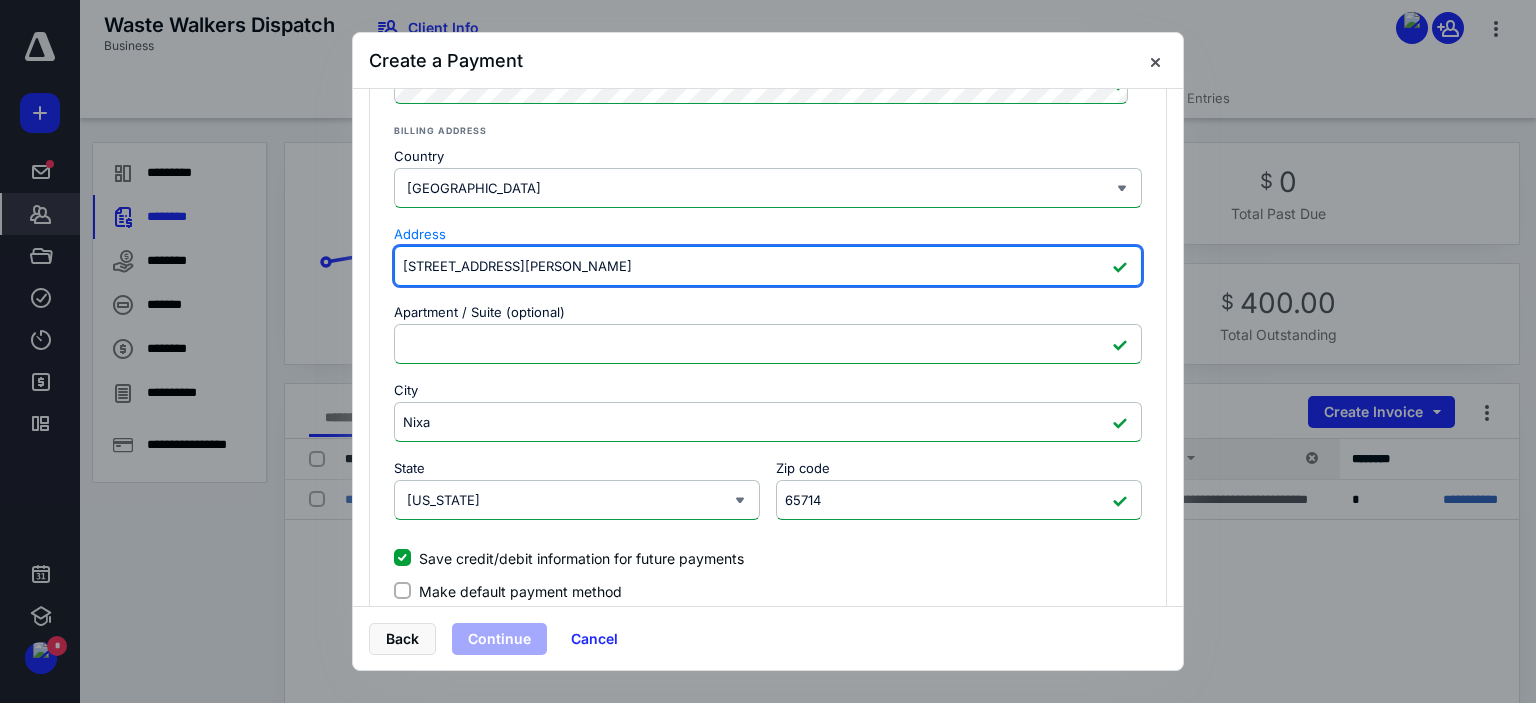 drag, startPoint x: 572, startPoint y: 259, endPoint x: 352, endPoint y: 222, distance: 223.08966 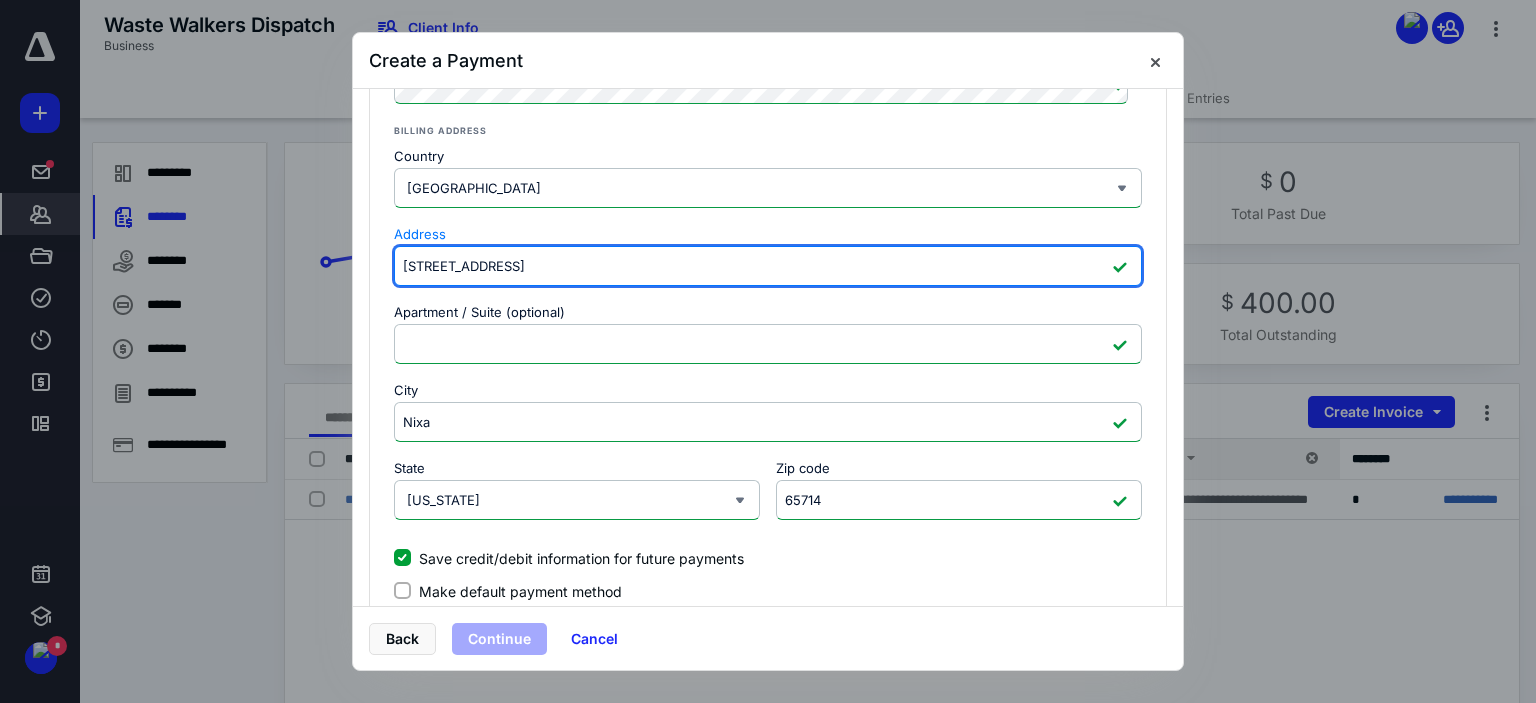 type on "[STREET_ADDRESS]" 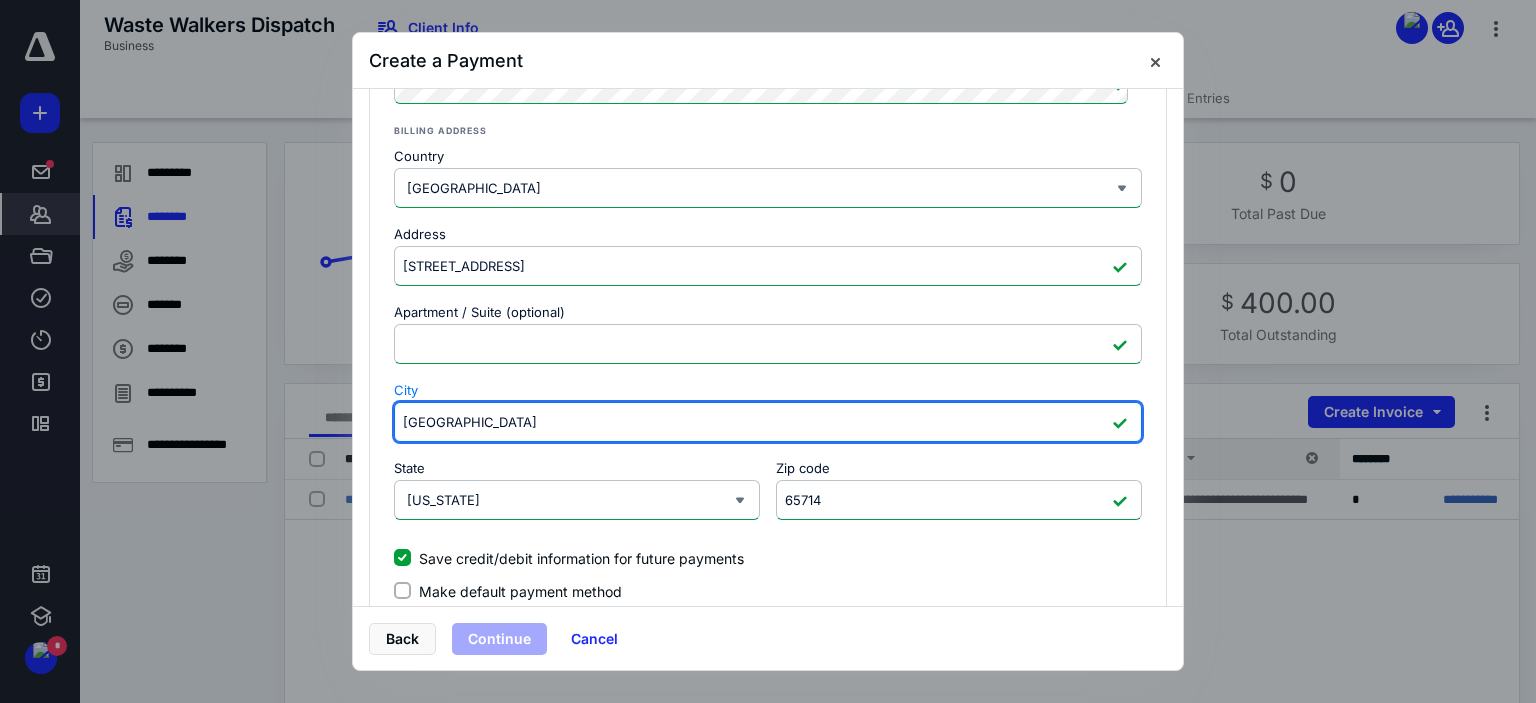 type on "[GEOGRAPHIC_DATA]" 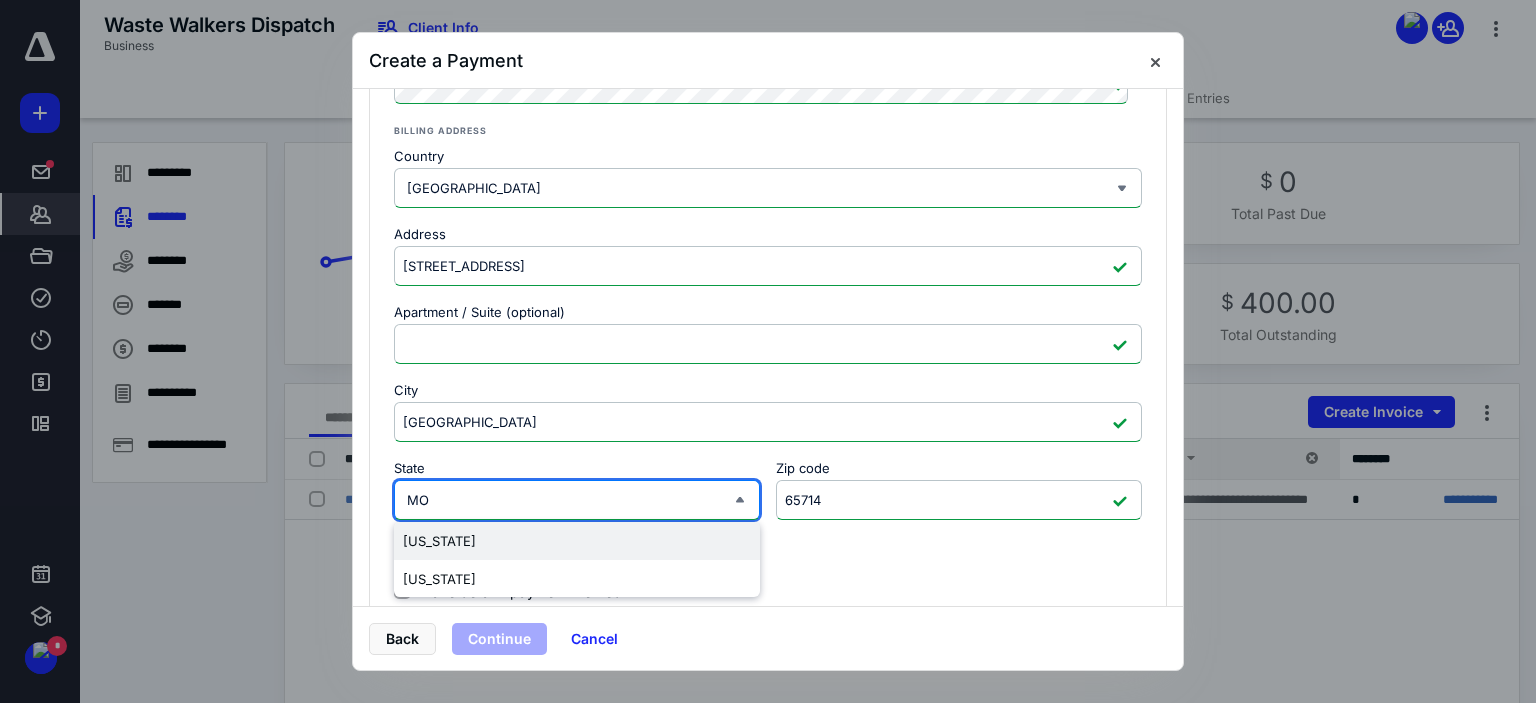 scroll, scrollTop: 700, scrollLeft: 0, axis: vertical 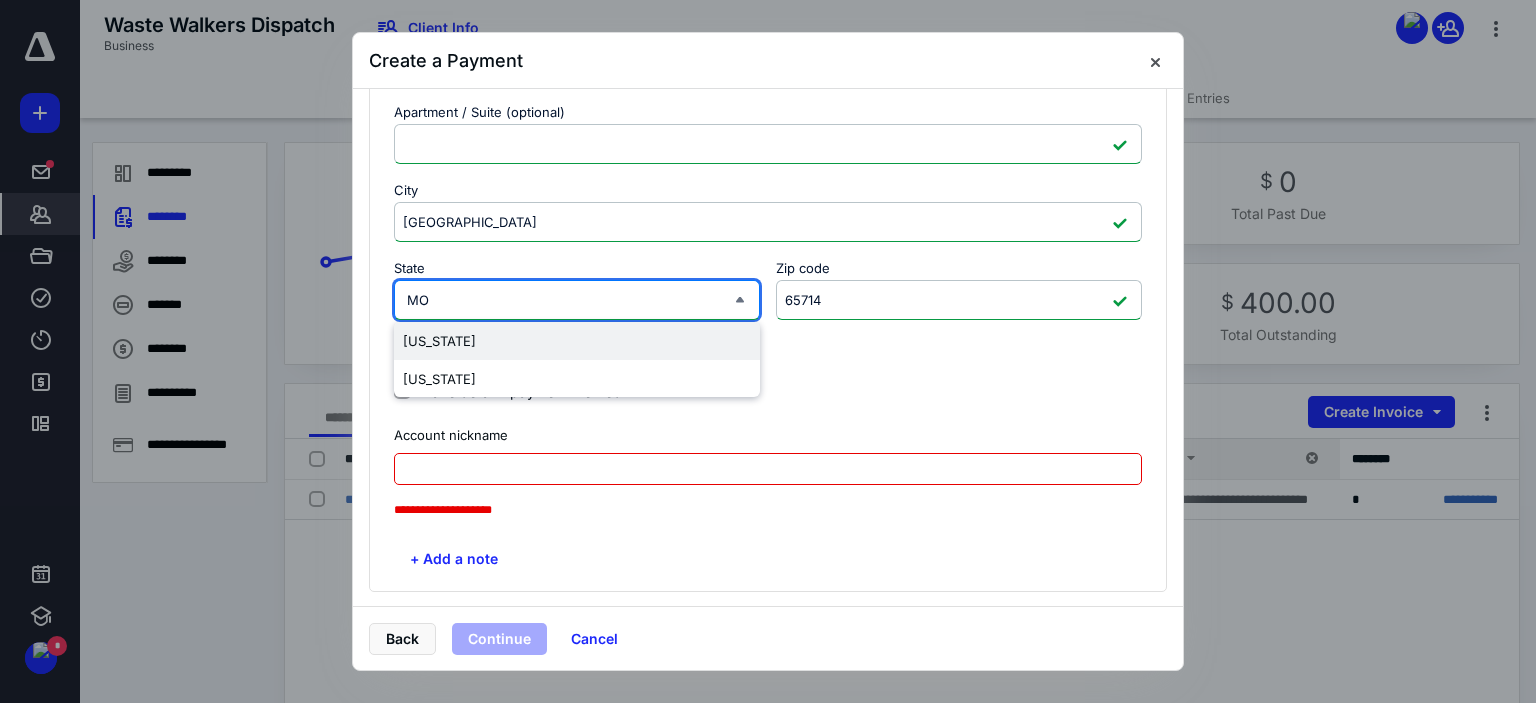 drag, startPoint x: 436, startPoint y: 283, endPoint x: 374, endPoint y: 278, distance: 62.201286 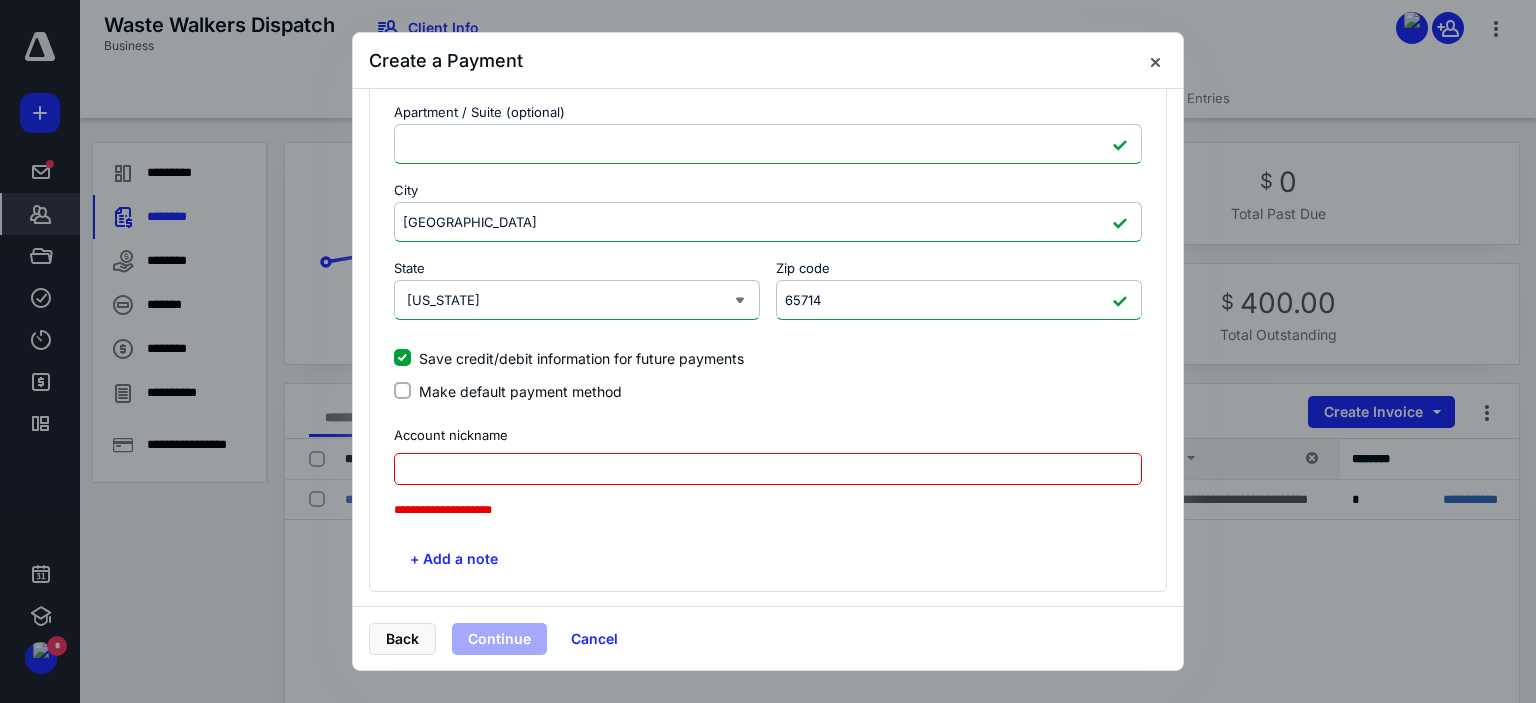 scroll, scrollTop: 600, scrollLeft: 0, axis: vertical 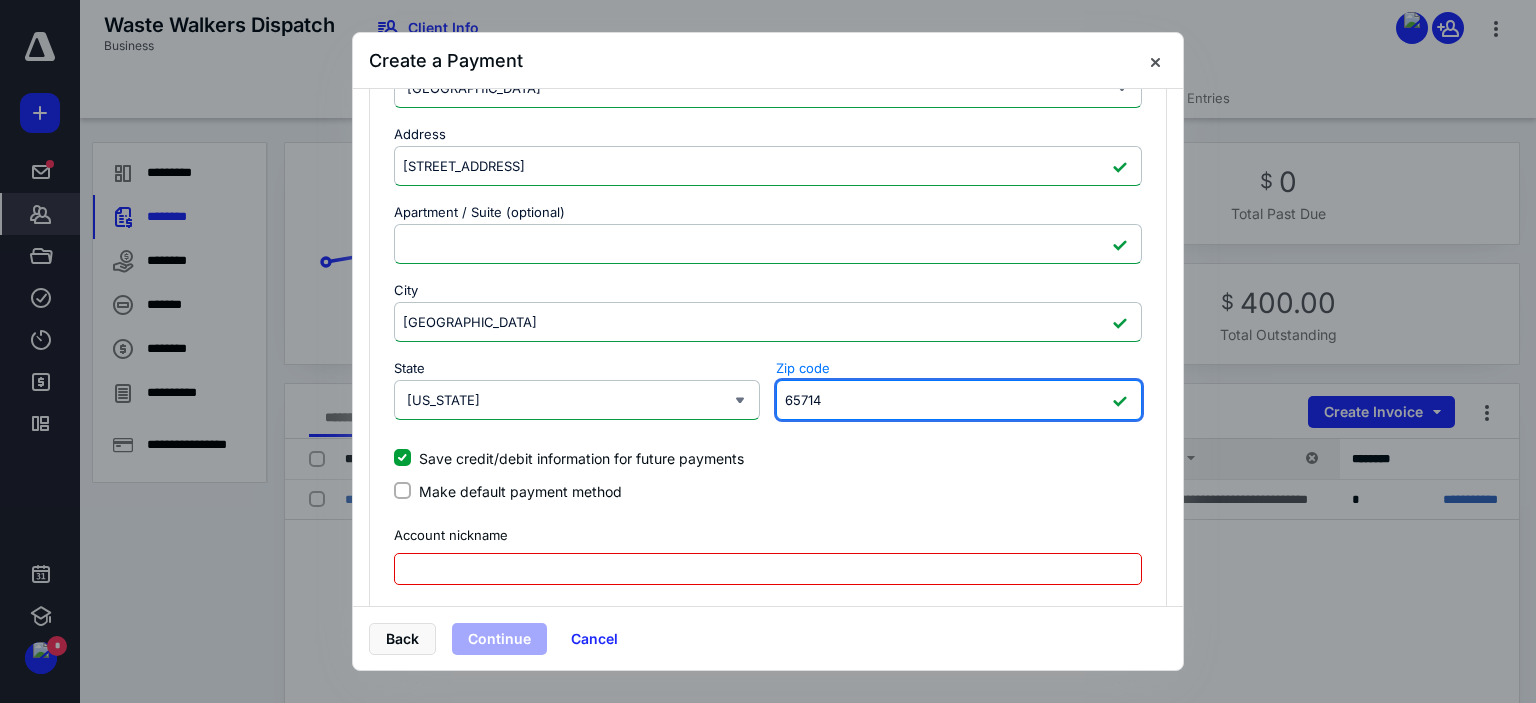 click on "65714" at bounding box center [959, 400] 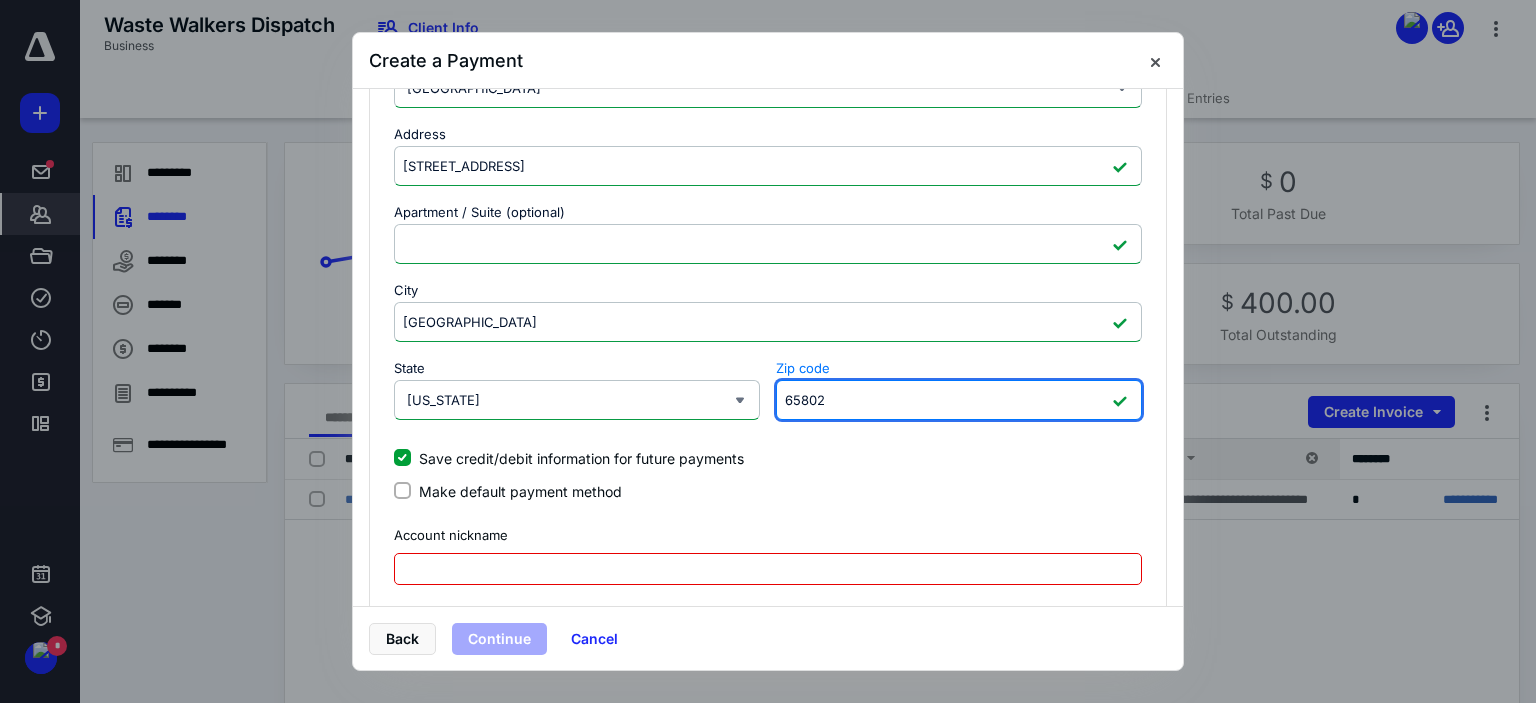type on "65802" 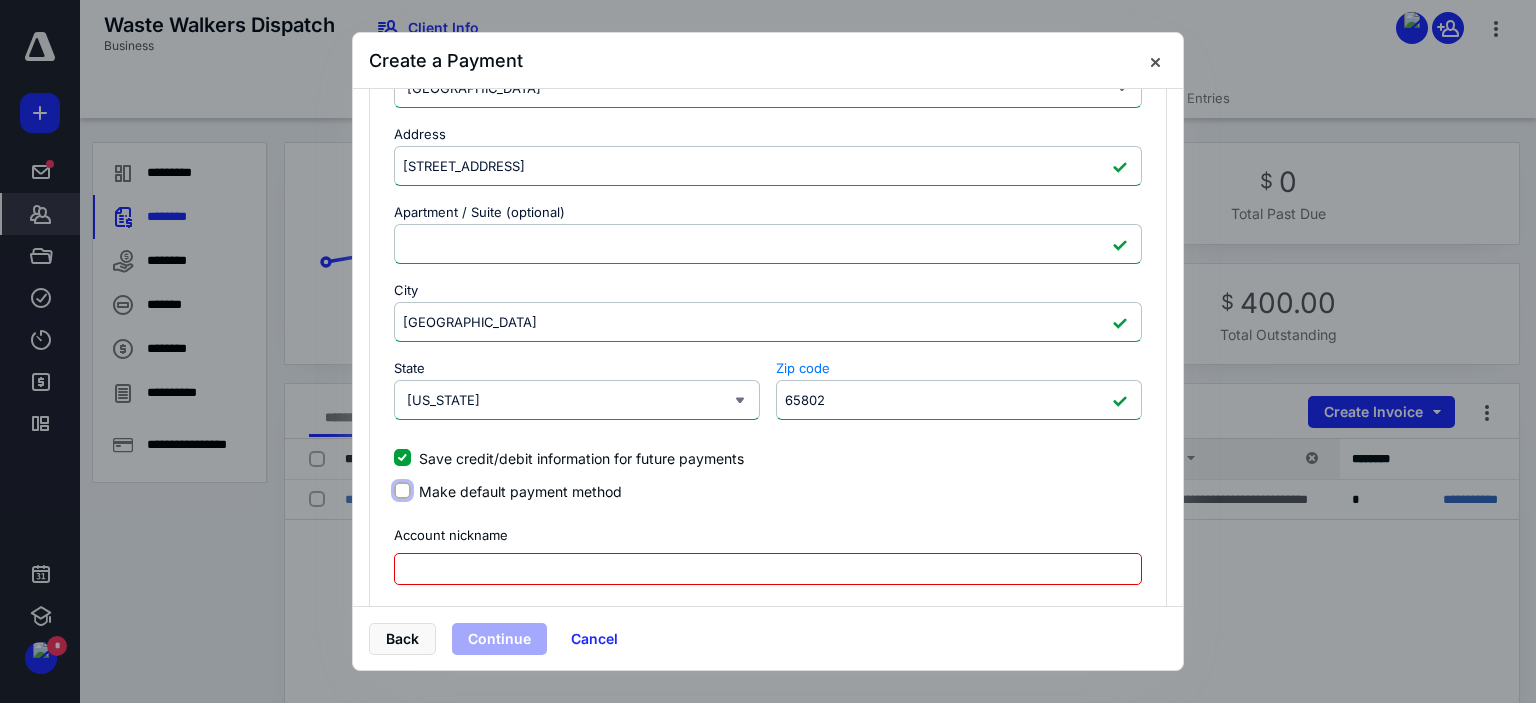 click on "Make default payment method" at bounding box center [402, 491] 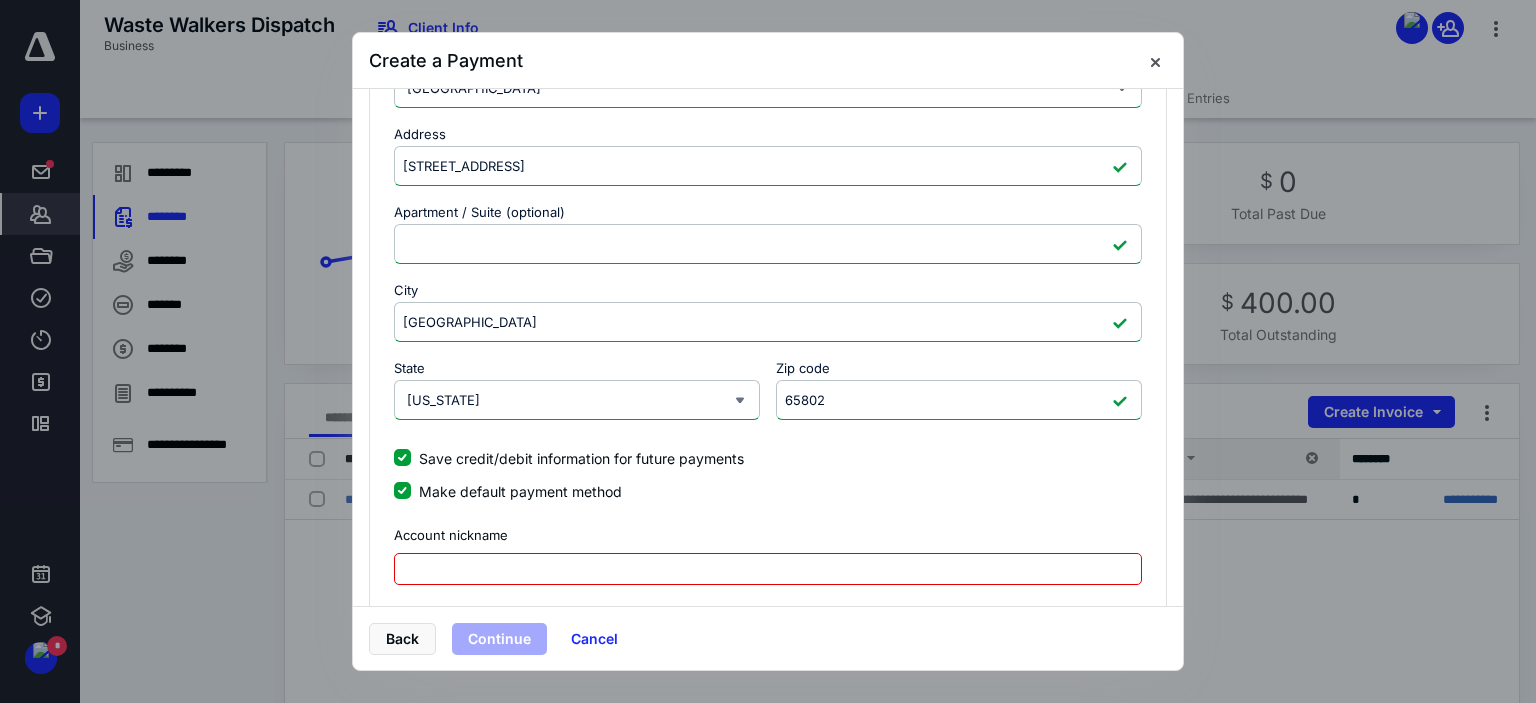 scroll, scrollTop: 700, scrollLeft: 0, axis: vertical 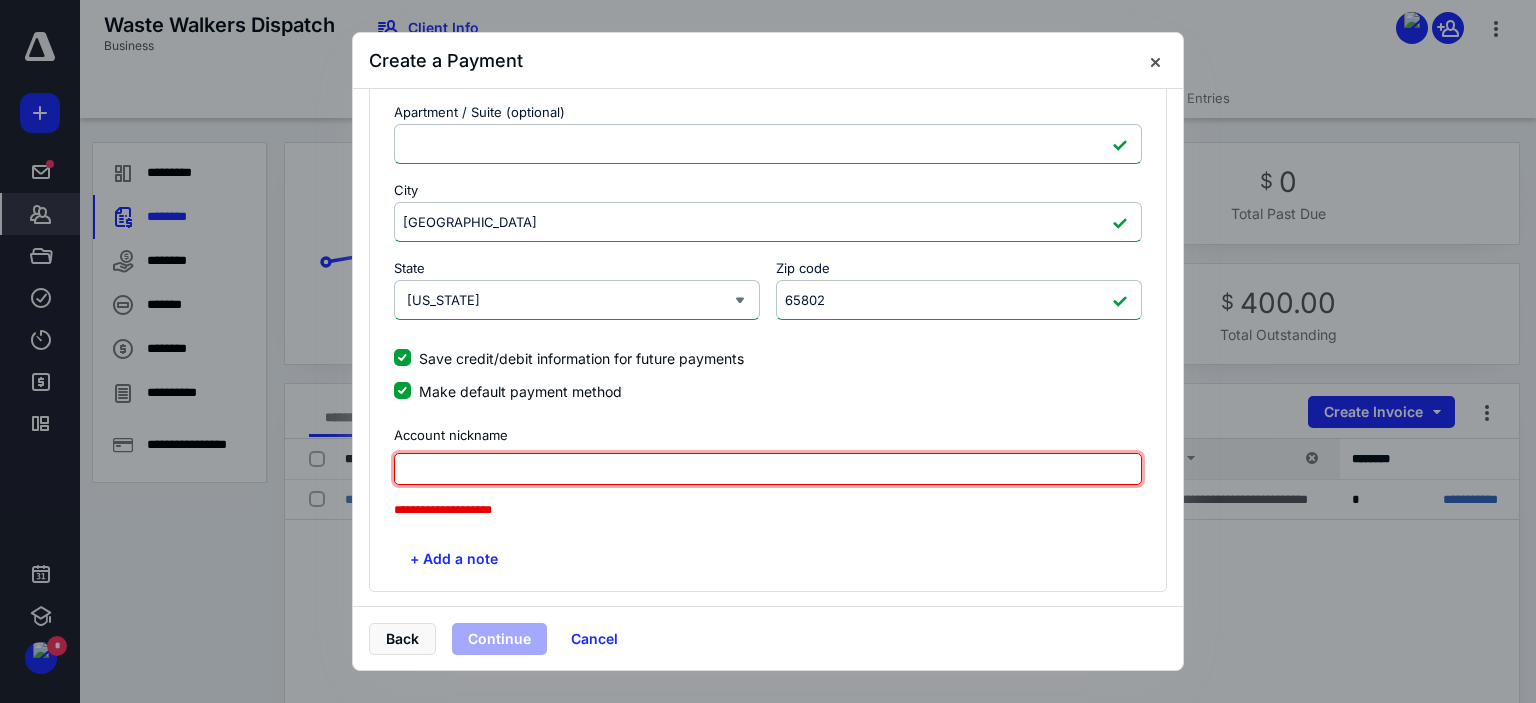 click at bounding box center (768, 469) 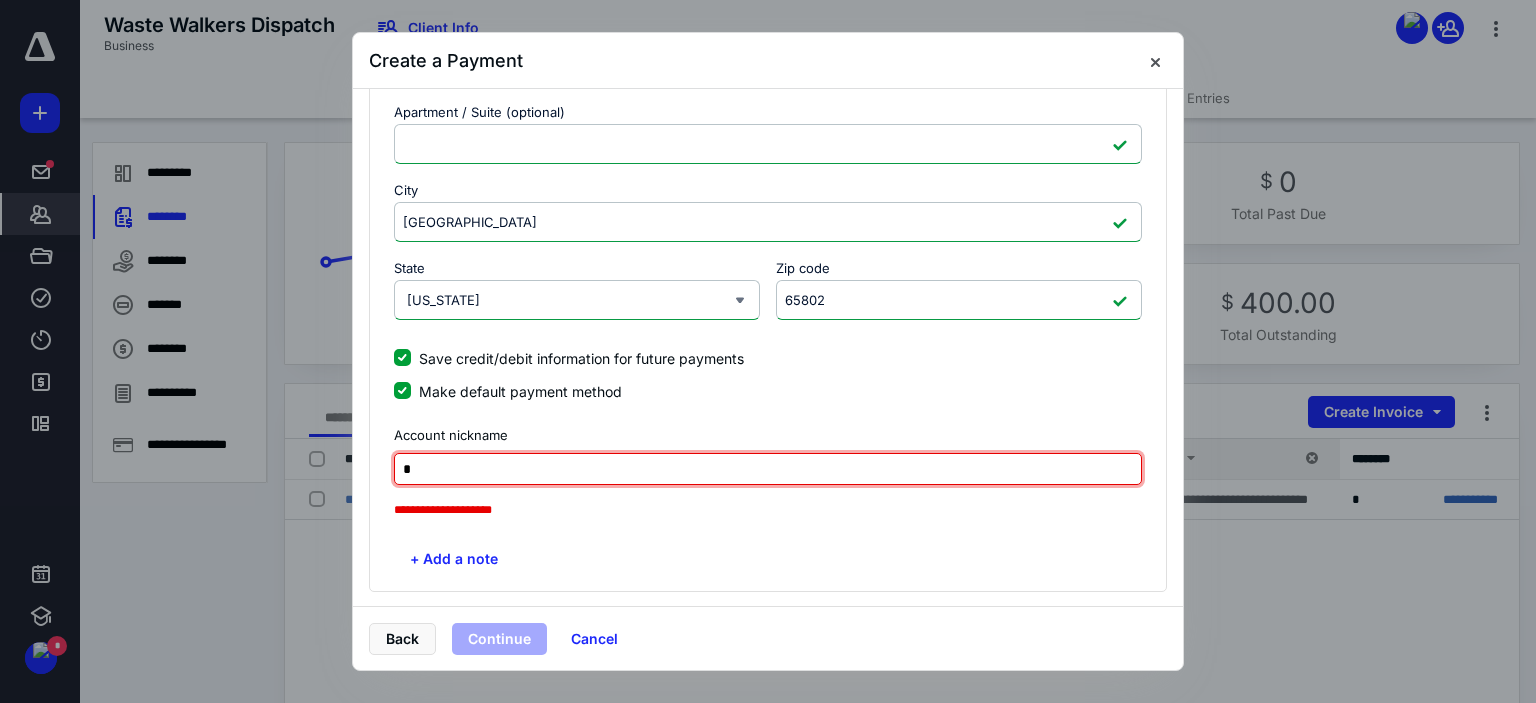 scroll, scrollTop: 691, scrollLeft: 0, axis: vertical 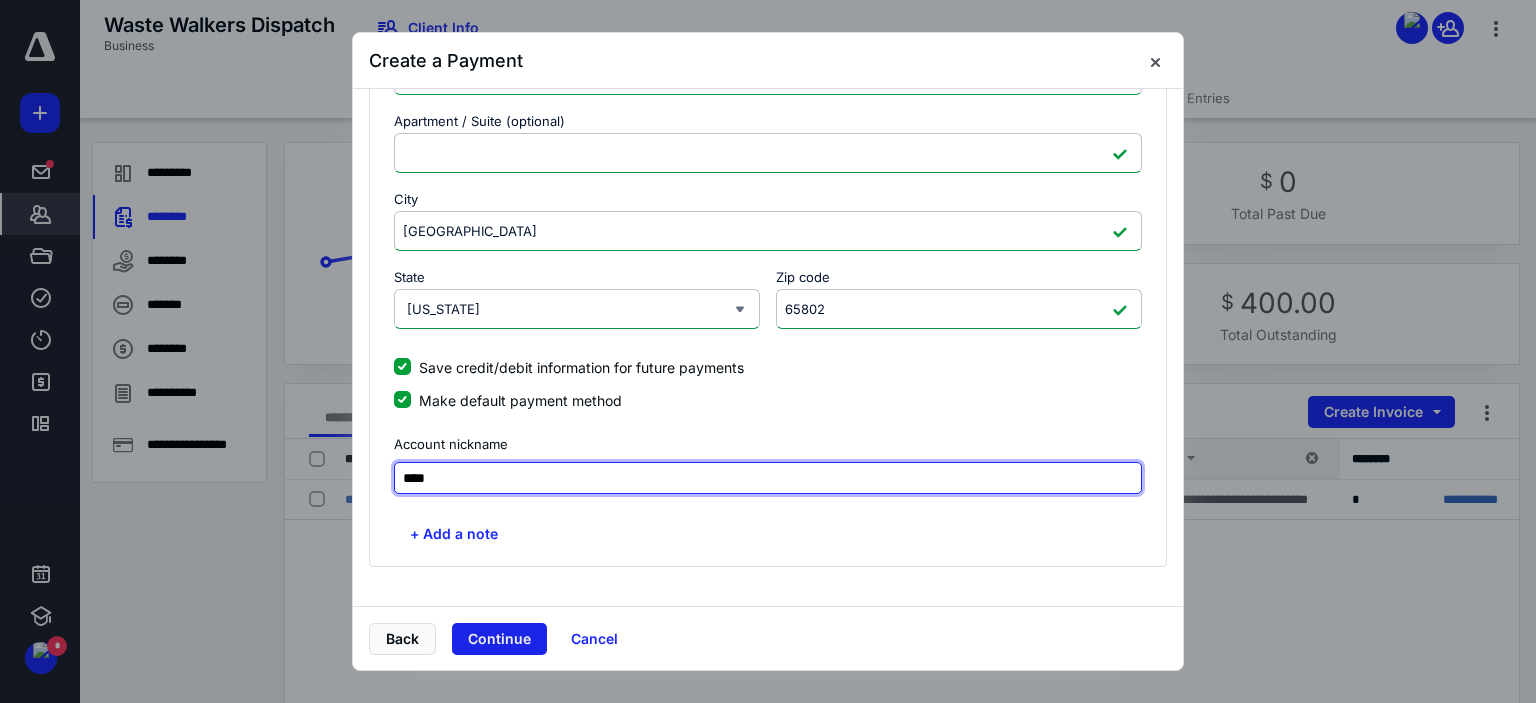 type on "****" 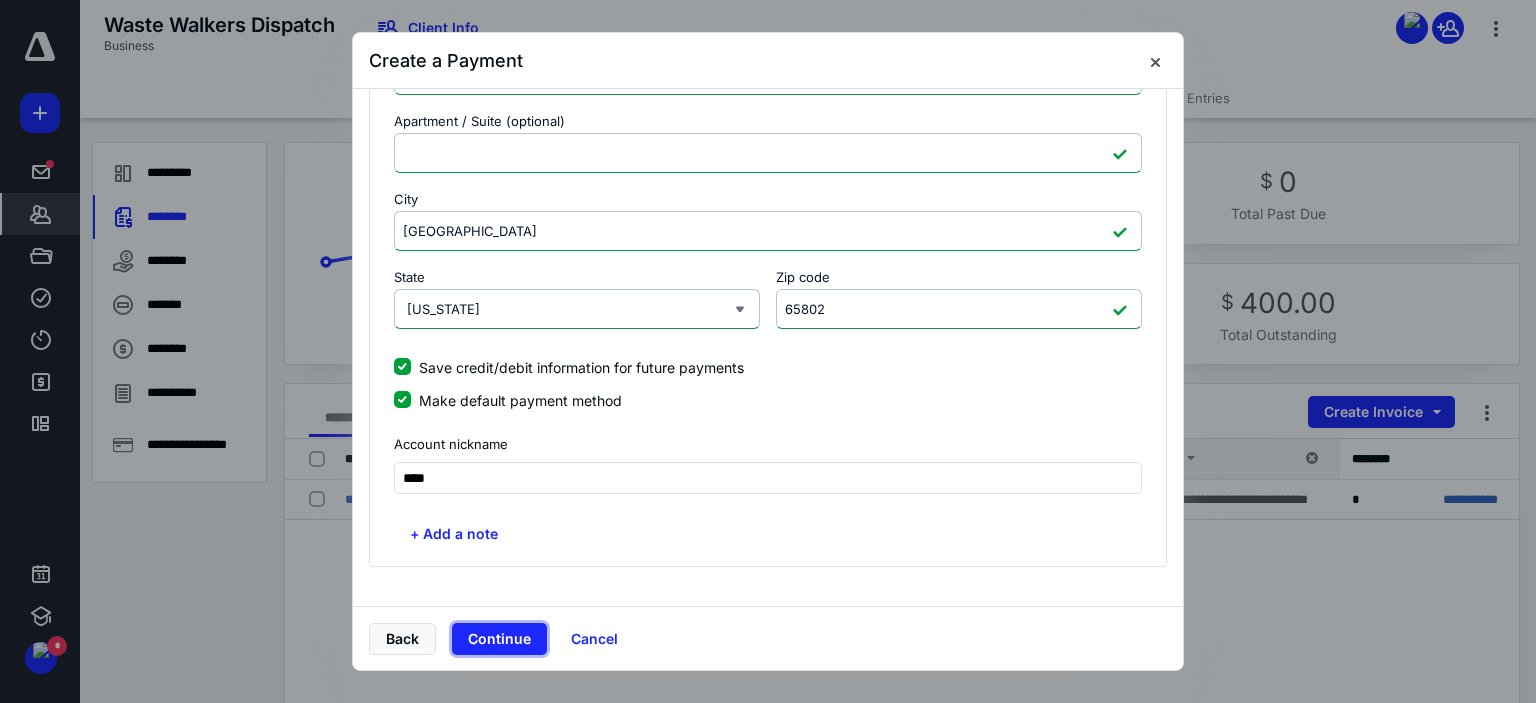 click on "Continue" at bounding box center [499, 639] 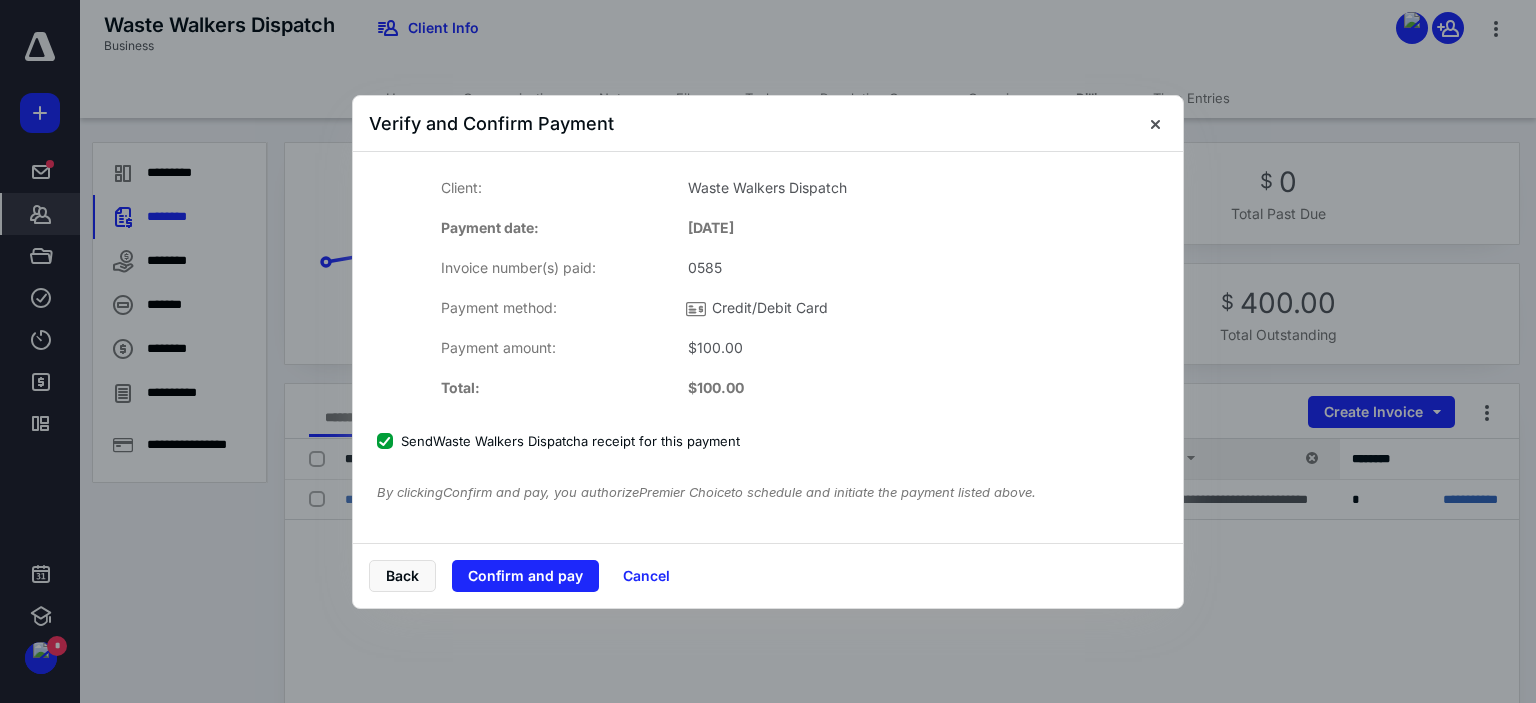 drag, startPoint x: 509, startPoint y: 577, endPoint x: 556, endPoint y: 442, distance: 142.94754 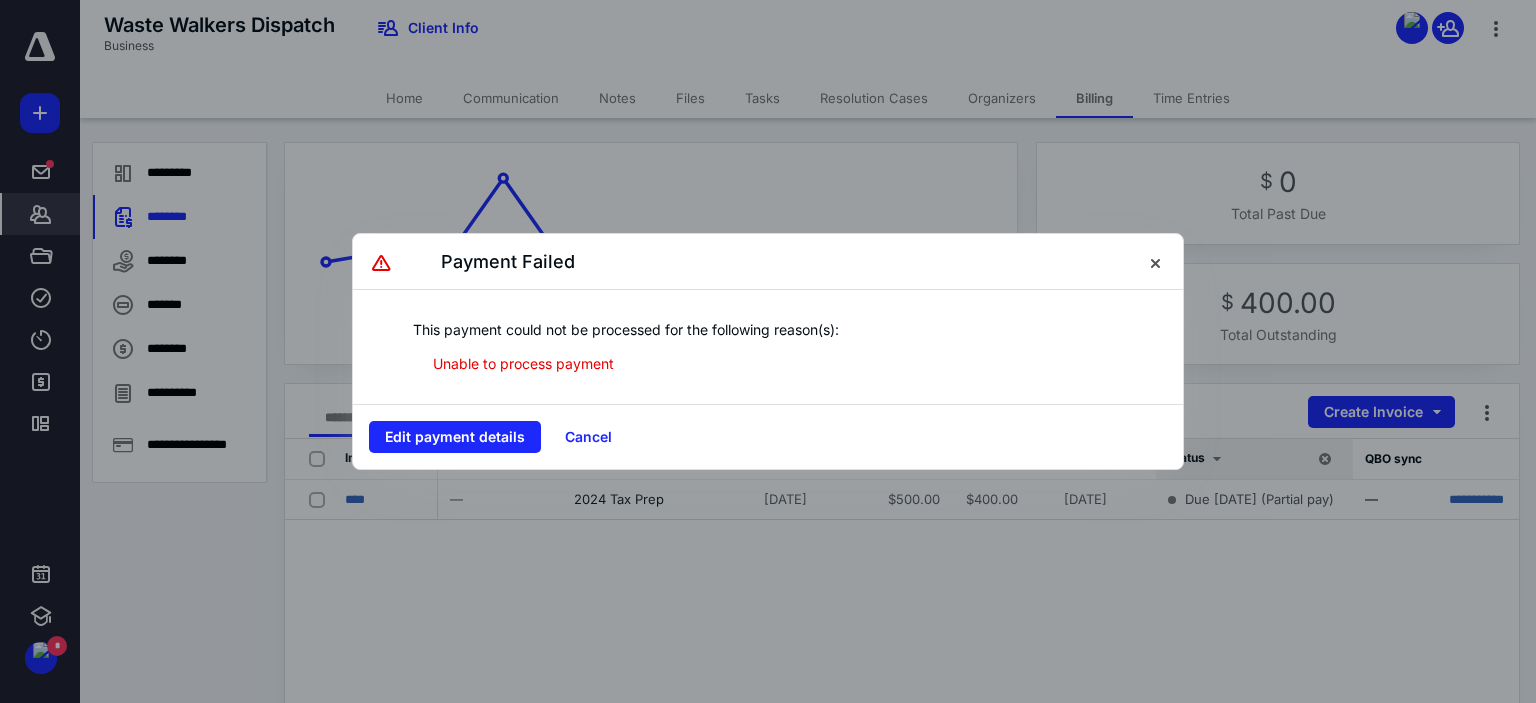 drag, startPoint x: 500, startPoint y: 430, endPoint x: 608, endPoint y: 389, distance: 115.52056 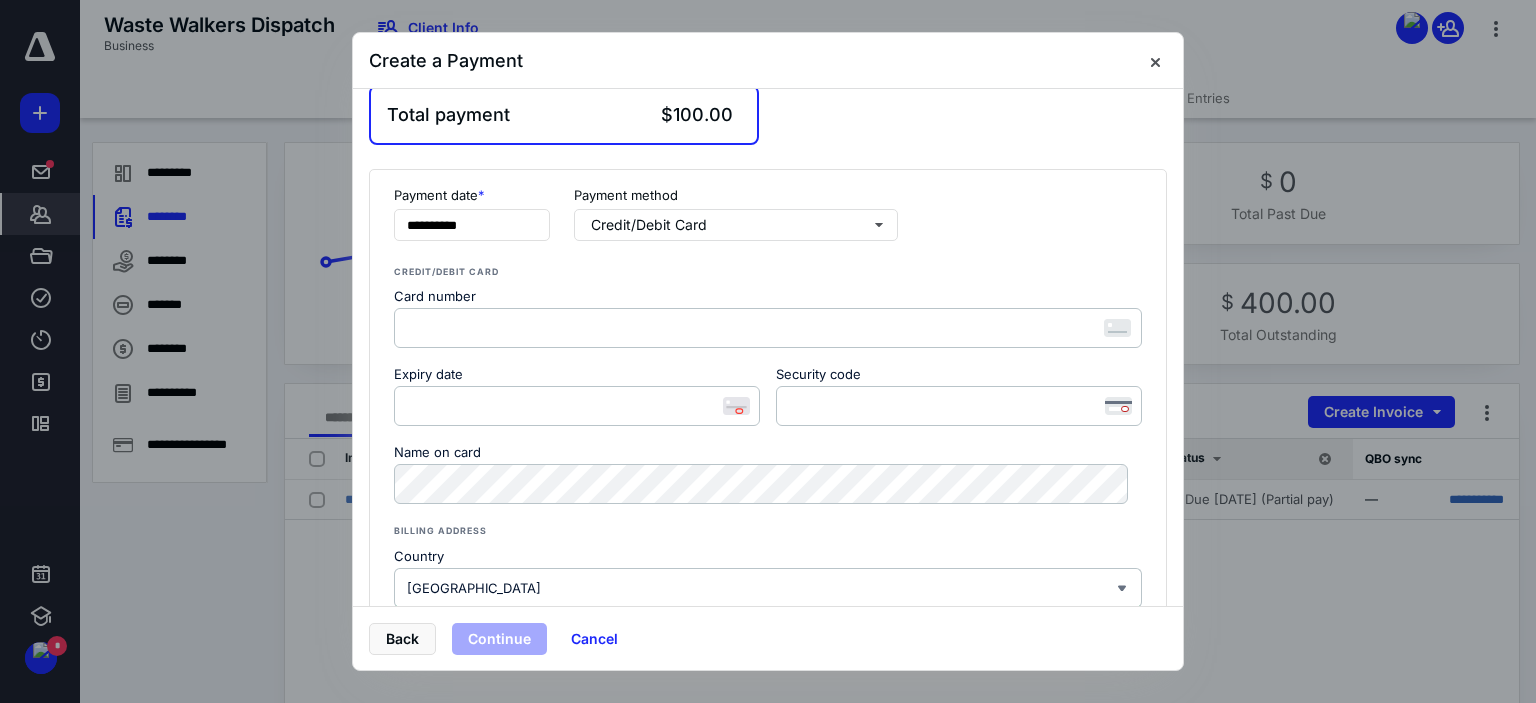 scroll, scrollTop: 0, scrollLeft: 0, axis: both 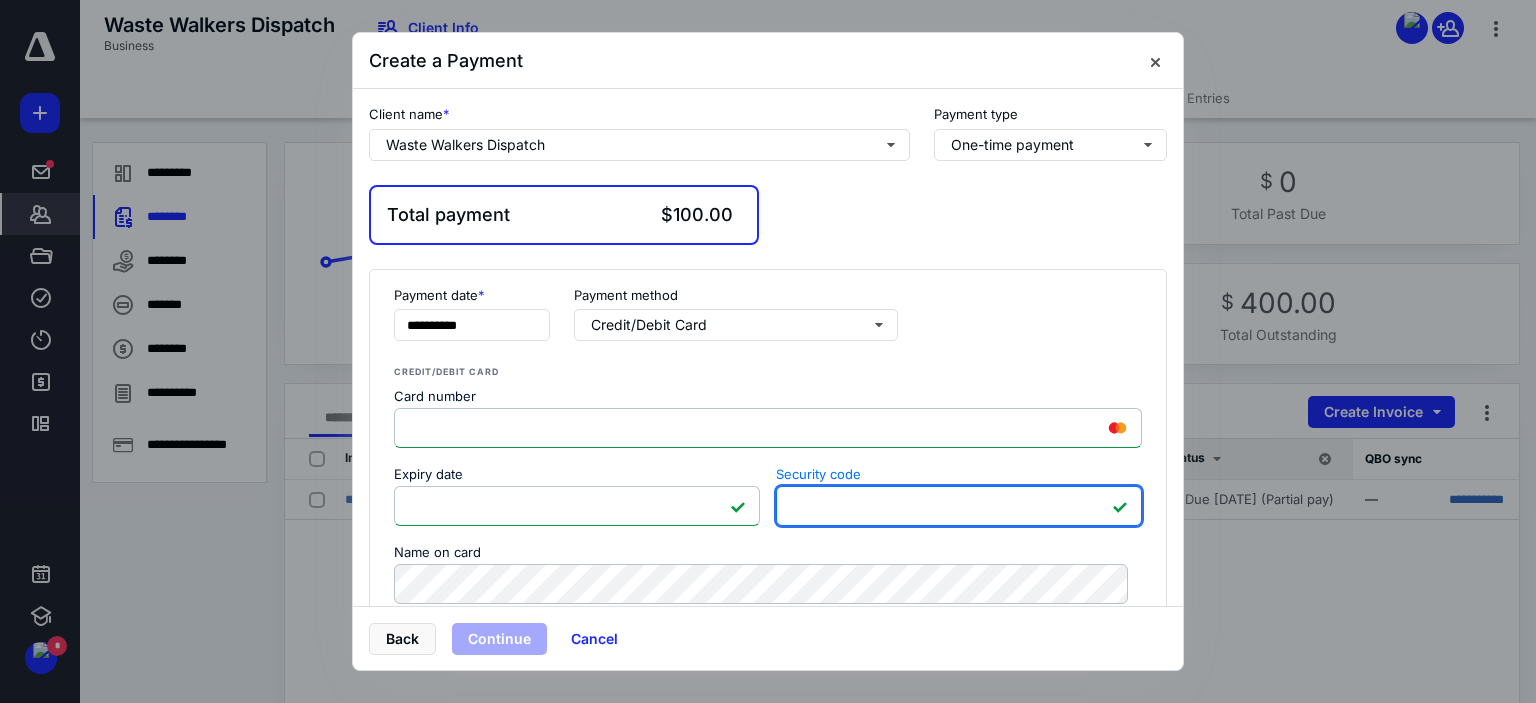 click on "Expiry date" at bounding box center (577, 477) 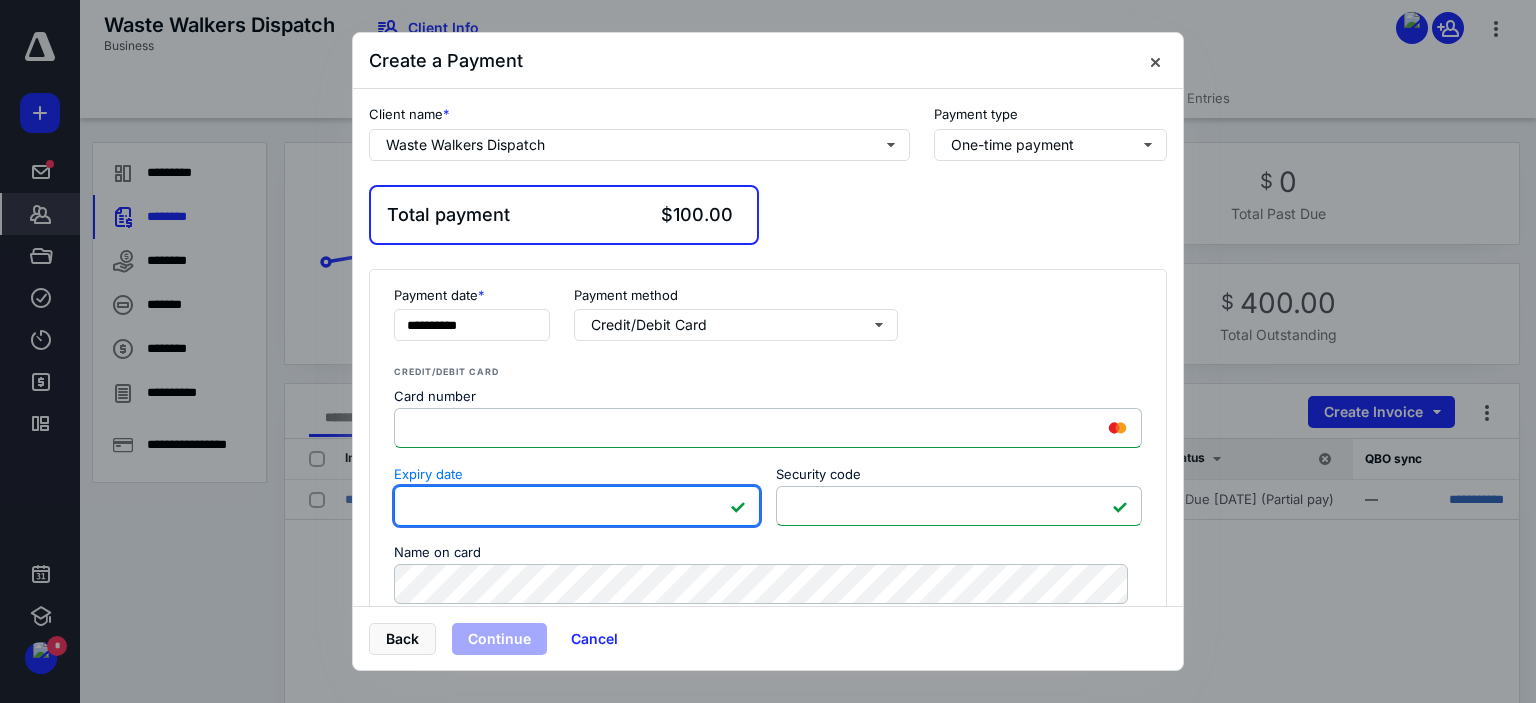 scroll, scrollTop: 100, scrollLeft: 0, axis: vertical 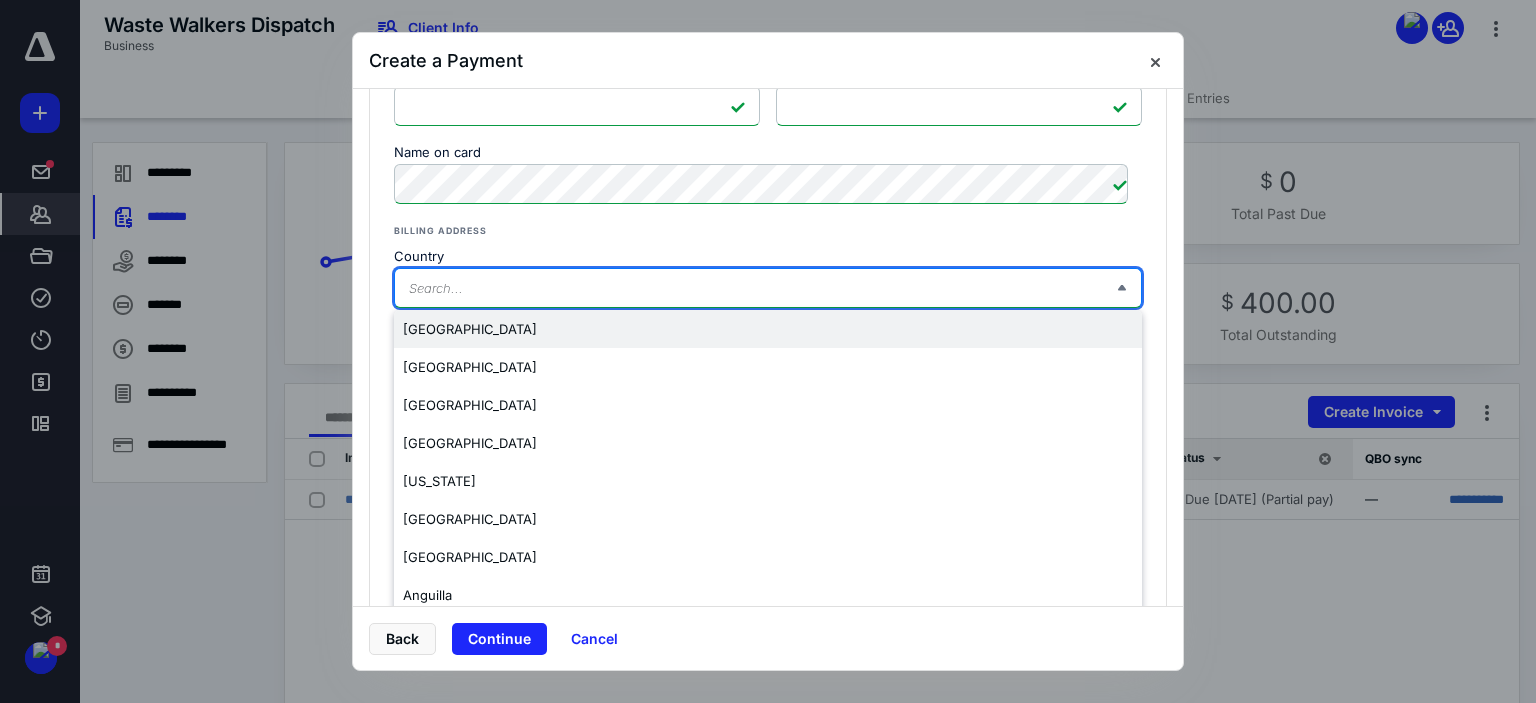 click on "Billing address Country [GEOGRAPHIC_DATA] [GEOGRAPHIC_DATA] [GEOGRAPHIC_DATA] [GEOGRAPHIC_DATA] [US_STATE] [GEOGRAPHIC_DATA] [GEOGRAPHIC_DATA] [GEOGRAPHIC_DATA] [GEOGRAPHIC_DATA] [GEOGRAPHIC_DATA] [GEOGRAPHIC_DATA] [GEOGRAPHIC_DATA] [GEOGRAPHIC_DATA] [GEOGRAPHIC_DATA] [GEOGRAPHIC_DATA] [GEOGRAPHIC_DATA] [GEOGRAPHIC_DATA] [GEOGRAPHIC_DATA] [GEOGRAPHIC_DATA] [GEOGRAPHIC_DATA] [GEOGRAPHIC_DATA] [GEOGRAPHIC_DATA] [GEOGRAPHIC_DATA] [GEOGRAPHIC_DATA] [GEOGRAPHIC_DATA] [GEOGRAPHIC_DATA] [GEOGRAPHIC_DATA] [GEOGRAPHIC_DATA] [GEOGRAPHIC_DATA] [GEOGRAPHIC_DATA] [GEOGRAPHIC_DATA] [GEOGRAPHIC_DATA] [GEOGRAPHIC_DATA] [GEOGRAPHIC_DATA] [GEOGRAPHIC_DATA] [GEOGRAPHIC_DATA] [GEOGRAPHIC_DATA] [GEOGRAPHIC_DATA] [GEOGRAPHIC_DATA] [GEOGRAPHIC_DATA] [GEOGRAPHIC_DATA] [GEOGRAPHIC_DATA] [GEOGRAPHIC_DATA] [GEOGRAPHIC_DATA] [GEOGRAPHIC_DATA] [GEOGRAPHIC_DATA] [GEOGRAPHIC_DATA] [GEOGRAPHIC_DATA] [GEOGRAPHIC_DATA] [GEOGRAPHIC_DATA] [GEOGRAPHIC_DATA] [GEOGRAPHIC_DATA], [GEOGRAPHIC_DATA] [GEOGRAPHIC_DATA] [GEOGRAPHIC_DATA] [GEOGRAPHIC_DATA] [GEOGRAPHIC_DATA] [GEOGRAPHIC_DATA] [GEOGRAPHIC_DATA] [GEOGRAPHIC_DATA] [GEOGRAPHIC_DATA] [GEOGRAPHIC_DATA] [GEOGRAPHIC_DATA] [GEOGRAPHIC_DATA] [GEOGRAPHIC_DATA] [GEOGRAPHIC_DATA] [GEOGRAPHIC_DATA] [GEOGRAPHIC_DATA] [GEOGRAPHIC_DATA] [GEOGRAPHIC_DATA] [GEOGRAPHIC_DATA] [GEOGRAPHIC_DATA] ([GEOGRAPHIC_DATA]) [GEOGRAPHIC_DATA] [GEOGRAPHIC_DATA] [GEOGRAPHIC_DATA] [GEOGRAPHIC_DATA] [GEOGRAPHIC_DATA] [GEOGRAPHIC_DATA] [GEOGRAPHIC_DATA] [GEOGRAPHIC_DATA] [GEOGRAPHIC_DATA] [US_STATE] [GEOGRAPHIC_DATA] [GEOGRAPHIC_DATA] [GEOGRAPHIC_DATA] [GEOGRAPHIC_DATA] [GEOGRAPHIC_DATA] [GEOGRAPHIC_DATA] [GEOGRAPHIC_DATA] [US_STATE] [GEOGRAPHIC_DATA] [GEOGRAPHIC_DATA] [GEOGRAPHIC_DATA] [GEOGRAPHIC_DATA]" at bounding box center (768, 423) 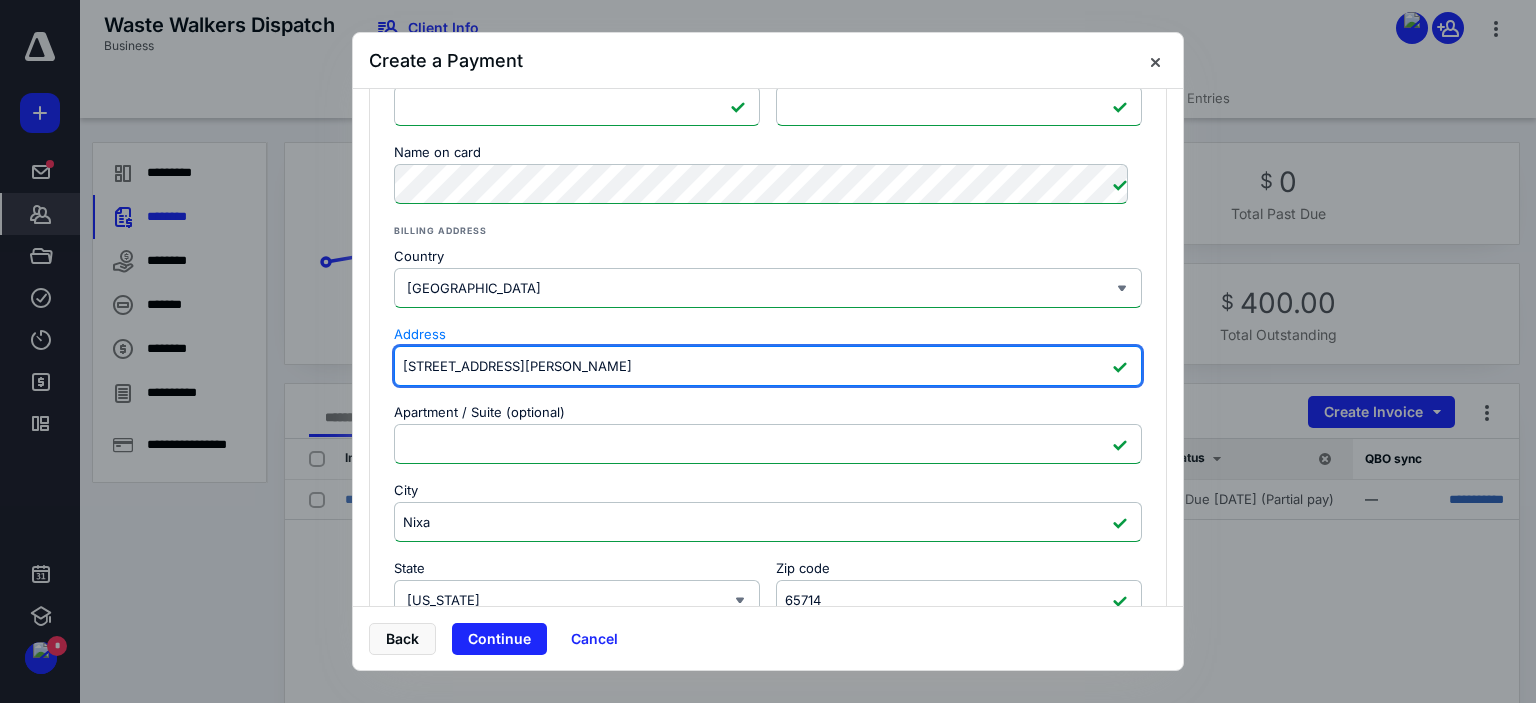 drag, startPoint x: 551, startPoint y: 363, endPoint x: 360, endPoint y: 345, distance: 191.8463 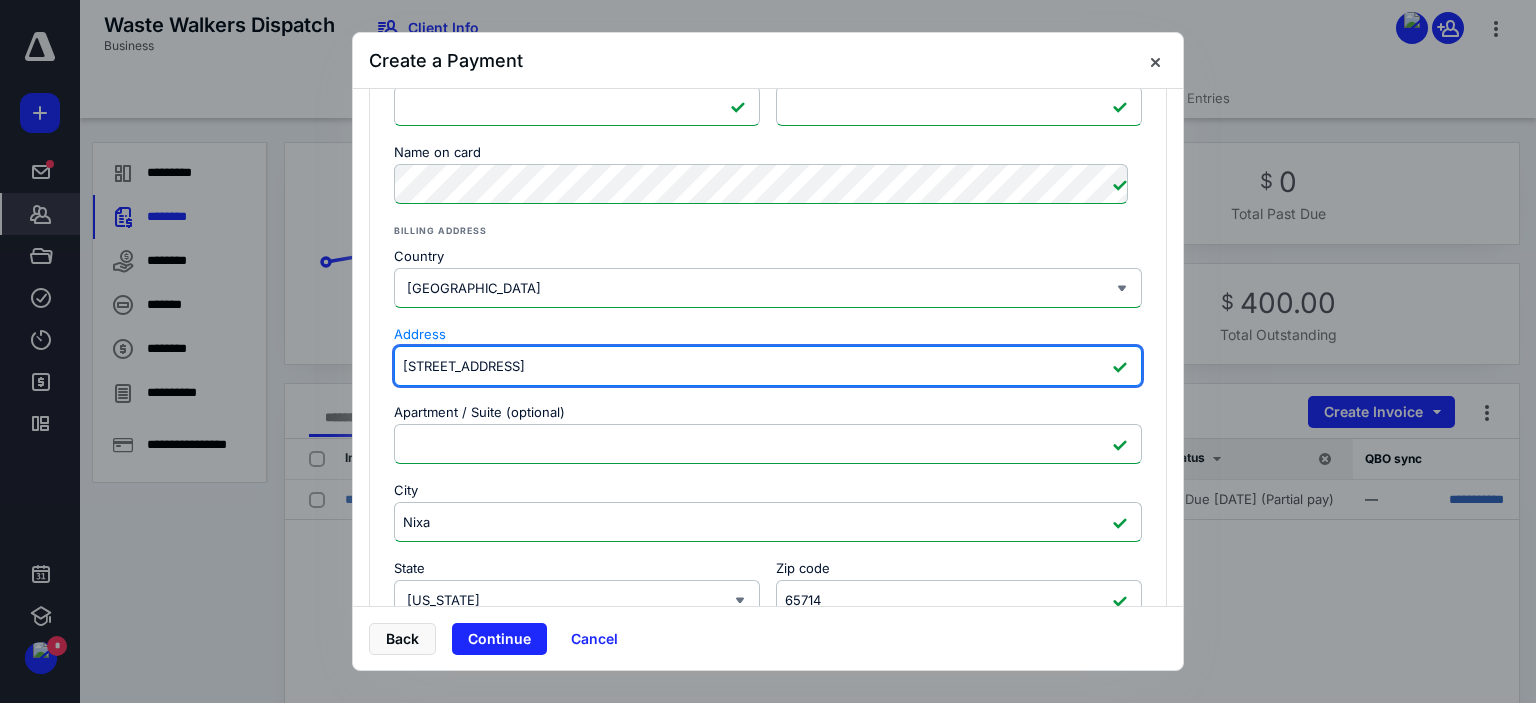 type on "[STREET_ADDRESS]" 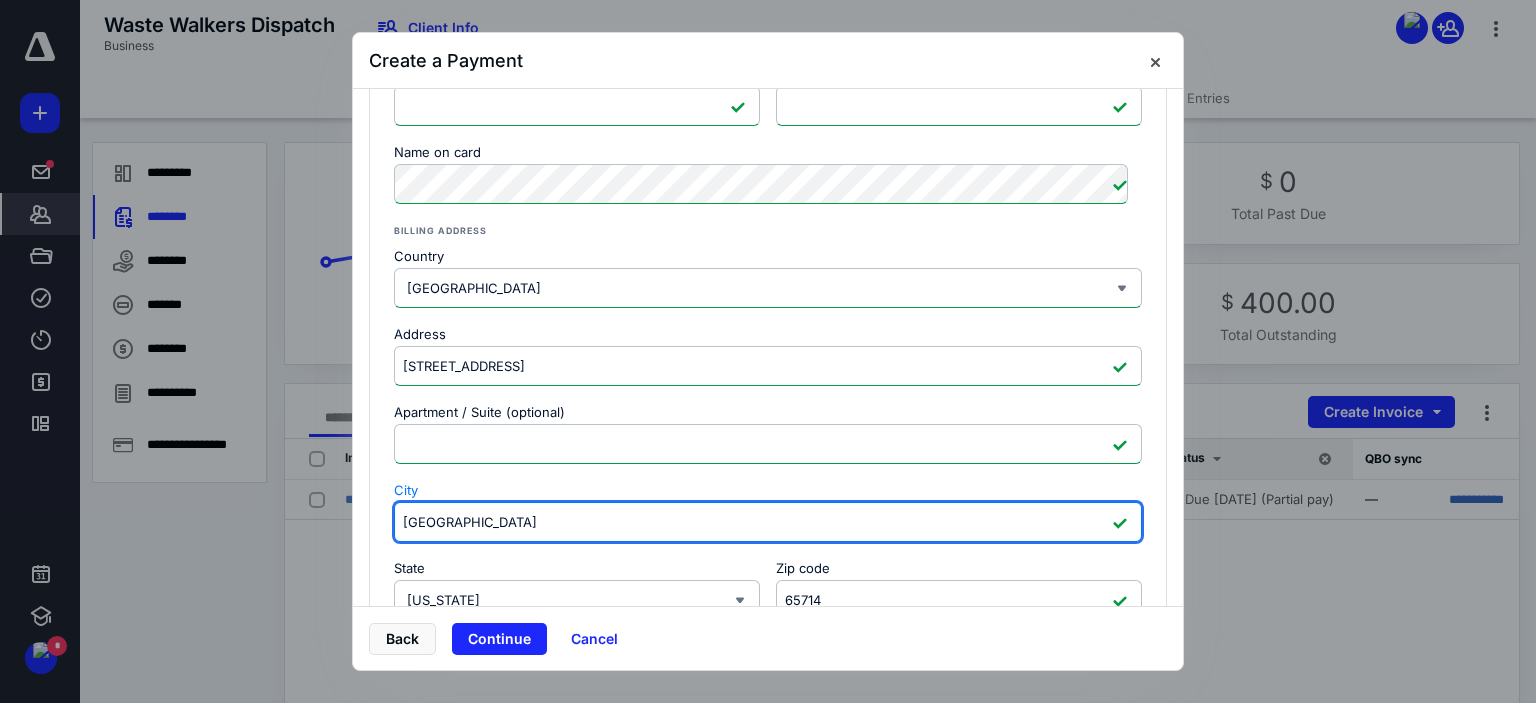 type on "[GEOGRAPHIC_DATA]" 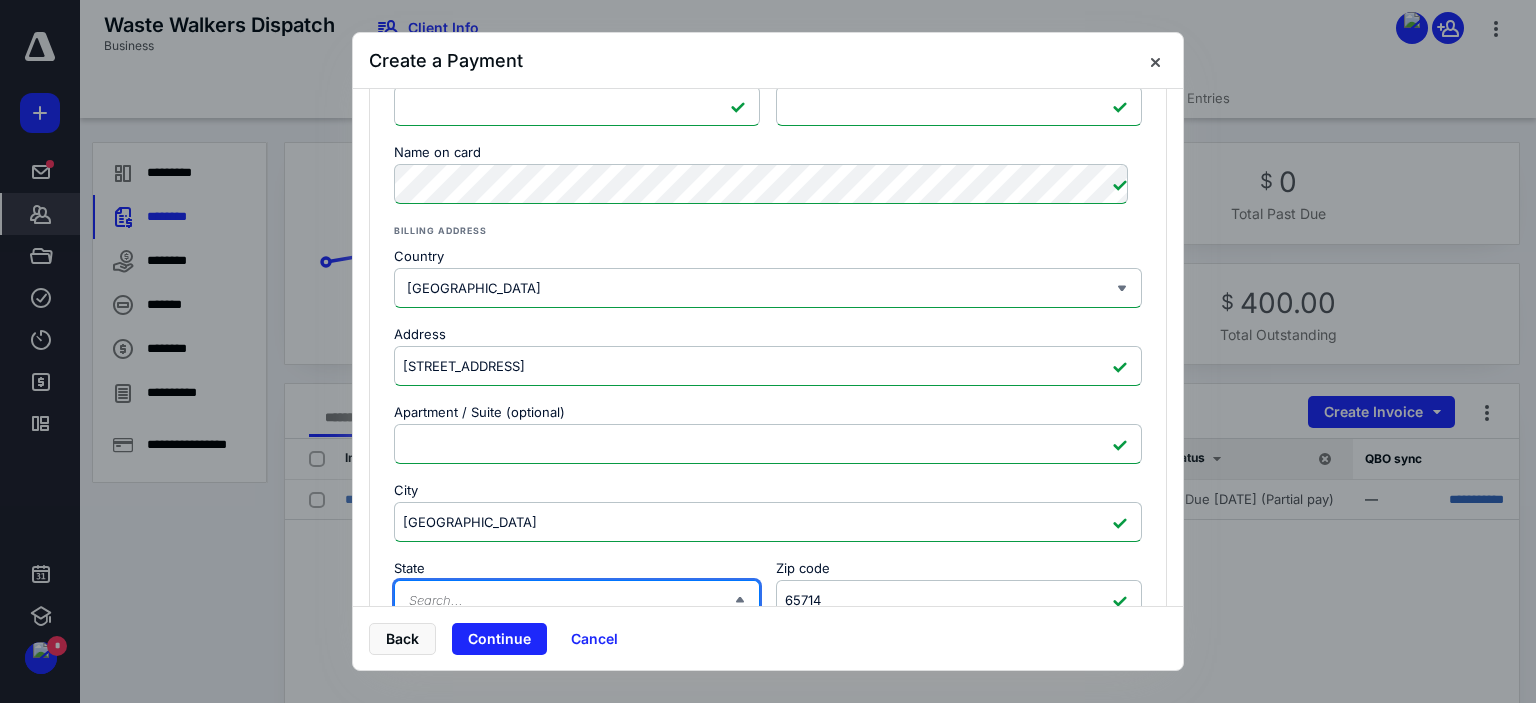 scroll, scrollTop: 404, scrollLeft: 0, axis: vertical 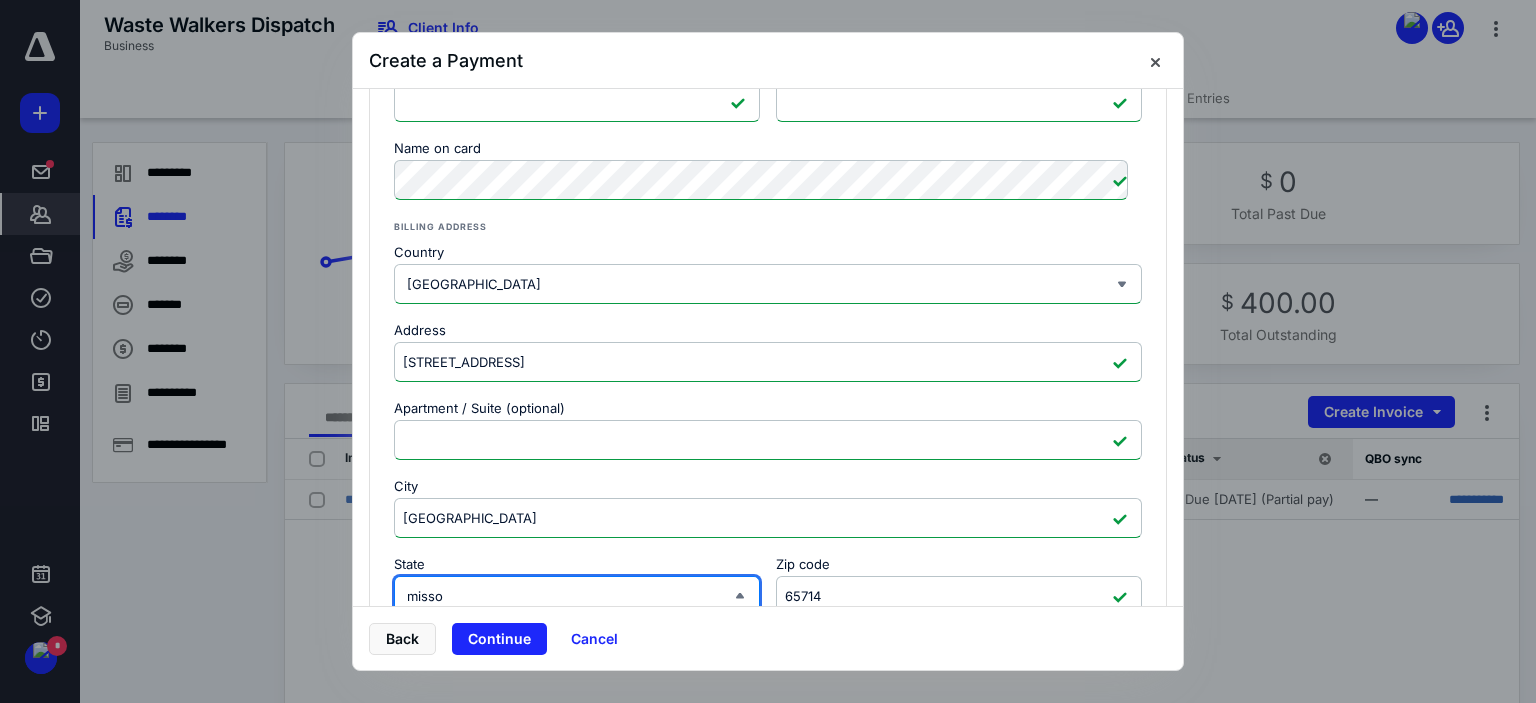 type on "[US_STATE]" 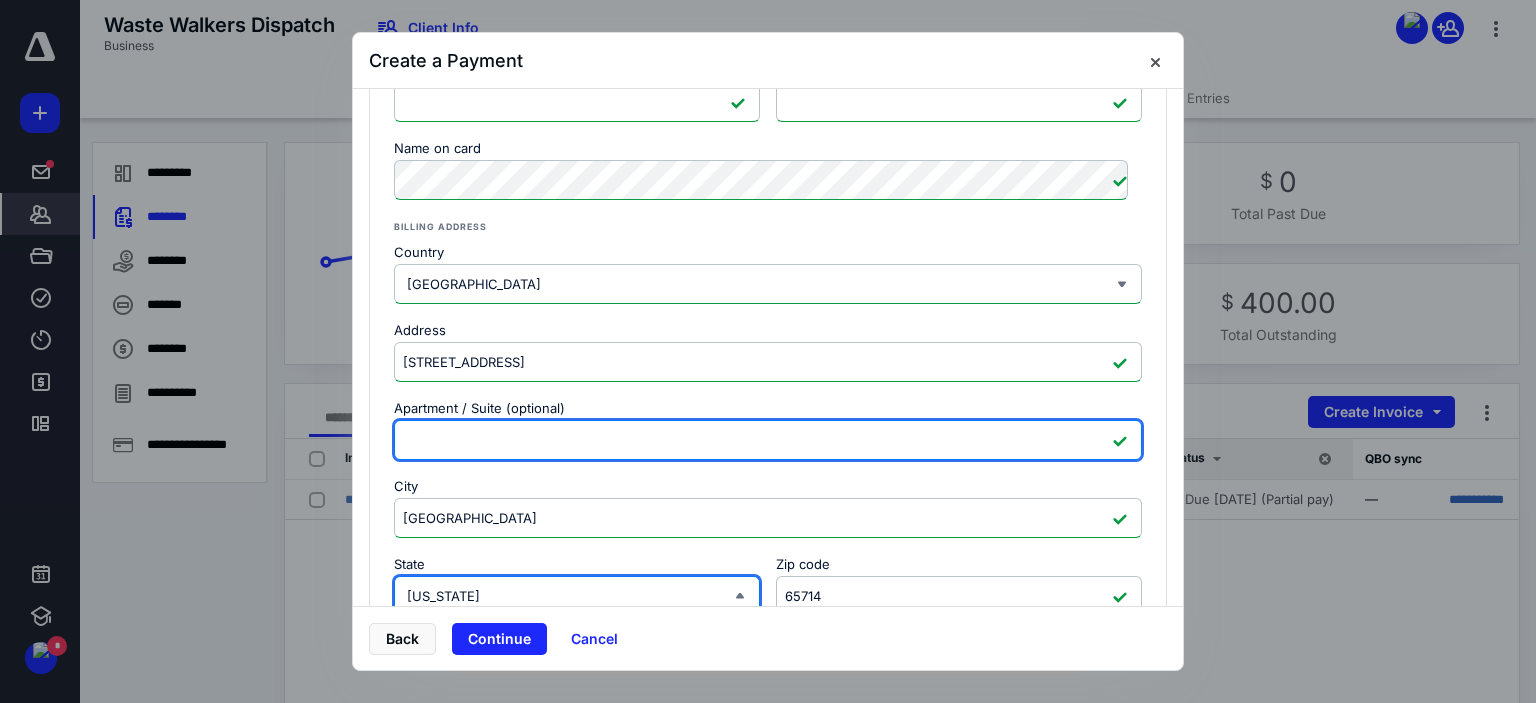 type on "636" 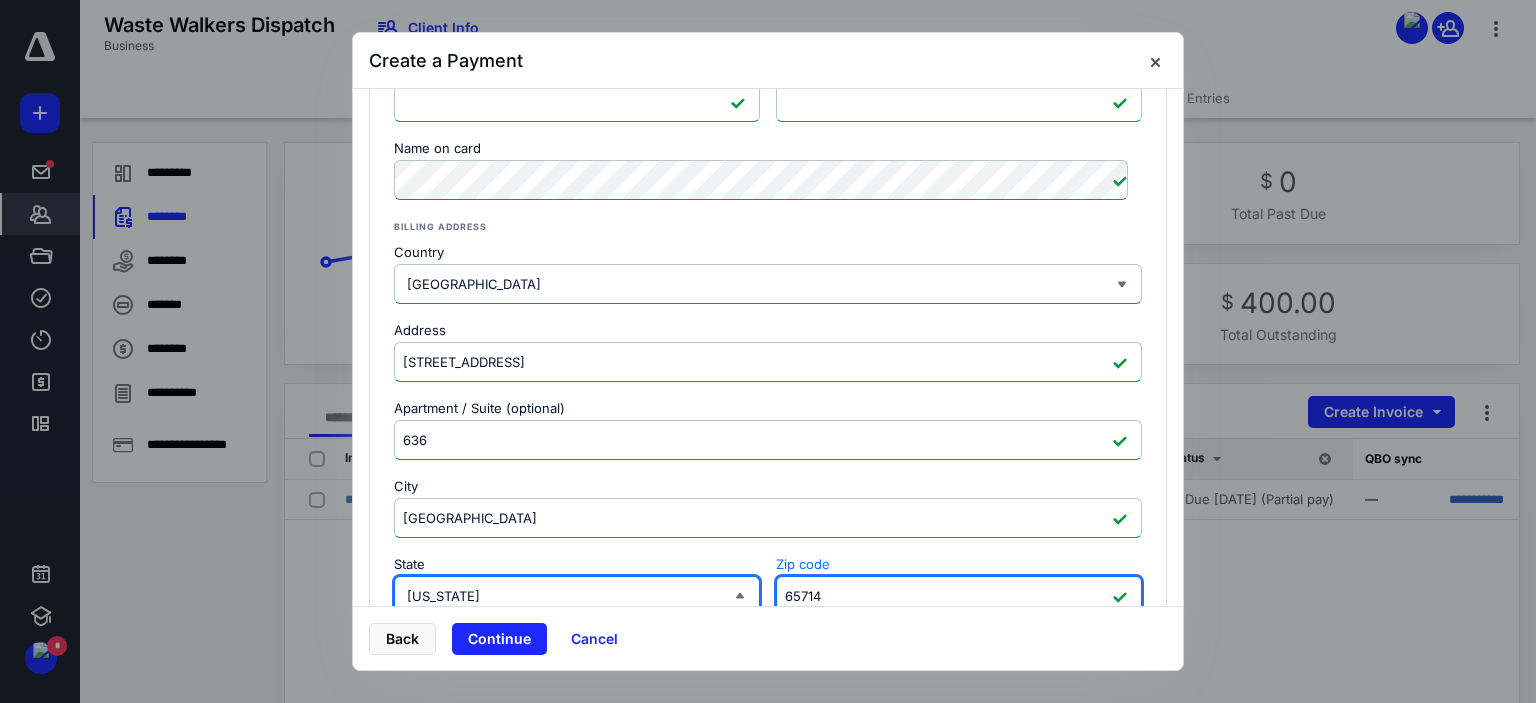 click on "65714" at bounding box center (959, 596) 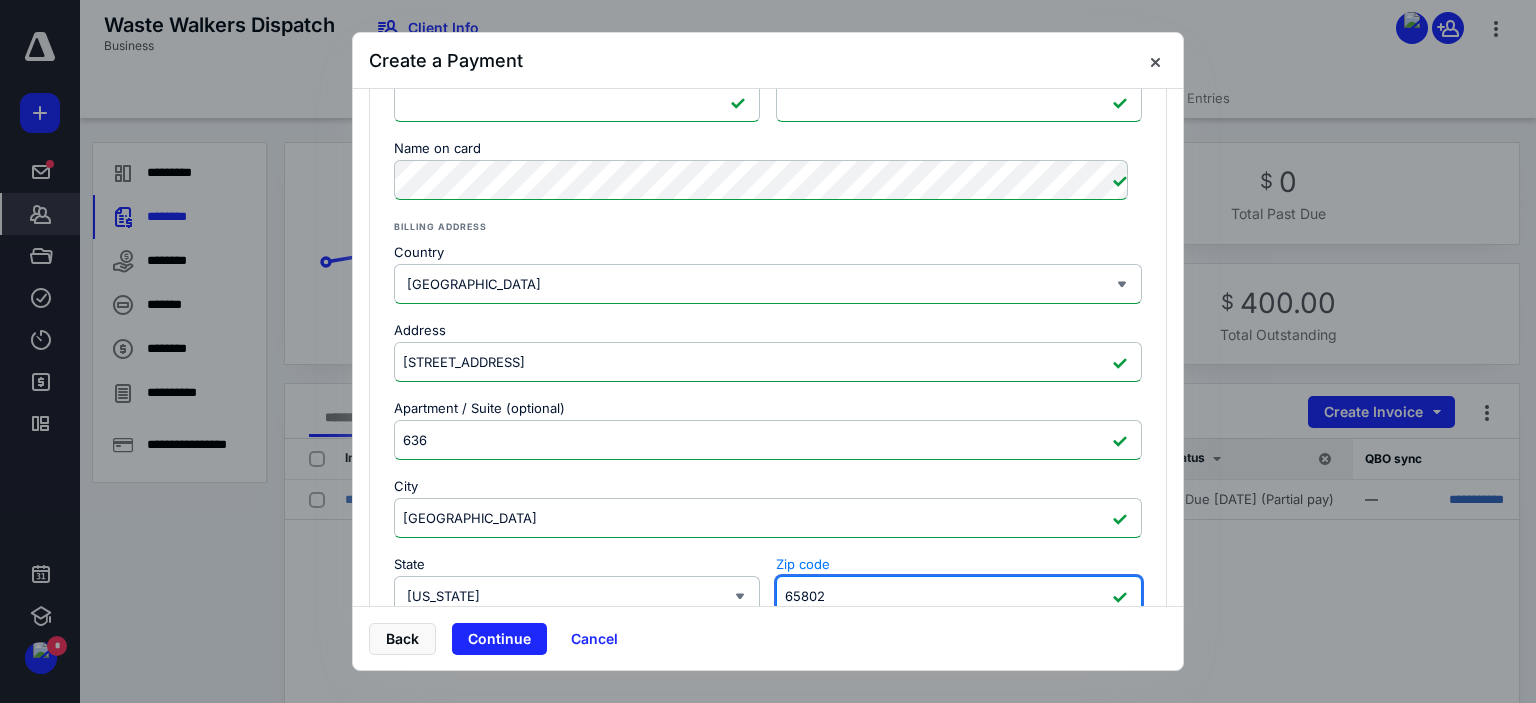 type on "65802" 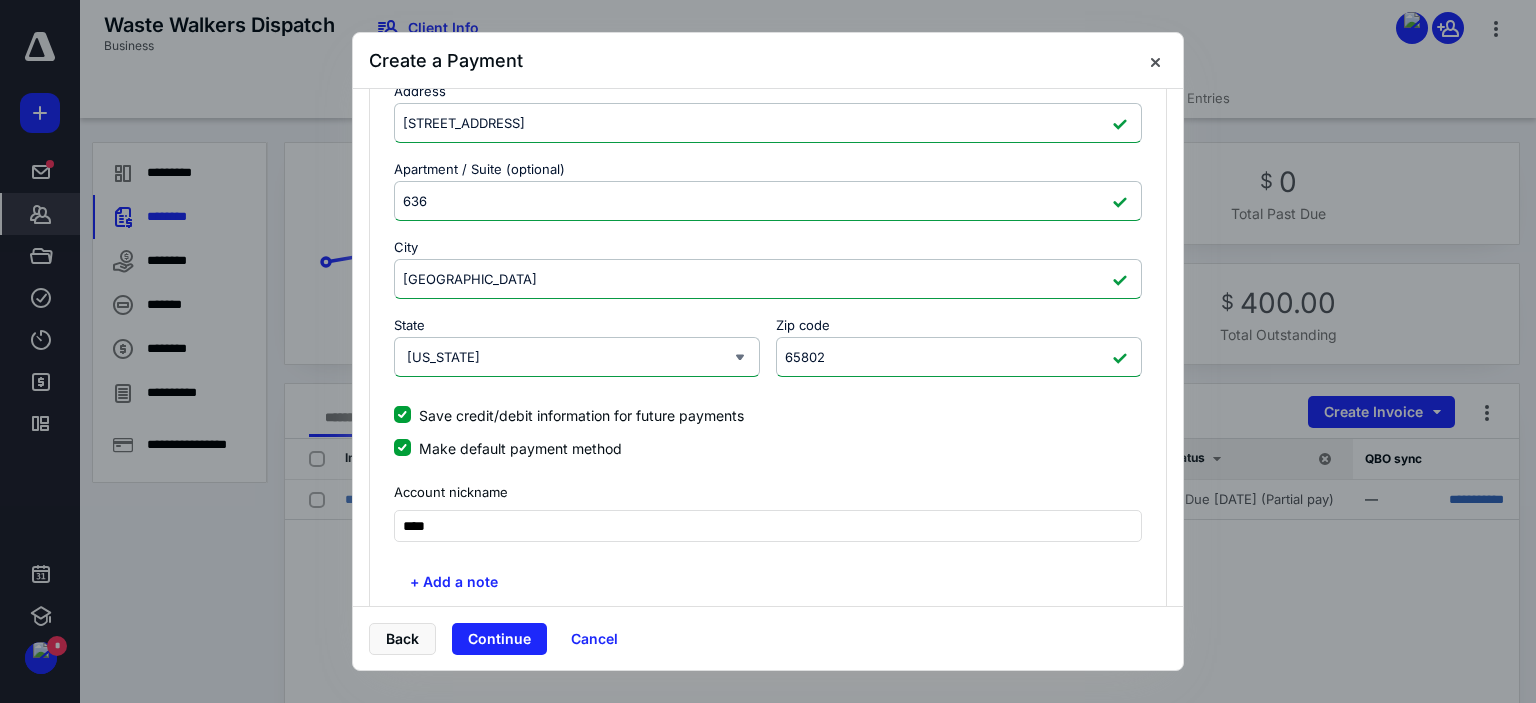 scroll, scrollTop: 691, scrollLeft: 0, axis: vertical 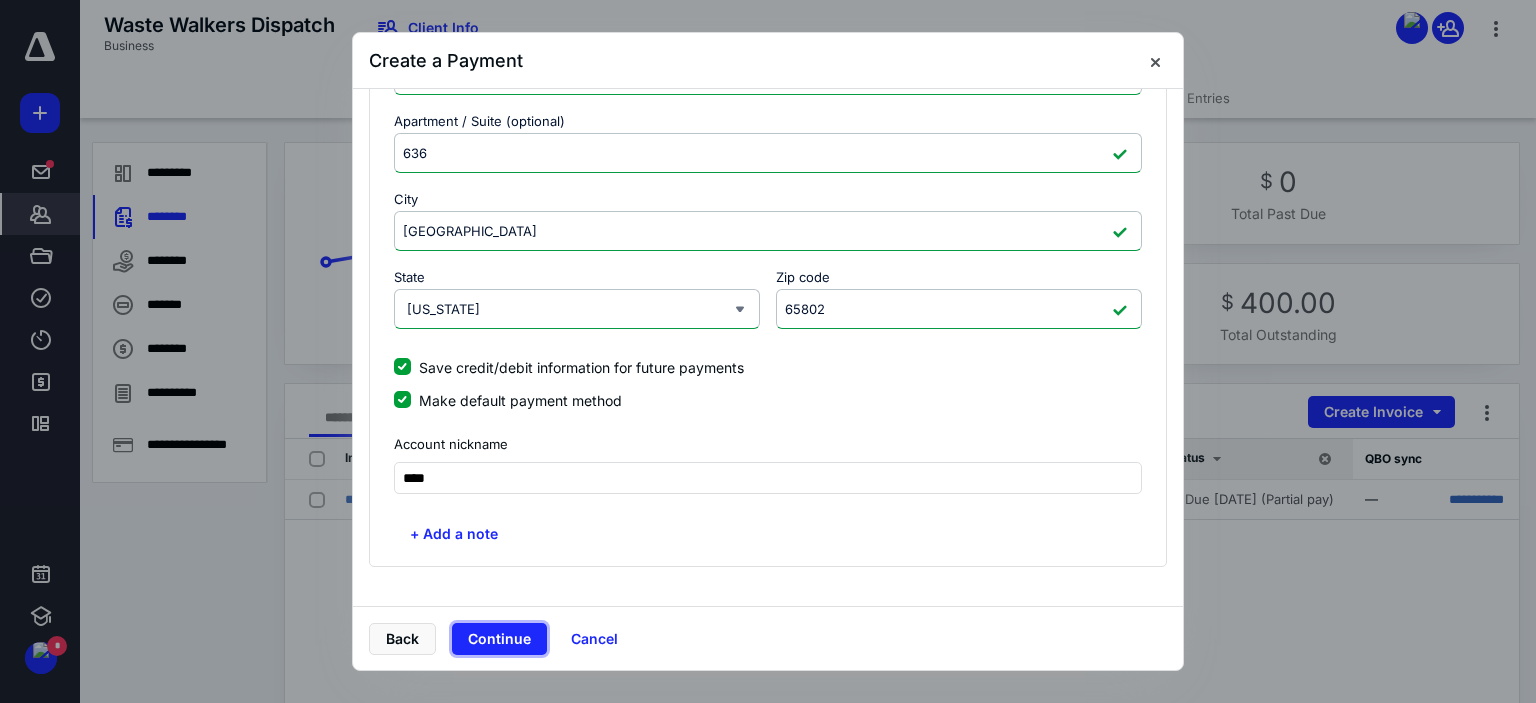 click on "Continue" at bounding box center [499, 639] 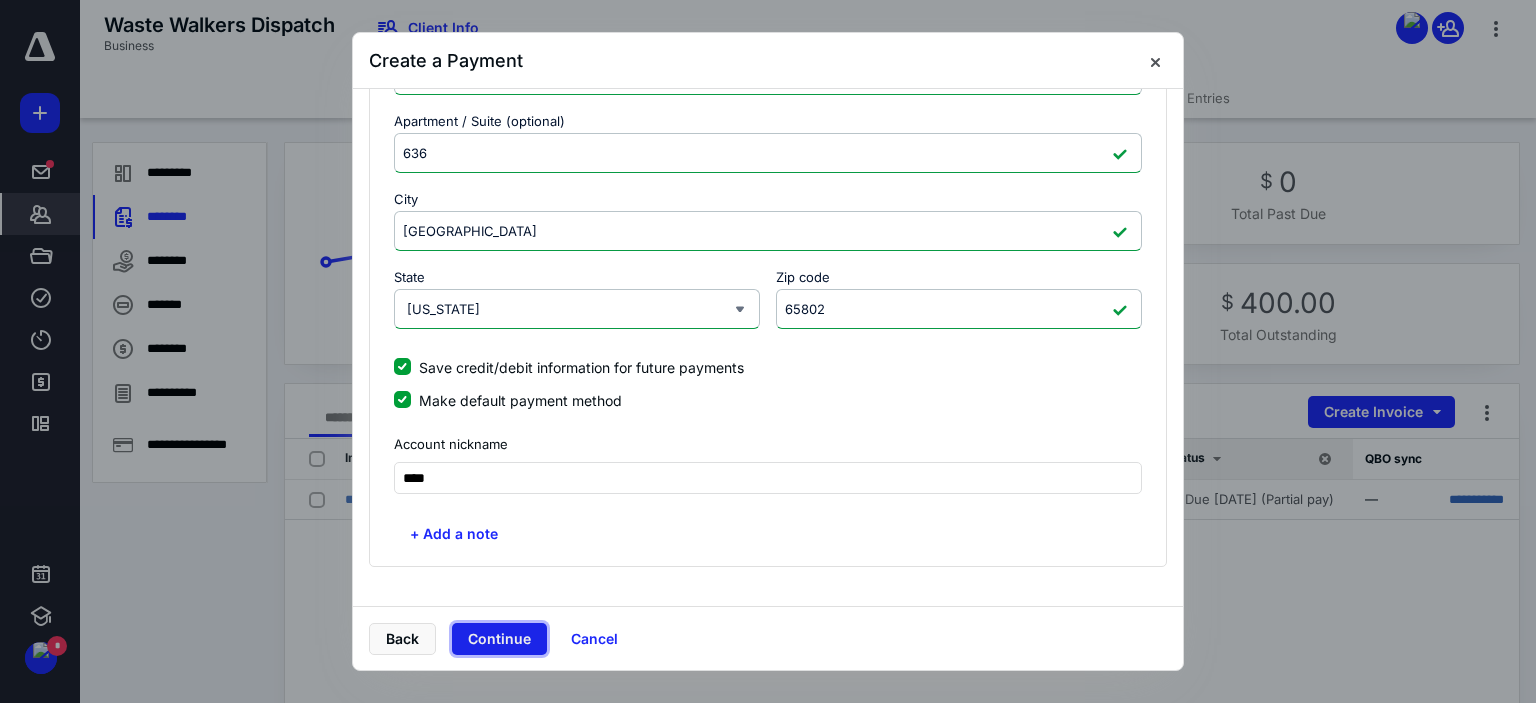 scroll, scrollTop: 0, scrollLeft: 0, axis: both 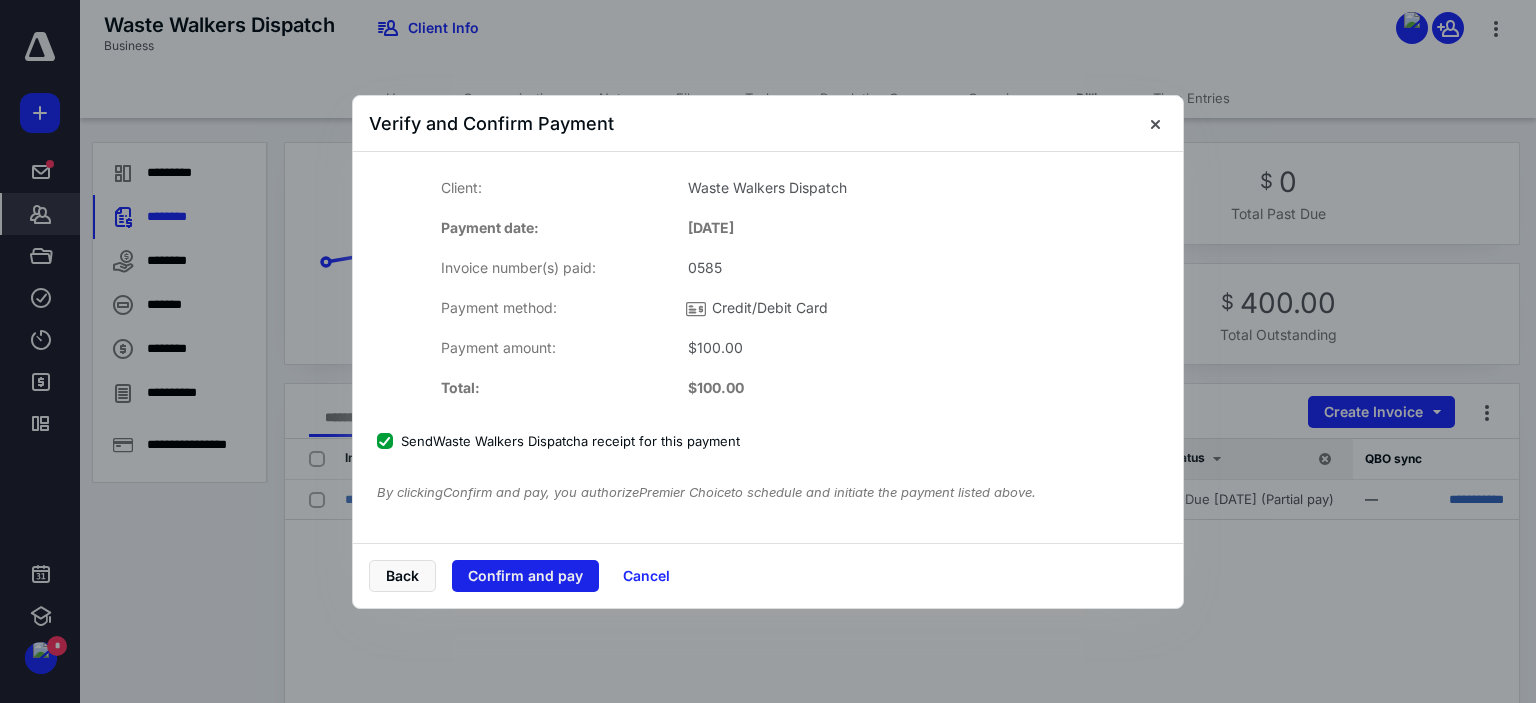 click on "Confirm and pay" at bounding box center (525, 576) 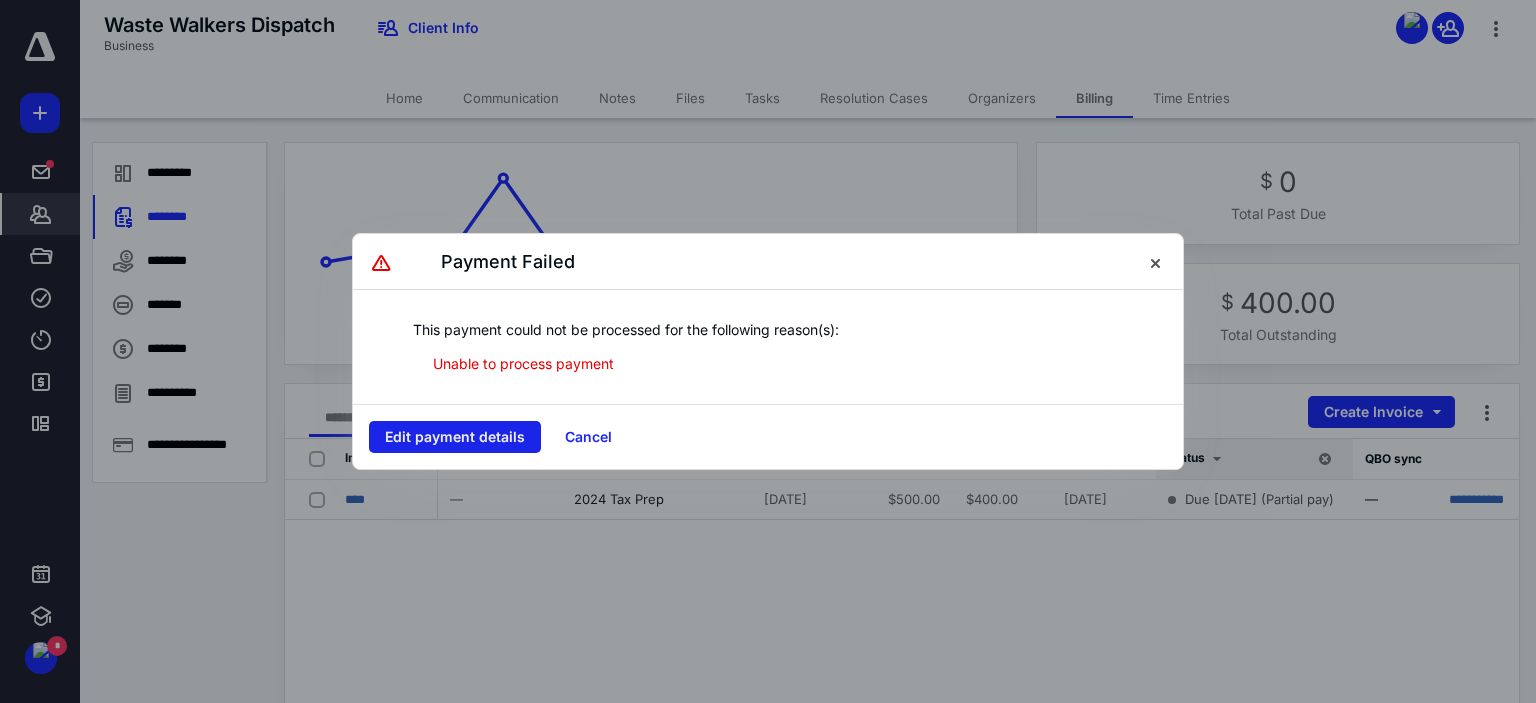click on "Edit payment details" at bounding box center (455, 437) 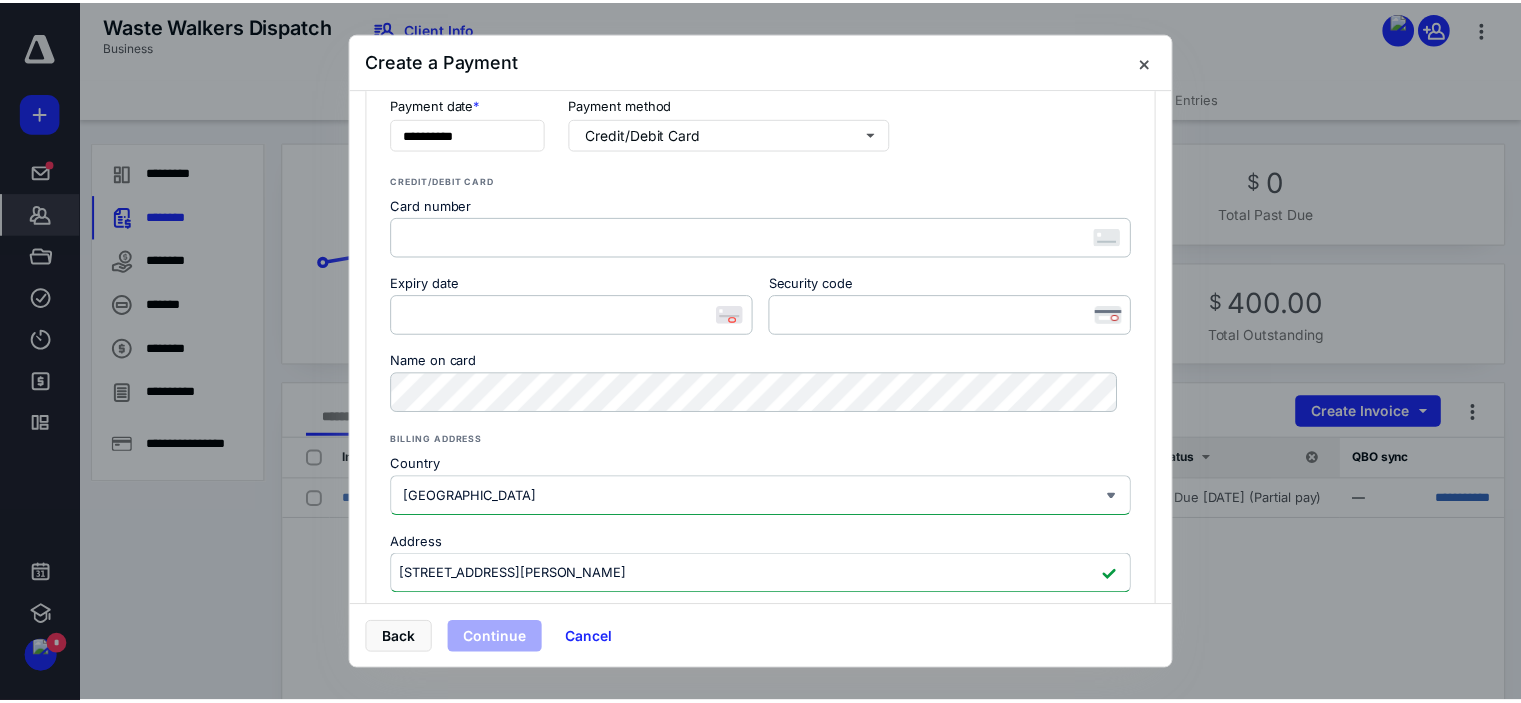 scroll, scrollTop: 91, scrollLeft: 0, axis: vertical 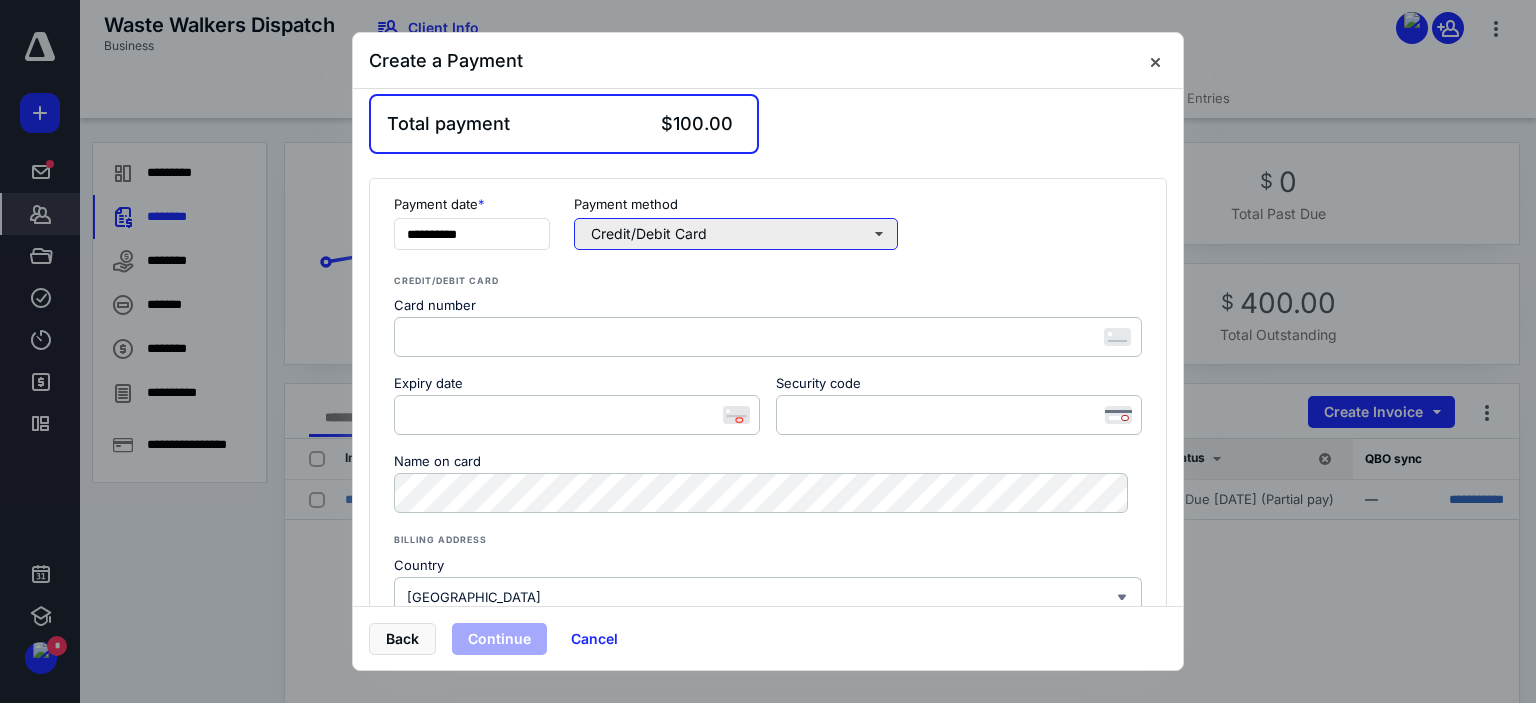 click on "Credit/Debit Card" at bounding box center [736, 234] 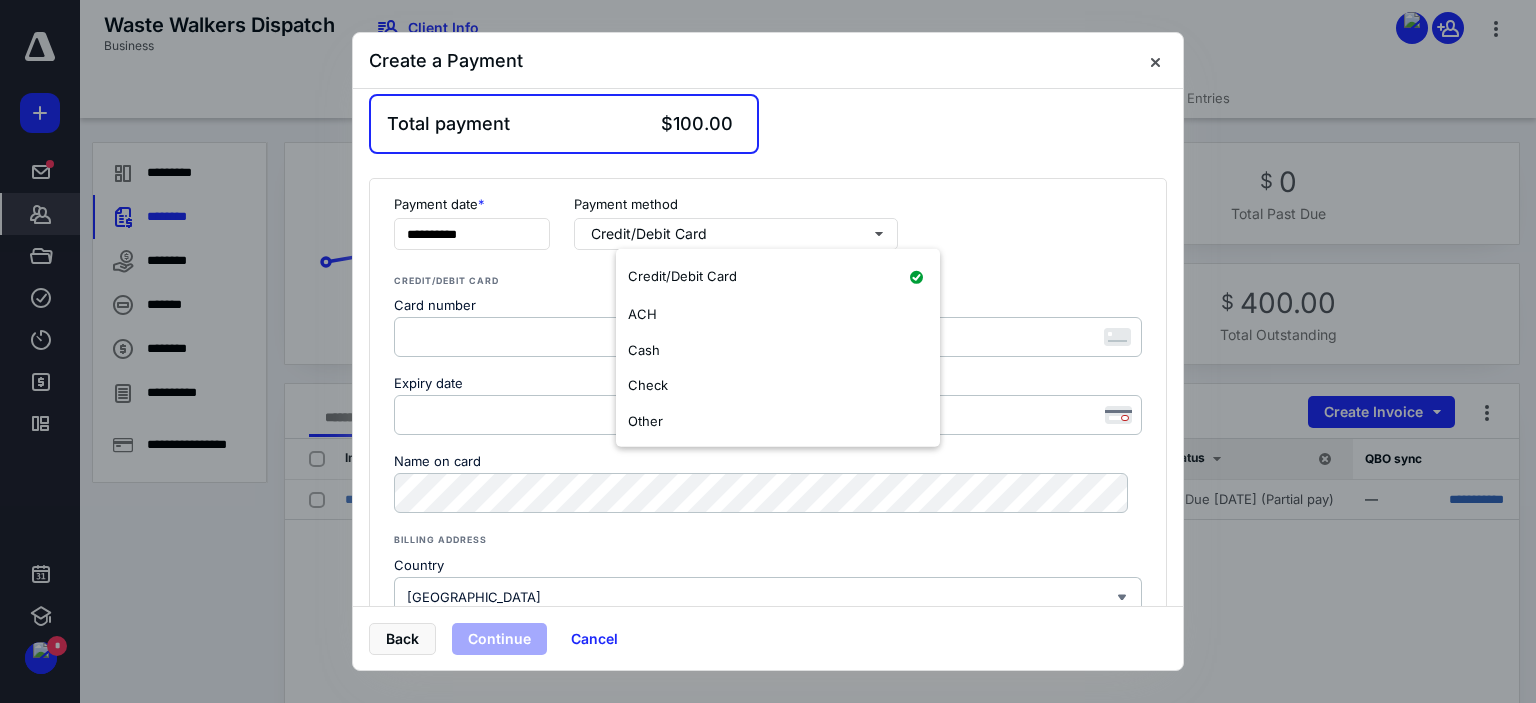 click on "**********" at bounding box center (768, 631) 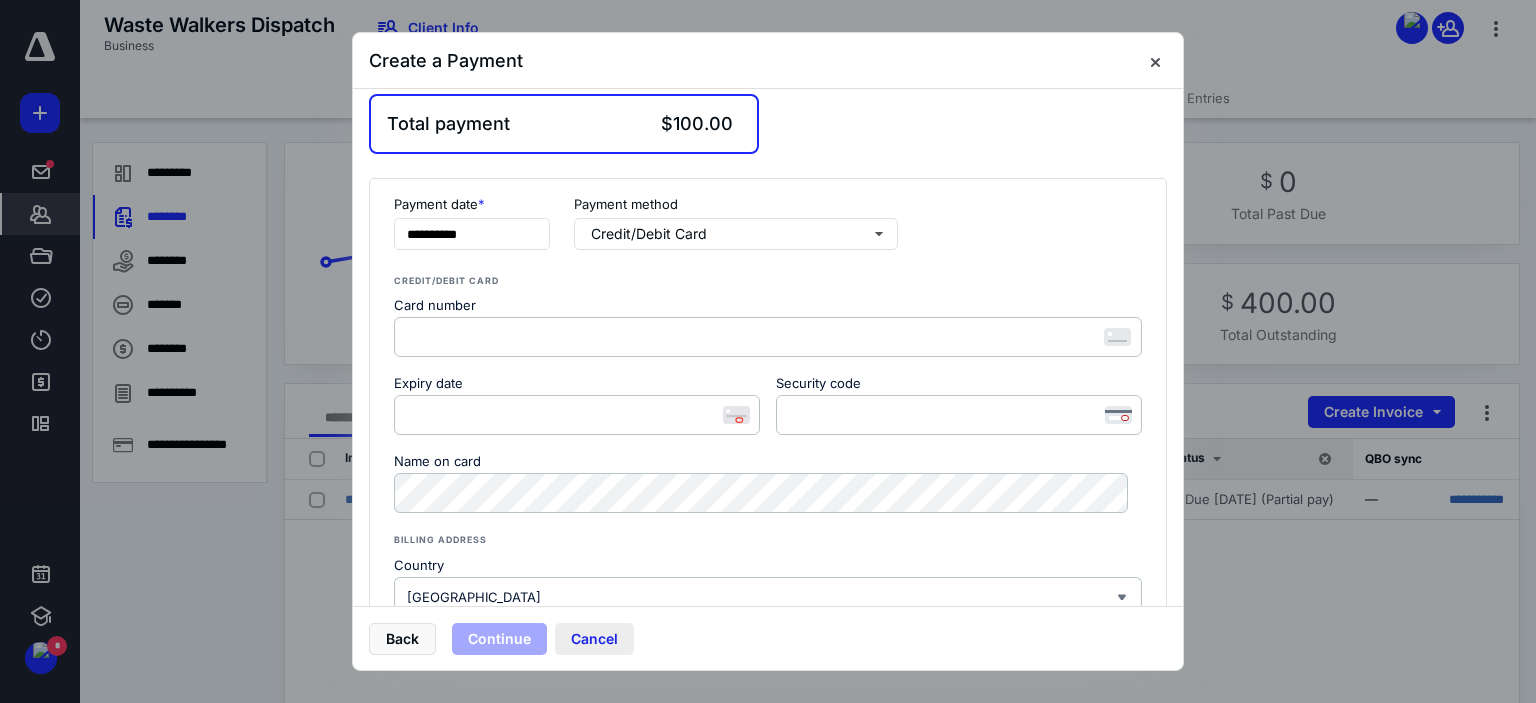 click on "Cancel" at bounding box center (594, 639) 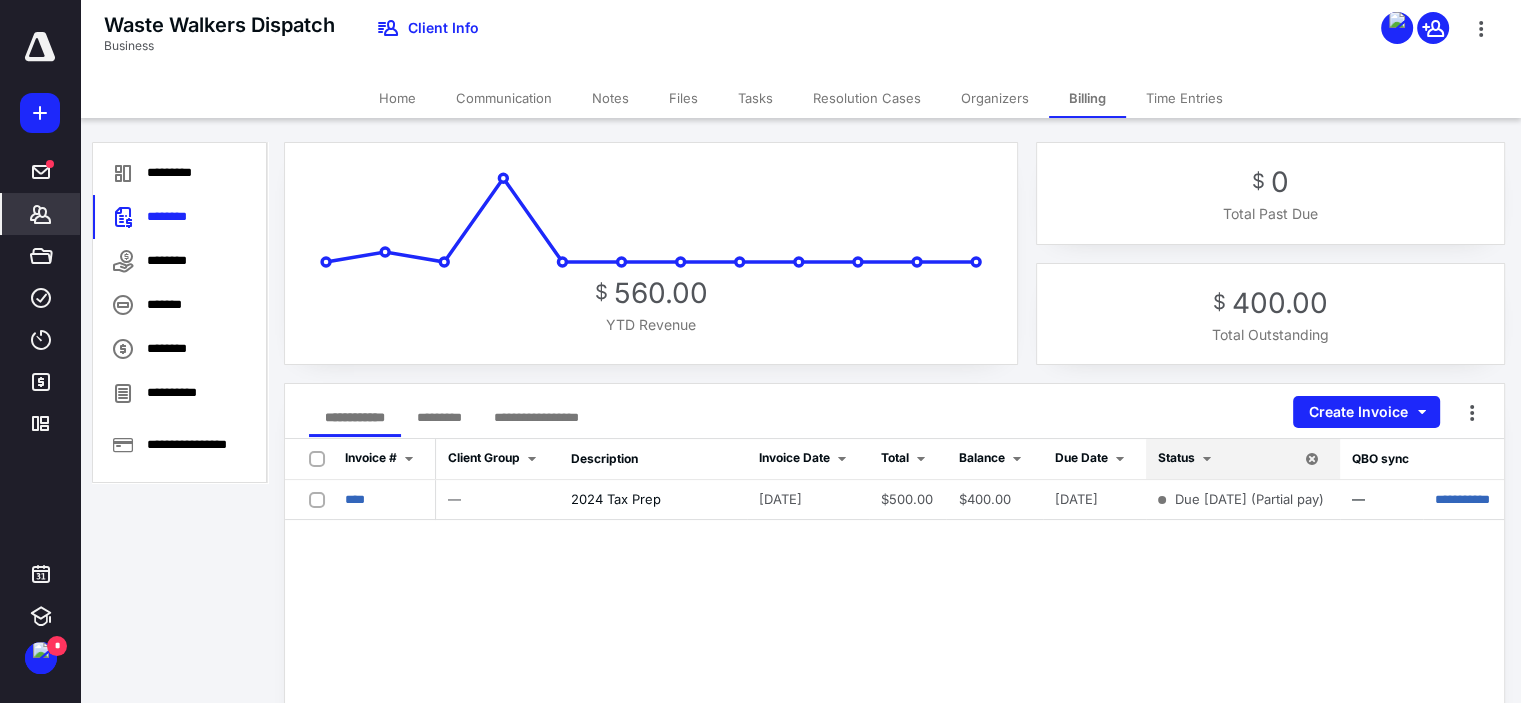 click on "Home" at bounding box center [397, 98] 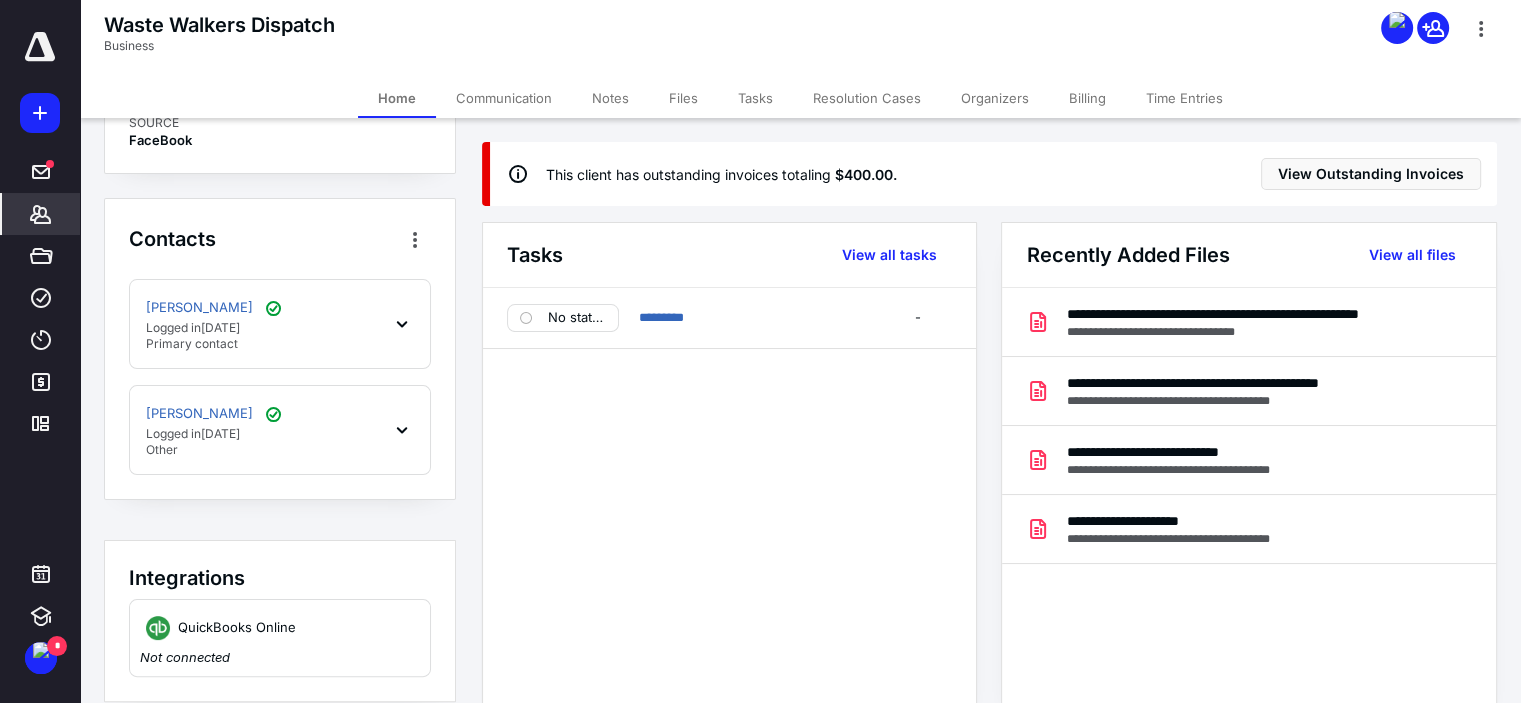 scroll, scrollTop: 500, scrollLeft: 0, axis: vertical 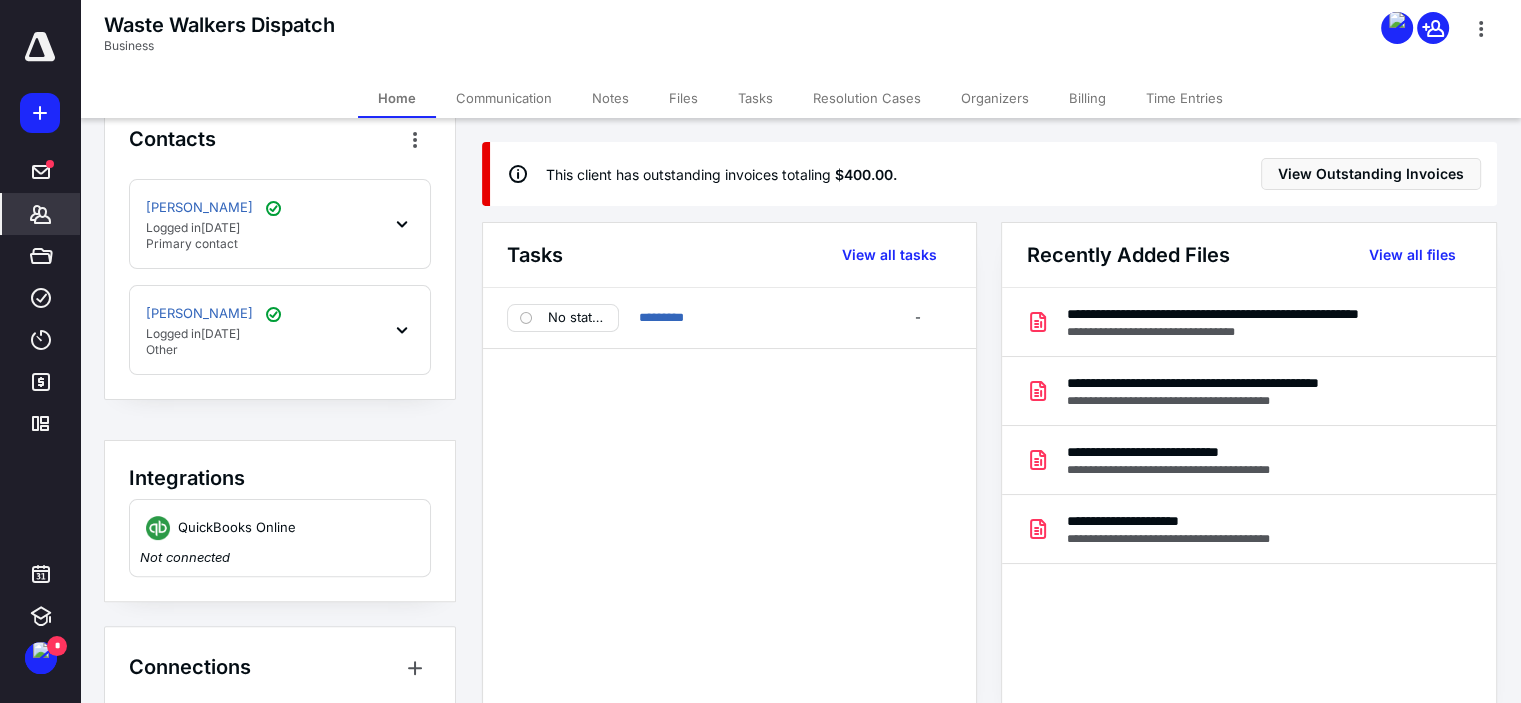 click 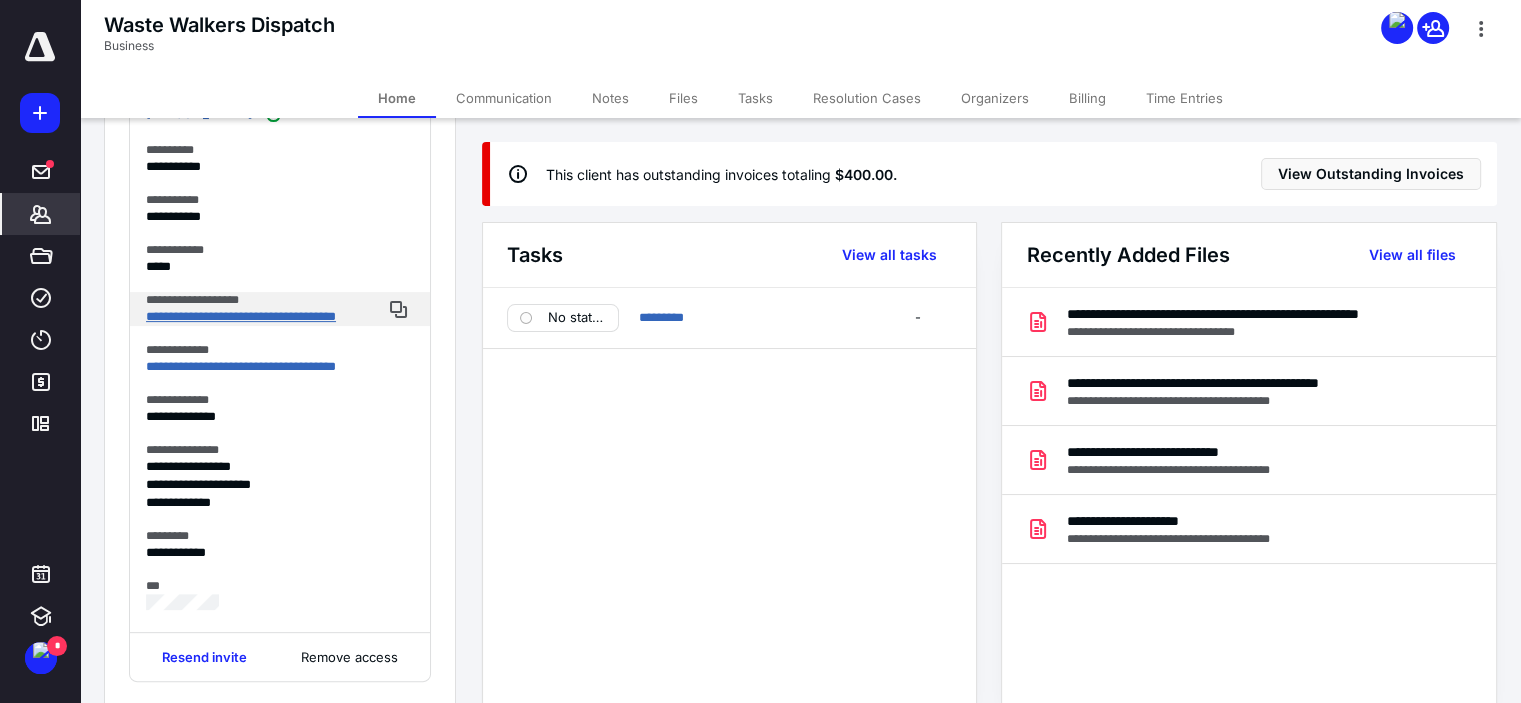 scroll, scrollTop: 800, scrollLeft: 0, axis: vertical 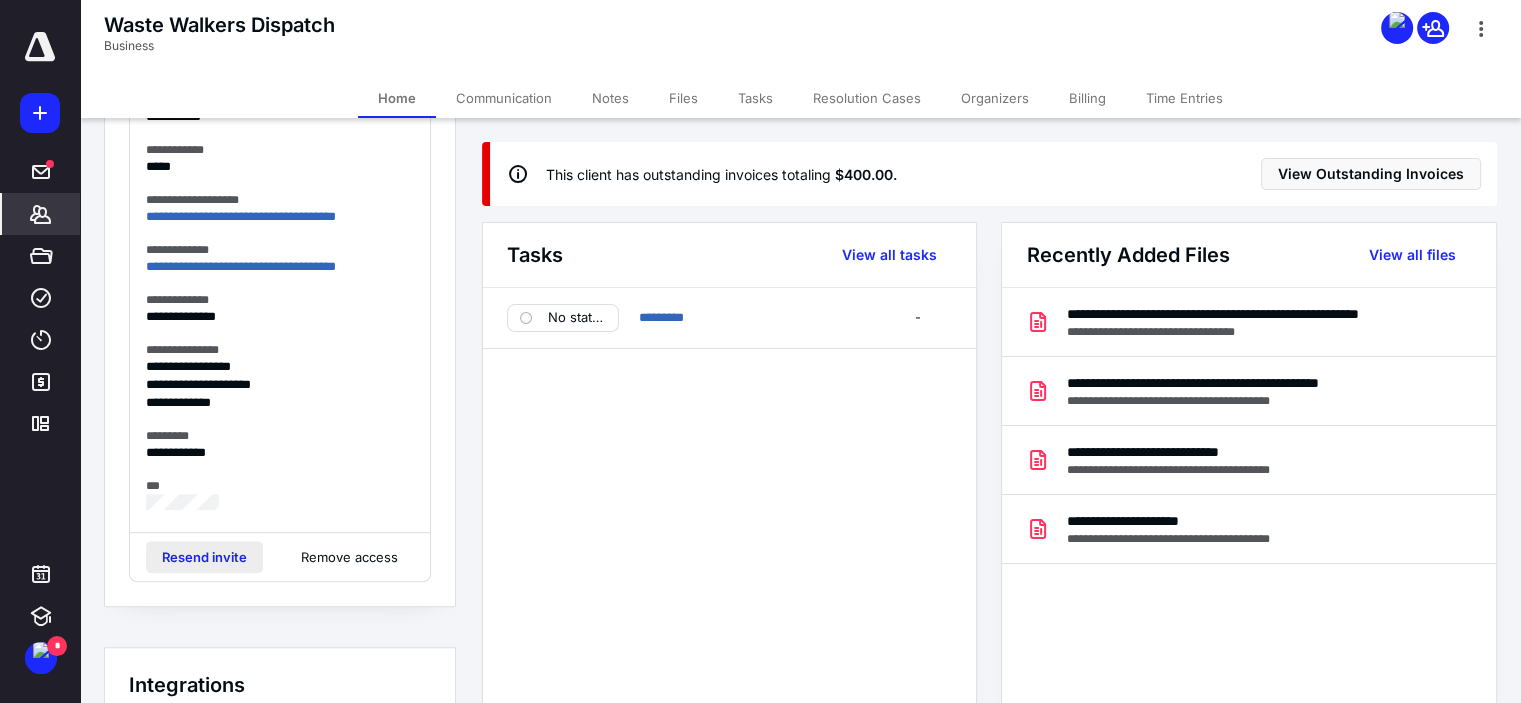 click on "Resend invite" at bounding box center [204, 557] 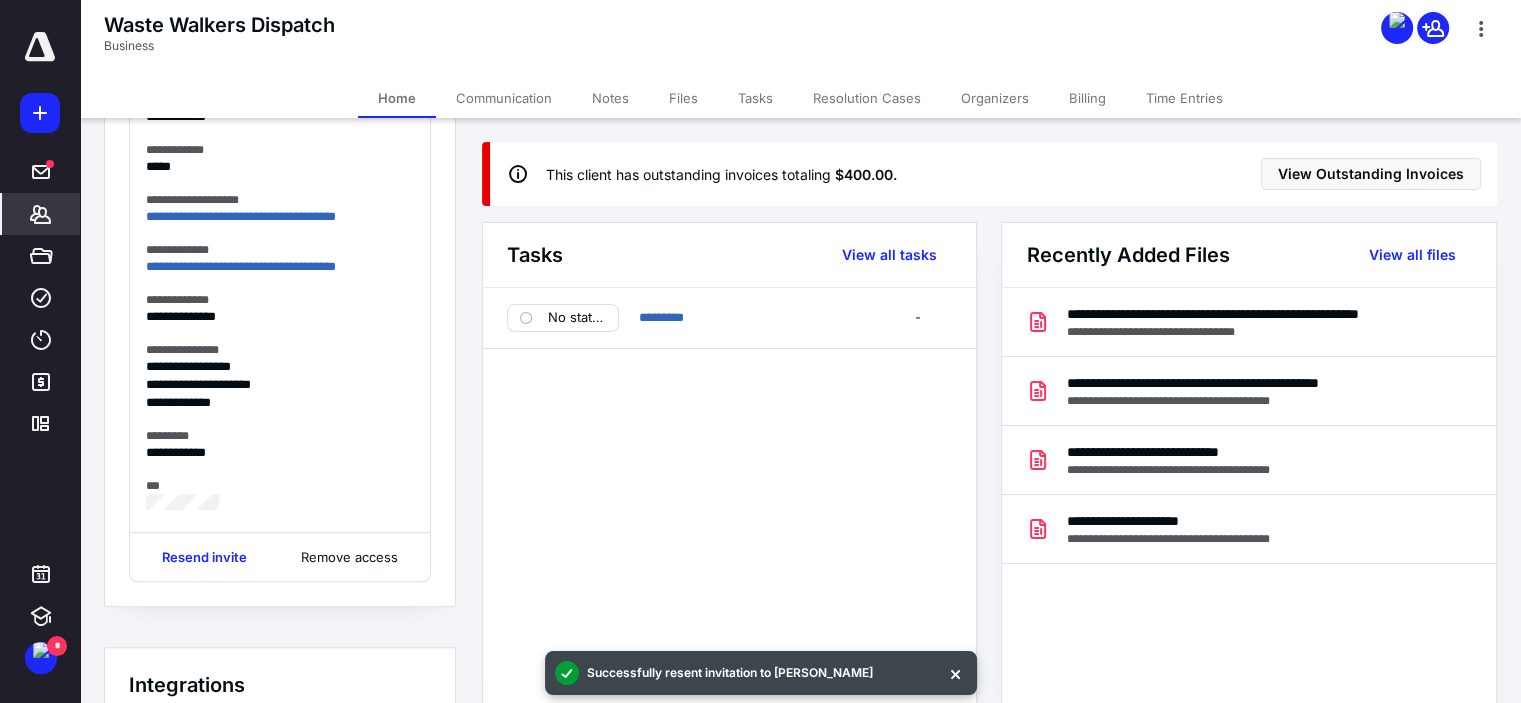 scroll, scrollTop: 700, scrollLeft: 0, axis: vertical 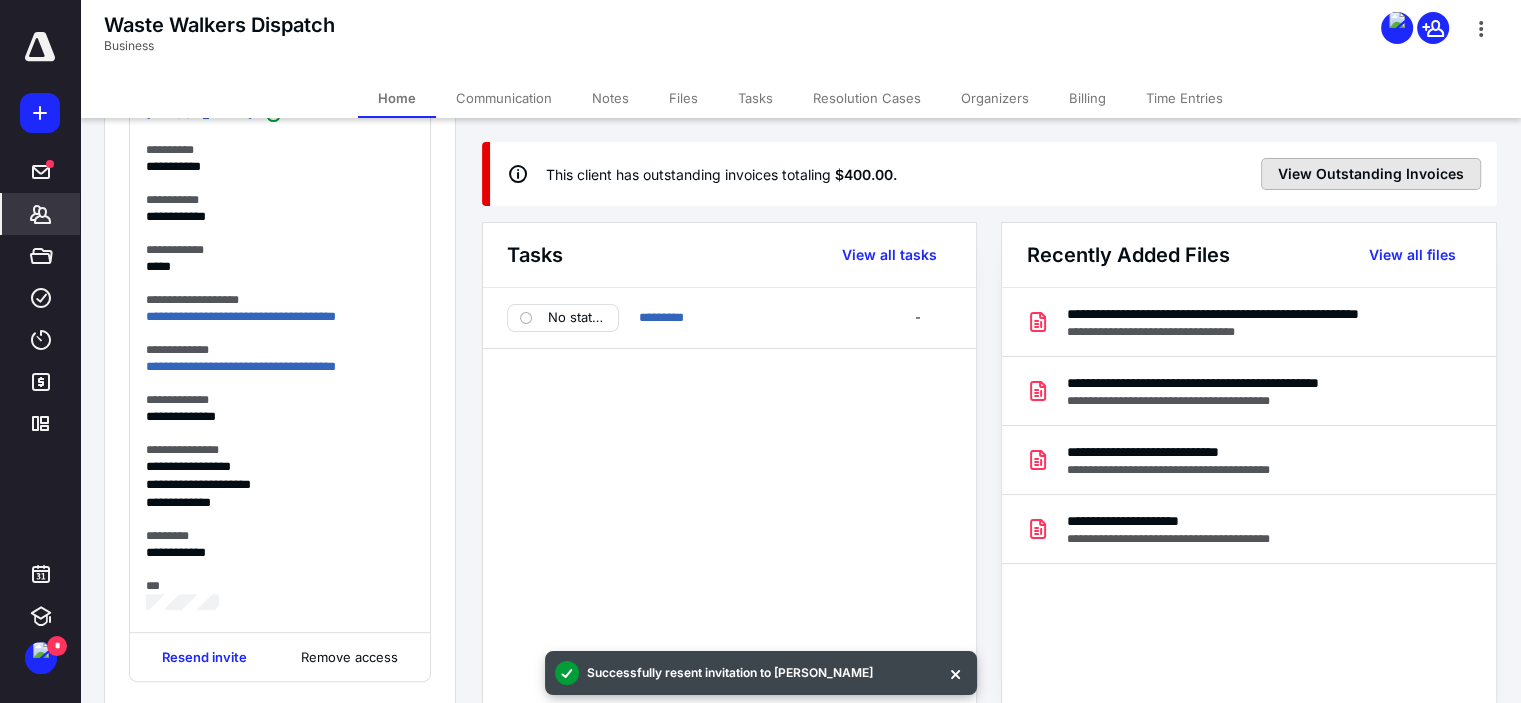 click on "View Outstanding Invoices" at bounding box center [1371, 174] 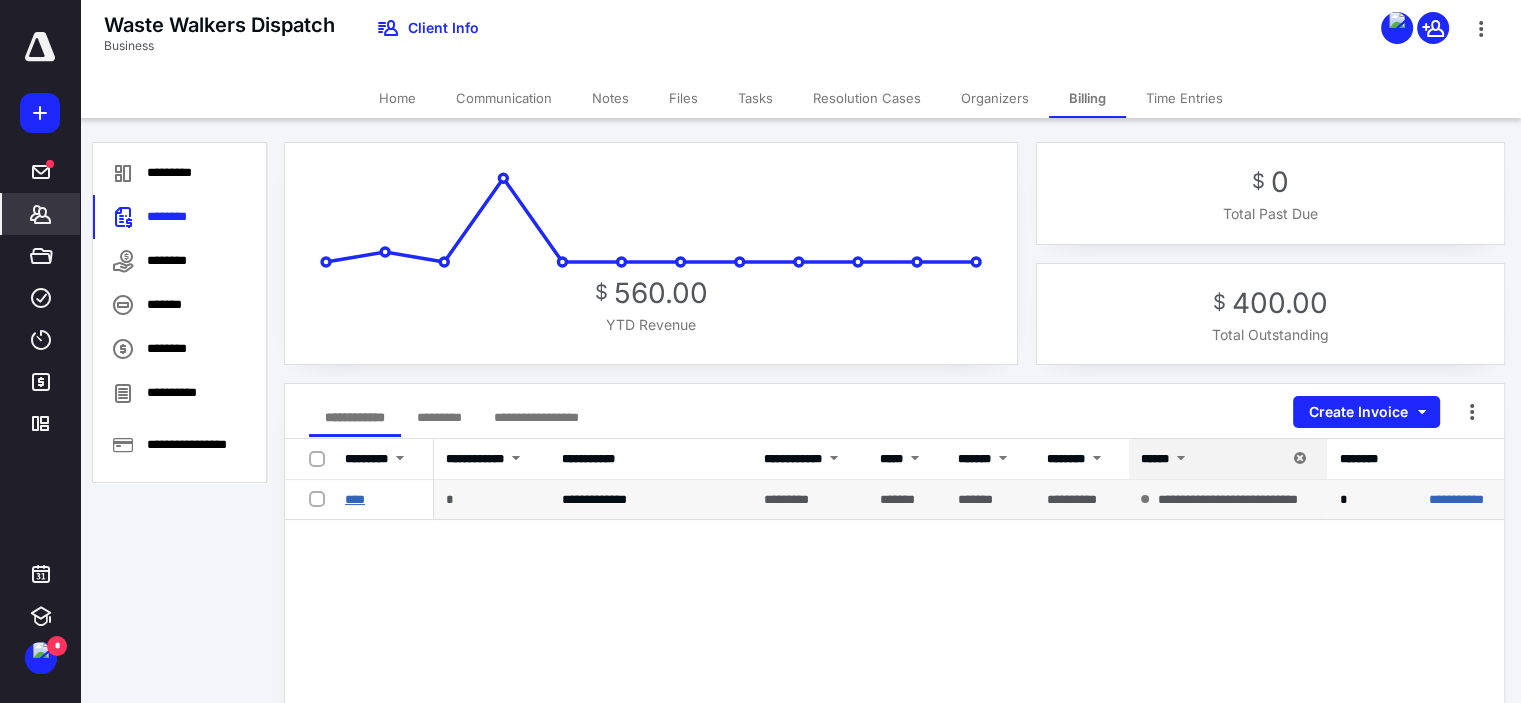 click on "****" at bounding box center (355, 499) 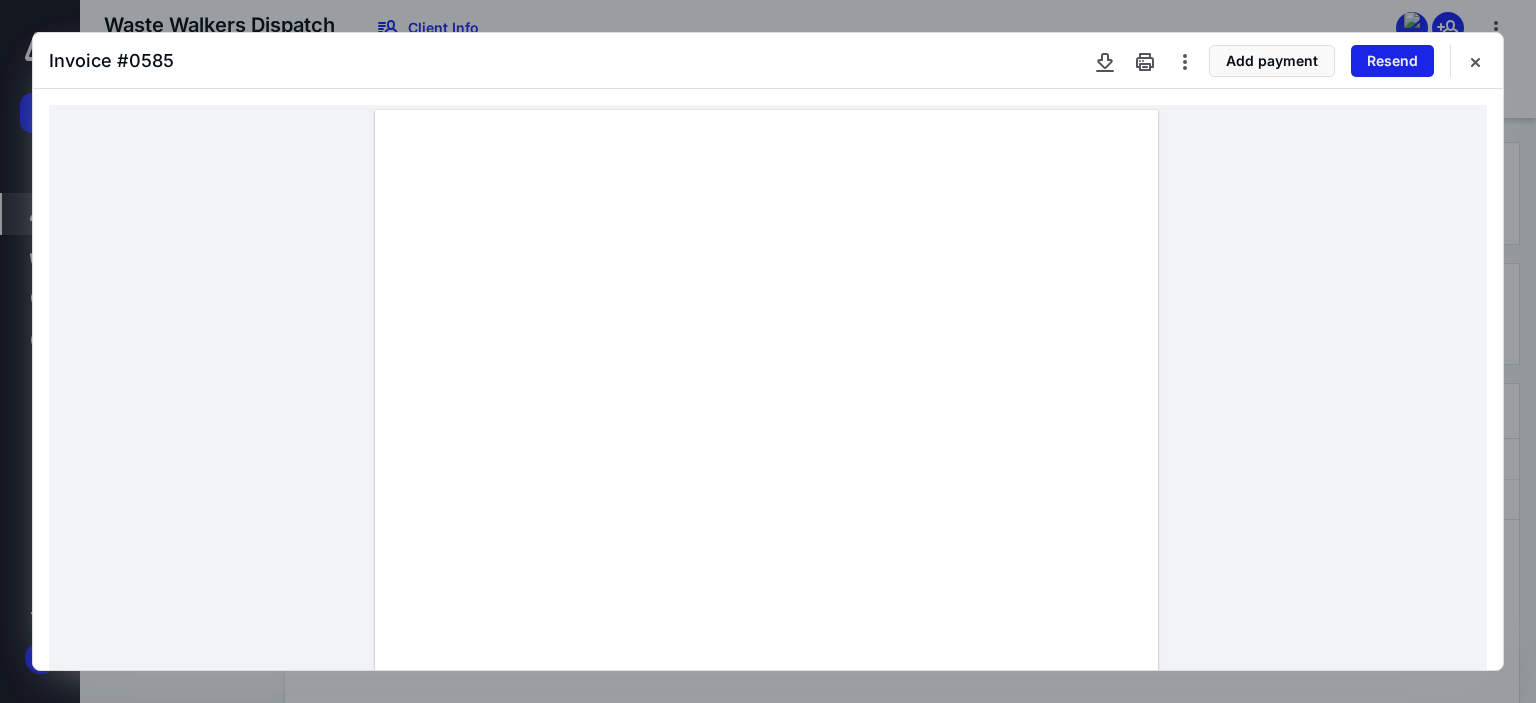 click on "Resend" at bounding box center (1392, 61) 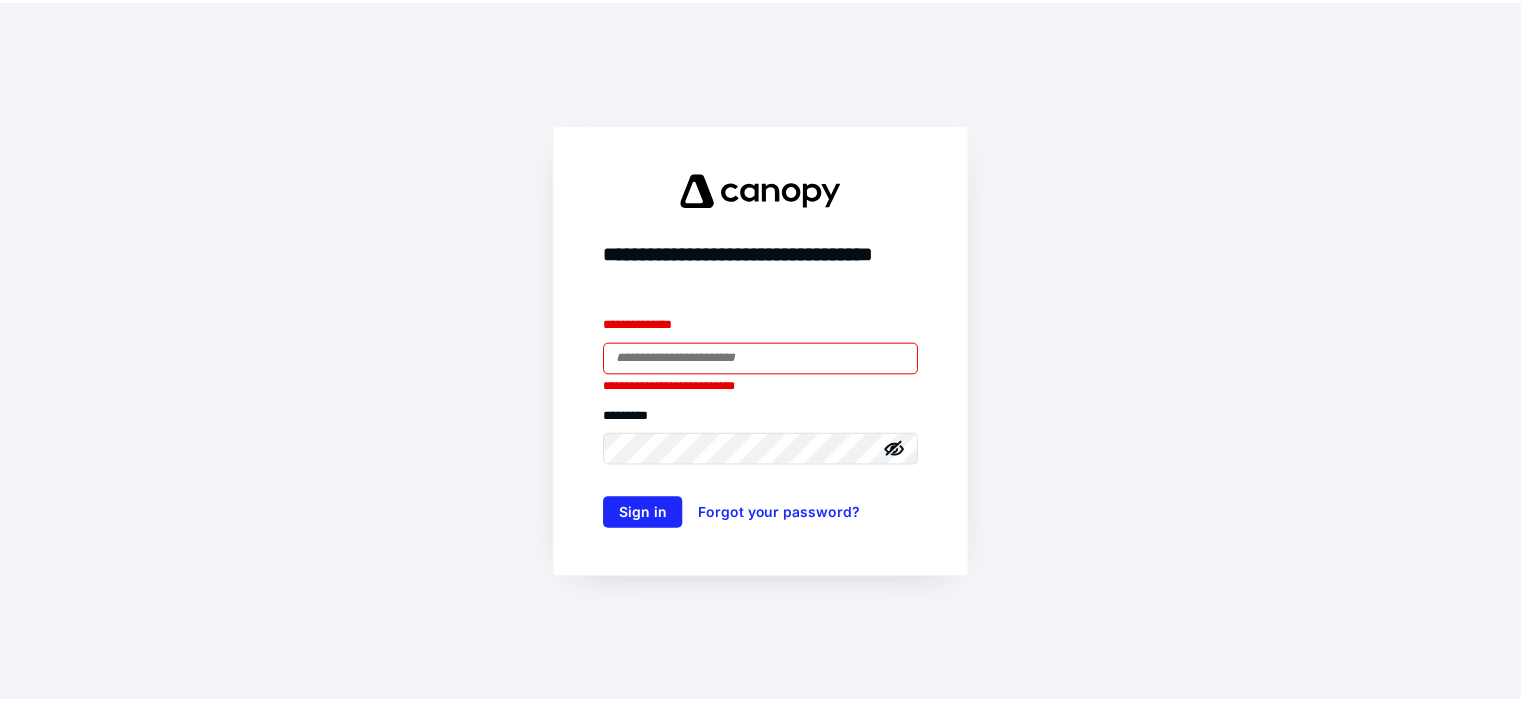 scroll, scrollTop: 0, scrollLeft: 0, axis: both 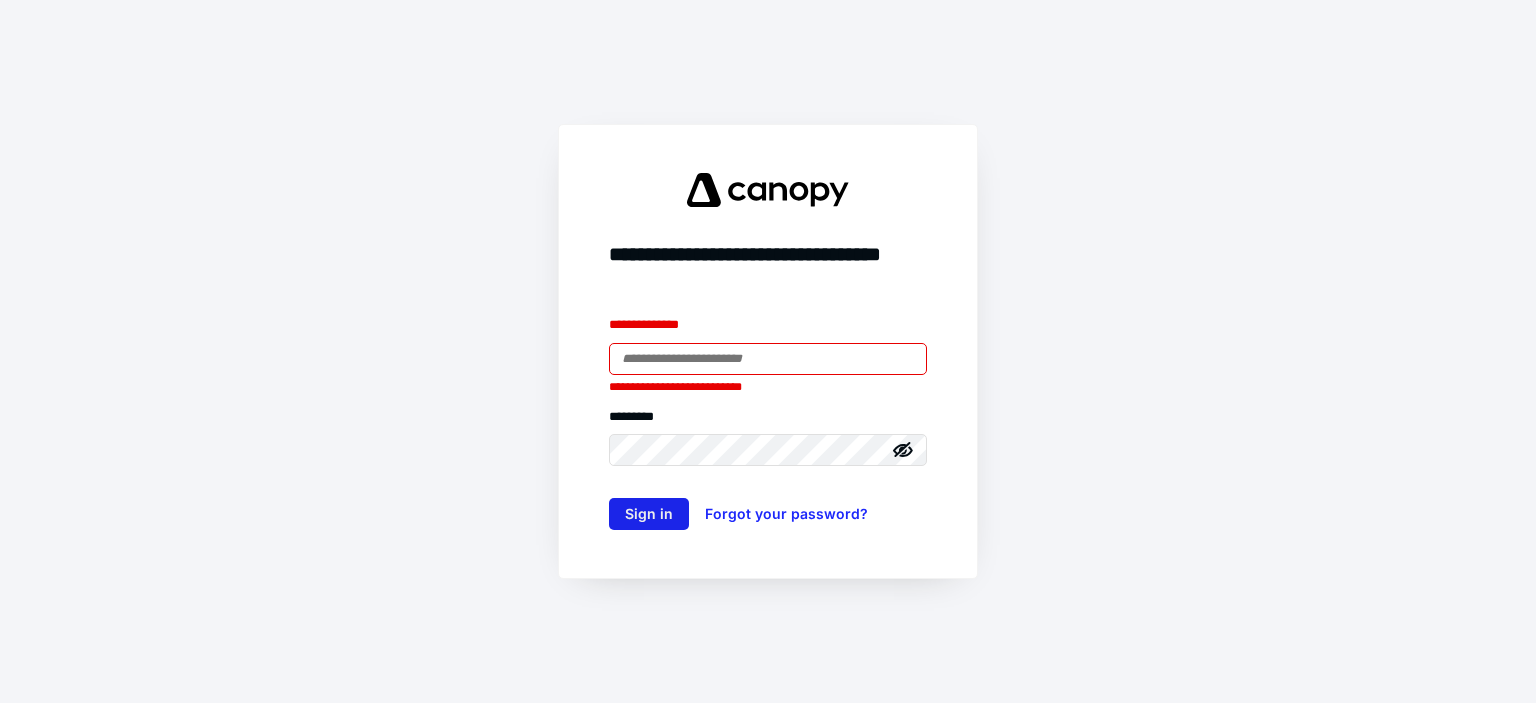 type on "**********" 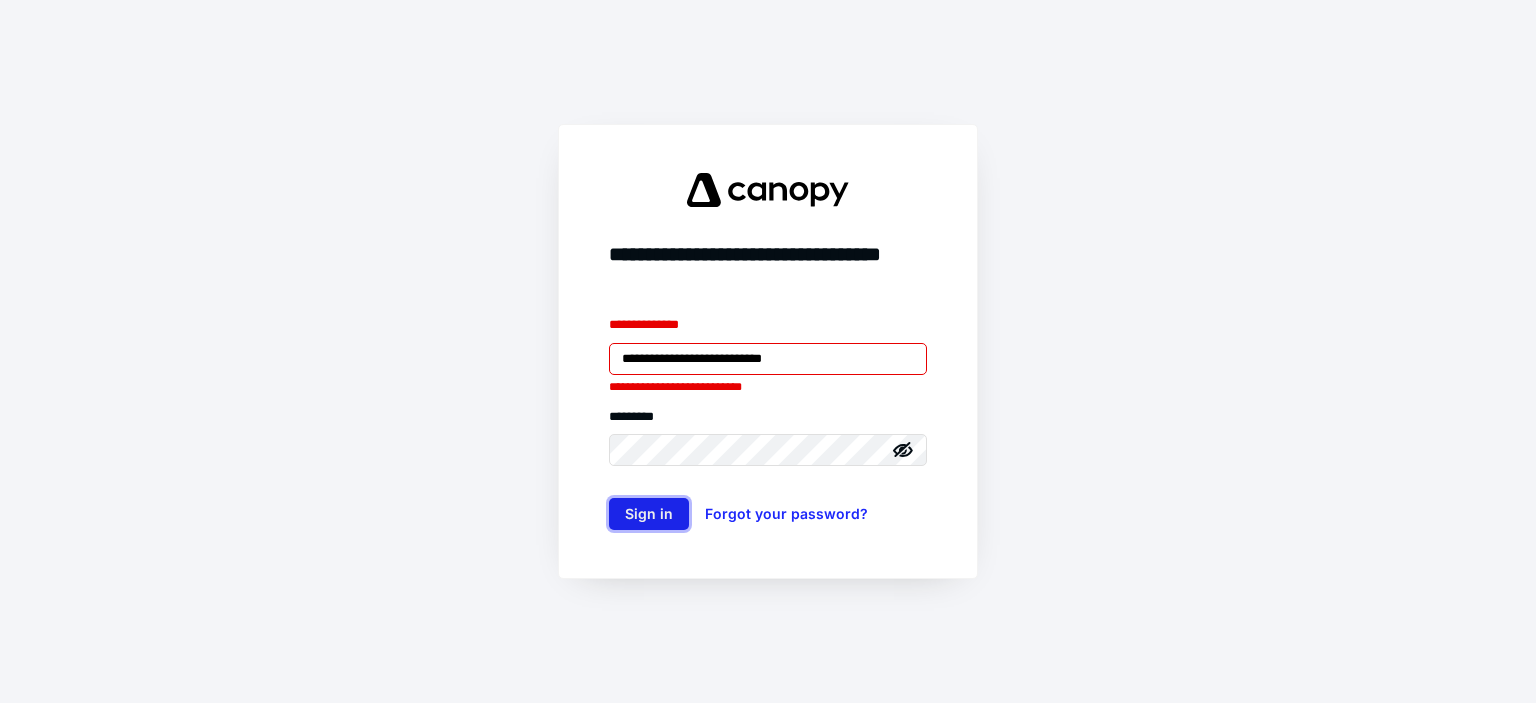 click on "Sign in" at bounding box center (649, 514) 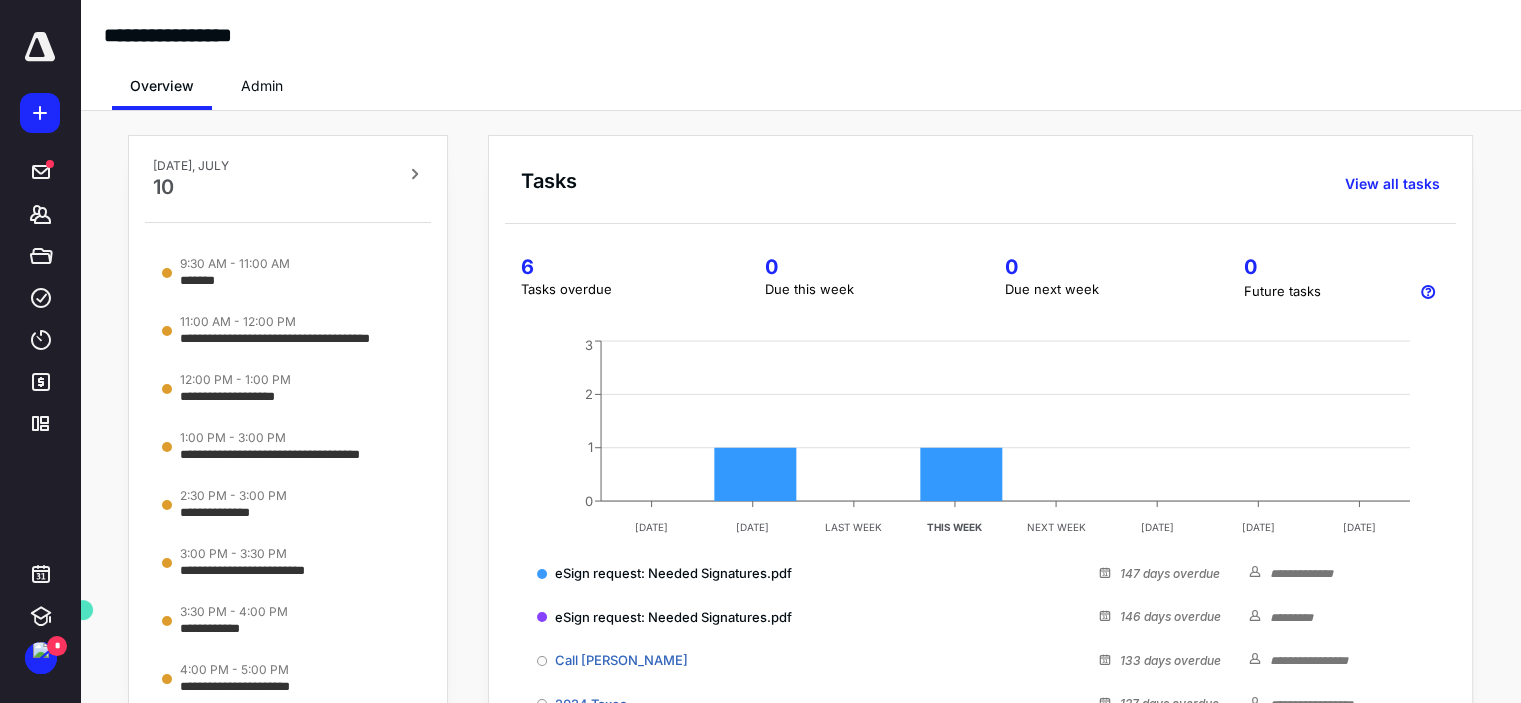 scroll, scrollTop: 0, scrollLeft: 0, axis: both 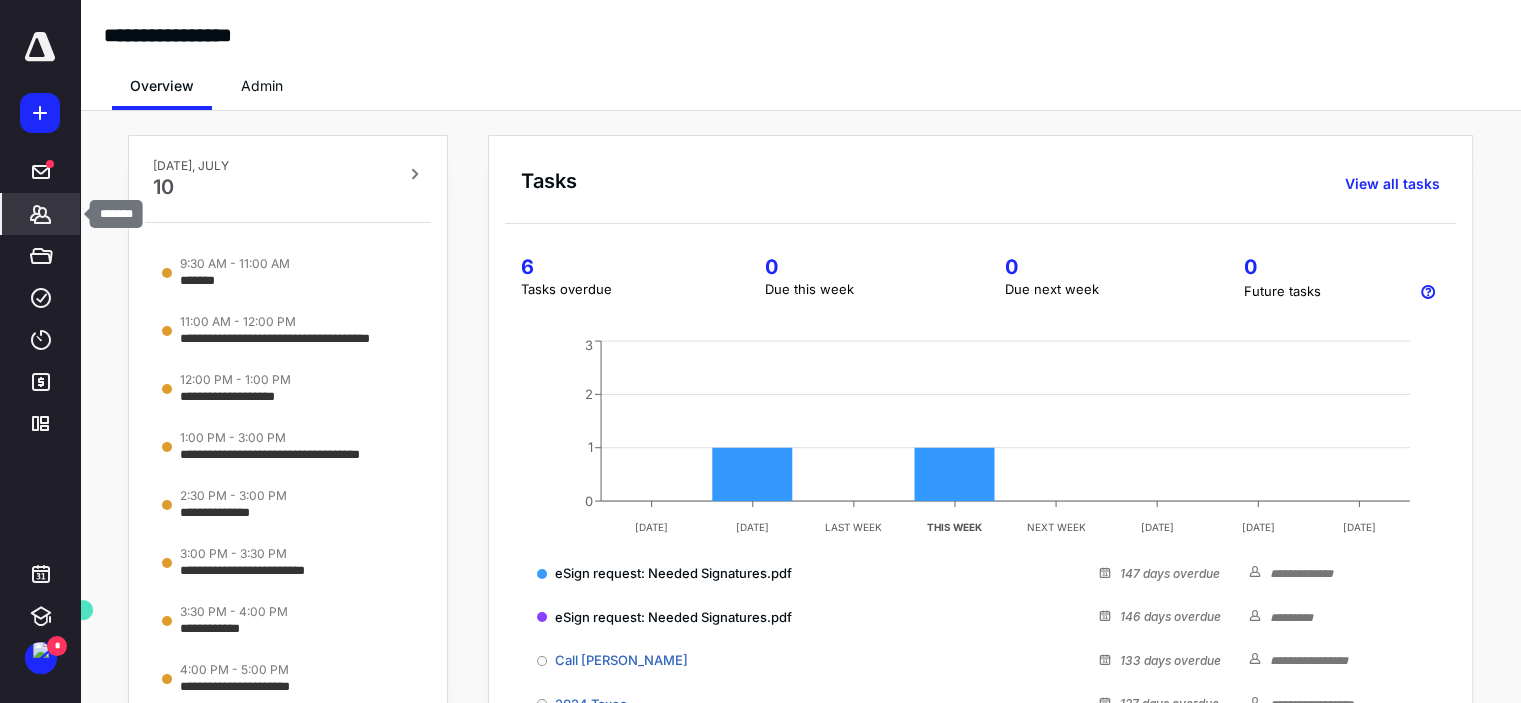 click 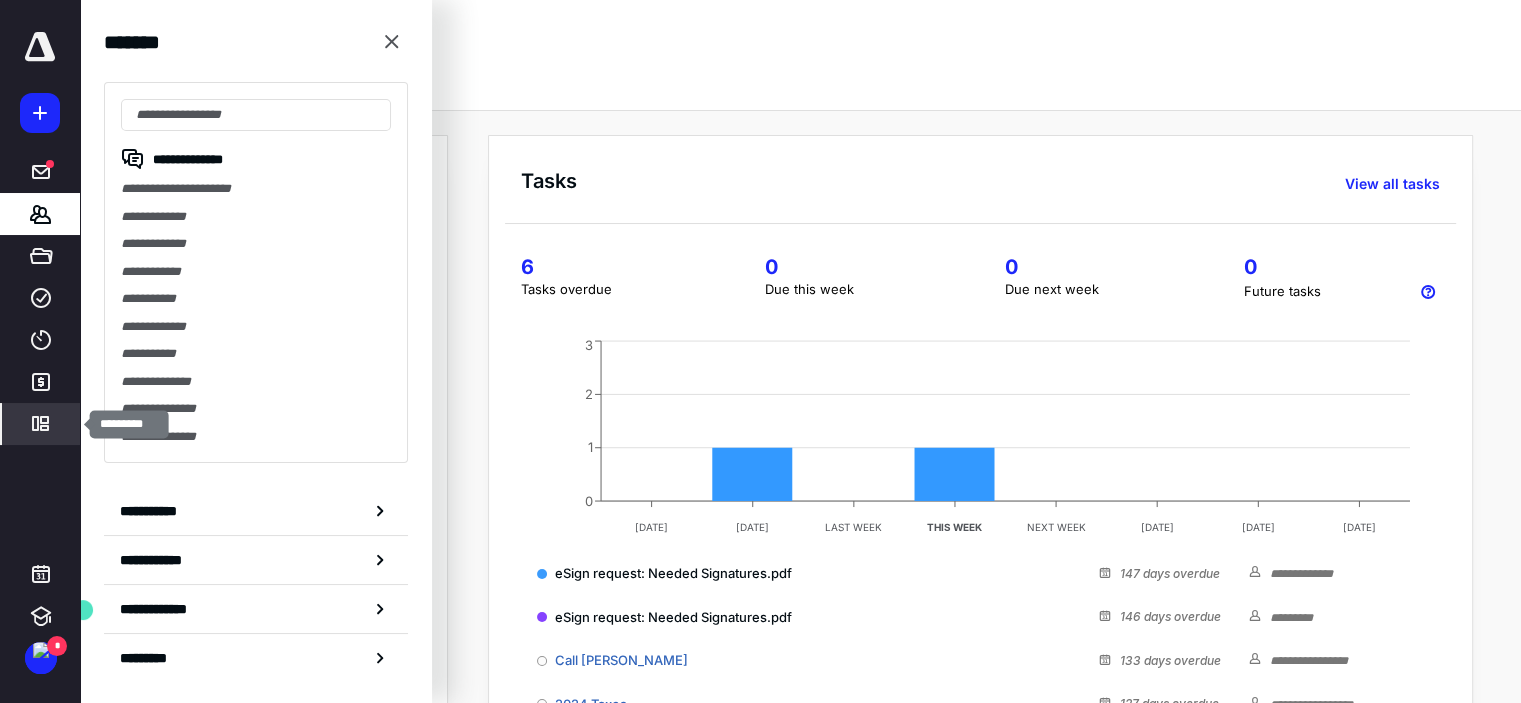 click 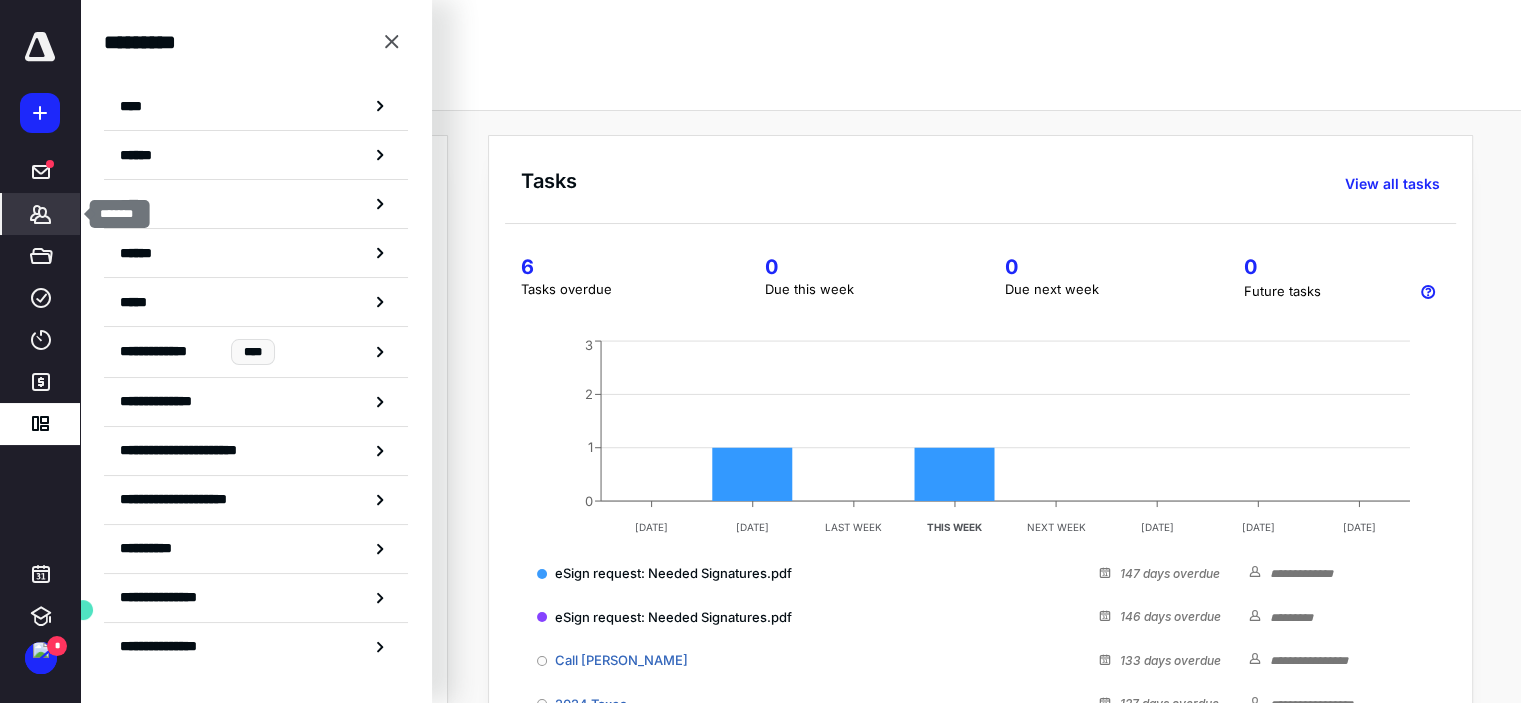 click 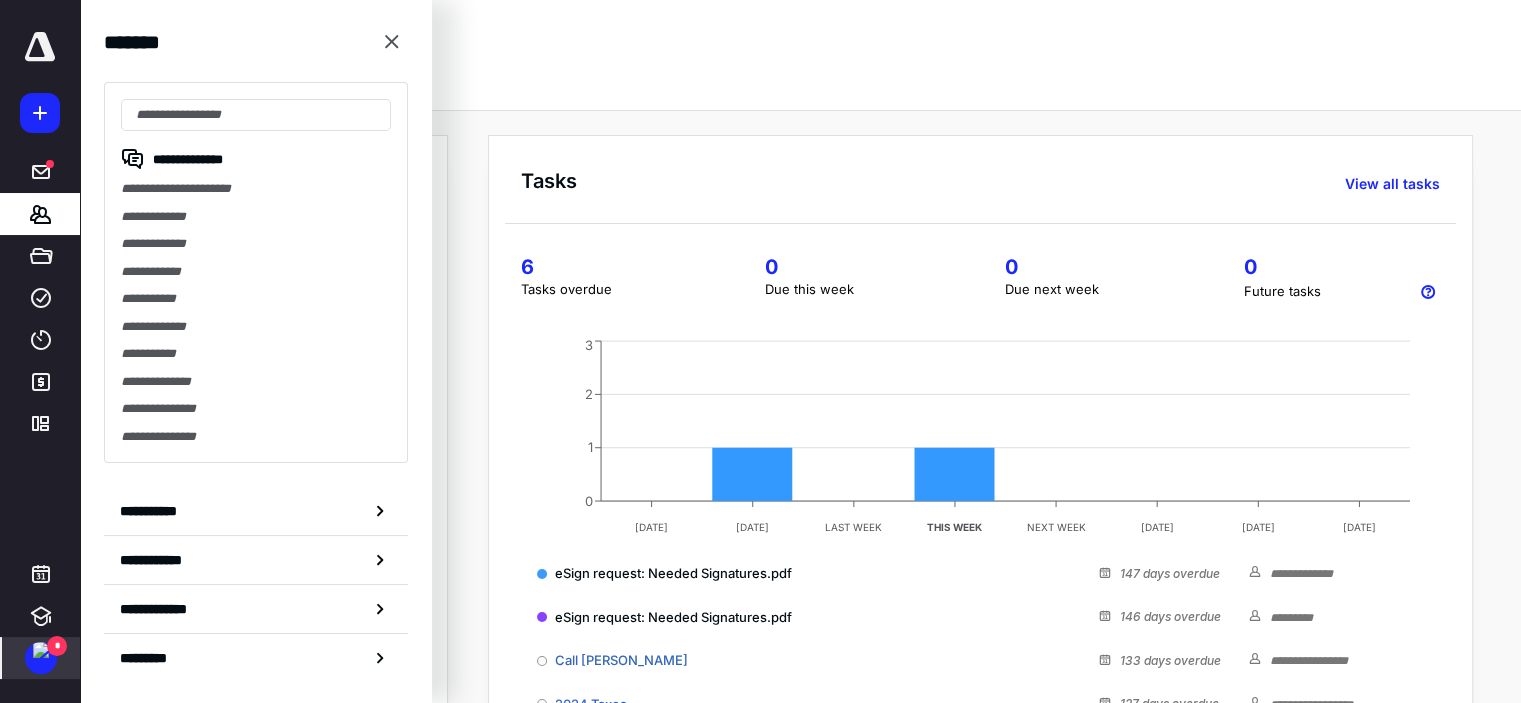 click at bounding box center (41, 650) 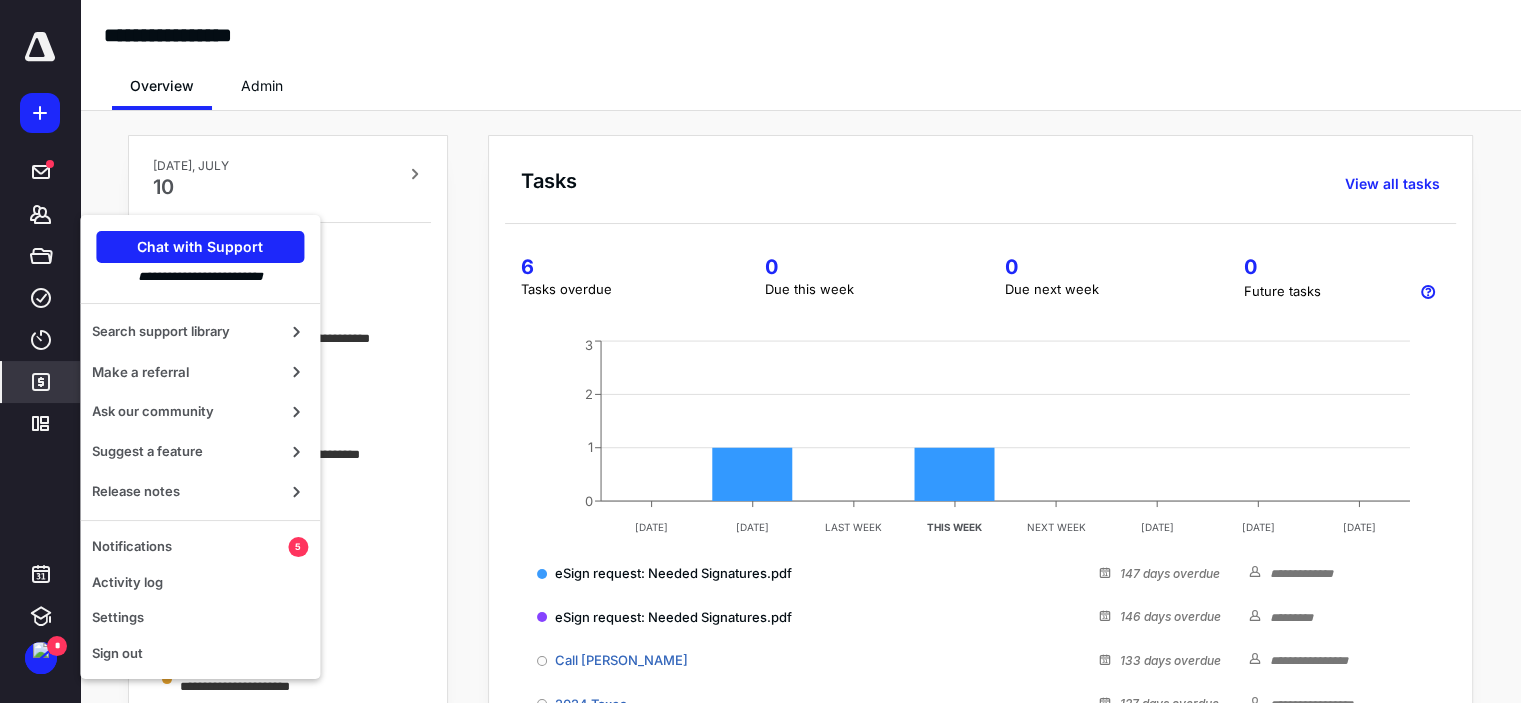 click 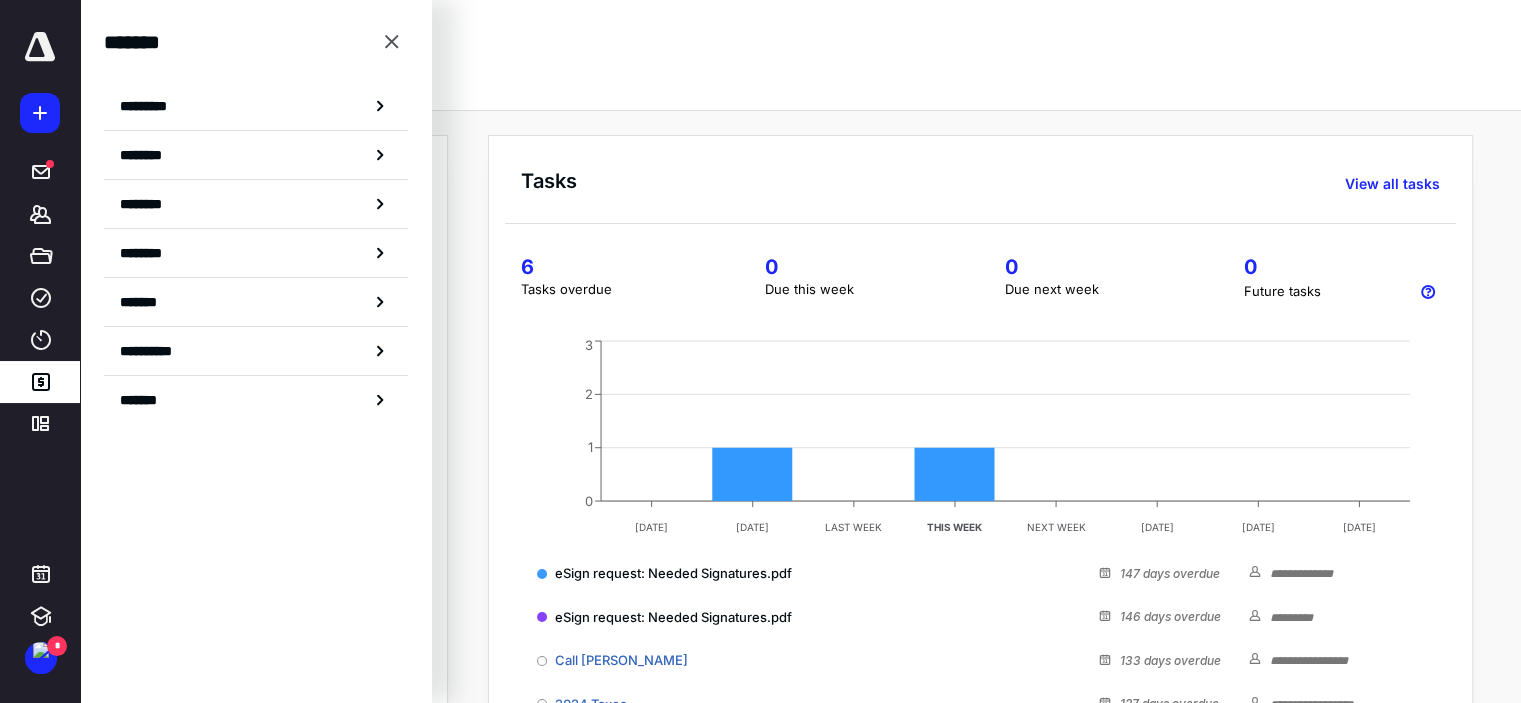 click on "*********" at bounding box center [256, 106] 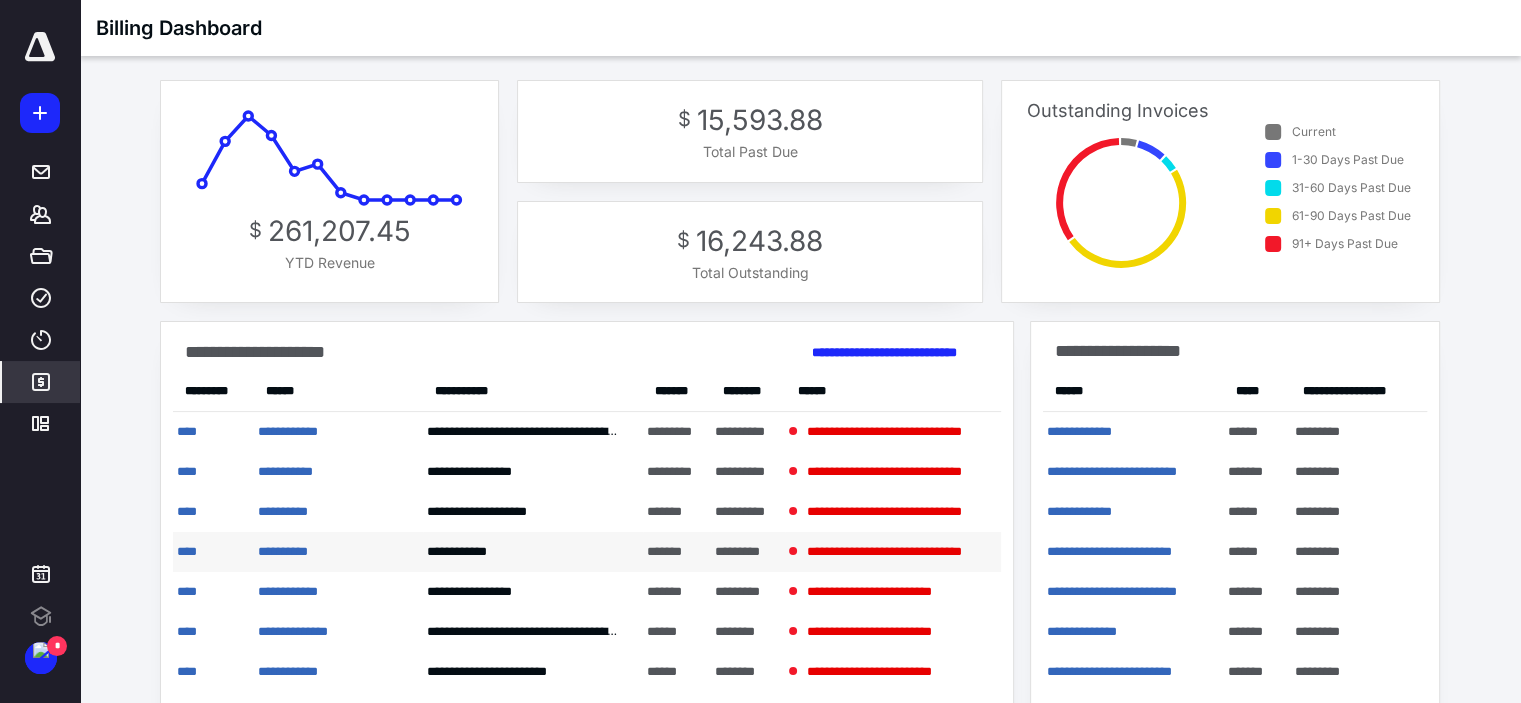scroll, scrollTop: 0, scrollLeft: 0, axis: both 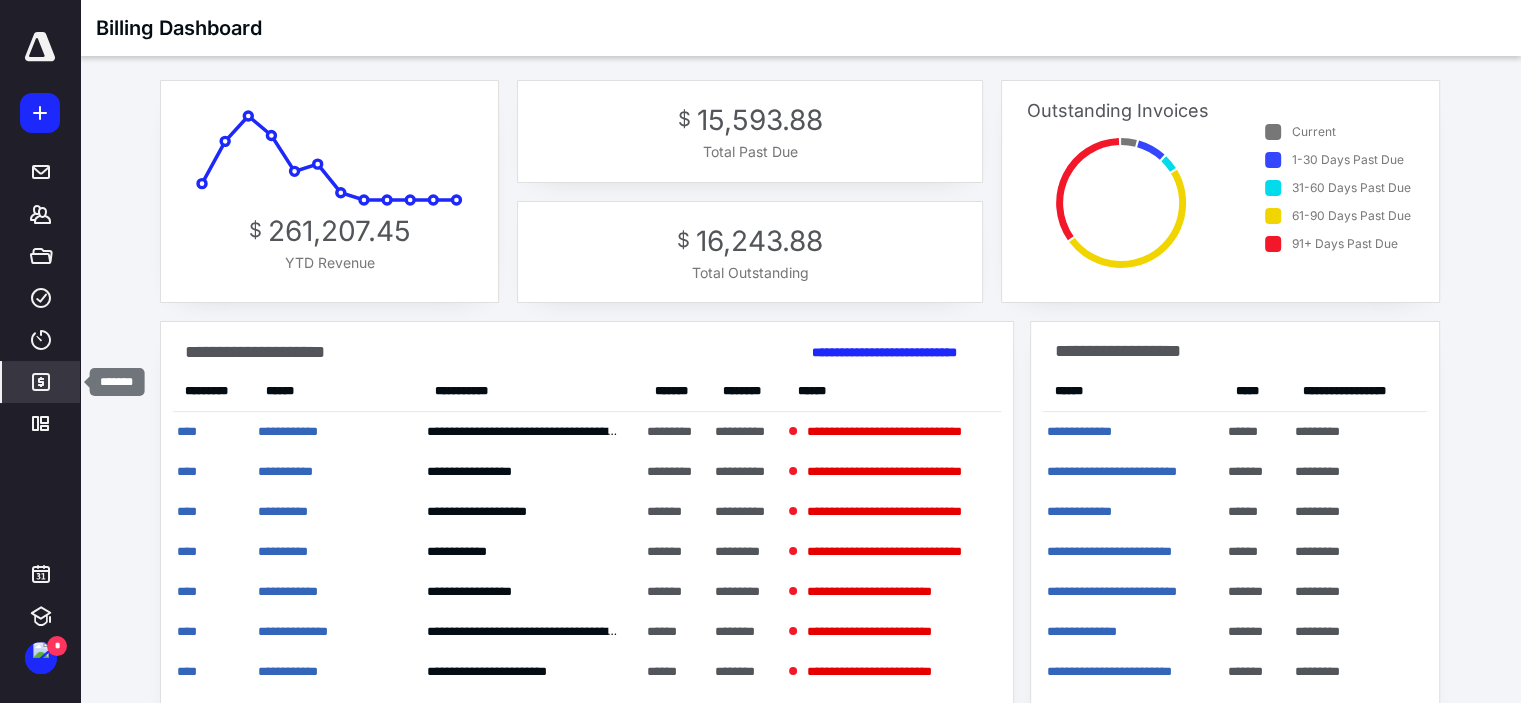 click 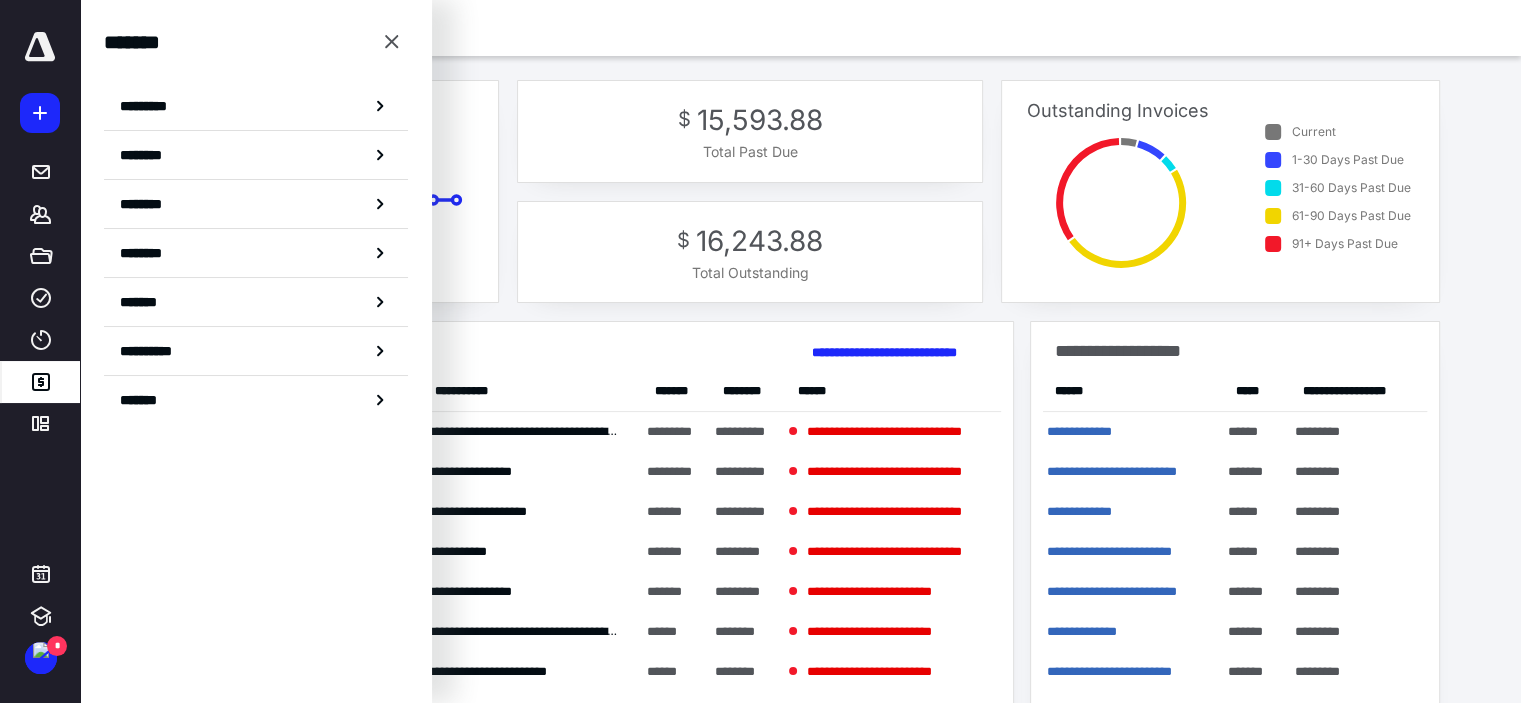 click on "********" at bounding box center (256, 155) 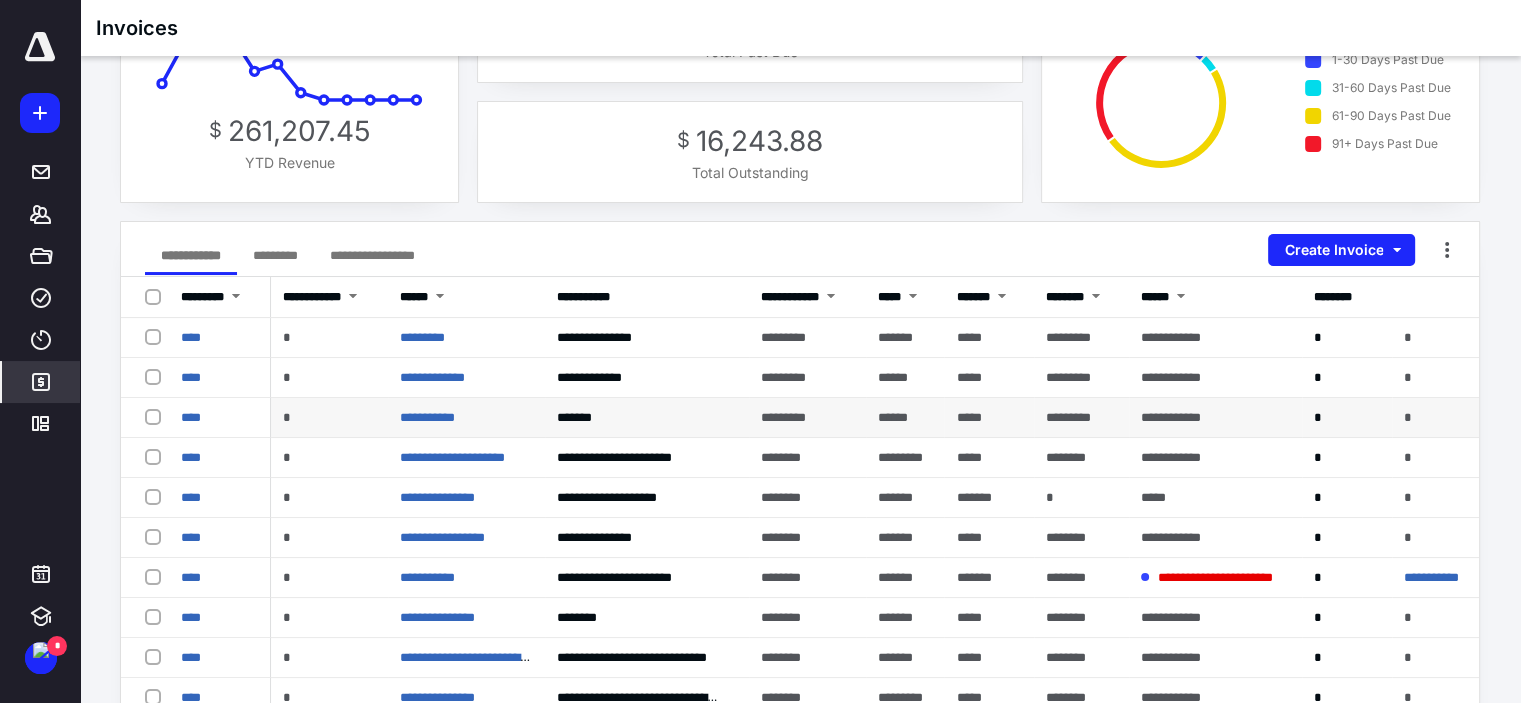 scroll, scrollTop: 200, scrollLeft: 0, axis: vertical 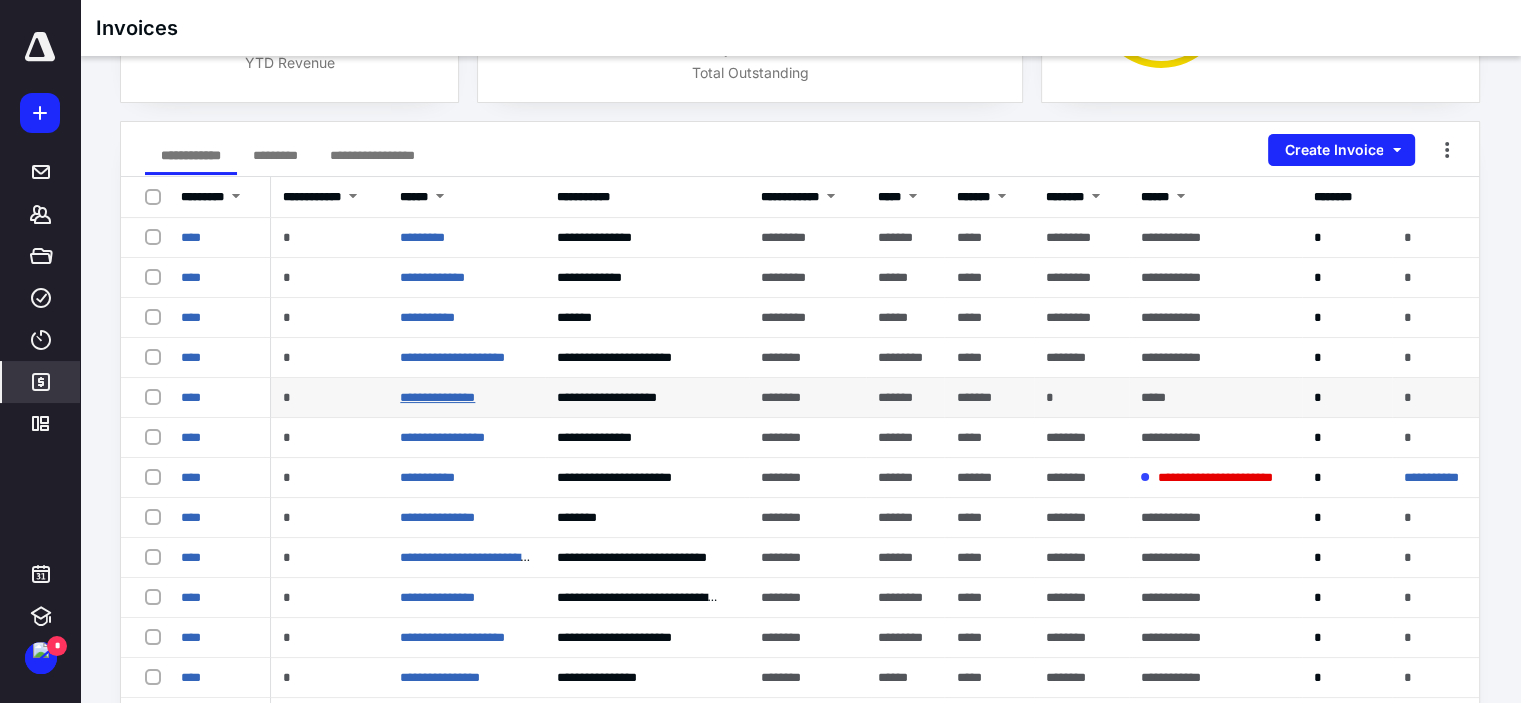 click on "**********" at bounding box center (437, 397) 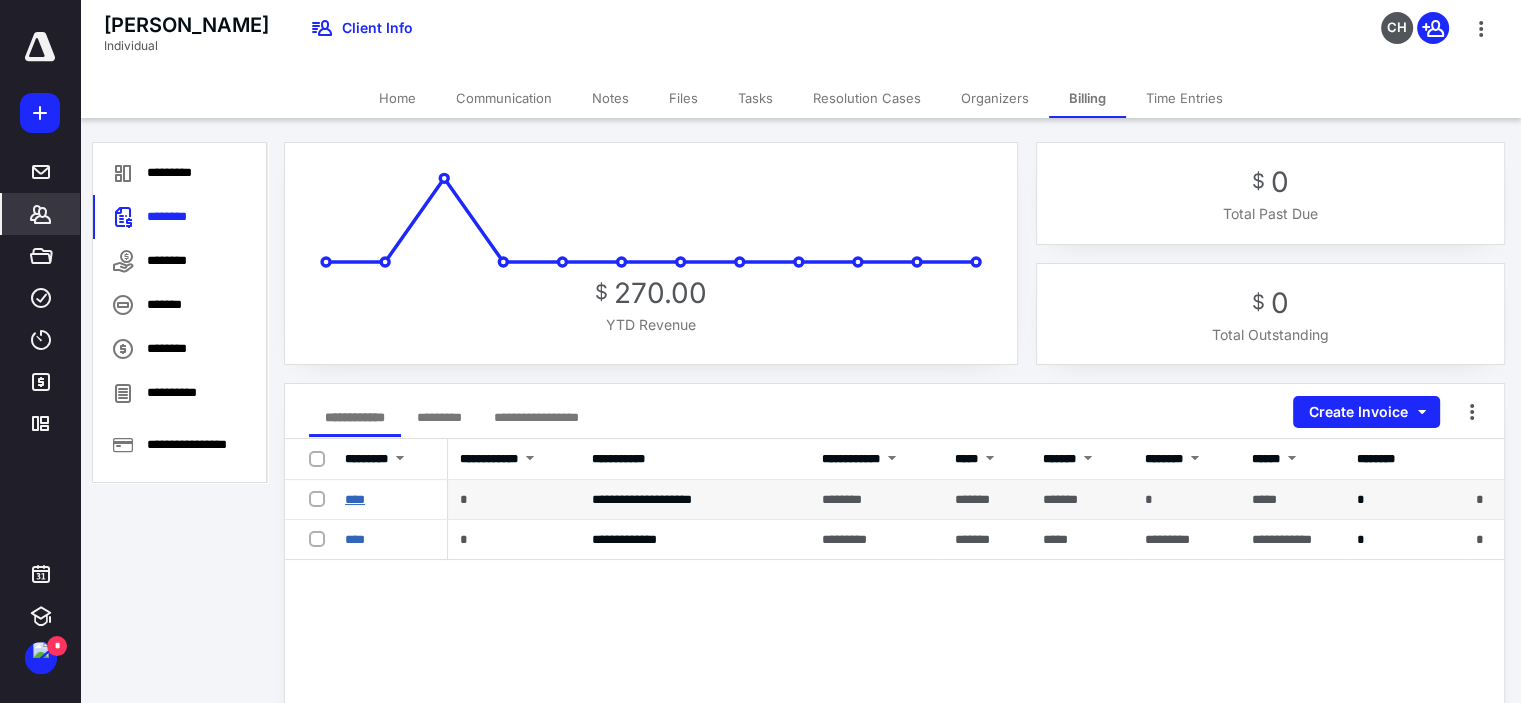 click on "****" at bounding box center [355, 499] 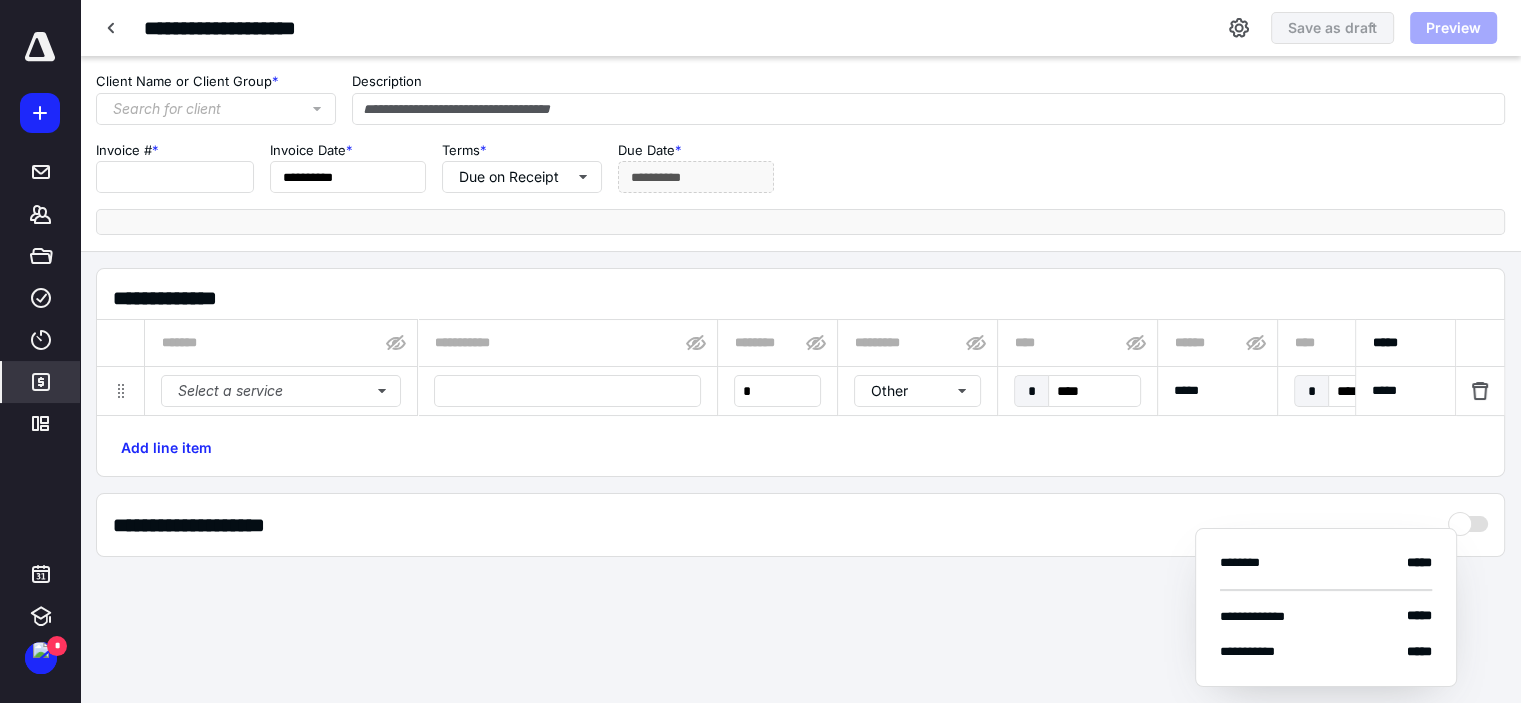 type on "**********" 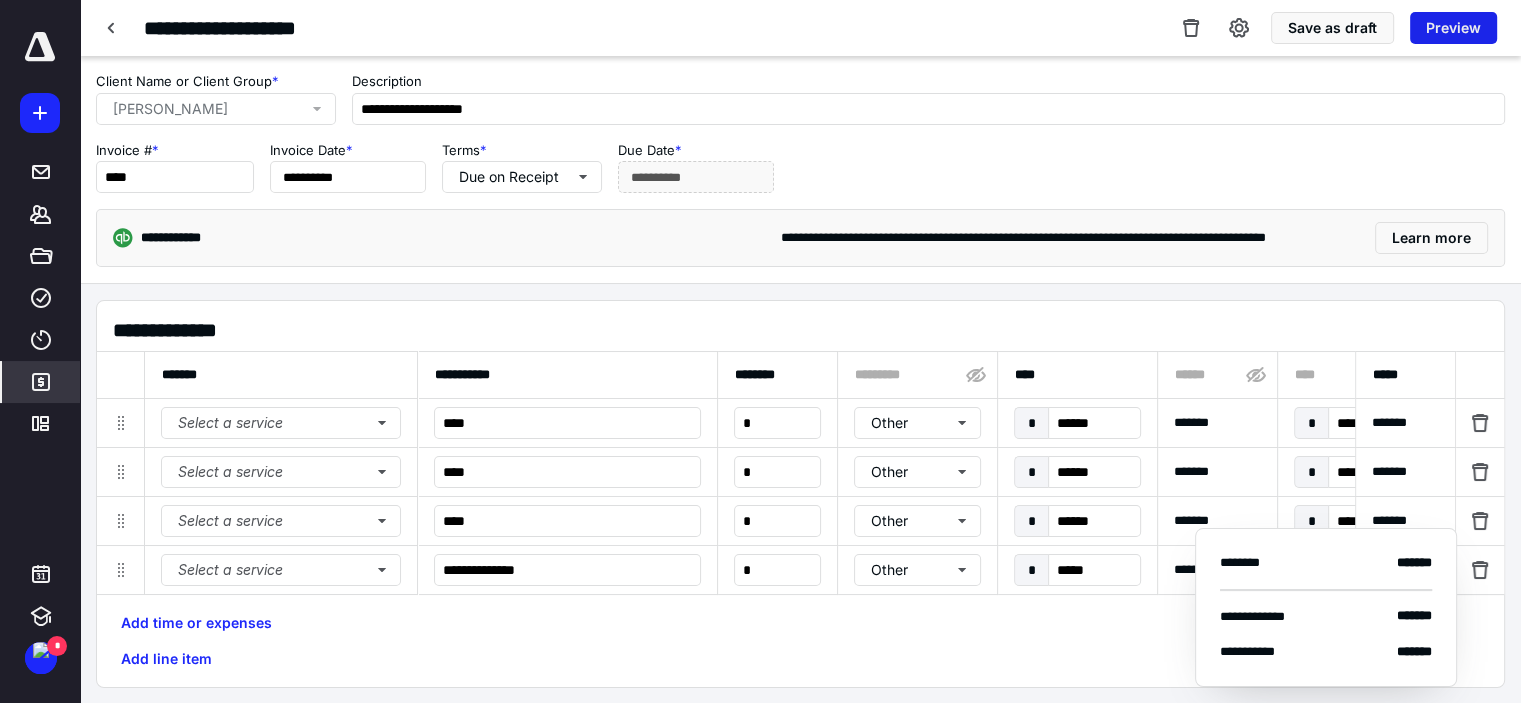 click on "Preview" at bounding box center (1453, 28) 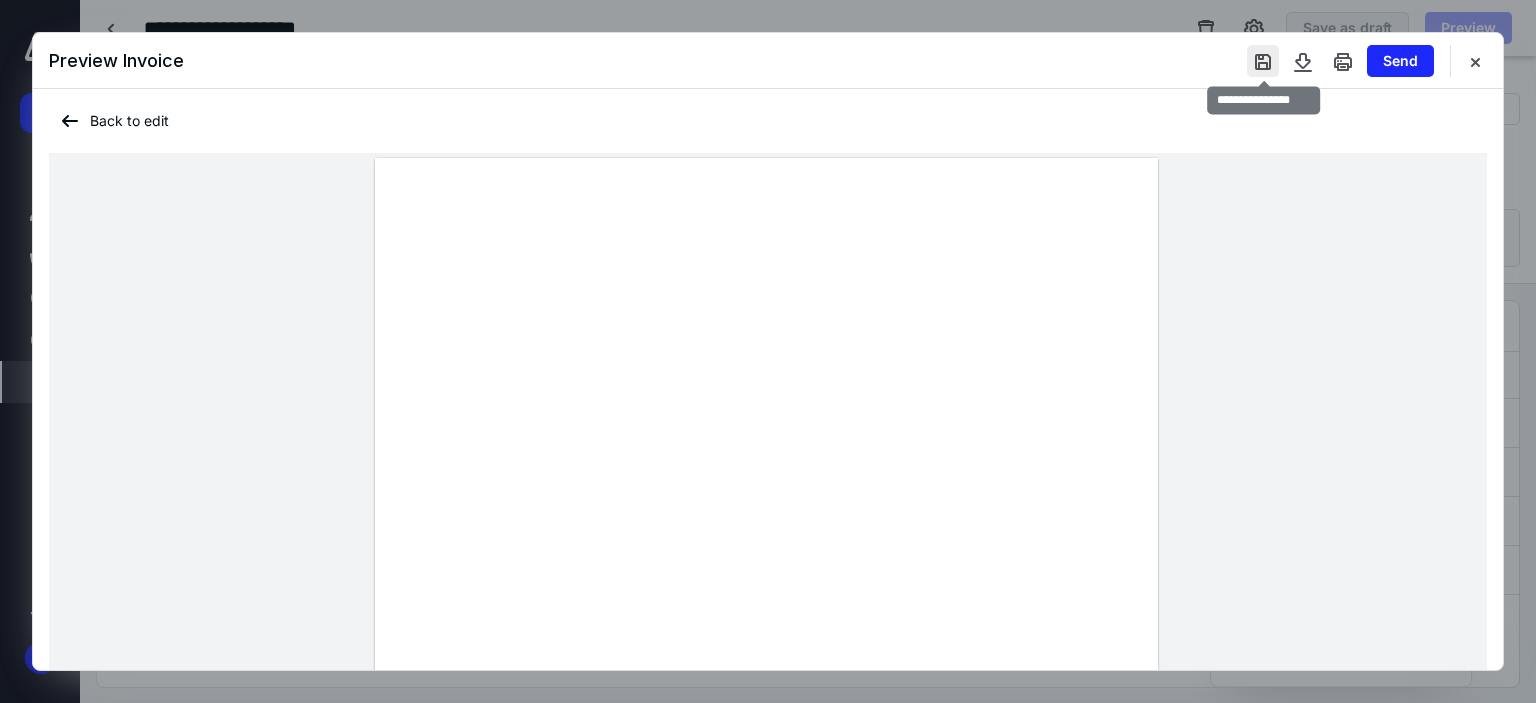 click at bounding box center [1263, 61] 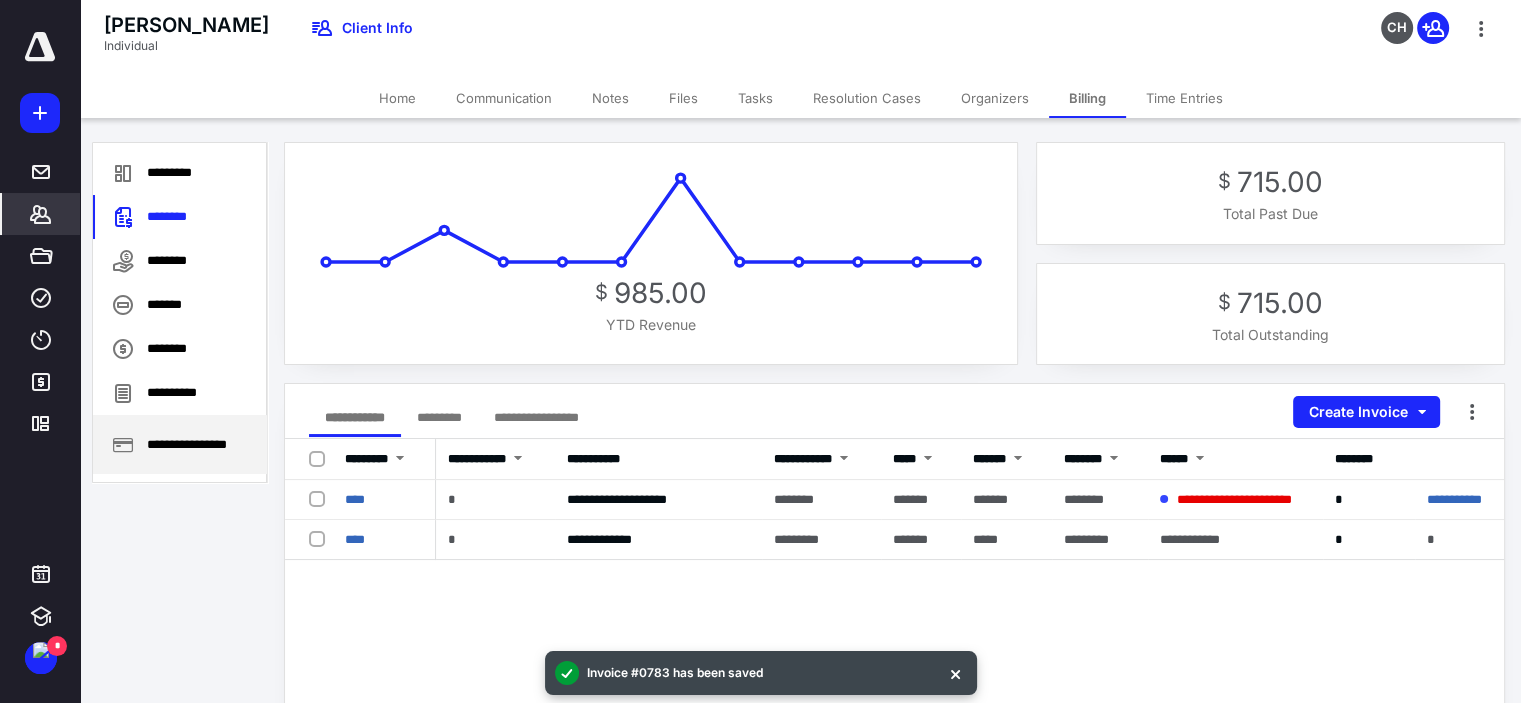 drag, startPoint x: 175, startPoint y: 447, endPoint x: 218, endPoint y: 427, distance: 47.423622 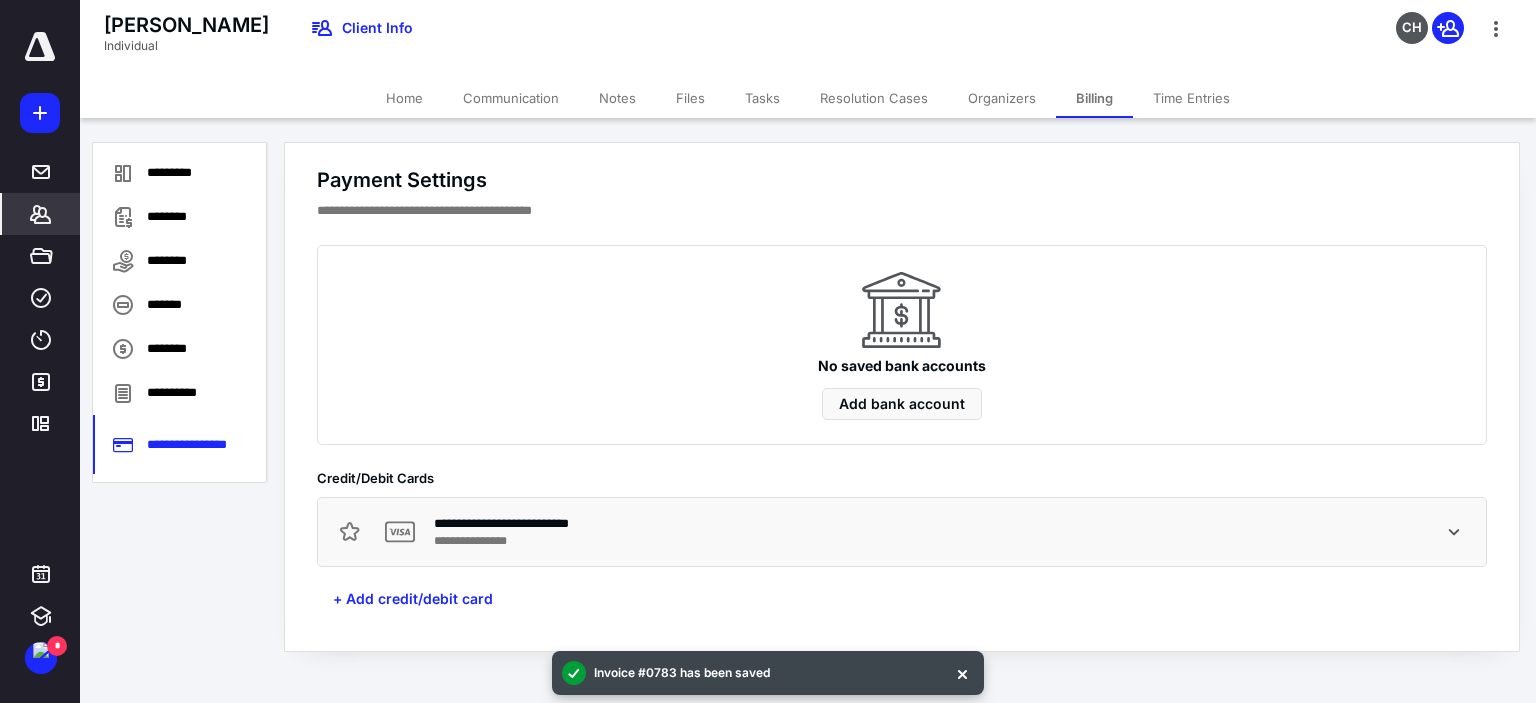 click on "Home" at bounding box center [404, 98] 